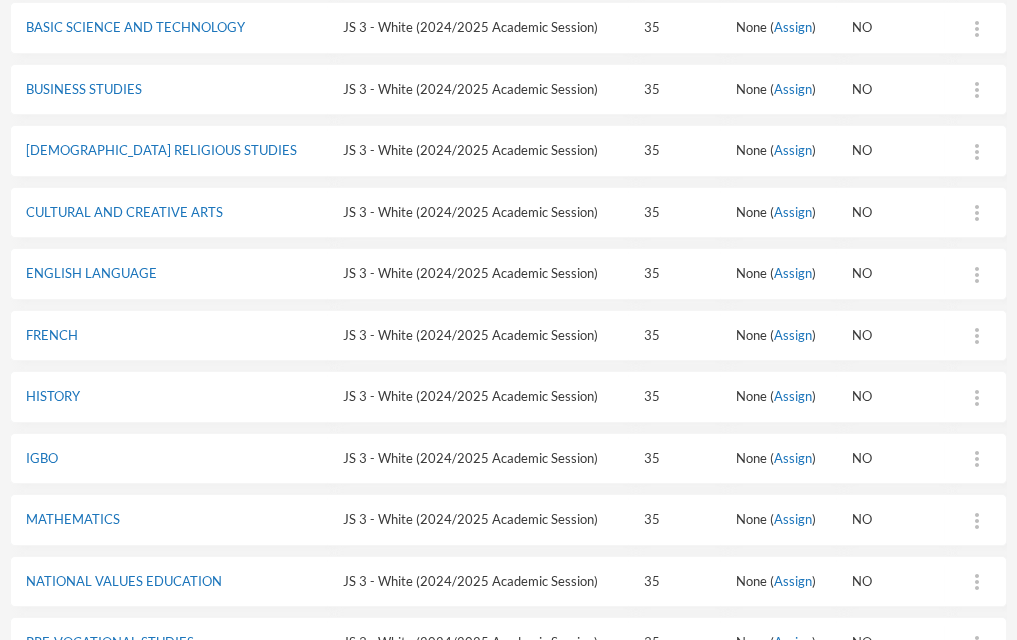scroll, scrollTop: 320, scrollLeft: 0, axis: vertical 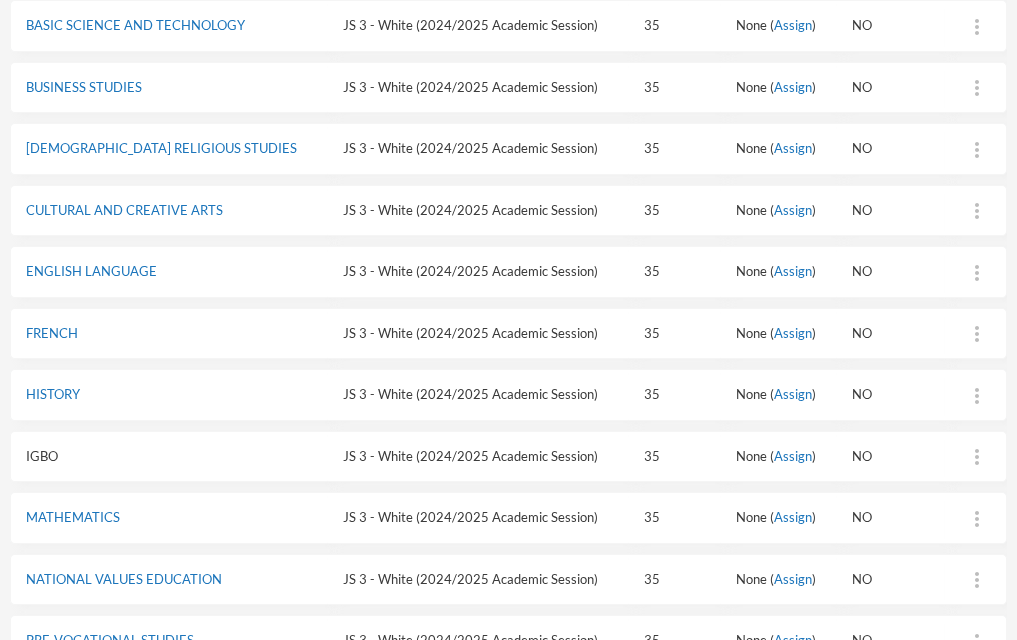 click on "IGBO" at bounding box center (42, 456) 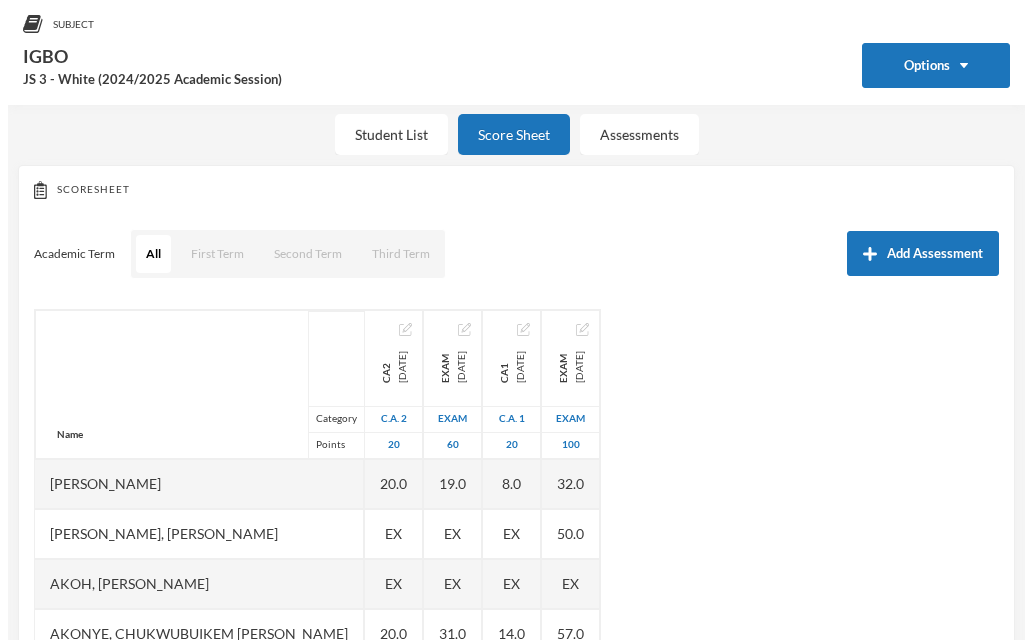 scroll, scrollTop: 265, scrollLeft: 0, axis: vertical 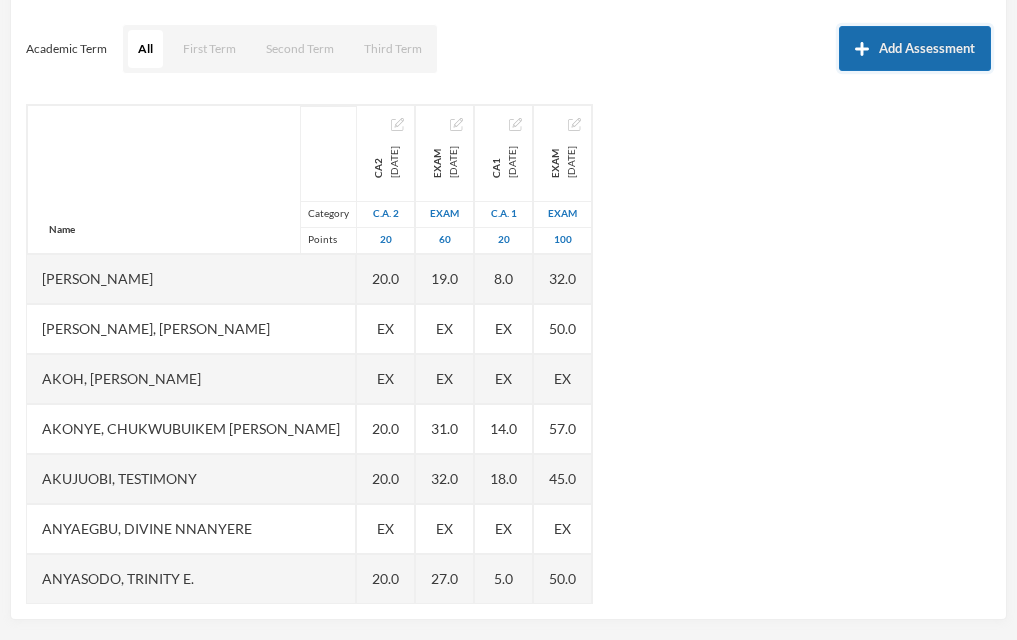 click on "Add Assessment" at bounding box center (915, 48) 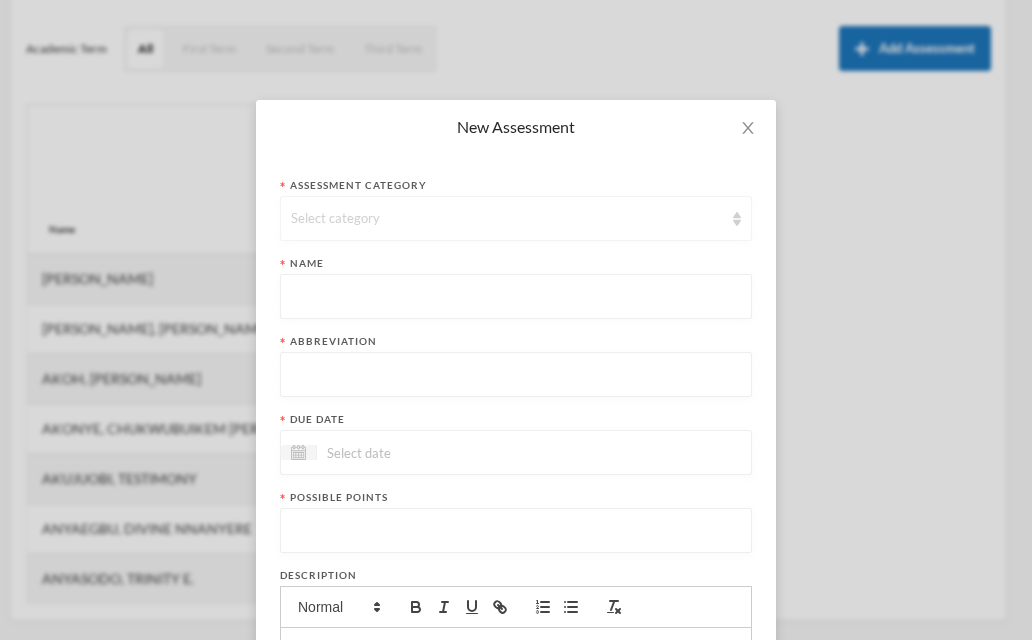 click on "Select category" at bounding box center (507, 219) 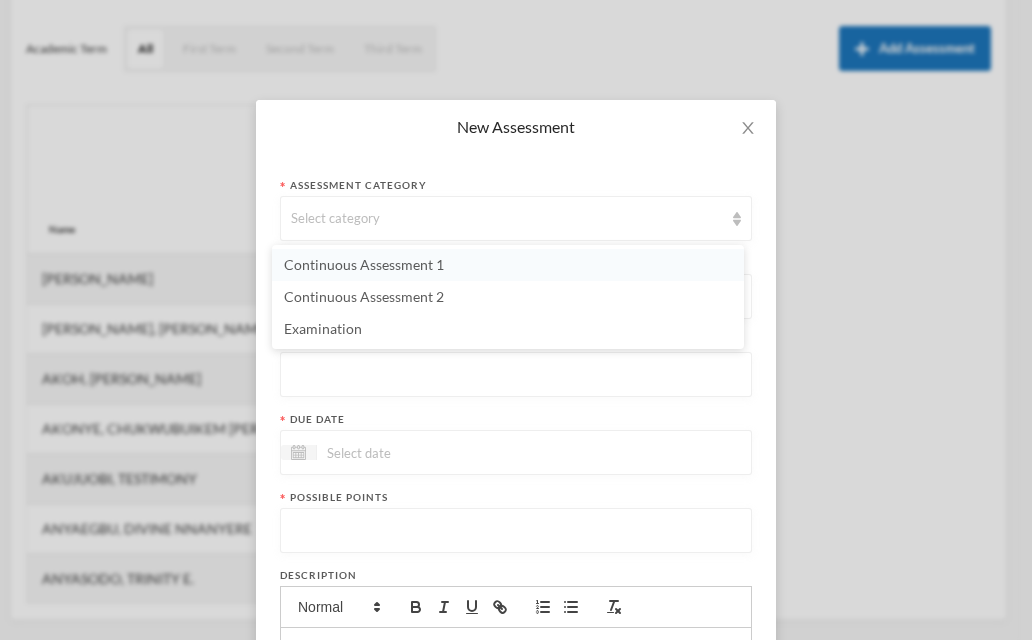 click on "Continuous Assessment 1" at bounding box center [508, 265] 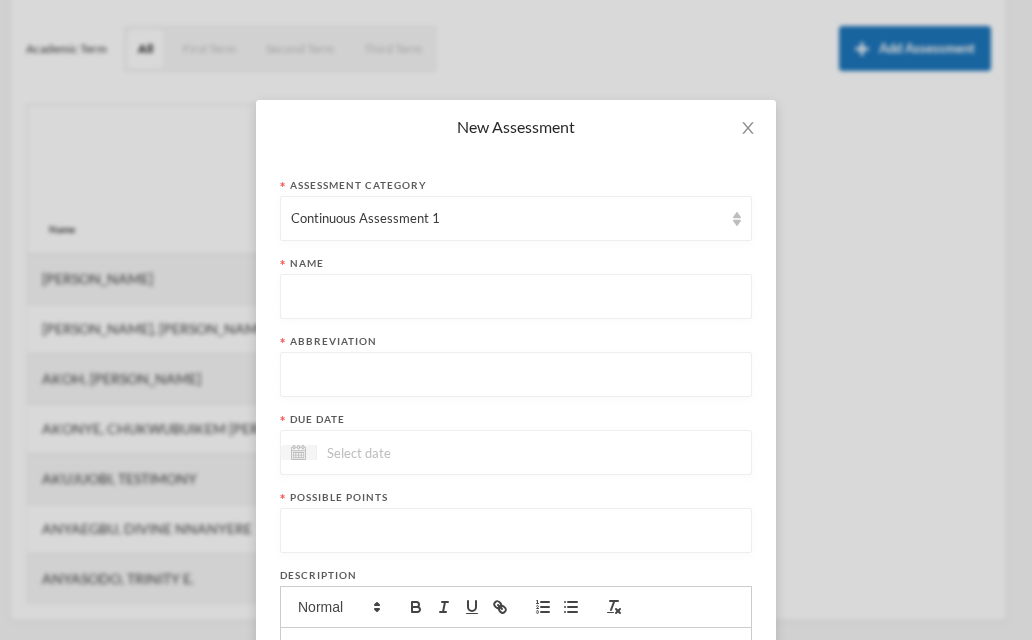 click at bounding box center (516, 297) 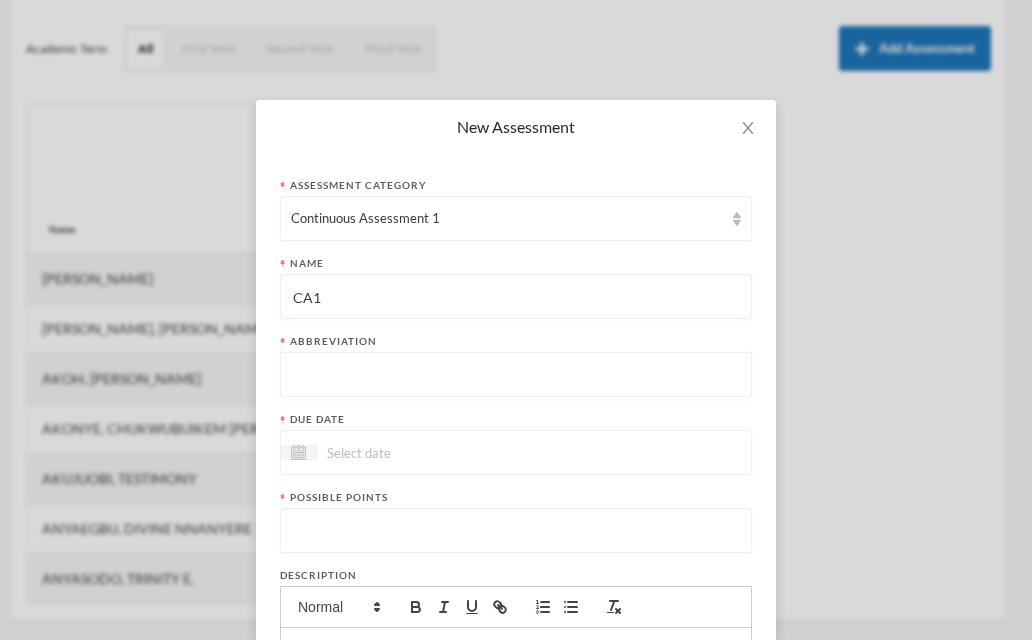 type on "CA1" 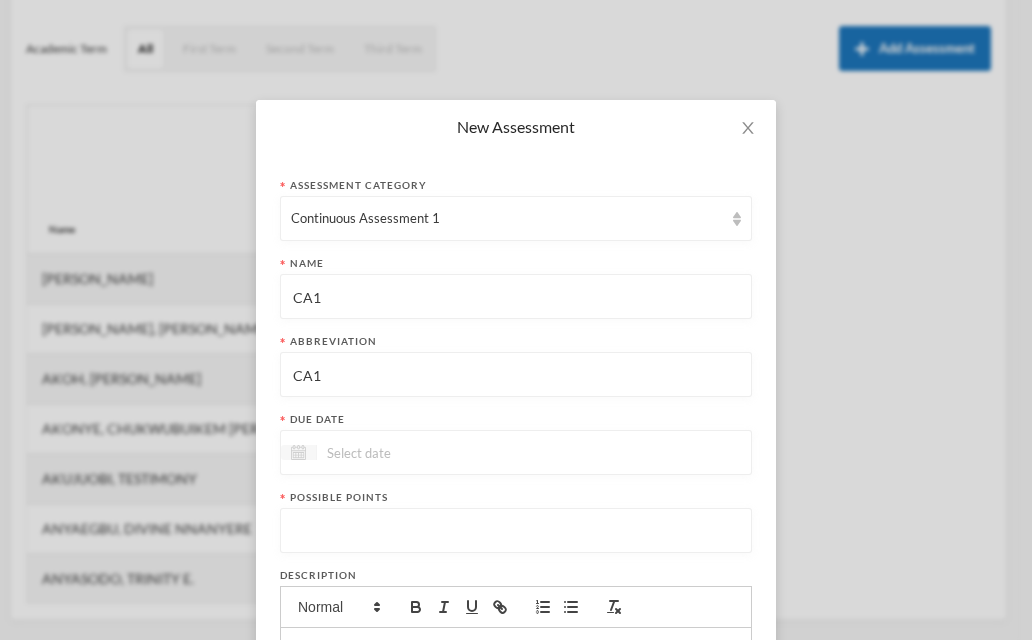 type on "CA1" 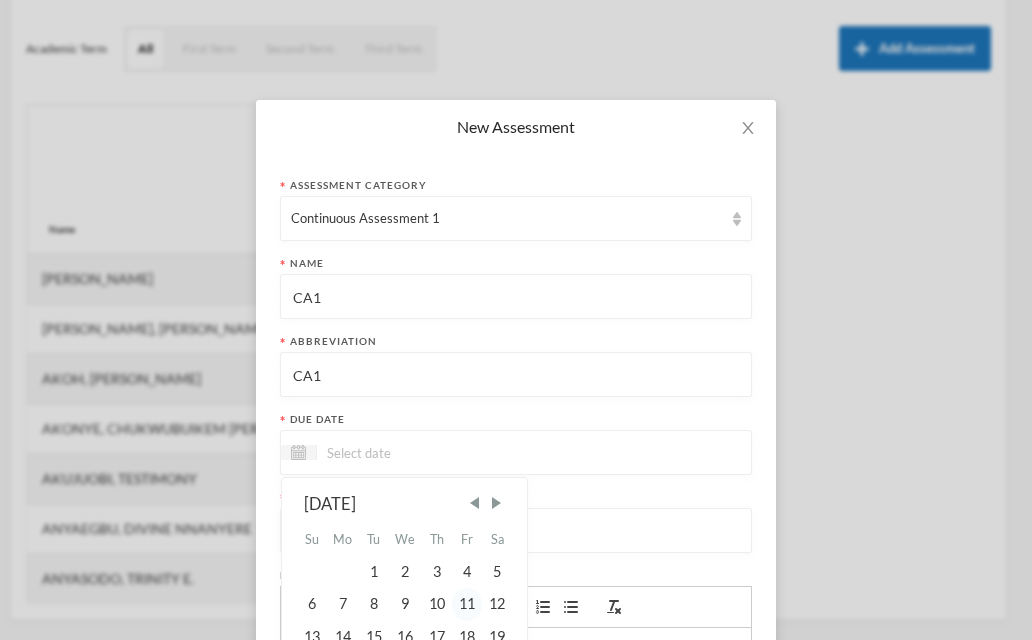 click on "11" at bounding box center (467, 604) 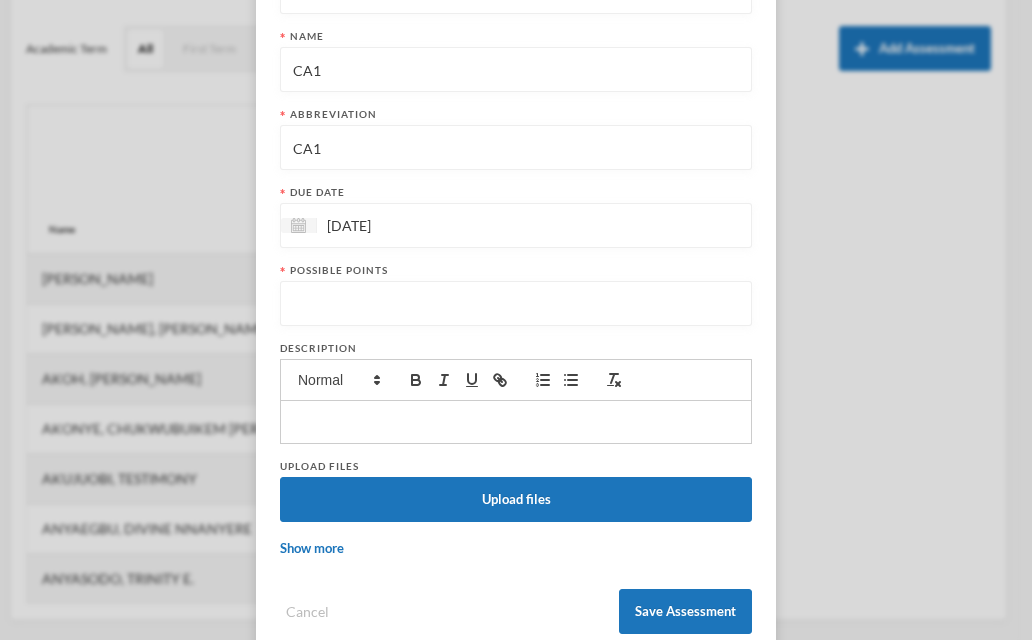 scroll, scrollTop: 240, scrollLeft: 0, axis: vertical 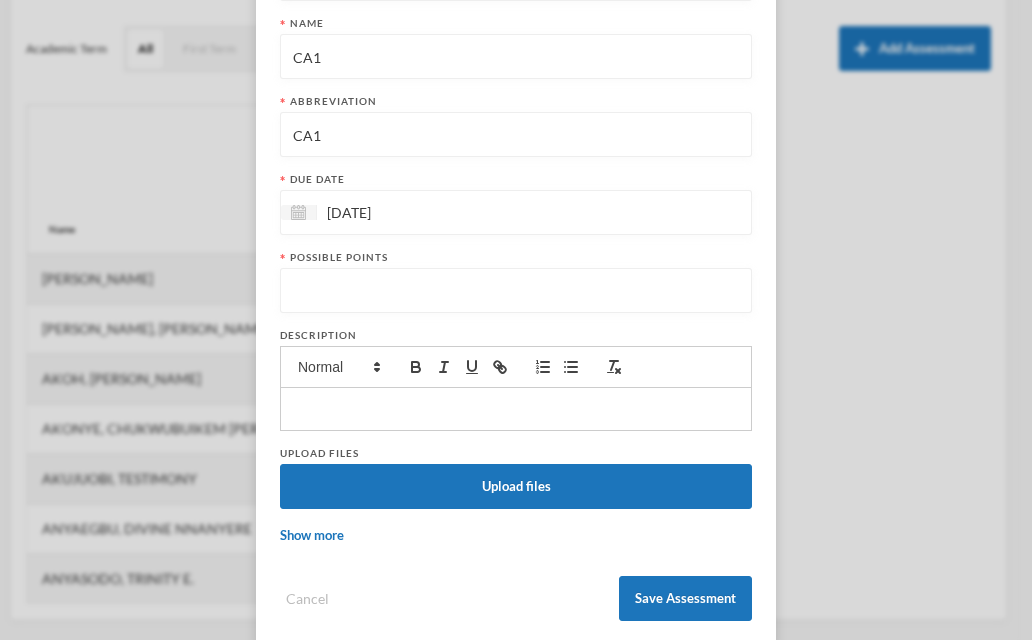 click at bounding box center [516, 291] 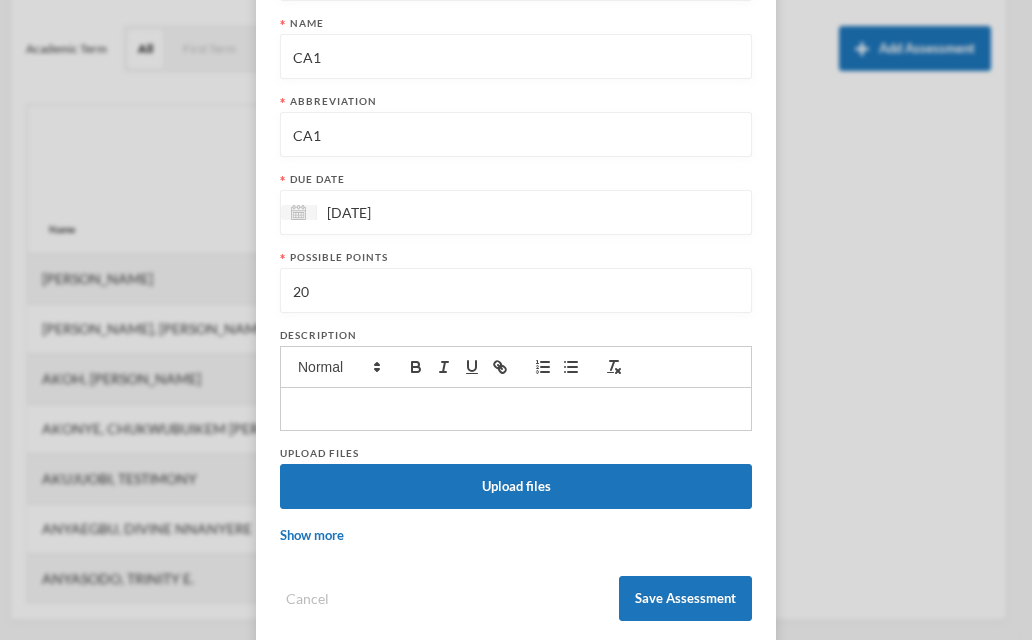 scroll, scrollTop: 269, scrollLeft: 0, axis: vertical 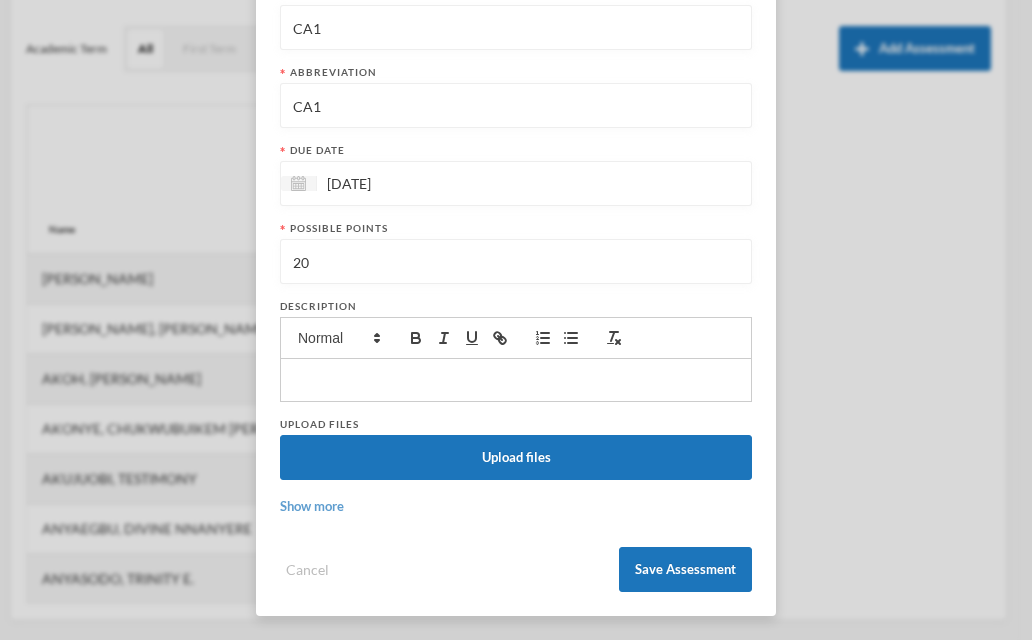 type on "20" 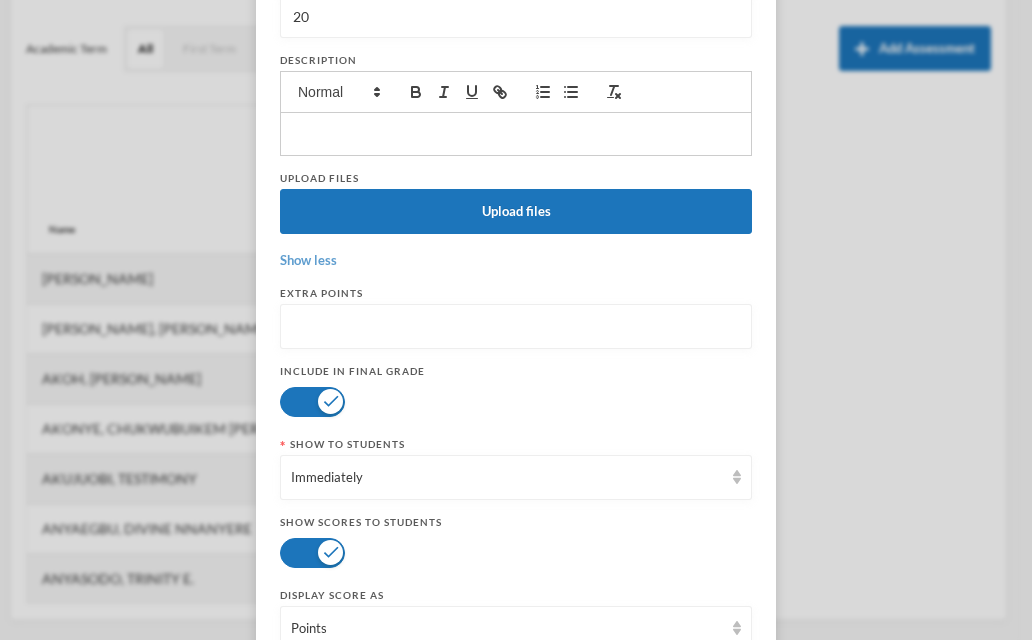 scroll, scrollTop: 585, scrollLeft: 0, axis: vertical 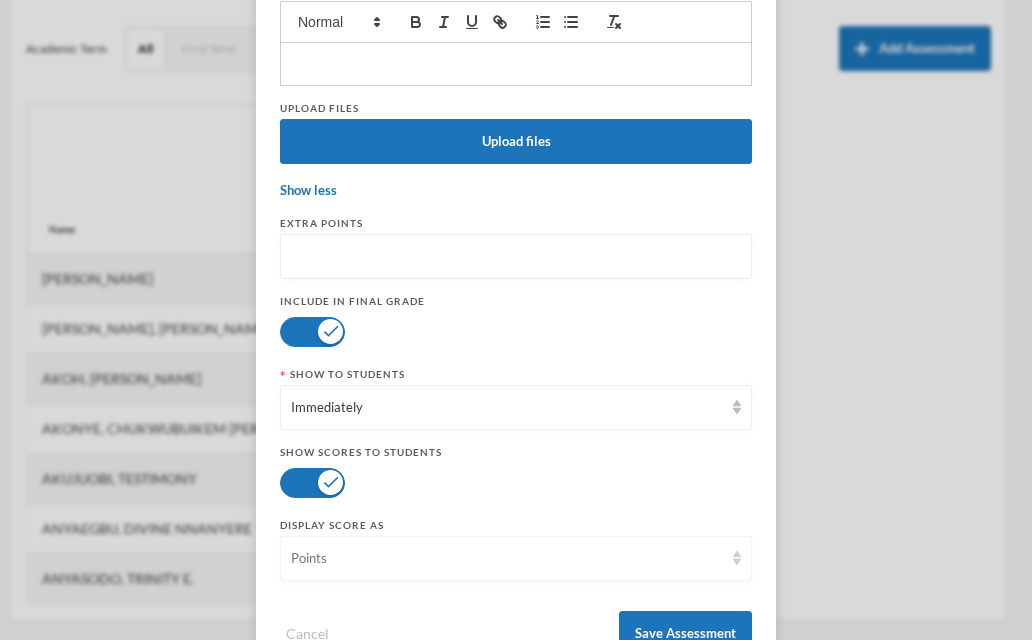 click on "Points" at bounding box center (507, 559) 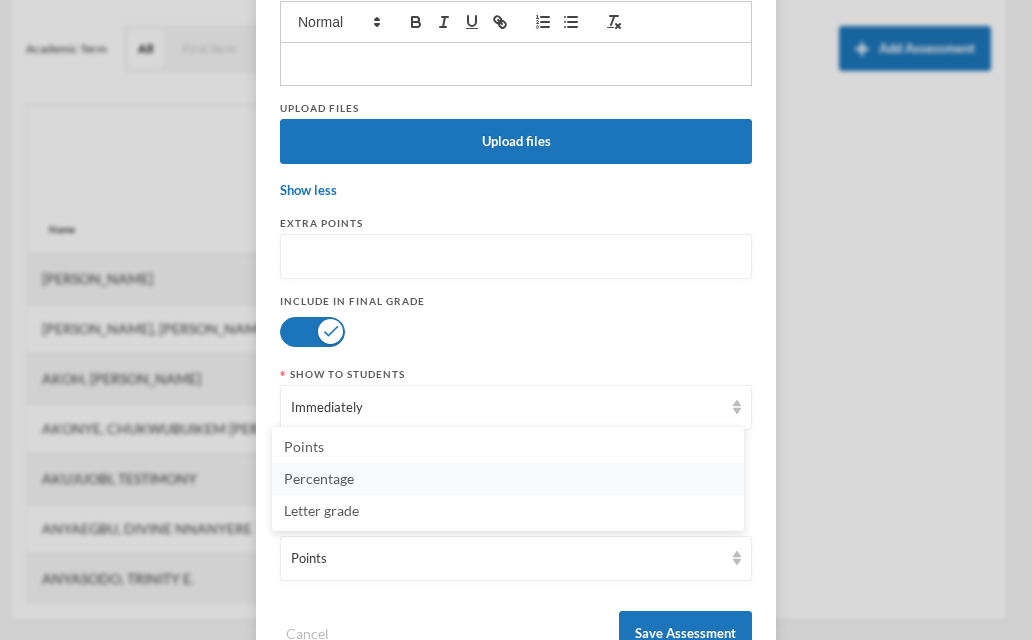 click on "Percentage" at bounding box center (508, 479) 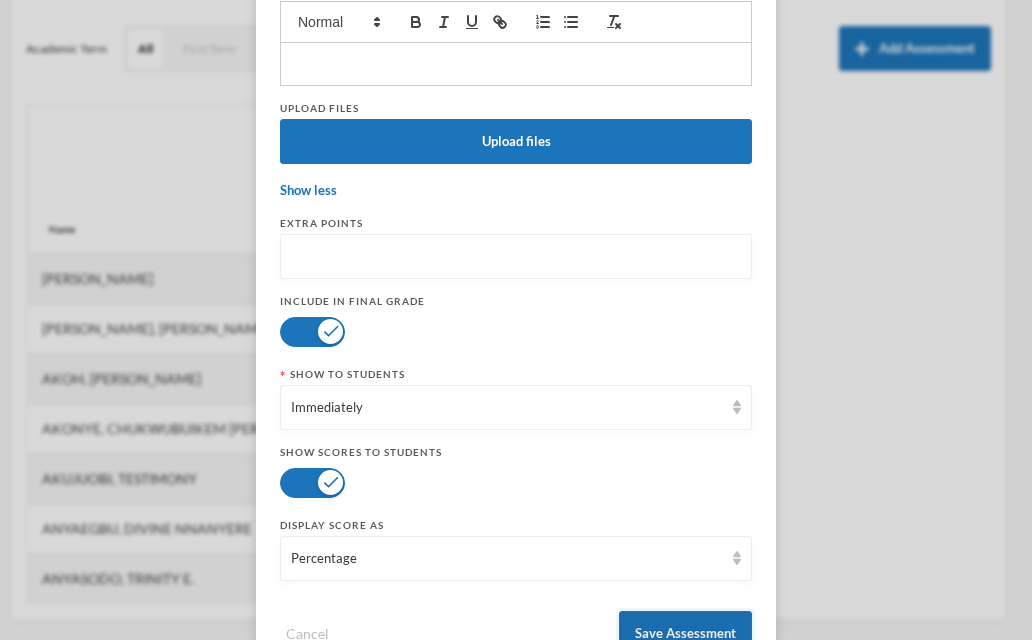 click on "Save Assessment" at bounding box center (685, 633) 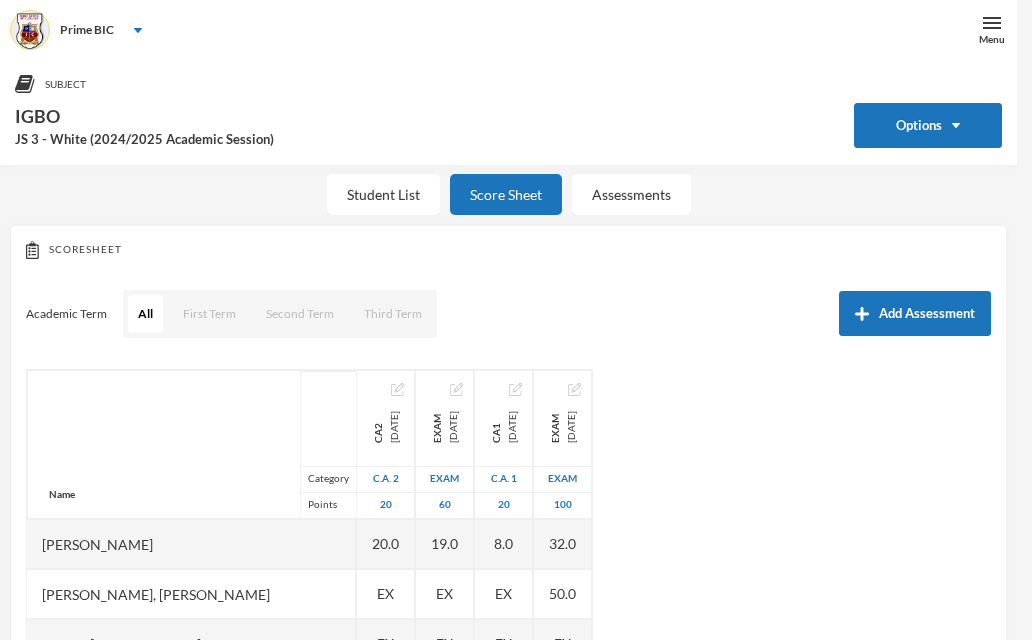 scroll, scrollTop: 549, scrollLeft: 0, axis: vertical 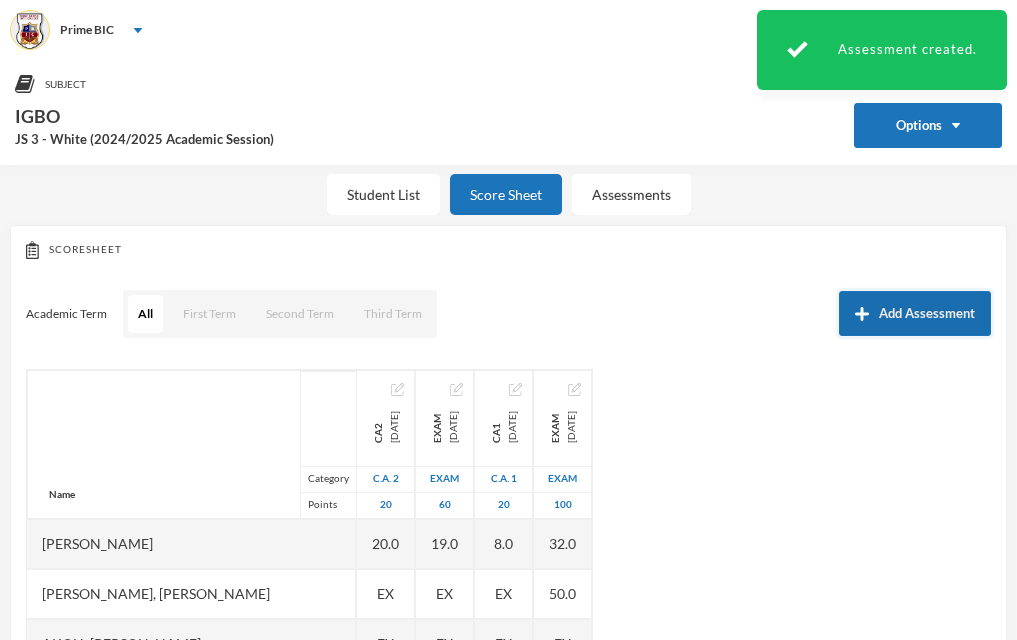 click on "Add Assessment" at bounding box center (915, 313) 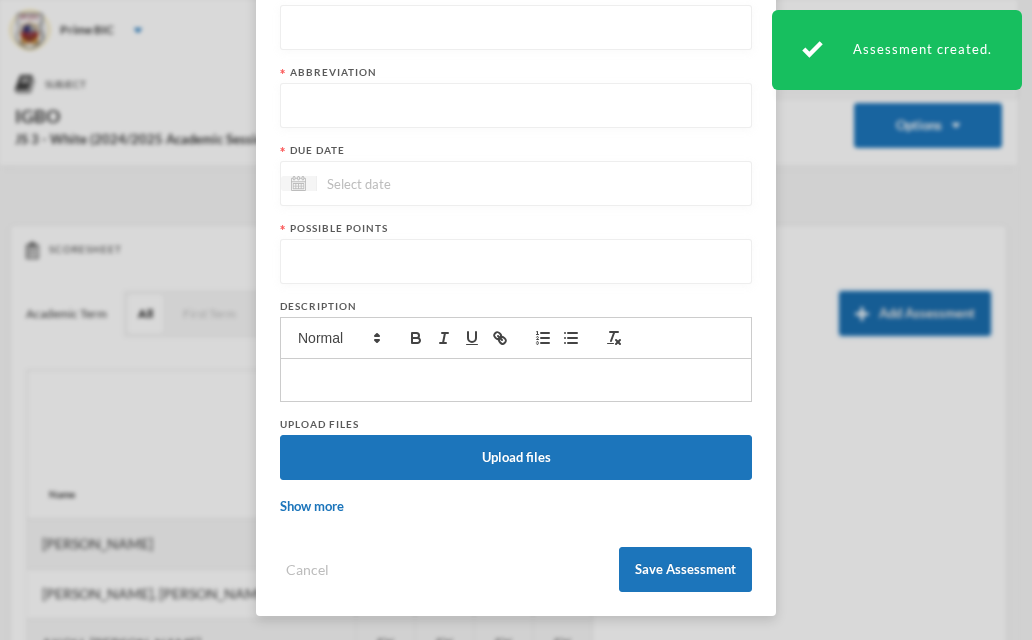 scroll, scrollTop: 0, scrollLeft: 0, axis: both 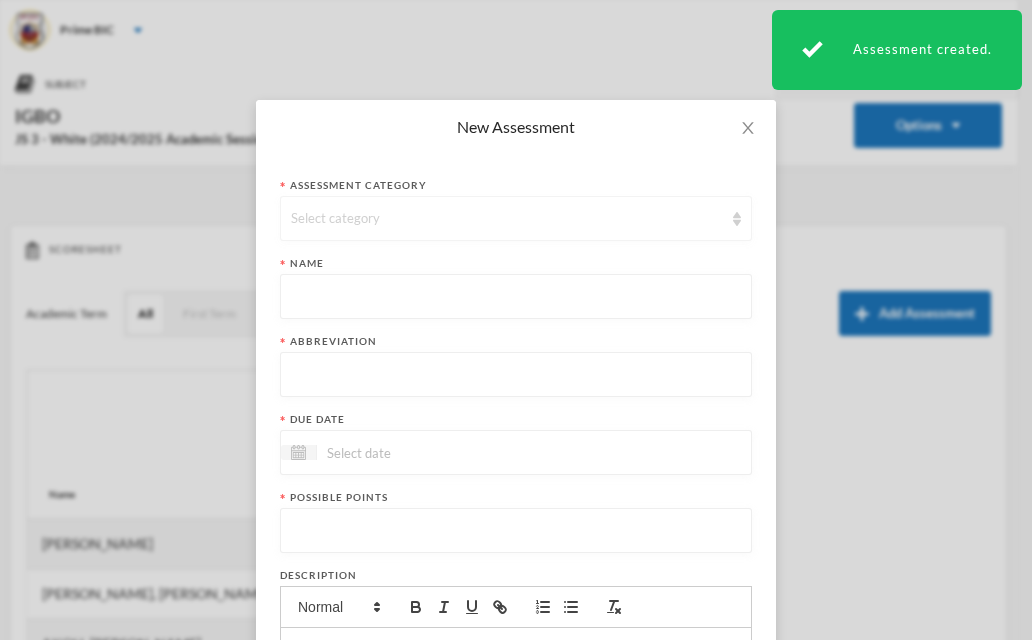 click on "Select category" at bounding box center (516, 218) 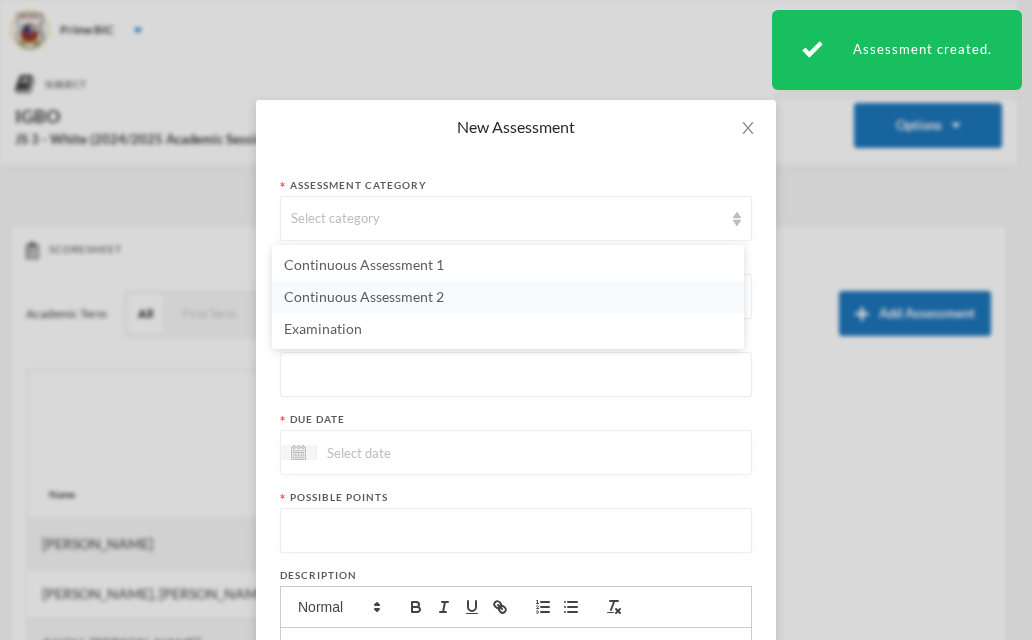 click on "Continuous Assessment 2" at bounding box center (508, 297) 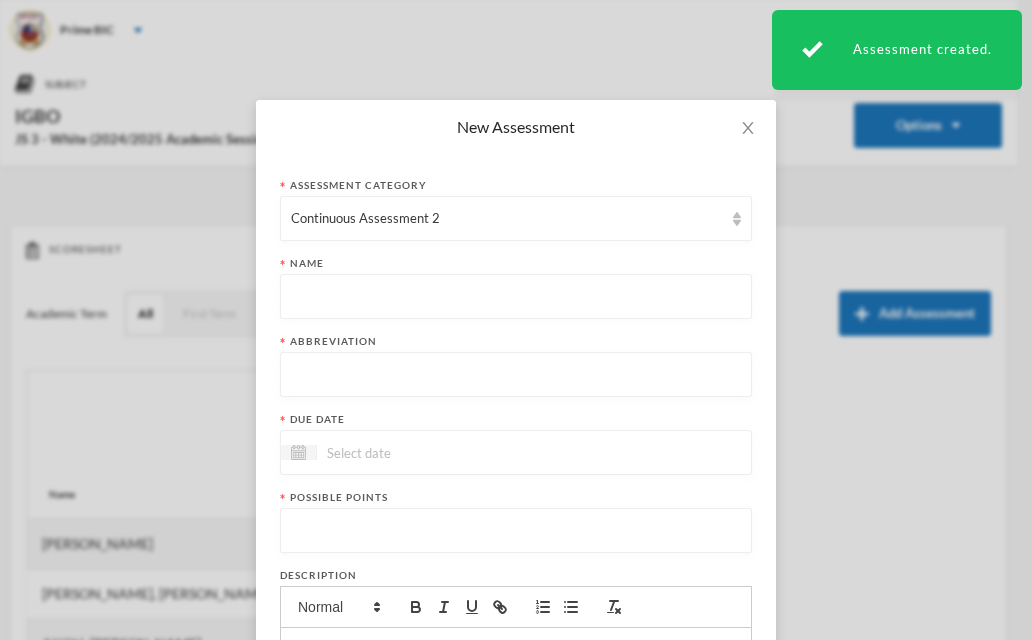 click at bounding box center (516, 297) 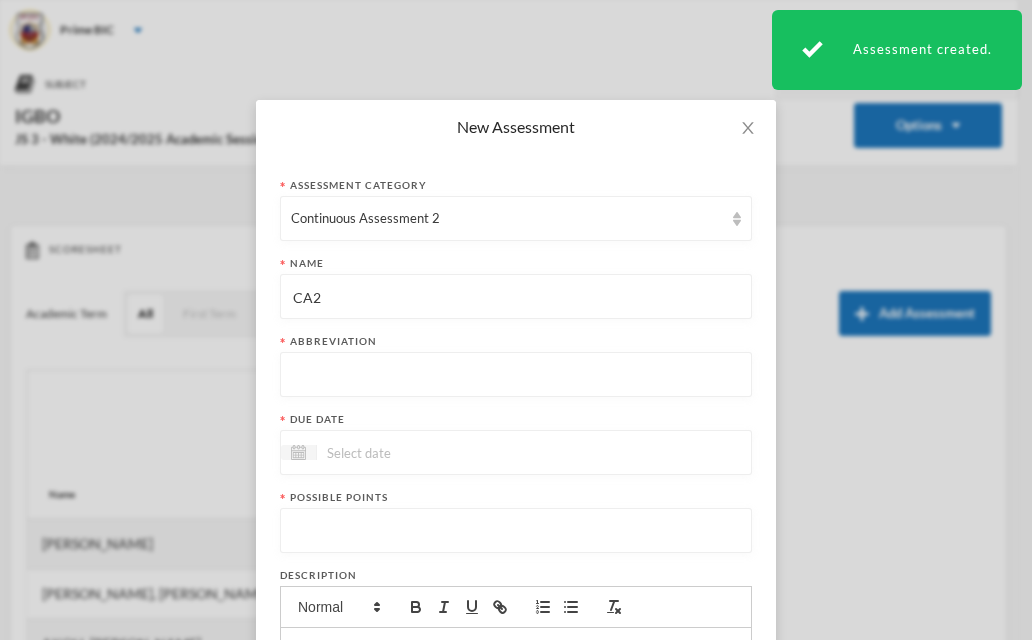 type on "CA2" 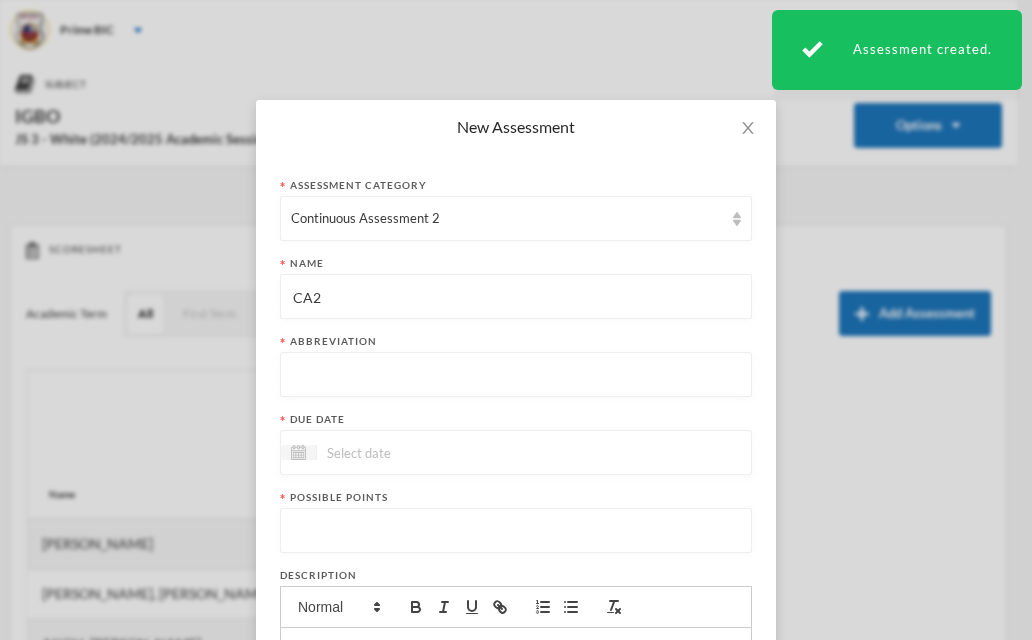 click at bounding box center (516, 375) 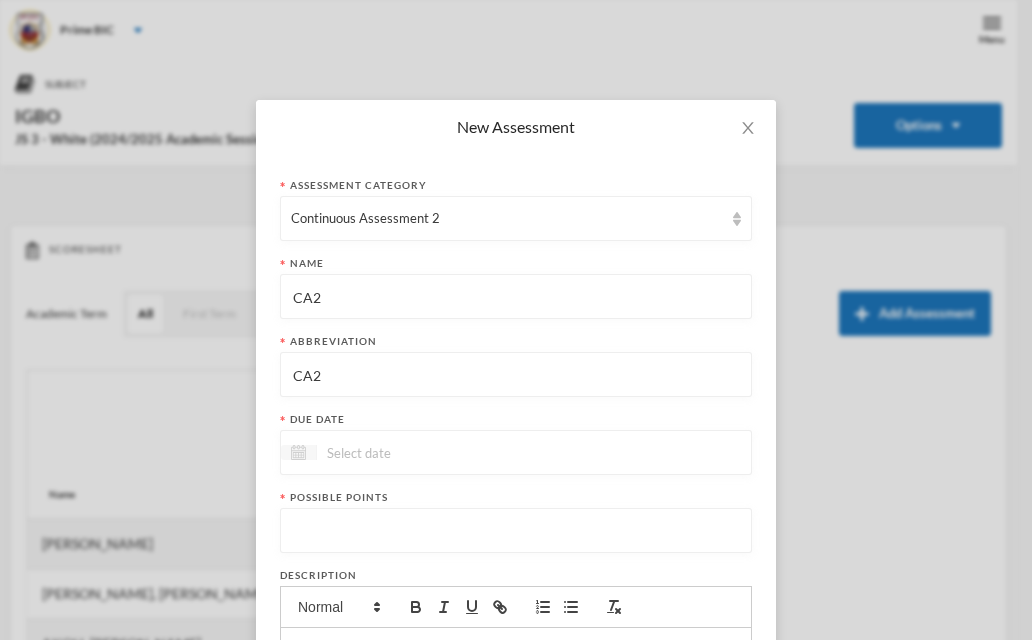 type on "CA2" 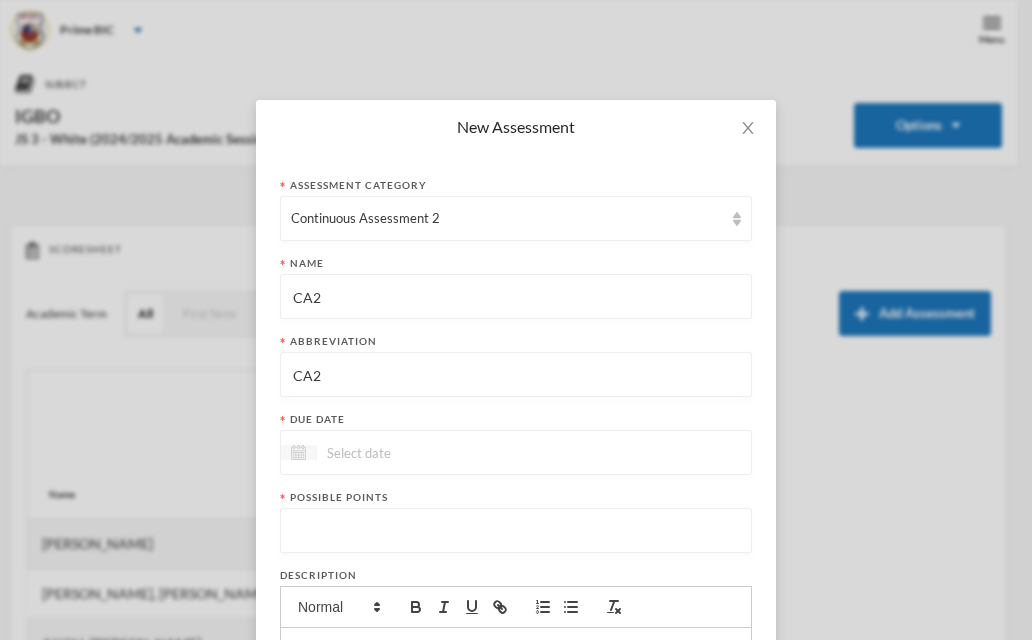click at bounding box center (299, 452) 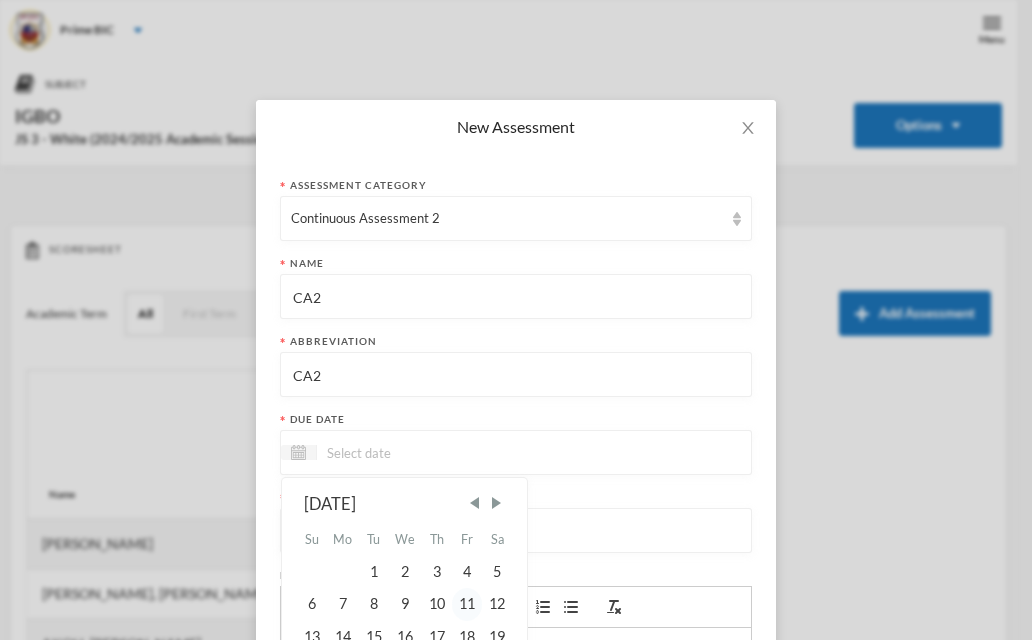 click on "11" at bounding box center [467, 604] 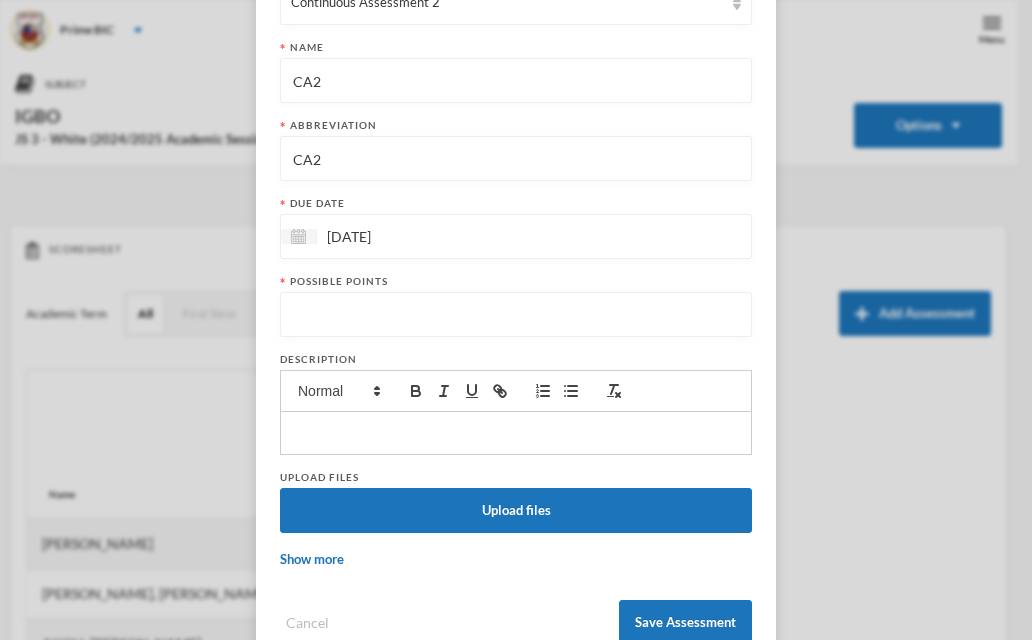 scroll, scrollTop: 249, scrollLeft: 0, axis: vertical 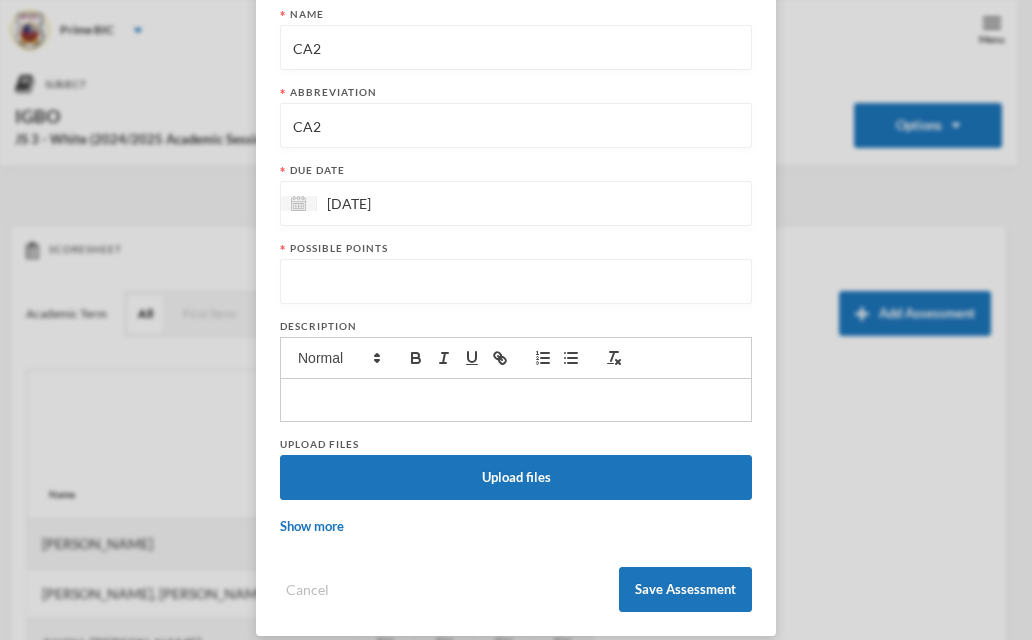 click at bounding box center [516, 282] 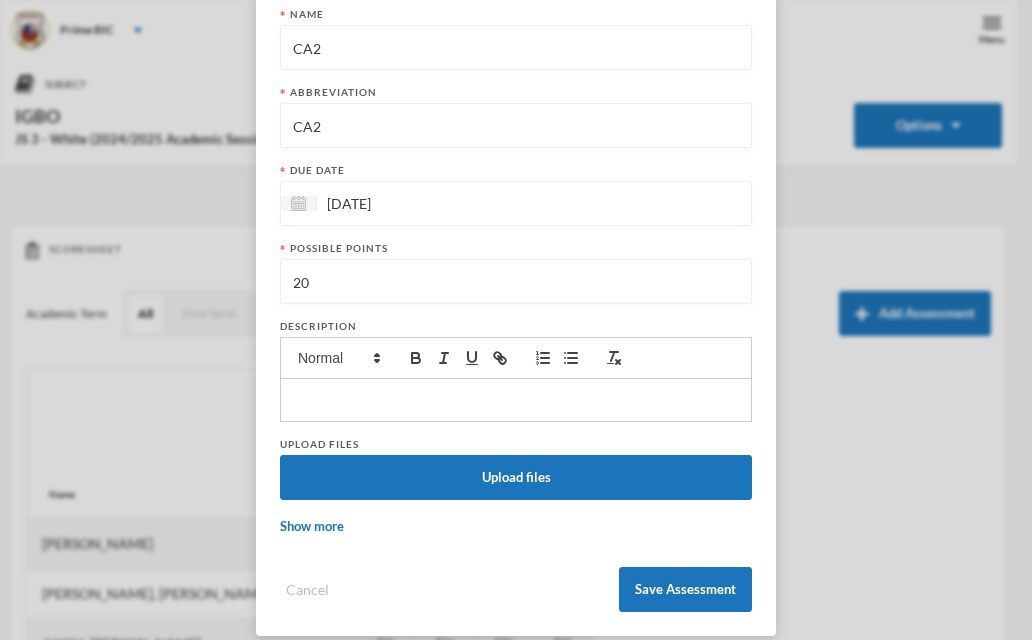 scroll, scrollTop: 269, scrollLeft: 0, axis: vertical 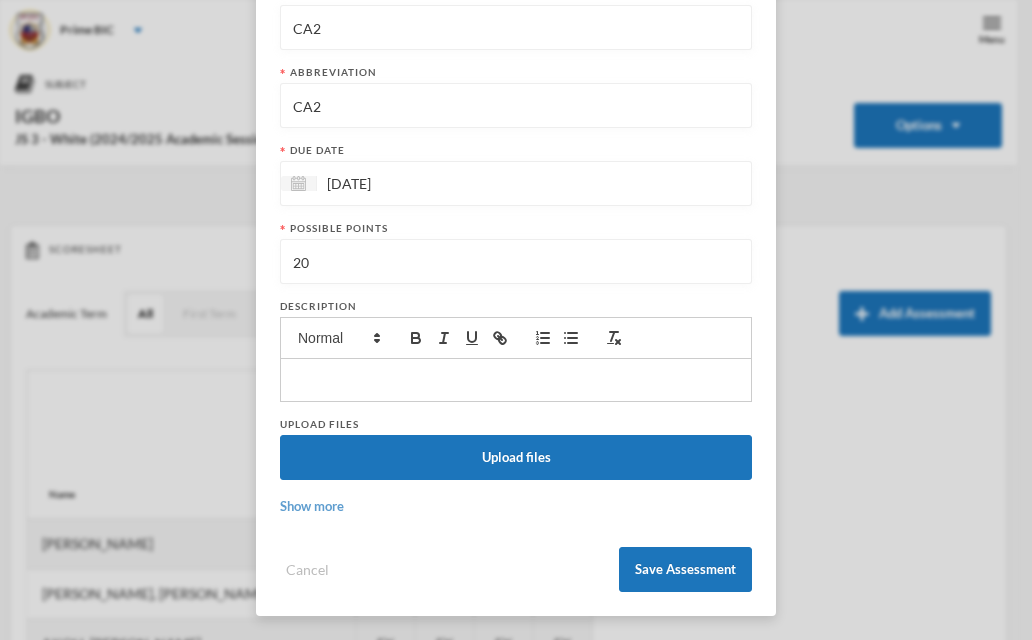 type on "20" 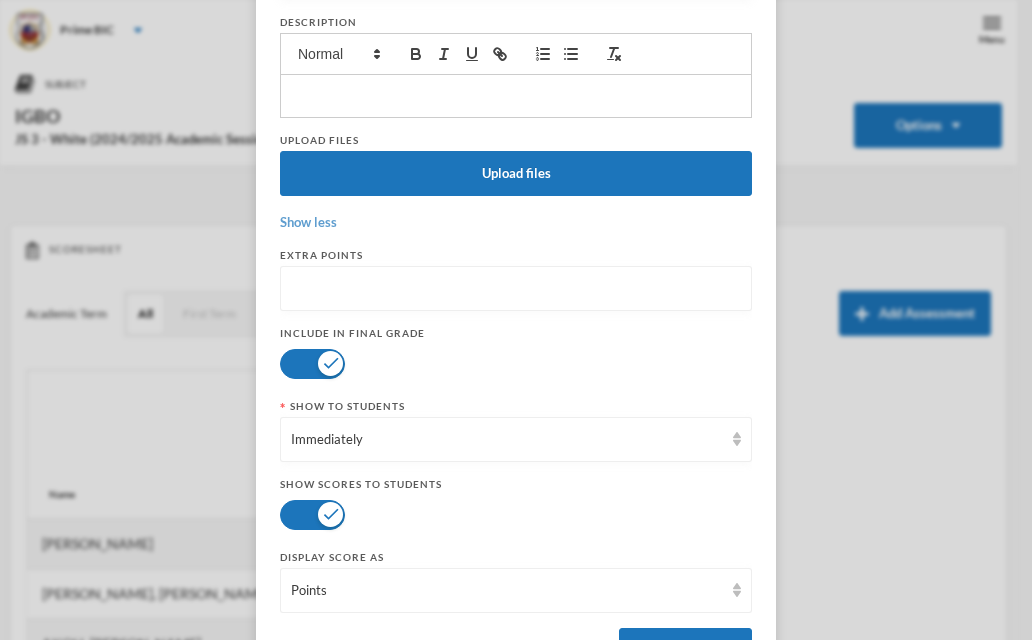 scroll, scrollTop: 634, scrollLeft: 0, axis: vertical 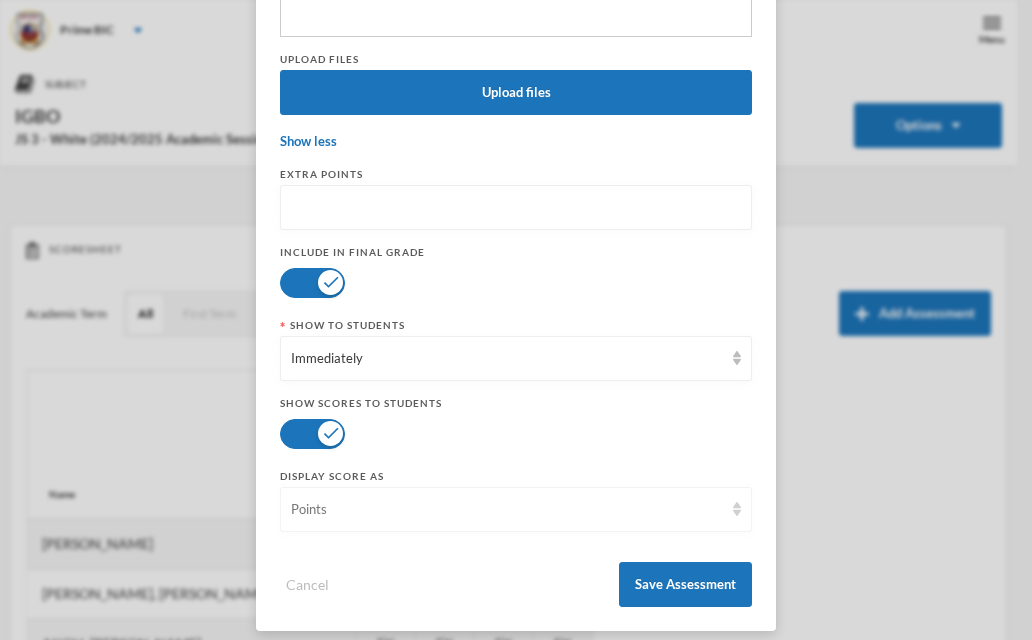 click on "Points" at bounding box center (507, 510) 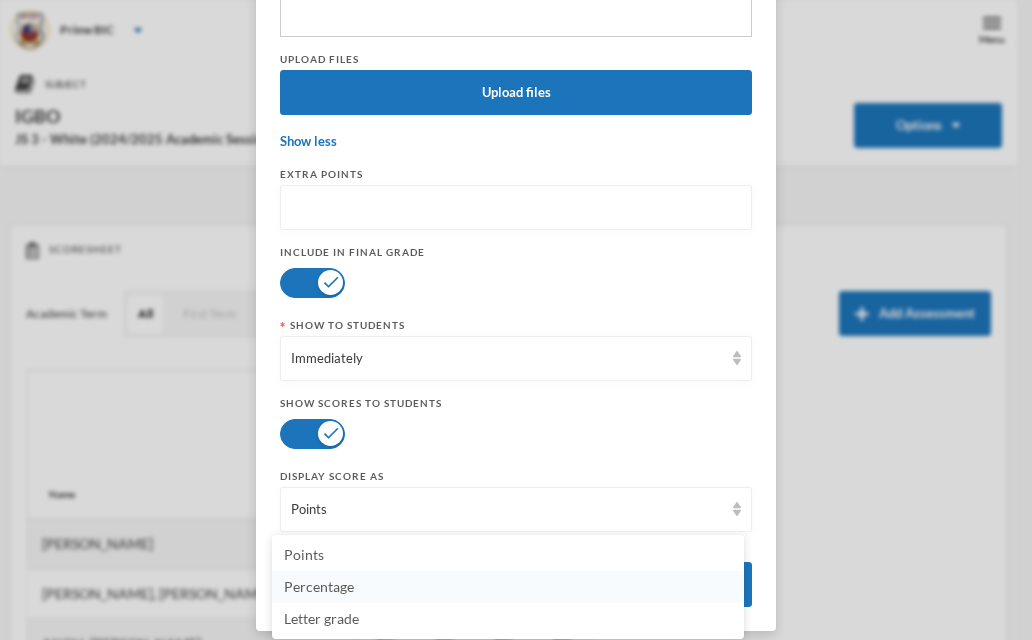 click on "Percentage" at bounding box center (319, 586) 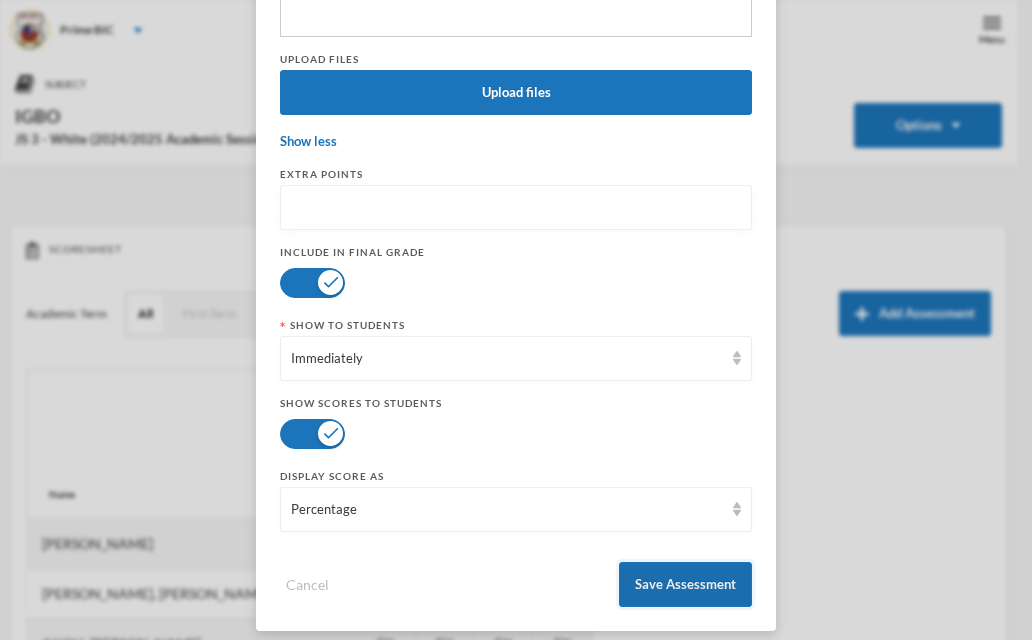 click on "Save Assessment" at bounding box center (685, 584) 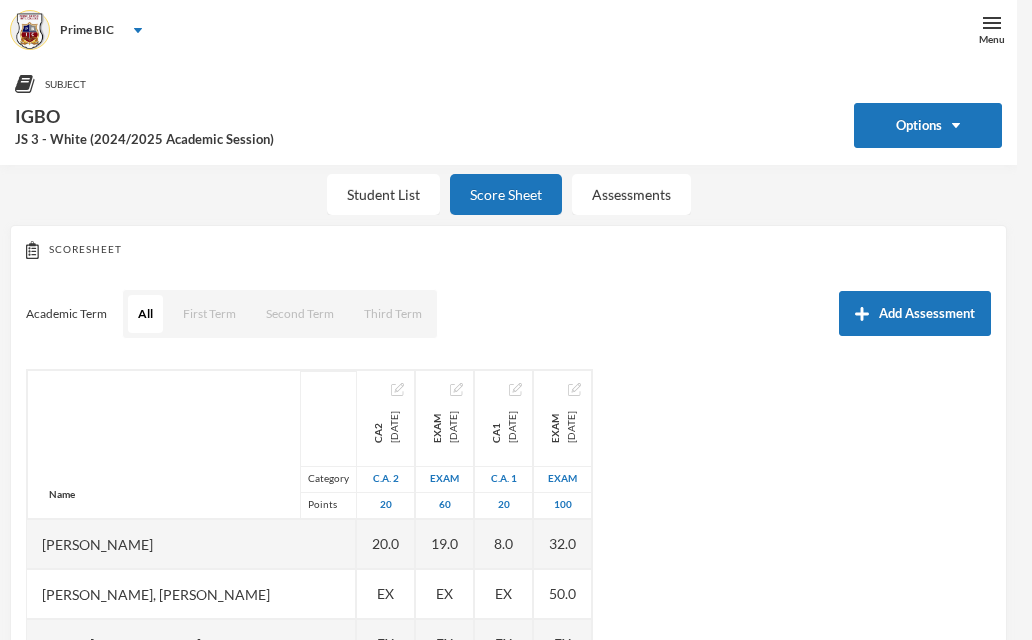 scroll, scrollTop: 549, scrollLeft: 0, axis: vertical 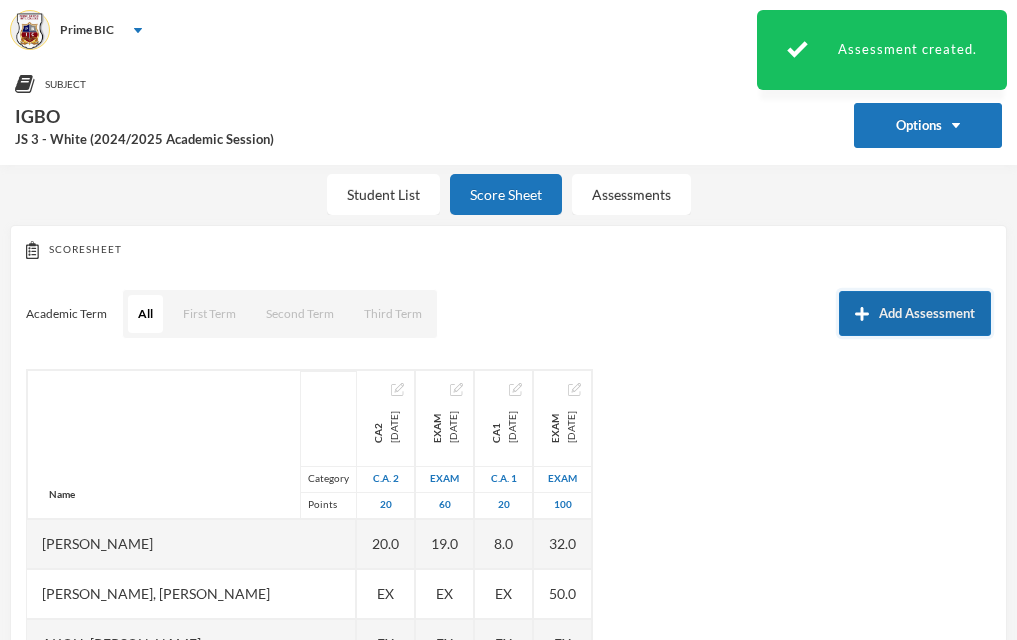 click on "Add Assessment" at bounding box center [915, 313] 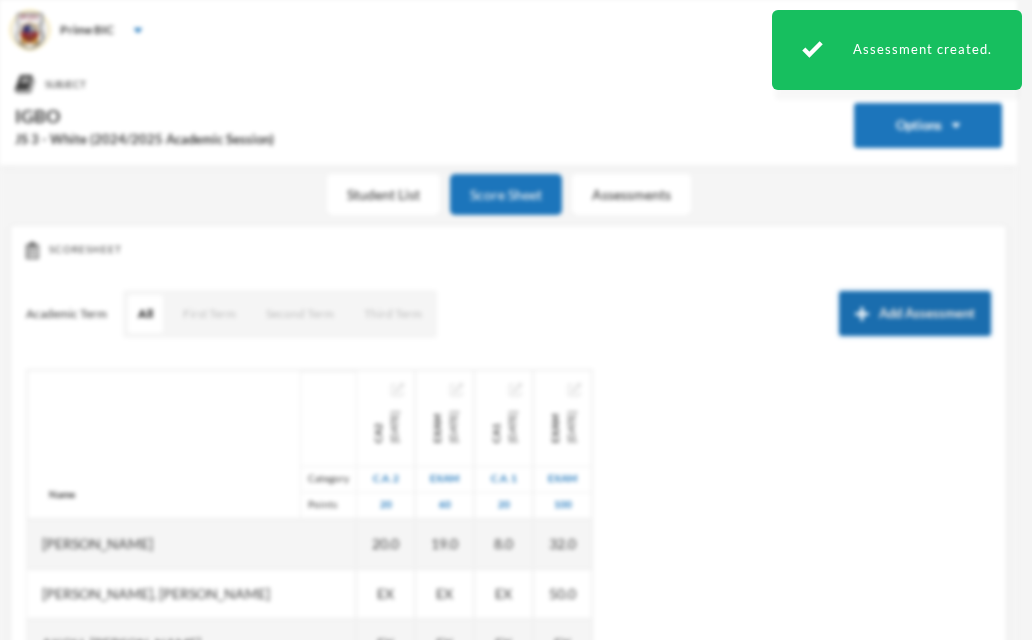 scroll, scrollTop: 0, scrollLeft: 0, axis: both 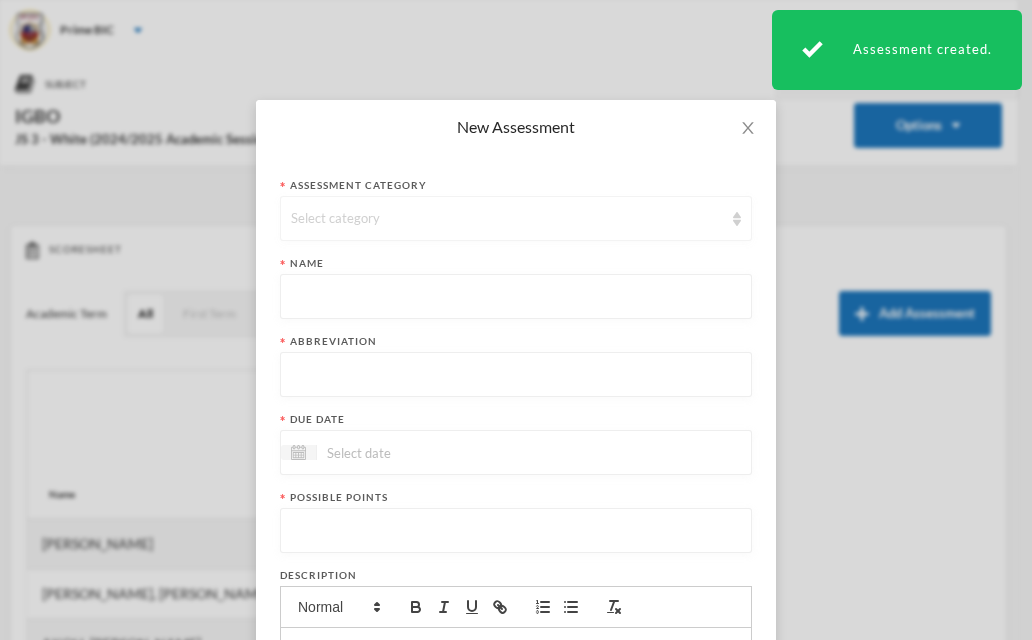 click on "Select category" at bounding box center [516, 218] 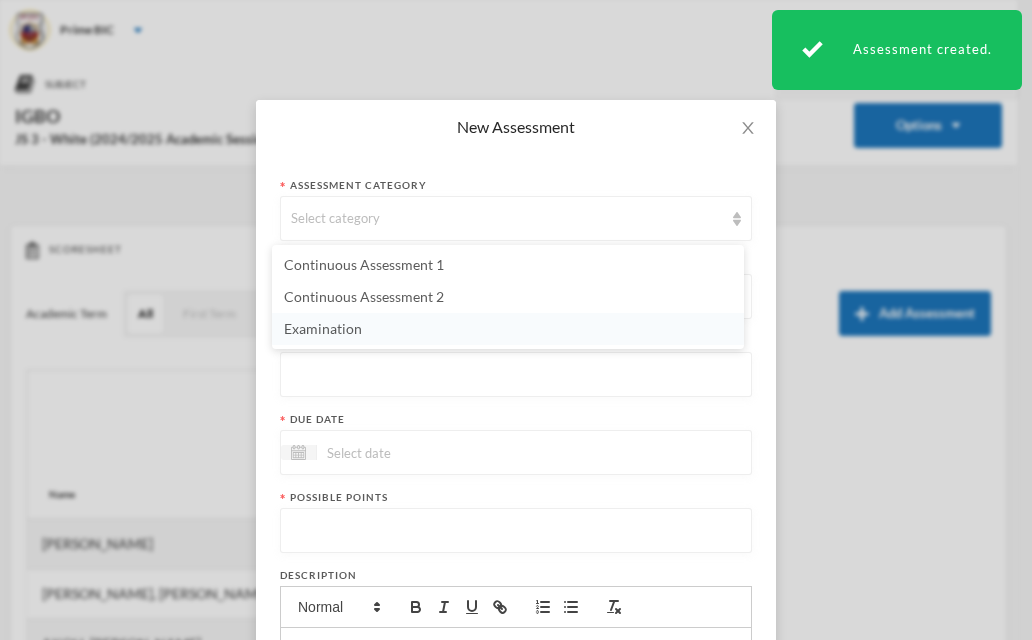 click on "Examination" at bounding box center [508, 329] 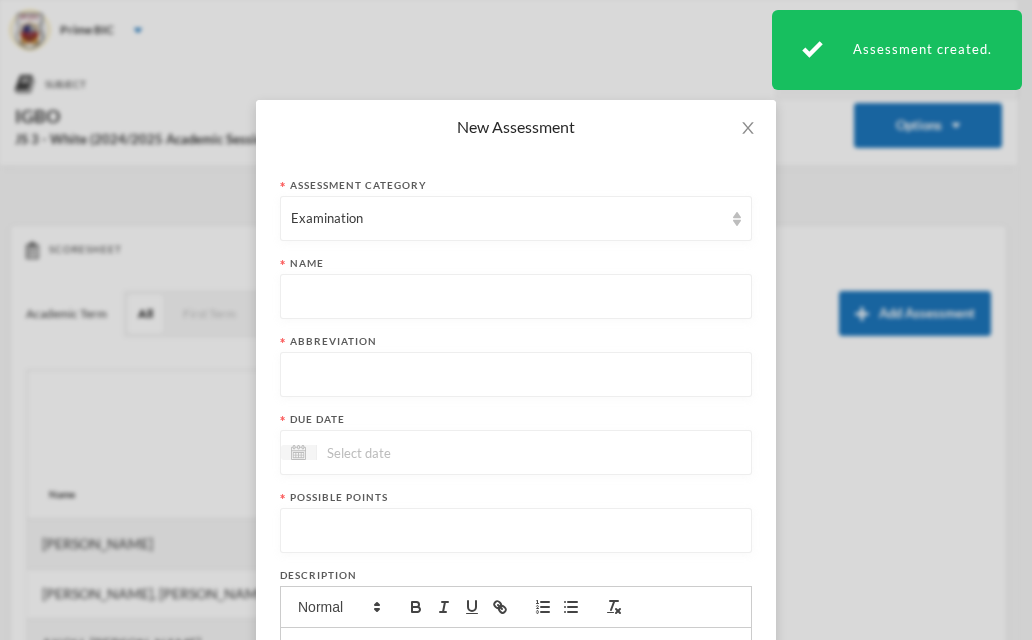 click at bounding box center [516, 297] 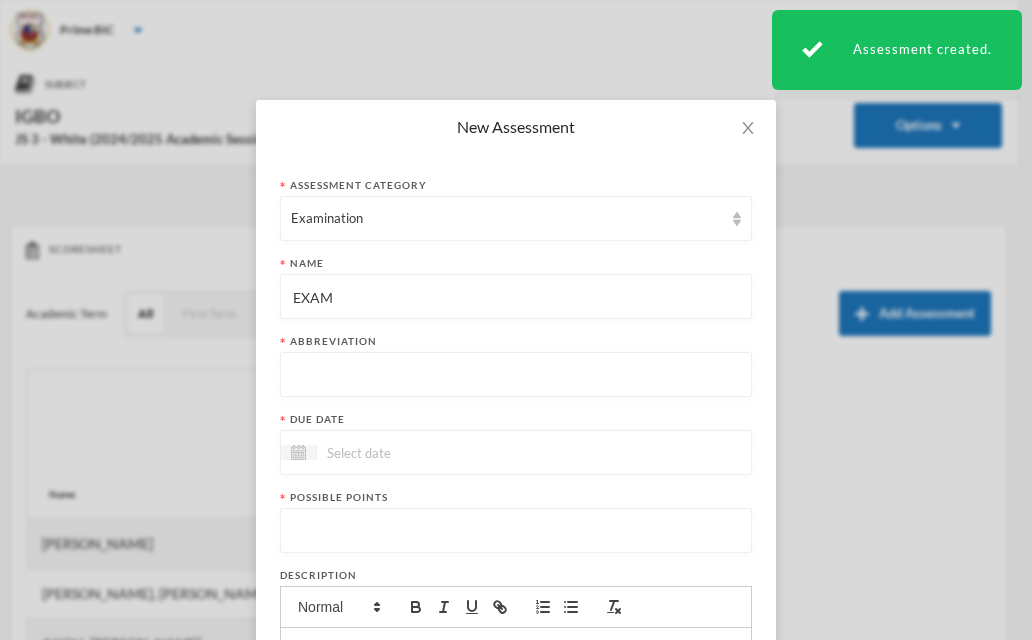 type on "EXAM" 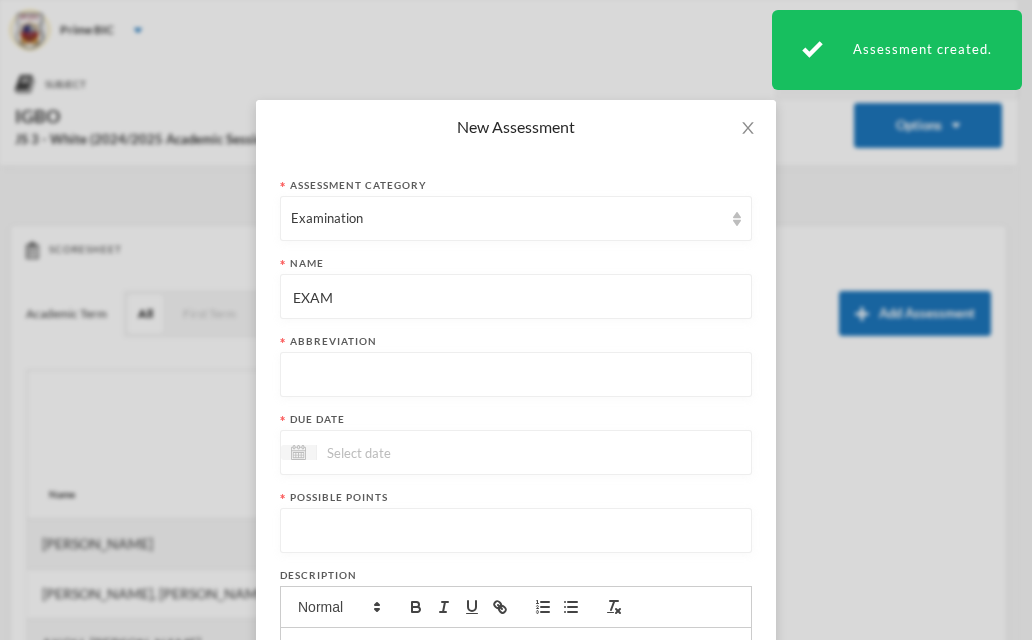click at bounding box center [516, 375] 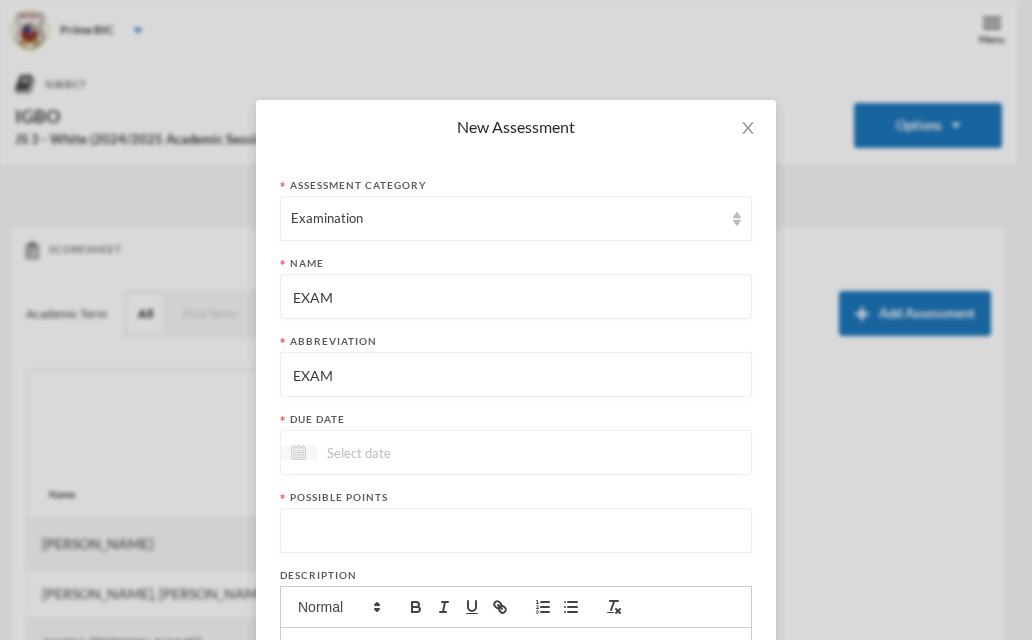 type on "EXAM" 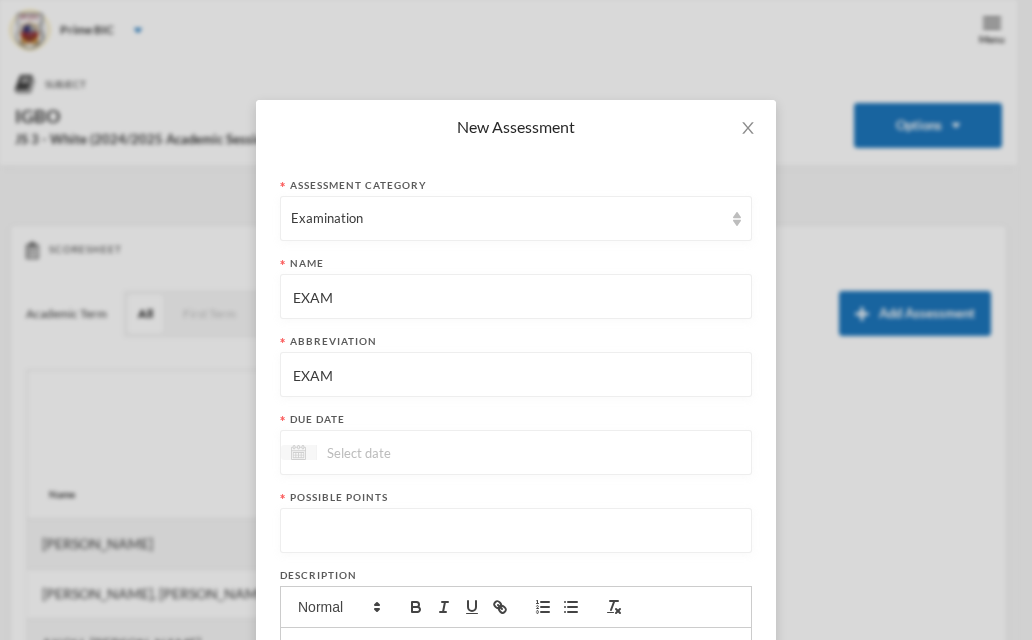 click at bounding box center [299, 452] 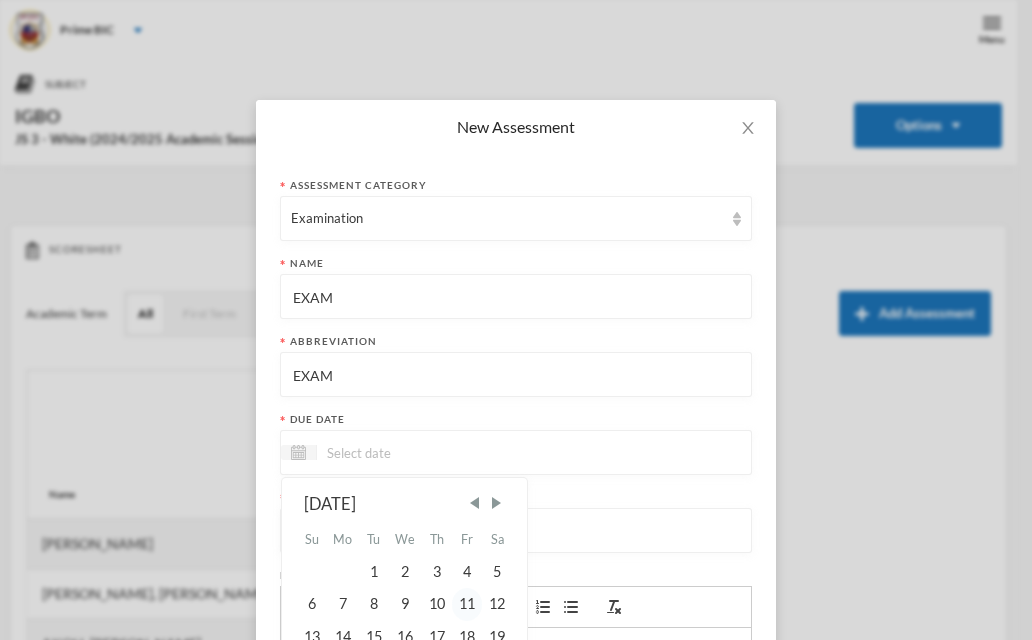 click on "11" at bounding box center (467, 604) 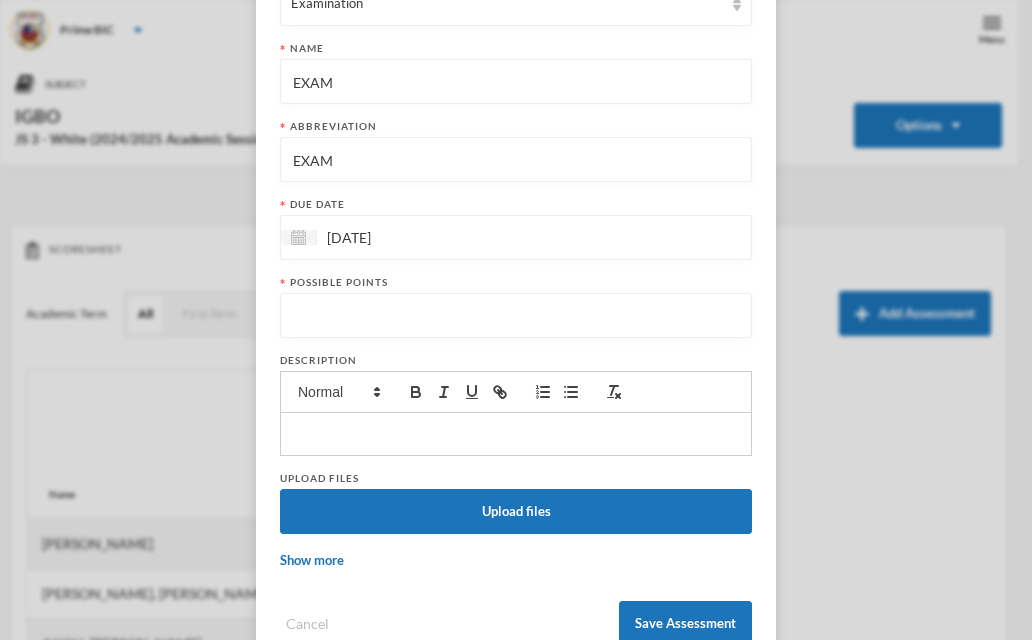 scroll, scrollTop: 229, scrollLeft: 0, axis: vertical 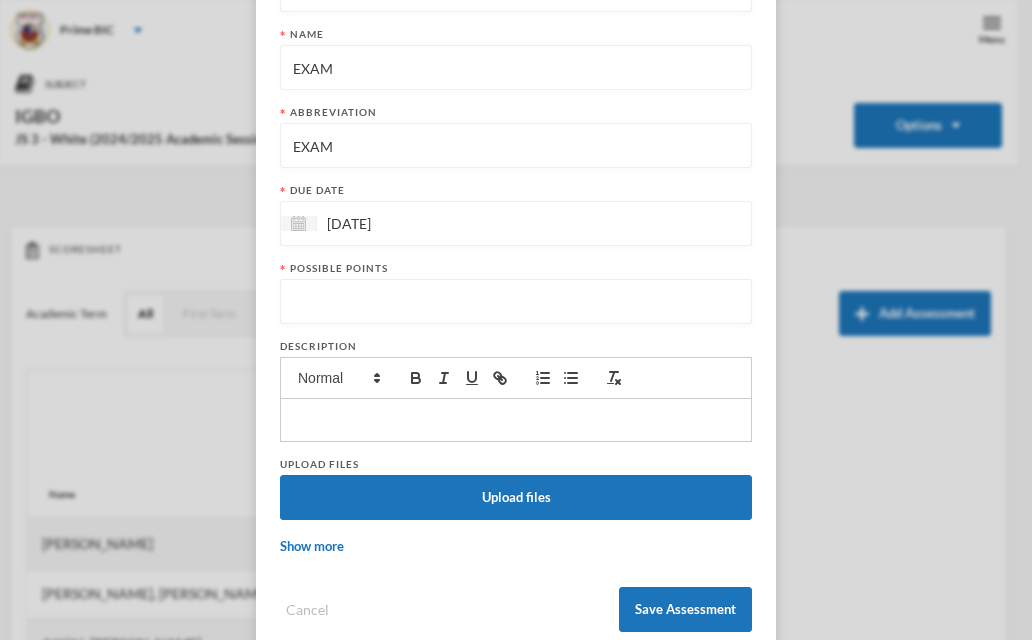 click at bounding box center (516, 302) 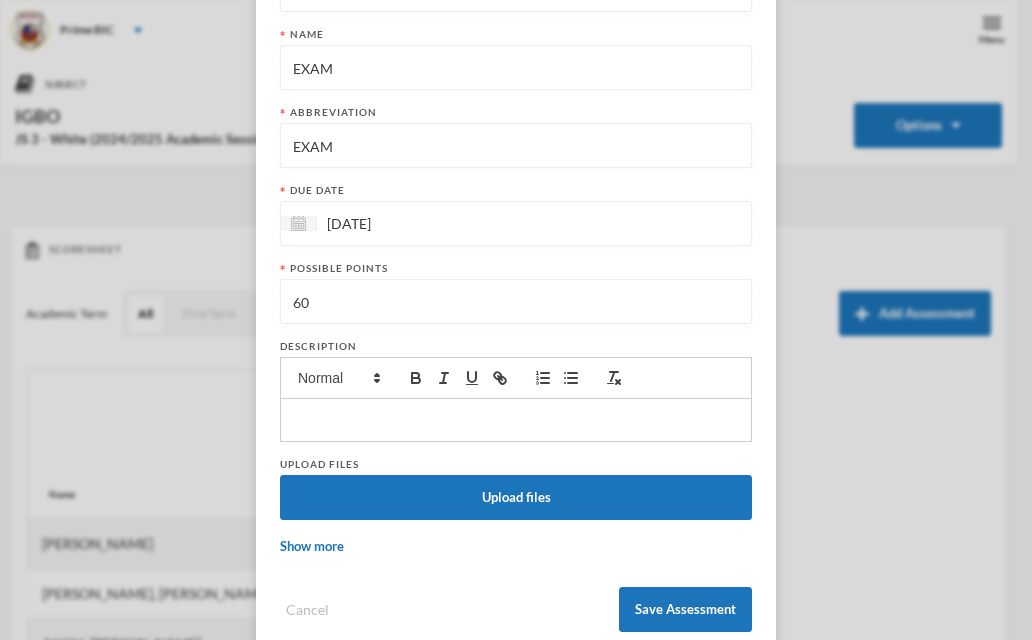 scroll, scrollTop: 269, scrollLeft: 0, axis: vertical 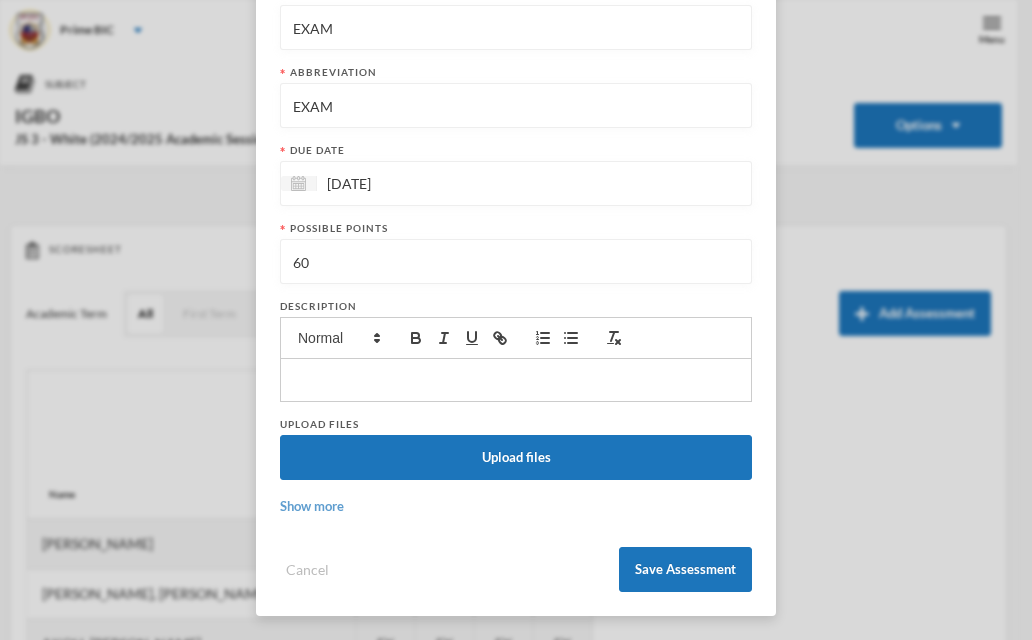 type on "60" 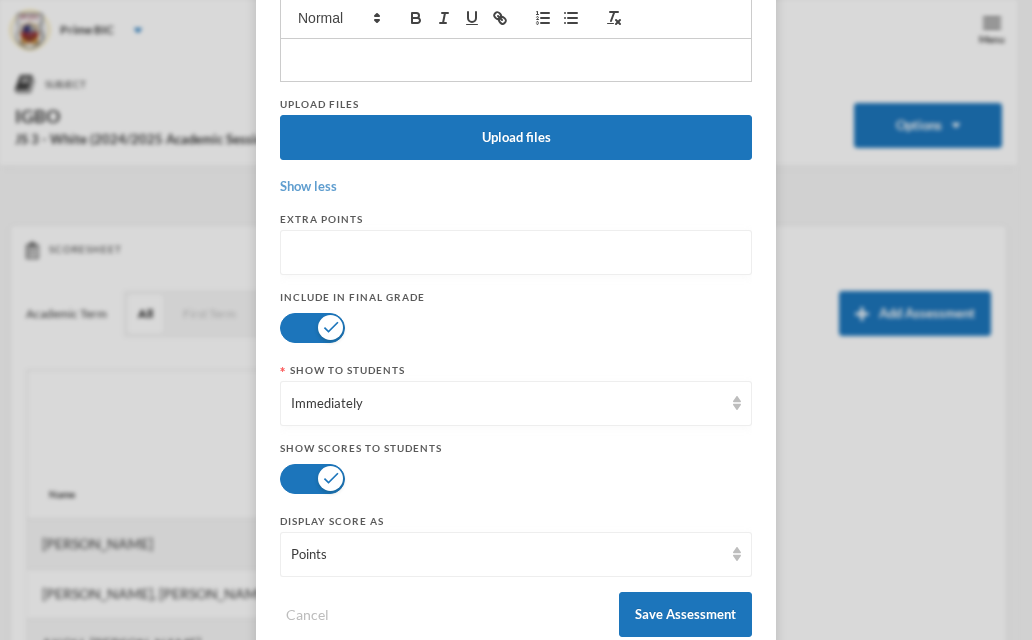scroll, scrollTop: 634, scrollLeft: 0, axis: vertical 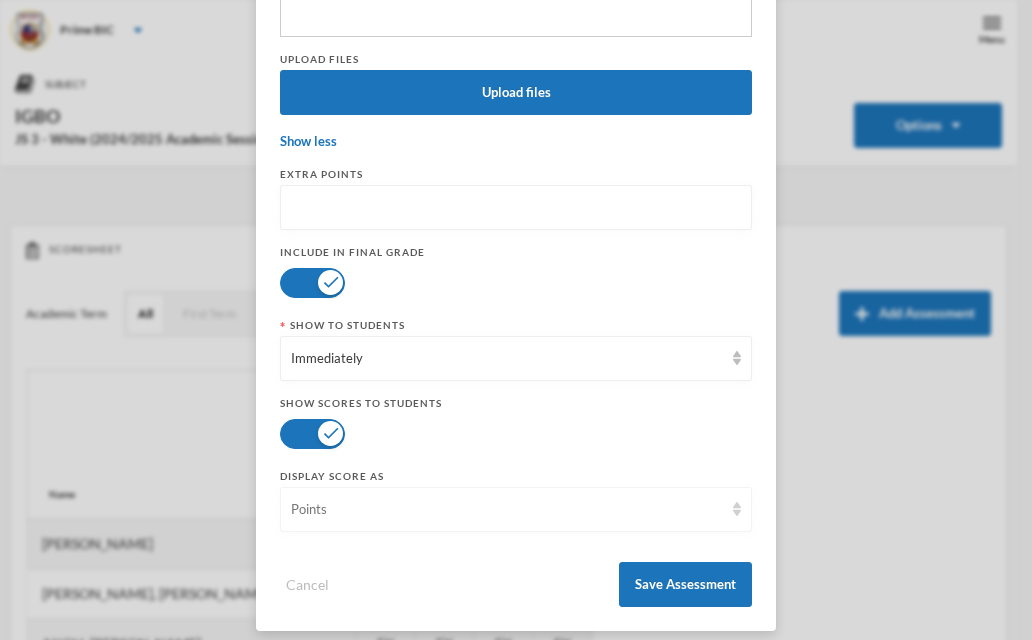 click on "Points" at bounding box center (507, 510) 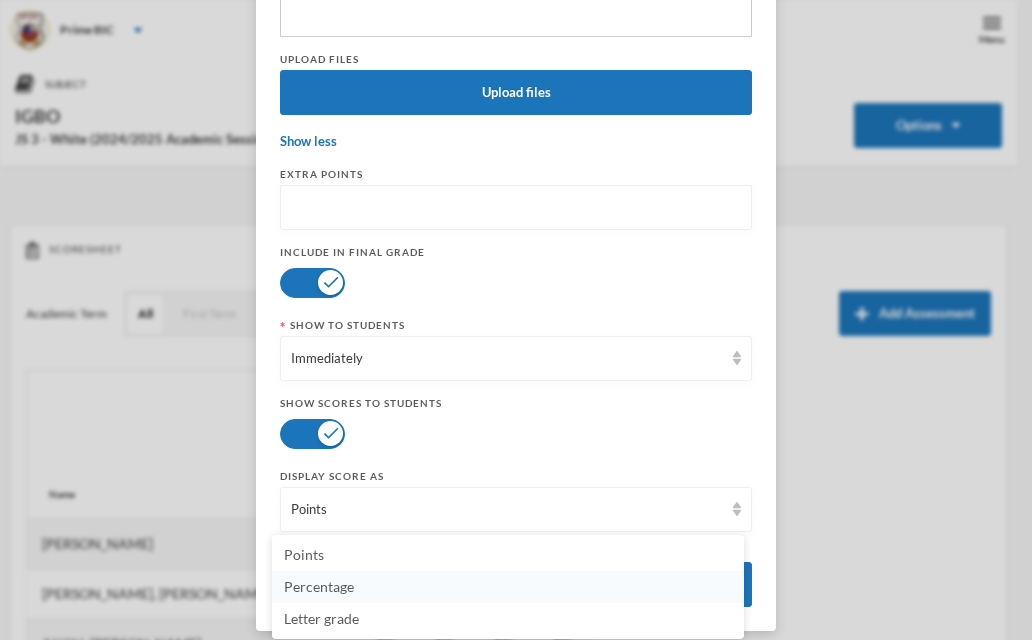 click on "Percentage" at bounding box center (508, 587) 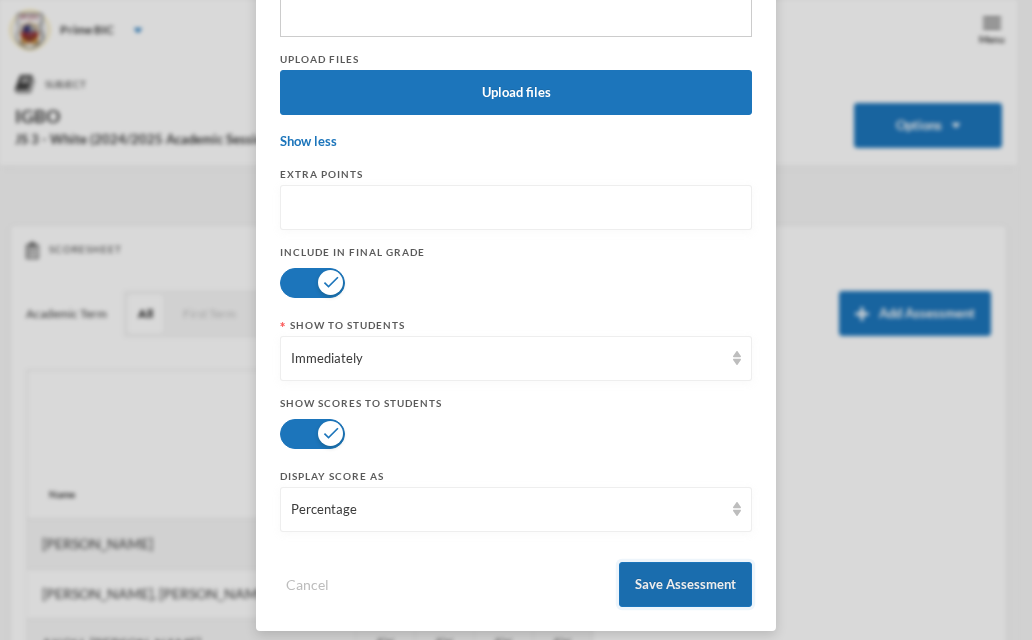 click on "Save Assessment" at bounding box center [685, 584] 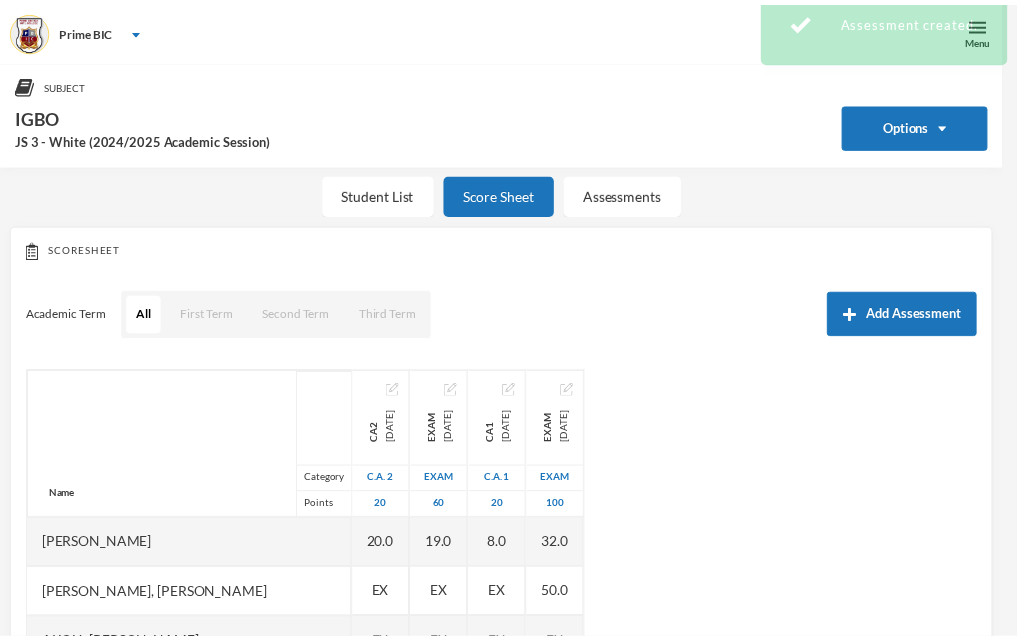 scroll, scrollTop: 549, scrollLeft: 0, axis: vertical 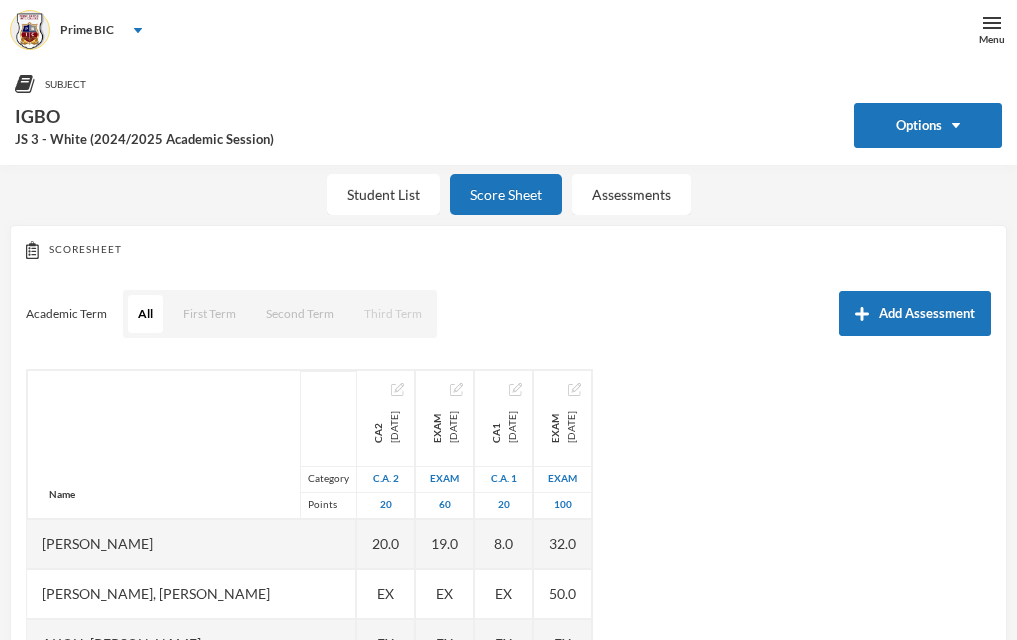 click on "Third Term" at bounding box center (393, 314) 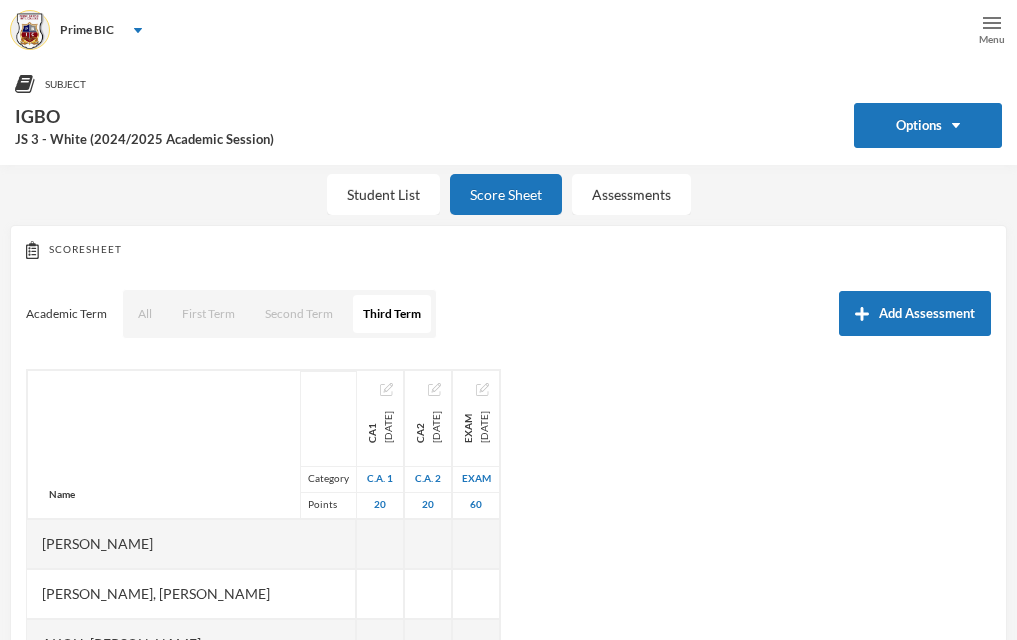 click at bounding box center [992, 23] 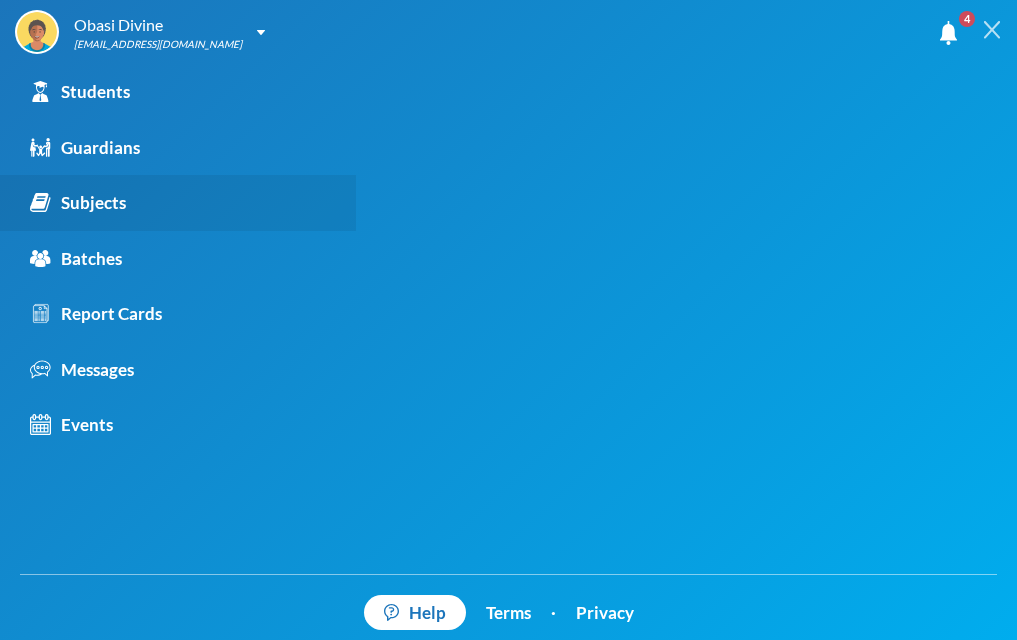 click on "Subjects" at bounding box center [78, 203] 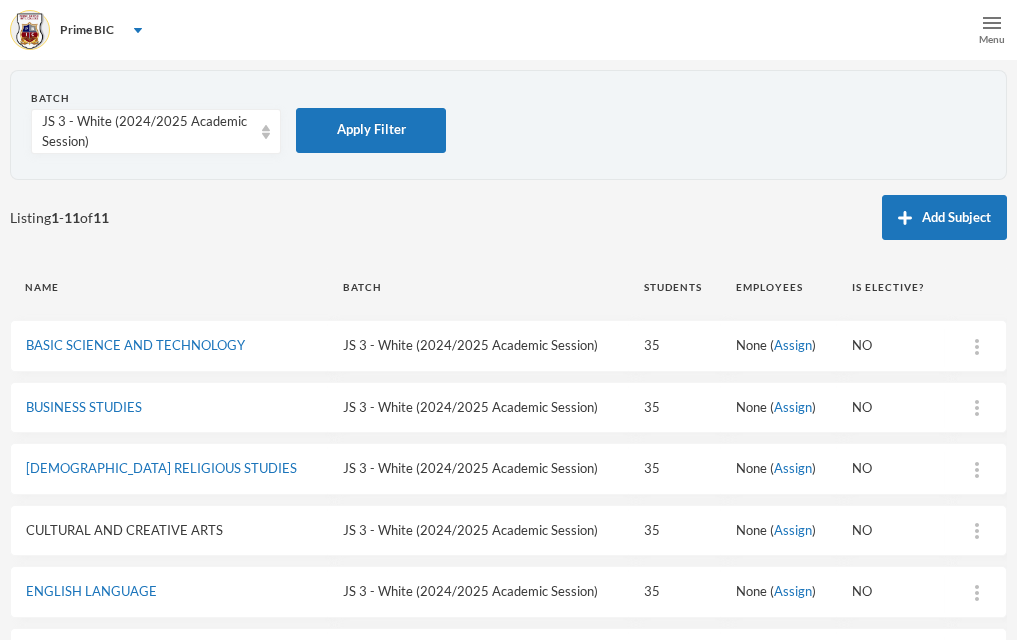 click on "CULTURAL AND CREATIVE ARTS" at bounding box center (124, 530) 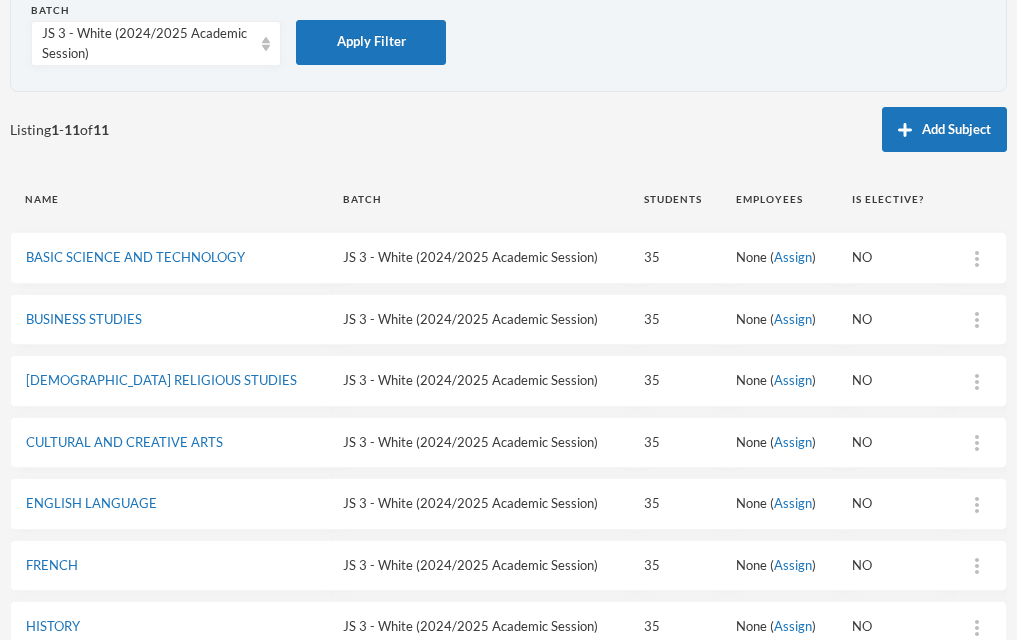 scroll, scrollTop: 214, scrollLeft: 0, axis: vertical 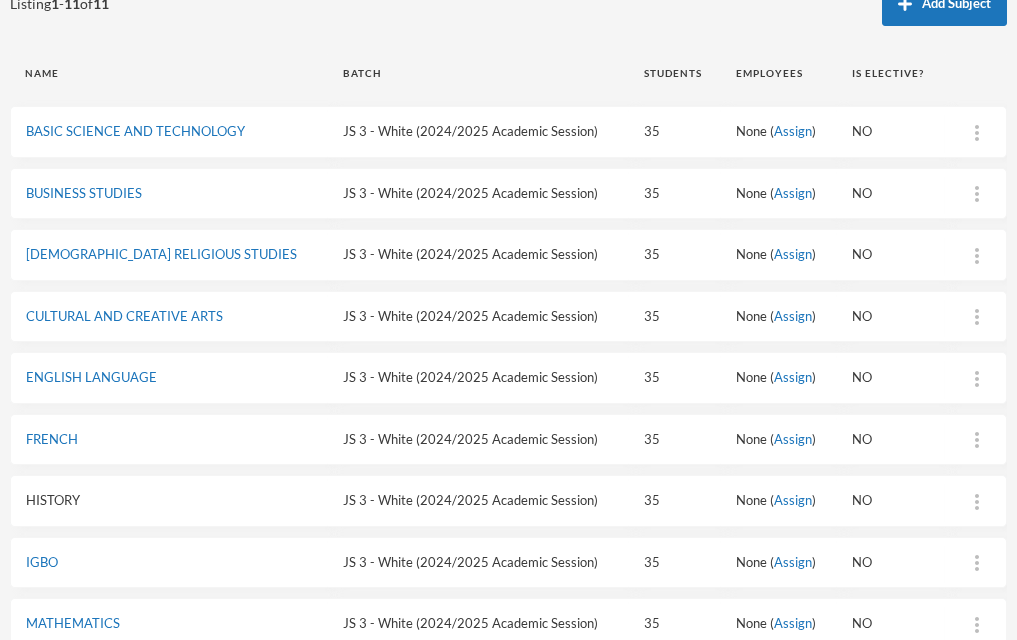 click on "HISTORY" at bounding box center (53, 500) 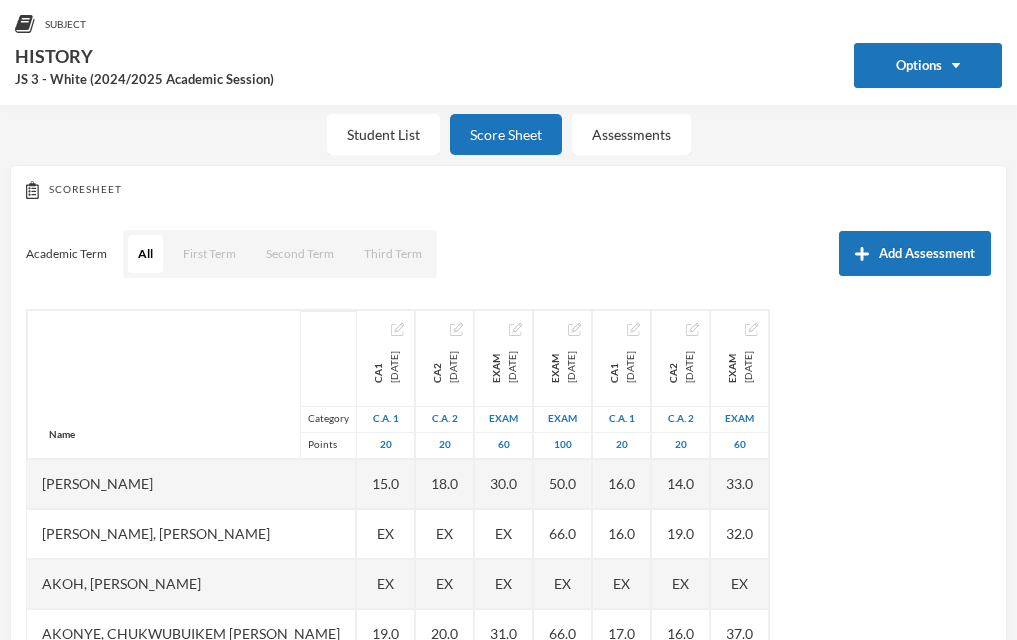 scroll, scrollTop: 214, scrollLeft: 0, axis: vertical 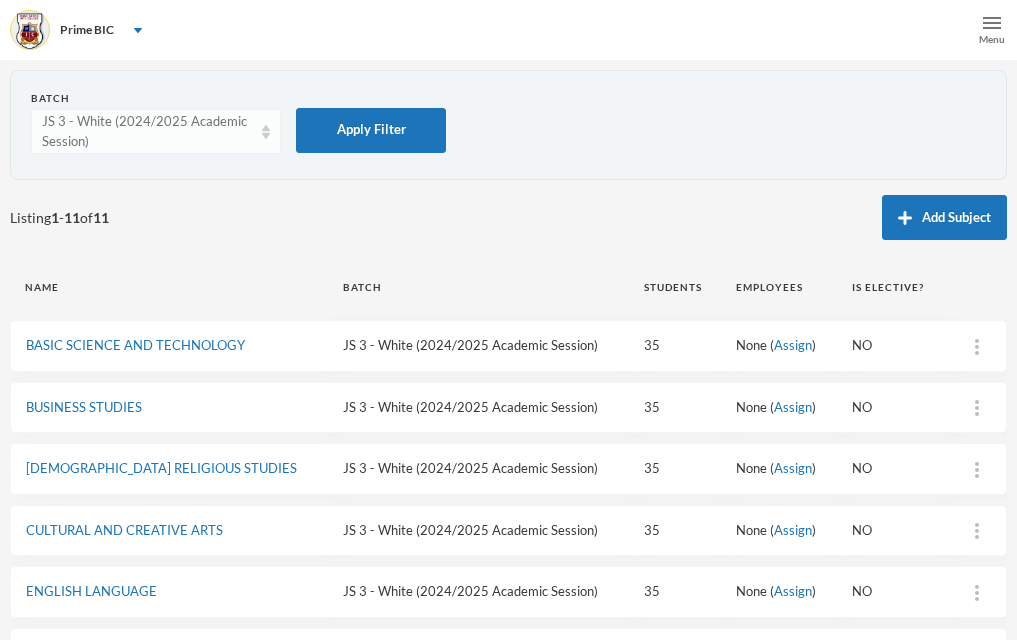 click on "JS 3 - White (2024/2025 Academic Session)" at bounding box center [156, 131] 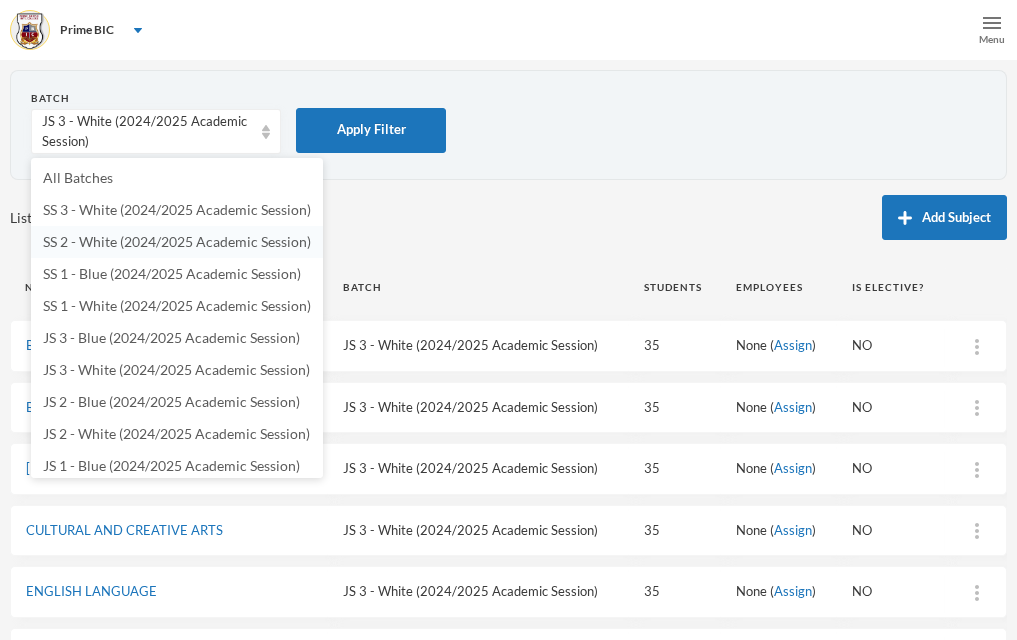 click on "SS 2 - White (2024/2025 Academic Session)" at bounding box center (177, 241) 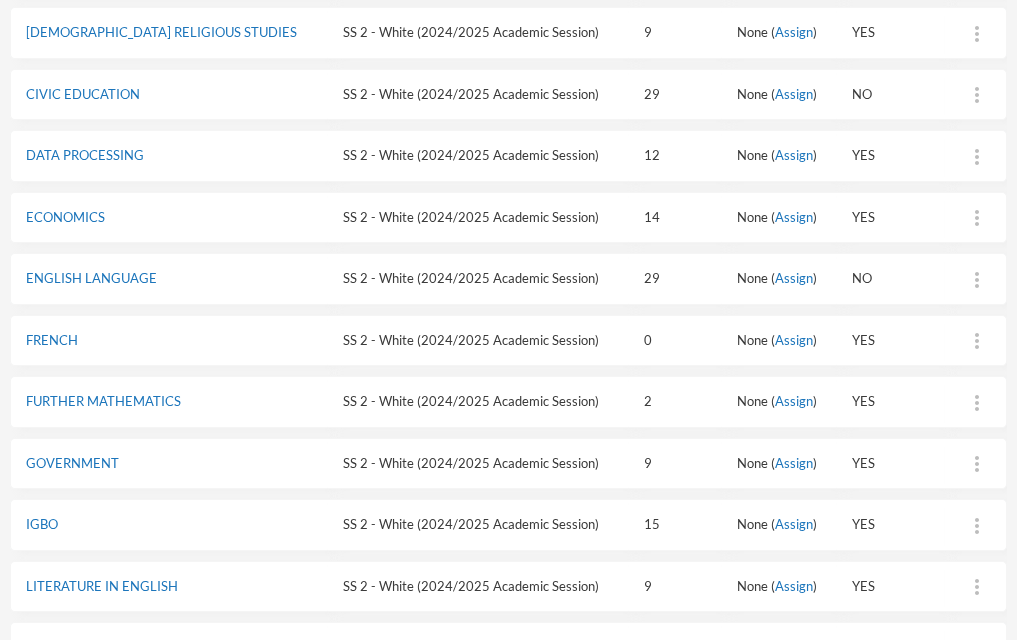 scroll, scrollTop: 672, scrollLeft: 0, axis: vertical 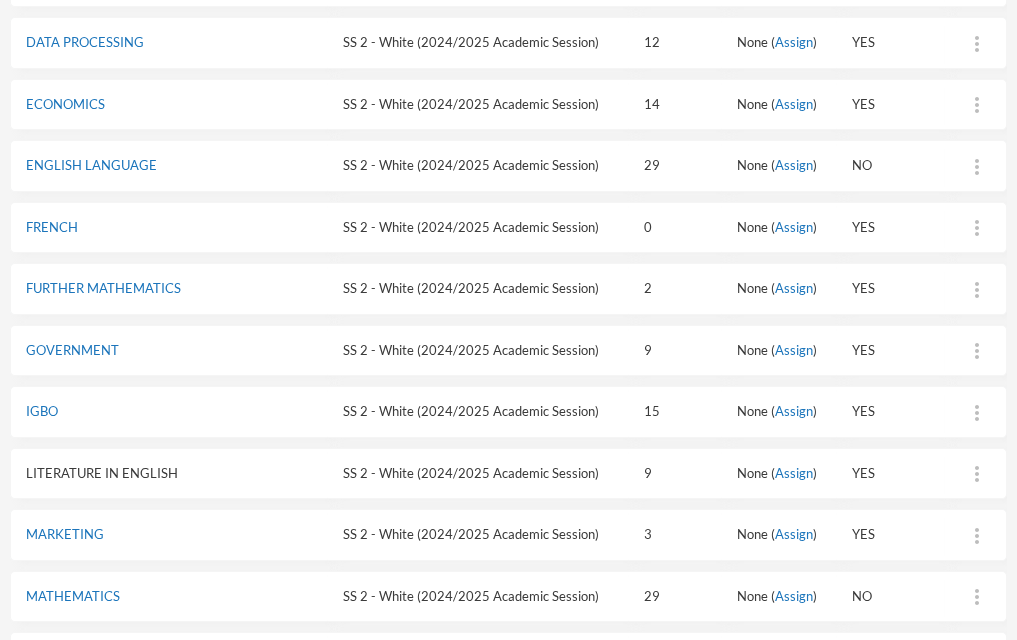 click on "LITERATURE IN ENGLISH" at bounding box center (102, 473) 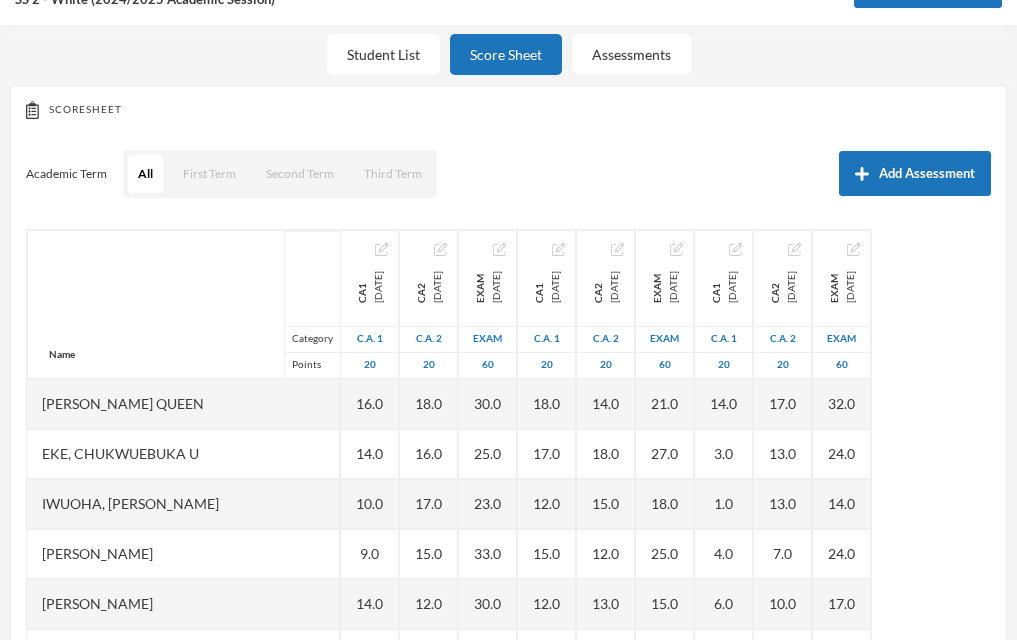 scroll, scrollTop: 0, scrollLeft: 0, axis: both 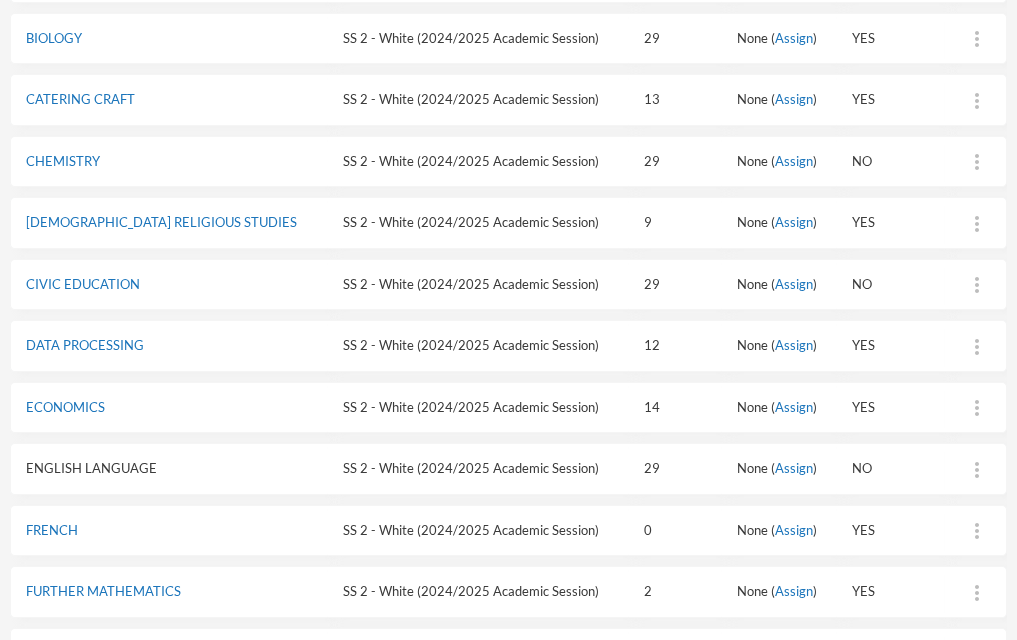 click on "ENGLISH LANGUAGE" at bounding box center [91, 468] 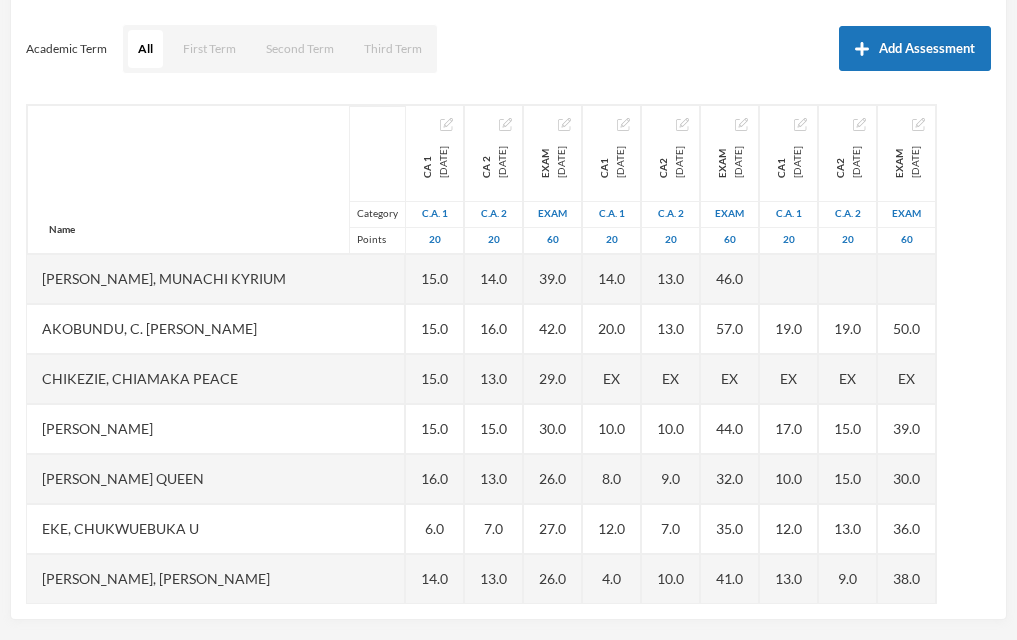 scroll, scrollTop: 0, scrollLeft: 0, axis: both 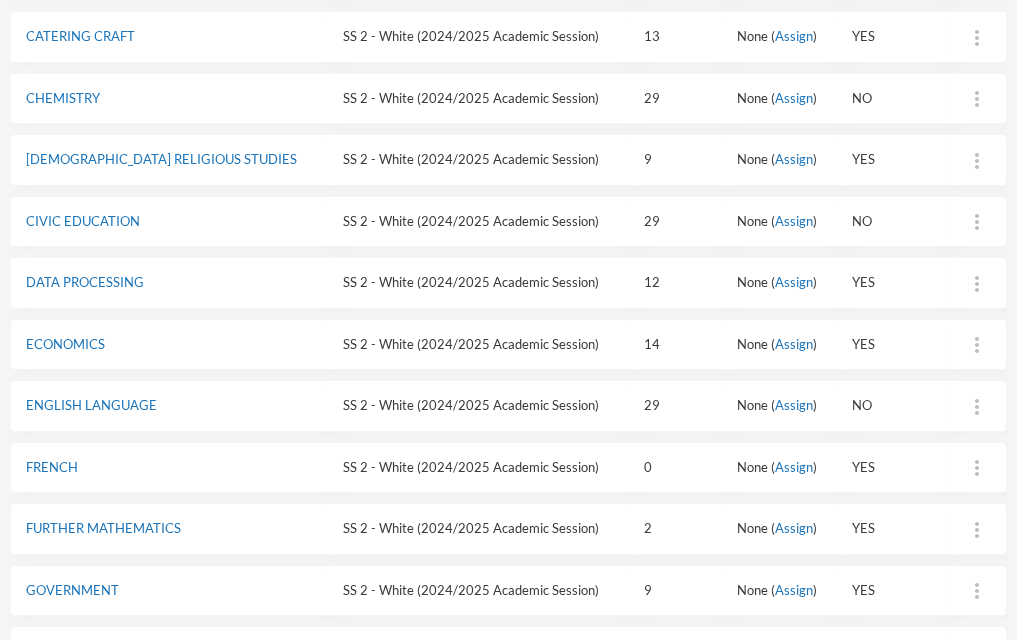 click on "CIVIC EDUCATION" at bounding box center [169, 222] 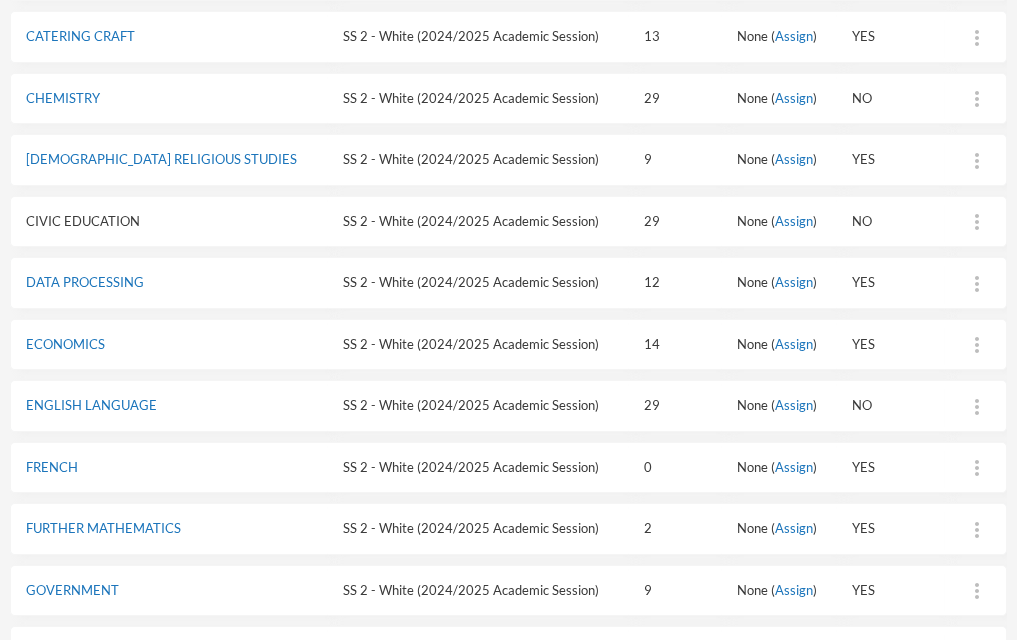 click on "CIVIC EDUCATION" at bounding box center [83, 221] 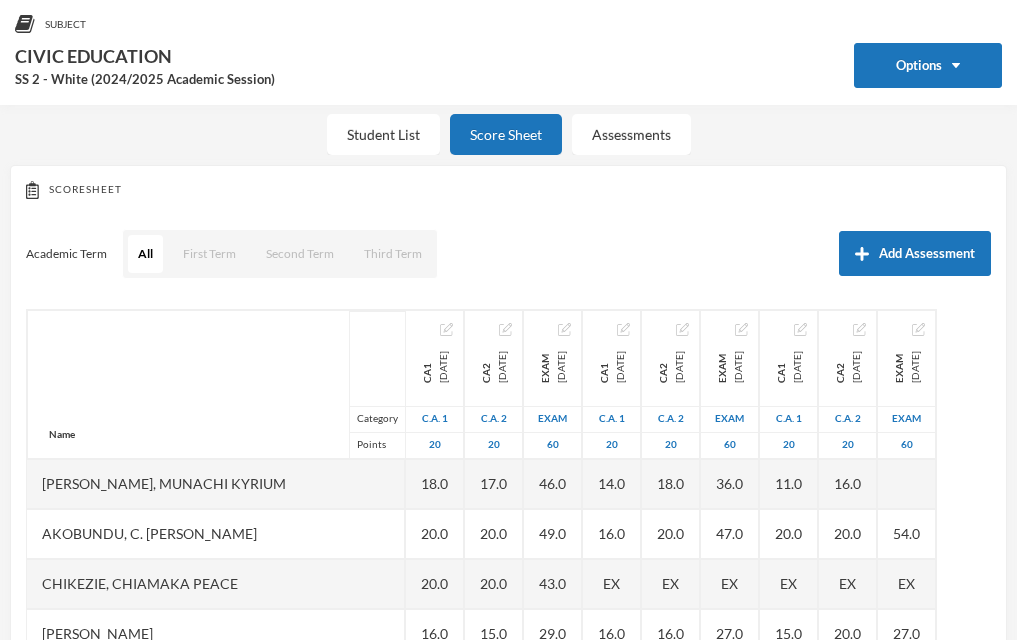 scroll, scrollTop: 265, scrollLeft: 0, axis: vertical 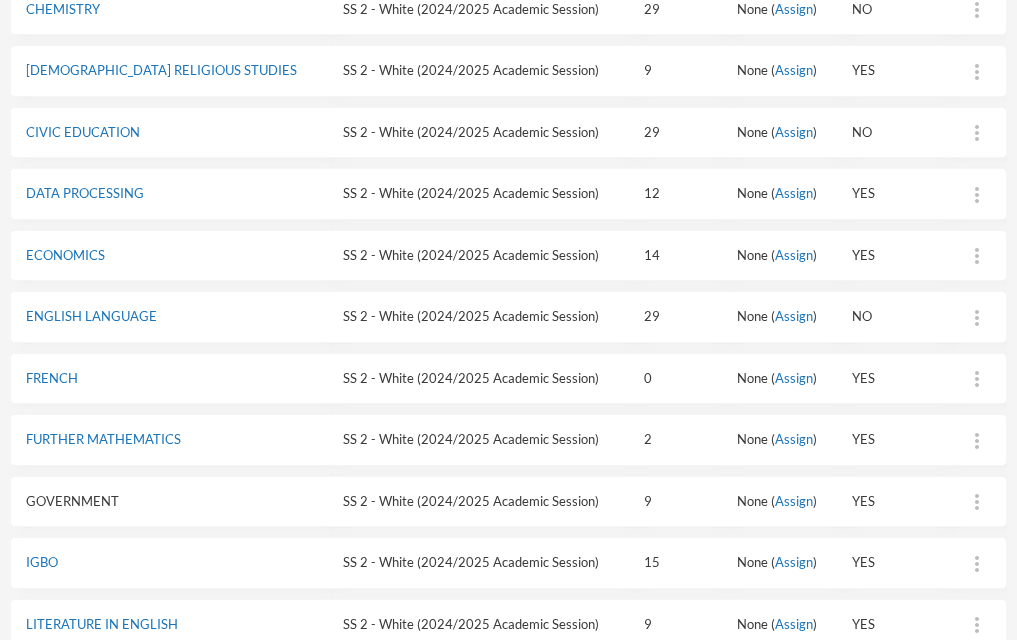 click on "GOVERNMENT" at bounding box center [72, 501] 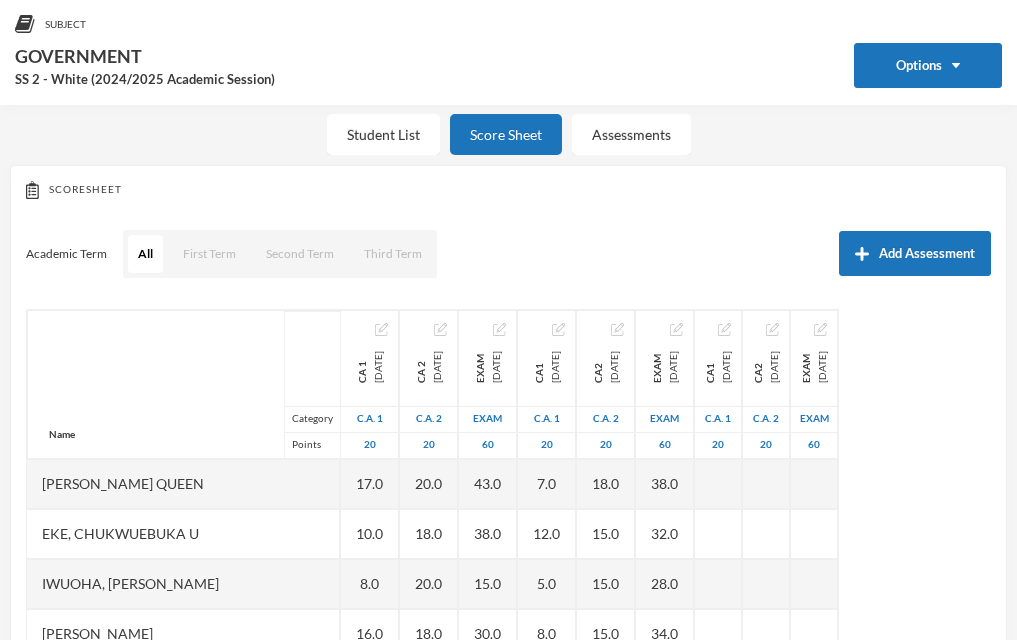 scroll, scrollTop: 265, scrollLeft: 0, axis: vertical 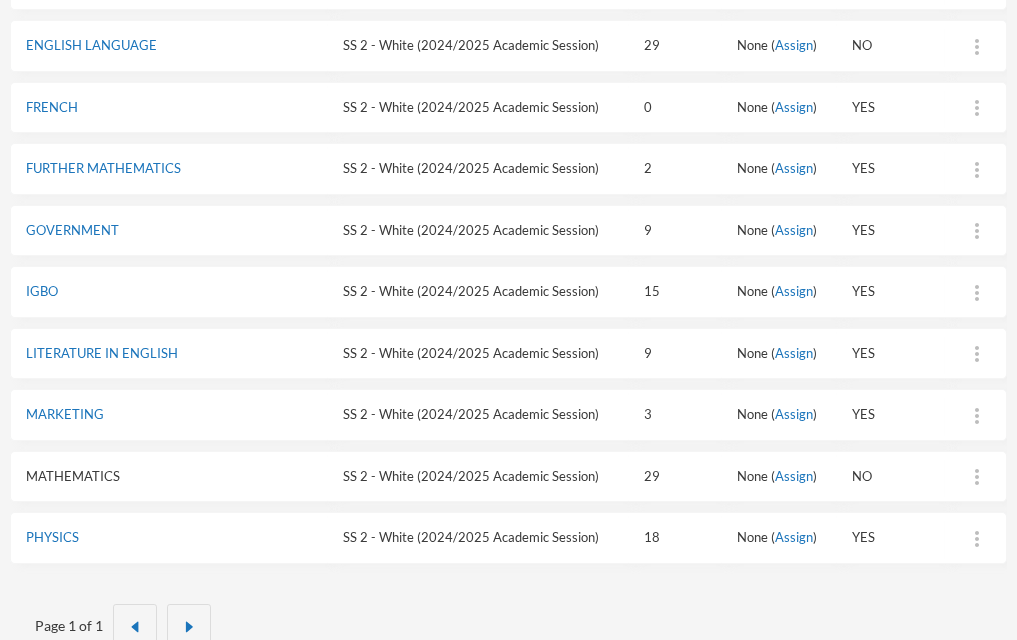 click on "MATHEMATICS" at bounding box center [73, 476] 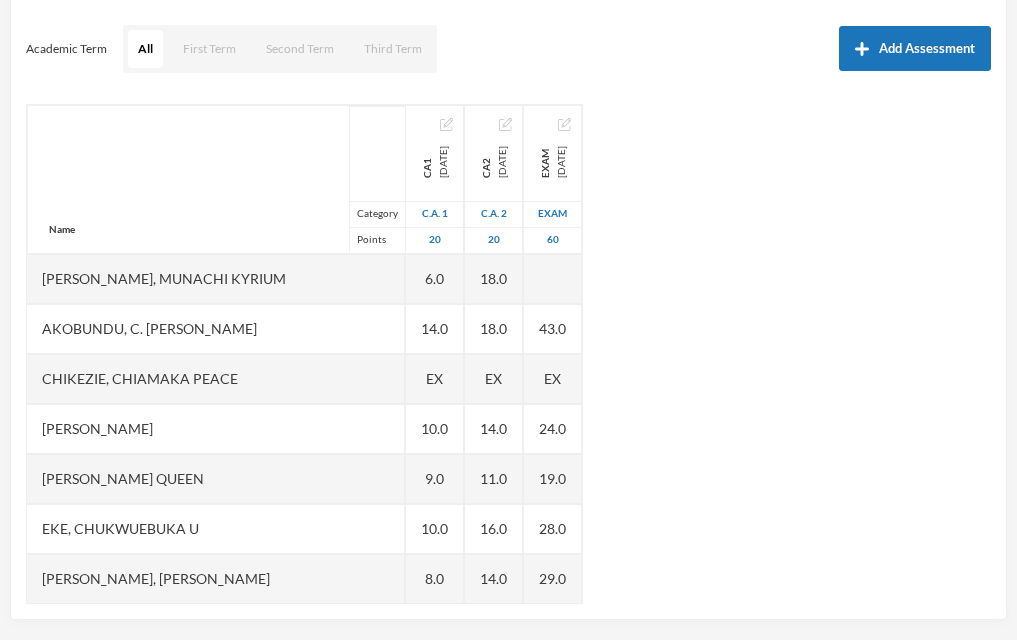 scroll, scrollTop: 265, scrollLeft: 0, axis: vertical 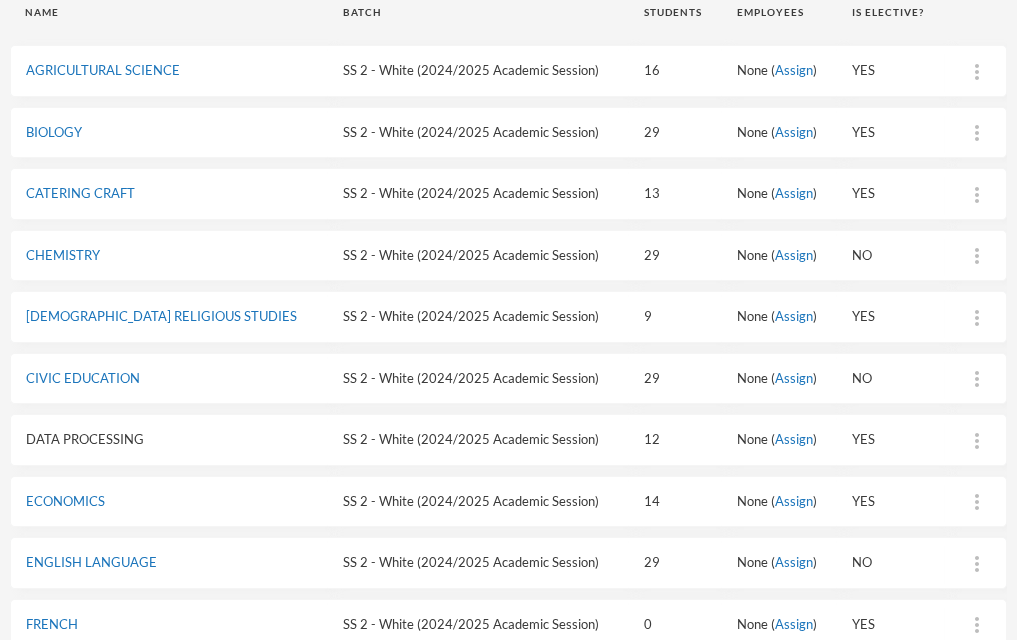 click on "DATA PROCESSING" at bounding box center [85, 439] 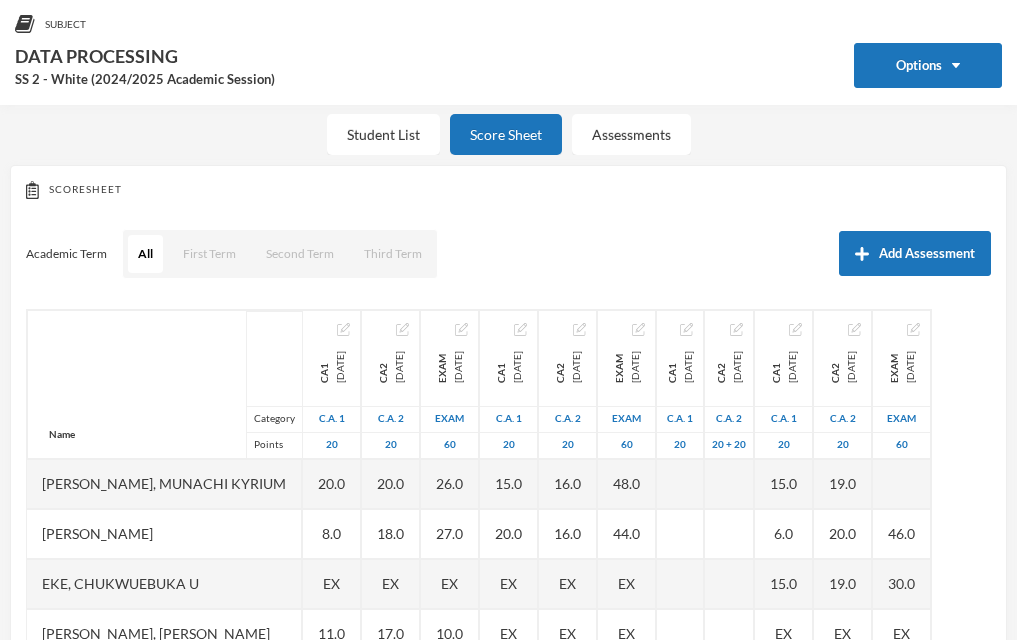 scroll, scrollTop: 265, scrollLeft: 0, axis: vertical 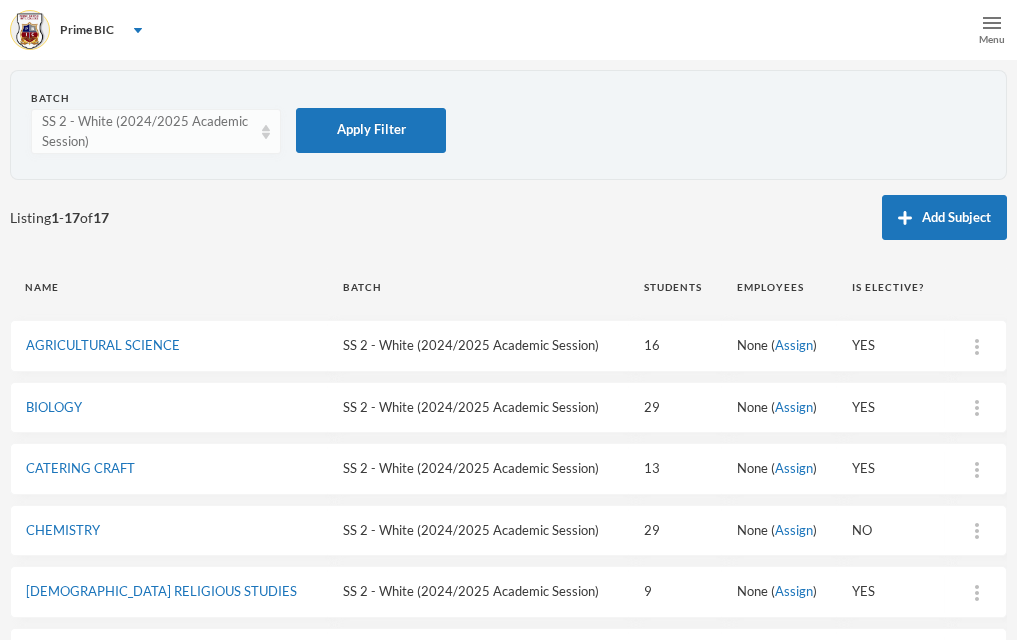 click on "SS 2 - White (2024/2025 Academic Session)" at bounding box center (156, 131) 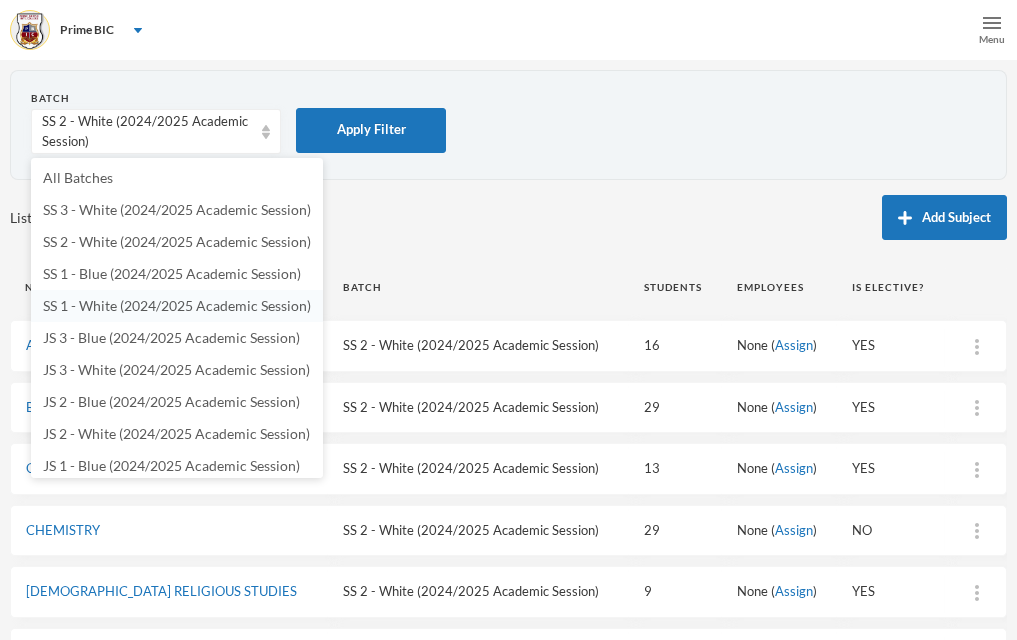 click on "SS 1 - White (2024/2025 Academic Session)" at bounding box center (177, 305) 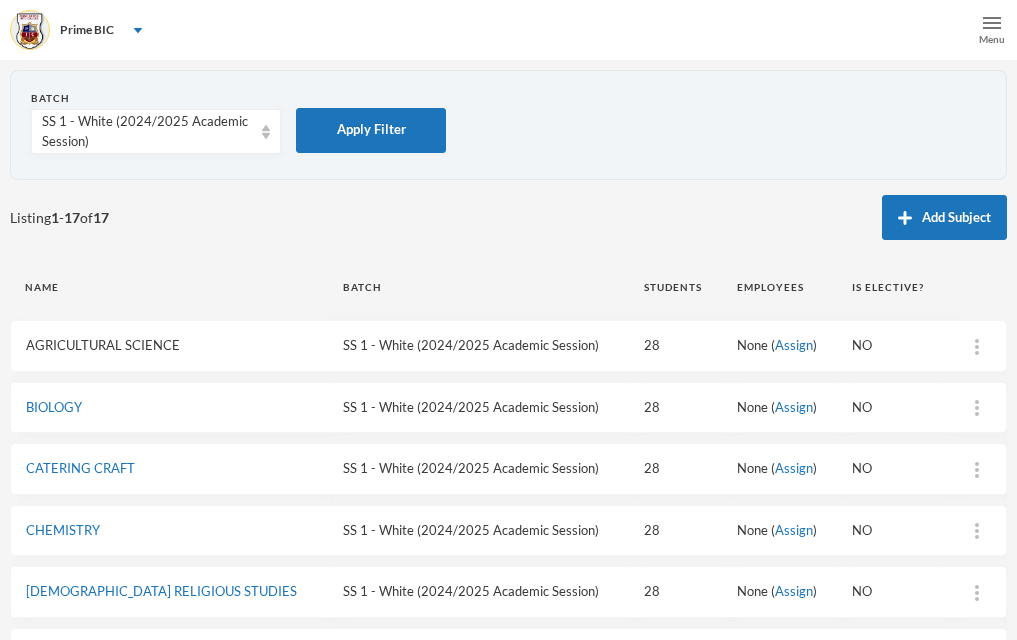 click on "AGRICULTURAL SCIENCE" at bounding box center (103, 345) 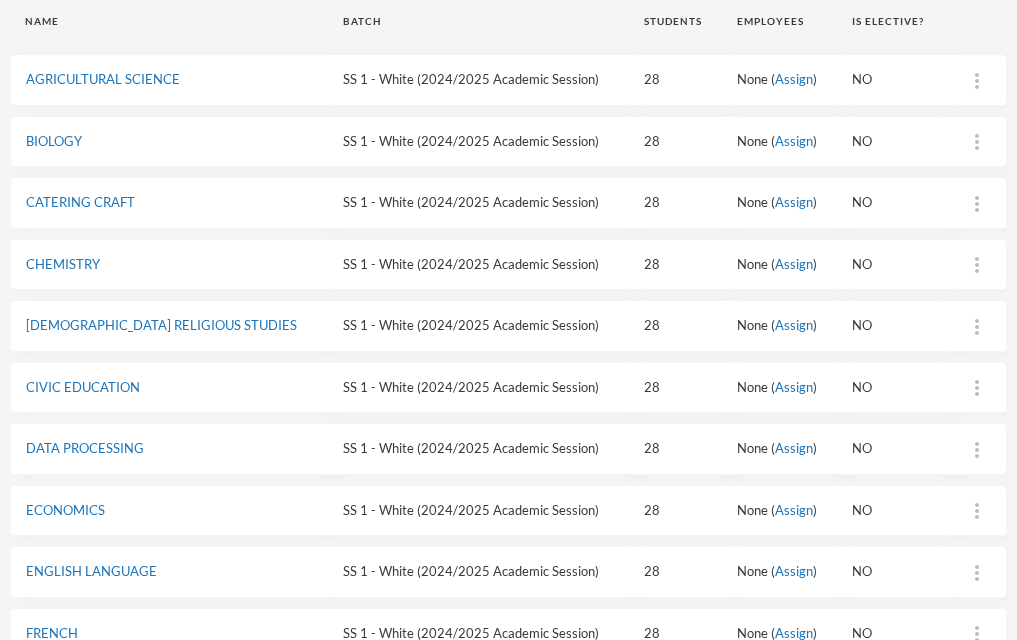 scroll, scrollTop: 270, scrollLeft: 0, axis: vertical 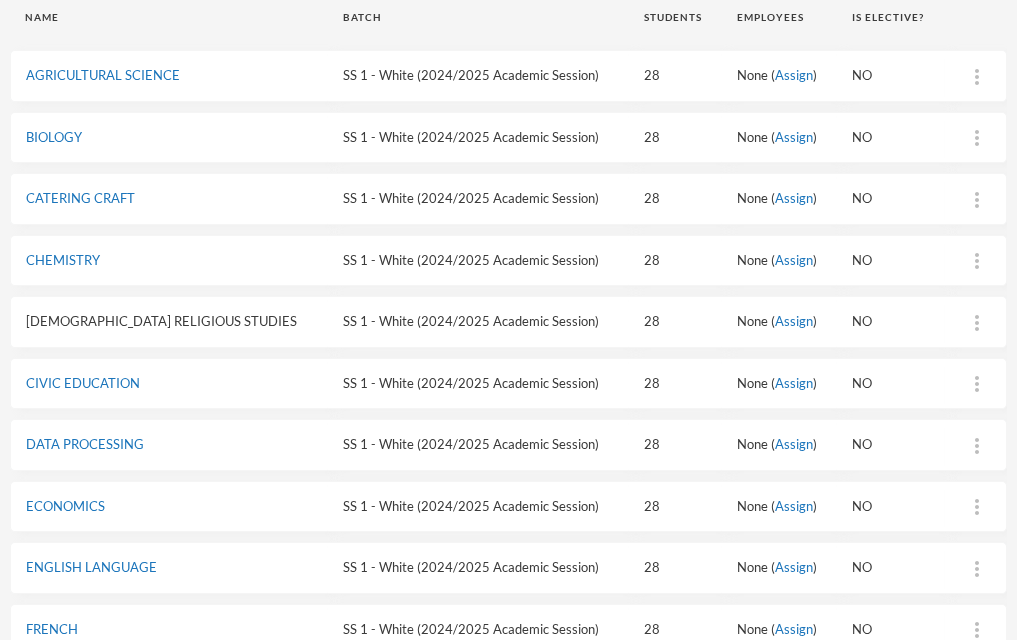 click on "[DEMOGRAPHIC_DATA] RELIGIOUS STUDIES" at bounding box center [161, 321] 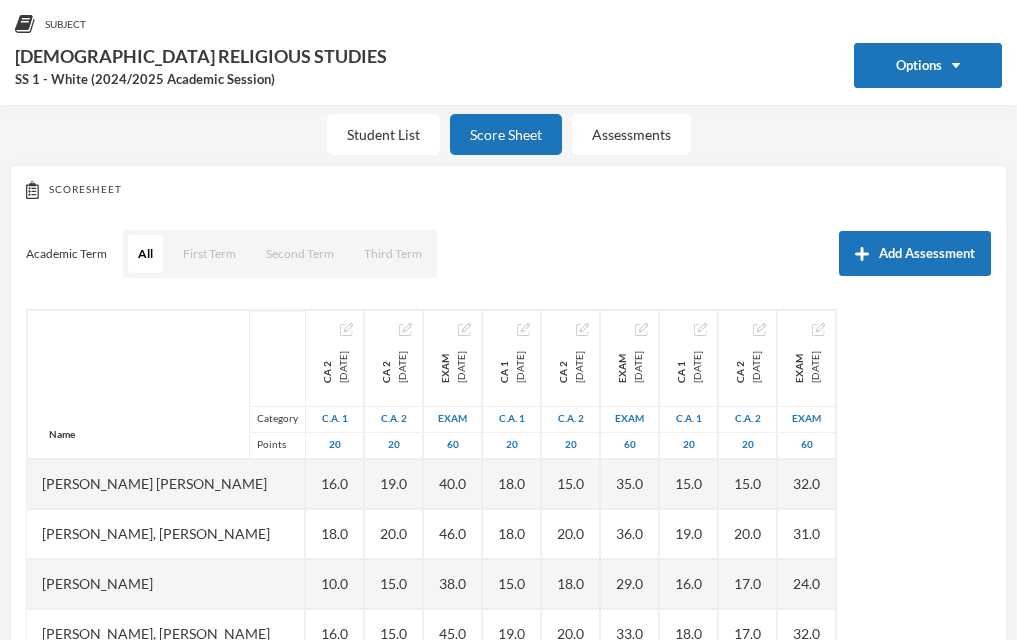 scroll, scrollTop: 265, scrollLeft: 0, axis: vertical 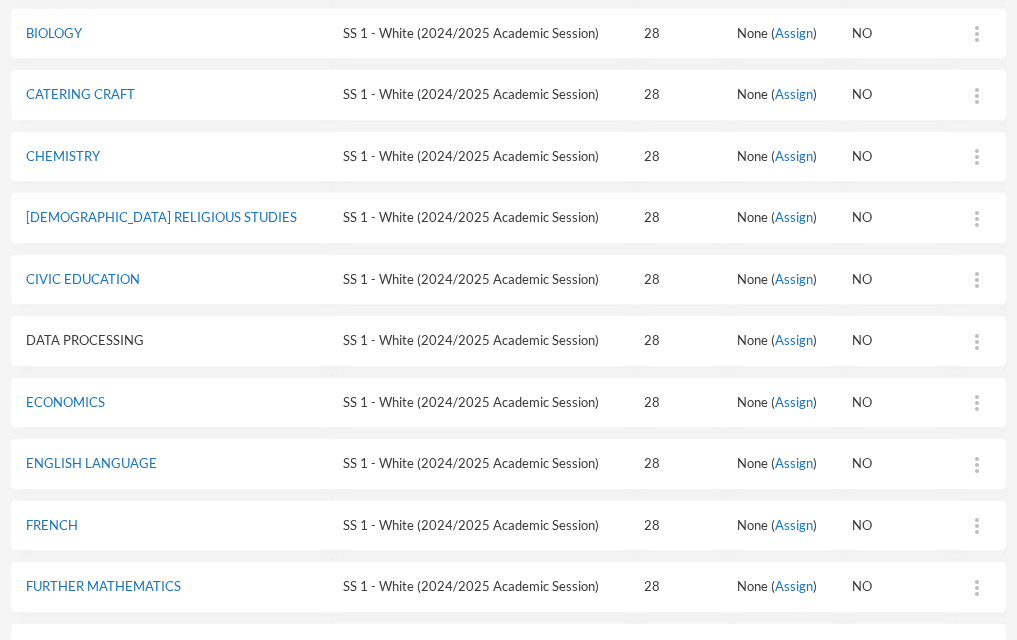 click on "DATA PROCESSING" at bounding box center (85, 340) 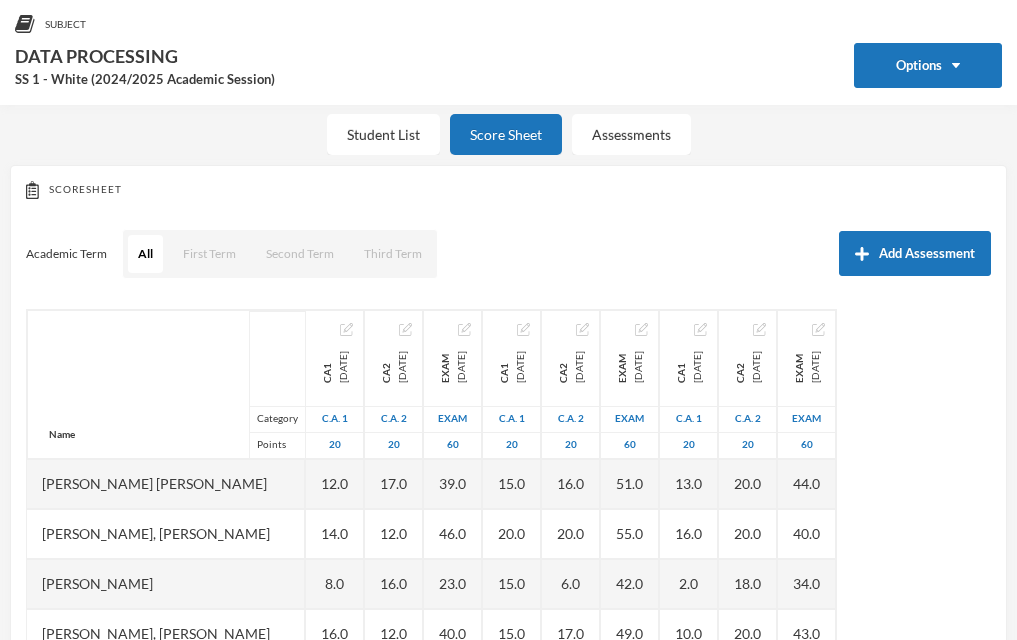 scroll, scrollTop: 265, scrollLeft: 0, axis: vertical 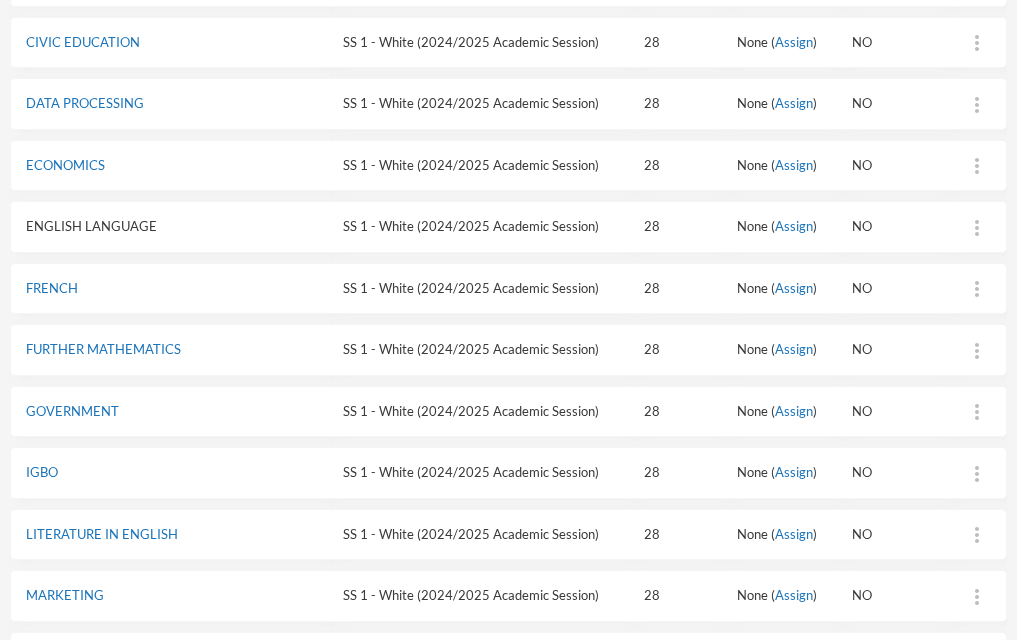 click on "ENGLISH LANGUAGE" at bounding box center (91, 226) 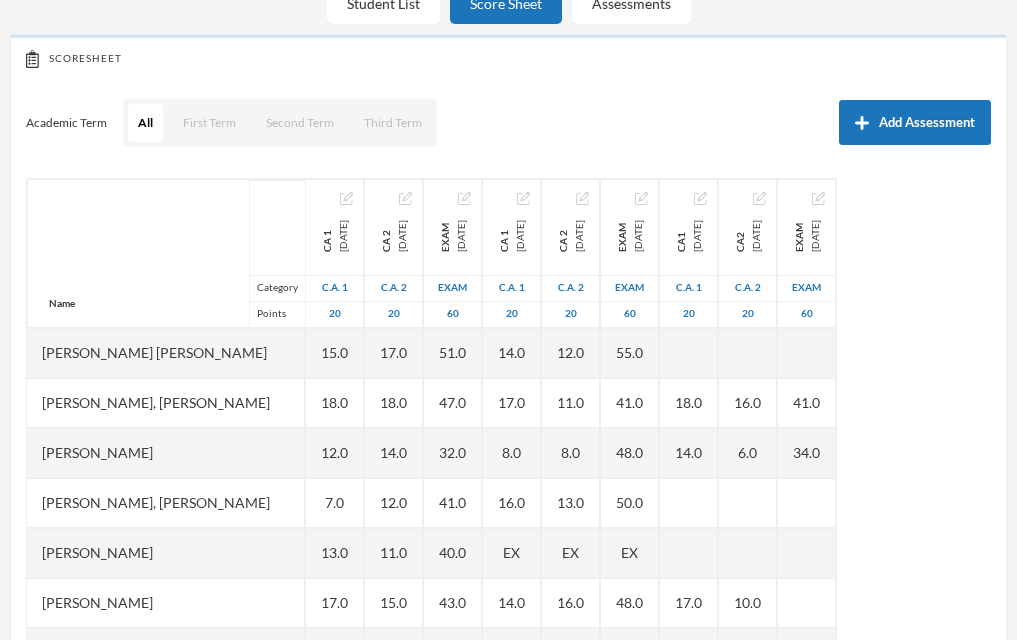 scroll, scrollTop: 265, scrollLeft: 0, axis: vertical 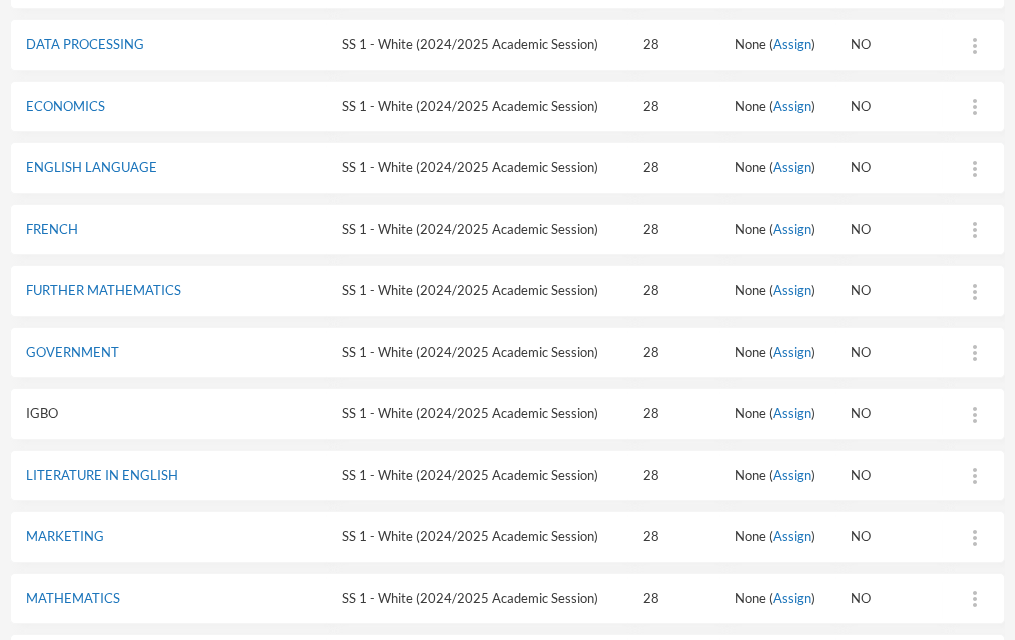 click on "IGBO" at bounding box center [42, 413] 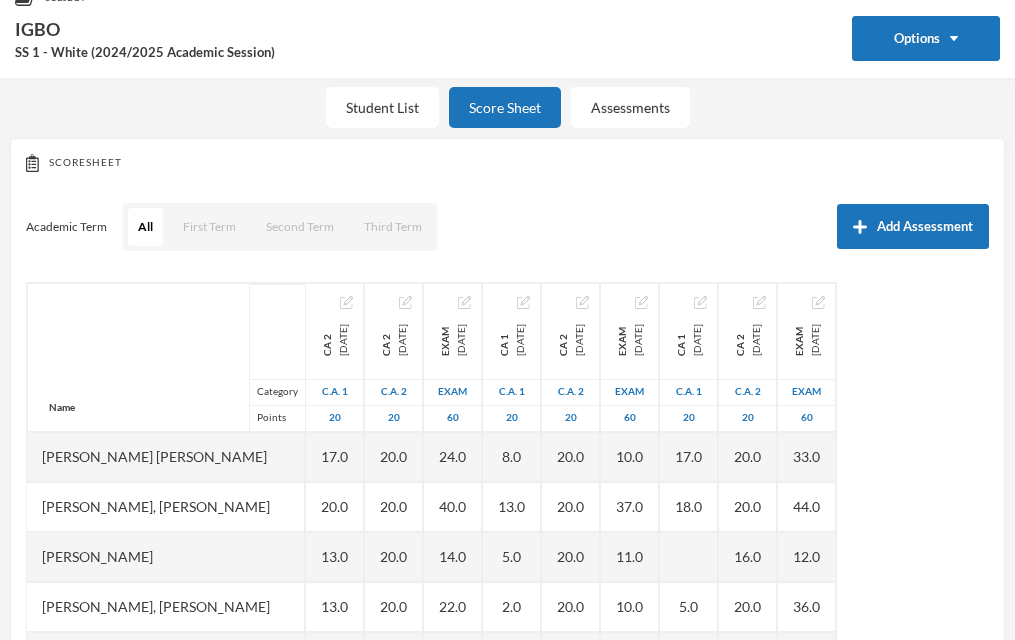 scroll, scrollTop: 0, scrollLeft: 0, axis: both 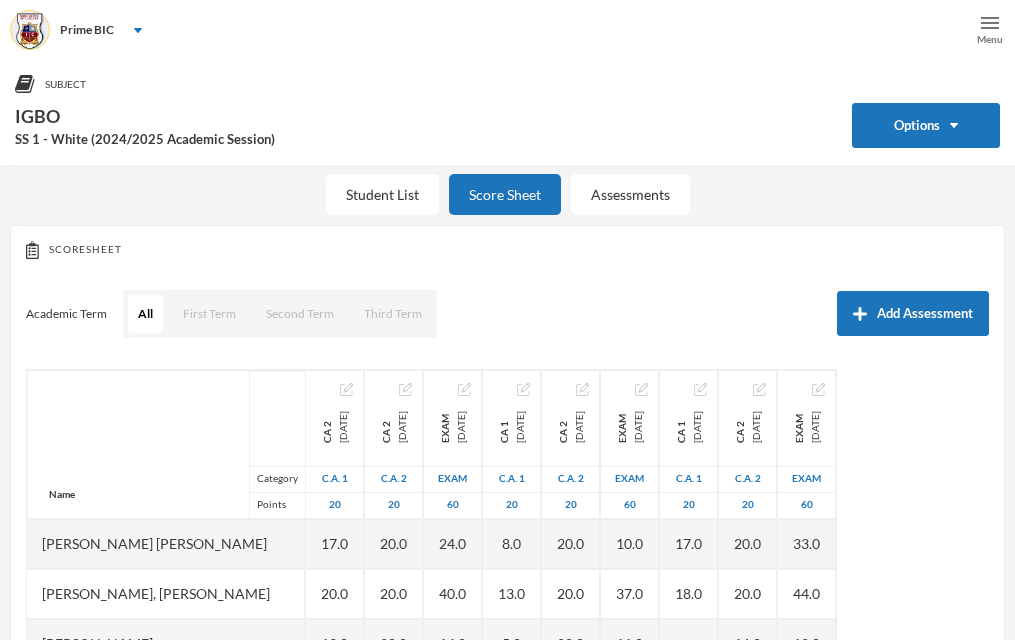 click on "Menu" at bounding box center [990, 39] 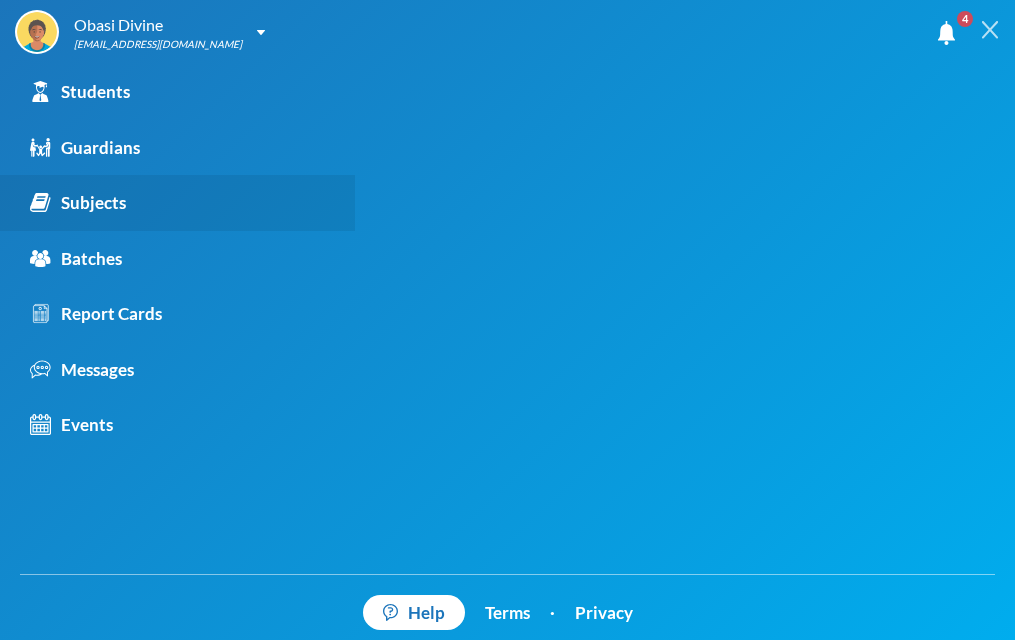 click on "Subjects" at bounding box center (78, 203) 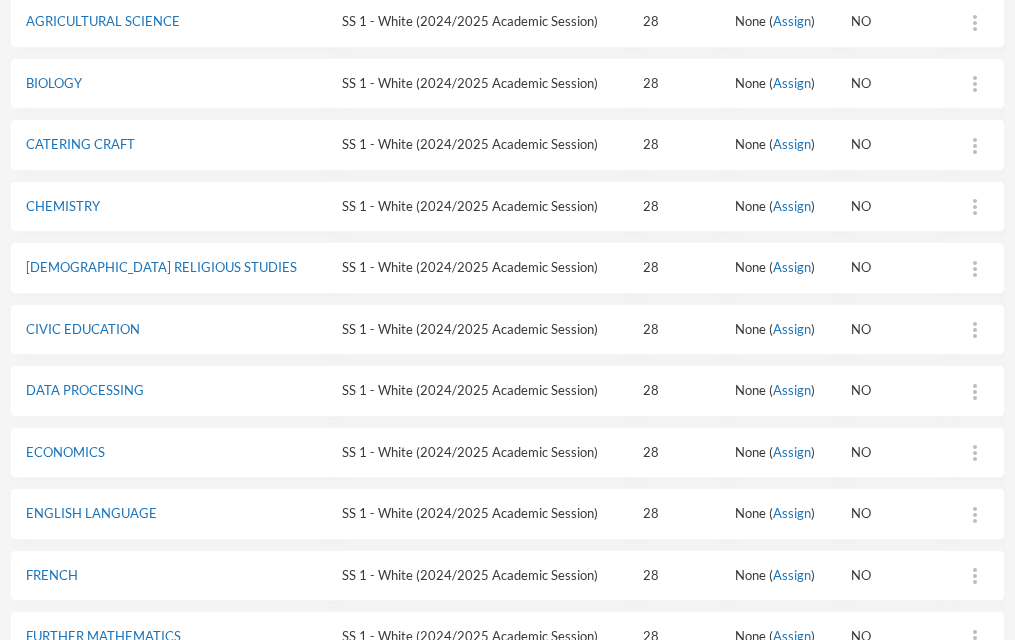 scroll, scrollTop: 350, scrollLeft: 0, axis: vertical 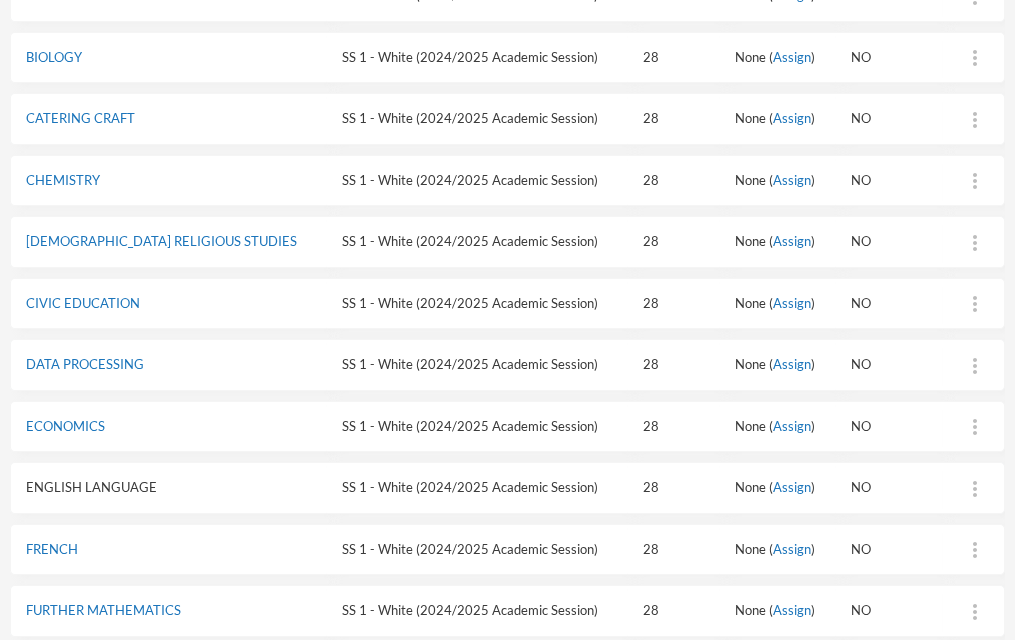 click on "ENGLISH LANGUAGE" at bounding box center [91, 487] 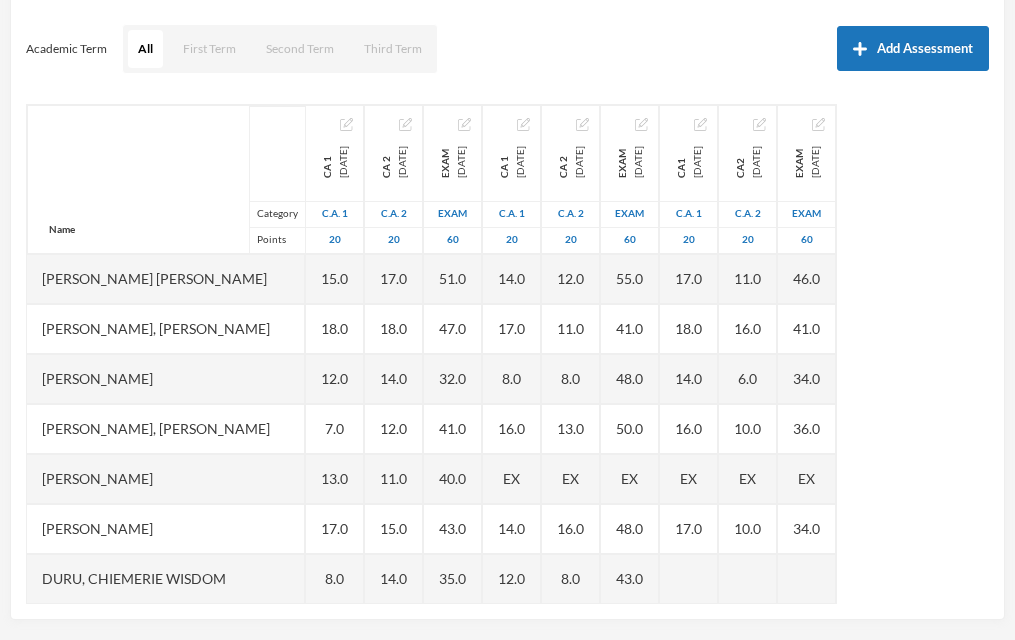 scroll, scrollTop: 265, scrollLeft: 0, axis: vertical 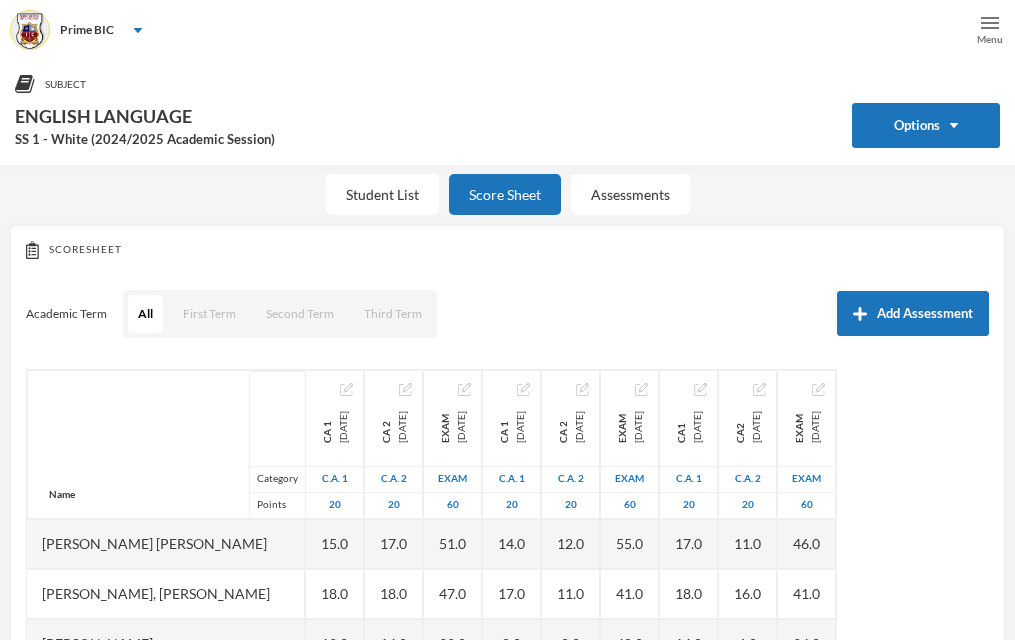 click at bounding box center (990, 23) 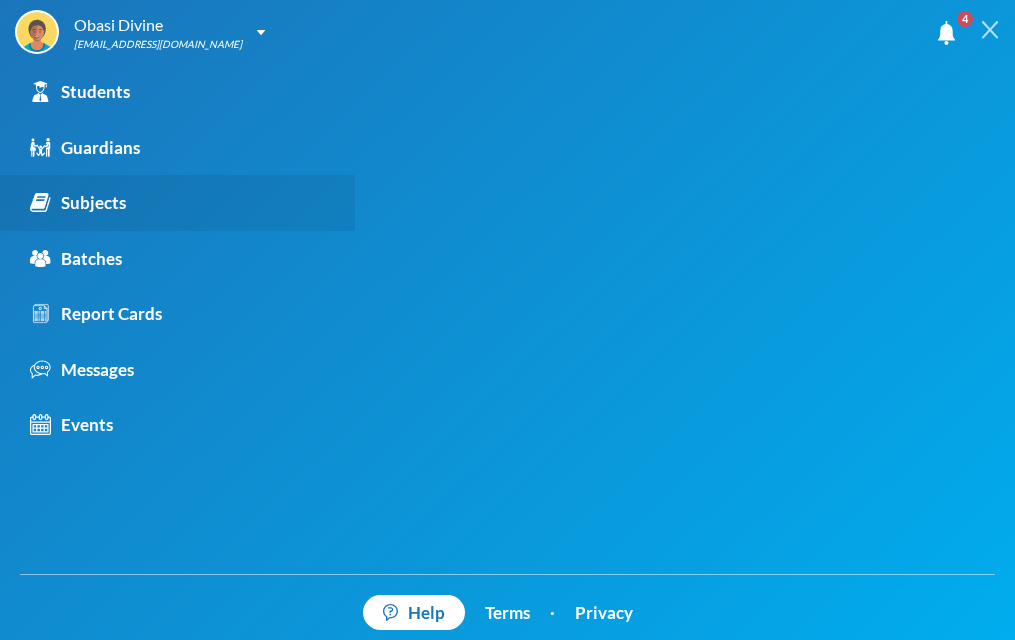 click on "Subjects" at bounding box center (78, 203) 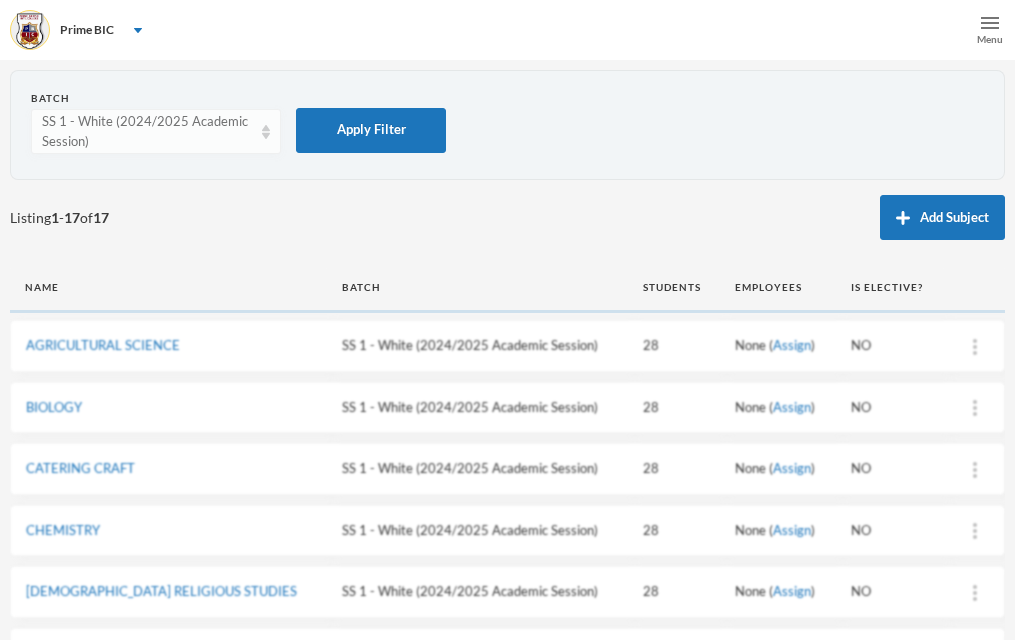 click on "SS 1 - White (2024/2025 Academic Session)" at bounding box center [156, 131] 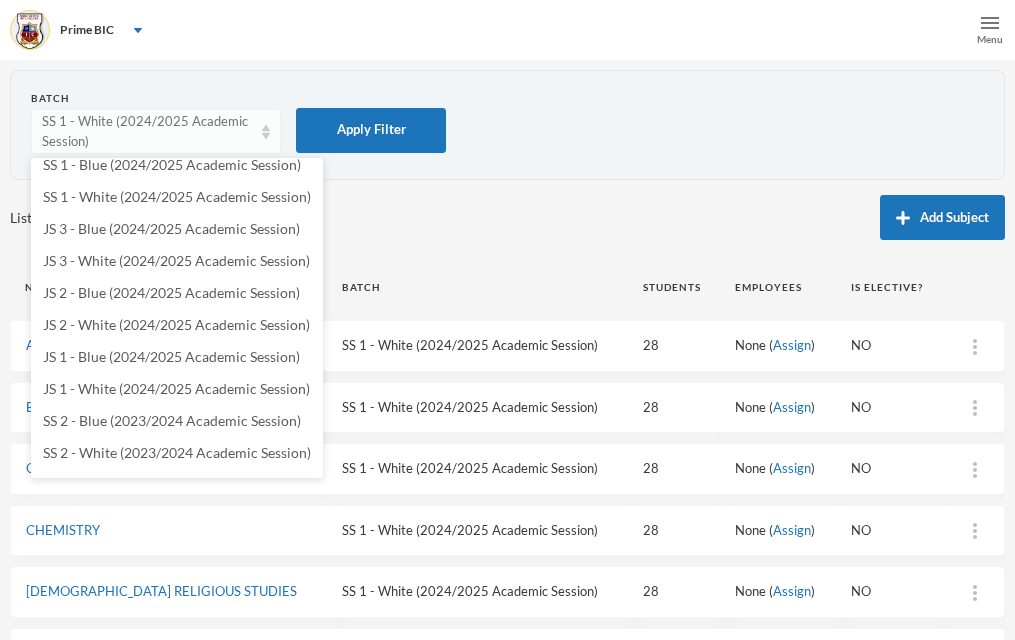 scroll, scrollTop: 119, scrollLeft: 0, axis: vertical 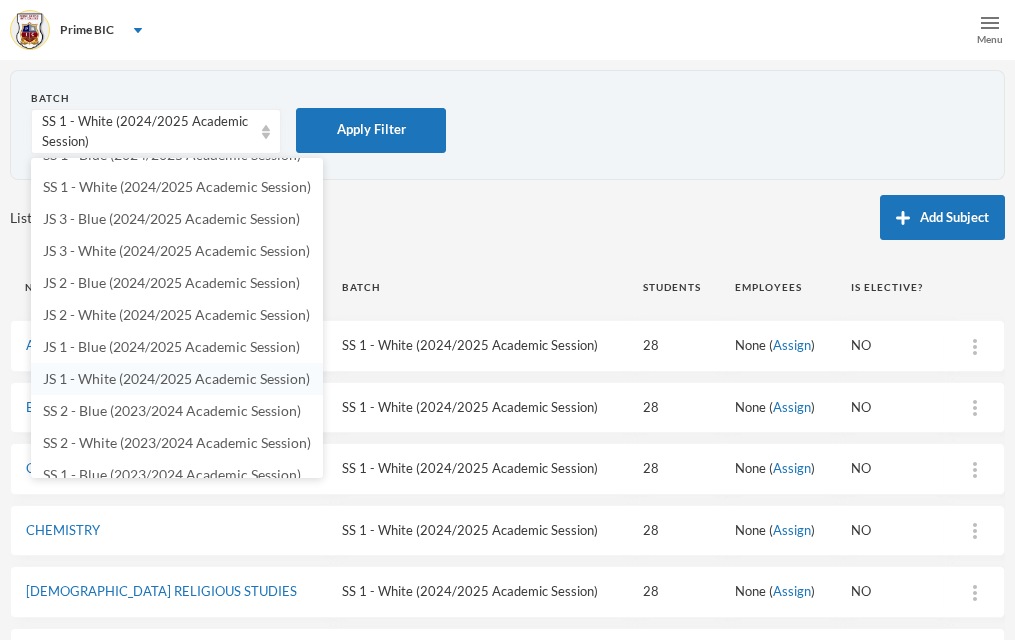 click on "JS 1 - White (2024/2025 Academic Session)" at bounding box center [176, 378] 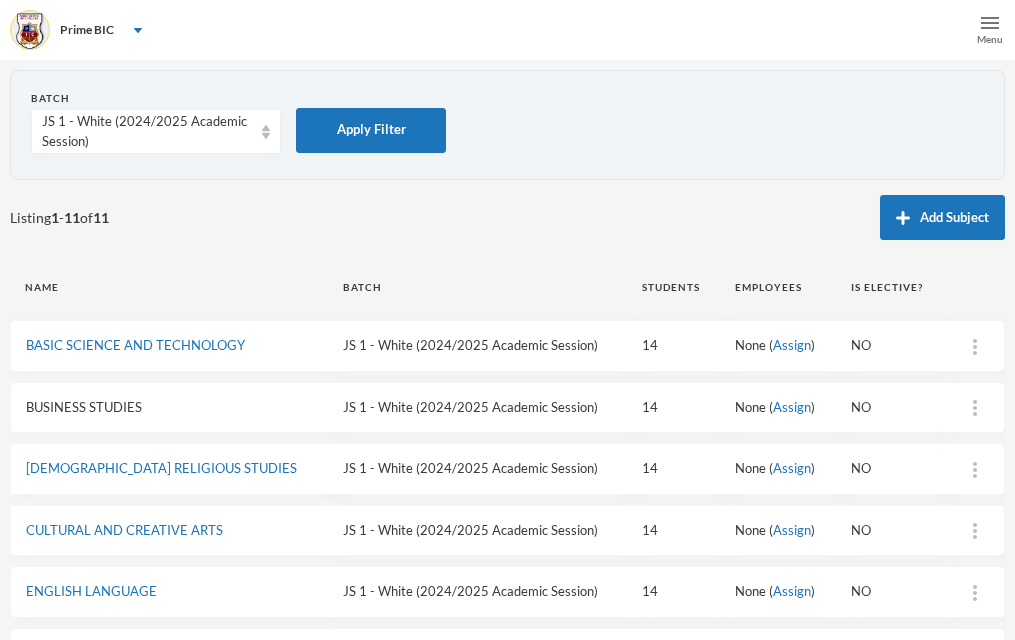 click on "BUSINESS STUDIES" at bounding box center [84, 407] 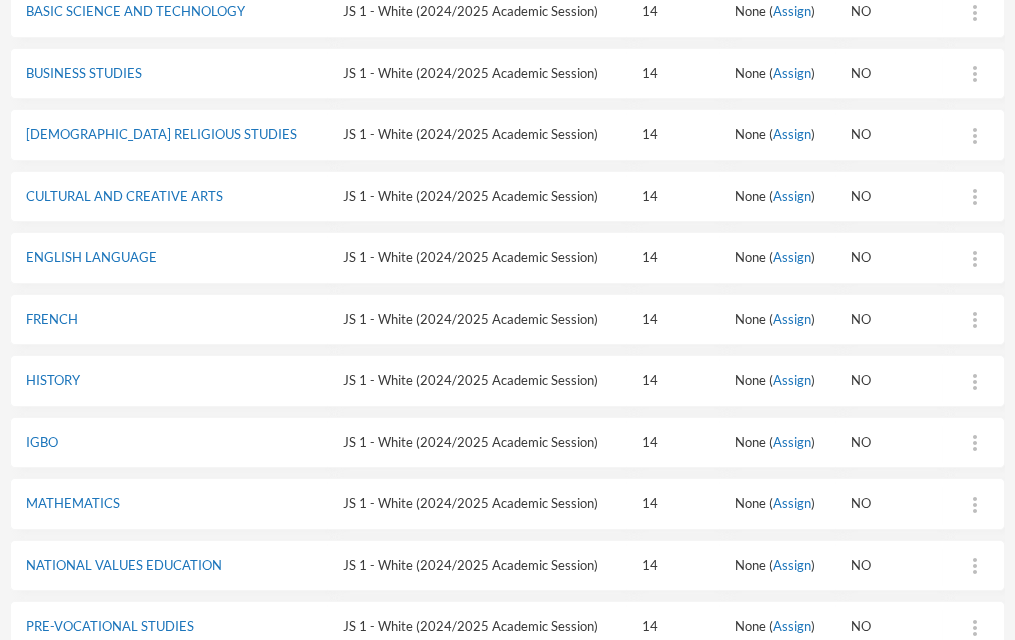scroll, scrollTop: 344, scrollLeft: 0, axis: vertical 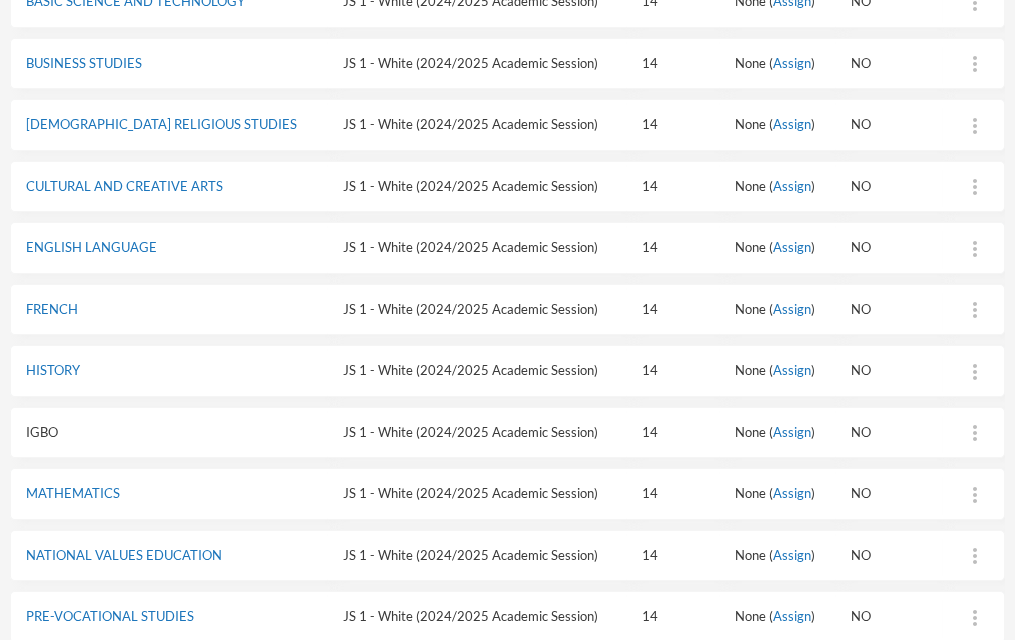 click on "IGBO" at bounding box center [42, 432] 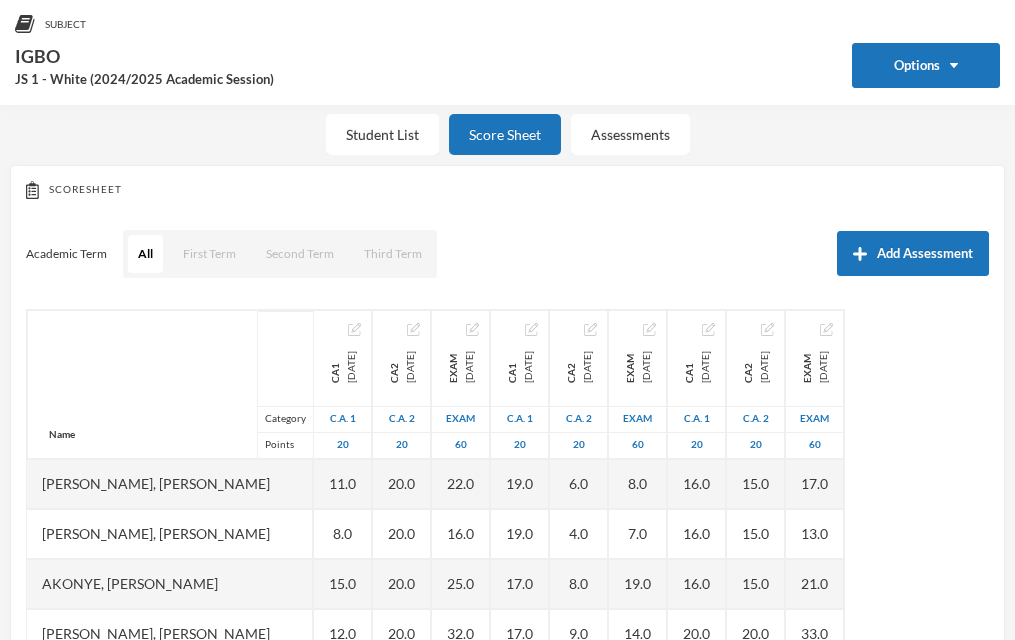 scroll, scrollTop: 265, scrollLeft: 0, axis: vertical 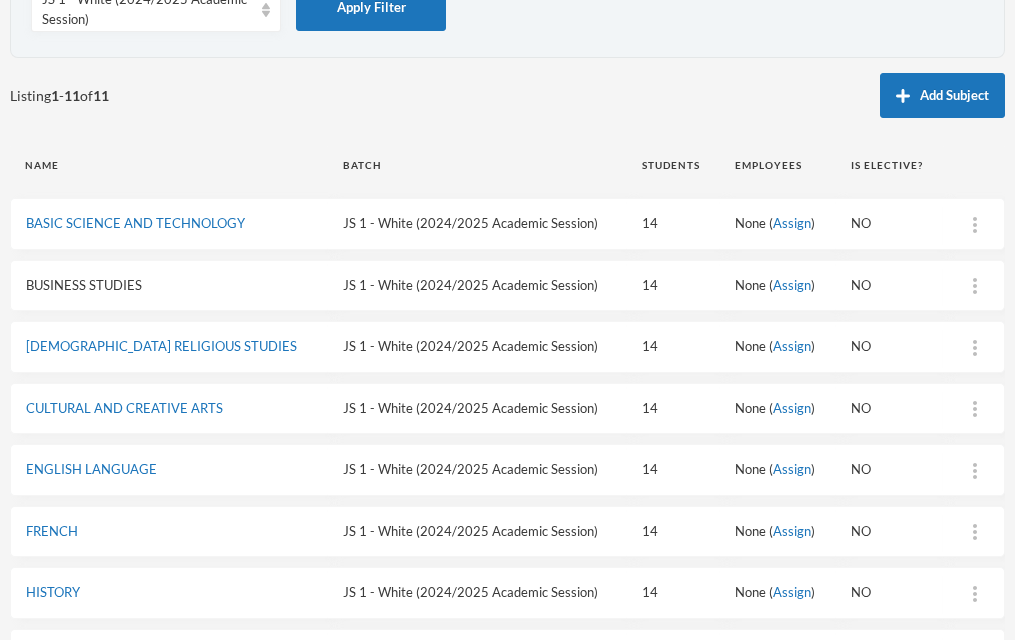 click on "BUSINESS STUDIES" at bounding box center (84, 285) 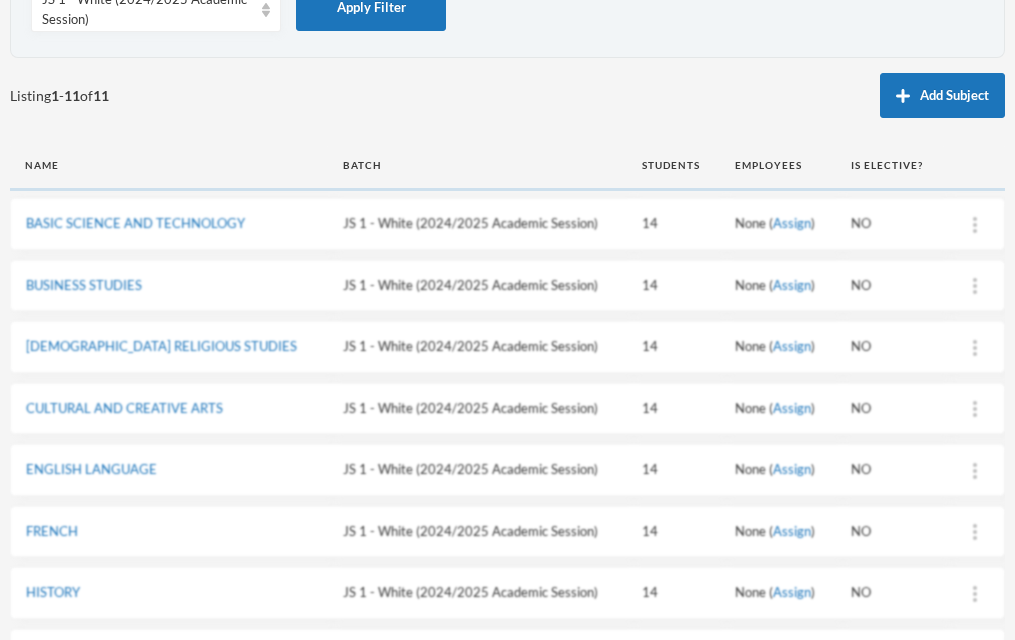 scroll, scrollTop: 0, scrollLeft: 0, axis: both 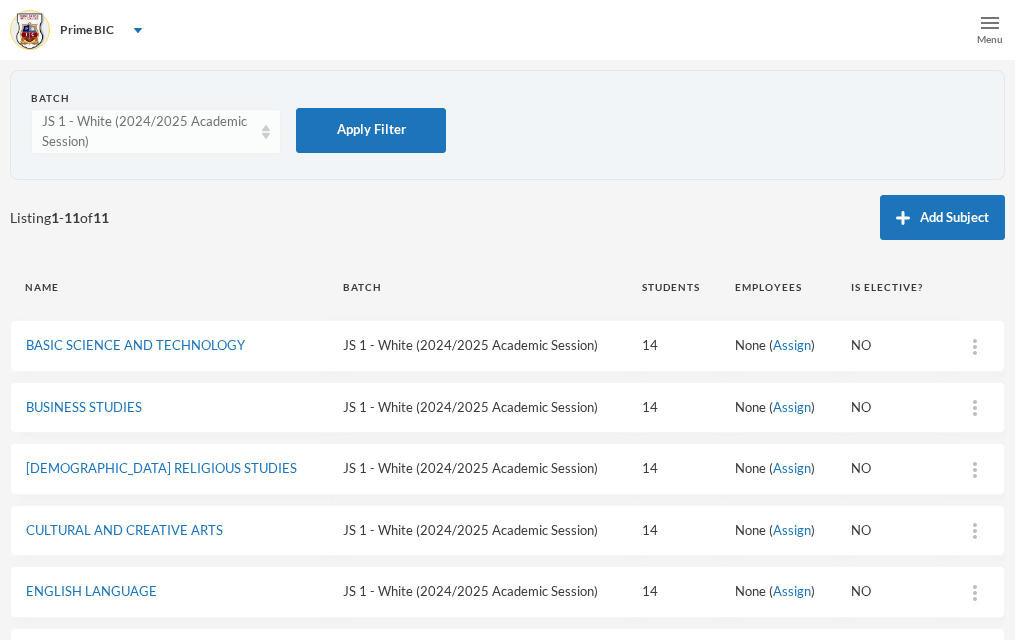 click on "JS 1 - White (2024/2025 Academic Session)" at bounding box center [147, 131] 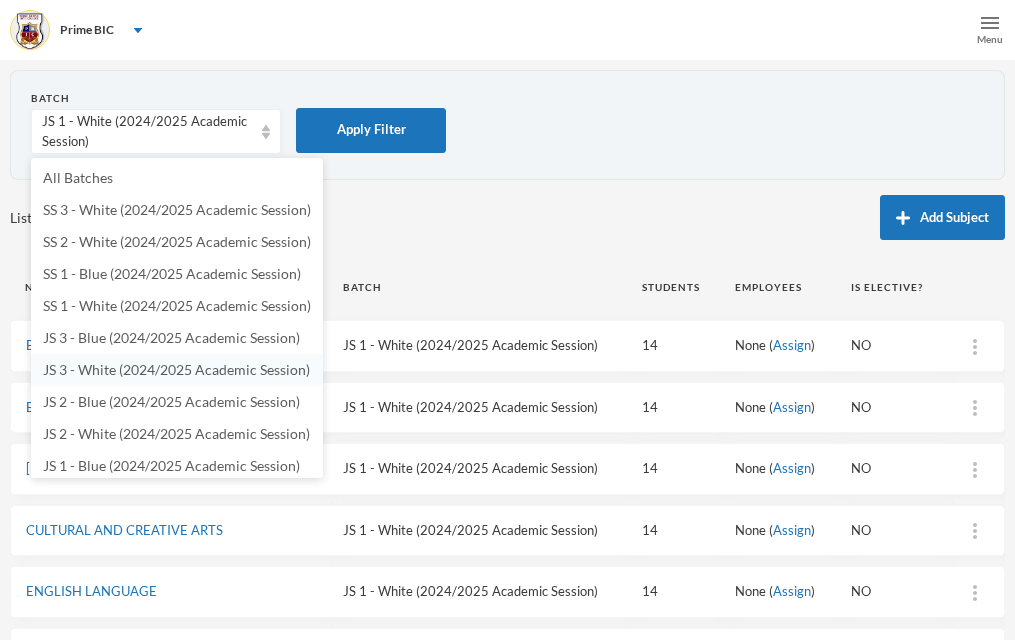 click on "JS 3 - White (2024/2025 Academic Session)" at bounding box center (176, 369) 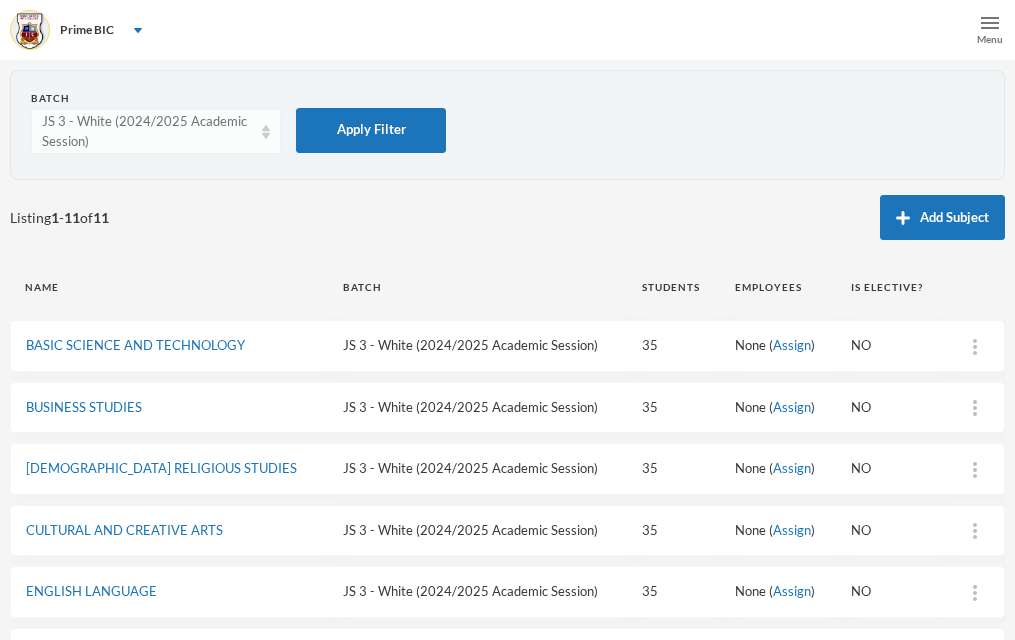 click on "JS 3 - White (2024/2025 Academic Session)" at bounding box center [156, 131] 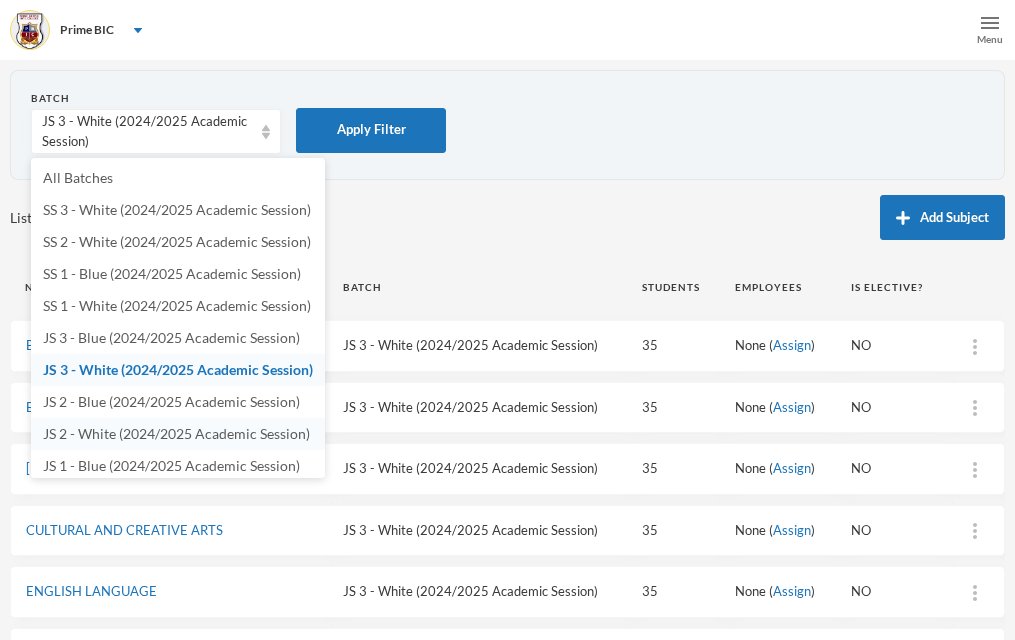 click on "JS 2 - White (2024/2025 Academic Session)" at bounding box center (176, 433) 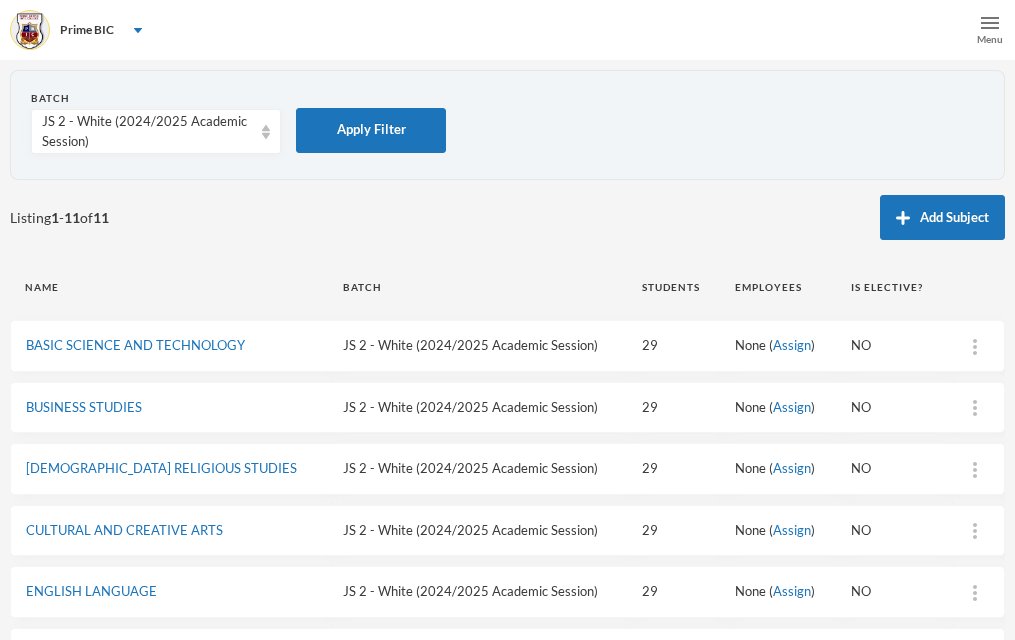 scroll, scrollTop: 470, scrollLeft: 0, axis: vertical 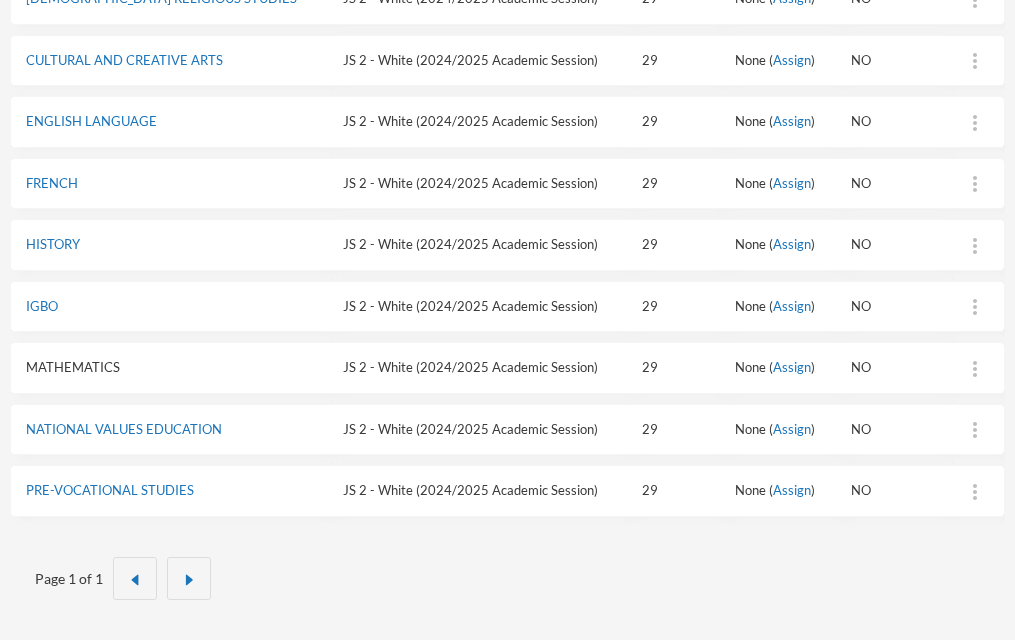 click on "MATHEMATICS" at bounding box center [73, 367] 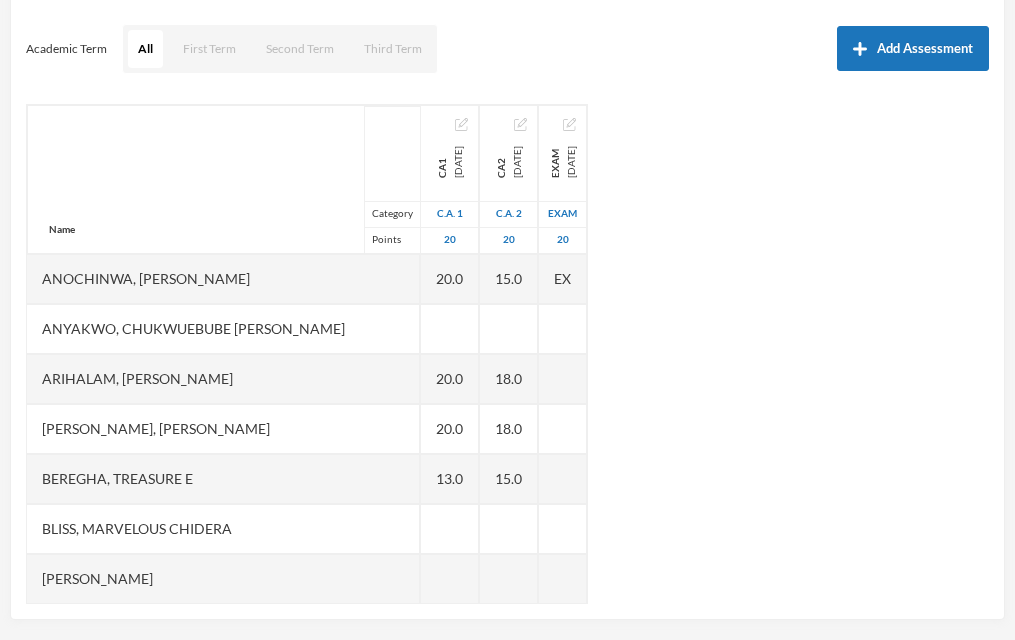 scroll, scrollTop: 265, scrollLeft: 0, axis: vertical 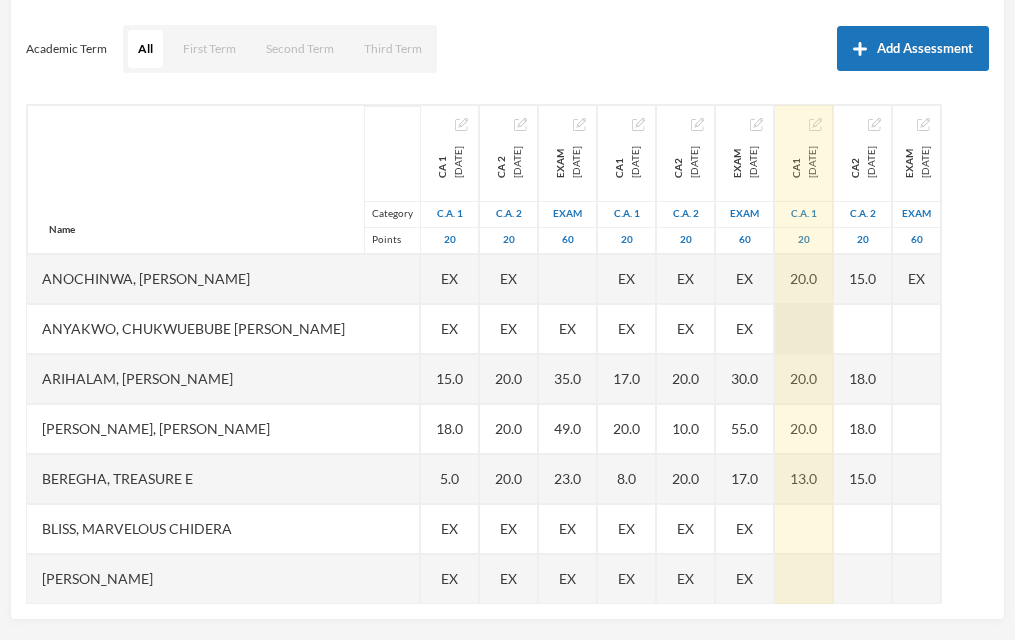 click at bounding box center (804, 329) 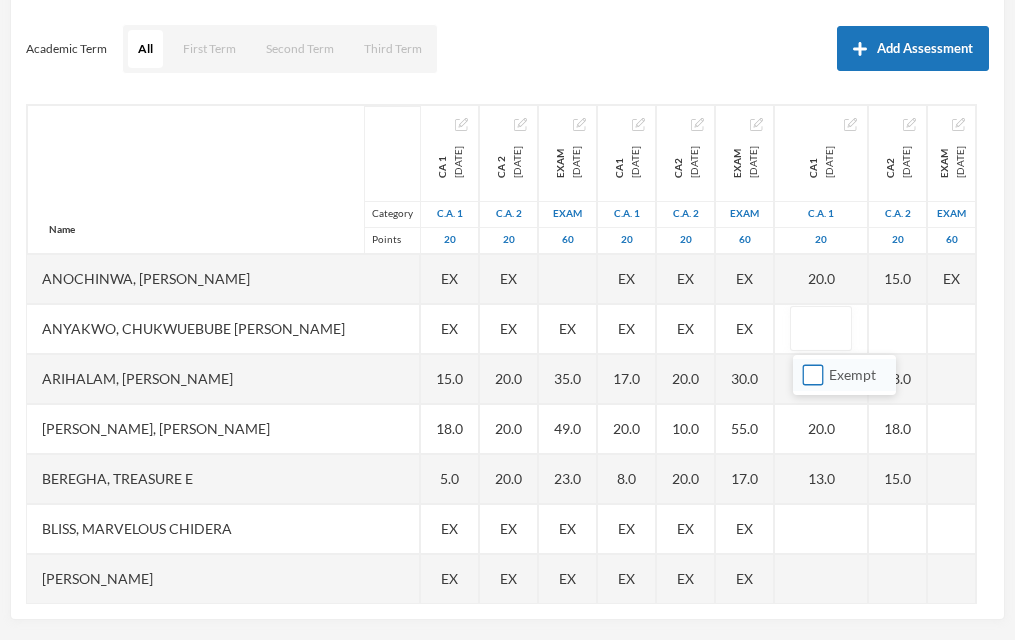 click on "Exempt" at bounding box center [813, 375] 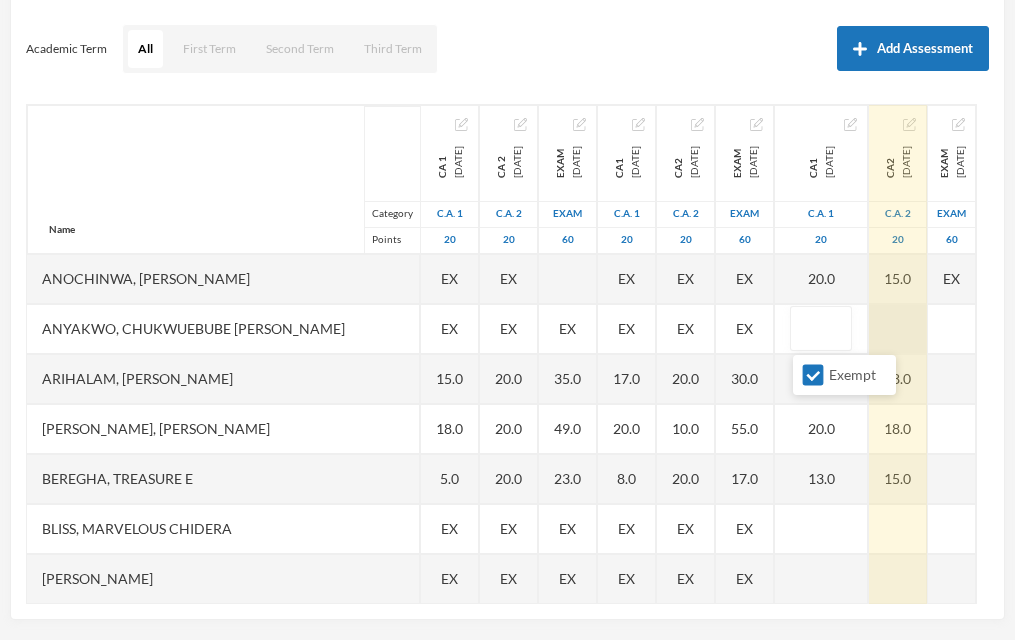 click at bounding box center [898, 329] 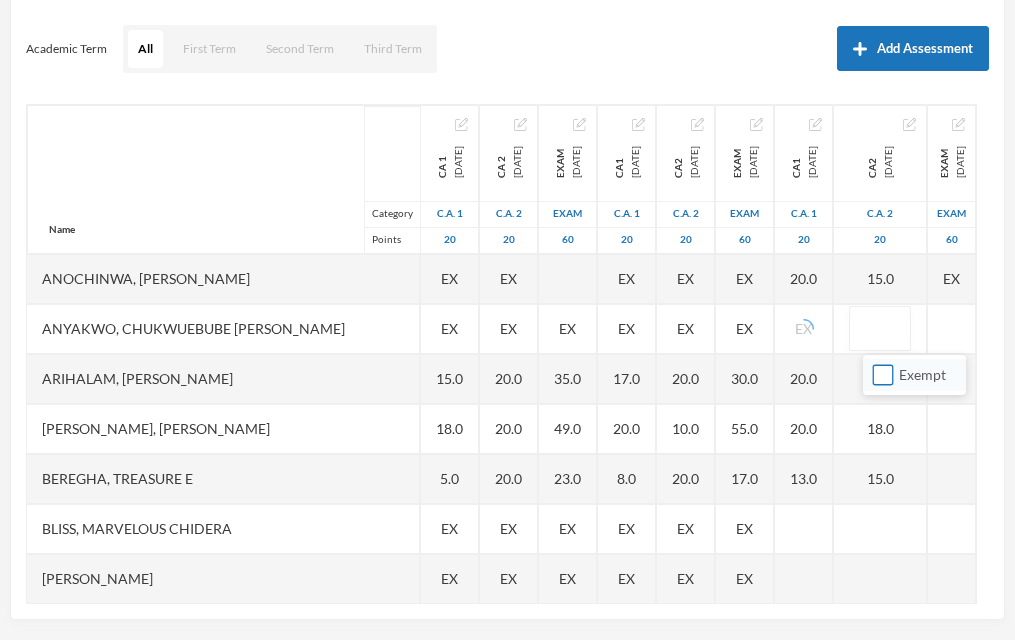 click on "Exempt" at bounding box center [883, 375] 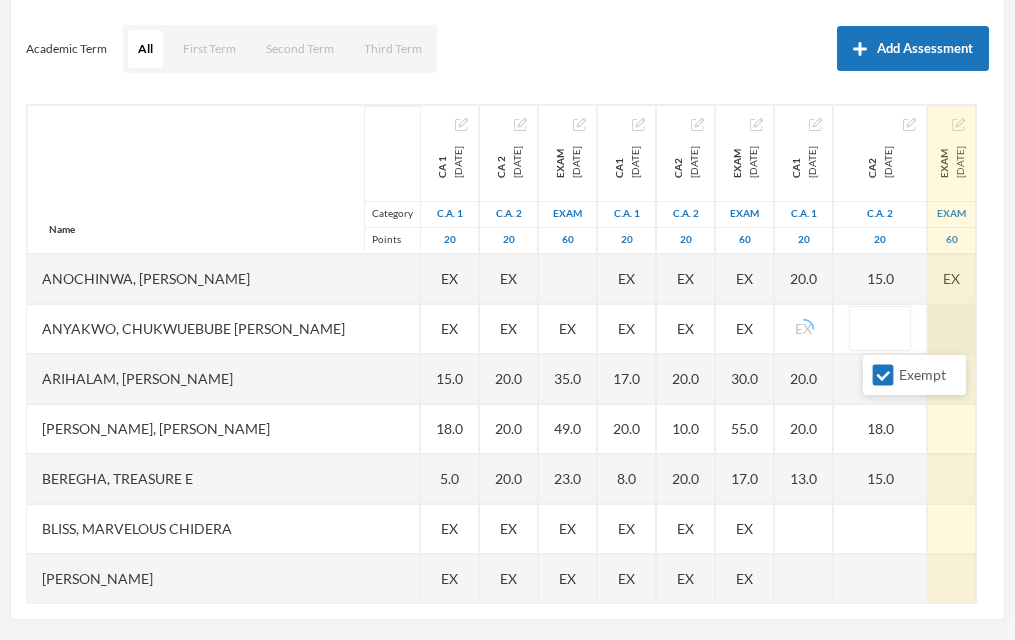 click at bounding box center [952, 329] 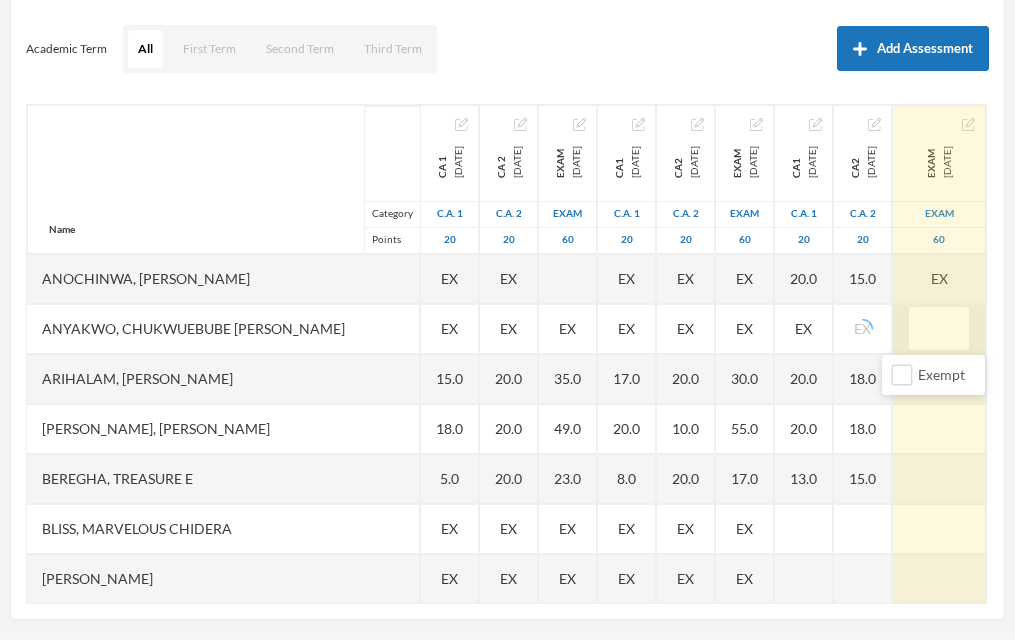 scroll, scrollTop: 0, scrollLeft: 10, axis: horizontal 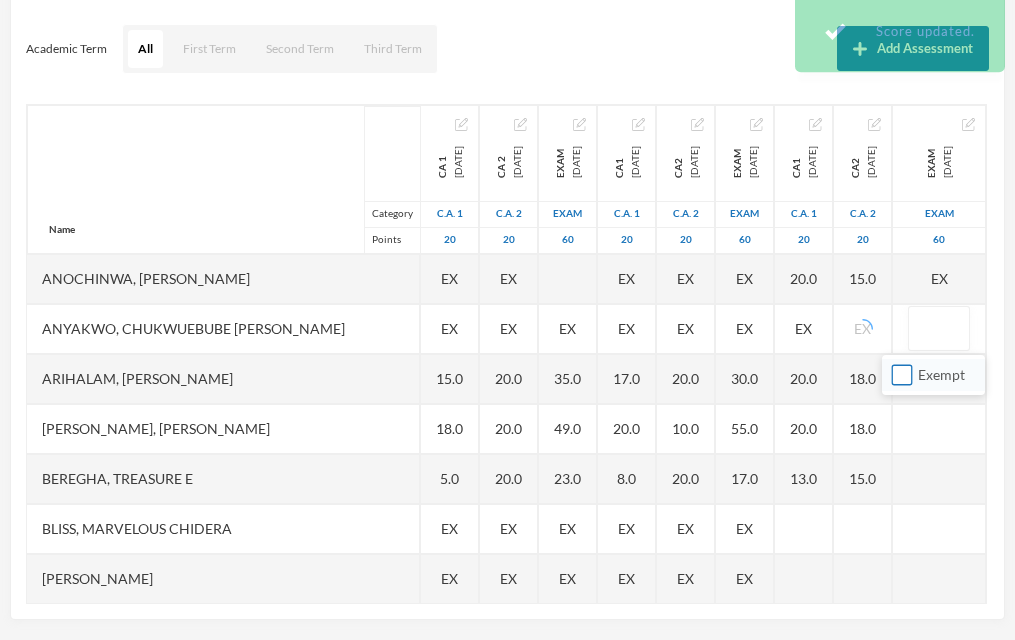 click on "Exempt" at bounding box center (902, 375) 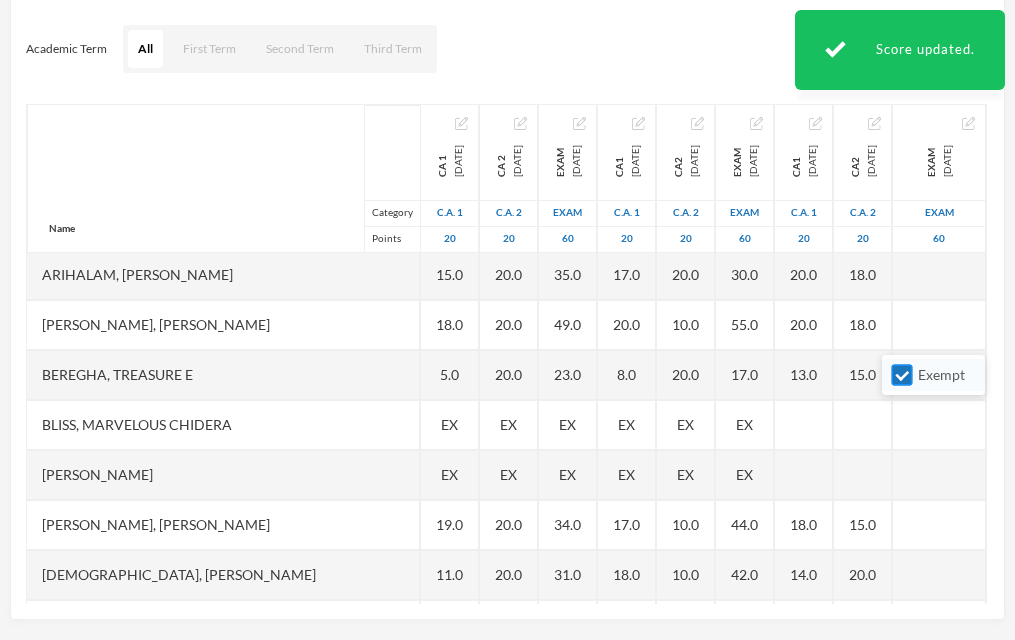 scroll, scrollTop: 105, scrollLeft: 10, axis: both 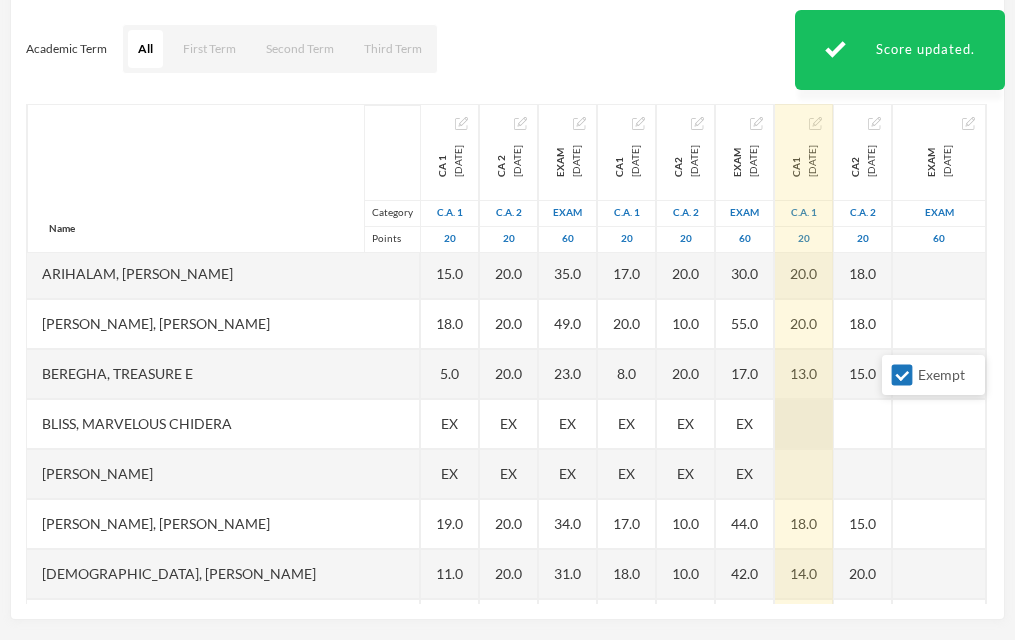 click at bounding box center [804, 424] 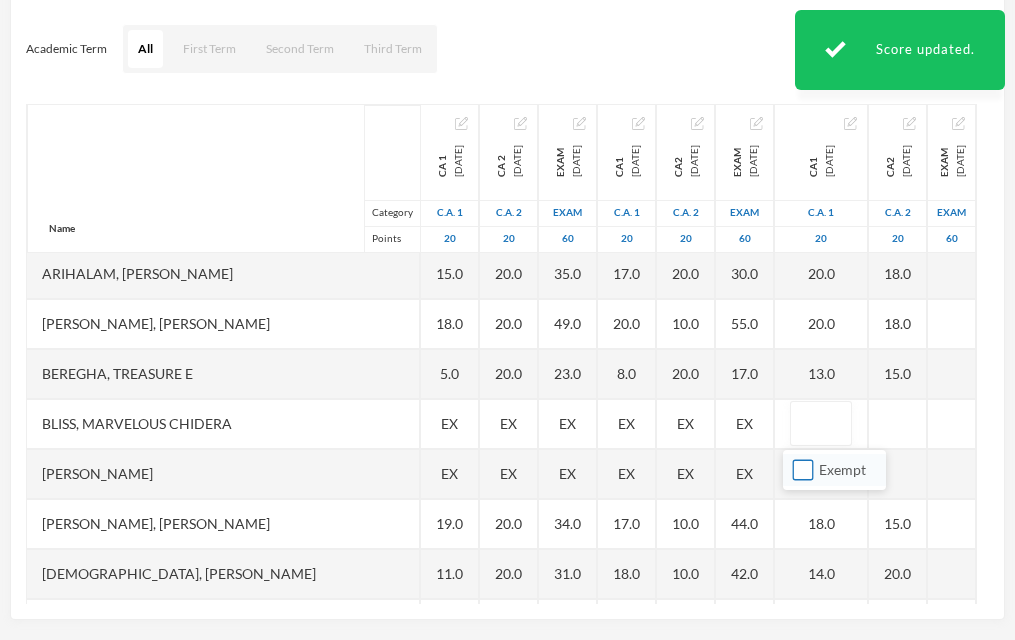 click on "Exempt" at bounding box center (803, 470) 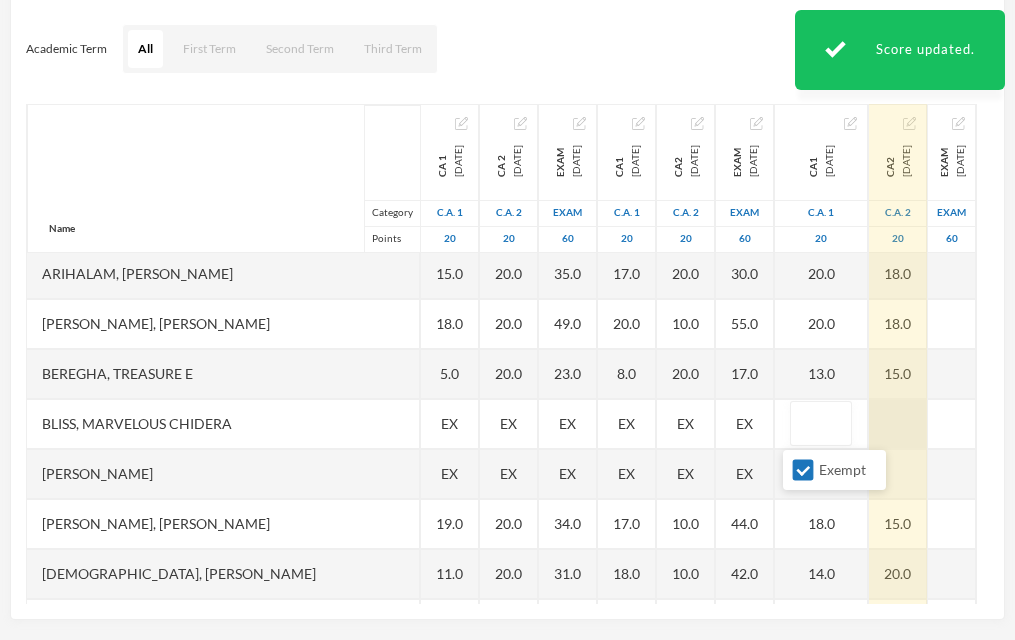 click at bounding box center (898, 424) 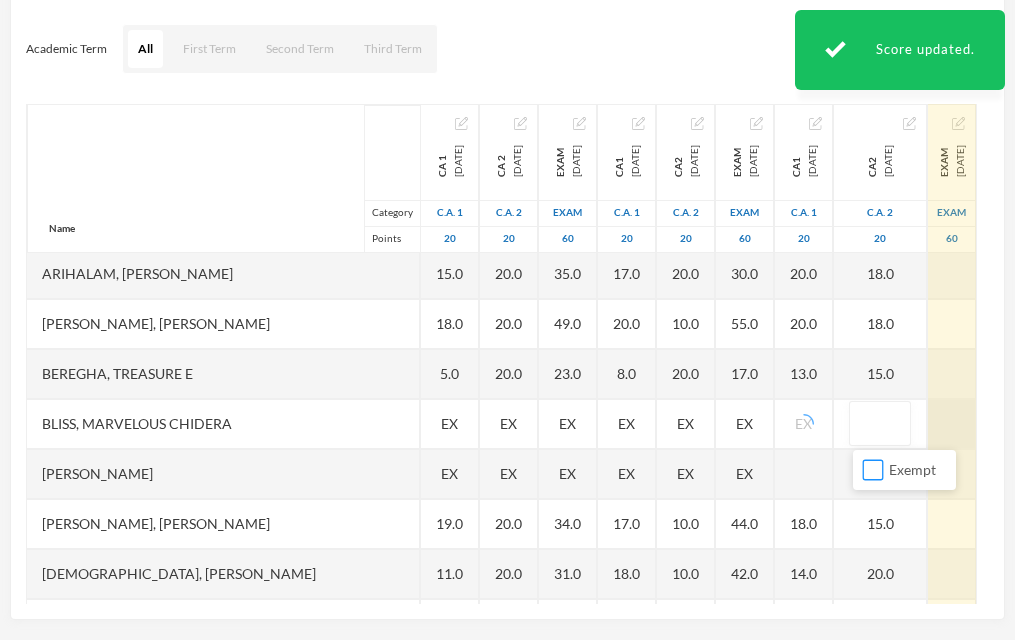 click on "Exempt" at bounding box center [873, 470] 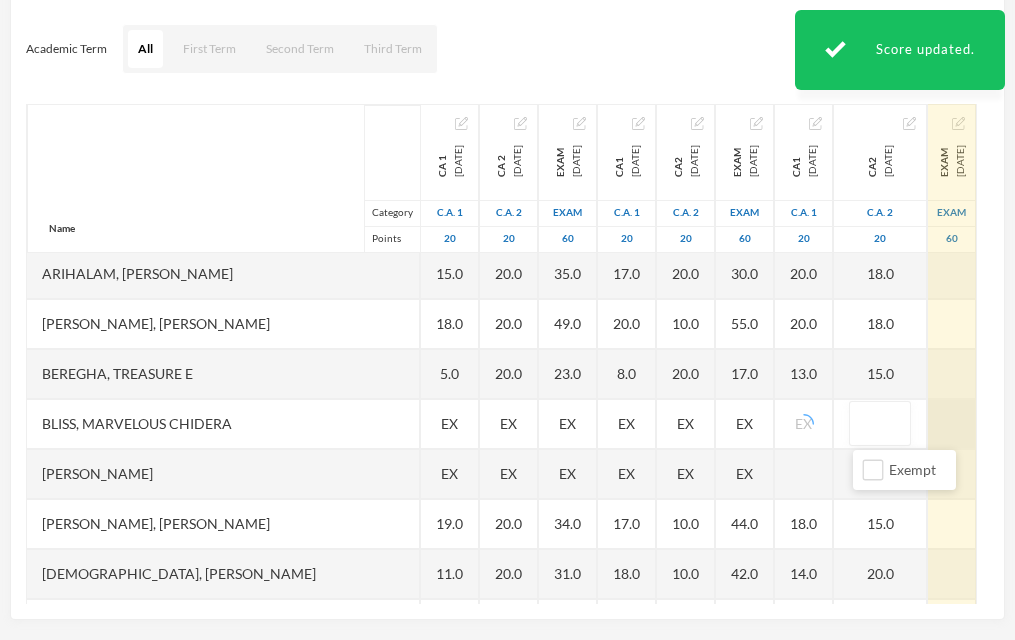 click at bounding box center [952, 424] 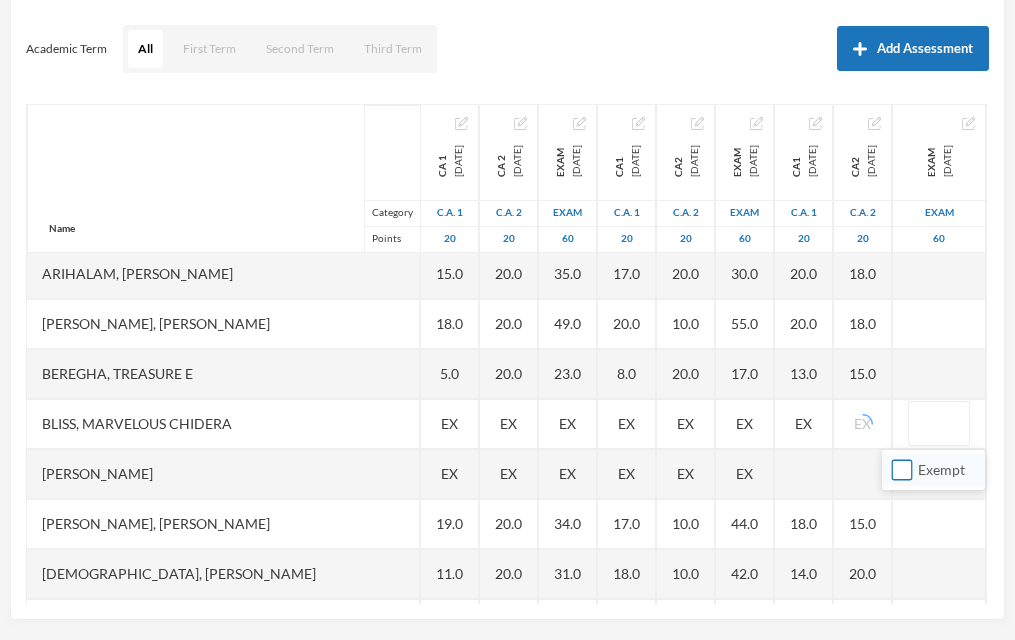 click on "Exempt" at bounding box center (902, 470) 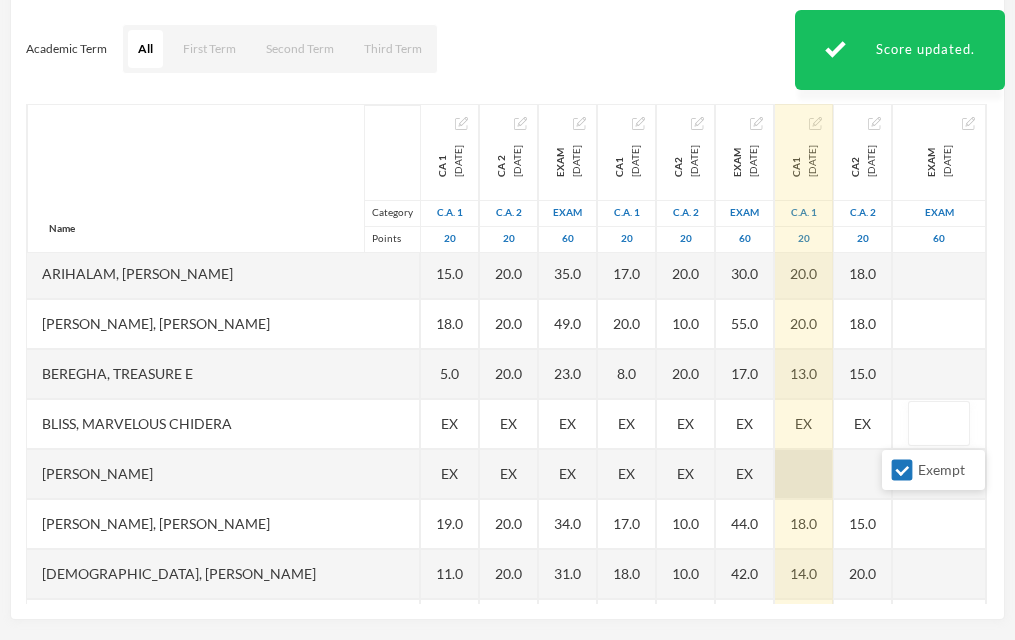 click at bounding box center (804, 474) 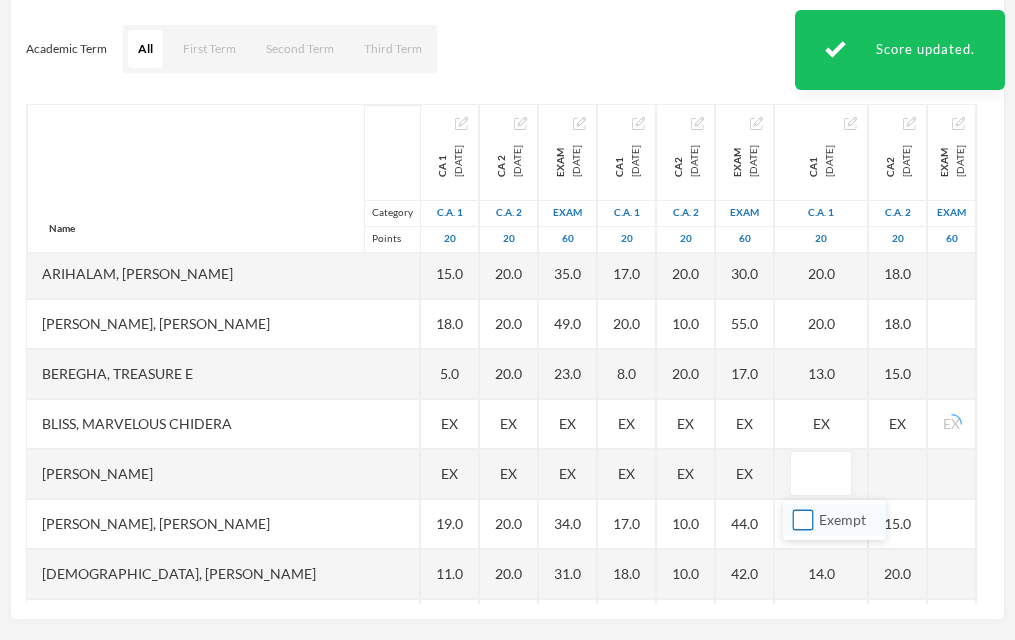 click on "Exempt" at bounding box center [803, 520] 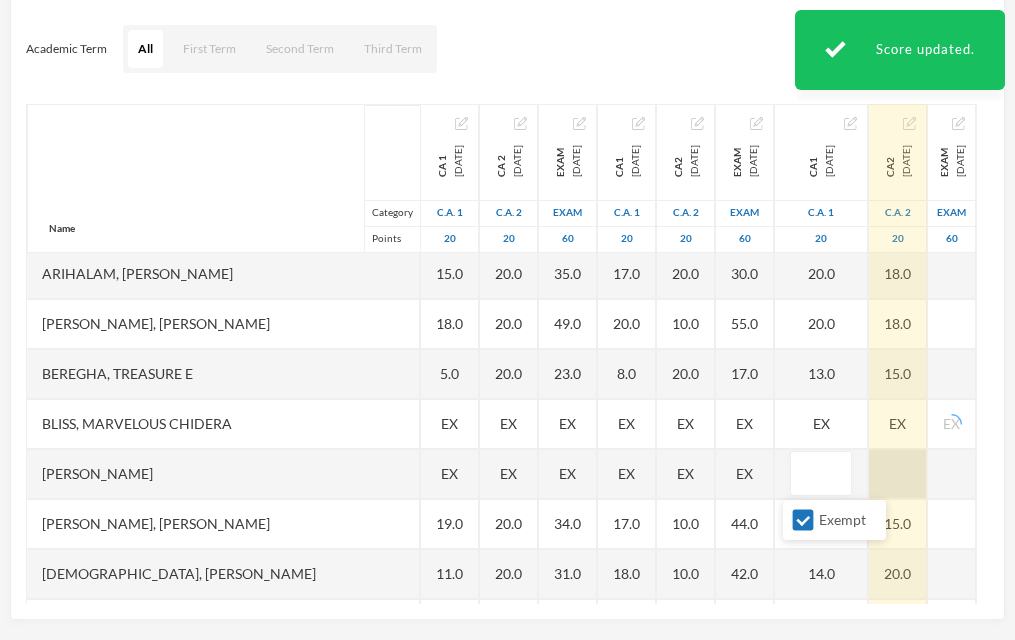 click at bounding box center (898, 474) 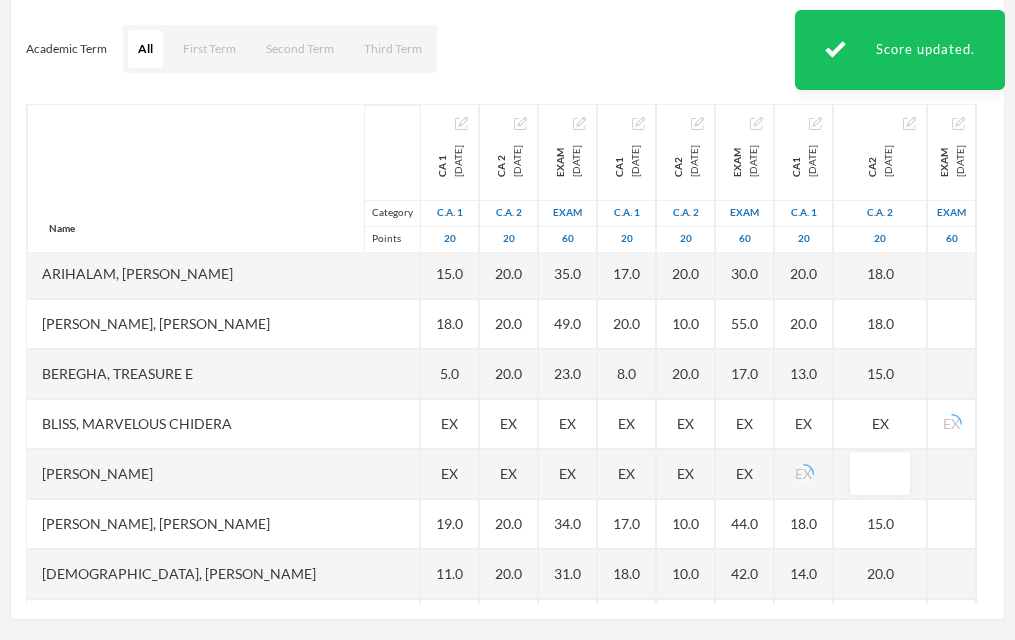 click on "Exempt" at bounding box center [873, 520] 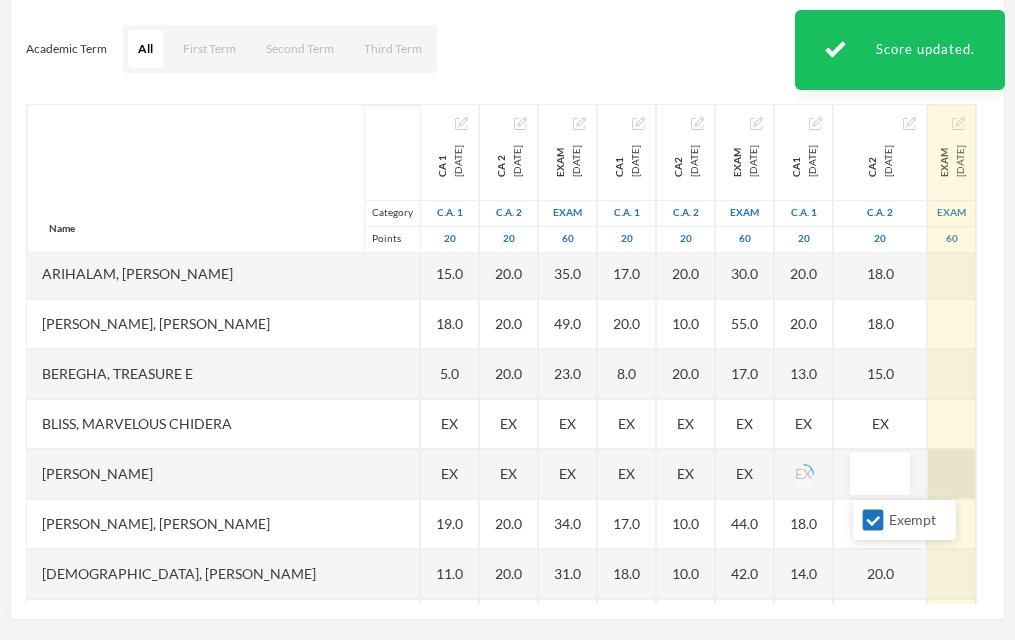 click at bounding box center (952, 474) 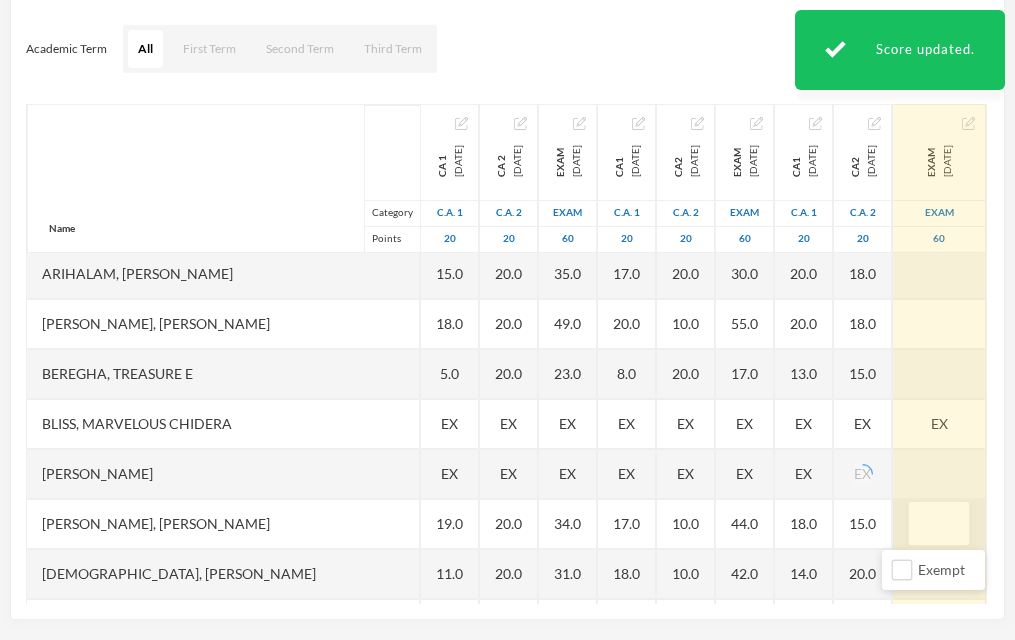 click at bounding box center (939, 524) 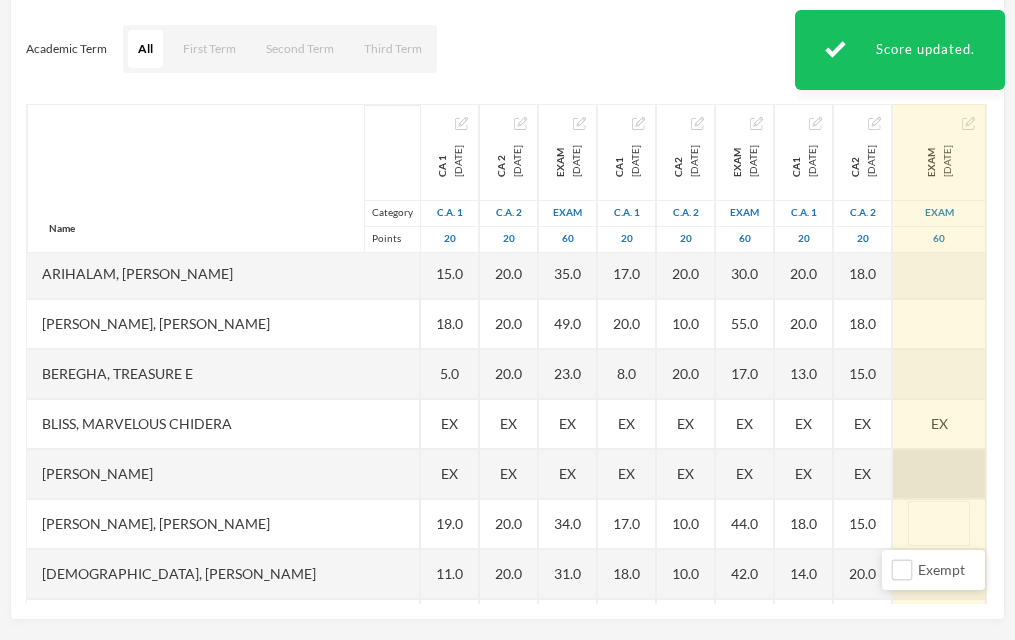 click at bounding box center [939, 474] 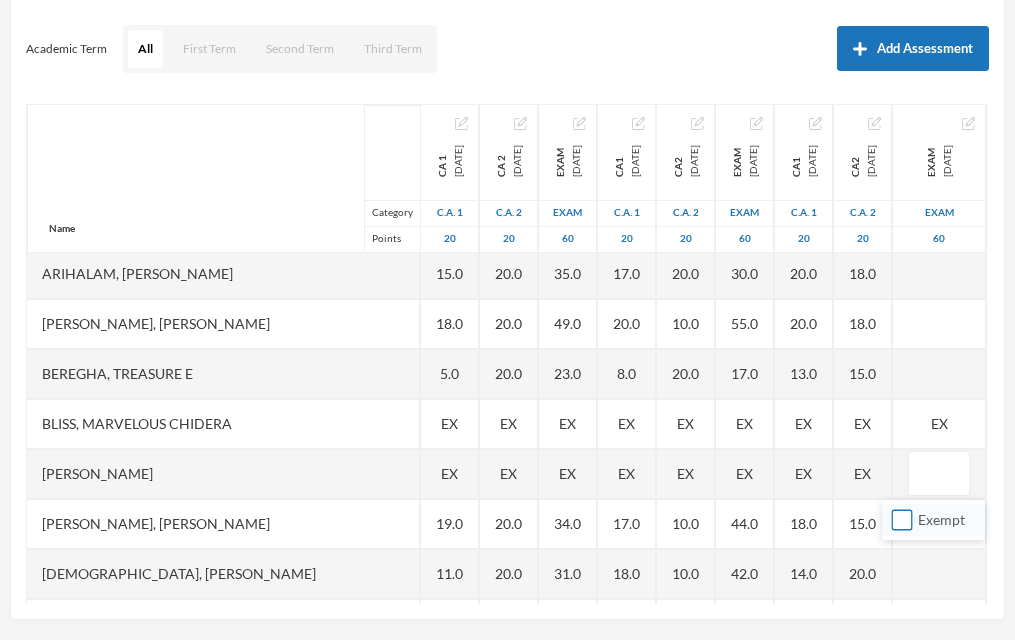 click on "Exempt" at bounding box center [902, 520] 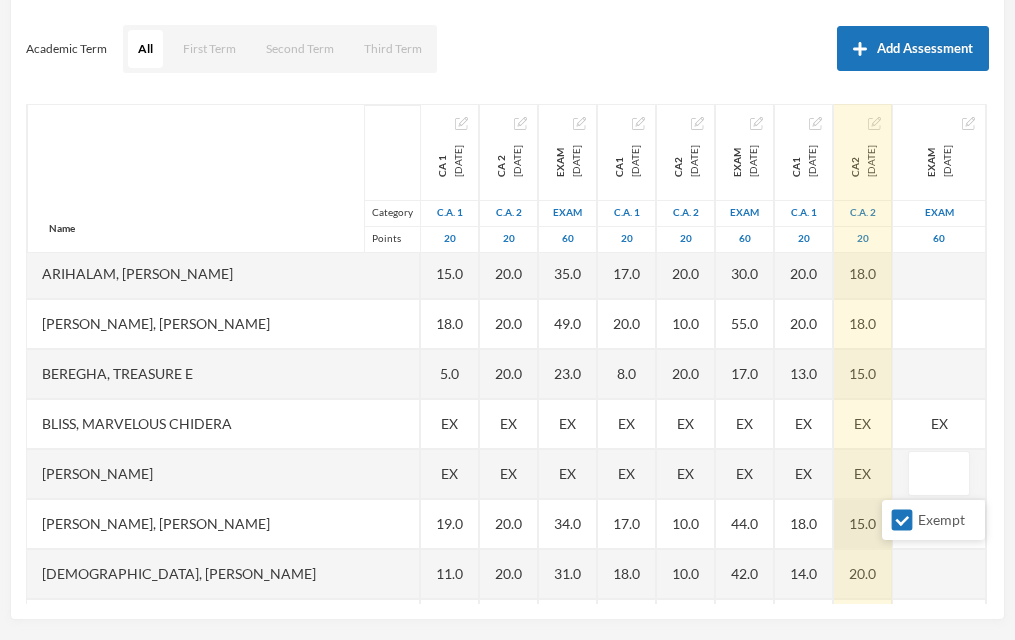 click on "15.0" at bounding box center (863, 524) 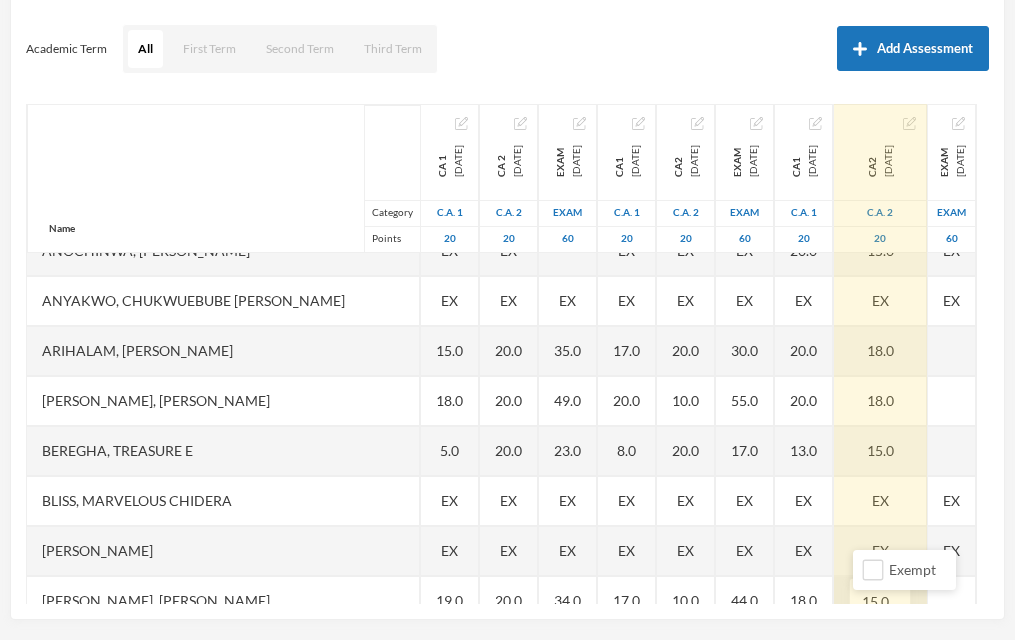 scroll, scrollTop: 0, scrollLeft: 38, axis: horizontal 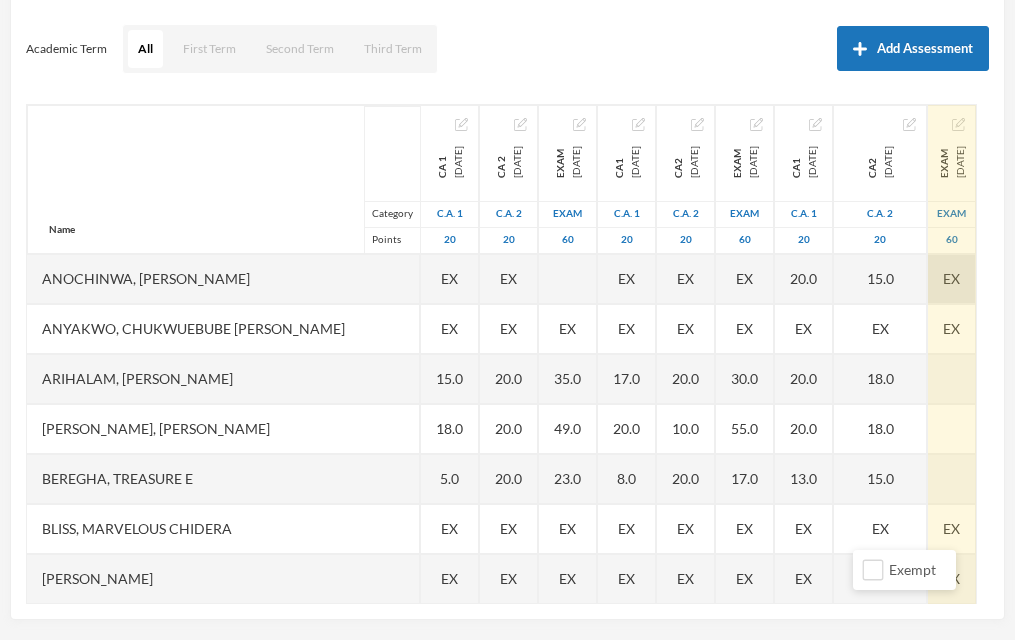 click on "EX" at bounding box center [951, 278] 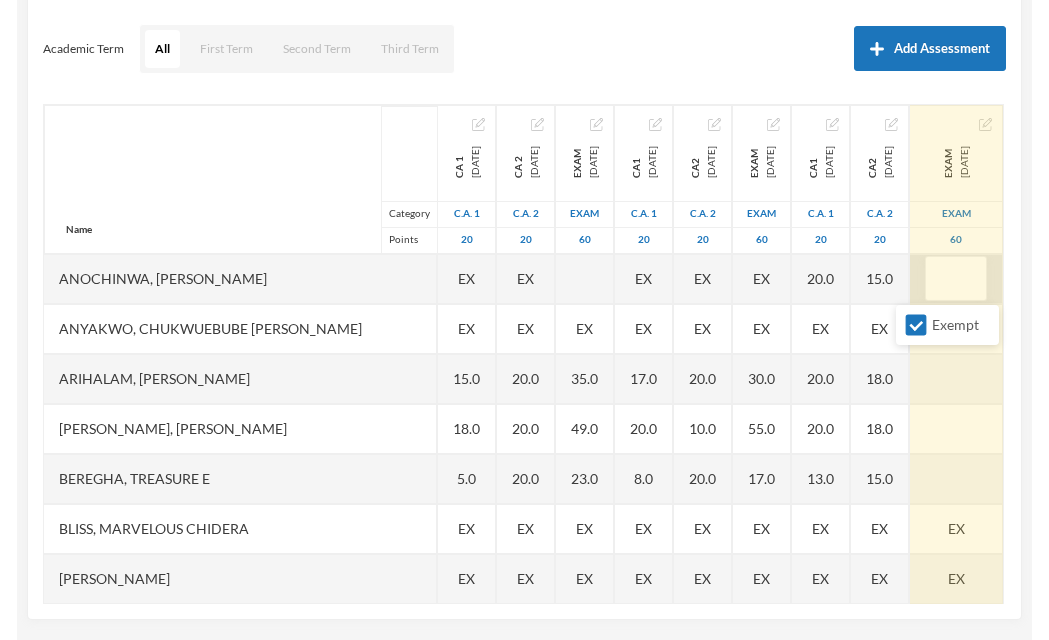 scroll, scrollTop: 0, scrollLeft: 13, axis: horizontal 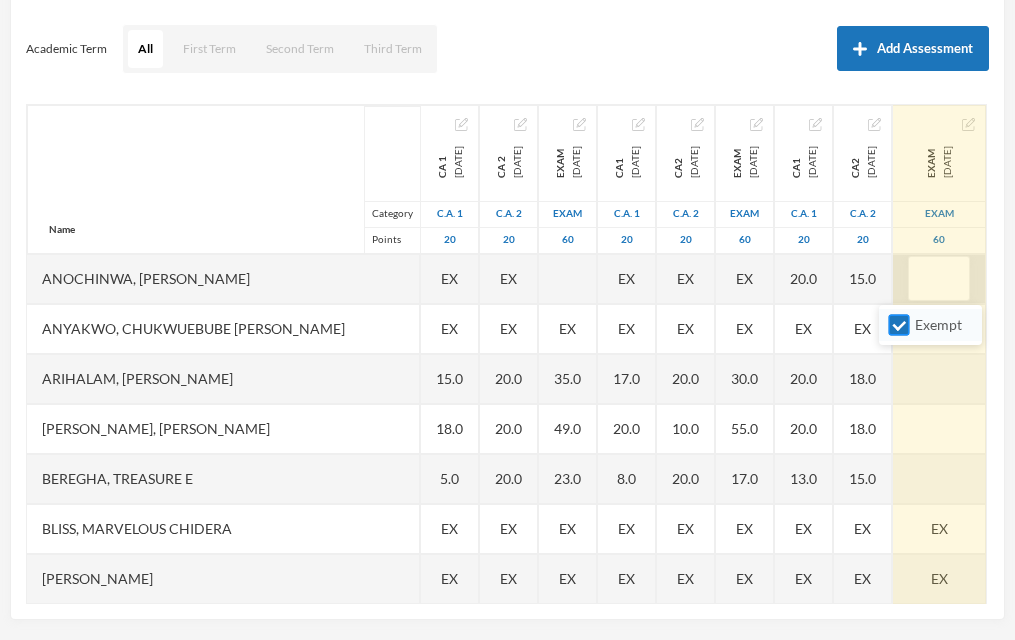 click on "Exempt" at bounding box center [899, 325] 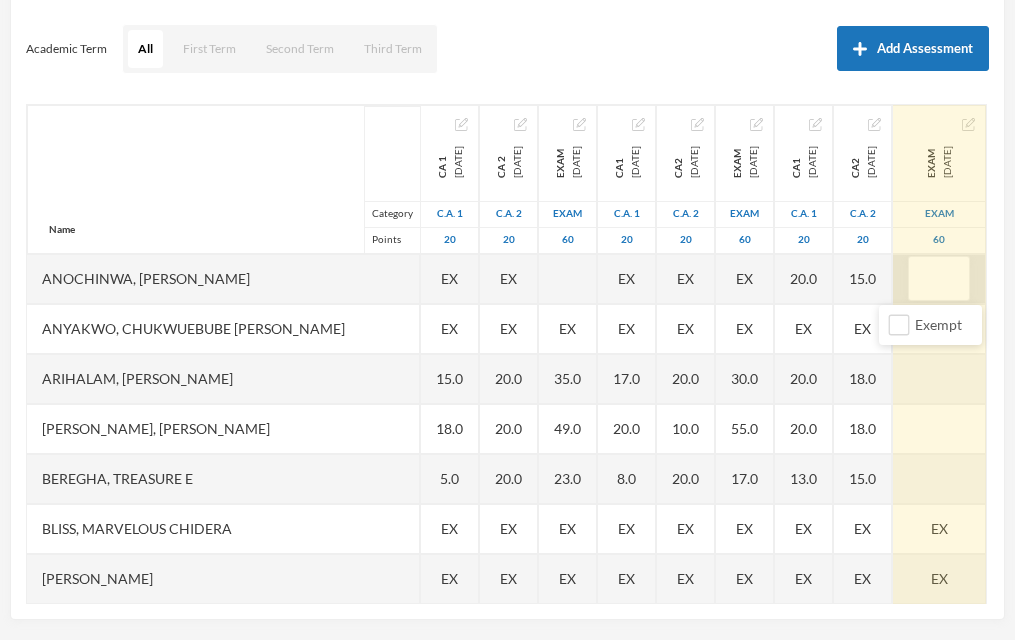 click at bounding box center (939, 279) 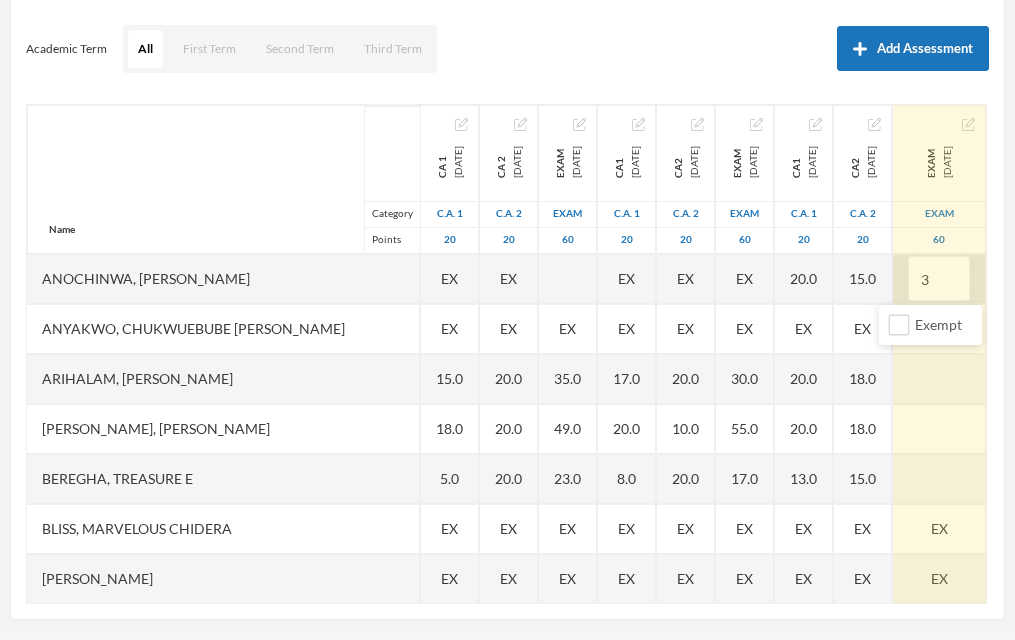 type on "32" 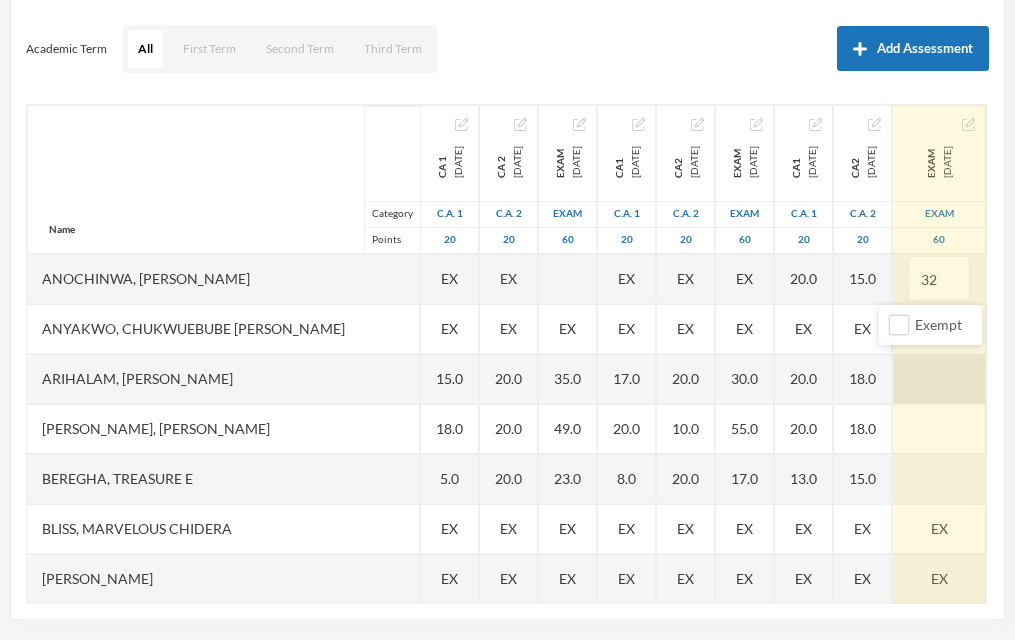 click at bounding box center (939, 379) 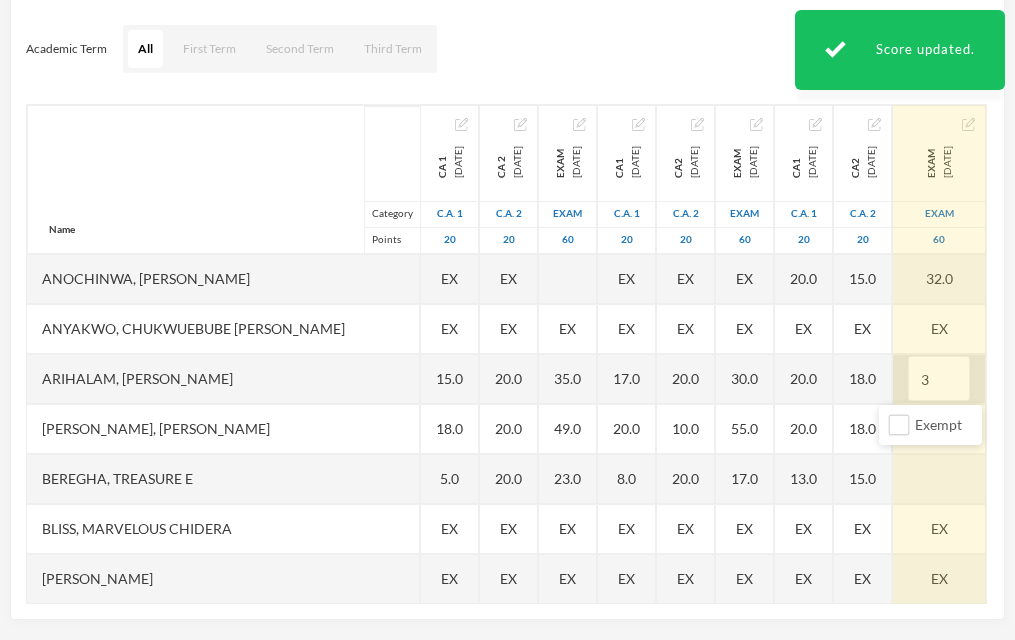type on "37" 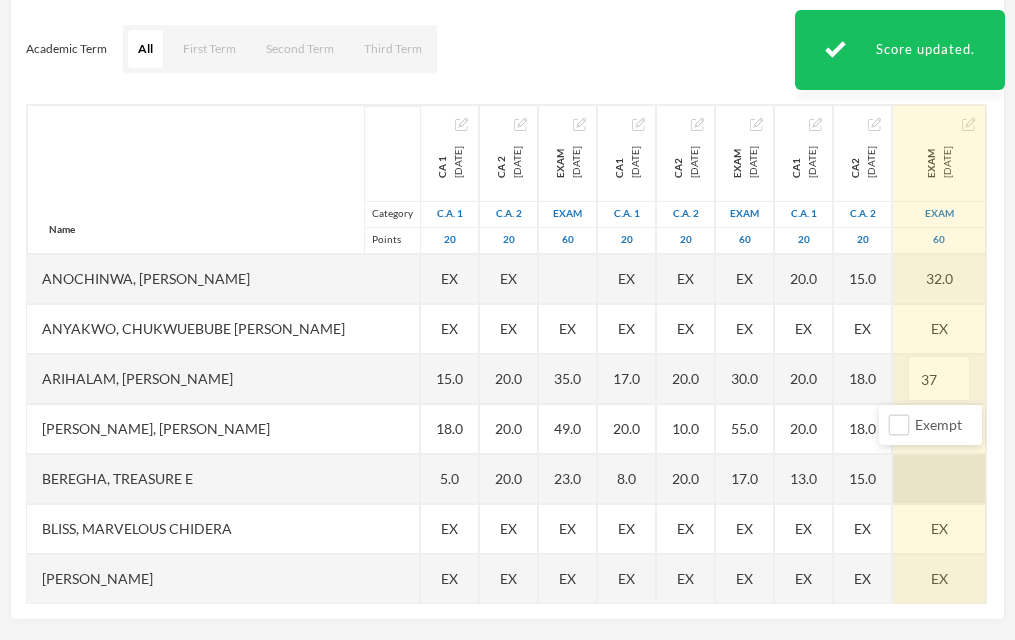 click at bounding box center [939, 479] 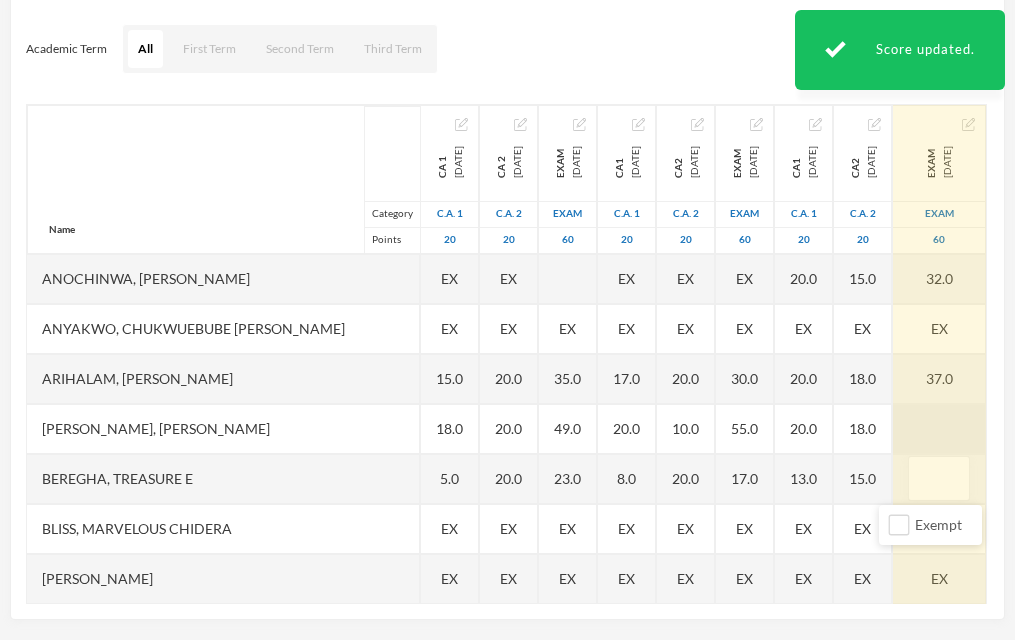 click at bounding box center [939, 429] 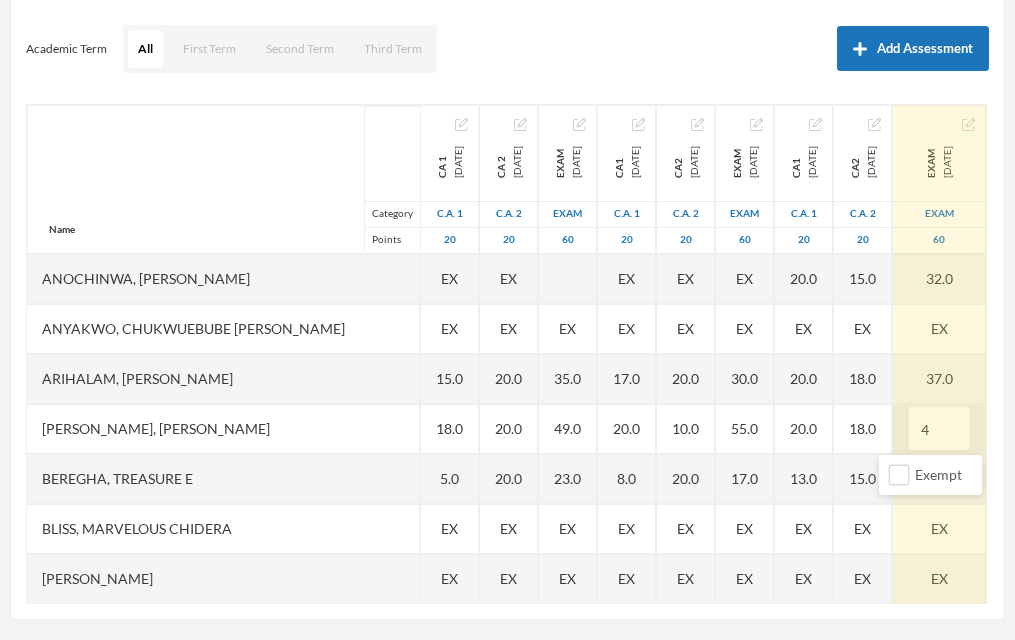 type on "45" 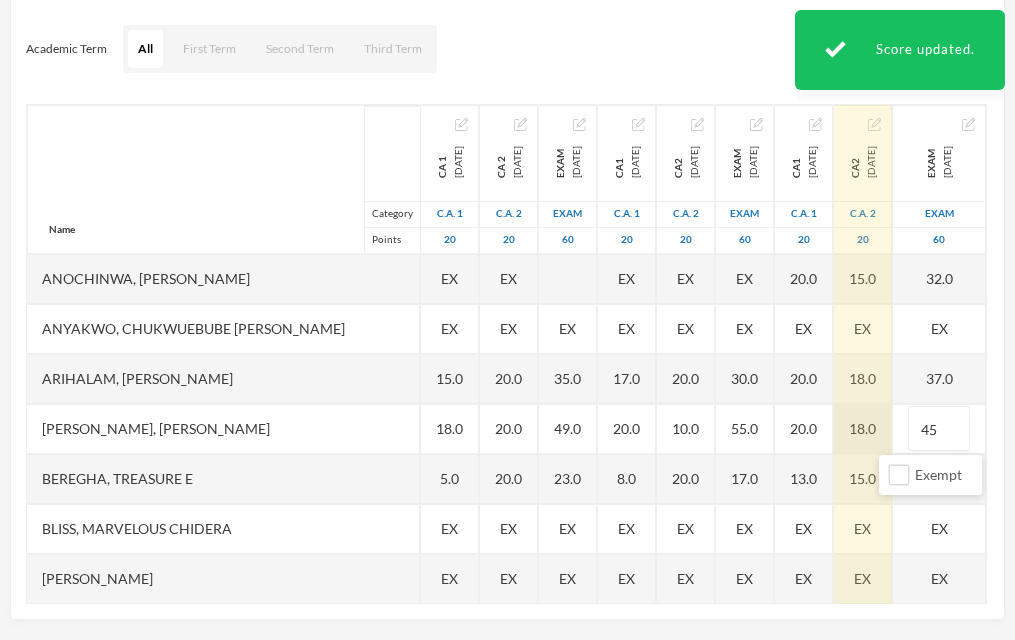 click on "18.0" at bounding box center (863, 429) 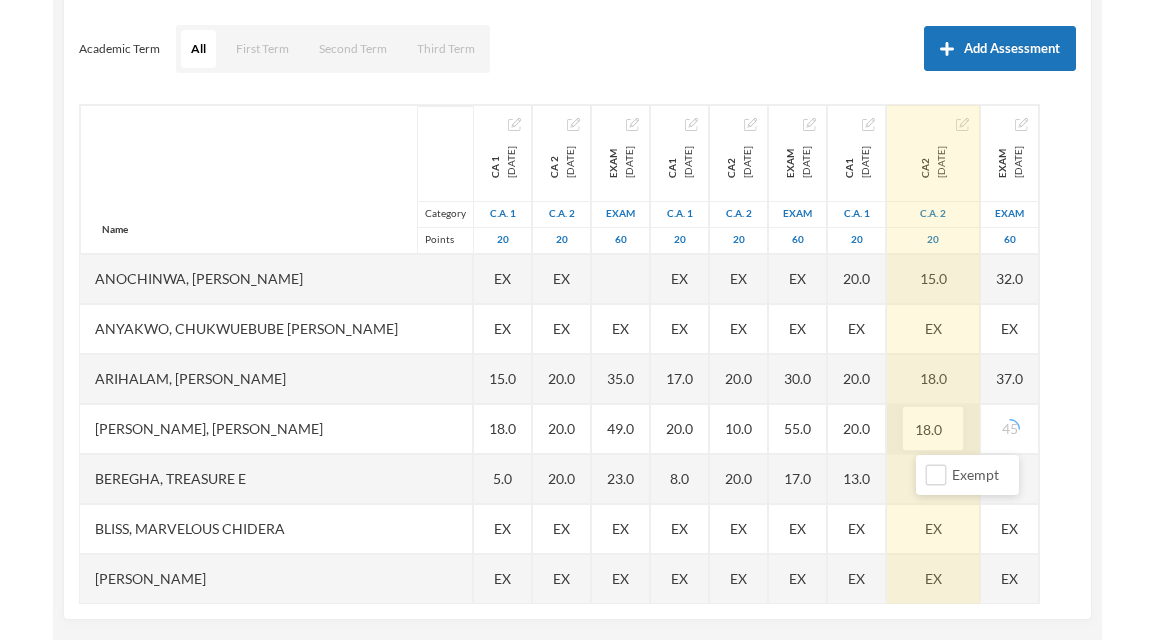 scroll, scrollTop: 0, scrollLeft: 0, axis: both 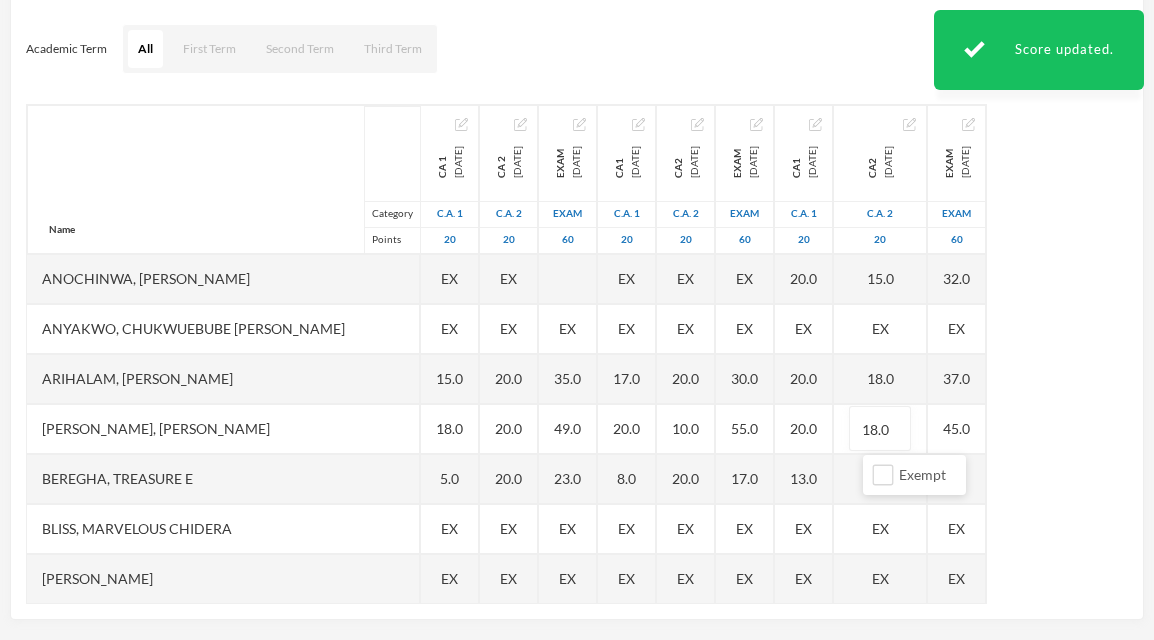click on "Name   Category Points [PERSON_NAME], [PERSON_NAME] [PERSON_NAME], [PERSON_NAME] [PERSON_NAME], [PERSON_NAME], [PERSON_NAME], Treasure E [PERSON_NAME], [PERSON_NAME], [PERSON_NAME], [PERSON_NAME], Prince [PERSON_NAME], [PERSON_NAME] [PERSON_NAME], [PERSON_NAME] Treasure [PERSON_NAME], [PERSON_NAME] Excel, [PERSON_NAME] [PERSON_NAME], [PERSON_NAME] [PERSON_NAME], [PERSON_NAME], Chiagoziem .c [PERSON_NAME], Royal [PERSON_NAME], [PERSON_NAME] [PERSON_NAME] [PERSON_NAME], [PERSON_NAME], [PERSON_NAME], [PERSON_NAME] [PERSON_NAME] [PERSON_NAME], Chimdindu Gospel [PERSON_NAME], Goodluck Chinagoromu Uboebulam, [PERSON_NAME] [PERSON_NAME], [DEMOGRAPHIC_DATA] [PERSON_NAME], Chinecherem [PERSON_NAME], [PERSON_NAME] C CA 1 [DATE] C.A. 1 20 EX EX 15.0 18.0 5.0 EX EX 19.0 11.0 20.0 5.0 EX 10.0 EX 14.0 15.0 EX 6.0 EX 13.0 20.0 7.0 7.0 7.0 8.0 EX 11.0 9.0 EX CA 2 [DATE] C.A. 2 20 EX EX 20.0 20.0 20.0 EX EX 20.0 20.0 20.0 20.0 EX 10.0 EX 20.0 20.0 EX 20.0 EX 20.0 20.0" at bounding box center (577, 354) 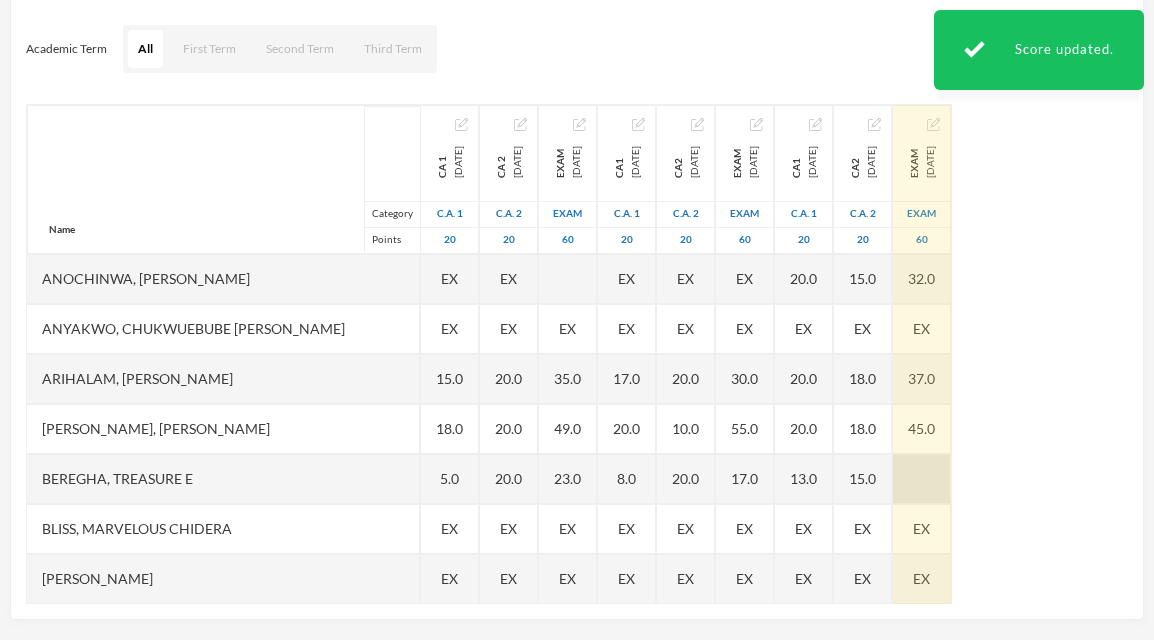 click at bounding box center [922, 479] 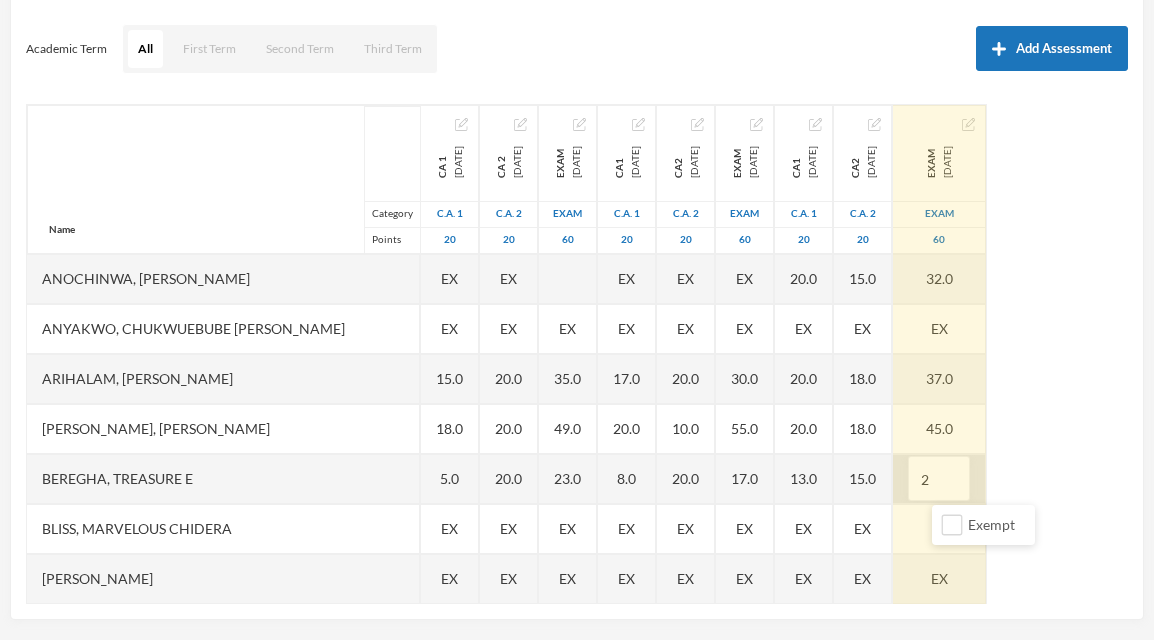 type on "29" 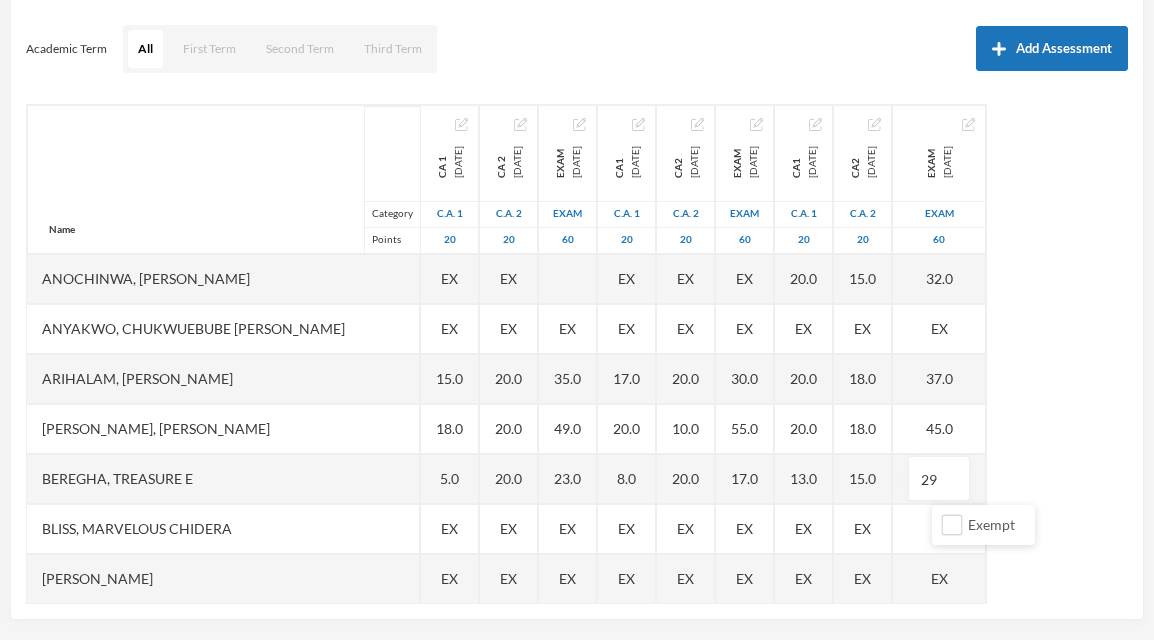 click on "Name   Category Points [PERSON_NAME], [PERSON_NAME] [PERSON_NAME], [PERSON_NAME] [PERSON_NAME], [PERSON_NAME], [PERSON_NAME], Treasure E [PERSON_NAME], [PERSON_NAME], [PERSON_NAME], [PERSON_NAME], Prince [PERSON_NAME], [PERSON_NAME] [PERSON_NAME], [PERSON_NAME] Treasure [PERSON_NAME], [PERSON_NAME] Excel, [PERSON_NAME] [PERSON_NAME], [PERSON_NAME] [PERSON_NAME], [PERSON_NAME], Chiagoziem .c [PERSON_NAME], Royal [PERSON_NAME], [PERSON_NAME] [PERSON_NAME] [PERSON_NAME], [PERSON_NAME], [PERSON_NAME], [PERSON_NAME] [PERSON_NAME] [PERSON_NAME], Chimdindu Gospel [PERSON_NAME], Goodluck Chinagoromu Uboebulam, [PERSON_NAME] [PERSON_NAME], [DEMOGRAPHIC_DATA] [PERSON_NAME], Chinecherem [PERSON_NAME], [PERSON_NAME] C CA 1 [DATE] C.A. 1 20 EX EX 15.0 18.0 5.0 EX EX 19.0 11.0 20.0 5.0 EX 10.0 EX 14.0 15.0 EX 6.0 EX 13.0 20.0 7.0 7.0 7.0 8.0 EX 11.0 9.0 EX CA 2 [DATE] C.A. 2 20 EX EX 20.0 20.0 20.0 EX EX 20.0 20.0 20.0 20.0 EX 10.0 EX 20.0 20.0 EX 20.0 EX 20.0 20.0" at bounding box center (577, 354) 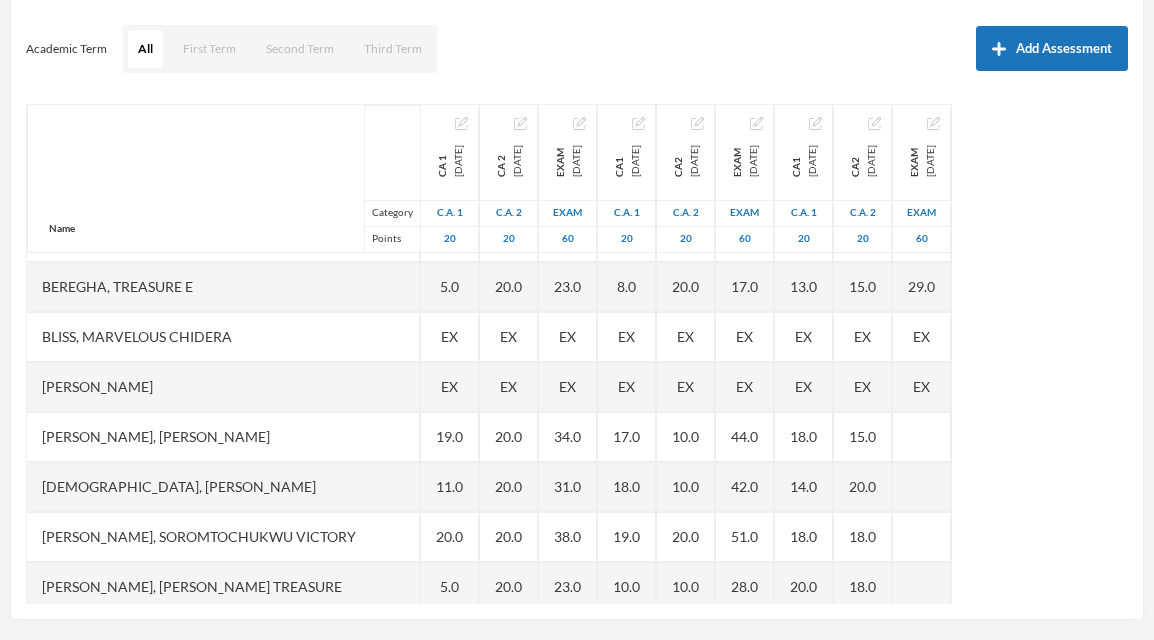 scroll, scrollTop: 191, scrollLeft: 0, axis: vertical 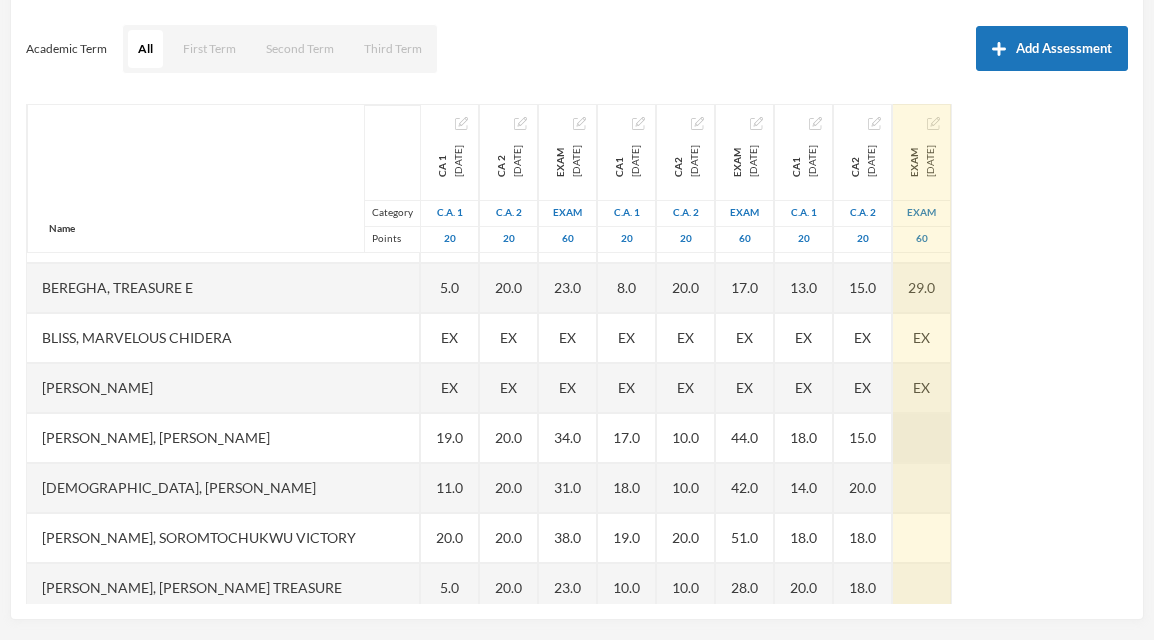 click at bounding box center [922, 438] 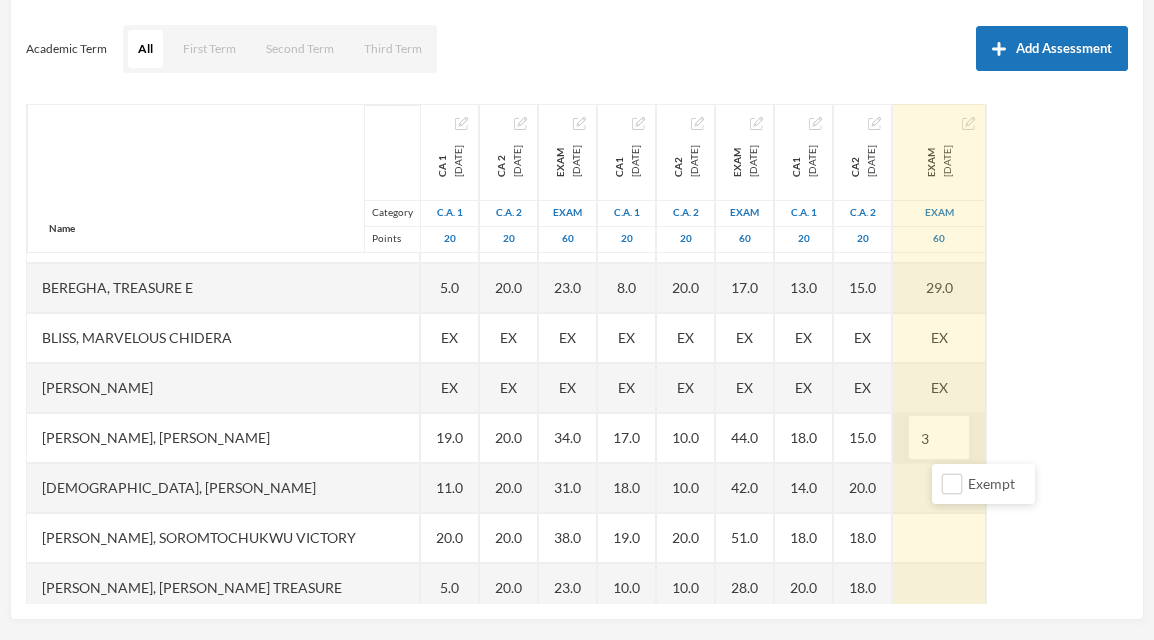 type on "36" 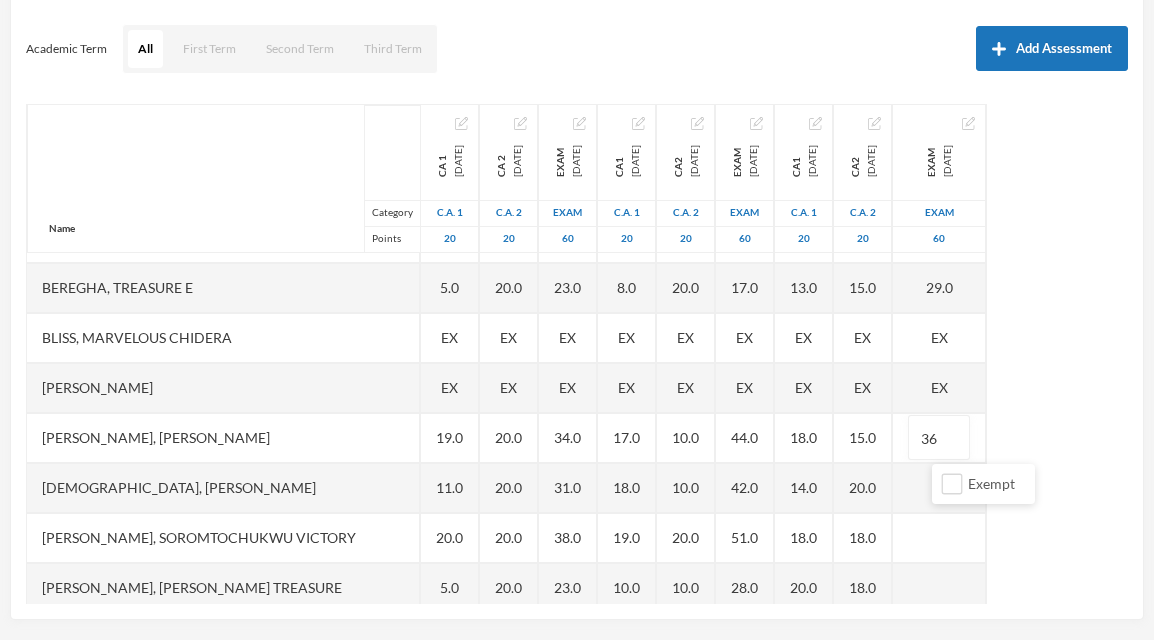 click on "Name   Category Points [PERSON_NAME], [PERSON_NAME] [PERSON_NAME], [PERSON_NAME] [PERSON_NAME], [PERSON_NAME], [PERSON_NAME], Treasure E [PERSON_NAME], [PERSON_NAME], [PERSON_NAME], [PERSON_NAME], Prince [PERSON_NAME], [PERSON_NAME] [PERSON_NAME], [PERSON_NAME] Treasure [PERSON_NAME], [PERSON_NAME] Excel, [PERSON_NAME] [PERSON_NAME], [PERSON_NAME] [PERSON_NAME], [PERSON_NAME], Chiagoziem .c [PERSON_NAME], Royal [PERSON_NAME], [PERSON_NAME] [PERSON_NAME] [PERSON_NAME], [PERSON_NAME], [PERSON_NAME], [PERSON_NAME] [PERSON_NAME] [PERSON_NAME], Chimdindu Gospel [PERSON_NAME], Goodluck Chinagoromu Uboebulam, [PERSON_NAME] [PERSON_NAME], [DEMOGRAPHIC_DATA] [PERSON_NAME], Chinecherem [PERSON_NAME], [PERSON_NAME] C CA 1 [DATE] C.A. 1 20 EX EX 15.0 18.0 5.0 EX EX 19.0 11.0 20.0 5.0 EX 10.0 EX 14.0 15.0 EX 6.0 EX 13.0 20.0 7.0 7.0 7.0 8.0 EX 11.0 9.0 EX CA 2 [DATE] C.A. 2 20 EX EX 20.0 20.0 20.0 EX EX 20.0 20.0 20.0 20.0 EX 10.0 EX 20.0 20.0 EX 20.0 EX 20.0 20.0" at bounding box center (577, 354) 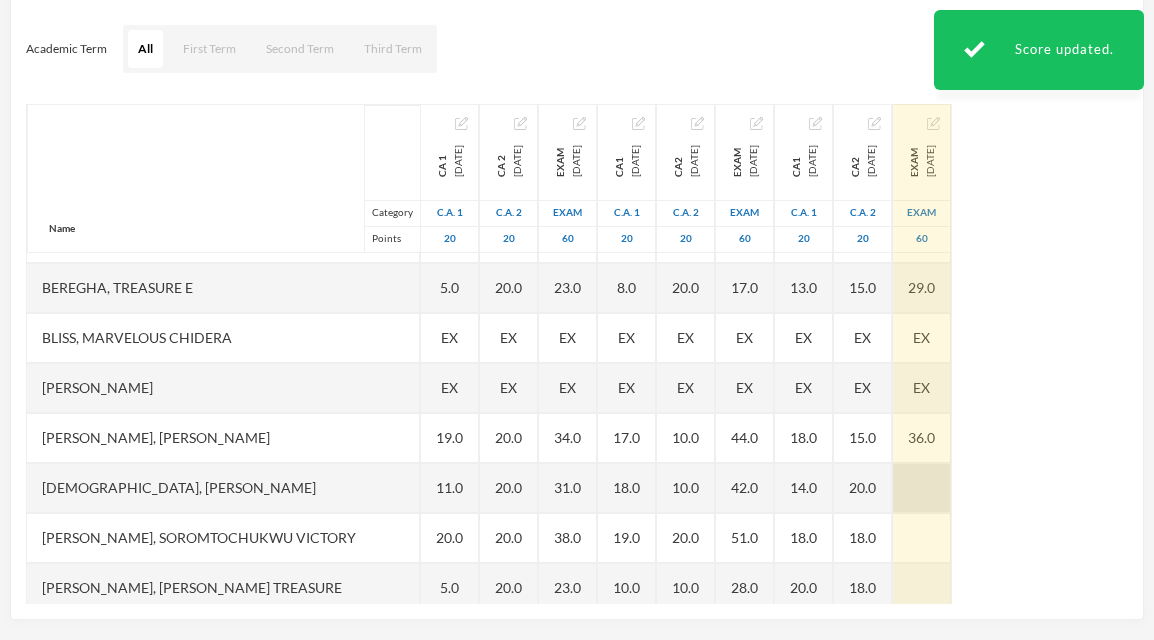 click at bounding box center [922, 488] 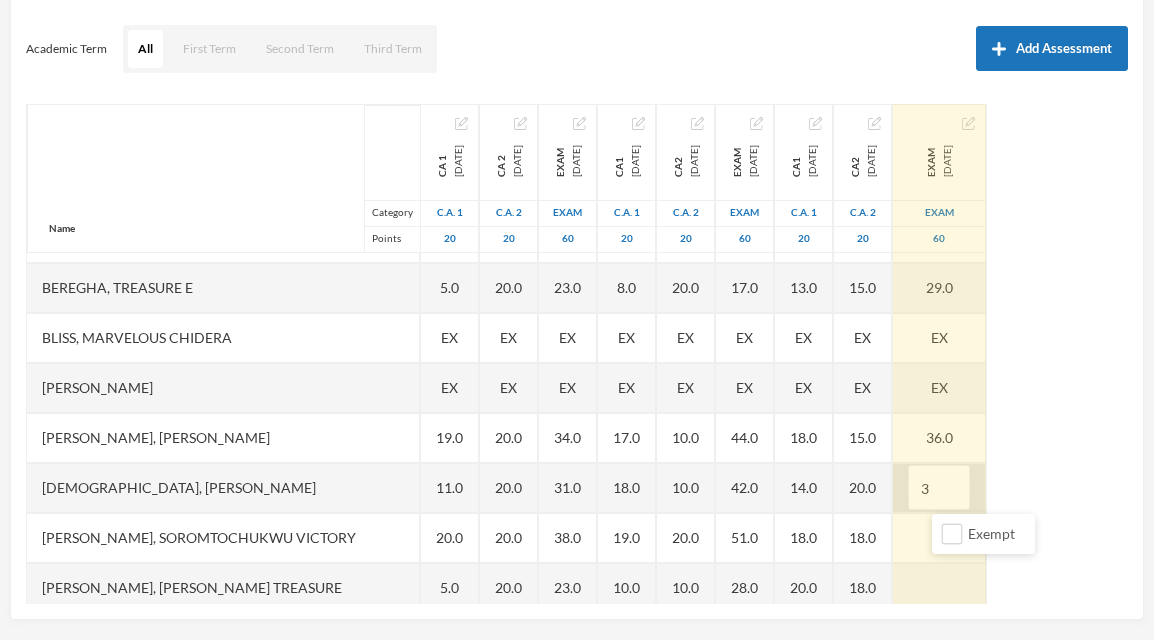 type on "35" 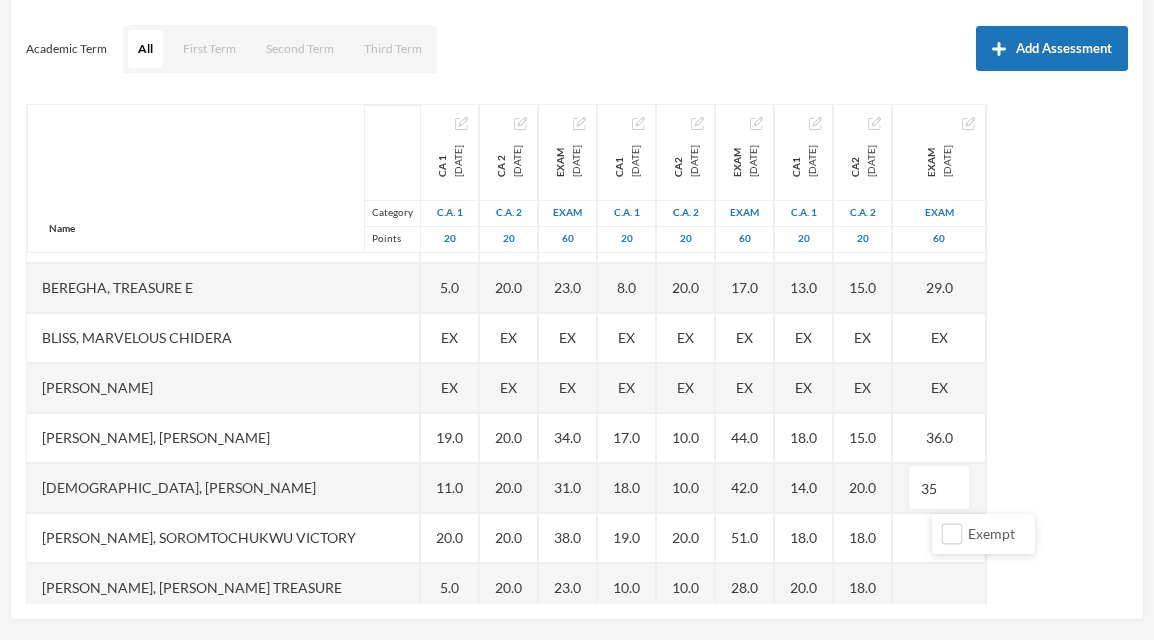 click on "Name   Category Points [PERSON_NAME], [PERSON_NAME] [PERSON_NAME], [PERSON_NAME] [PERSON_NAME], [PERSON_NAME], [PERSON_NAME], Treasure E [PERSON_NAME], [PERSON_NAME], [PERSON_NAME], [PERSON_NAME], Prince [PERSON_NAME], [PERSON_NAME] [PERSON_NAME], [PERSON_NAME] Treasure [PERSON_NAME], [PERSON_NAME] Excel, [PERSON_NAME] [PERSON_NAME], [PERSON_NAME] [PERSON_NAME], [PERSON_NAME], Chiagoziem .c [PERSON_NAME], Royal [PERSON_NAME], [PERSON_NAME] [PERSON_NAME] [PERSON_NAME], [PERSON_NAME], [PERSON_NAME], [PERSON_NAME] [PERSON_NAME] [PERSON_NAME], Chimdindu Gospel [PERSON_NAME], Goodluck Chinagoromu Uboebulam, [PERSON_NAME] [PERSON_NAME], [DEMOGRAPHIC_DATA] [PERSON_NAME], Chinecherem [PERSON_NAME], [PERSON_NAME] C CA 1 [DATE] C.A. 1 20 EX EX 15.0 18.0 5.0 EX EX 19.0 11.0 20.0 5.0 EX 10.0 EX 14.0 15.0 EX 6.0 EX 13.0 20.0 7.0 7.0 7.0 8.0 EX 11.0 9.0 EX CA 2 [DATE] C.A. 2 20 EX EX 20.0 20.0 20.0 EX EX 20.0 20.0 20.0 20.0 EX 10.0 EX 20.0 20.0 EX 20.0 EX 20.0 20.0" at bounding box center [577, 354] 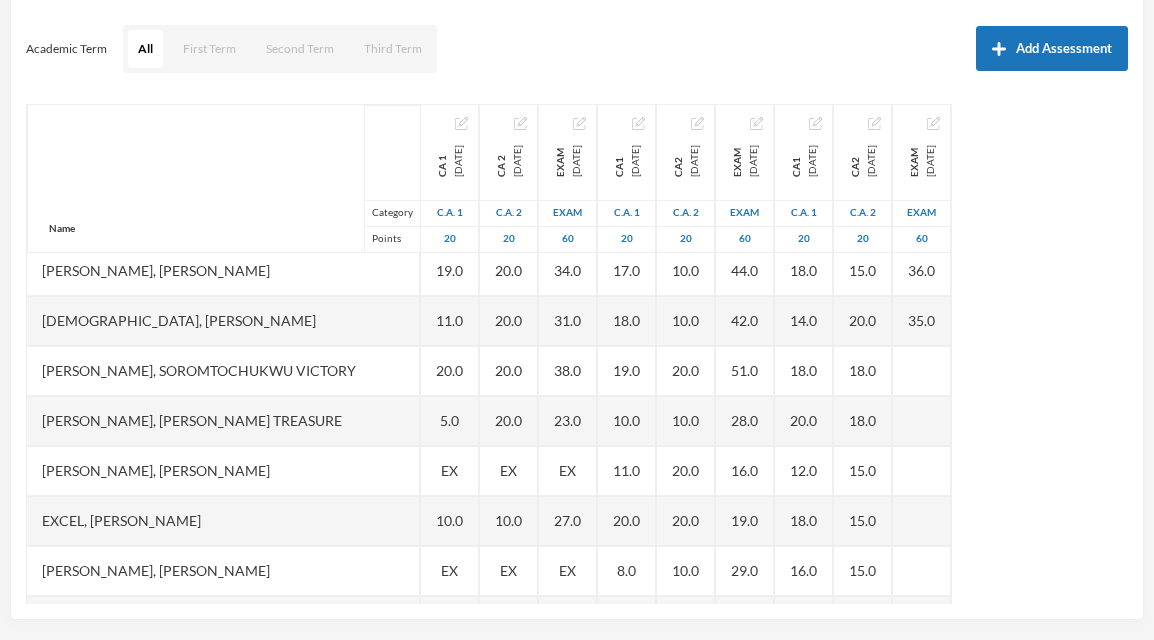 scroll, scrollTop: 359, scrollLeft: 0, axis: vertical 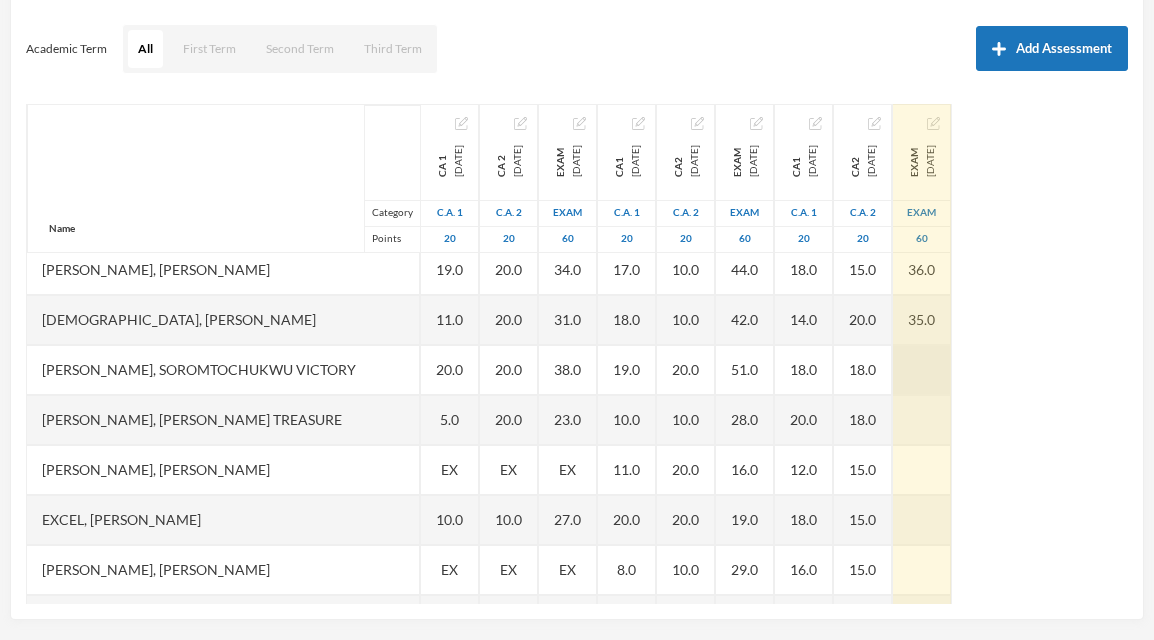click at bounding box center [922, 370] 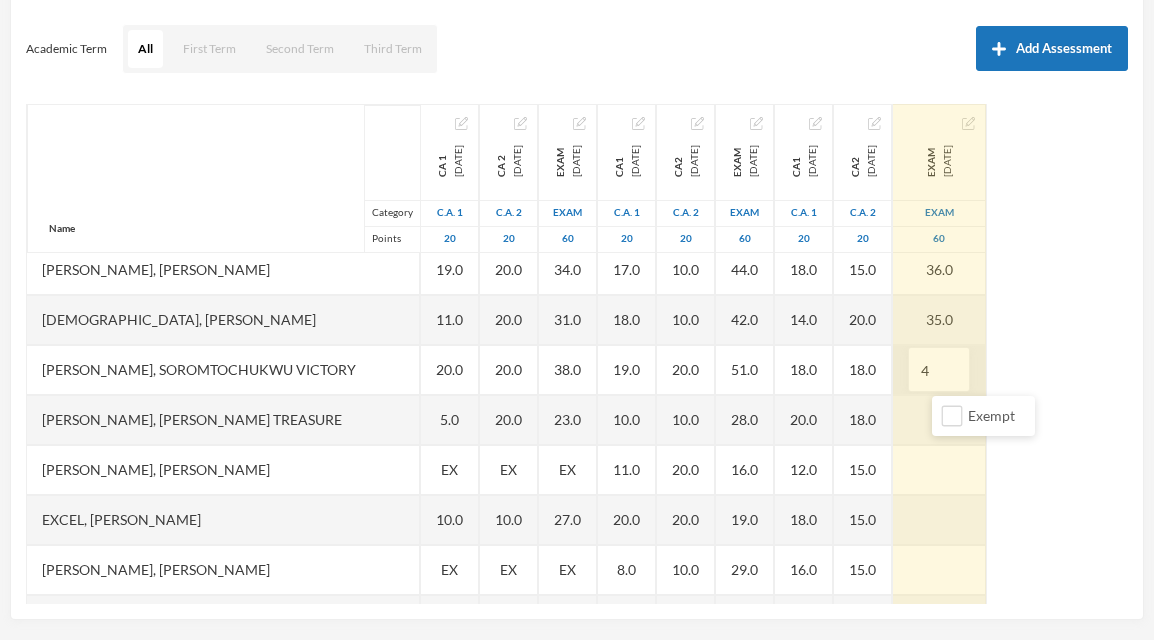 type on "45" 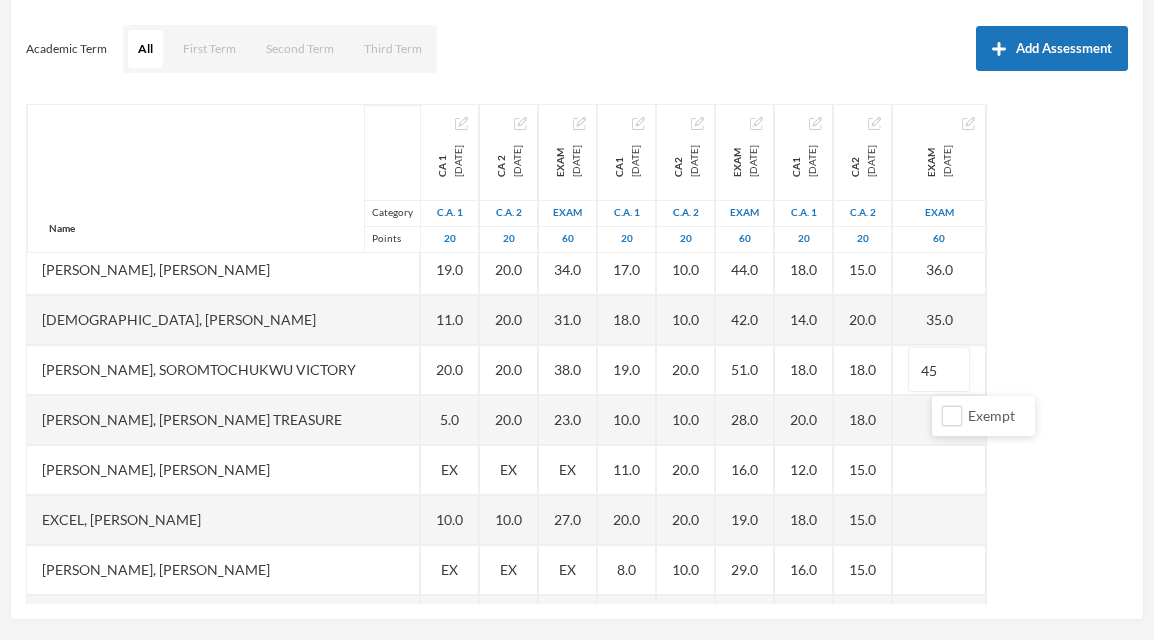 click on "Name   Category Points [PERSON_NAME], [PERSON_NAME] [PERSON_NAME], [PERSON_NAME] [PERSON_NAME], [PERSON_NAME], [PERSON_NAME], Treasure E [PERSON_NAME], [PERSON_NAME], [PERSON_NAME], [PERSON_NAME], Prince [PERSON_NAME], [PERSON_NAME] [PERSON_NAME], [PERSON_NAME] Treasure [PERSON_NAME], [PERSON_NAME] Excel, [PERSON_NAME] [PERSON_NAME], [PERSON_NAME] [PERSON_NAME], [PERSON_NAME], Chiagoziem .c [PERSON_NAME], Royal [PERSON_NAME], [PERSON_NAME] [PERSON_NAME] [PERSON_NAME], [PERSON_NAME], [PERSON_NAME], [PERSON_NAME] [PERSON_NAME] [PERSON_NAME], Chimdindu Gospel [PERSON_NAME], Goodluck Chinagoromu Uboebulam, [PERSON_NAME] [PERSON_NAME], [DEMOGRAPHIC_DATA] [PERSON_NAME], Chinecherem [PERSON_NAME], [PERSON_NAME] C CA 1 [DATE] C.A. 1 20 EX EX 15.0 18.0 5.0 EX EX 19.0 11.0 20.0 5.0 EX 10.0 EX 14.0 15.0 EX 6.0 EX 13.0 20.0 7.0 7.0 7.0 8.0 EX 11.0 9.0 EX CA 2 [DATE] C.A. 2 20 EX EX 20.0 20.0 20.0 EX EX 20.0 20.0 20.0 20.0 EX 10.0 EX 20.0 20.0 EX 20.0 EX 20.0 20.0" at bounding box center [577, 354] 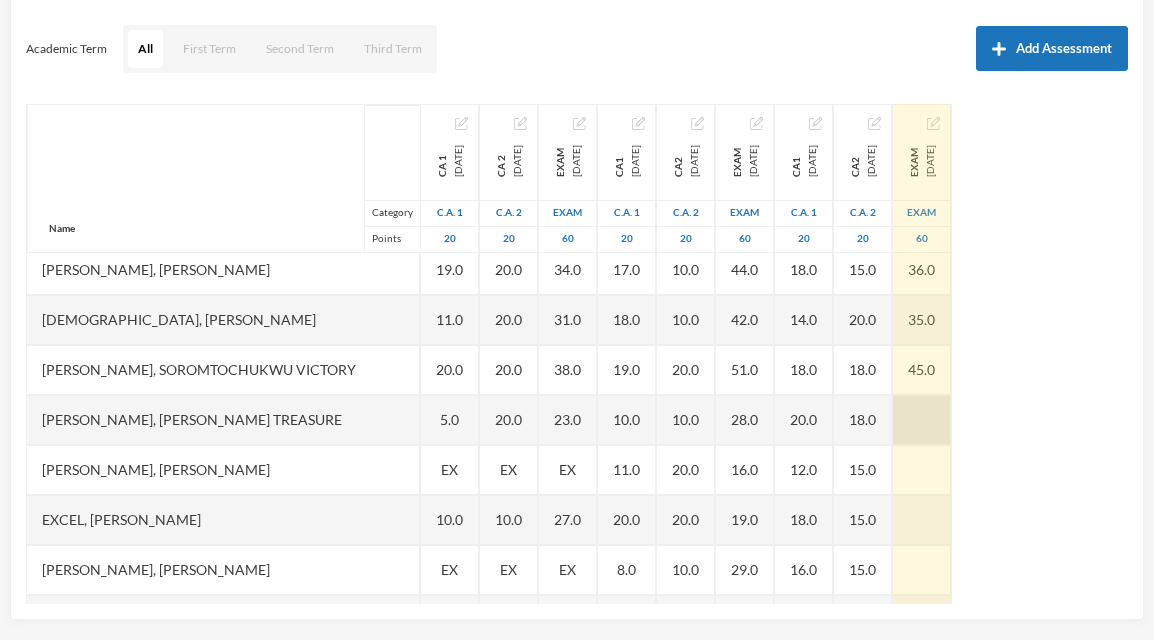 click at bounding box center (922, 420) 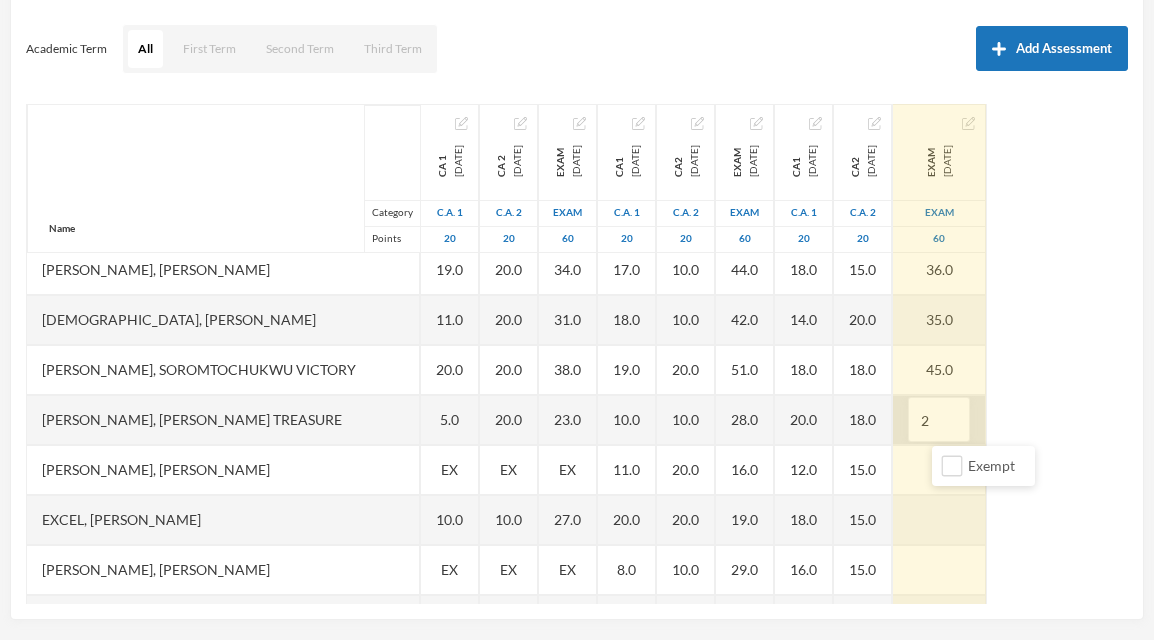 type on "25" 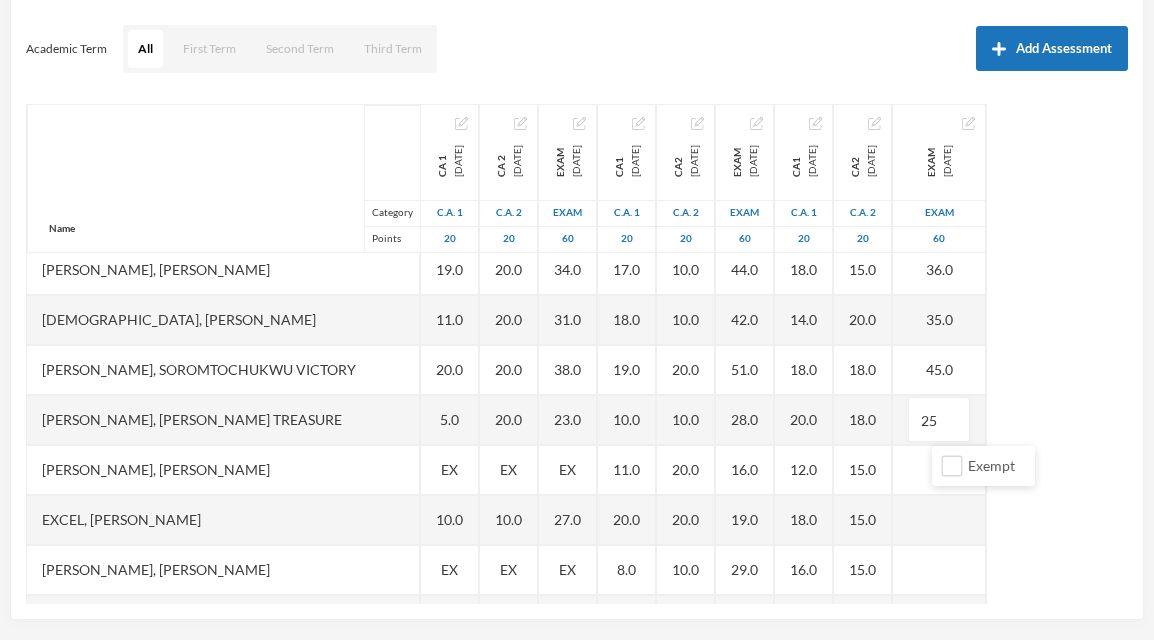 click on "Name   Category Points [PERSON_NAME], [PERSON_NAME] [PERSON_NAME], [PERSON_NAME] [PERSON_NAME], [PERSON_NAME], [PERSON_NAME], Treasure E [PERSON_NAME], [PERSON_NAME], [PERSON_NAME], [PERSON_NAME], Prince [PERSON_NAME], [PERSON_NAME] [PERSON_NAME], [PERSON_NAME] Treasure [PERSON_NAME], [PERSON_NAME] Excel, [PERSON_NAME] [PERSON_NAME], [PERSON_NAME] [PERSON_NAME], [PERSON_NAME], Chiagoziem .c [PERSON_NAME], Royal [PERSON_NAME], [PERSON_NAME] [PERSON_NAME] [PERSON_NAME], [PERSON_NAME], [PERSON_NAME], [PERSON_NAME] [PERSON_NAME] [PERSON_NAME], Chimdindu Gospel [PERSON_NAME], Goodluck Chinagoromu Uboebulam, [PERSON_NAME] [PERSON_NAME], [DEMOGRAPHIC_DATA] [PERSON_NAME], Chinecherem [PERSON_NAME], [PERSON_NAME] C CA 1 [DATE] C.A. 1 20 EX EX 15.0 18.0 5.0 EX EX 19.0 11.0 20.0 5.0 EX 10.0 EX 14.0 15.0 EX 6.0 EX 13.0 20.0 7.0 7.0 7.0 8.0 EX 11.0 9.0 EX CA 2 [DATE] C.A. 2 20 EX EX 20.0 20.0 20.0 EX EX 20.0 20.0 20.0 20.0 EX 10.0 EX 20.0 20.0 EX 20.0 EX 20.0 20.0" at bounding box center (577, 354) 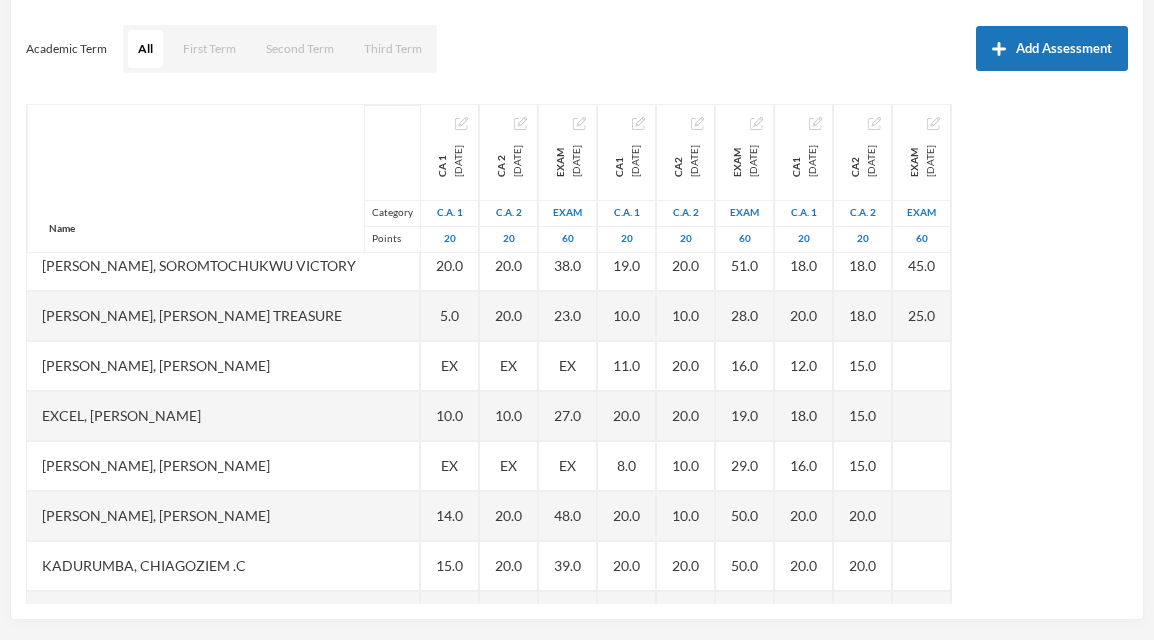 scroll, scrollTop: 464, scrollLeft: 0, axis: vertical 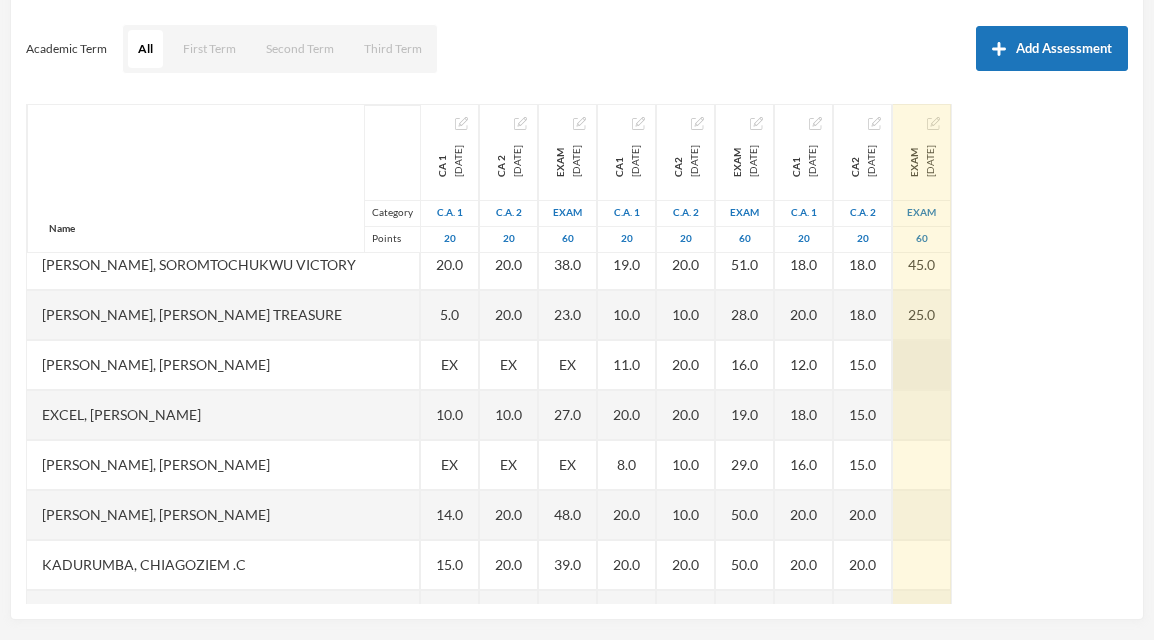 click at bounding box center (922, 365) 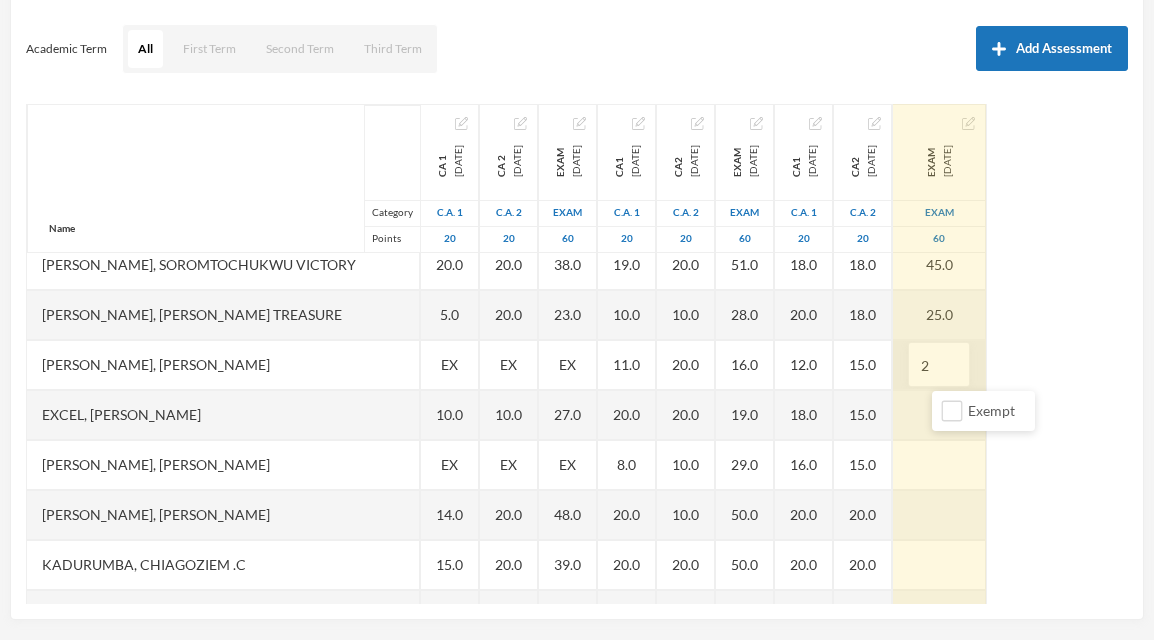 type on "27" 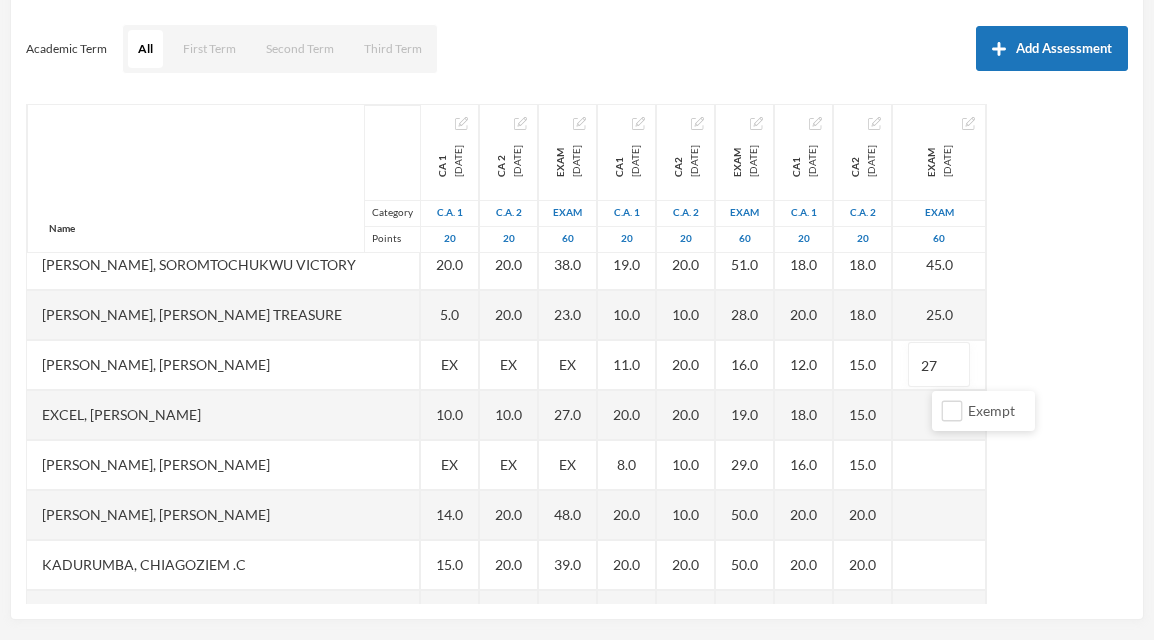 click on "Name   Category Points [PERSON_NAME], [PERSON_NAME] [PERSON_NAME], [PERSON_NAME] [PERSON_NAME], [PERSON_NAME], [PERSON_NAME], Treasure E [PERSON_NAME], [PERSON_NAME], [PERSON_NAME], [PERSON_NAME], Prince [PERSON_NAME], [PERSON_NAME] [PERSON_NAME], [PERSON_NAME] Treasure [PERSON_NAME], [PERSON_NAME] Excel, [PERSON_NAME] [PERSON_NAME], [PERSON_NAME] [PERSON_NAME], [PERSON_NAME], Chiagoziem .c [PERSON_NAME], Royal [PERSON_NAME], [PERSON_NAME] [PERSON_NAME] [PERSON_NAME], [PERSON_NAME], [PERSON_NAME], [PERSON_NAME] [PERSON_NAME] [PERSON_NAME], Chimdindu Gospel [PERSON_NAME], Goodluck Chinagoromu Uboebulam, [PERSON_NAME] [PERSON_NAME], [DEMOGRAPHIC_DATA] [PERSON_NAME], Chinecherem [PERSON_NAME], [PERSON_NAME] C CA 1 [DATE] C.A. 1 20 EX EX 15.0 18.0 5.0 EX EX 19.0 11.0 20.0 5.0 EX 10.0 EX 14.0 15.0 EX 6.0 EX 13.0 20.0 7.0 7.0 7.0 8.0 EX 11.0 9.0 EX CA 2 [DATE] C.A. 2 20 EX EX 20.0 20.0 20.0 EX EX 20.0 20.0 20.0 20.0 EX 10.0 EX 20.0 20.0 EX 20.0 EX 20.0 20.0" at bounding box center [577, 354] 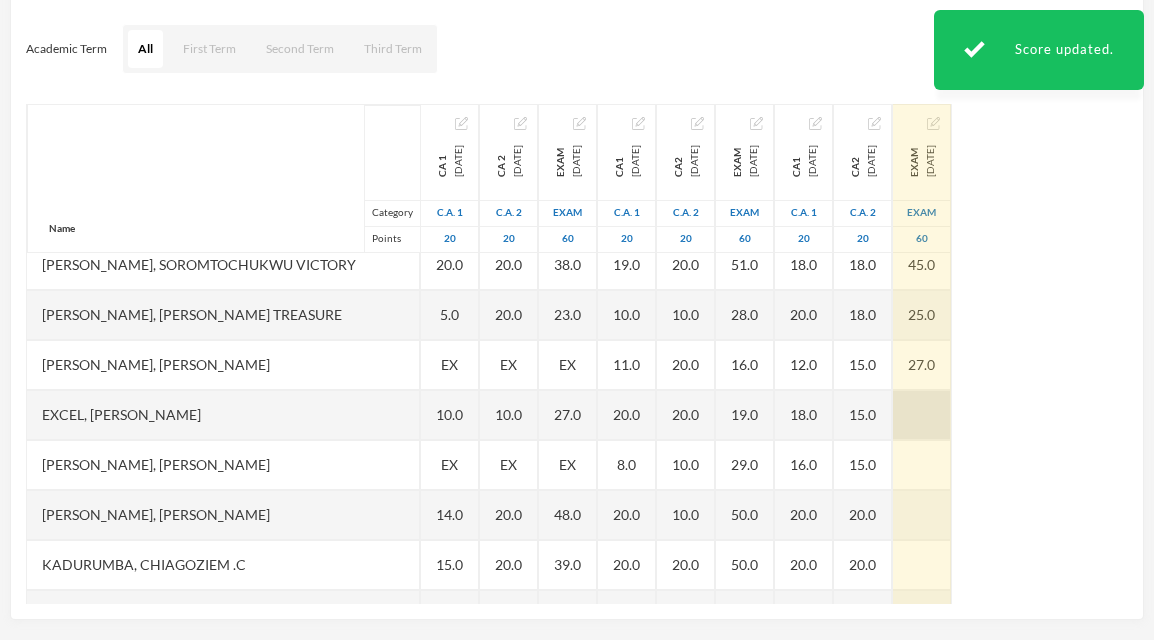 click at bounding box center [922, 415] 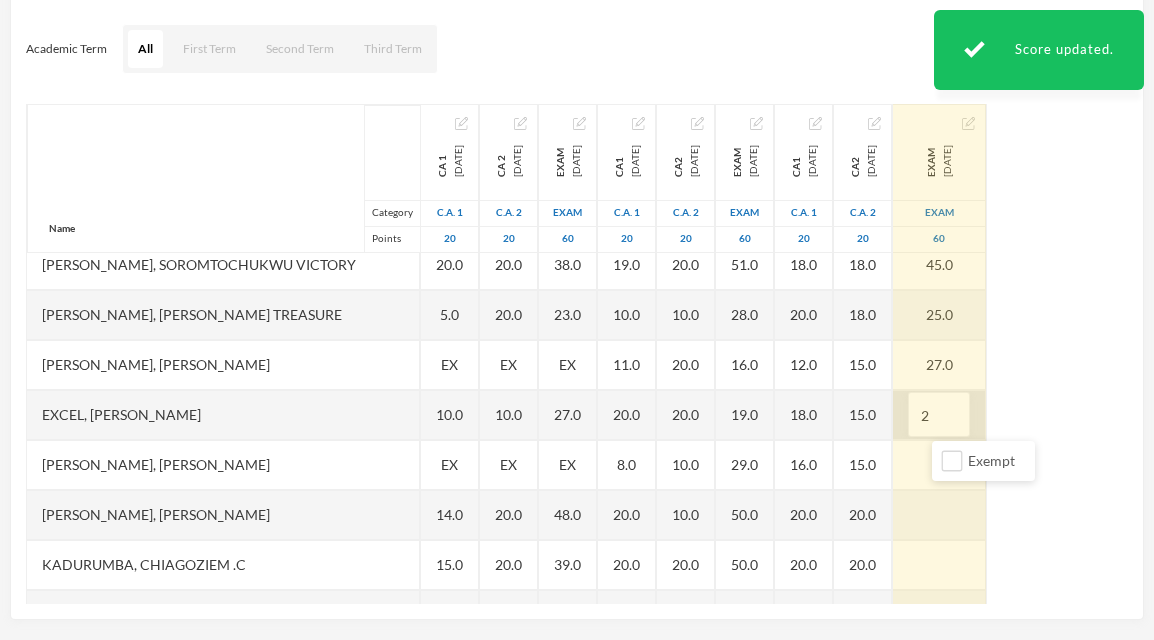 type on "22" 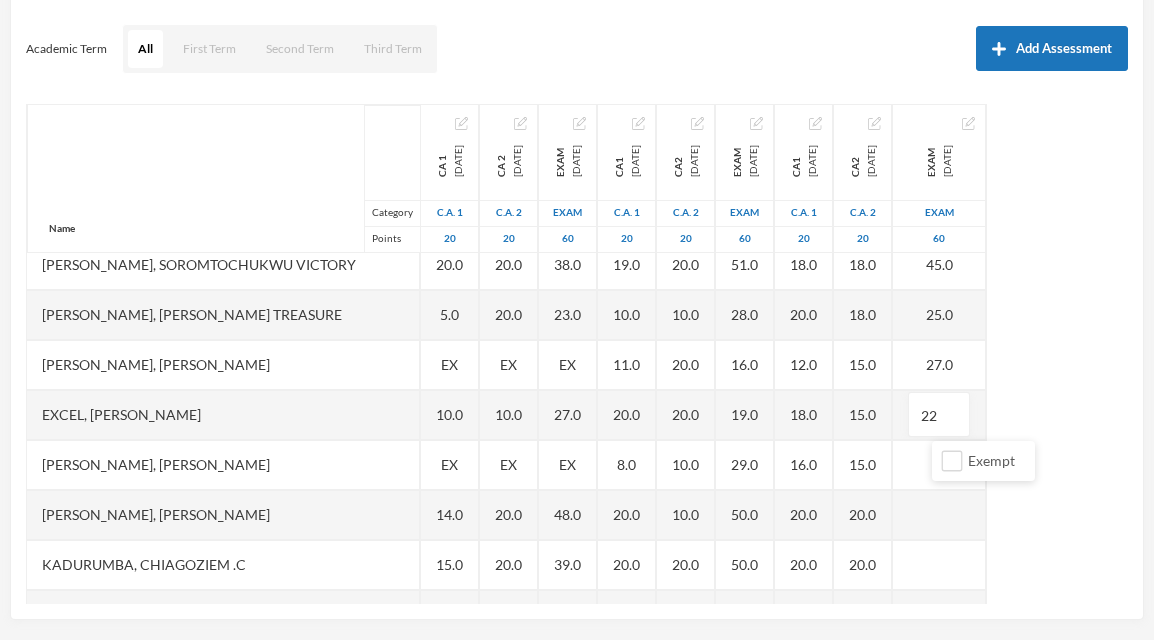 click on "Name   Category Points [PERSON_NAME], [PERSON_NAME] [PERSON_NAME], [PERSON_NAME] [PERSON_NAME], [PERSON_NAME], [PERSON_NAME], Treasure E [PERSON_NAME], [PERSON_NAME], [PERSON_NAME], [PERSON_NAME], Prince [PERSON_NAME], [PERSON_NAME] [PERSON_NAME], [PERSON_NAME] Treasure [PERSON_NAME], [PERSON_NAME] Excel, [PERSON_NAME] [PERSON_NAME], [PERSON_NAME] [PERSON_NAME], [PERSON_NAME], Chiagoziem .c [PERSON_NAME], Royal [PERSON_NAME], [PERSON_NAME] [PERSON_NAME] [PERSON_NAME], [PERSON_NAME], [PERSON_NAME], [PERSON_NAME] [PERSON_NAME] [PERSON_NAME], Chimdindu Gospel [PERSON_NAME], Goodluck Chinagoromu Uboebulam, [PERSON_NAME] [PERSON_NAME], [DEMOGRAPHIC_DATA] [PERSON_NAME], Chinecherem [PERSON_NAME], [PERSON_NAME] C CA 1 [DATE] C.A. 1 20 EX EX 15.0 18.0 5.0 EX EX 19.0 11.0 20.0 5.0 EX 10.0 EX 14.0 15.0 EX 6.0 EX 13.0 20.0 7.0 7.0 7.0 8.0 EX 11.0 9.0 EX CA 2 [DATE] C.A. 2 20 EX EX 20.0 20.0 20.0 EX EX 20.0 20.0 20.0 20.0 EX 10.0 EX 20.0 20.0 EX 20.0 EX 20.0 20.0" at bounding box center (577, 354) 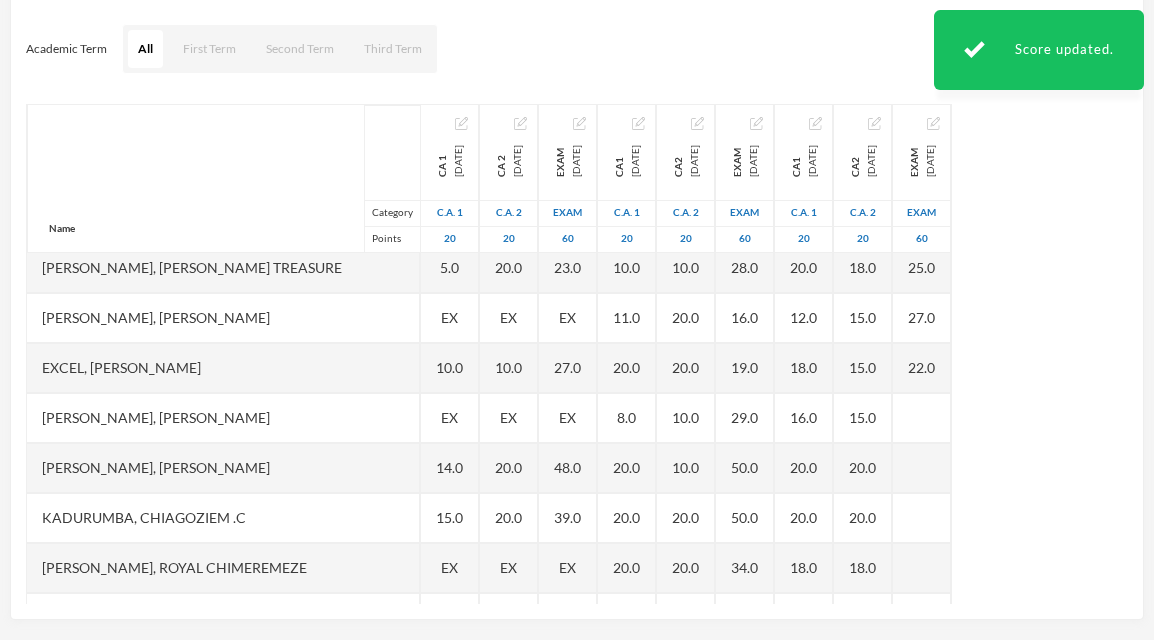 scroll, scrollTop: 513, scrollLeft: 0, axis: vertical 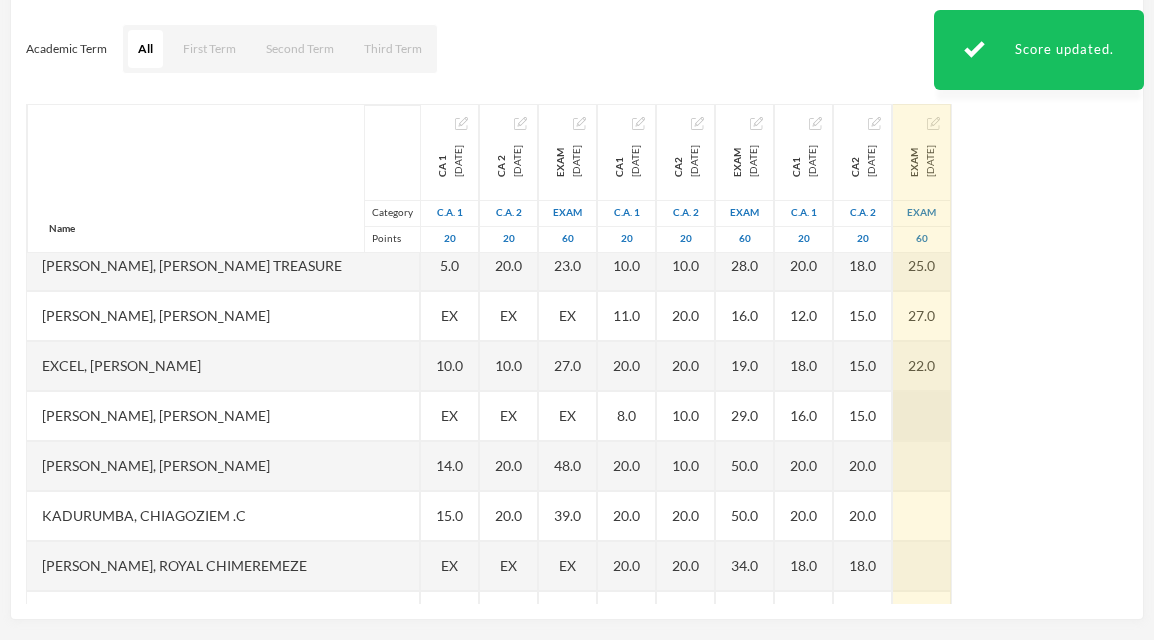 click at bounding box center (922, 416) 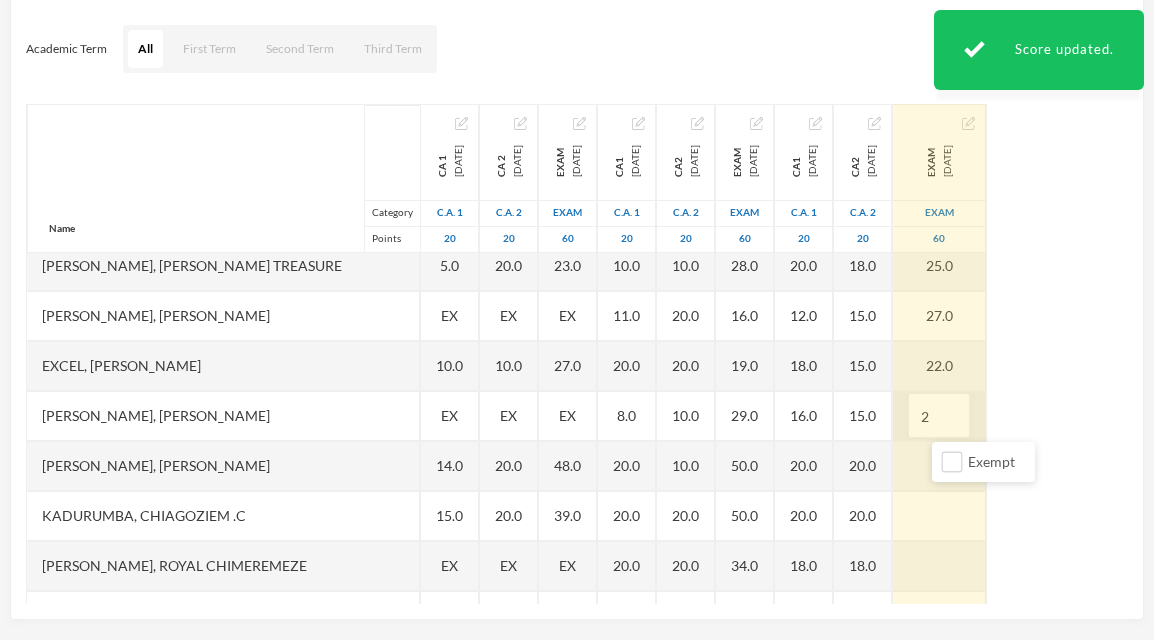 type on "27" 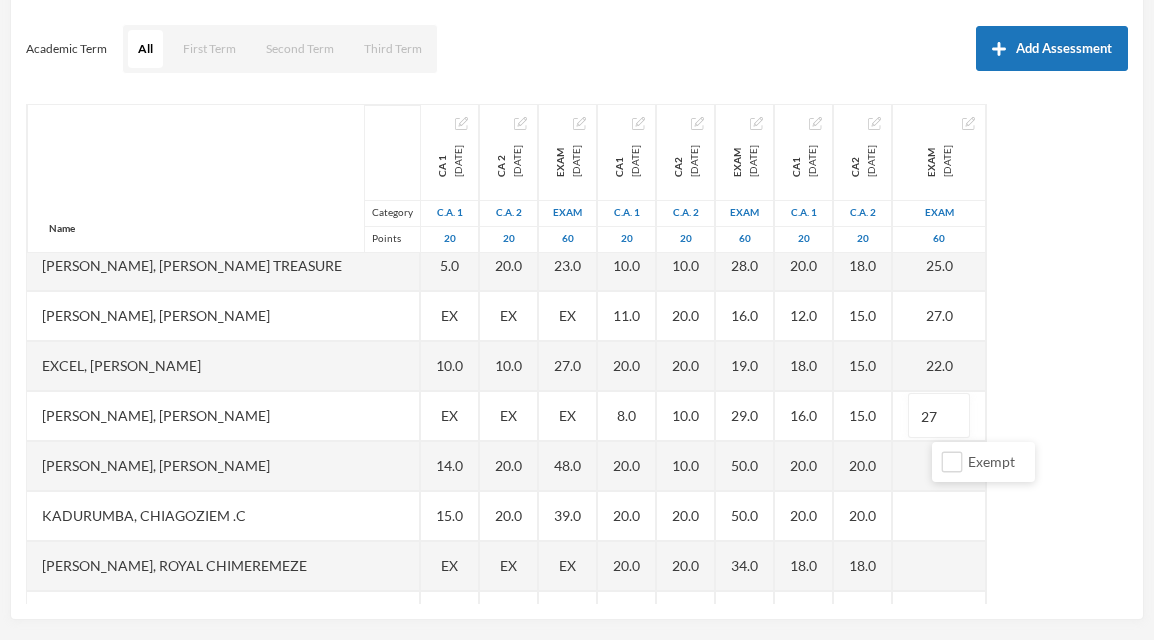 click on "Name   Category Points [PERSON_NAME], [PERSON_NAME] [PERSON_NAME], [PERSON_NAME] [PERSON_NAME], [PERSON_NAME], [PERSON_NAME], Treasure E [PERSON_NAME], [PERSON_NAME], [PERSON_NAME], [PERSON_NAME], Prince [PERSON_NAME], [PERSON_NAME] [PERSON_NAME], [PERSON_NAME] Treasure [PERSON_NAME], [PERSON_NAME] Excel, [PERSON_NAME] [PERSON_NAME], [PERSON_NAME] [PERSON_NAME], [PERSON_NAME], Chiagoziem .c [PERSON_NAME], Royal [PERSON_NAME], [PERSON_NAME] [PERSON_NAME] [PERSON_NAME], [PERSON_NAME], [PERSON_NAME], [PERSON_NAME] [PERSON_NAME] [PERSON_NAME], Chimdindu Gospel [PERSON_NAME], Goodluck Chinagoromu Uboebulam, [PERSON_NAME] [PERSON_NAME], [DEMOGRAPHIC_DATA] [PERSON_NAME], Chinecherem [PERSON_NAME], [PERSON_NAME] C CA 1 [DATE] C.A. 1 20 EX EX 15.0 18.0 5.0 EX EX 19.0 11.0 20.0 5.0 EX 10.0 EX 14.0 15.0 EX 6.0 EX 13.0 20.0 7.0 7.0 7.0 8.0 EX 11.0 9.0 EX CA 2 [DATE] C.A. 2 20 EX EX 20.0 20.0 20.0 EX EX 20.0 20.0 20.0 20.0 EX 10.0 EX 20.0 20.0 EX 20.0 EX 20.0 20.0" at bounding box center (577, 354) 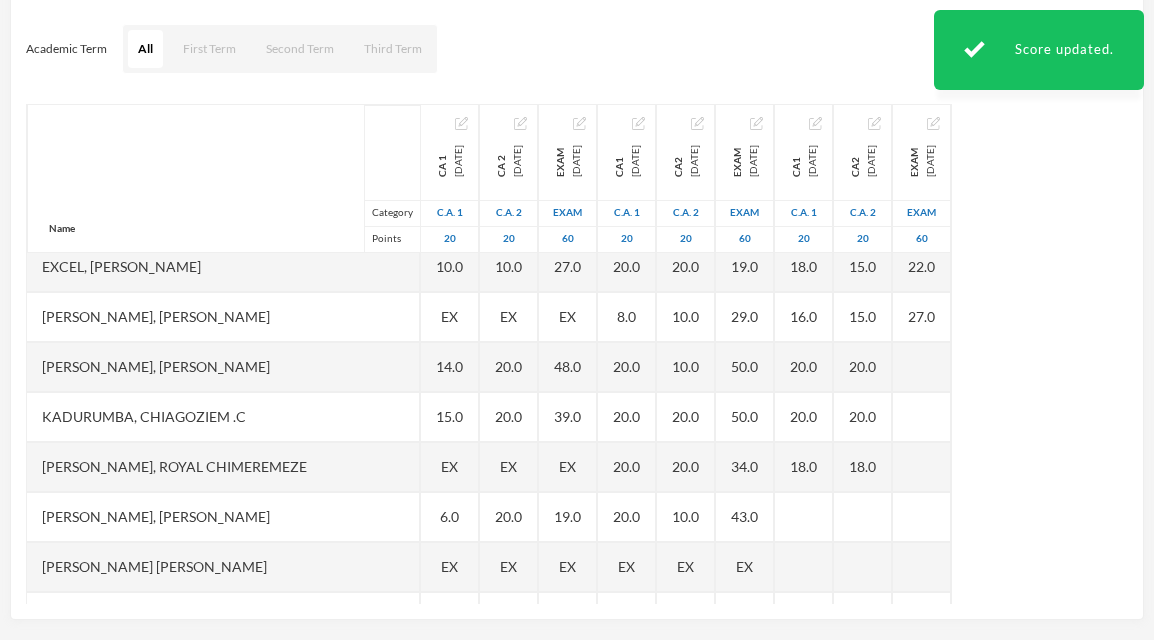 scroll, scrollTop: 612, scrollLeft: 0, axis: vertical 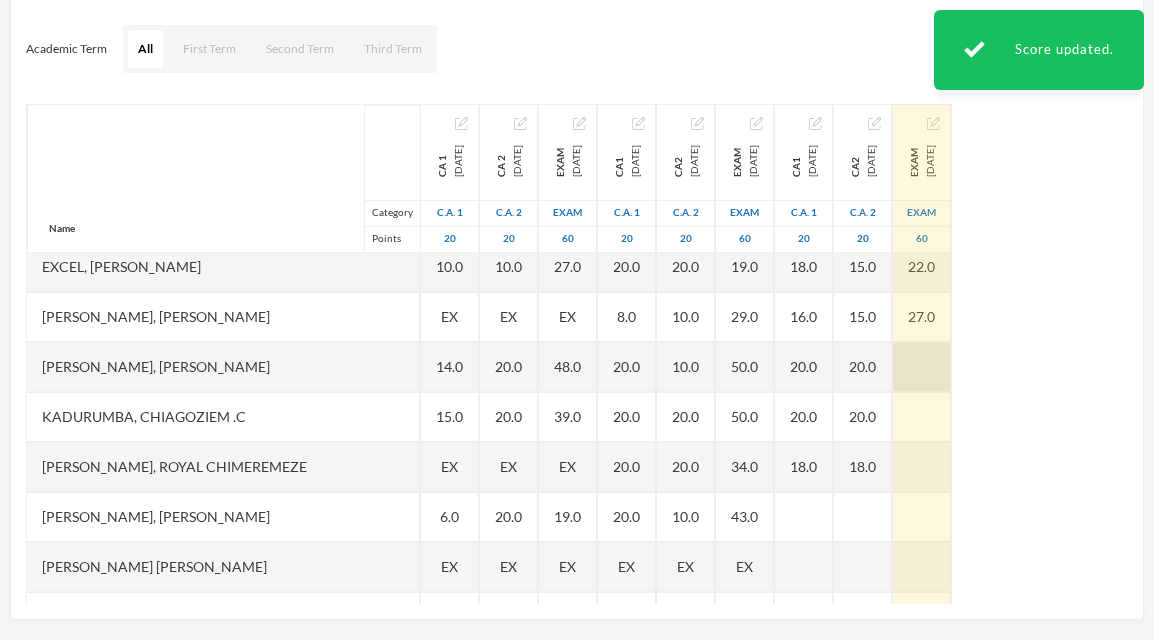 click at bounding box center [922, 367] 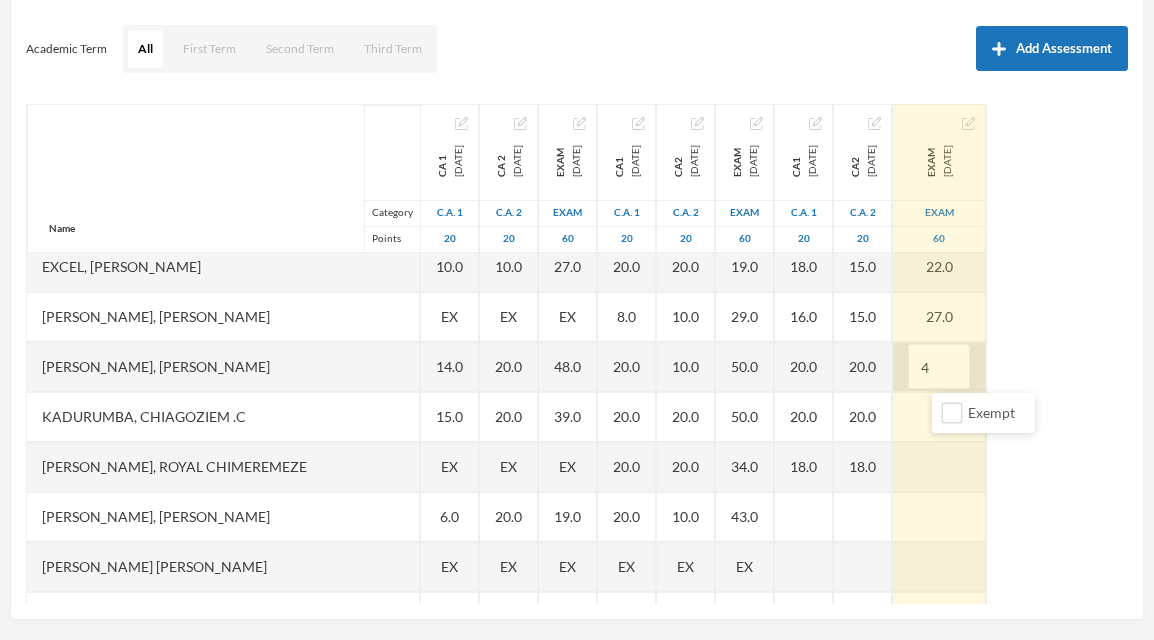 type on "48" 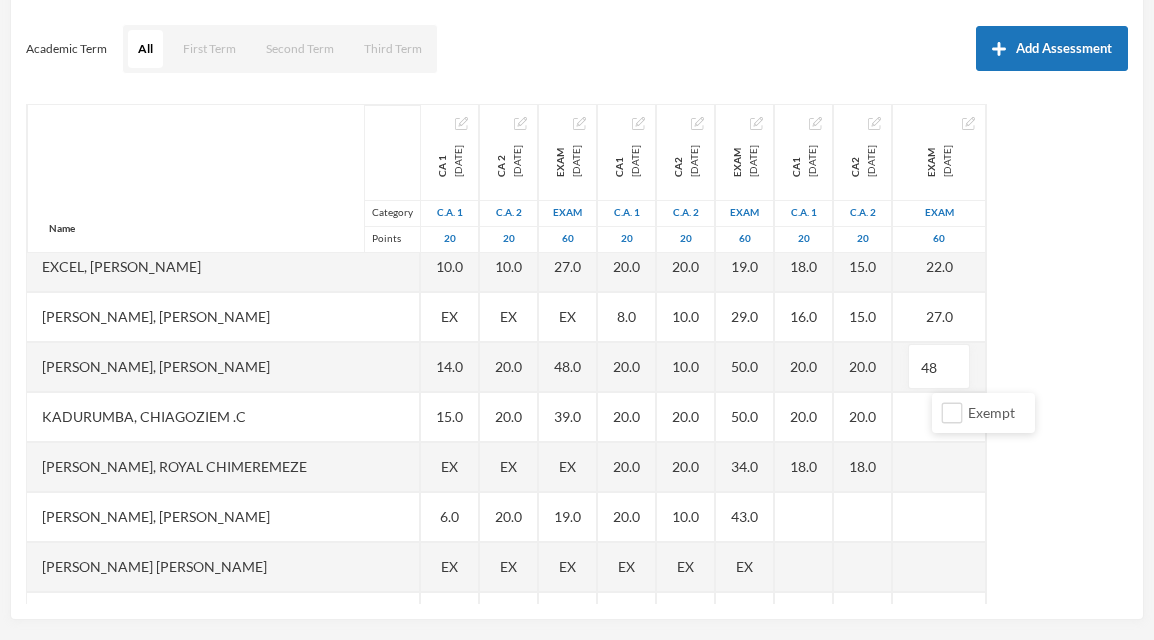 click on "Name   Category Points [PERSON_NAME], [PERSON_NAME] [PERSON_NAME], [PERSON_NAME] [PERSON_NAME], [PERSON_NAME], [PERSON_NAME], Treasure E [PERSON_NAME], [PERSON_NAME], [PERSON_NAME], [PERSON_NAME], Prince [PERSON_NAME], [PERSON_NAME] [PERSON_NAME], [PERSON_NAME] Treasure [PERSON_NAME], [PERSON_NAME] Excel, [PERSON_NAME] [PERSON_NAME], [PERSON_NAME] [PERSON_NAME], [PERSON_NAME], Chiagoziem .c [PERSON_NAME], Royal [PERSON_NAME], [PERSON_NAME] [PERSON_NAME] [PERSON_NAME], [PERSON_NAME], [PERSON_NAME], [PERSON_NAME] [PERSON_NAME] [PERSON_NAME], Chimdindu Gospel [PERSON_NAME], Goodluck Chinagoromu Uboebulam, [PERSON_NAME] [PERSON_NAME], [DEMOGRAPHIC_DATA] [PERSON_NAME], Chinecherem [PERSON_NAME], [PERSON_NAME] C CA 1 [DATE] C.A. 1 20 EX EX 15.0 18.0 5.0 EX EX 19.0 11.0 20.0 5.0 EX 10.0 EX 14.0 15.0 EX 6.0 EX 13.0 20.0 7.0 7.0 7.0 8.0 EX 11.0 9.0 EX CA 2 [DATE] C.A. 2 20 EX EX 20.0 20.0 20.0 EX EX 20.0 20.0 20.0 20.0 EX 10.0 EX 20.0 20.0 EX 20.0 EX 20.0 20.0" at bounding box center [577, 354] 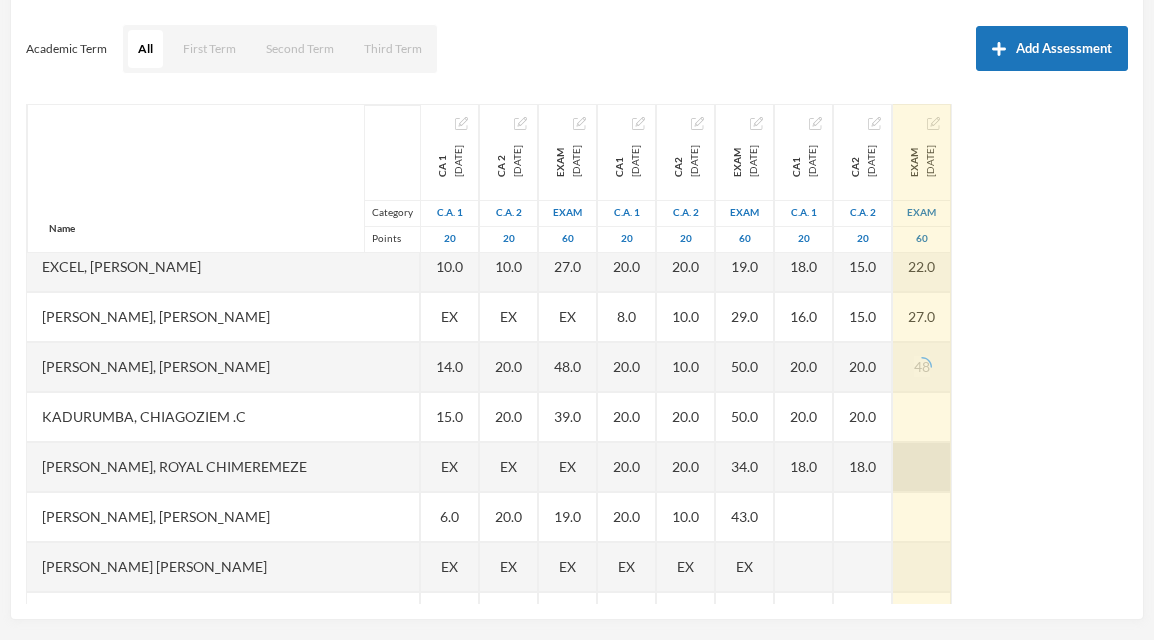 click at bounding box center (922, 467) 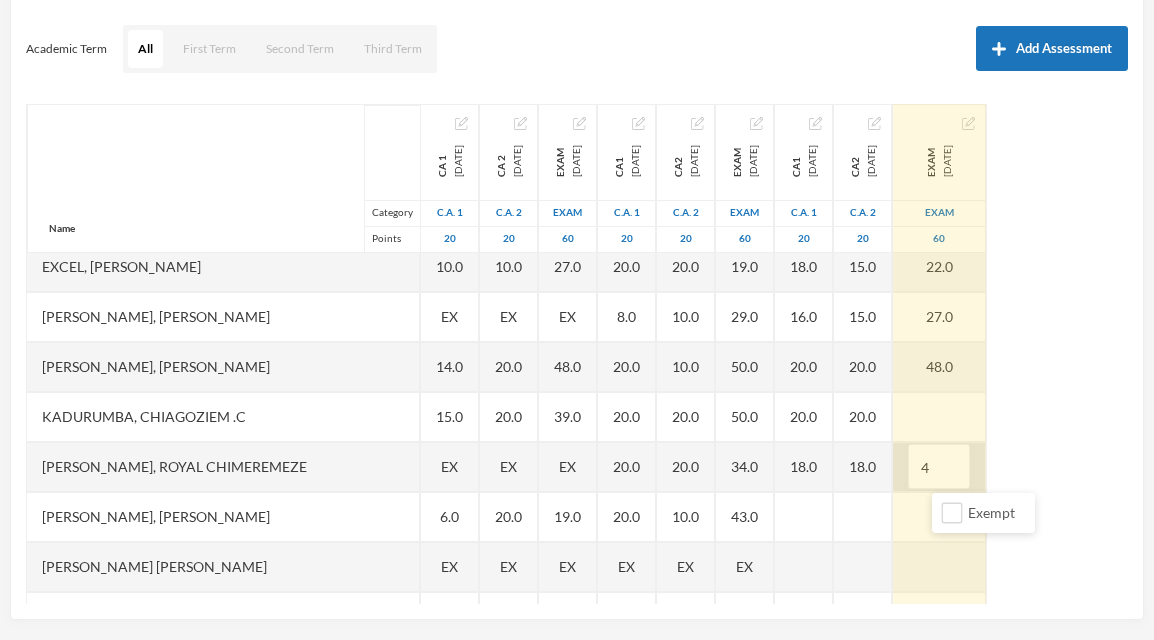 type on "44" 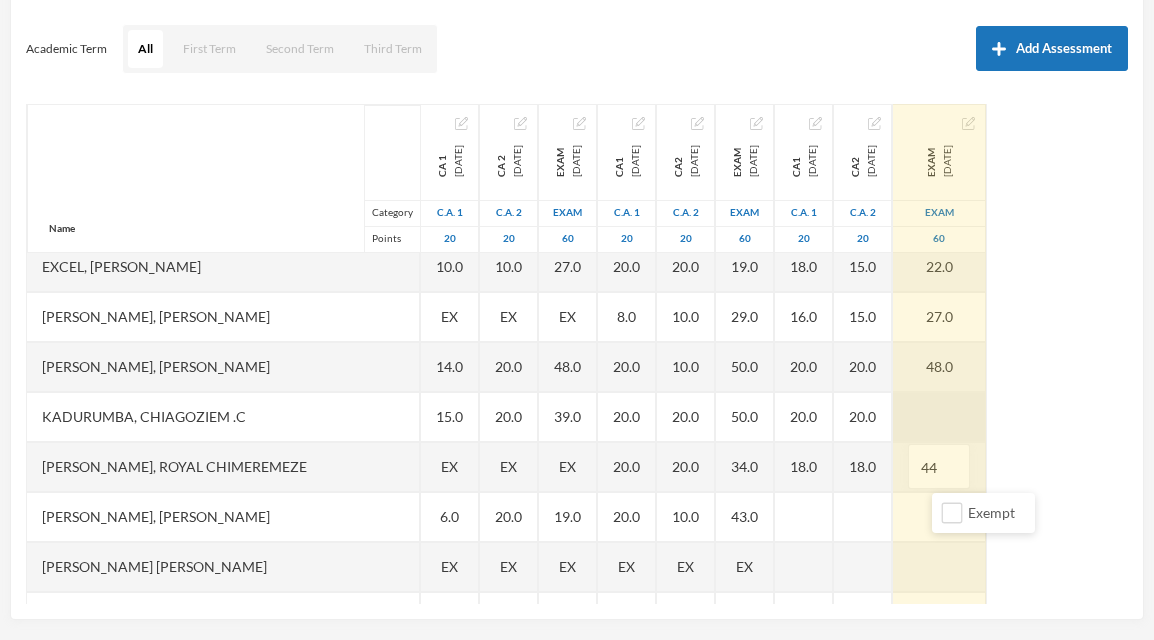 click at bounding box center (939, 417) 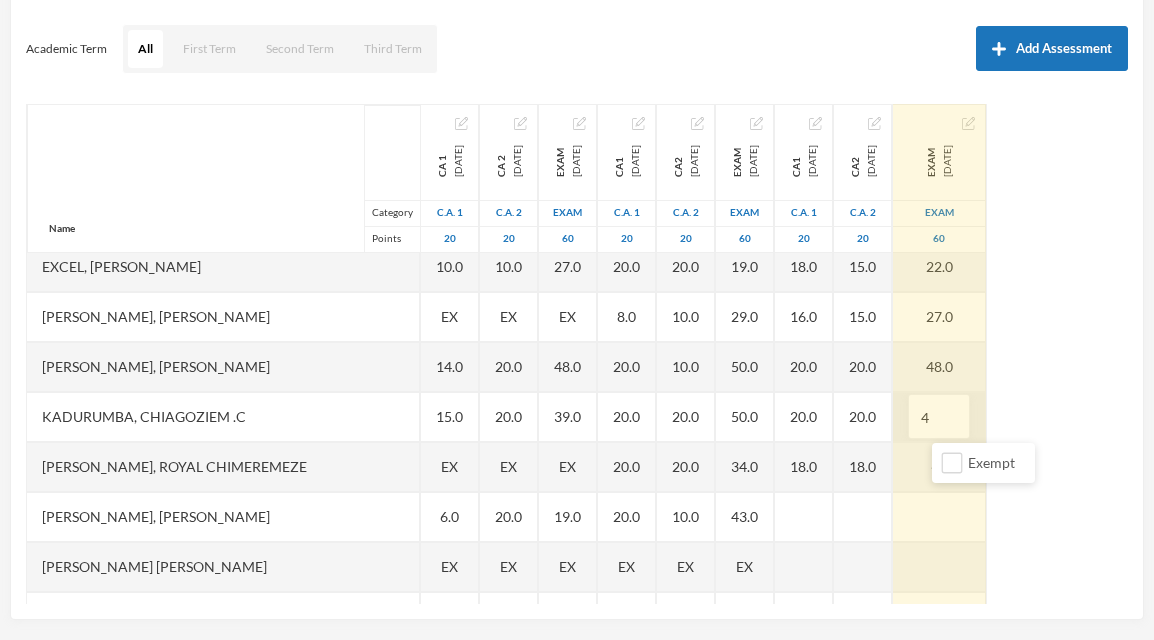 type on "40" 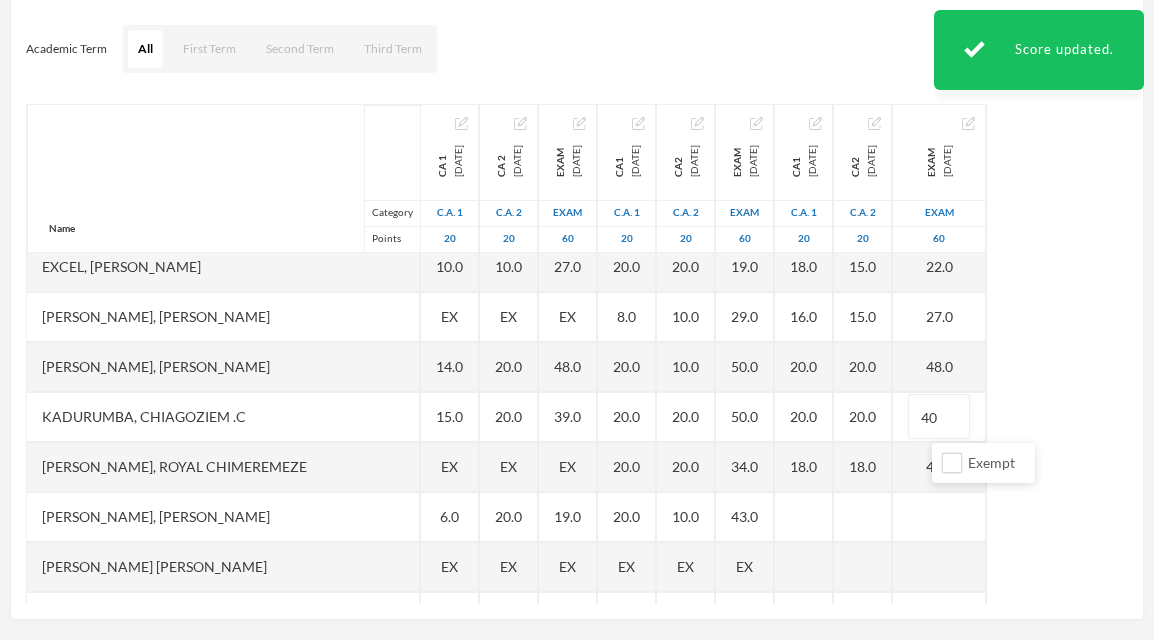 click on "Name   Category Points [PERSON_NAME], [PERSON_NAME] [PERSON_NAME], [PERSON_NAME] [PERSON_NAME], [PERSON_NAME], [PERSON_NAME], Treasure E [PERSON_NAME], [PERSON_NAME], [PERSON_NAME], [PERSON_NAME], Prince [PERSON_NAME], [PERSON_NAME] [PERSON_NAME], [PERSON_NAME] Treasure [PERSON_NAME], [PERSON_NAME] Excel, [PERSON_NAME] [PERSON_NAME], [PERSON_NAME] [PERSON_NAME], [PERSON_NAME], Chiagoziem .c [PERSON_NAME], Royal [PERSON_NAME], [PERSON_NAME] [PERSON_NAME] [PERSON_NAME], [PERSON_NAME], [PERSON_NAME], [PERSON_NAME] [PERSON_NAME] [PERSON_NAME], Chimdindu Gospel [PERSON_NAME], Goodluck Chinagoromu Uboebulam, [PERSON_NAME] [PERSON_NAME], [DEMOGRAPHIC_DATA] [PERSON_NAME], Chinecherem [PERSON_NAME], [PERSON_NAME] C CA 1 [DATE] C.A. 1 20 EX EX 15.0 18.0 5.0 EX EX 19.0 11.0 20.0 5.0 EX 10.0 EX 14.0 15.0 EX 6.0 EX 13.0 20.0 7.0 7.0 7.0 8.0 EX 11.0 9.0 EX CA 2 [DATE] C.A. 2 20 EX EX 20.0 20.0 20.0 EX EX 20.0 20.0 20.0 20.0 EX 10.0 EX 20.0 20.0 EX 20.0 EX 20.0 20.0" at bounding box center (577, 354) 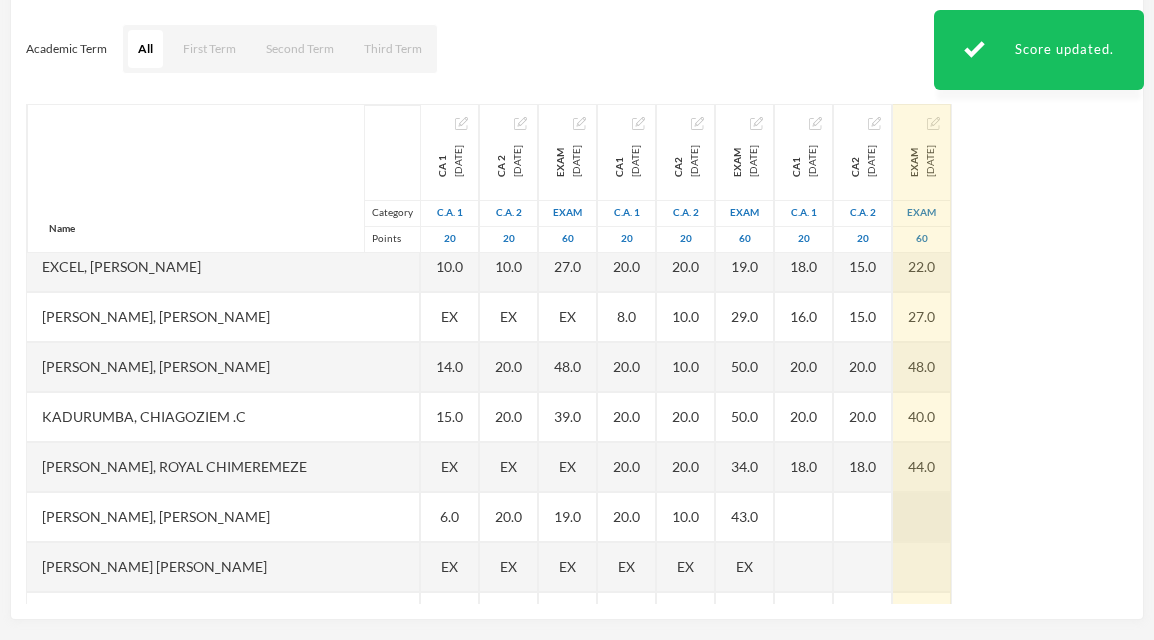 click at bounding box center (922, 517) 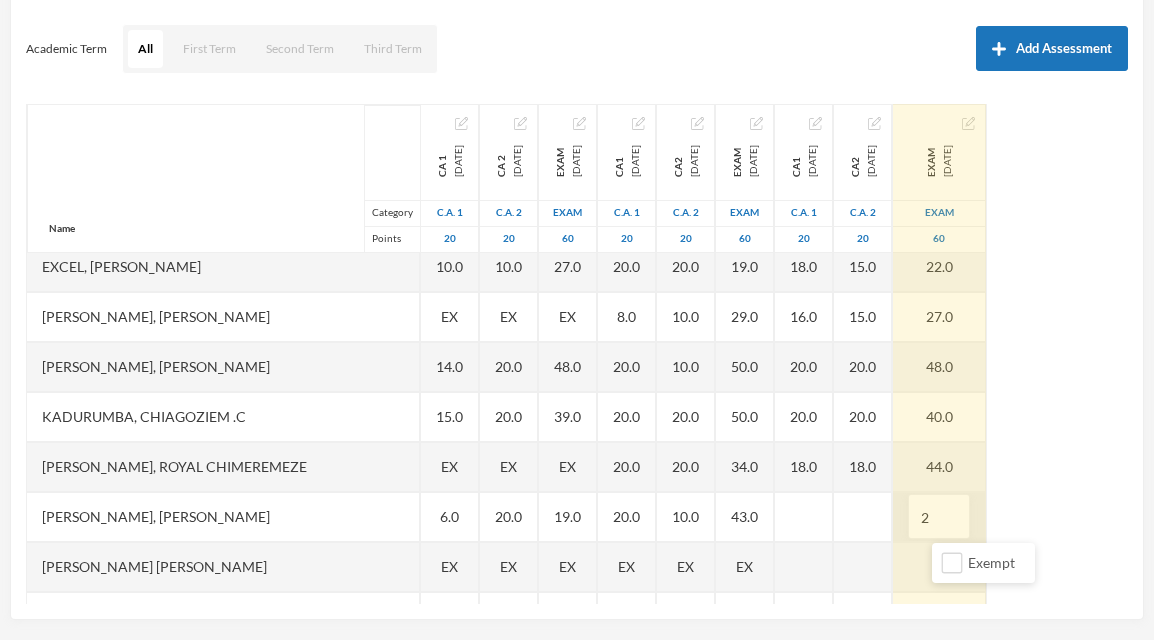 type on "28" 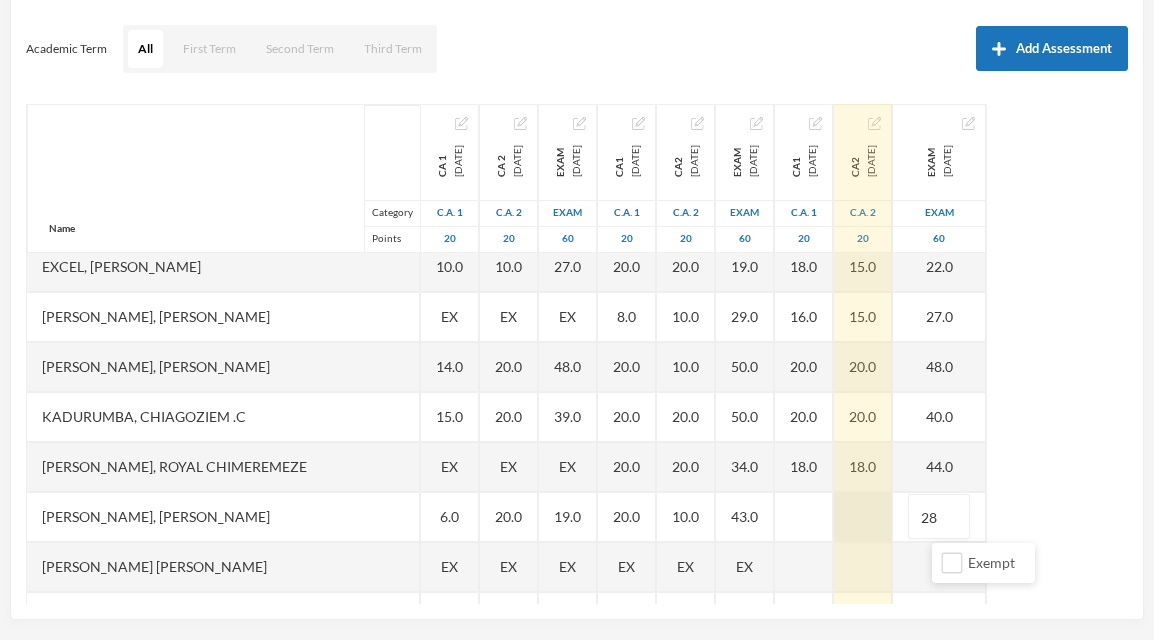 click at bounding box center (863, 517) 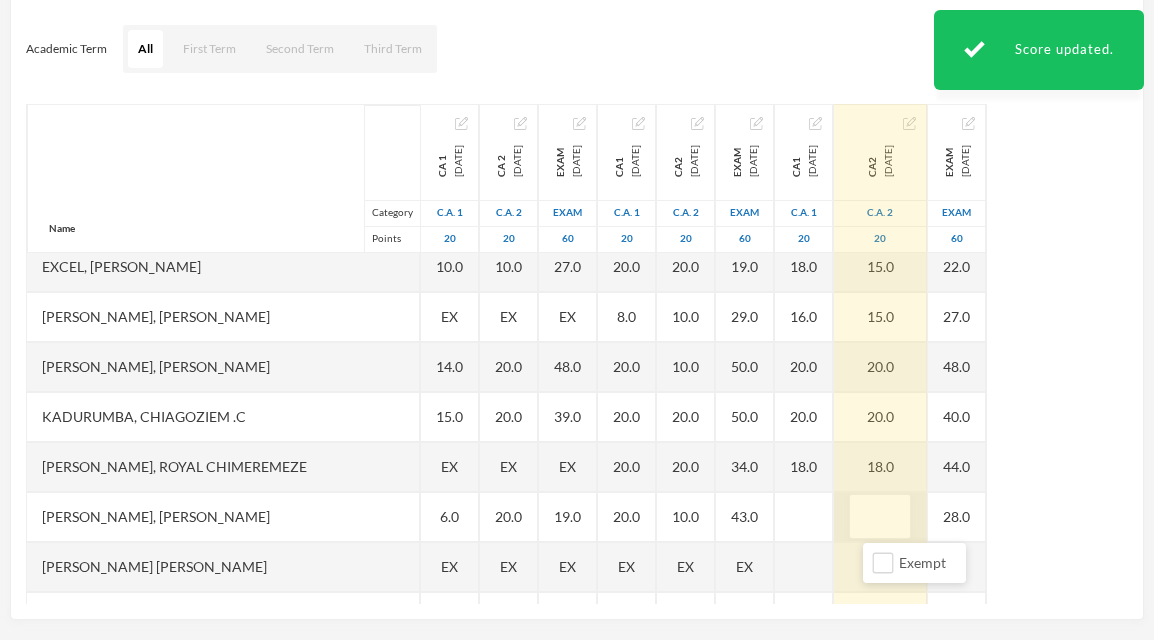 type on "5" 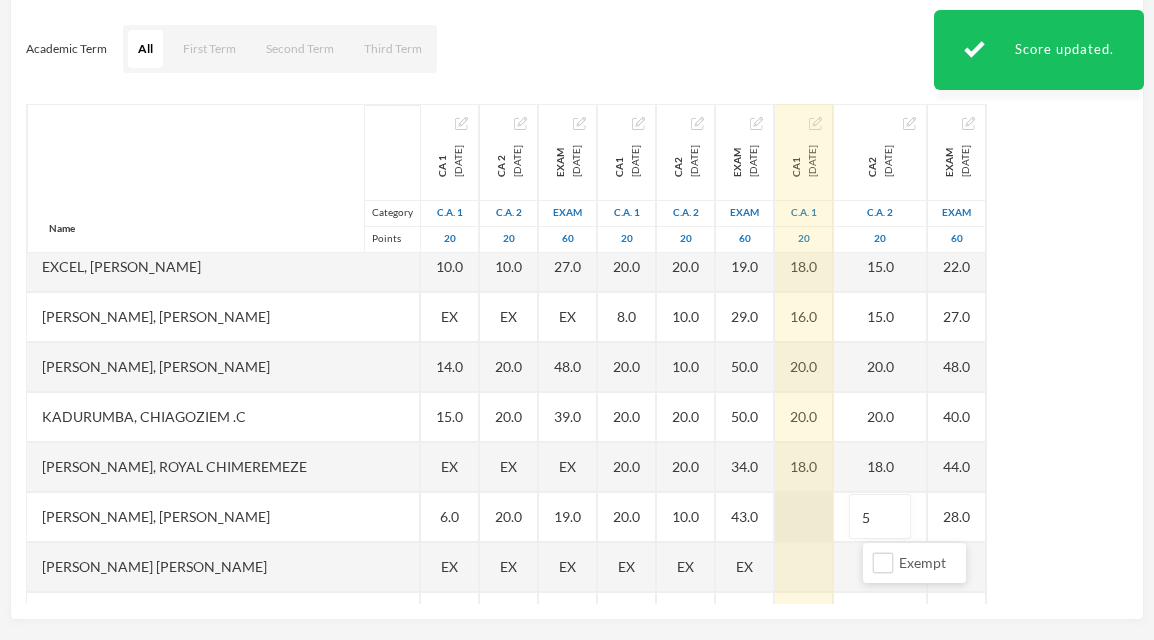 click at bounding box center [804, 517] 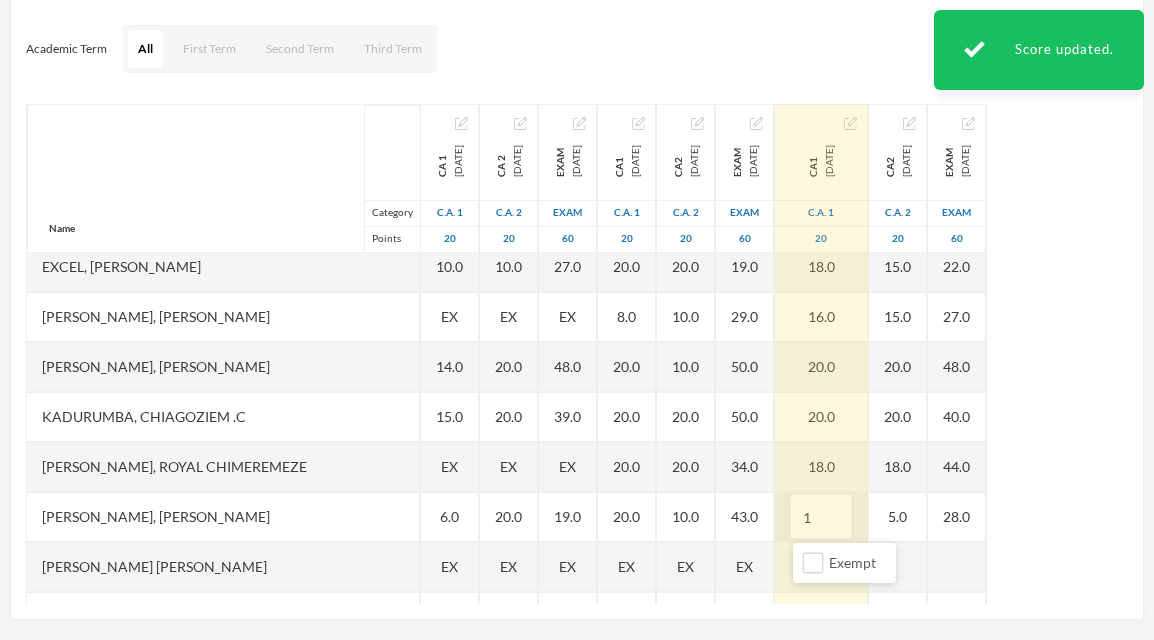 type on "10" 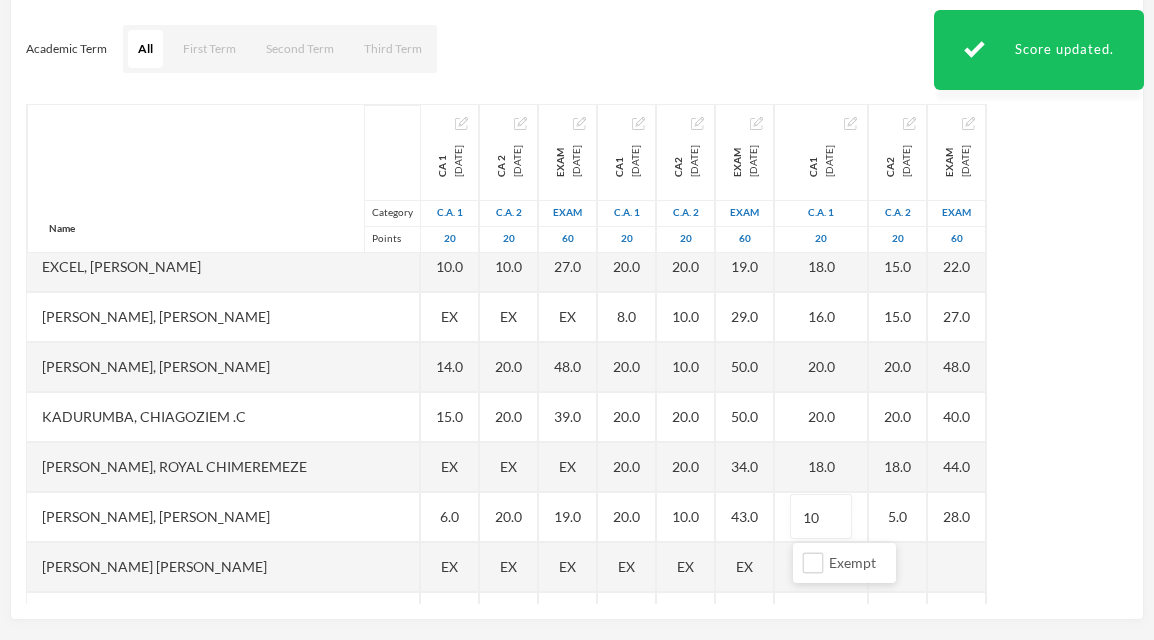 click on "Name   Category Points [PERSON_NAME], [PERSON_NAME] [PERSON_NAME], [PERSON_NAME] [PERSON_NAME], [PERSON_NAME], [PERSON_NAME], Treasure E [PERSON_NAME], [PERSON_NAME], [PERSON_NAME], [PERSON_NAME], Prince [PERSON_NAME], [PERSON_NAME] [PERSON_NAME], [PERSON_NAME] Treasure [PERSON_NAME], [PERSON_NAME] Excel, [PERSON_NAME] [PERSON_NAME], [PERSON_NAME] [PERSON_NAME], [PERSON_NAME], Chiagoziem .c [PERSON_NAME], Royal [PERSON_NAME], [PERSON_NAME] [PERSON_NAME] [PERSON_NAME], [PERSON_NAME], [PERSON_NAME], [PERSON_NAME] [PERSON_NAME] [PERSON_NAME], Chimdindu Gospel [PERSON_NAME], Goodluck Chinagoromu Uboebulam, [PERSON_NAME] [PERSON_NAME], [DEMOGRAPHIC_DATA] [PERSON_NAME], Chinecherem [PERSON_NAME], [PERSON_NAME] C CA 1 [DATE] C.A. 1 20 EX EX 15.0 18.0 5.0 EX EX 19.0 11.0 20.0 5.0 EX 10.0 EX 14.0 15.0 EX 6.0 EX 13.0 20.0 7.0 7.0 7.0 8.0 EX 11.0 9.0 EX CA 2 [DATE] C.A. 2 20 EX EX 20.0 20.0 20.0 EX EX 20.0 20.0 20.0 20.0 EX 10.0 EX 20.0 20.0 EX 20.0 EX 20.0 20.0" at bounding box center [577, 354] 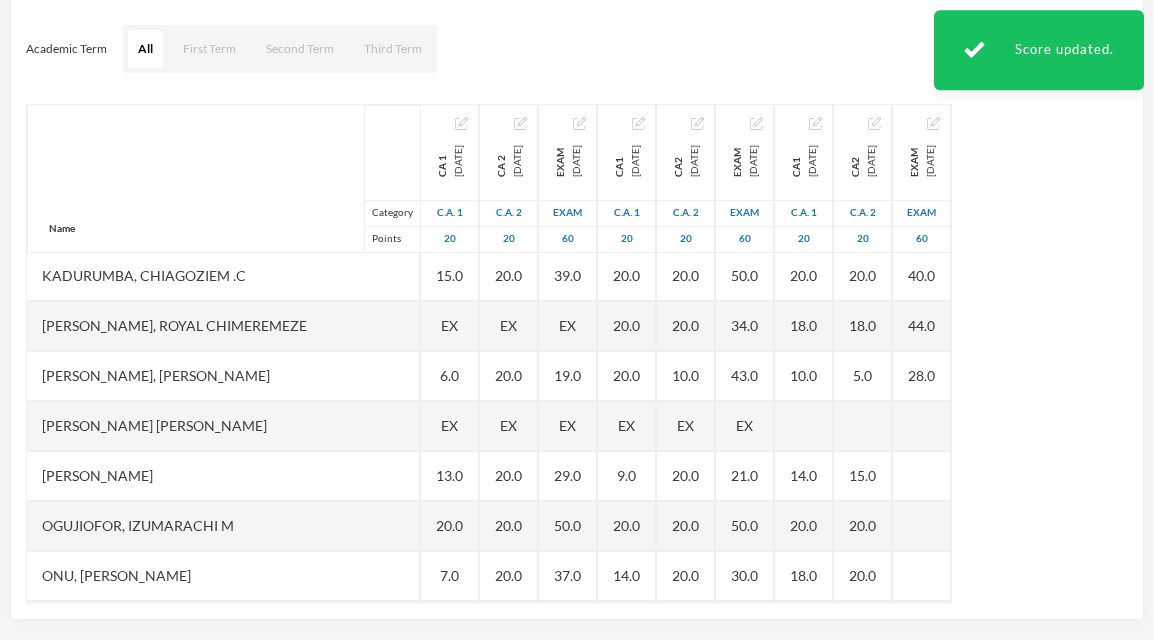 scroll, scrollTop: 754, scrollLeft: 0, axis: vertical 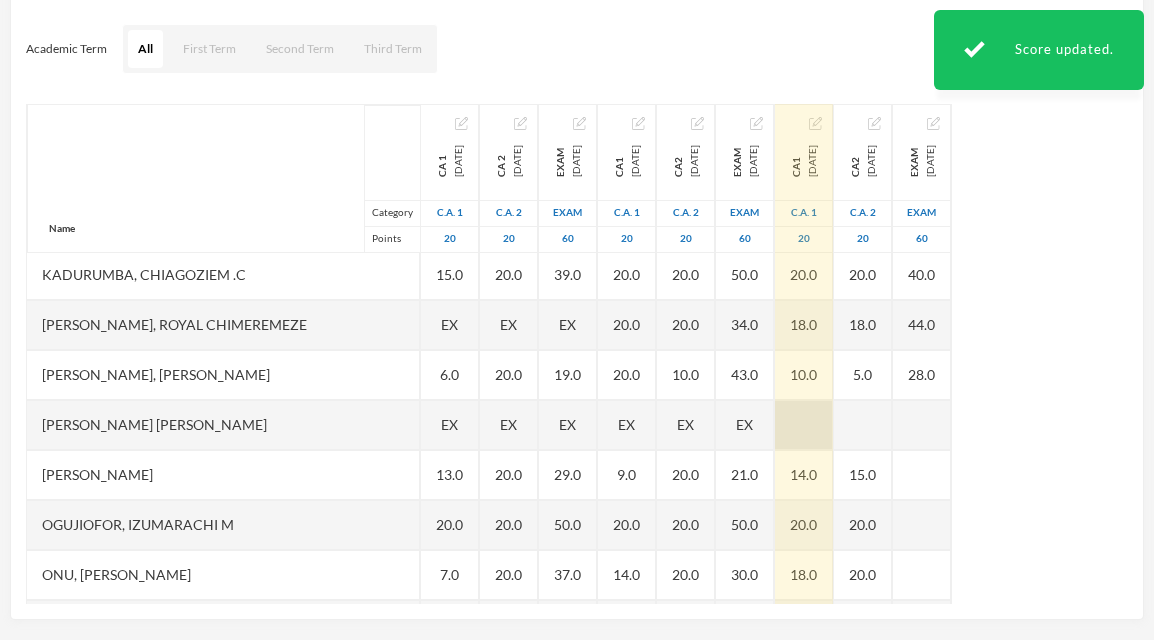 click at bounding box center [804, 425] 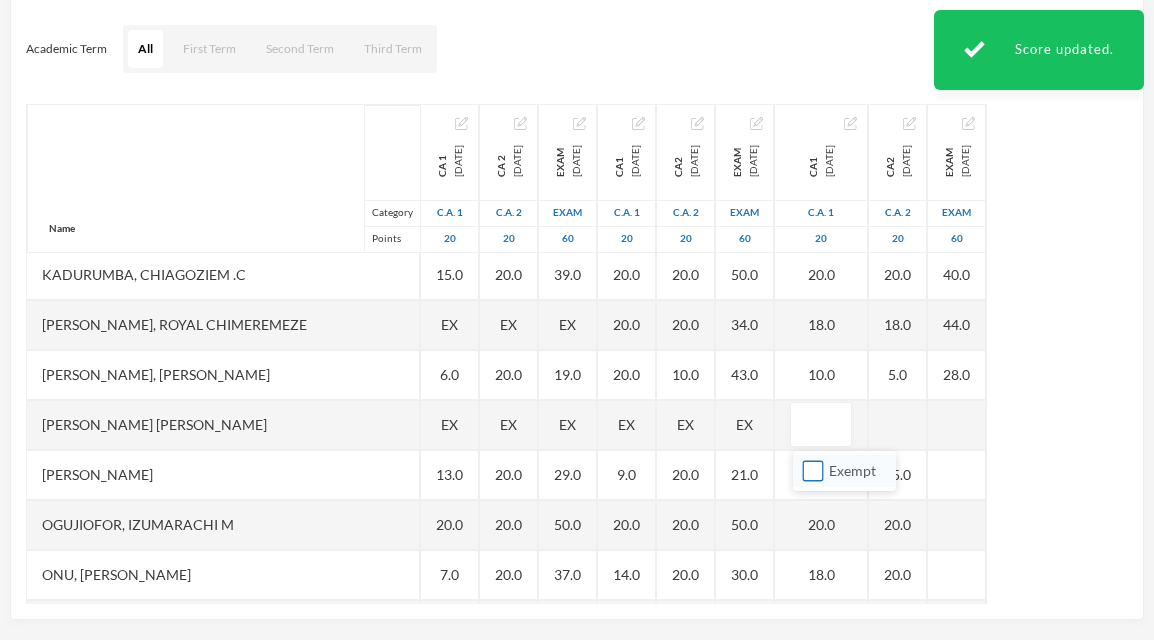 click on "Exempt" at bounding box center [813, 471] 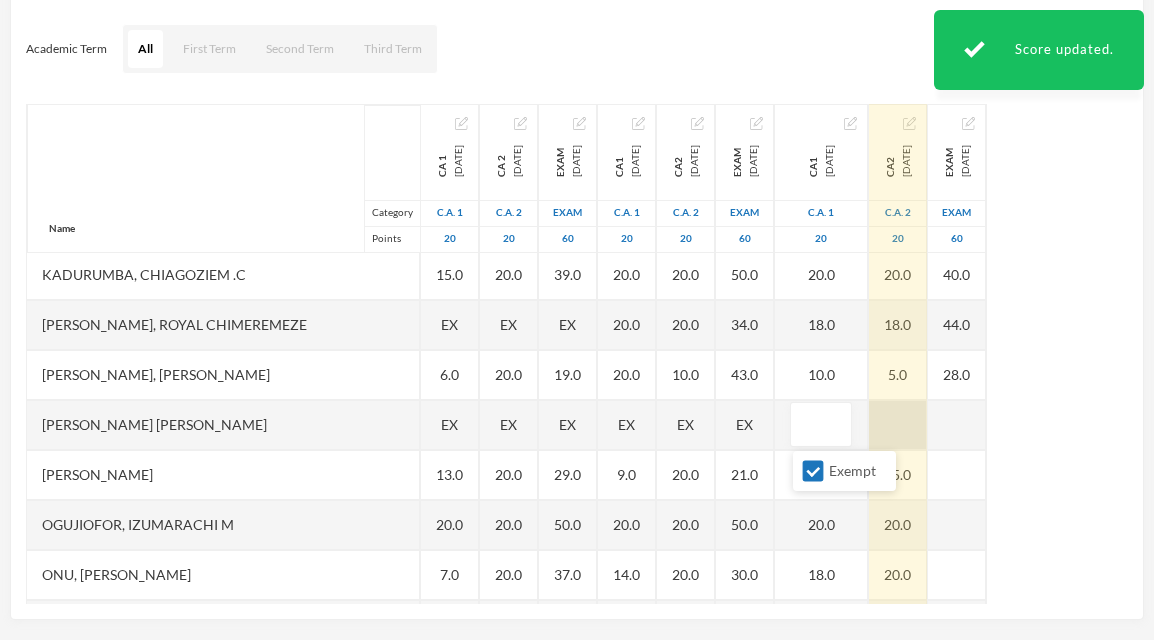 click at bounding box center [898, 425] 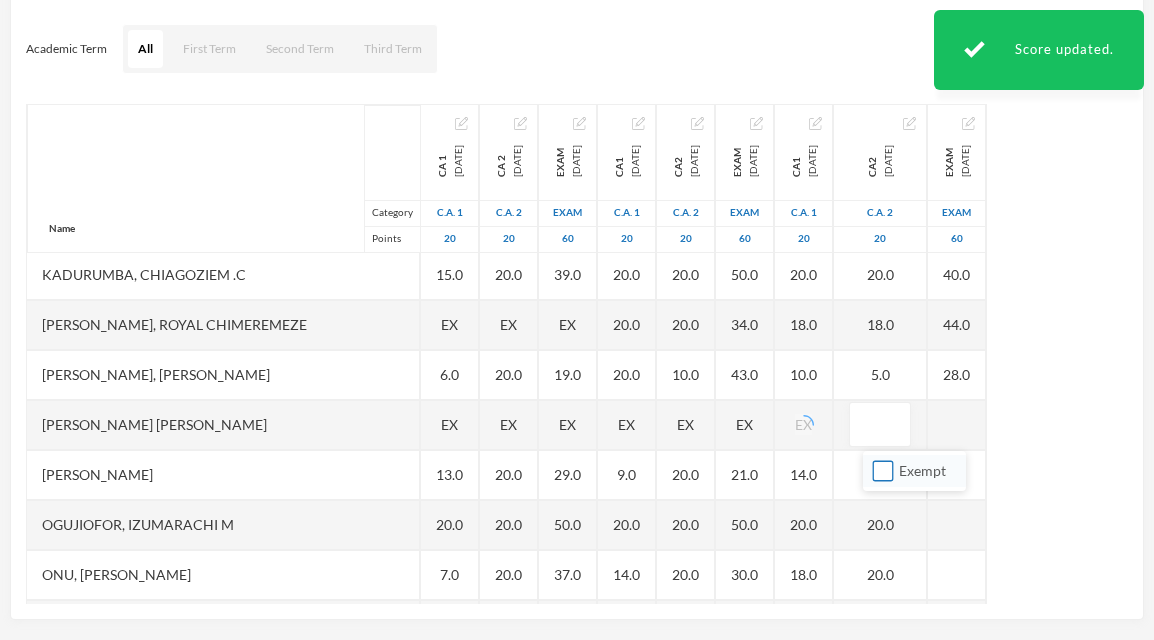 click on "Exempt" at bounding box center (883, 471) 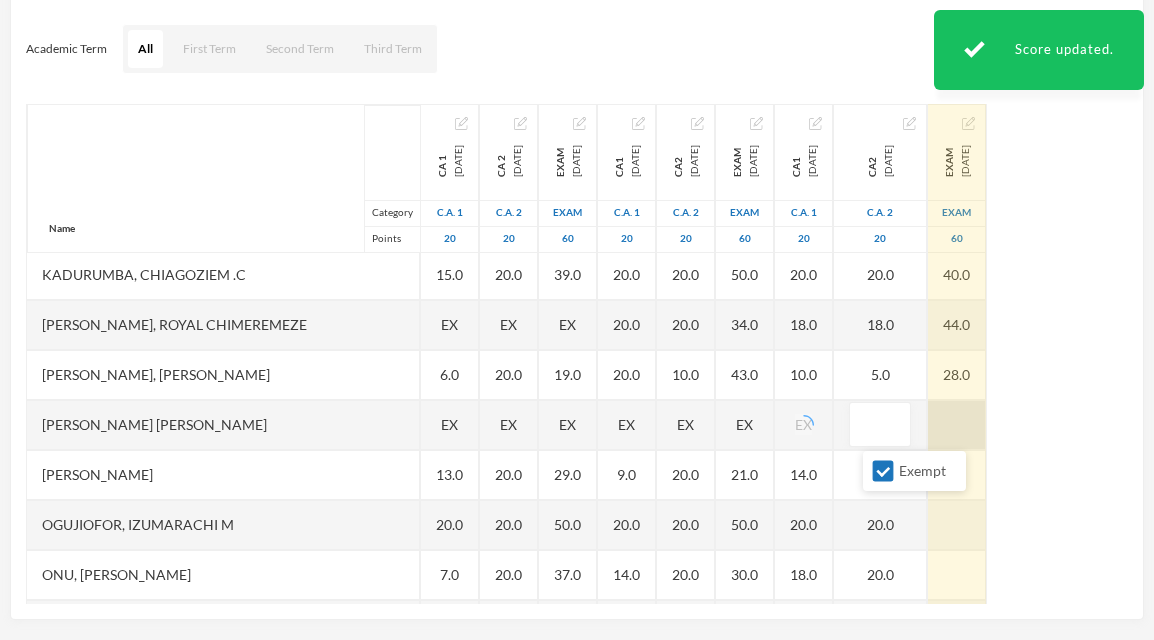 click at bounding box center [957, 425] 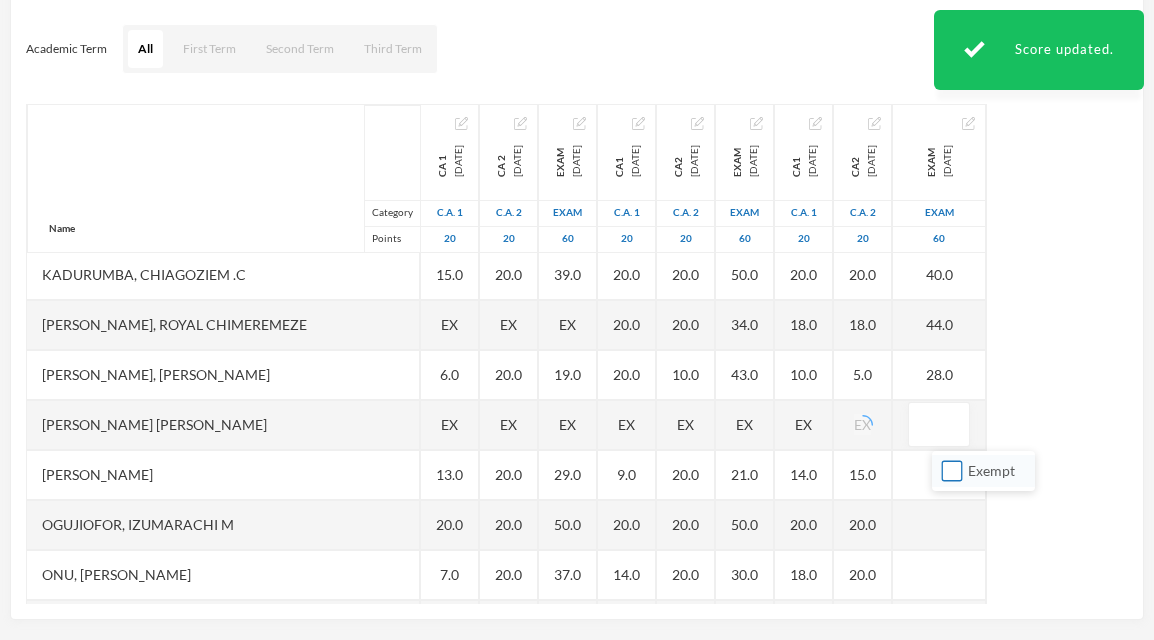 click on "Exempt" at bounding box center (952, 471) 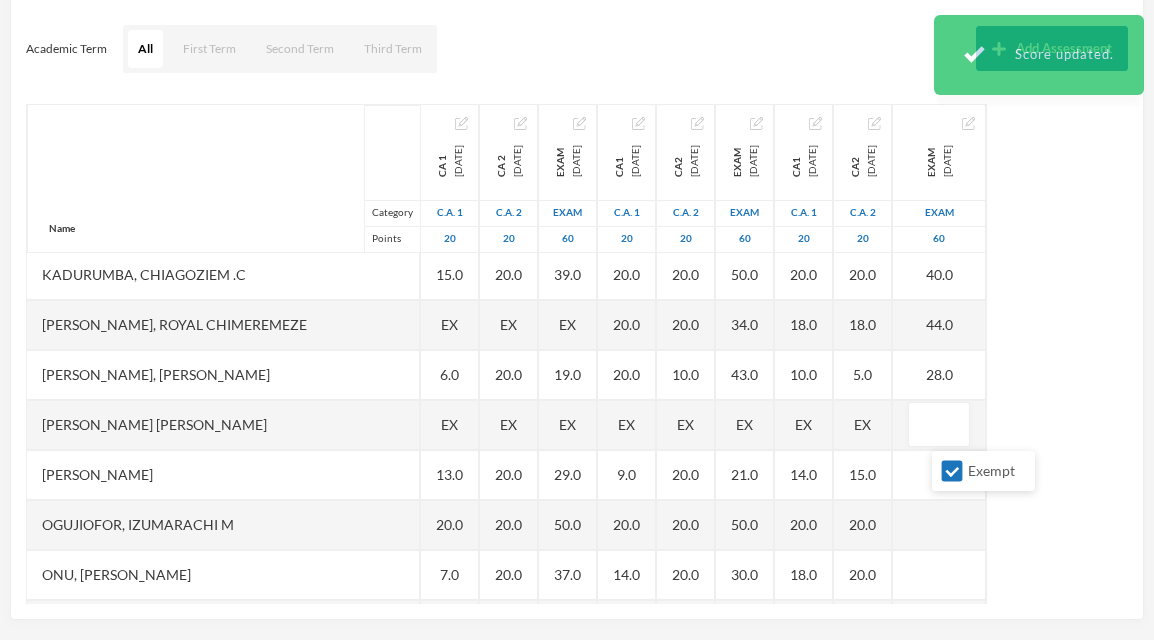 click on "Name   Category Points [PERSON_NAME], [PERSON_NAME] [PERSON_NAME], [PERSON_NAME] [PERSON_NAME], [PERSON_NAME], [PERSON_NAME], Treasure E [PERSON_NAME], [PERSON_NAME], [PERSON_NAME], [PERSON_NAME], Prince [PERSON_NAME], [PERSON_NAME] [PERSON_NAME], [PERSON_NAME] Treasure [PERSON_NAME], [PERSON_NAME] Excel, [PERSON_NAME] [PERSON_NAME], [PERSON_NAME] [PERSON_NAME], [PERSON_NAME], Chiagoziem .c [PERSON_NAME], Royal [PERSON_NAME], [PERSON_NAME] [PERSON_NAME] [PERSON_NAME], [PERSON_NAME], [PERSON_NAME], [PERSON_NAME] [PERSON_NAME] [PERSON_NAME], Chimdindu Gospel [PERSON_NAME], Goodluck Chinagoromu Uboebulam, [PERSON_NAME] [PERSON_NAME], [DEMOGRAPHIC_DATA] [PERSON_NAME], Chinecherem [PERSON_NAME], [PERSON_NAME] C CA 1 [DATE] C.A. 1 20 EX EX 15.0 18.0 5.0 EX EX 19.0 11.0 20.0 5.0 EX 10.0 EX 14.0 15.0 EX 6.0 EX 13.0 20.0 7.0 7.0 7.0 8.0 EX 11.0 9.0 EX CA 2 [DATE] C.A. 2 20 EX EX 20.0 20.0 20.0 EX EX 20.0 20.0 20.0 20.0 EX 10.0 EX 20.0 20.0 EX 20.0 EX 20.0 20.0" at bounding box center [577, 354] 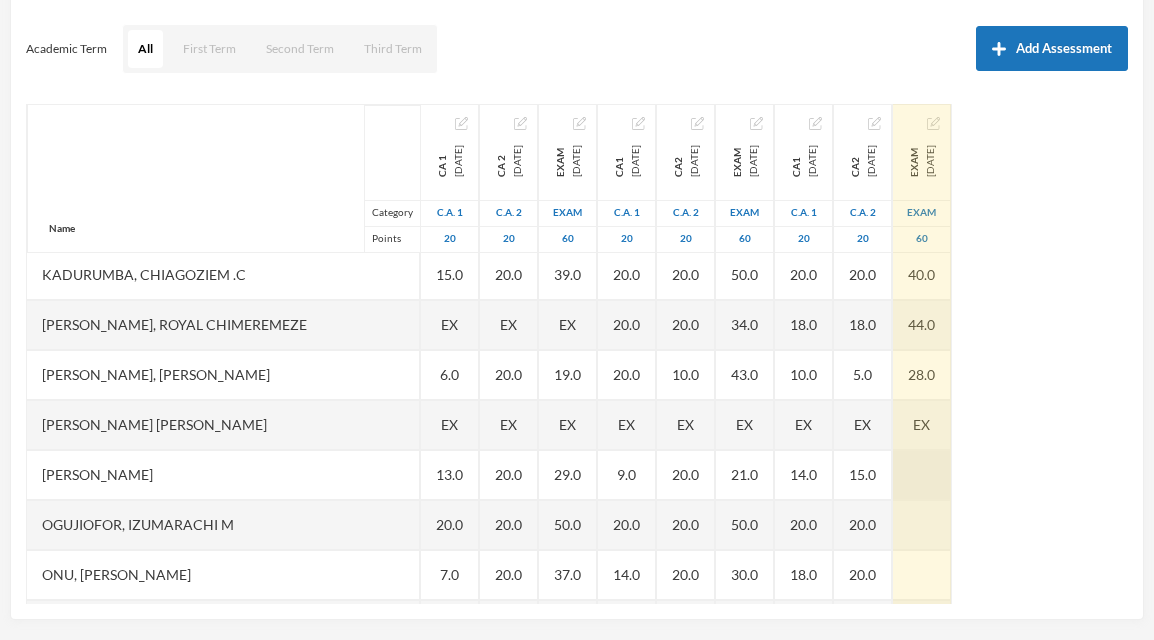 click at bounding box center [922, 475] 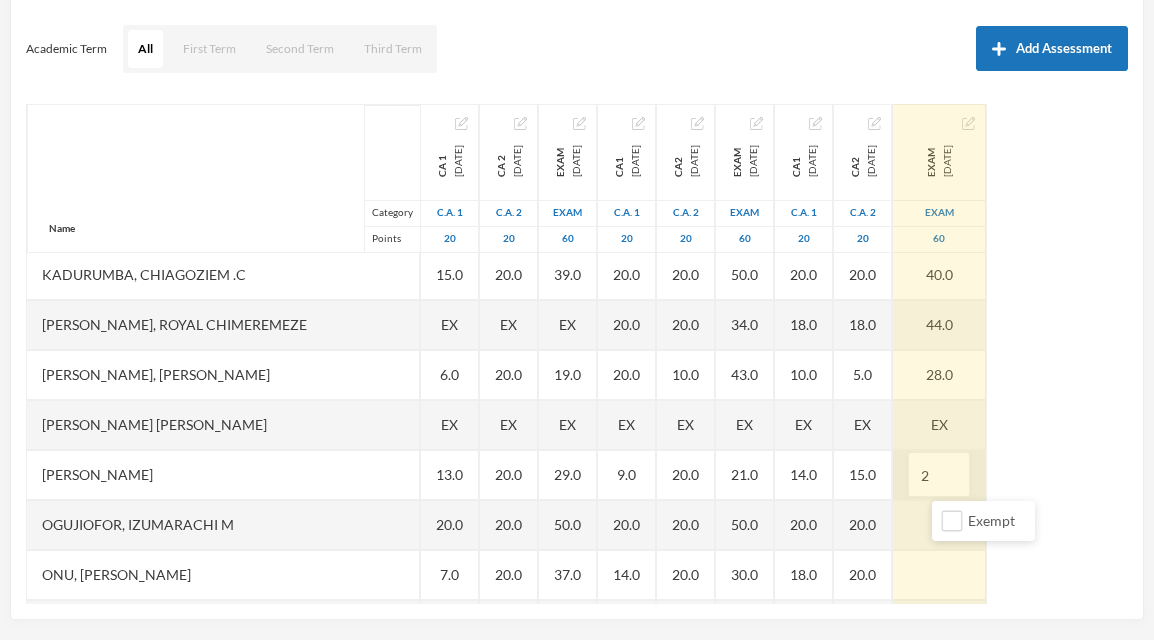 type on "23" 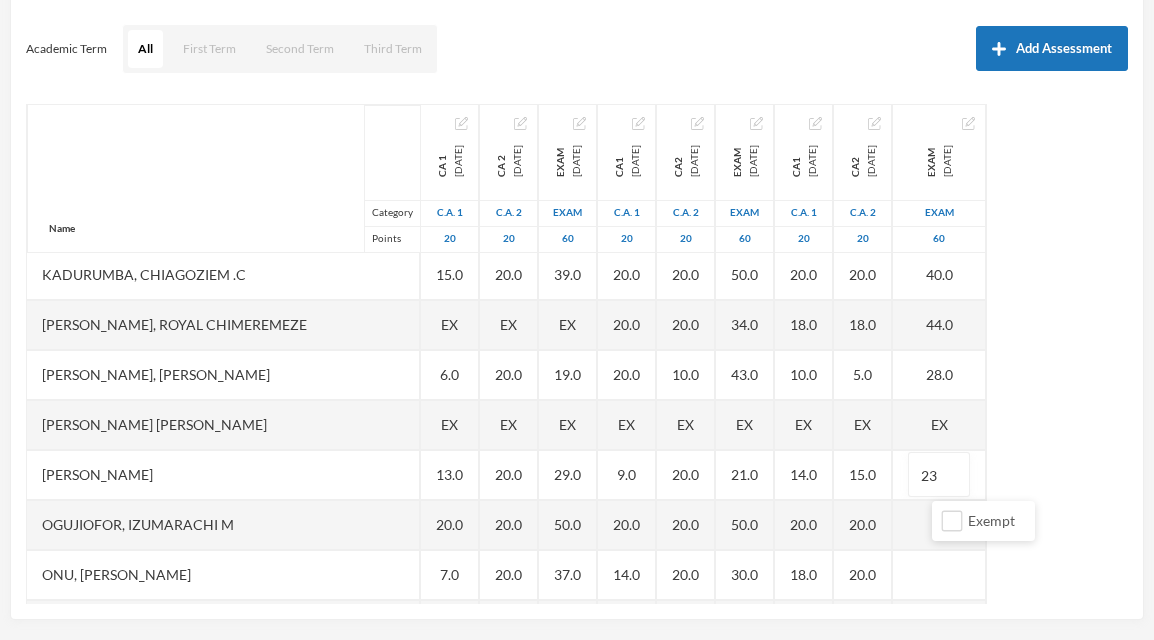 click on "Name   Category Points [PERSON_NAME], [PERSON_NAME] [PERSON_NAME], [PERSON_NAME] [PERSON_NAME], [PERSON_NAME], [PERSON_NAME], Treasure E [PERSON_NAME], [PERSON_NAME], [PERSON_NAME], [PERSON_NAME], Prince [PERSON_NAME], [PERSON_NAME] [PERSON_NAME], [PERSON_NAME] Treasure [PERSON_NAME], [PERSON_NAME] Excel, [PERSON_NAME] [PERSON_NAME], [PERSON_NAME] [PERSON_NAME], [PERSON_NAME], Chiagoziem .c [PERSON_NAME], Royal [PERSON_NAME], [PERSON_NAME] [PERSON_NAME] [PERSON_NAME], [PERSON_NAME], [PERSON_NAME], [PERSON_NAME] [PERSON_NAME] [PERSON_NAME], Chimdindu Gospel [PERSON_NAME], Goodluck Chinagoromu Uboebulam, [PERSON_NAME] [PERSON_NAME], [DEMOGRAPHIC_DATA] [PERSON_NAME], Chinecherem [PERSON_NAME], [PERSON_NAME] C CA 1 [DATE] C.A. 1 20 EX EX 15.0 18.0 5.0 EX EX 19.0 11.0 20.0 5.0 EX 10.0 EX 14.0 15.0 EX 6.0 EX 13.0 20.0 7.0 7.0 7.0 8.0 EX 11.0 9.0 EX CA 2 [DATE] C.A. 2 20 EX EX 20.0 20.0 20.0 EX EX 20.0 20.0 20.0 20.0 EX 10.0 EX 20.0 20.0 EX 20.0 EX 20.0 20.0" at bounding box center [577, 354] 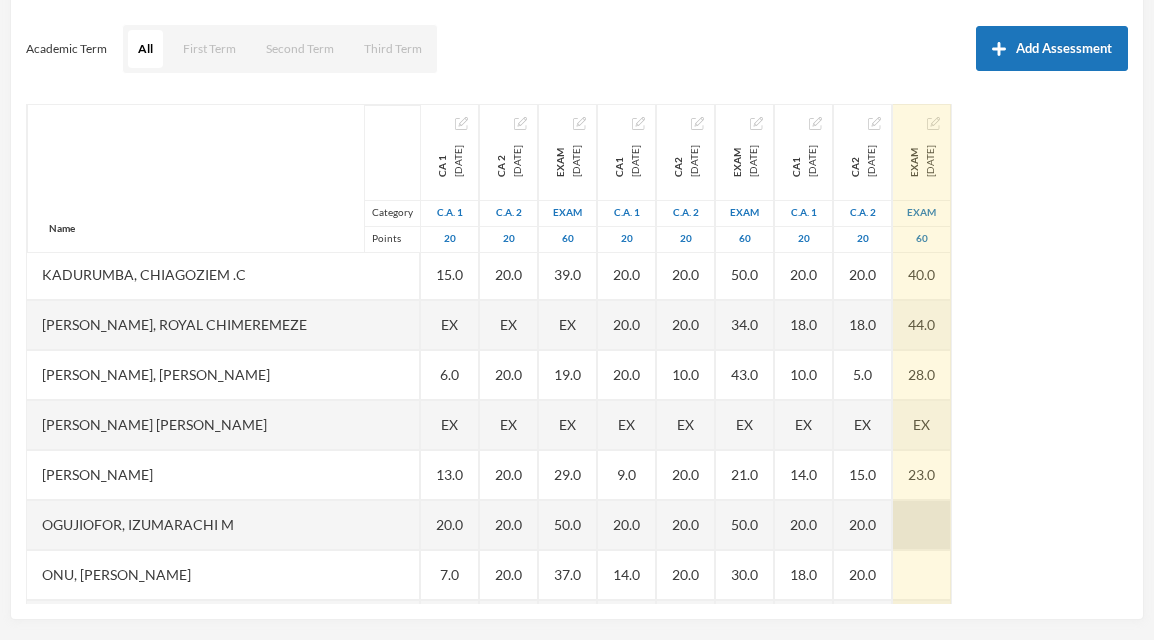 click at bounding box center [922, 525] 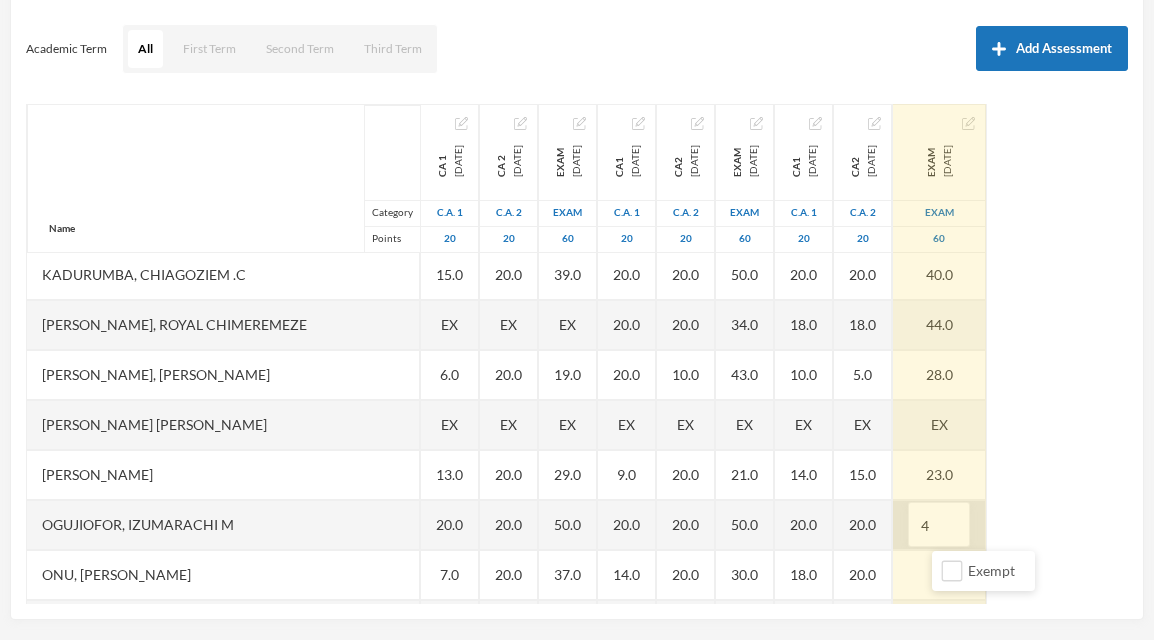 type on "44" 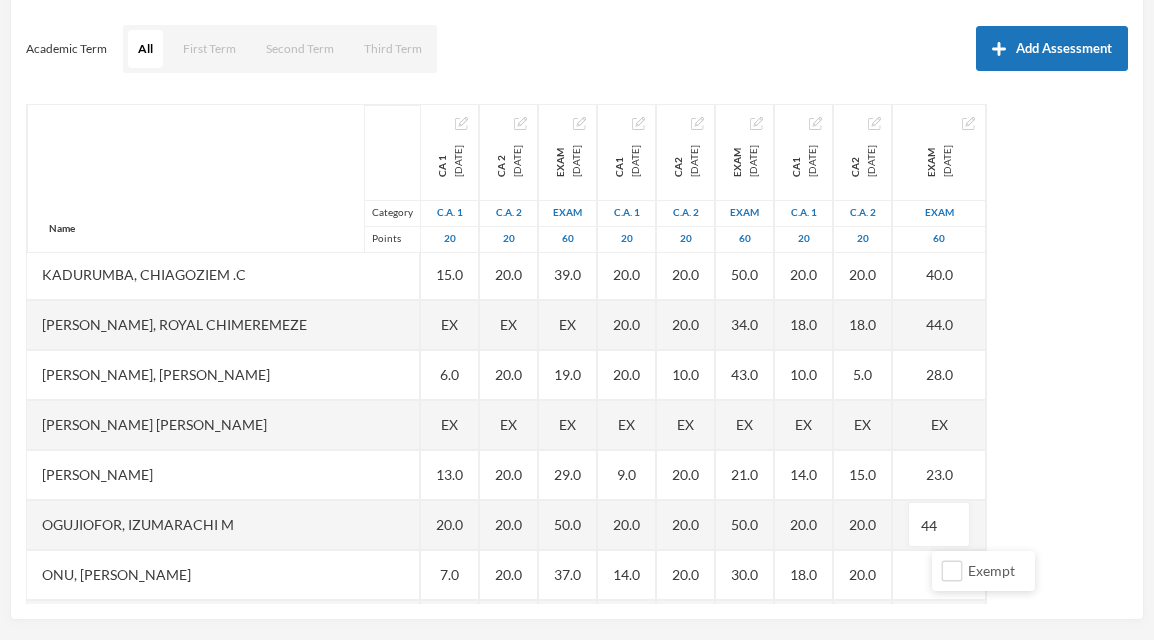 click on "Name   Category Points [PERSON_NAME], [PERSON_NAME] [PERSON_NAME], [PERSON_NAME] [PERSON_NAME], [PERSON_NAME], [PERSON_NAME], Treasure E [PERSON_NAME], [PERSON_NAME], [PERSON_NAME], [PERSON_NAME], Prince [PERSON_NAME], [PERSON_NAME] [PERSON_NAME], [PERSON_NAME] Treasure [PERSON_NAME], [PERSON_NAME] Excel, [PERSON_NAME] [PERSON_NAME], [PERSON_NAME] [PERSON_NAME], [PERSON_NAME], Chiagoziem .c [PERSON_NAME], Royal [PERSON_NAME], [PERSON_NAME] [PERSON_NAME] [PERSON_NAME], [PERSON_NAME], [PERSON_NAME], [PERSON_NAME] [PERSON_NAME] [PERSON_NAME], Chimdindu Gospel [PERSON_NAME], Goodluck Chinagoromu Uboebulam, [PERSON_NAME] [PERSON_NAME], [DEMOGRAPHIC_DATA] [PERSON_NAME], Chinecherem [PERSON_NAME], [PERSON_NAME] C CA 1 [DATE] C.A. 1 20 EX EX 15.0 18.0 5.0 EX EX 19.0 11.0 20.0 5.0 EX 10.0 EX 14.0 15.0 EX 6.0 EX 13.0 20.0 7.0 7.0 7.0 8.0 EX 11.0 9.0 EX CA 2 [DATE] C.A. 2 20 EX EX 20.0 20.0 20.0 EX EX 20.0 20.0 20.0 20.0 EX 10.0 EX 20.0 20.0 EX 20.0 EX 20.0 20.0" at bounding box center [577, 354] 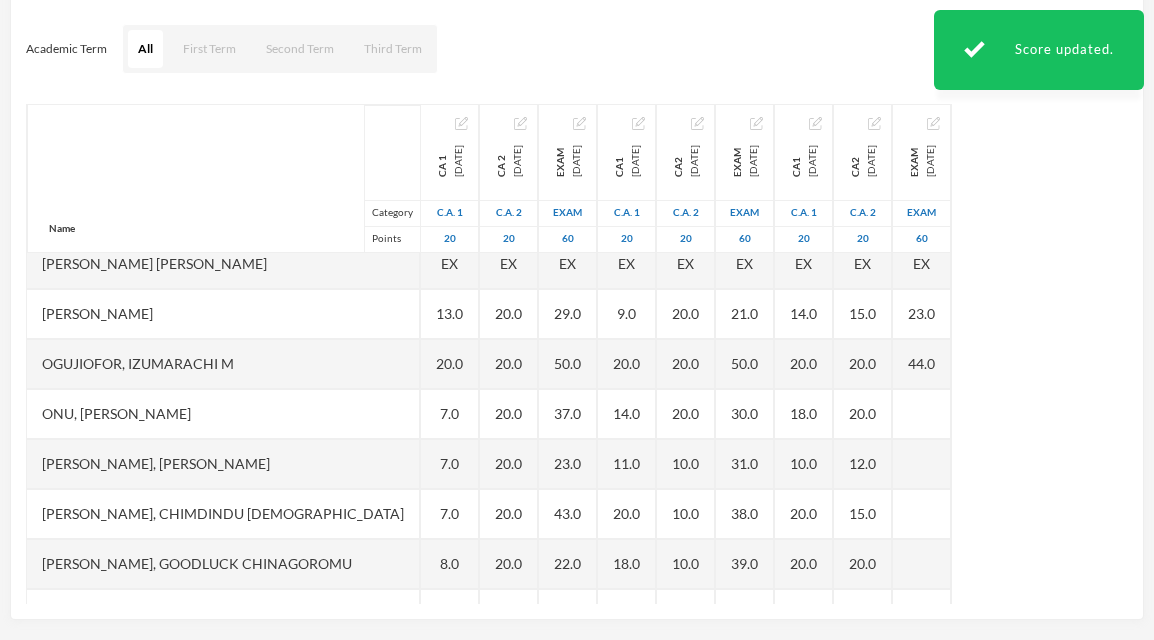 scroll, scrollTop: 926, scrollLeft: 0, axis: vertical 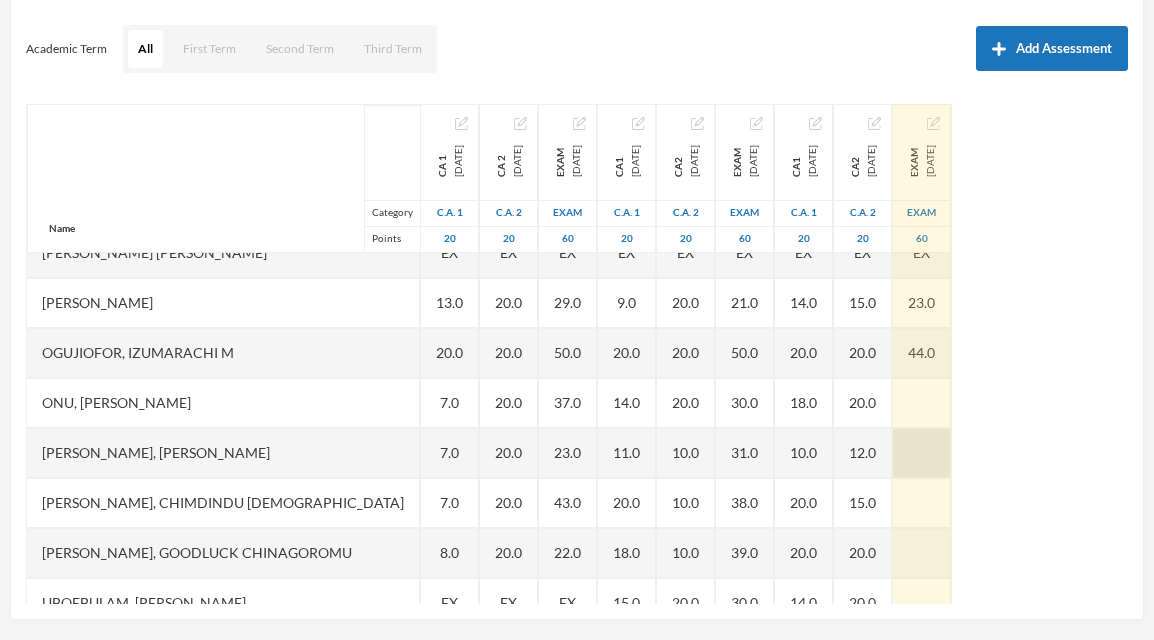 click at bounding box center [922, 453] 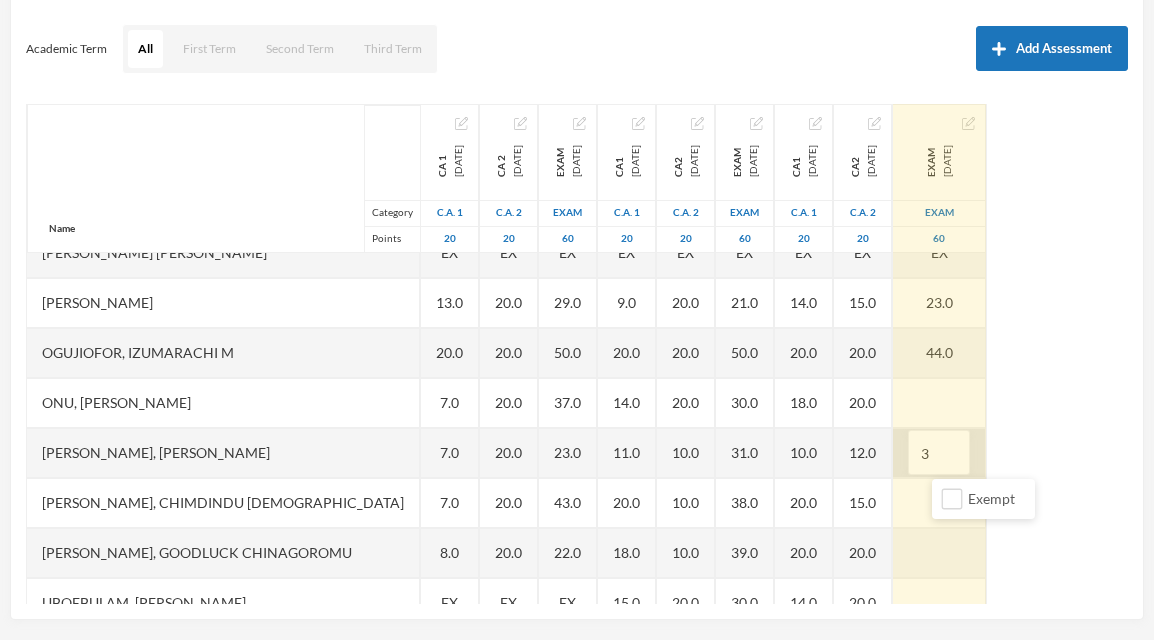 type on "32" 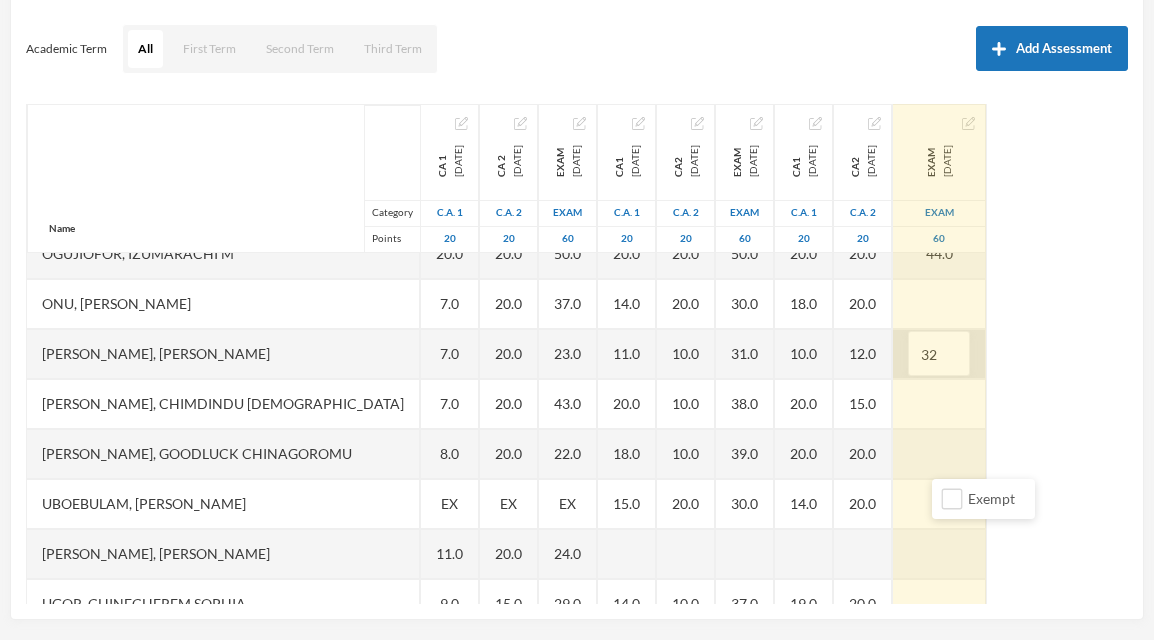 scroll, scrollTop: 1039, scrollLeft: 0, axis: vertical 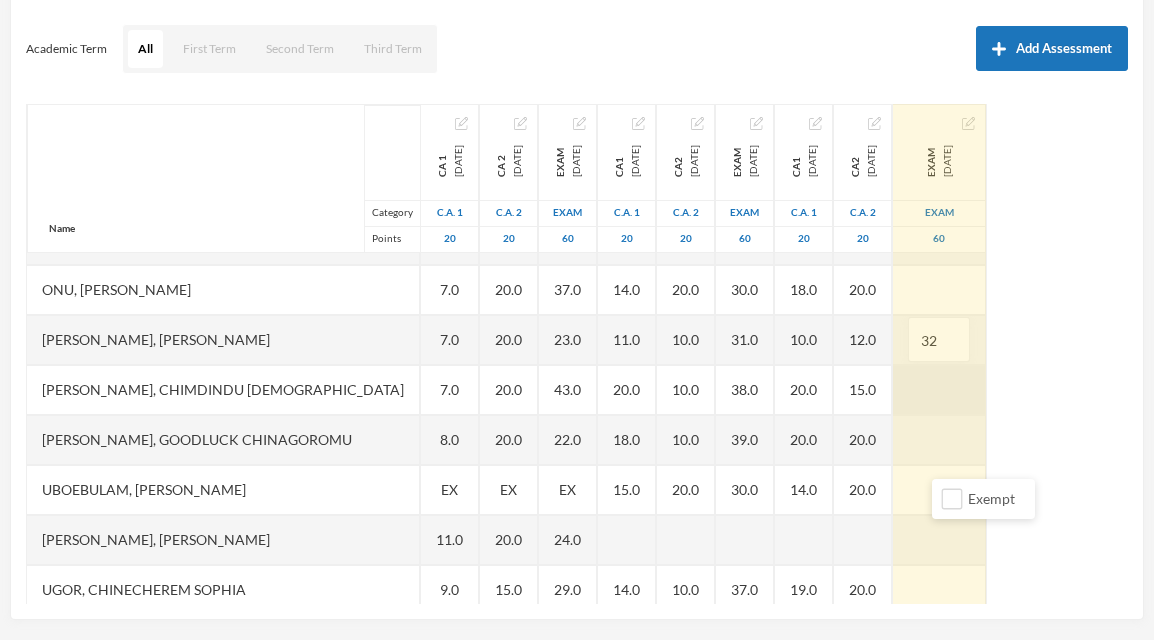 click at bounding box center (939, 390) 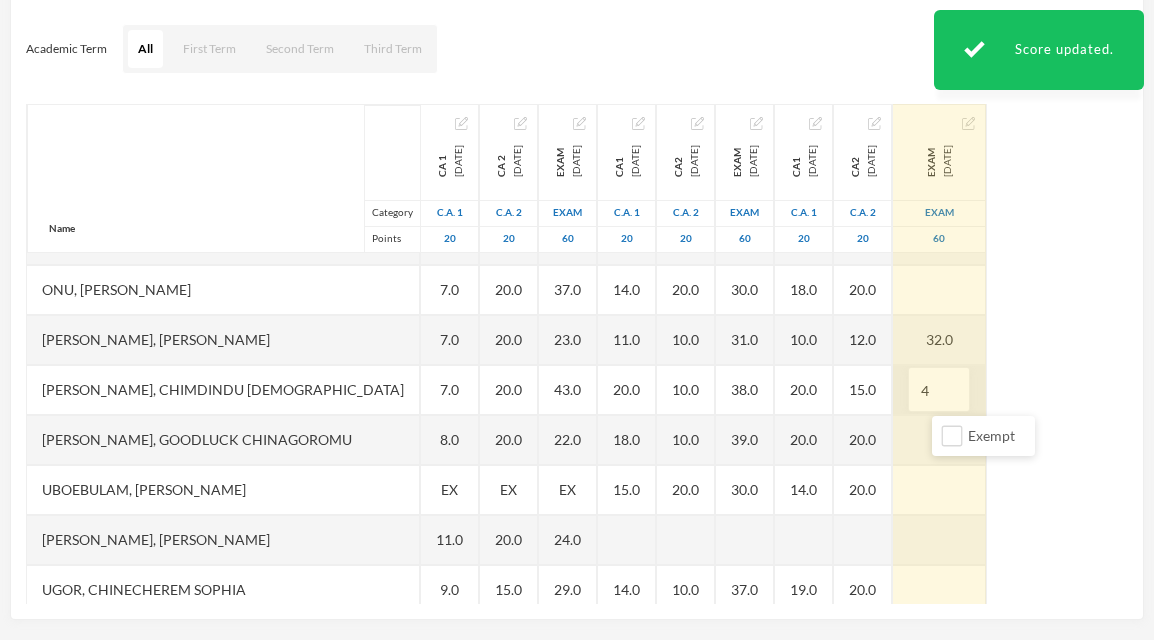 type on "43" 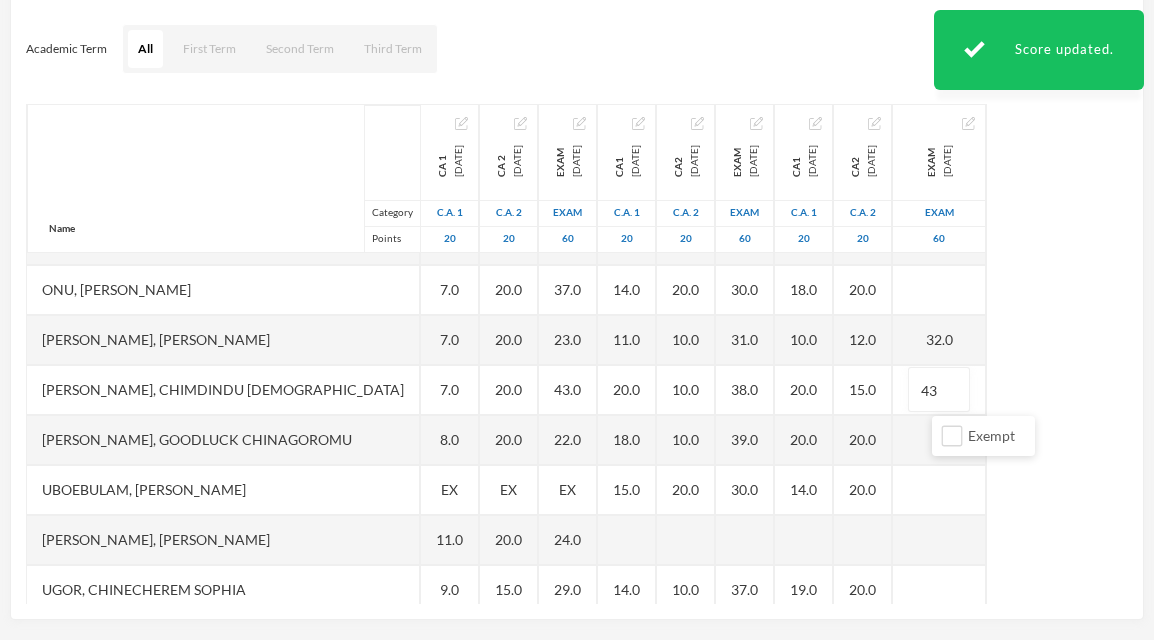 click on "Name   Category Points [PERSON_NAME], [PERSON_NAME] [PERSON_NAME], [PERSON_NAME] [PERSON_NAME], [PERSON_NAME], [PERSON_NAME], Treasure E [PERSON_NAME], [PERSON_NAME], [PERSON_NAME], [PERSON_NAME], Prince [PERSON_NAME], [PERSON_NAME] [PERSON_NAME], [PERSON_NAME] Treasure [PERSON_NAME], [PERSON_NAME] Excel, [PERSON_NAME] [PERSON_NAME], [PERSON_NAME] [PERSON_NAME], [PERSON_NAME], Chiagoziem .c [PERSON_NAME], Royal [PERSON_NAME], [PERSON_NAME] [PERSON_NAME] [PERSON_NAME], [PERSON_NAME], [PERSON_NAME], [PERSON_NAME] [PERSON_NAME] [PERSON_NAME], Chimdindu Gospel [PERSON_NAME], Goodluck Chinagoromu Uboebulam, [PERSON_NAME] [PERSON_NAME], [DEMOGRAPHIC_DATA] [PERSON_NAME], Chinecherem [PERSON_NAME], [PERSON_NAME] C CA 1 [DATE] C.A. 1 20 EX EX 15.0 18.0 5.0 EX EX 19.0 11.0 20.0 5.0 EX 10.0 EX 14.0 15.0 EX 6.0 EX 13.0 20.0 7.0 7.0 7.0 8.0 EX 11.0 9.0 EX CA 2 [DATE] C.A. 2 20 EX EX 20.0 20.0 20.0 EX EX 20.0 20.0 20.0 20.0 EX 10.0 EX 20.0 20.0 EX 20.0 EX 20.0 20.0" at bounding box center [577, 354] 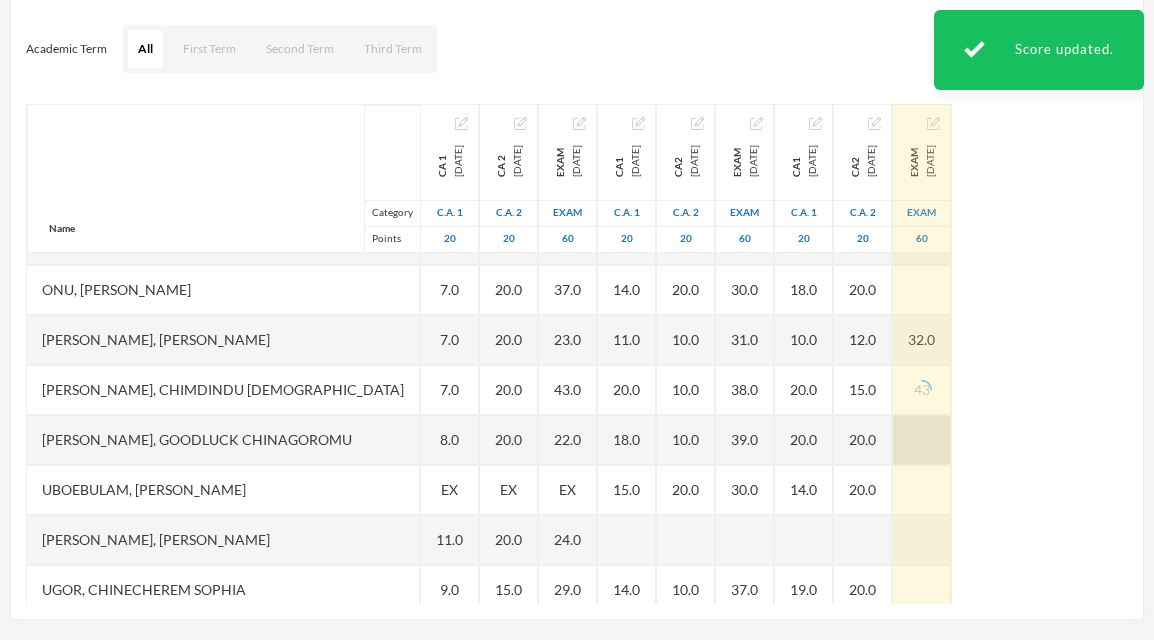 click at bounding box center [922, 440] 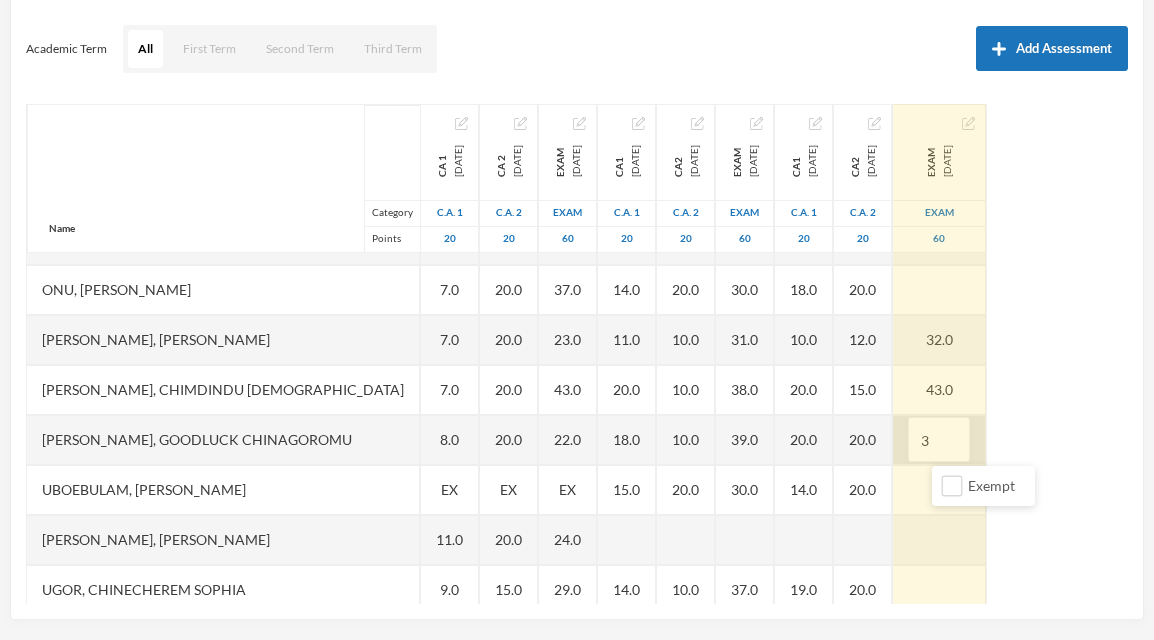 type on "37" 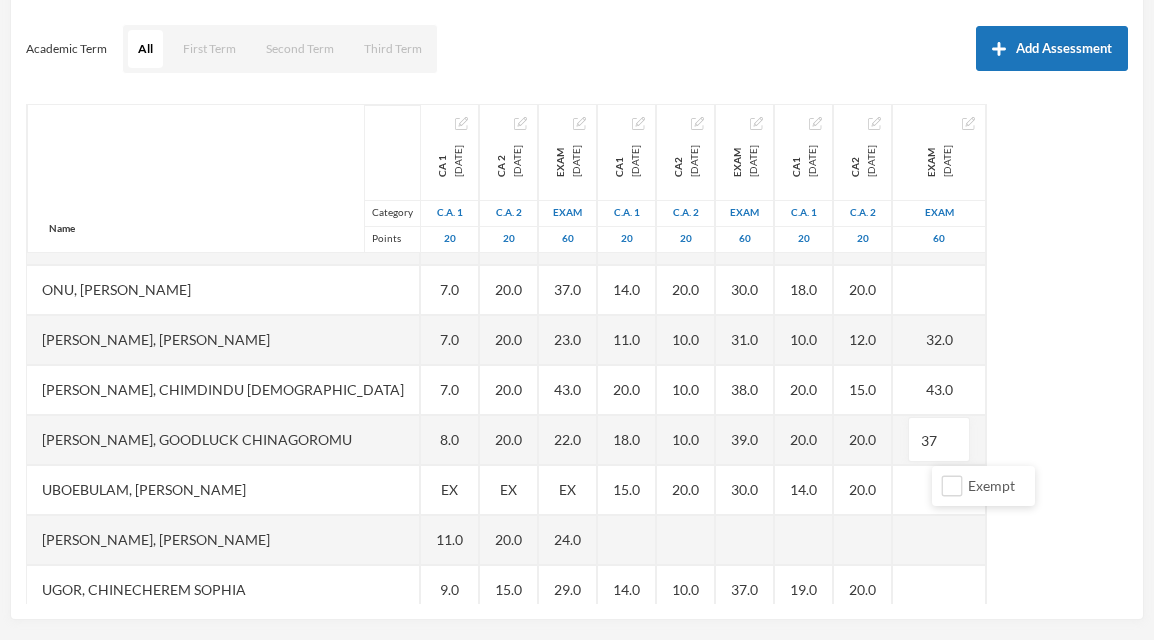 click on "Name   Category Points [PERSON_NAME], [PERSON_NAME] [PERSON_NAME], [PERSON_NAME] [PERSON_NAME], [PERSON_NAME], [PERSON_NAME], Treasure E [PERSON_NAME], [PERSON_NAME], [PERSON_NAME], [PERSON_NAME], Prince [PERSON_NAME], [PERSON_NAME] [PERSON_NAME], [PERSON_NAME] Treasure [PERSON_NAME], [PERSON_NAME] Excel, [PERSON_NAME] [PERSON_NAME], [PERSON_NAME] [PERSON_NAME], [PERSON_NAME], Chiagoziem .c [PERSON_NAME], Royal [PERSON_NAME], [PERSON_NAME] [PERSON_NAME] [PERSON_NAME], [PERSON_NAME], [PERSON_NAME], [PERSON_NAME] [PERSON_NAME] [PERSON_NAME], Chimdindu Gospel [PERSON_NAME], Goodluck Chinagoromu Uboebulam, [PERSON_NAME] [PERSON_NAME], [DEMOGRAPHIC_DATA] [PERSON_NAME], Chinecherem [PERSON_NAME], [PERSON_NAME] C CA 1 [DATE] C.A. 1 20 EX EX 15.0 18.0 5.0 EX EX 19.0 11.0 20.0 5.0 EX 10.0 EX 14.0 15.0 EX 6.0 EX 13.0 20.0 7.0 7.0 7.0 8.0 EX 11.0 9.0 EX CA 2 [DATE] C.A. 2 20 EX EX 20.0 20.0 20.0 EX EX 20.0 20.0 20.0 20.0 EX 10.0 EX 20.0 20.0 EX 20.0 EX 20.0 20.0" at bounding box center (577, 354) 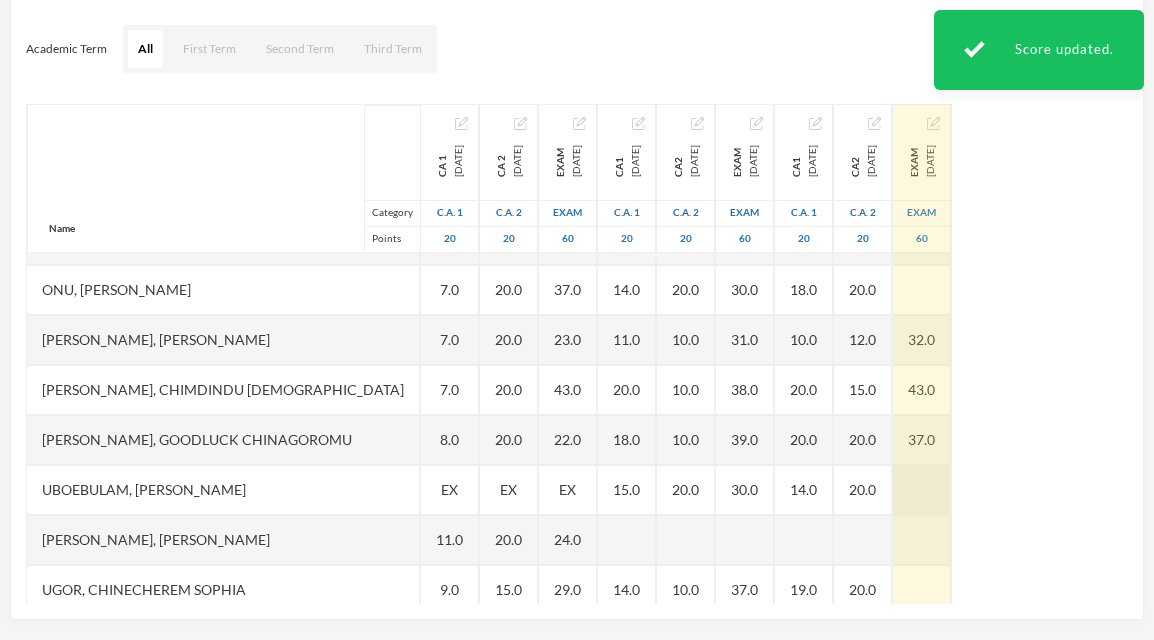 click at bounding box center (922, 490) 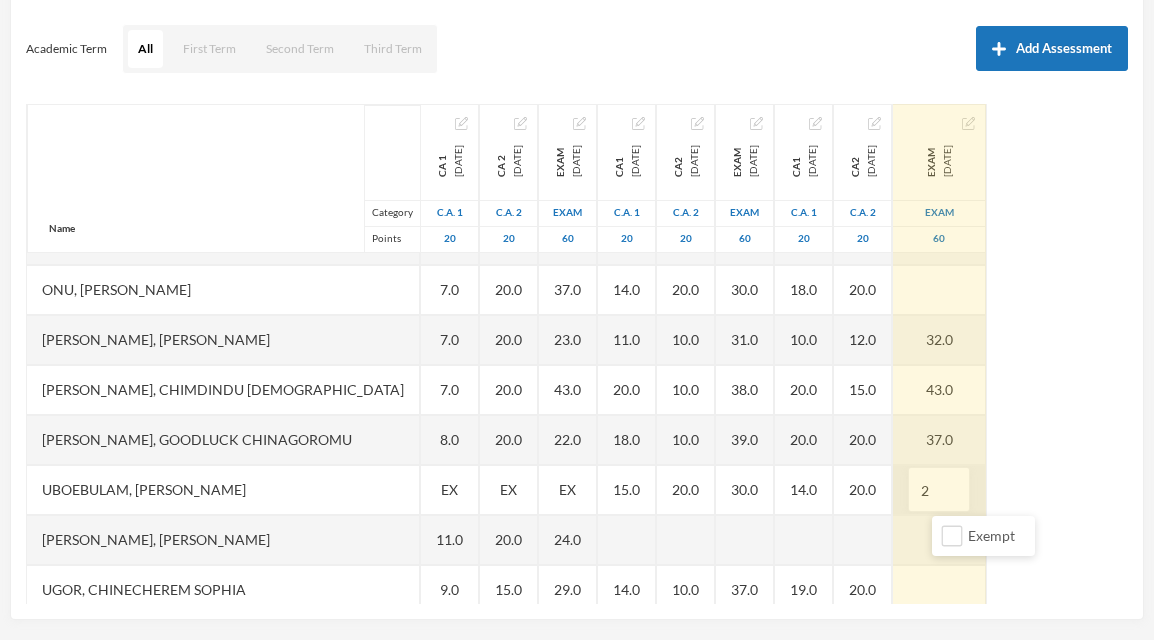 type on "28" 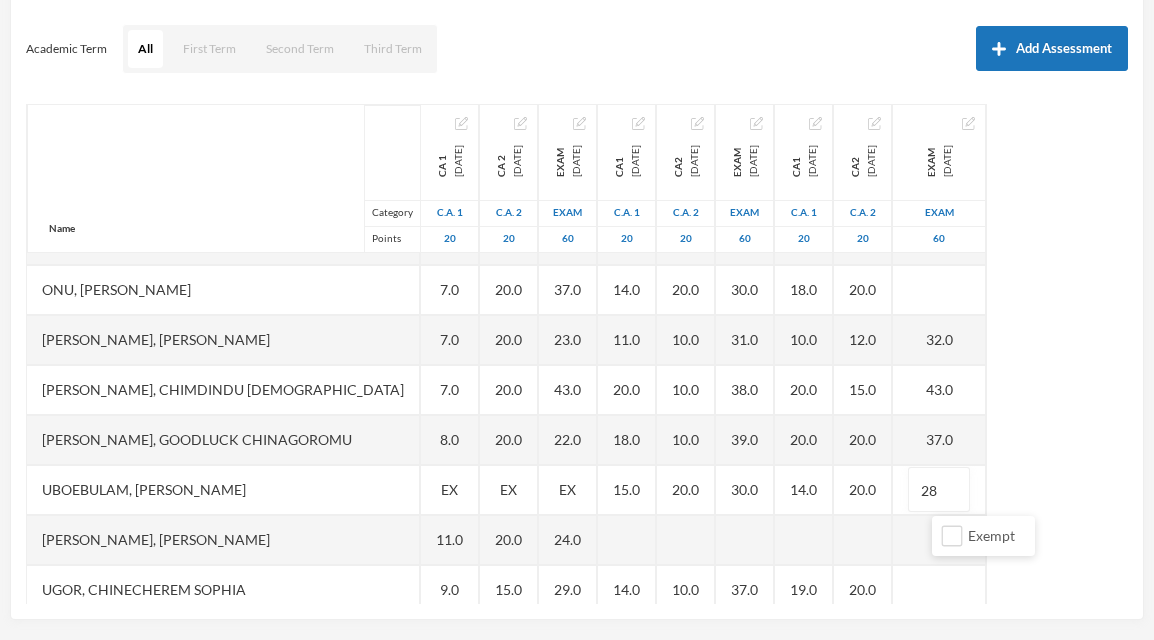 click on "Name   Category Points [PERSON_NAME], [PERSON_NAME] [PERSON_NAME], [PERSON_NAME] [PERSON_NAME], [PERSON_NAME], [PERSON_NAME], Treasure E [PERSON_NAME], [PERSON_NAME], [PERSON_NAME], [PERSON_NAME], Prince [PERSON_NAME], [PERSON_NAME] [PERSON_NAME], [PERSON_NAME] Treasure [PERSON_NAME], [PERSON_NAME] Excel, [PERSON_NAME] [PERSON_NAME], [PERSON_NAME] [PERSON_NAME], [PERSON_NAME], Chiagoziem .c [PERSON_NAME], Royal [PERSON_NAME], [PERSON_NAME] [PERSON_NAME] [PERSON_NAME], [PERSON_NAME], [PERSON_NAME], [PERSON_NAME] [PERSON_NAME] [PERSON_NAME], Chimdindu Gospel [PERSON_NAME], Goodluck Chinagoromu Uboebulam, [PERSON_NAME] [PERSON_NAME], [DEMOGRAPHIC_DATA] [PERSON_NAME], Chinecherem [PERSON_NAME], [PERSON_NAME] C CA 1 [DATE] C.A. 1 20 EX EX 15.0 18.0 5.0 EX EX 19.0 11.0 20.0 5.0 EX 10.0 EX 14.0 15.0 EX 6.0 EX 13.0 20.0 7.0 7.0 7.0 8.0 EX 11.0 9.0 EX CA 2 [DATE] C.A. 2 20 EX EX 20.0 20.0 20.0 EX EX 20.0 20.0 20.0 20.0 EX 10.0 EX 20.0 20.0 EX 20.0 EX 20.0 20.0" at bounding box center (577, 354) 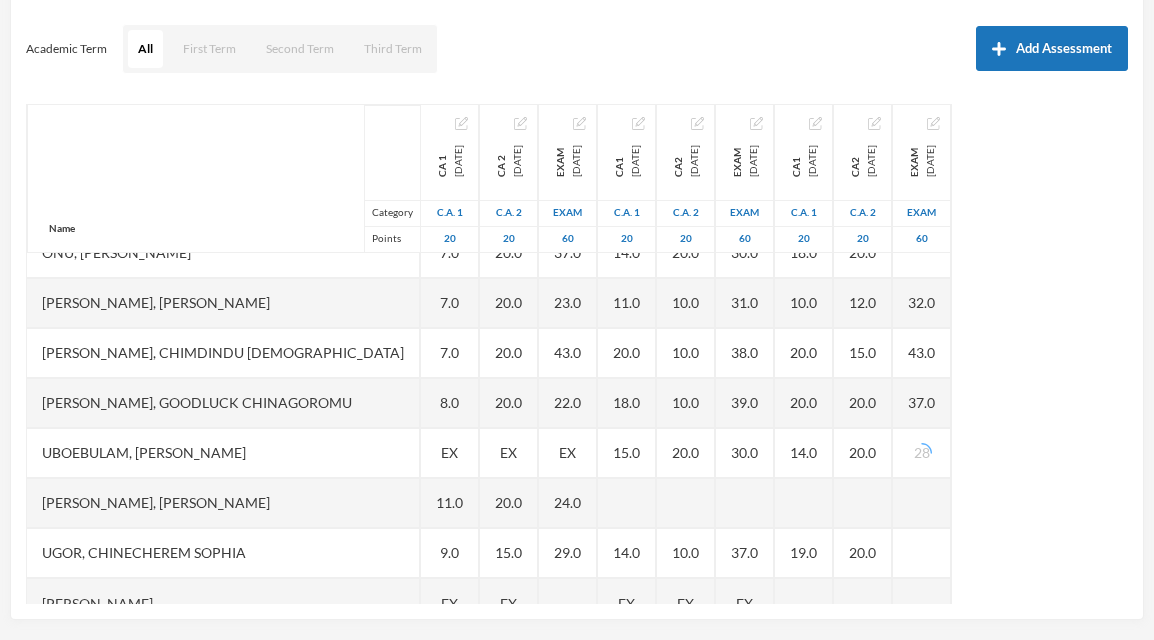 scroll, scrollTop: 1101, scrollLeft: 0, axis: vertical 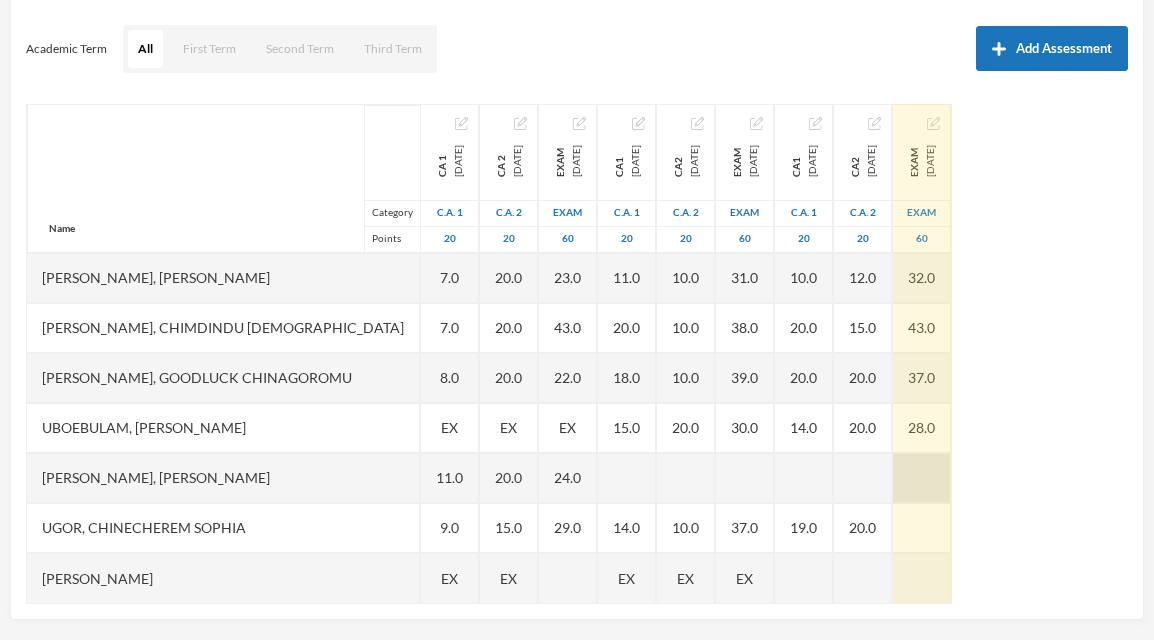 click at bounding box center (922, 478) 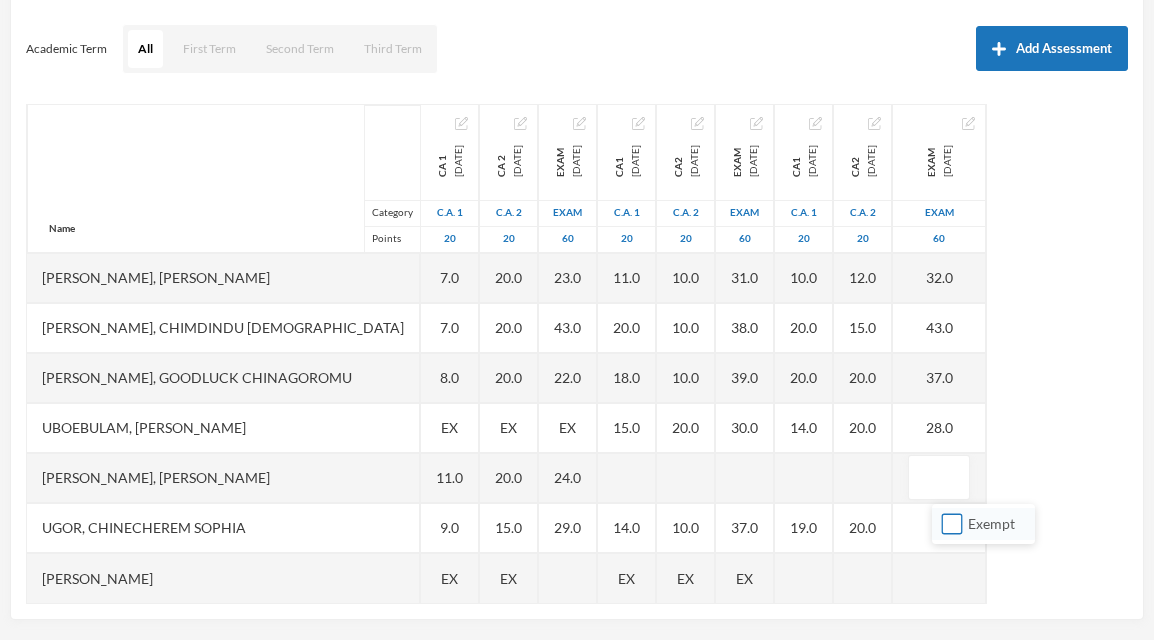 click on "Exempt" at bounding box center (952, 524) 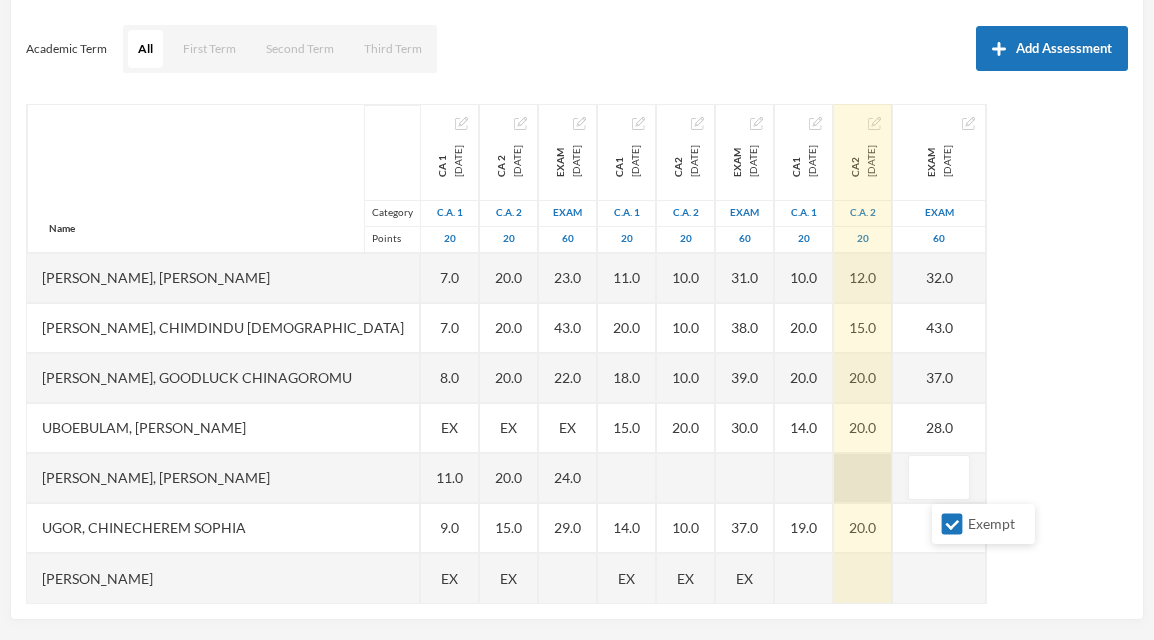 click at bounding box center (863, 478) 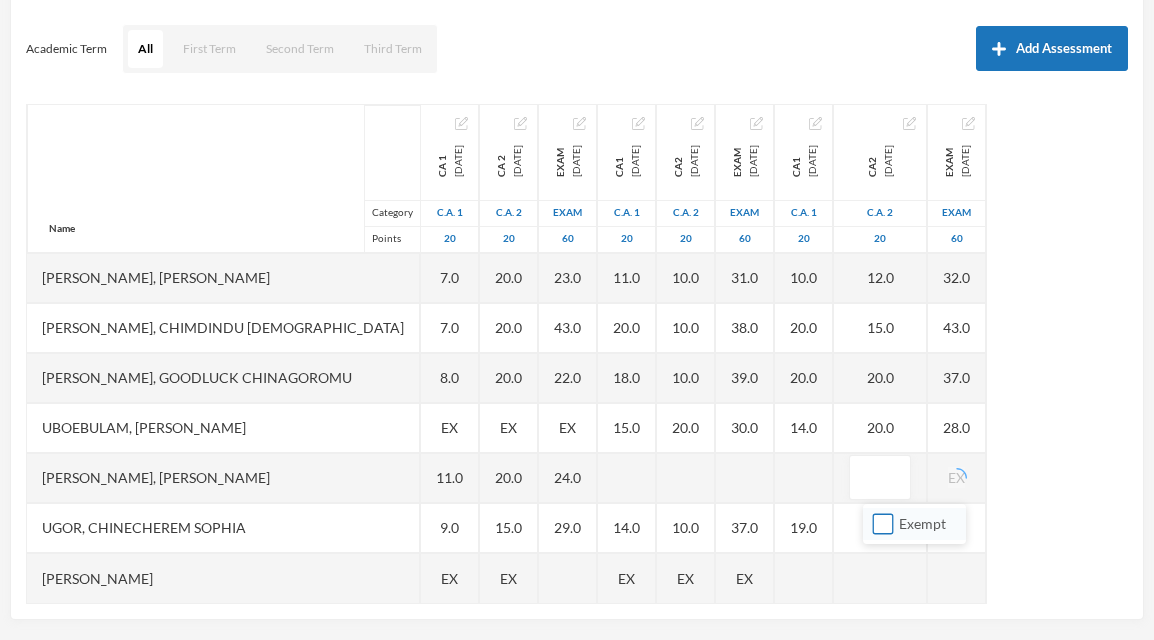 click on "Exempt" at bounding box center (883, 524) 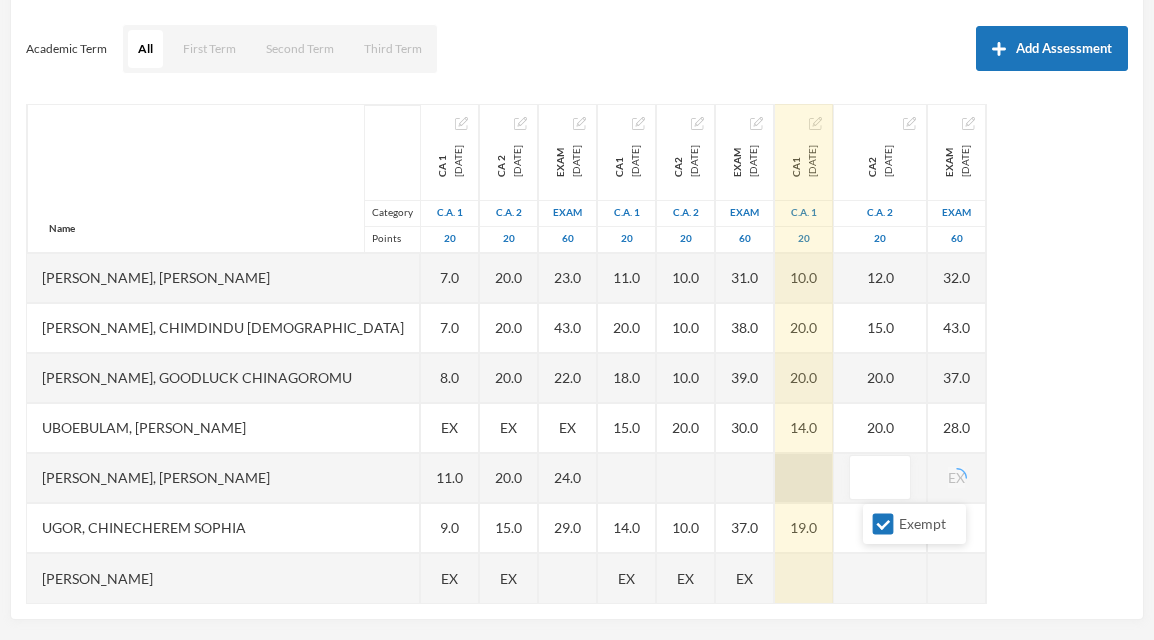 click at bounding box center (804, 478) 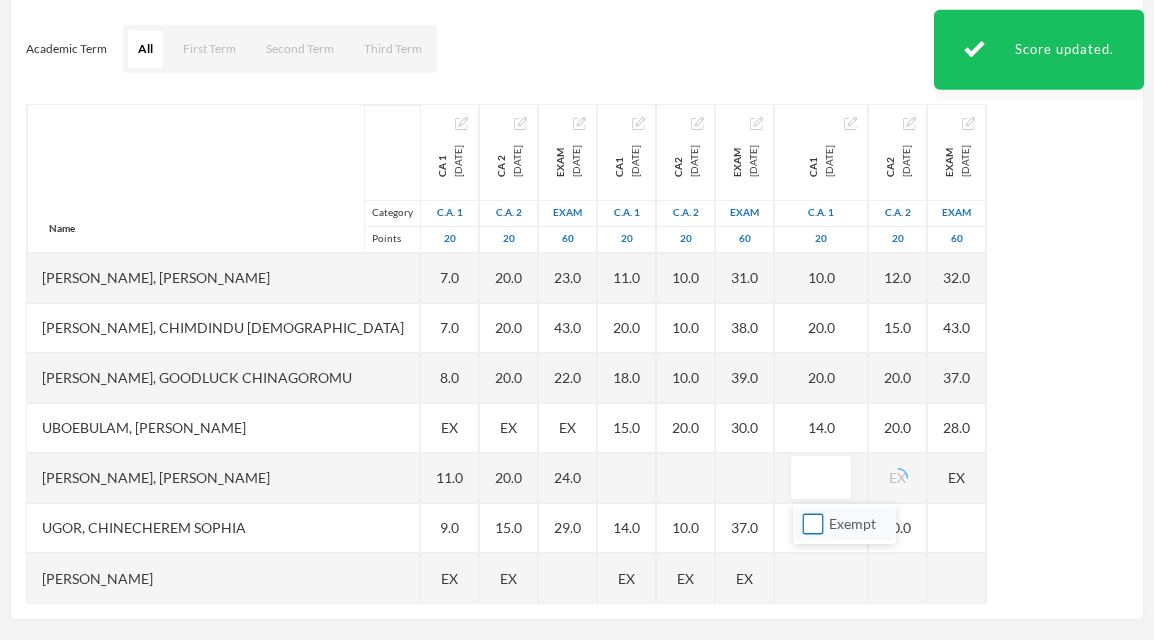 click on "Exempt" at bounding box center [813, 524] 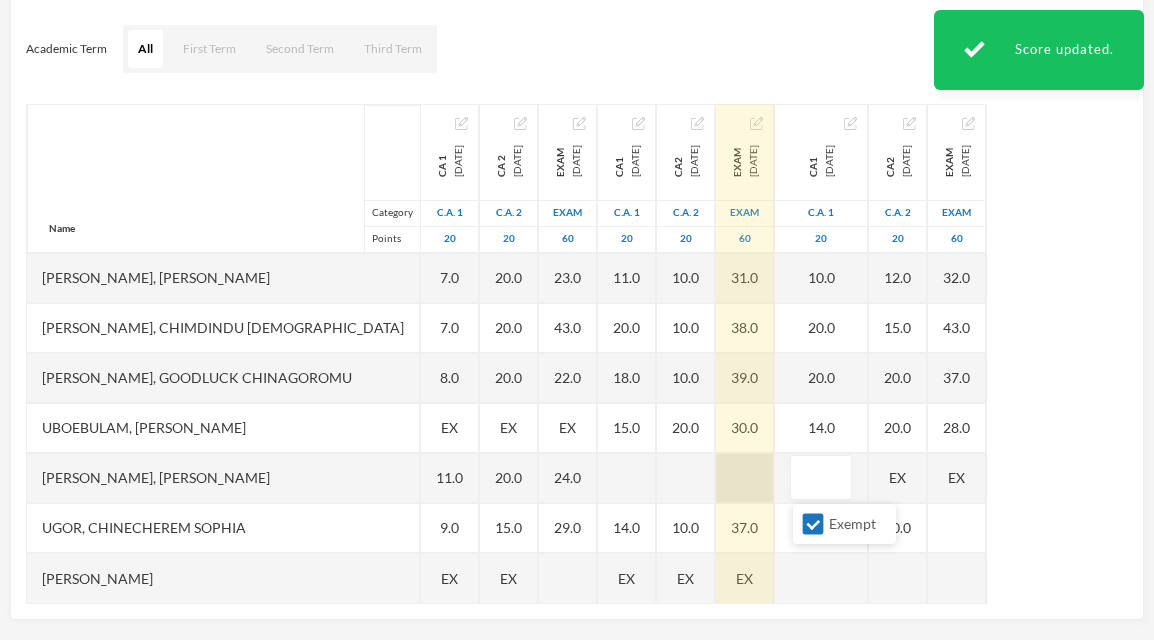 click at bounding box center (745, 478) 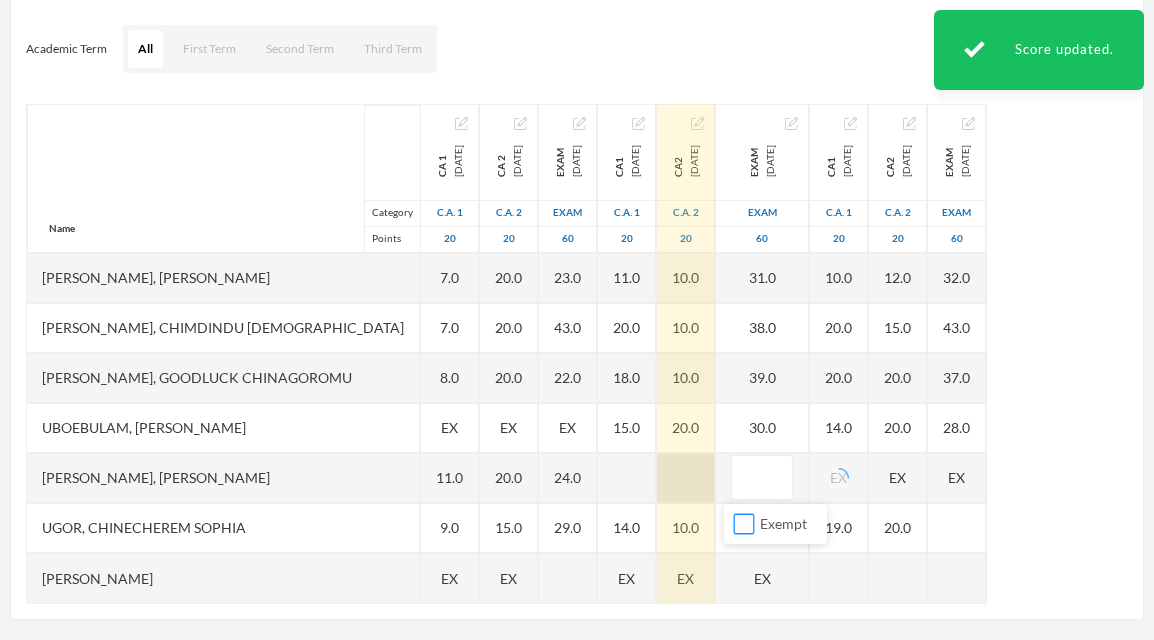 click on "Exempt" at bounding box center [744, 524] 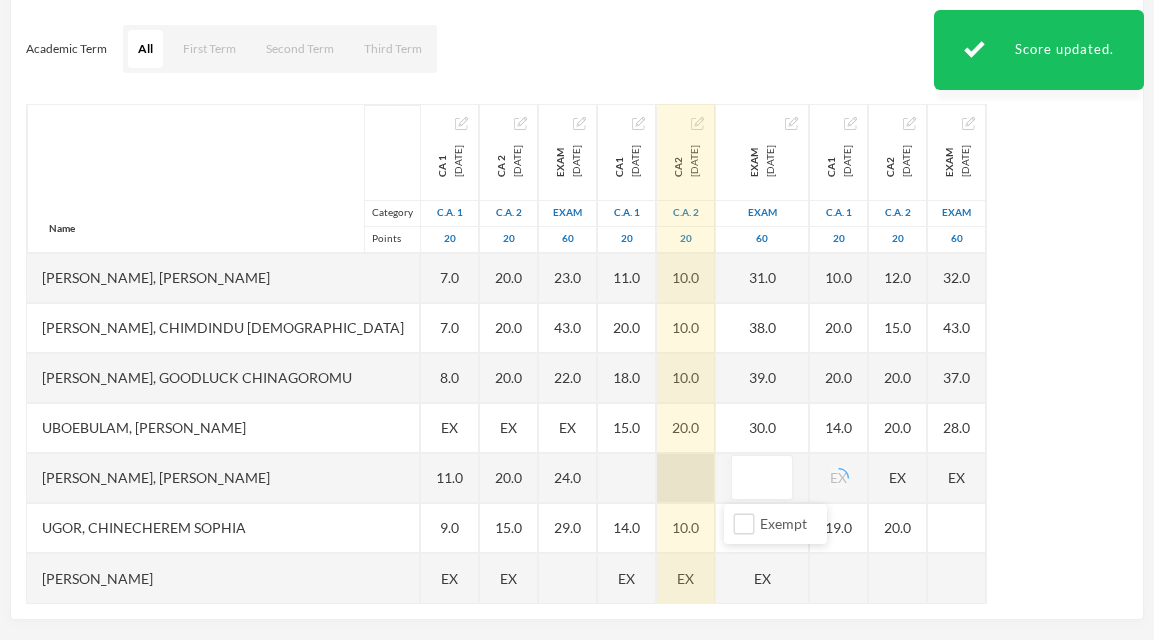 click at bounding box center [686, 478] 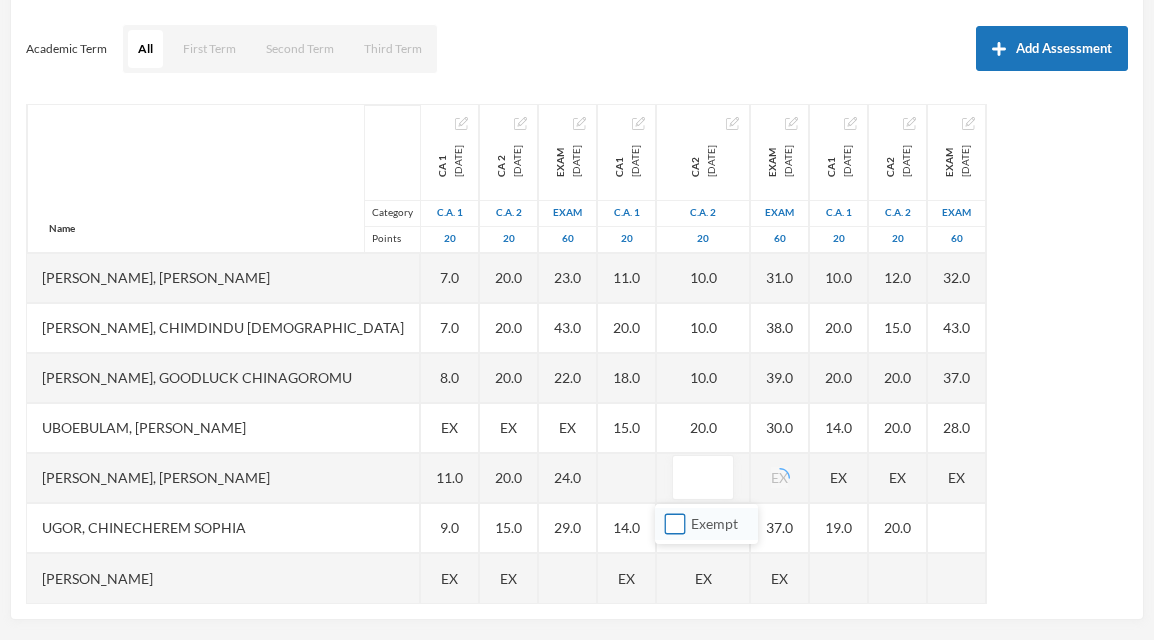 click on "Exempt" at bounding box center [675, 524] 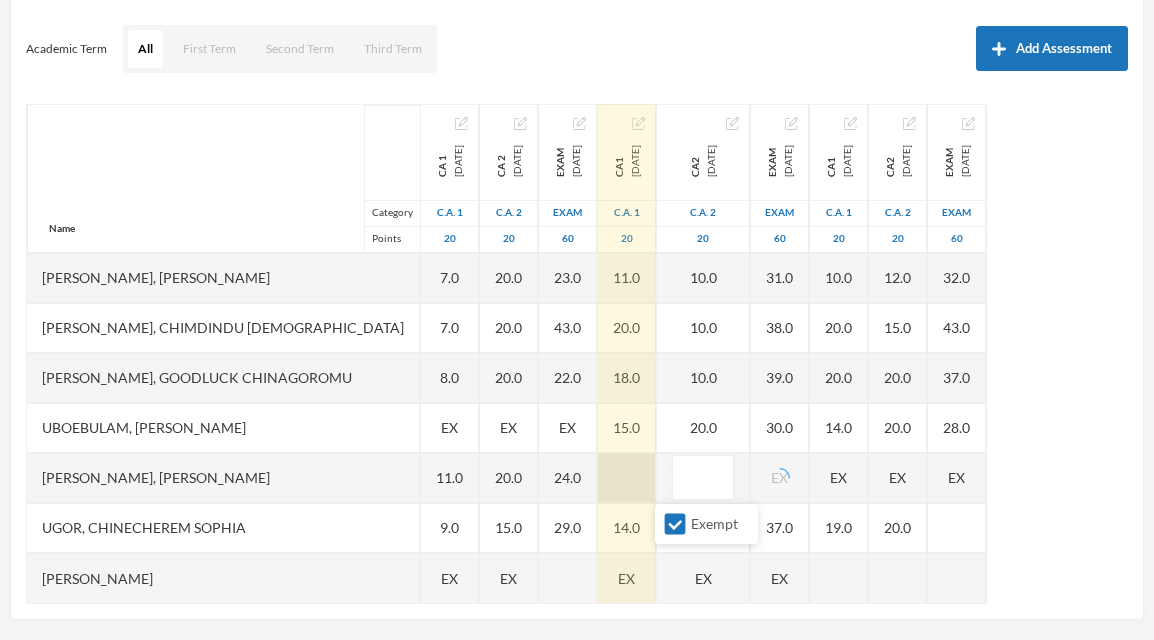 click at bounding box center [627, 478] 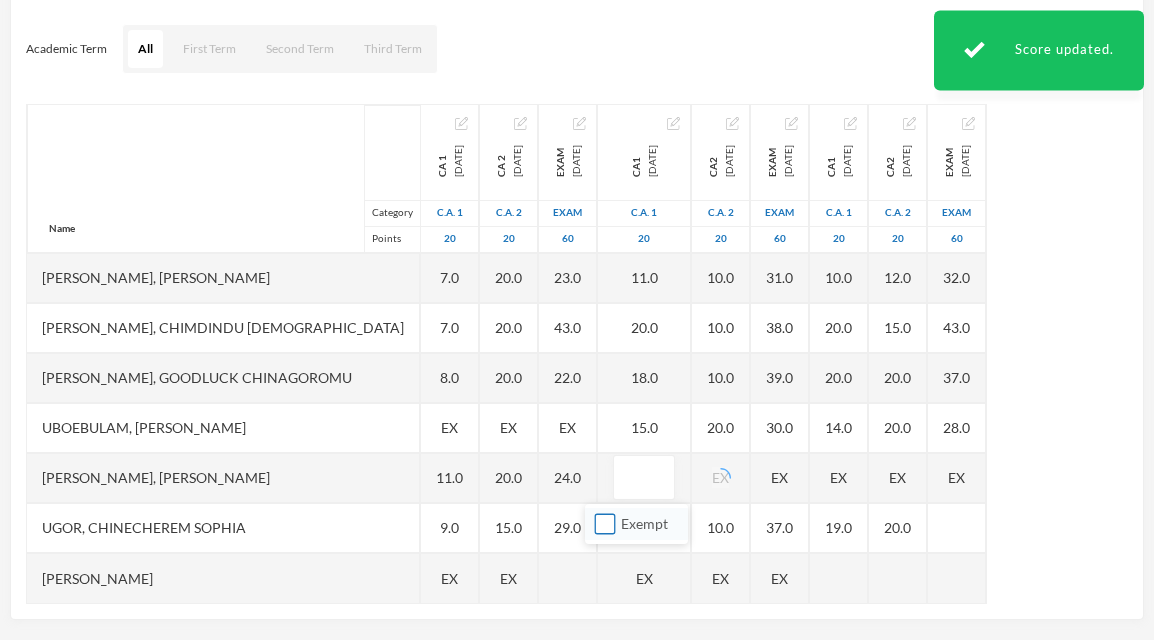 click on "Exempt" at bounding box center (605, 524) 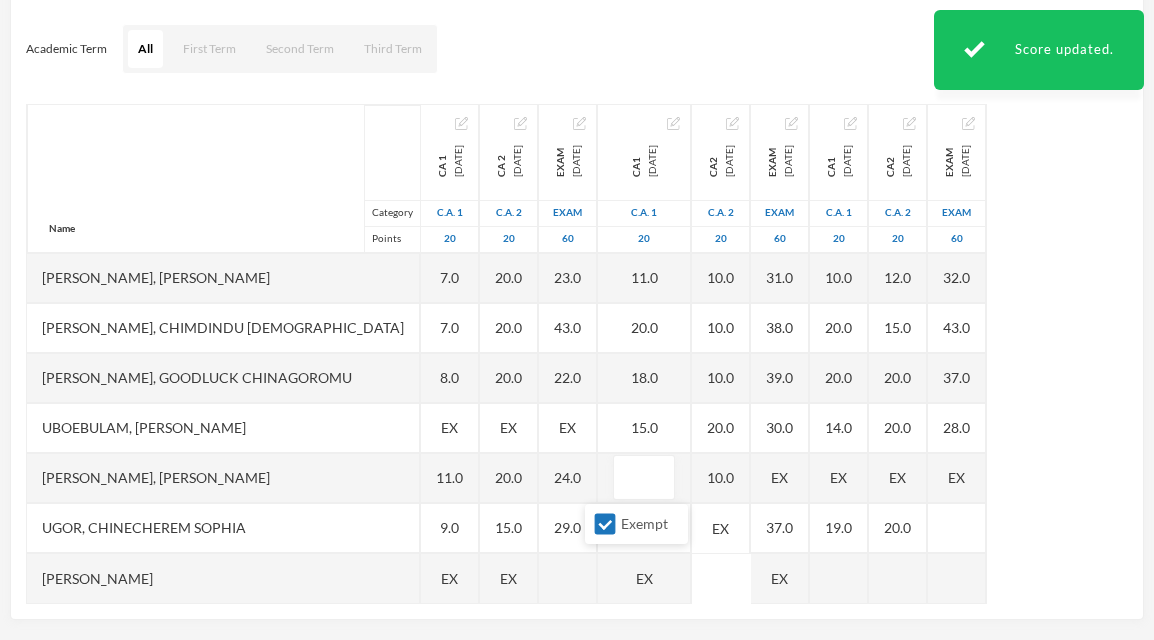 click on "Name   Category Points [PERSON_NAME], [PERSON_NAME] [PERSON_NAME], [PERSON_NAME] [PERSON_NAME], [PERSON_NAME], [PERSON_NAME], Treasure E [PERSON_NAME], [PERSON_NAME], [PERSON_NAME], [PERSON_NAME], Prince [PERSON_NAME], [PERSON_NAME] [PERSON_NAME], [PERSON_NAME] Treasure [PERSON_NAME], [PERSON_NAME] Excel, [PERSON_NAME] [PERSON_NAME], [PERSON_NAME] [PERSON_NAME], [PERSON_NAME], Chiagoziem .c [PERSON_NAME], Royal [PERSON_NAME], [PERSON_NAME] [PERSON_NAME] [PERSON_NAME], [PERSON_NAME], [PERSON_NAME], [PERSON_NAME] [PERSON_NAME] [PERSON_NAME], Chimdindu Gospel [PERSON_NAME], Goodluck Chinagoromu Uboebulam, [PERSON_NAME] [PERSON_NAME], [DEMOGRAPHIC_DATA] [PERSON_NAME], Chinecherem [PERSON_NAME], [PERSON_NAME] C CA 1 [DATE] C.A. 1 20 EX EX 15.0 18.0 5.0 EX EX 19.0 11.0 20.0 5.0 EX 10.0 EX 14.0 15.0 EX 6.0 EX 13.0 20.0 7.0 7.0 7.0 8.0 EX 11.0 9.0 EX CA 2 [DATE] C.A. 2 20 EX EX 20.0 20.0 20.0 EX EX 20.0 20.0 20.0 20.0 EX 10.0 EX 20.0 20.0 EX 20.0 EX 20.0 20.0" at bounding box center (577, 354) 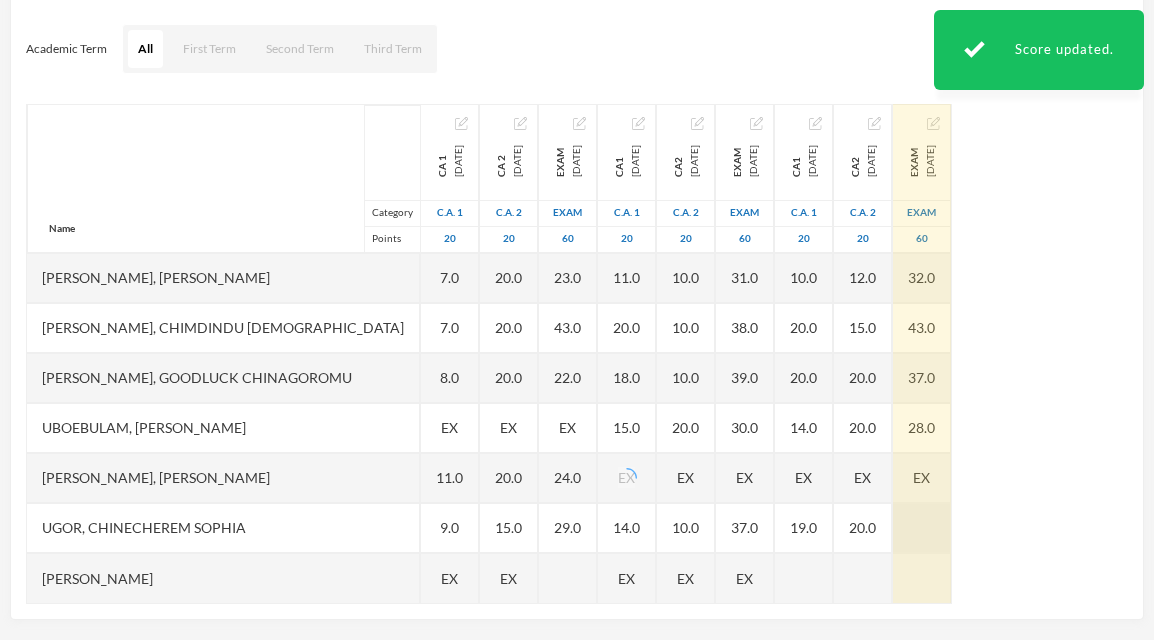 click at bounding box center [922, 528] 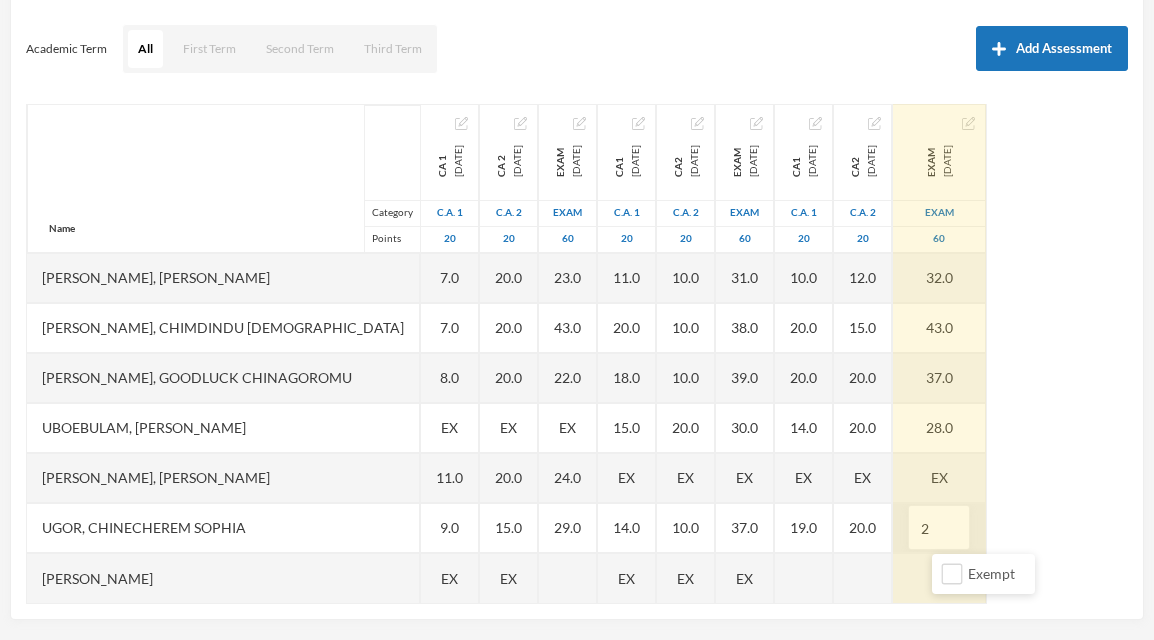 type on "29" 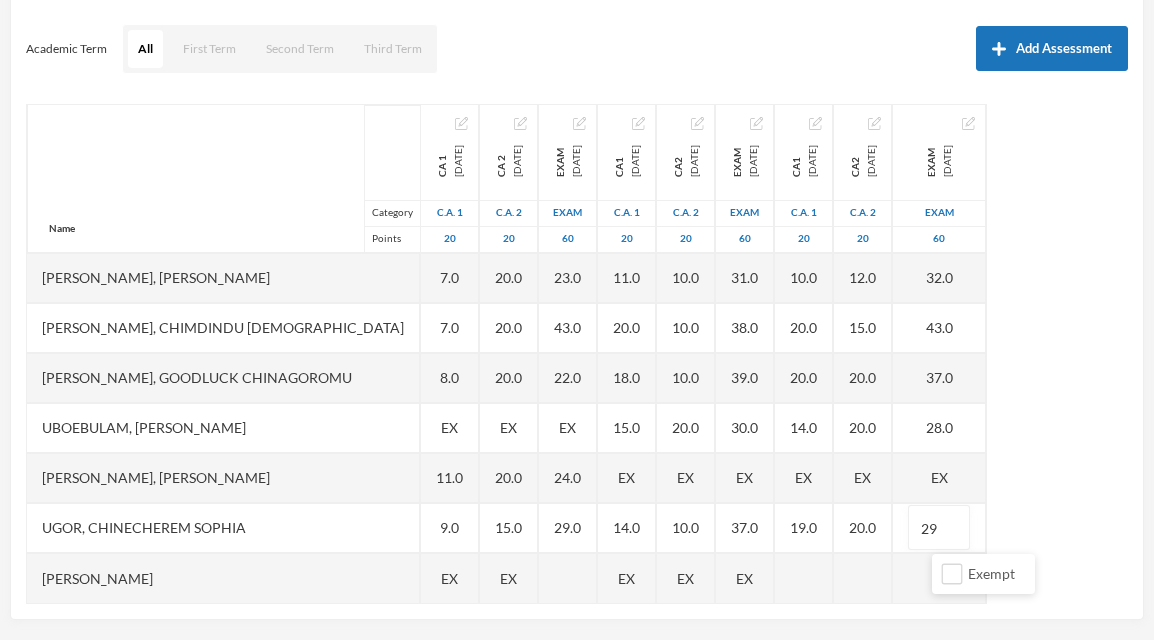 click on "Name   Category Points [PERSON_NAME], [PERSON_NAME] [PERSON_NAME], [PERSON_NAME] [PERSON_NAME], [PERSON_NAME], [PERSON_NAME], Treasure E [PERSON_NAME], [PERSON_NAME], [PERSON_NAME], [PERSON_NAME], Prince [PERSON_NAME], [PERSON_NAME] [PERSON_NAME], [PERSON_NAME] Treasure [PERSON_NAME], [PERSON_NAME] Excel, [PERSON_NAME] [PERSON_NAME], [PERSON_NAME] [PERSON_NAME], [PERSON_NAME], Chiagoziem .c [PERSON_NAME], Royal [PERSON_NAME], [PERSON_NAME] [PERSON_NAME] [PERSON_NAME], [PERSON_NAME], [PERSON_NAME], [PERSON_NAME] [PERSON_NAME] [PERSON_NAME], Chimdindu Gospel [PERSON_NAME], Goodluck Chinagoromu Uboebulam, [PERSON_NAME] [PERSON_NAME], [DEMOGRAPHIC_DATA] [PERSON_NAME], Chinecherem [PERSON_NAME], [PERSON_NAME] C CA 1 [DATE] C.A. 1 20 EX EX 15.0 18.0 5.0 EX EX 19.0 11.0 20.0 5.0 EX 10.0 EX 14.0 15.0 EX 6.0 EX 13.0 20.0 7.0 7.0 7.0 8.0 EX 11.0 9.0 EX CA 2 [DATE] C.A. 2 20 EX EX 20.0 20.0 20.0 EX EX 20.0 20.0 20.0 20.0 EX 10.0 EX 20.0 20.0 EX 20.0 EX 20.0 20.0" at bounding box center [577, 354] 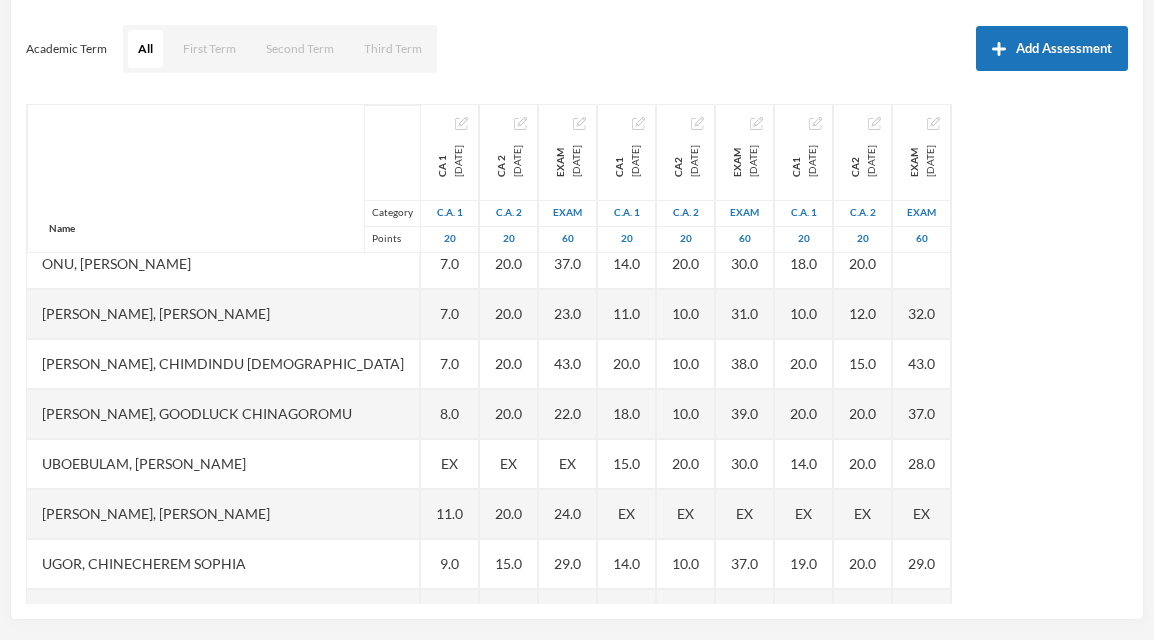 scroll, scrollTop: 1101, scrollLeft: 0, axis: vertical 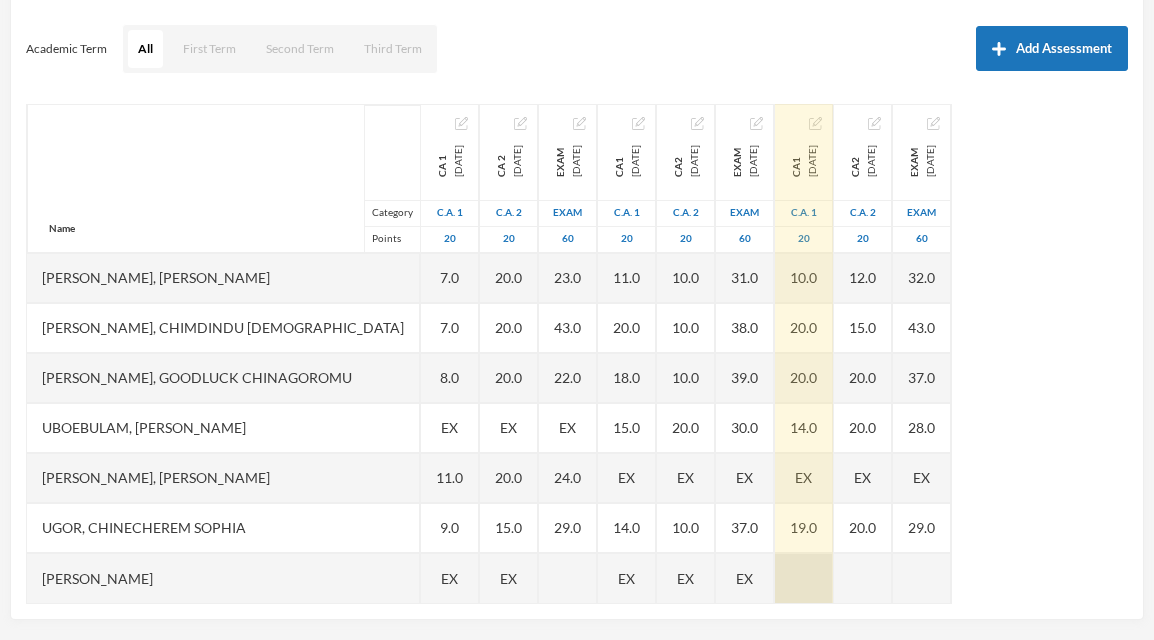 click at bounding box center (804, 578) 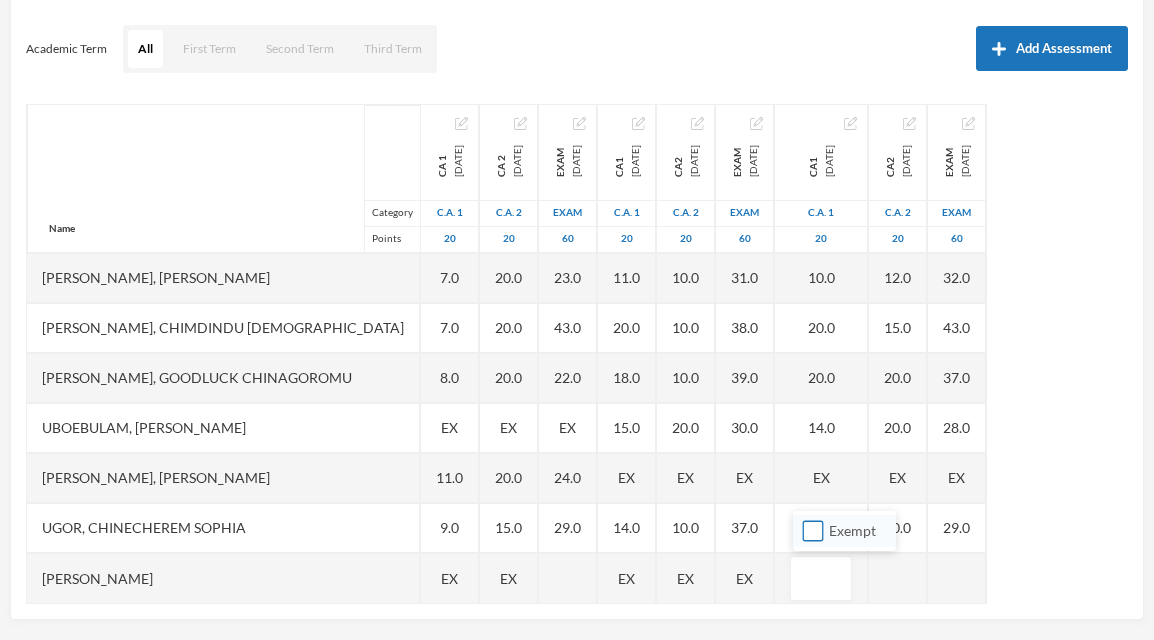 click on "Exempt" at bounding box center (813, 531) 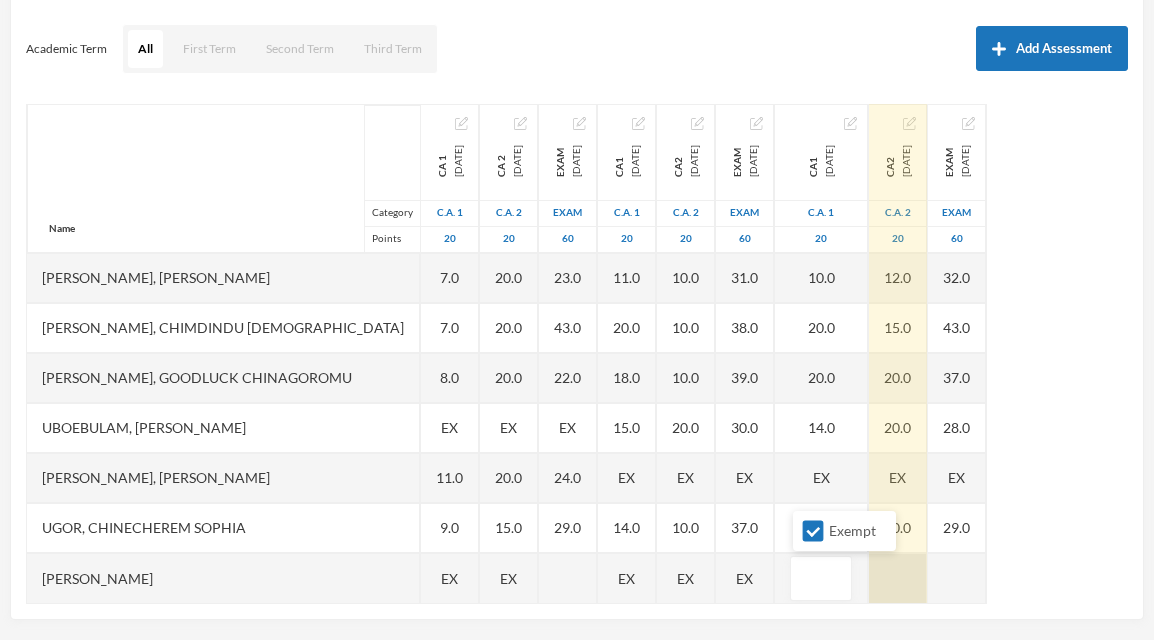 click at bounding box center [898, 578] 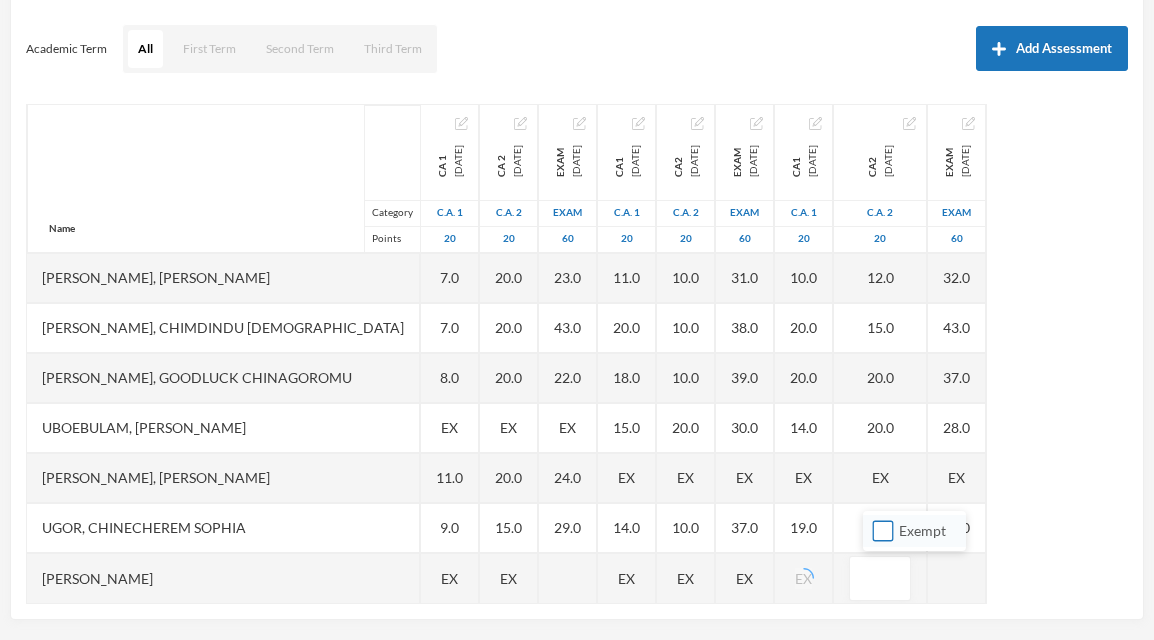 click on "Exempt" at bounding box center [883, 531] 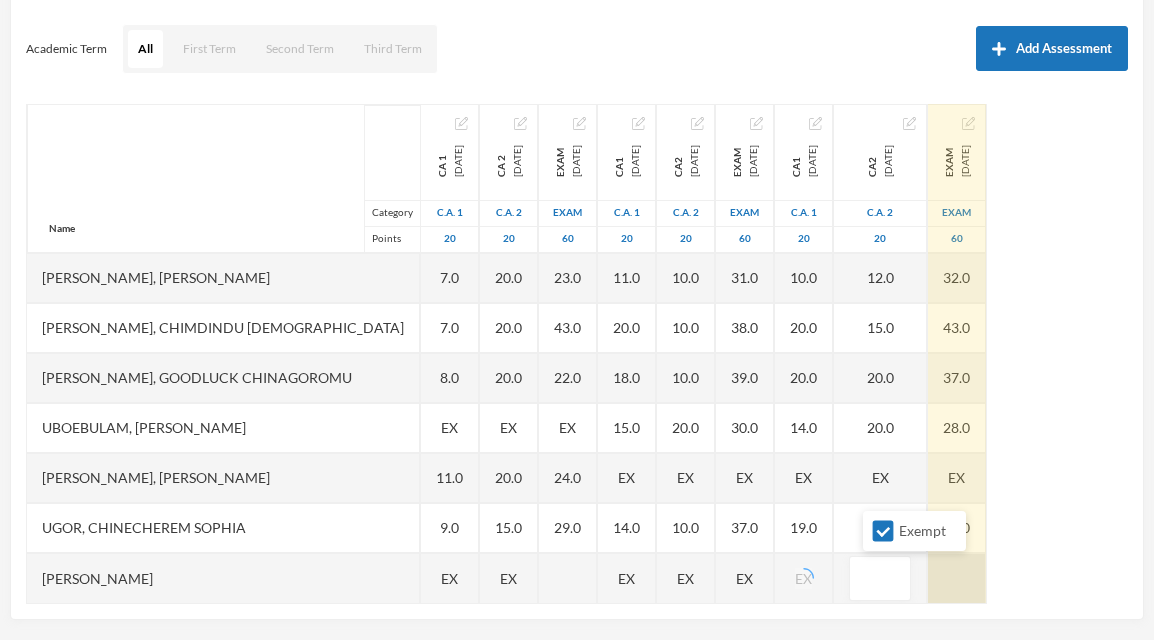 click at bounding box center [957, 578] 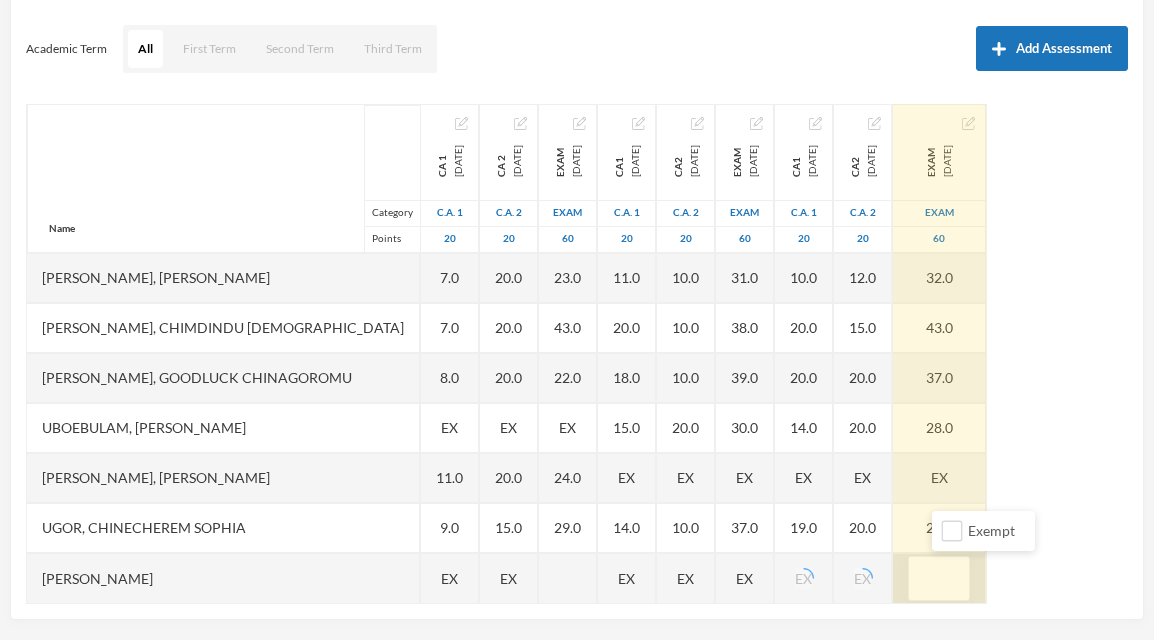 click at bounding box center (939, 579) 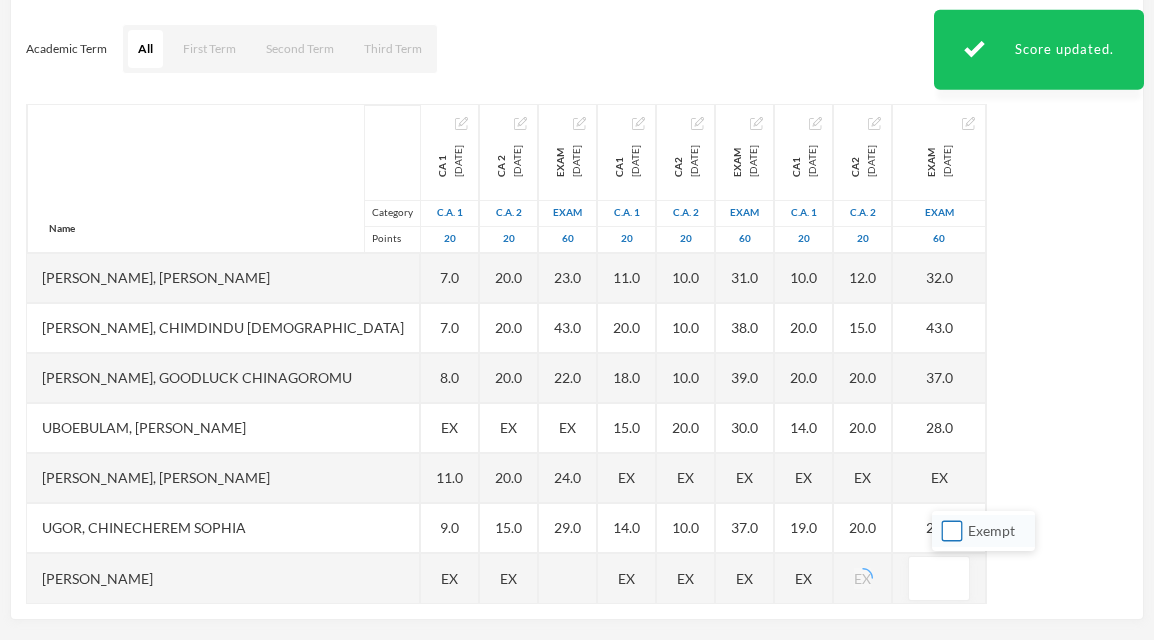 click on "Exempt" at bounding box center [952, 531] 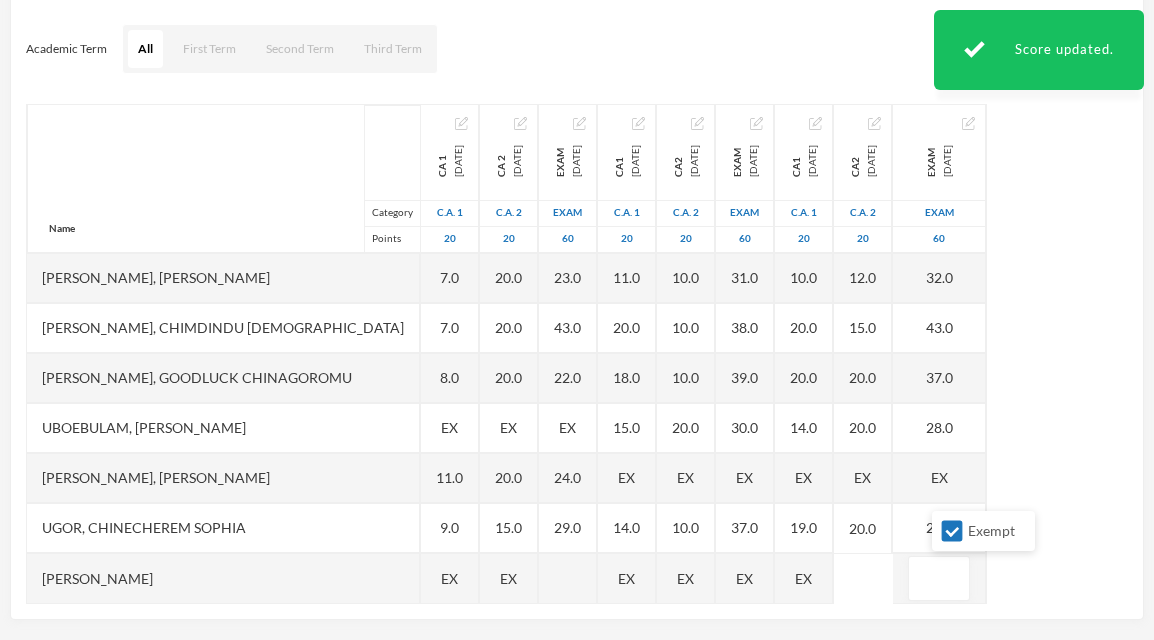 click on "Name   Category Points [PERSON_NAME], [PERSON_NAME] [PERSON_NAME], [PERSON_NAME] [PERSON_NAME], [PERSON_NAME], [PERSON_NAME], Treasure E [PERSON_NAME], [PERSON_NAME], [PERSON_NAME], [PERSON_NAME], Prince [PERSON_NAME], [PERSON_NAME] [PERSON_NAME], [PERSON_NAME] Treasure [PERSON_NAME], [PERSON_NAME] Excel, [PERSON_NAME] [PERSON_NAME], [PERSON_NAME] [PERSON_NAME], [PERSON_NAME], Chiagoziem .c [PERSON_NAME], Royal [PERSON_NAME], [PERSON_NAME] [PERSON_NAME] [PERSON_NAME], [PERSON_NAME], [PERSON_NAME], [PERSON_NAME] [PERSON_NAME] [PERSON_NAME], Chimdindu Gospel [PERSON_NAME], Goodluck Chinagoromu Uboebulam, [PERSON_NAME] [PERSON_NAME], [DEMOGRAPHIC_DATA] [PERSON_NAME], Chinecherem [PERSON_NAME], [PERSON_NAME] C CA 1 [DATE] C.A. 1 20 EX EX 15.0 18.0 5.0 EX EX 19.0 11.0 20.0 5.0 EX 10.0 EX 14.0 15.0 EX 6.0 EX 13.0 20.0 7.0 7.0 7.0 8.0 EX 11.0 9.0 EX CA 2 [DATE] C.A. 2 20 EX EX 20.0 20.0 20.0 EX EX 20.0 20.0 20.0 20.0 EX 10.0 EX 20.0 20.0 EX 20.0 EX 20.0 20.0" at bounding box center [577, 354] 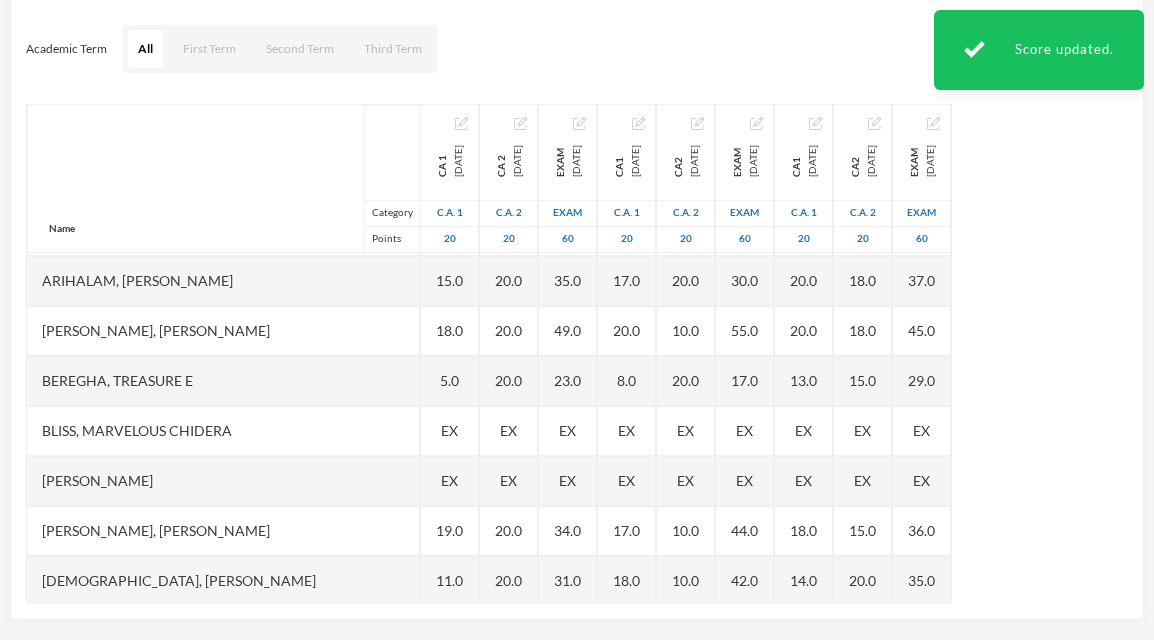 scroll, scrollTop: 0, scrollLeft: 0, axis: both 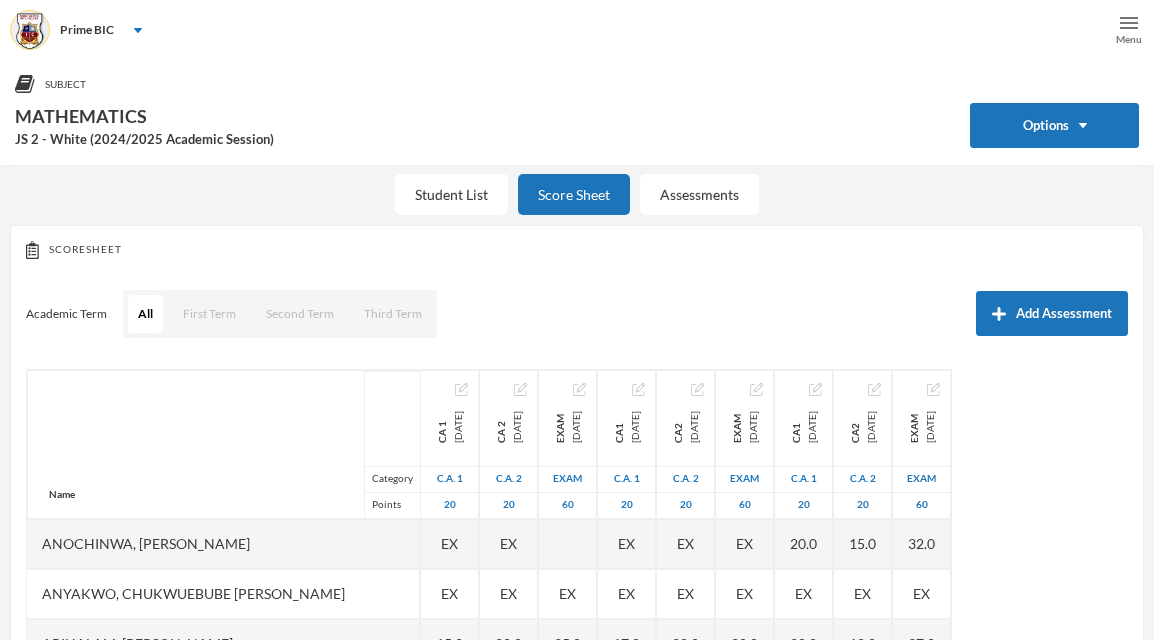click on "Menu" at bounding box center [1129, 39] 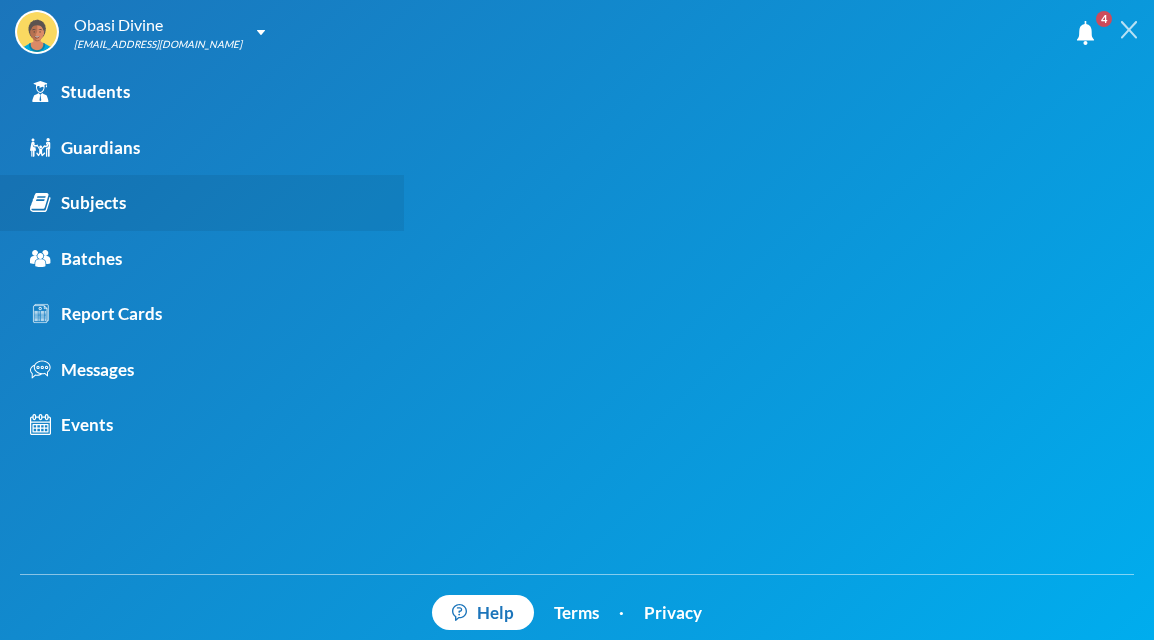 click on "Subjects" at bounding box center [78, 203] 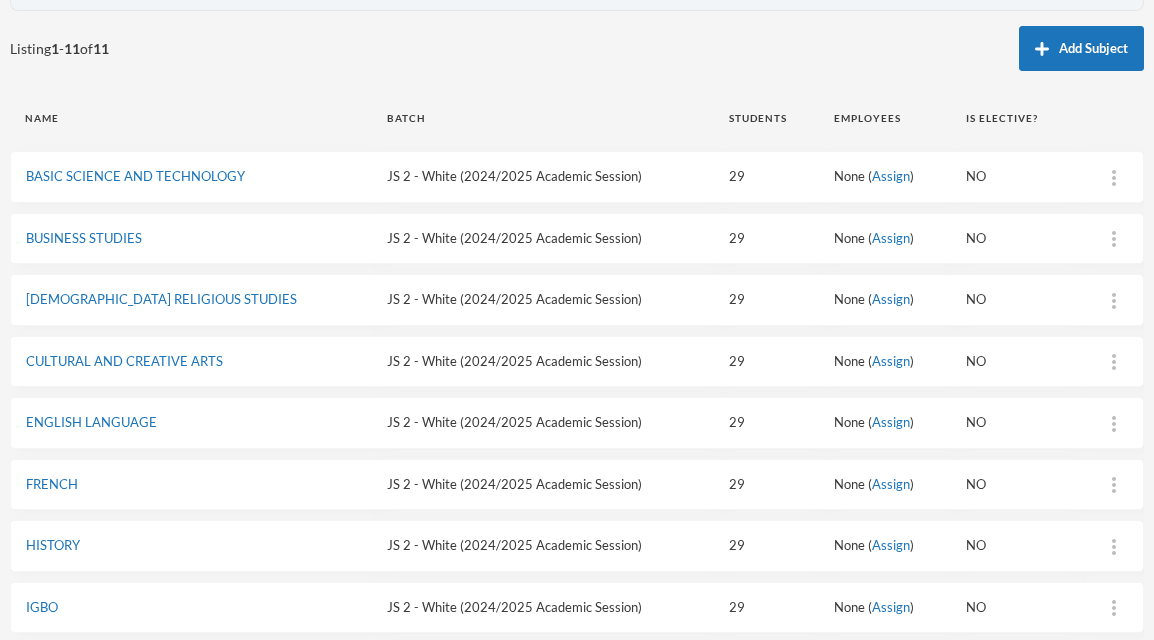 scroll, scrollTop: 178, scrollLeft: 0, axis: vertical 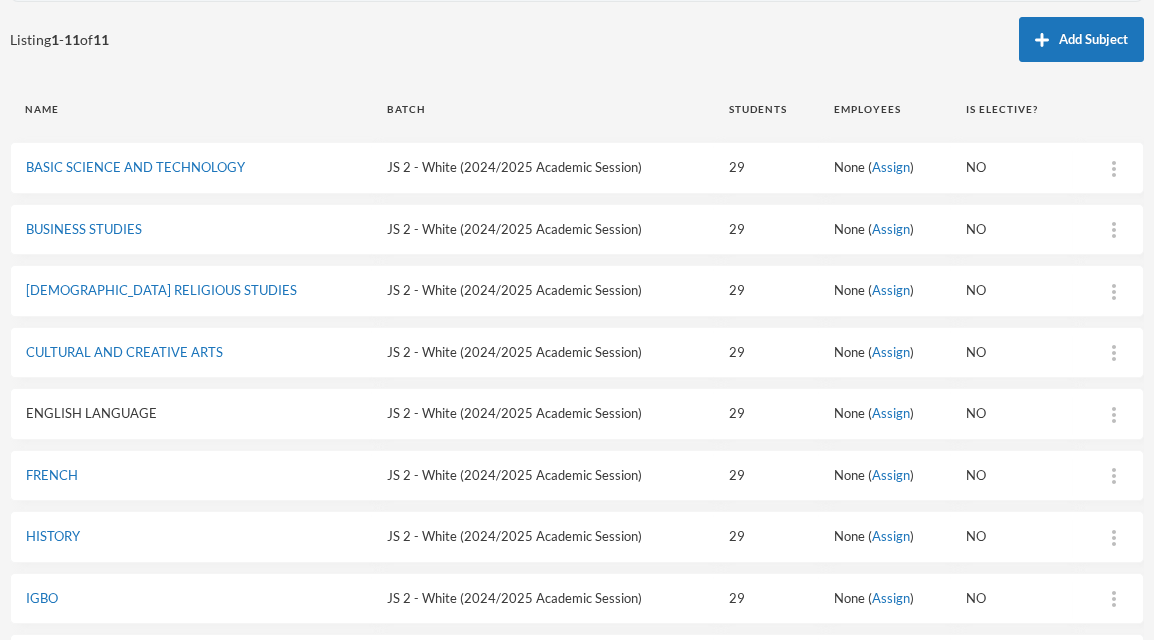 click on "ENGLISH LANGUAGE" at bounding box center [91, 413] 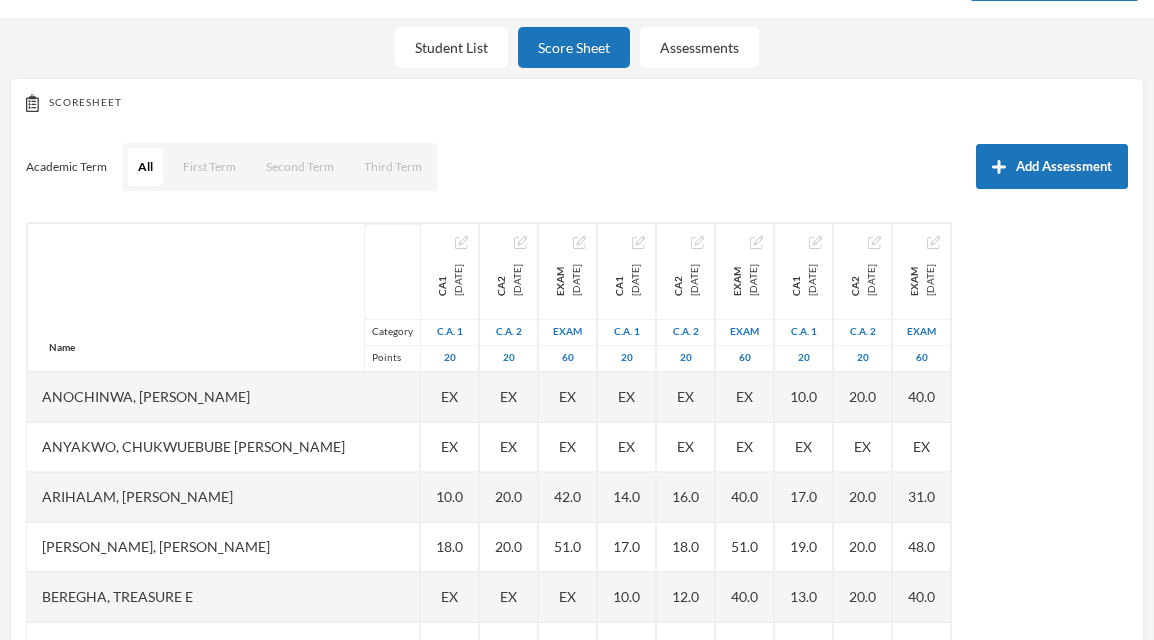 scroll, scrollTop: 0, scrollLeft: 0, axis: both 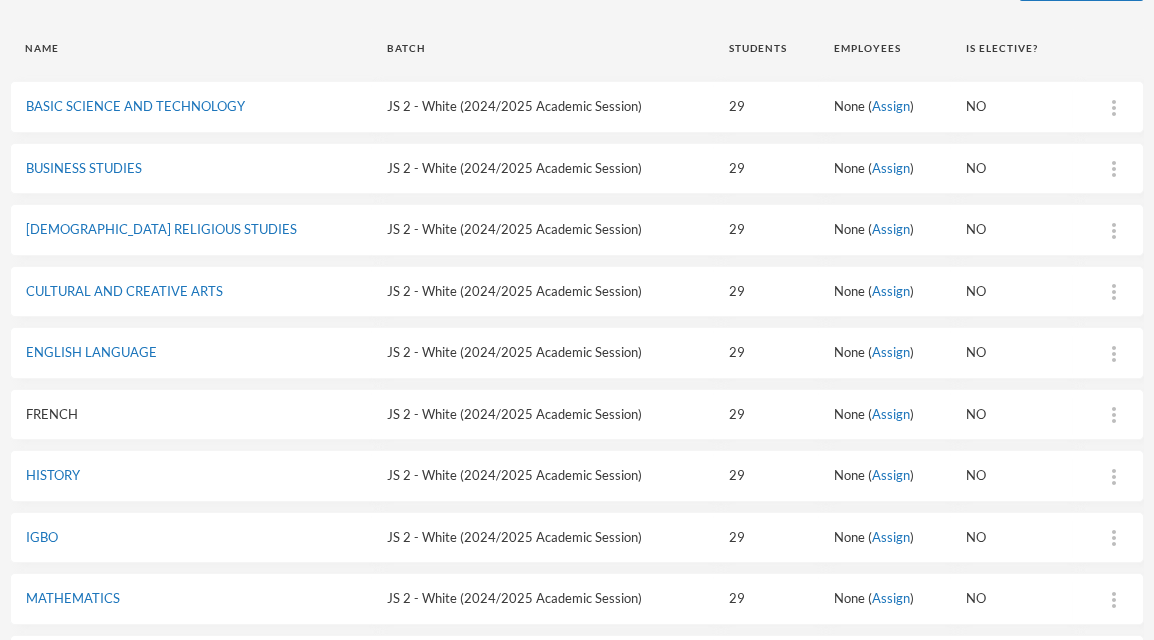 click on "FRENCH" at bounding box center [52, 414] 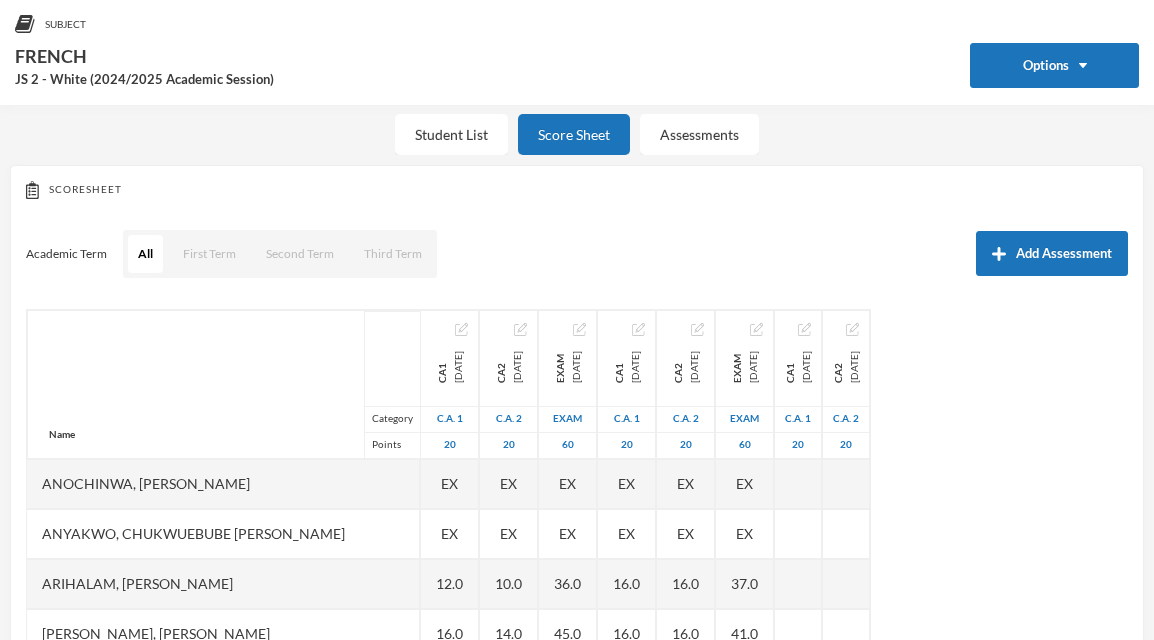 scroll, scrollTop: 239, scrollLeft: 0, axis: vertical 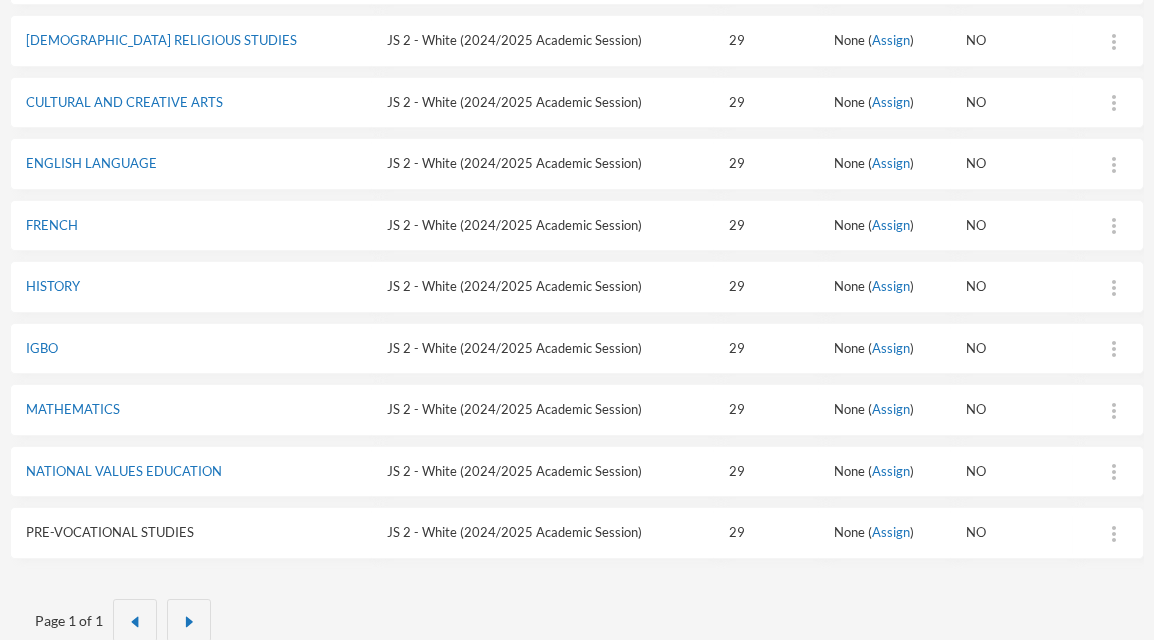 click on "PRE-VOCATIONAL STUDIES" at bounding box center (110, 532) 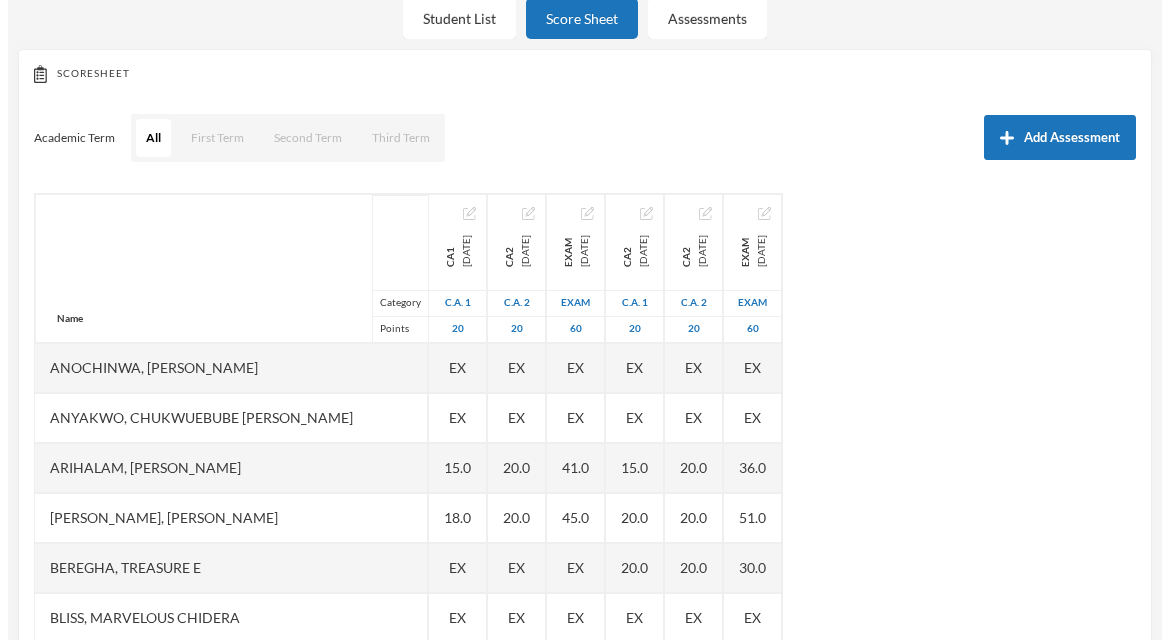 scroll, scrollTop: 169, scrollLeft: 0, axis: vertical 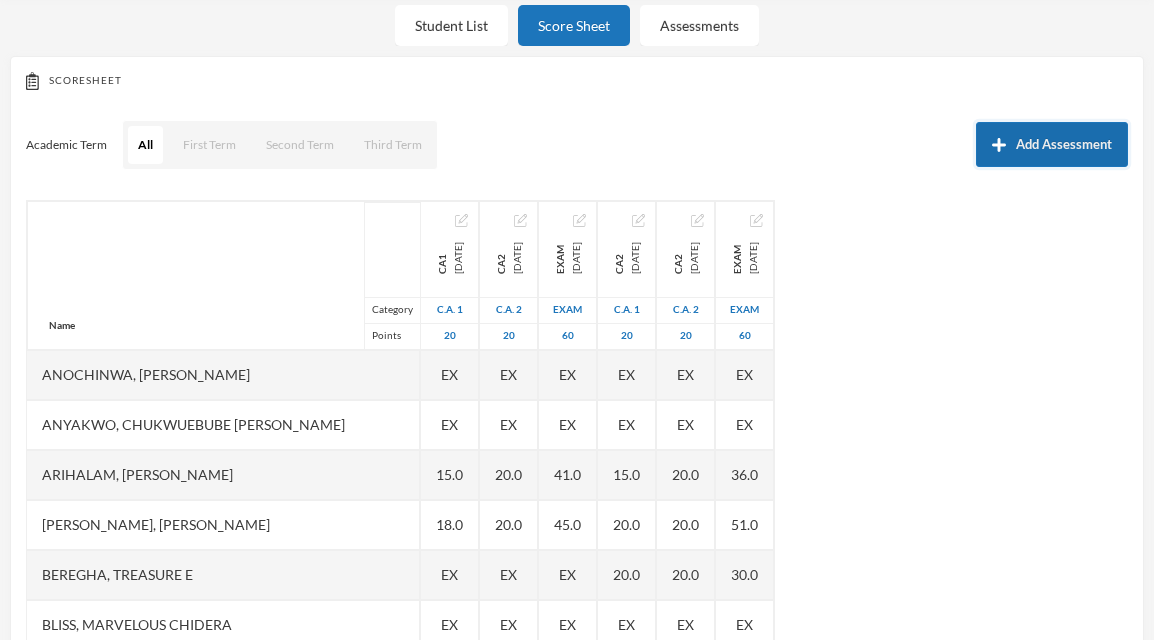 click on "Add Assessment" at bounding box center [1052, 144] 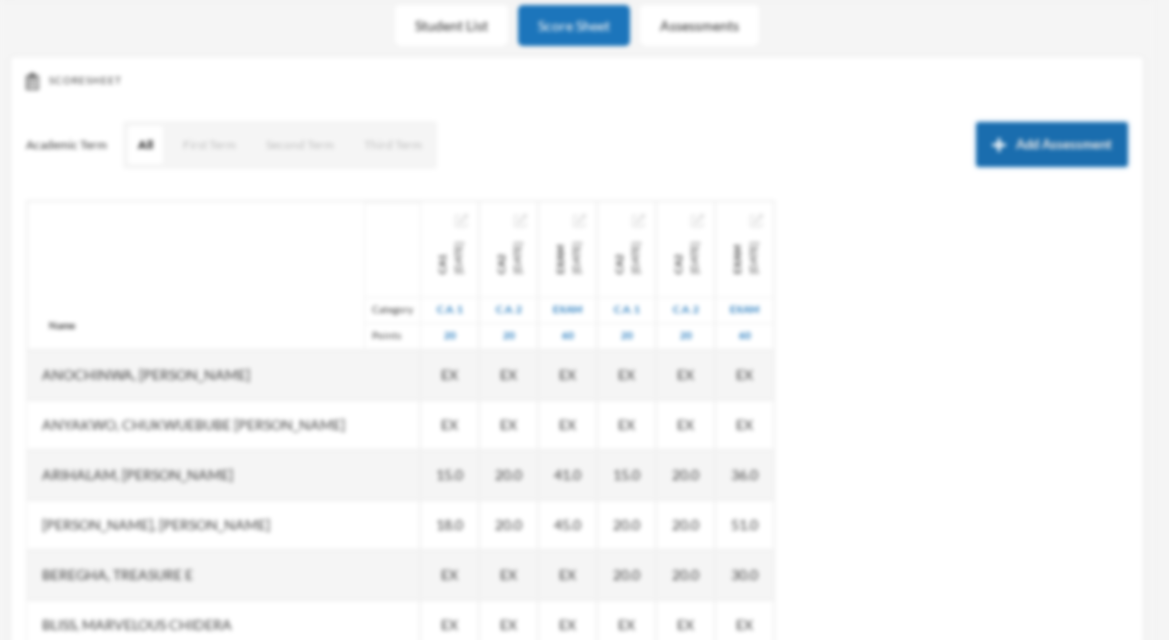 scroll, scrollTop: 0, scrollLeft: 0, axis: both 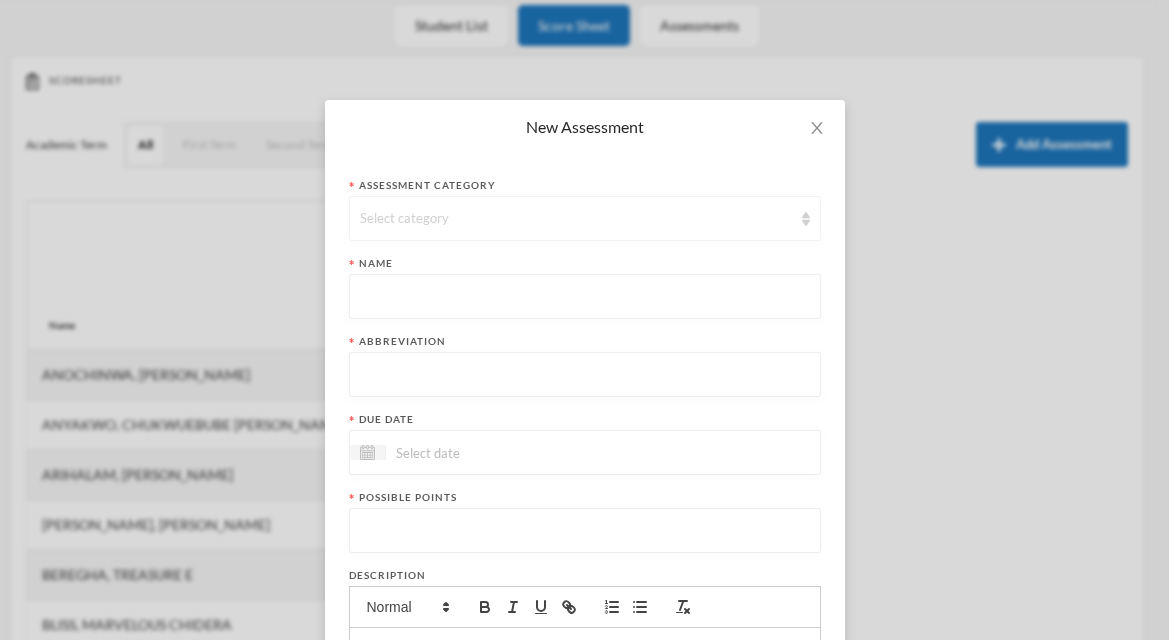 click on "Select category" at bounding box center [576, 219] 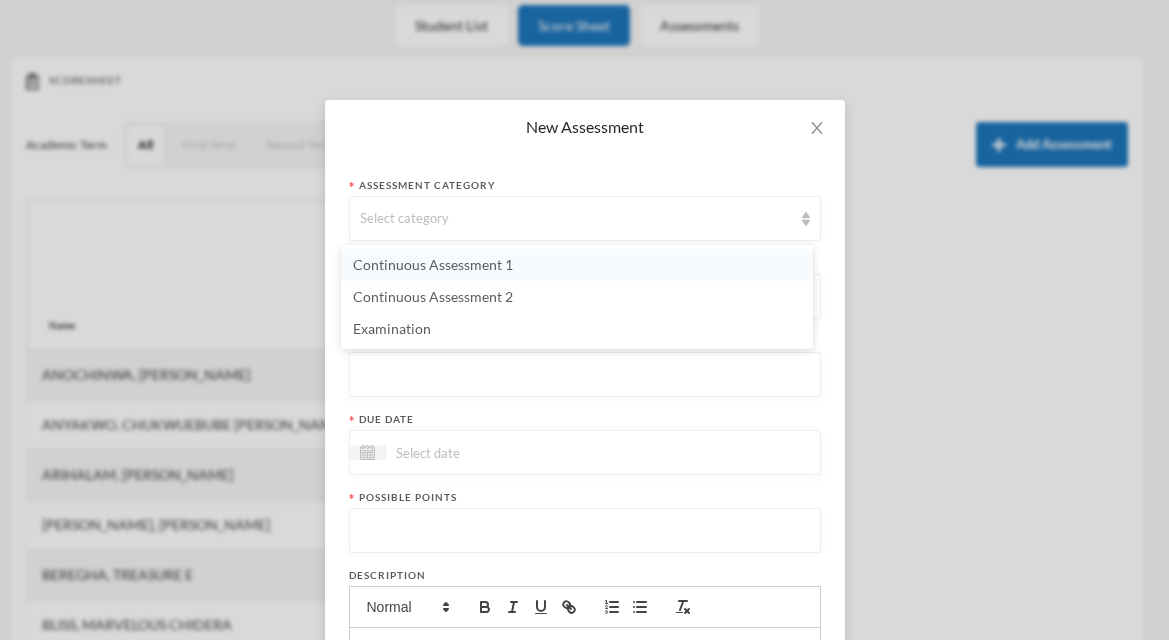 click on "Continuous Assessment 1" at bounding box center (577, 265) 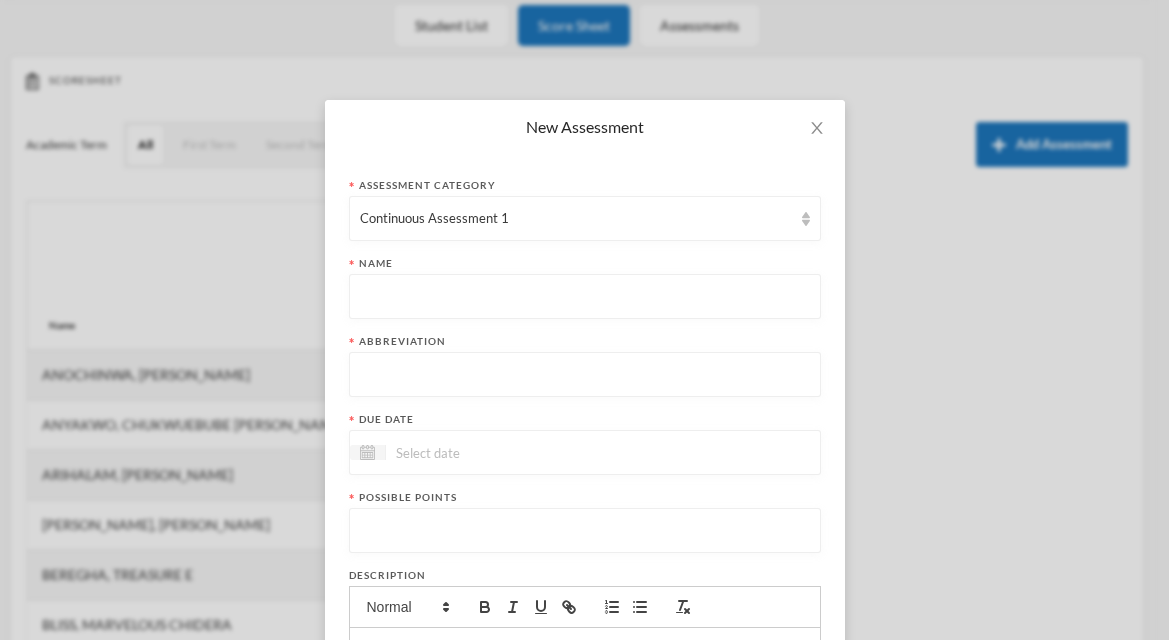 click at bounding box center (585, 297) 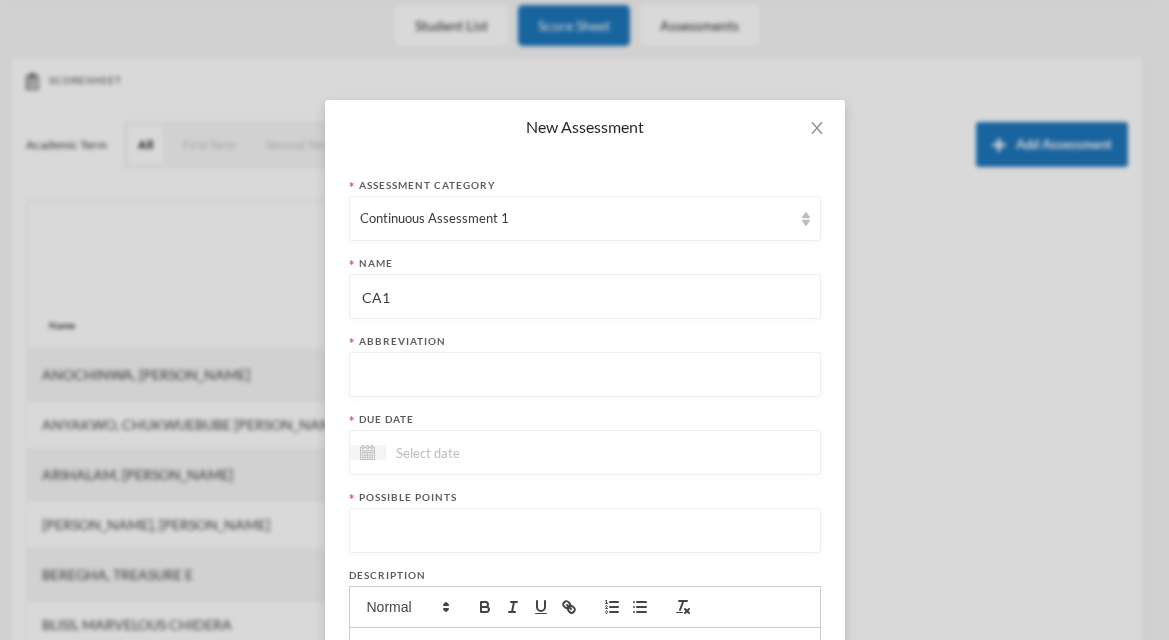type on "CA1" 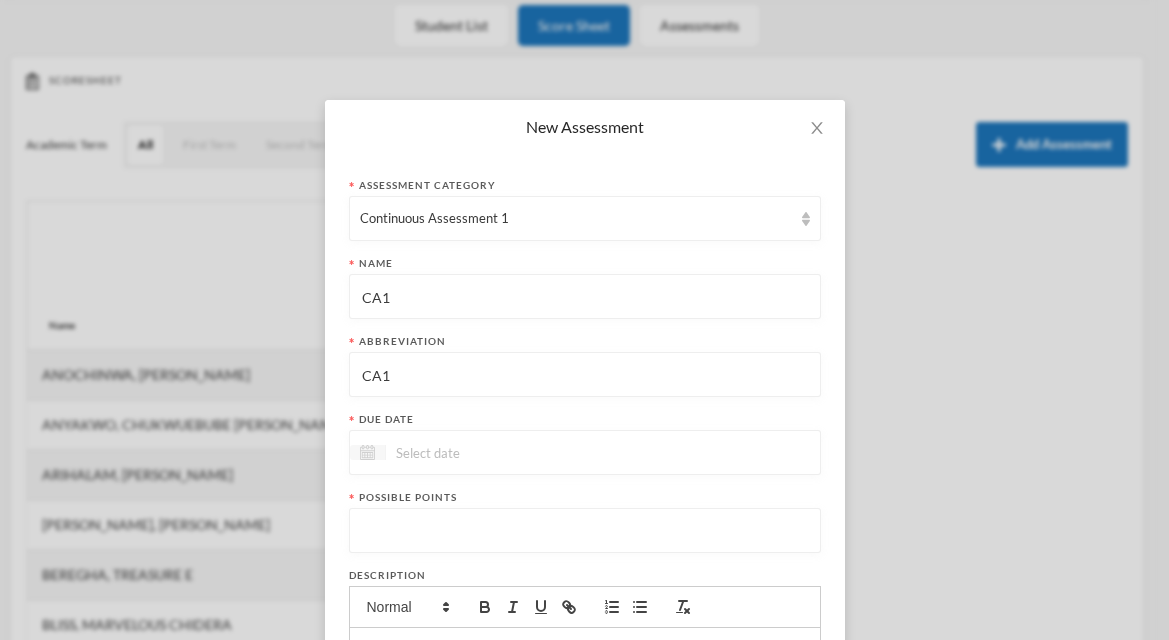 type on "CA1" 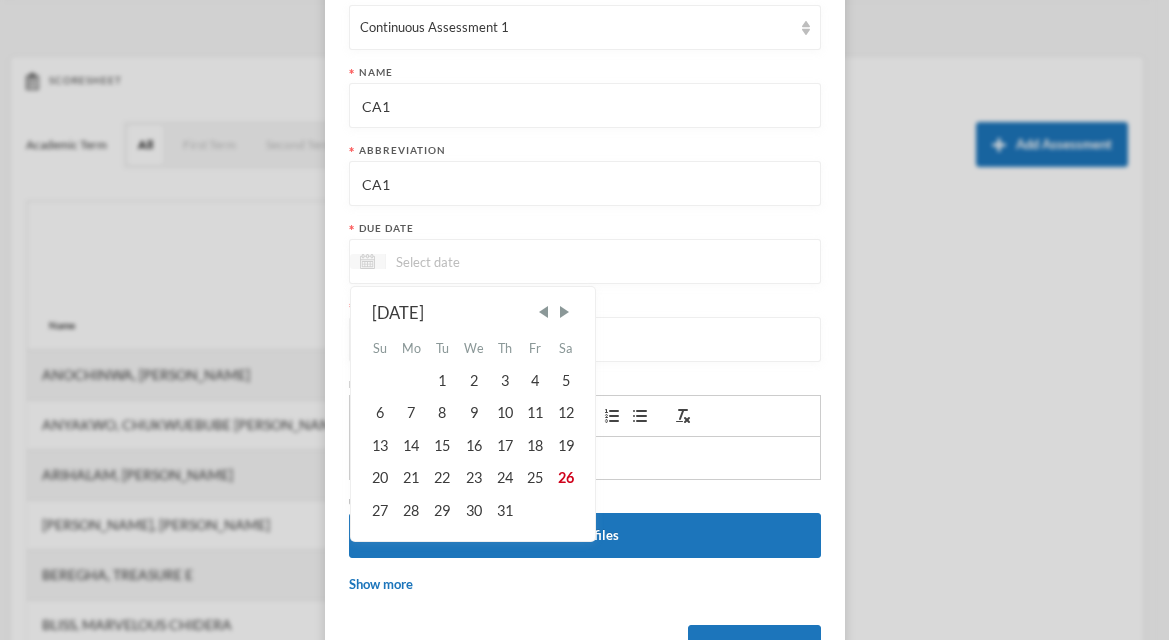 scroll, scrollTop: 189, scrollLeft: 0, axis: vertical 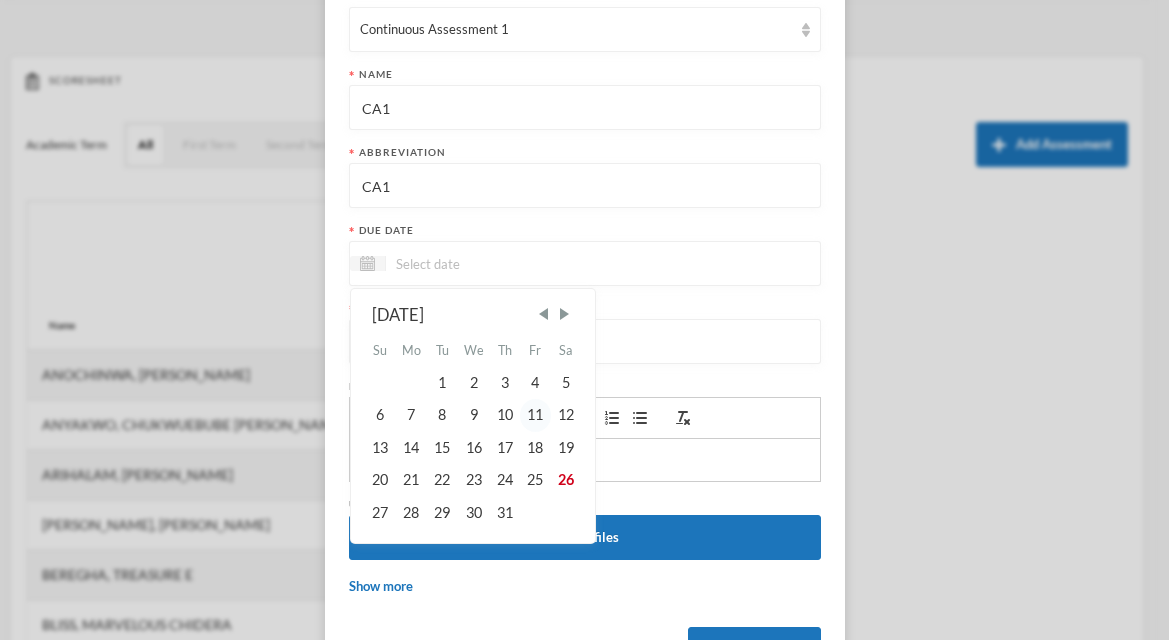 click on "11" at bounding box center [535, 415] 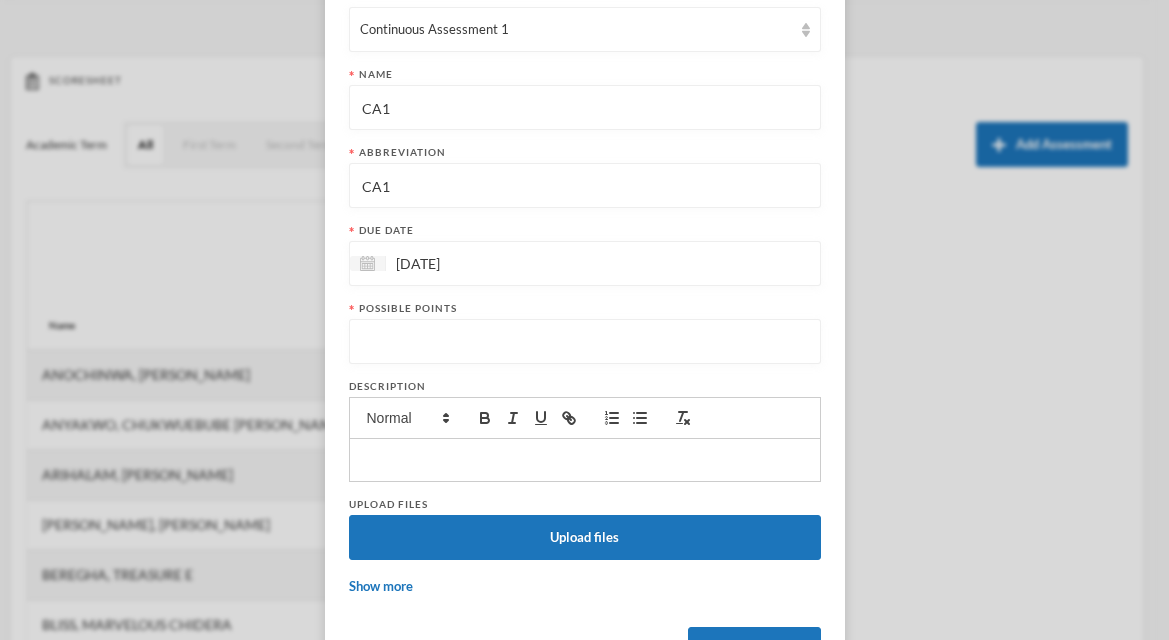 click at bounding box center (585, 342) 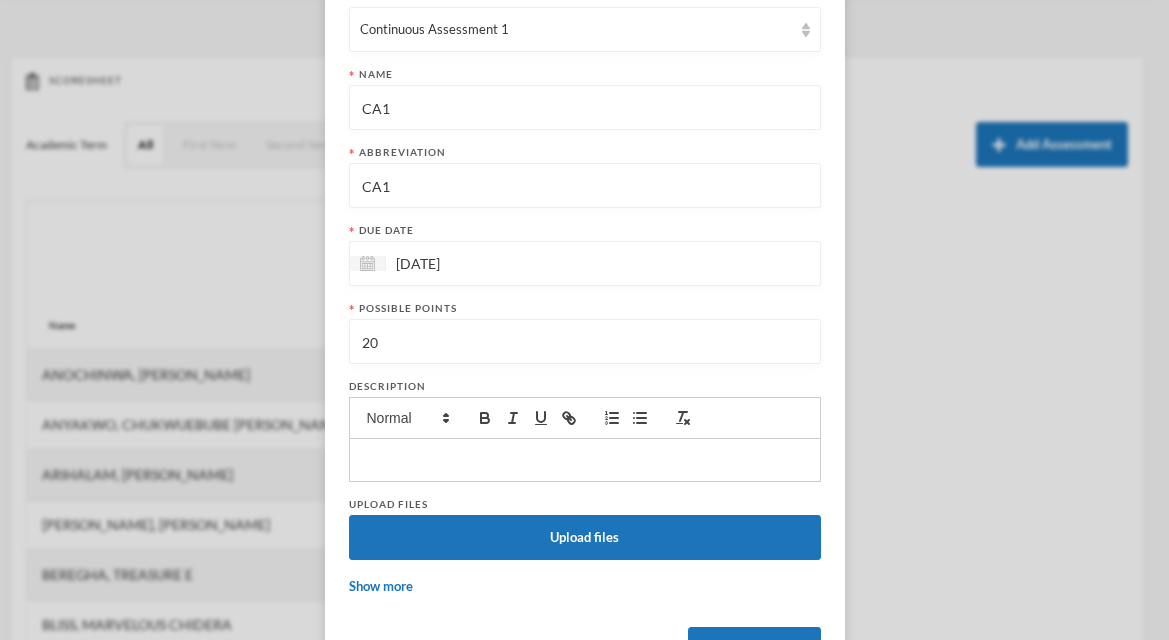 scroll, scrollTop: 269, scrollLeft: 0, axis: vertical 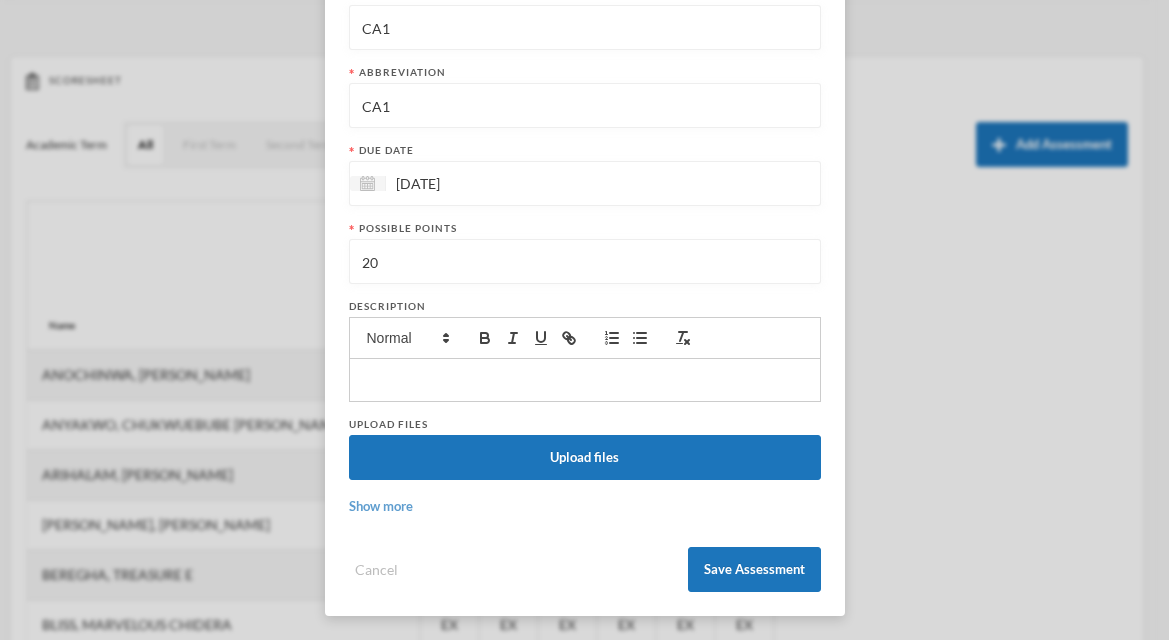 type on "20" 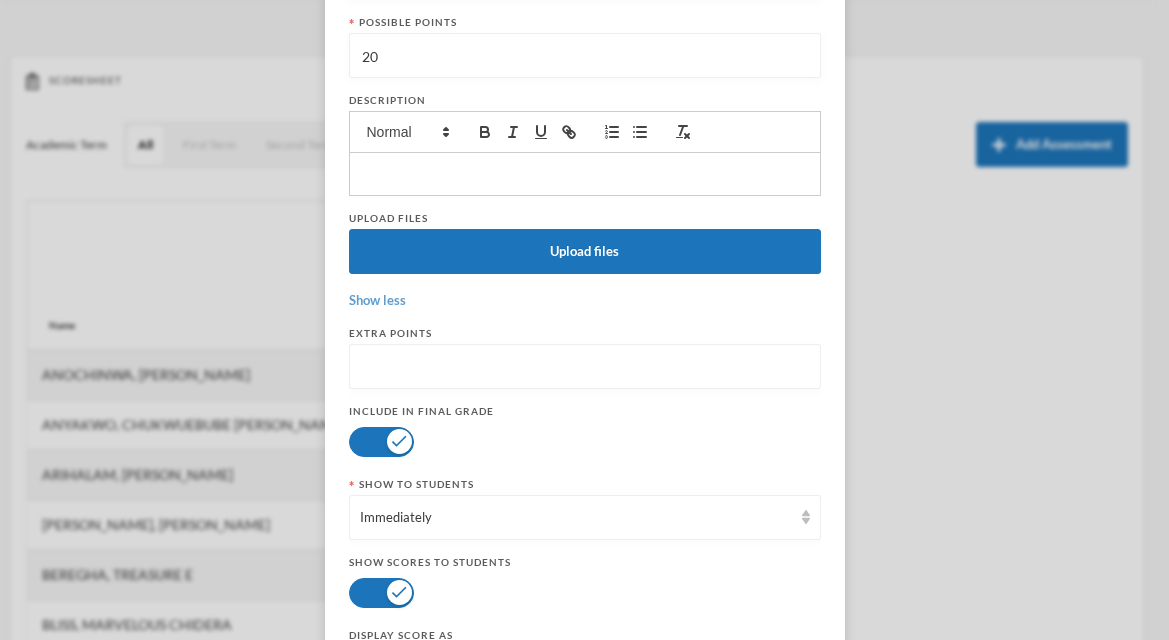 scroll, scrollTop: 634, scrollLeft: 0, axis: vertical 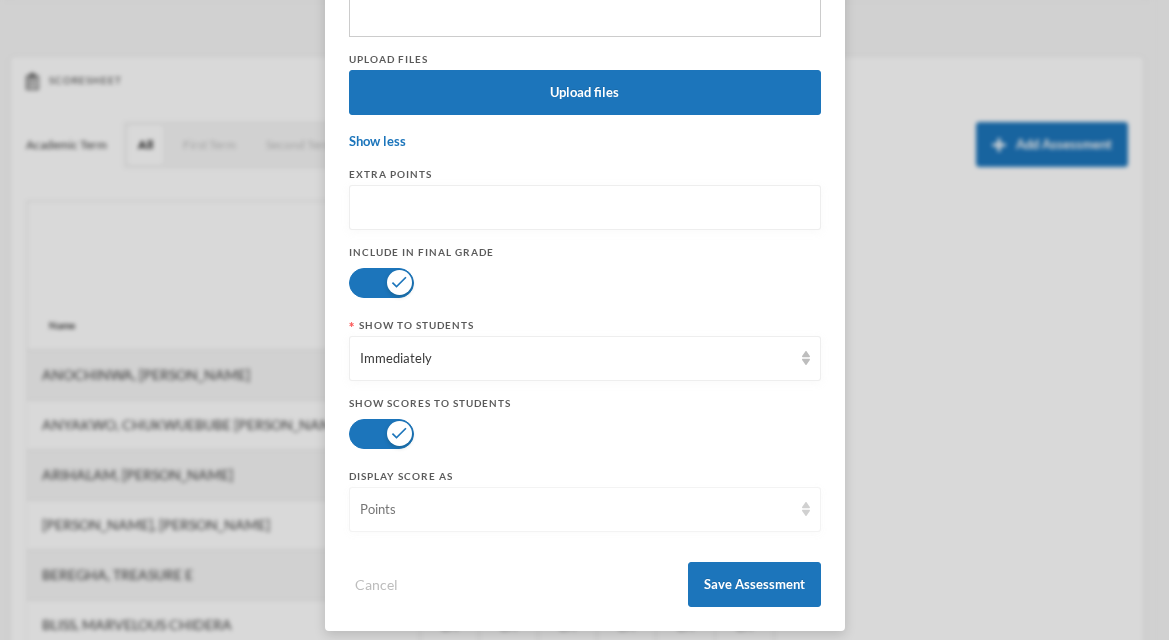 click on "Points" at bounding box center [576, 510] 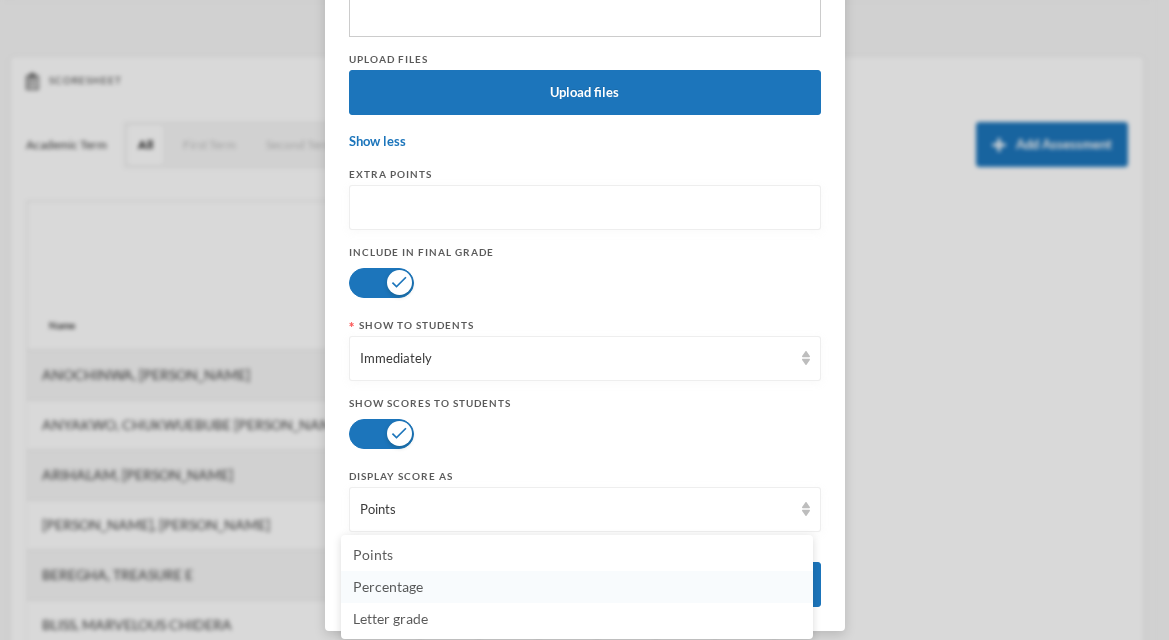 click on "Percentage" at bounding box center [577, 587] 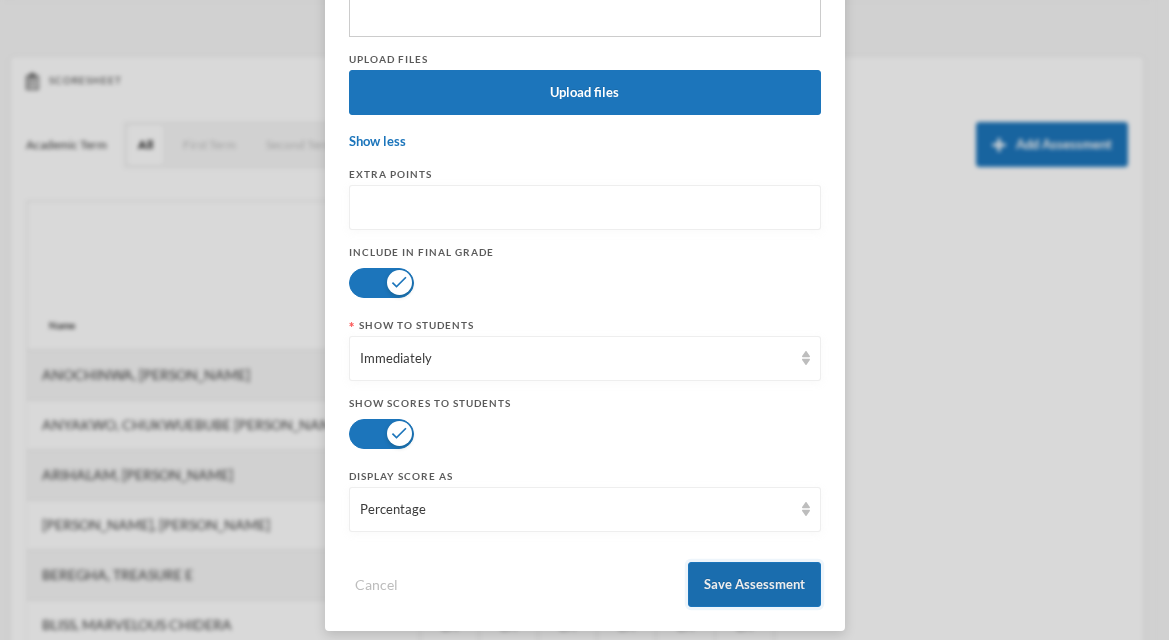 click on "Save Assessment" at bounding box center (754, 584) 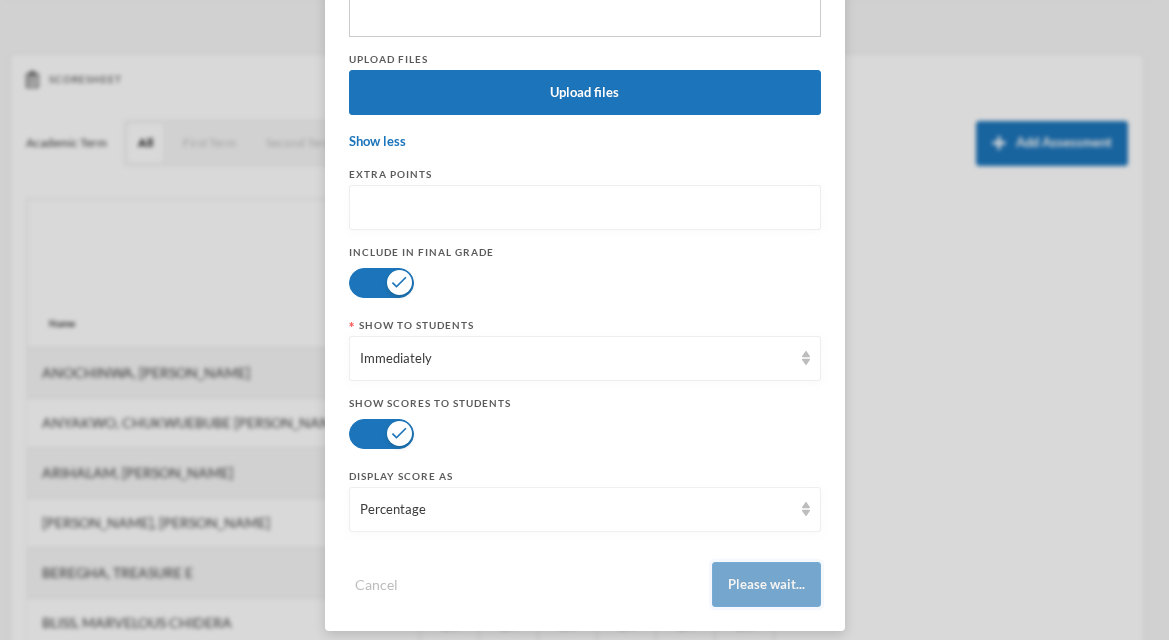 scroll, scrollTop: 0, scrollLeft: 0, axis: both 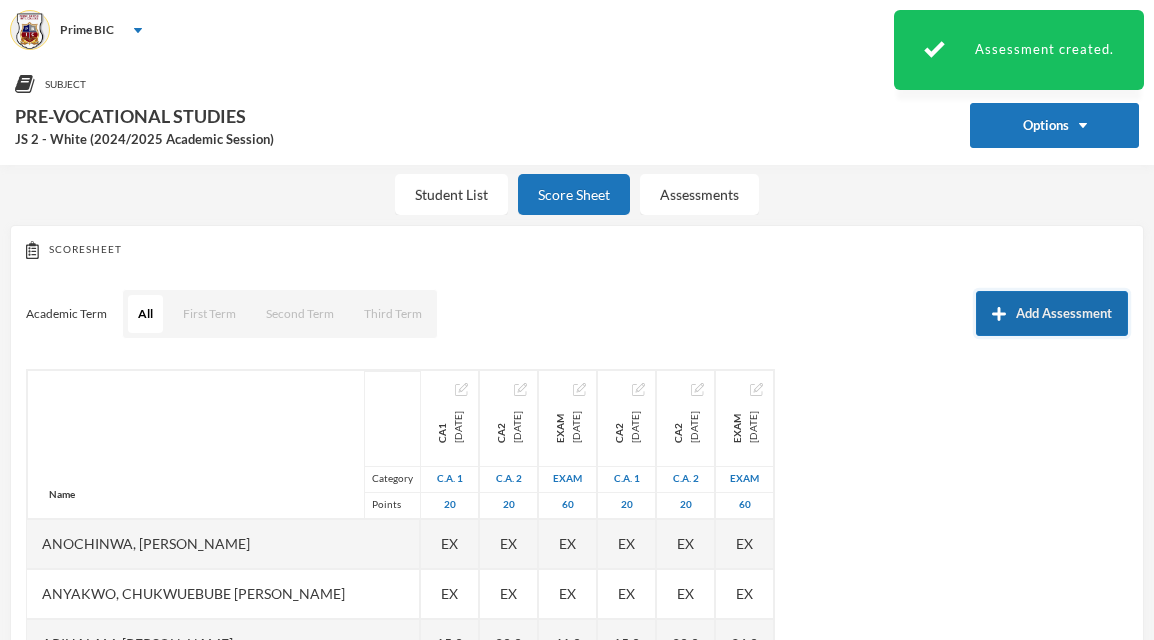 click on "Add Assessment" at bounding box center [1052, 313] 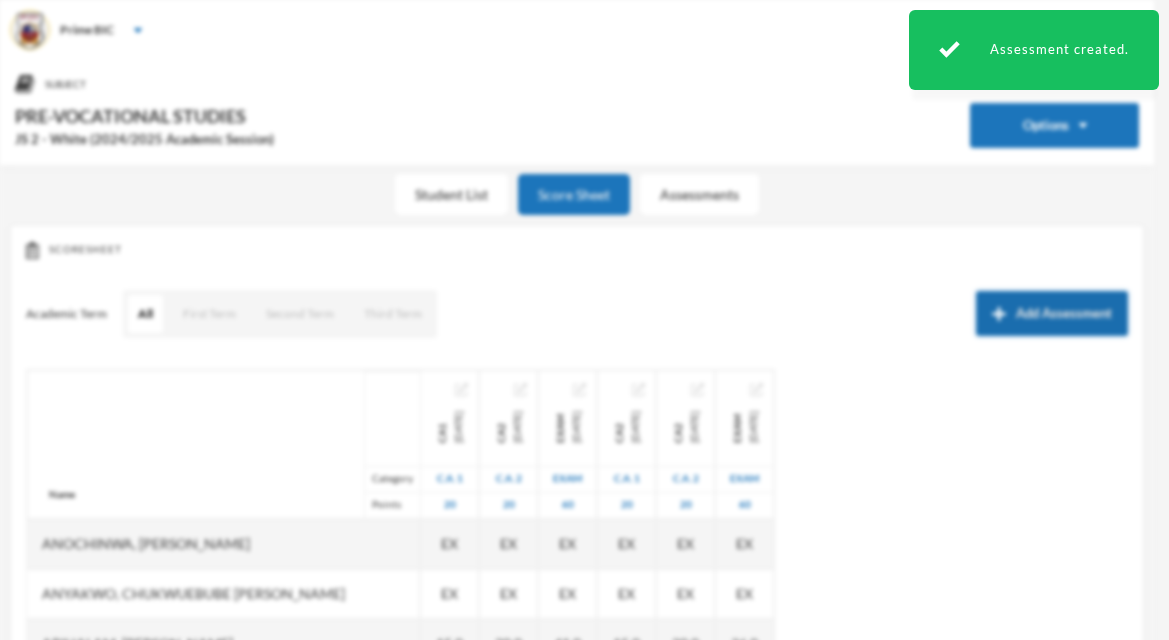 scroll, scrollTop: 0, scrollLeft: 0, axis: both 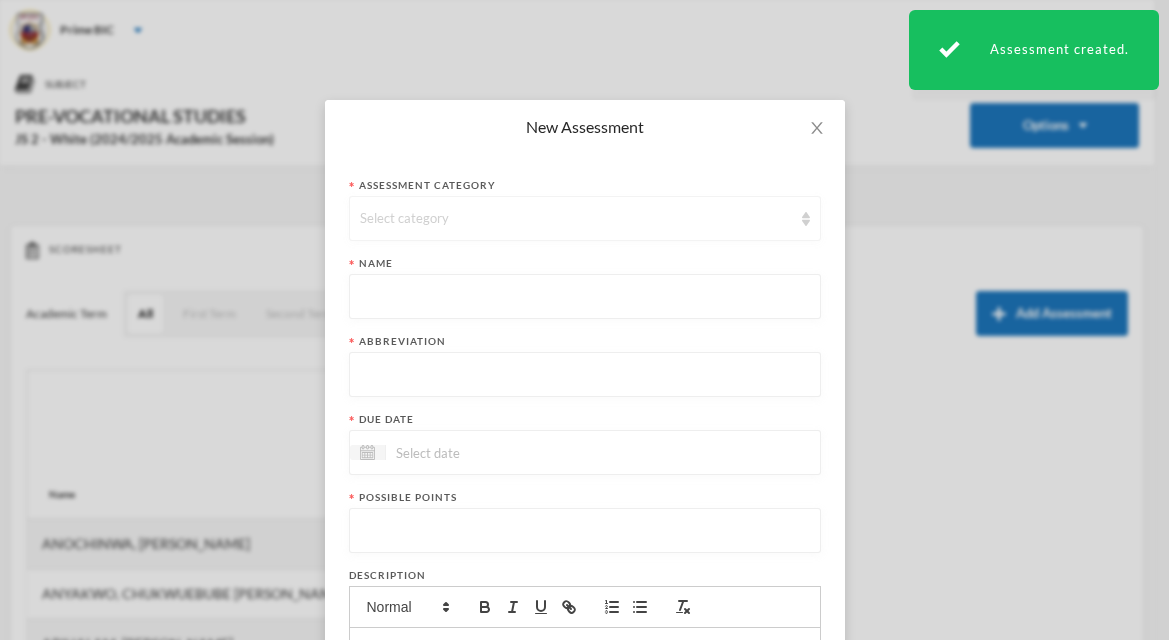 click on "Select category" at bounding box center [585, 218] 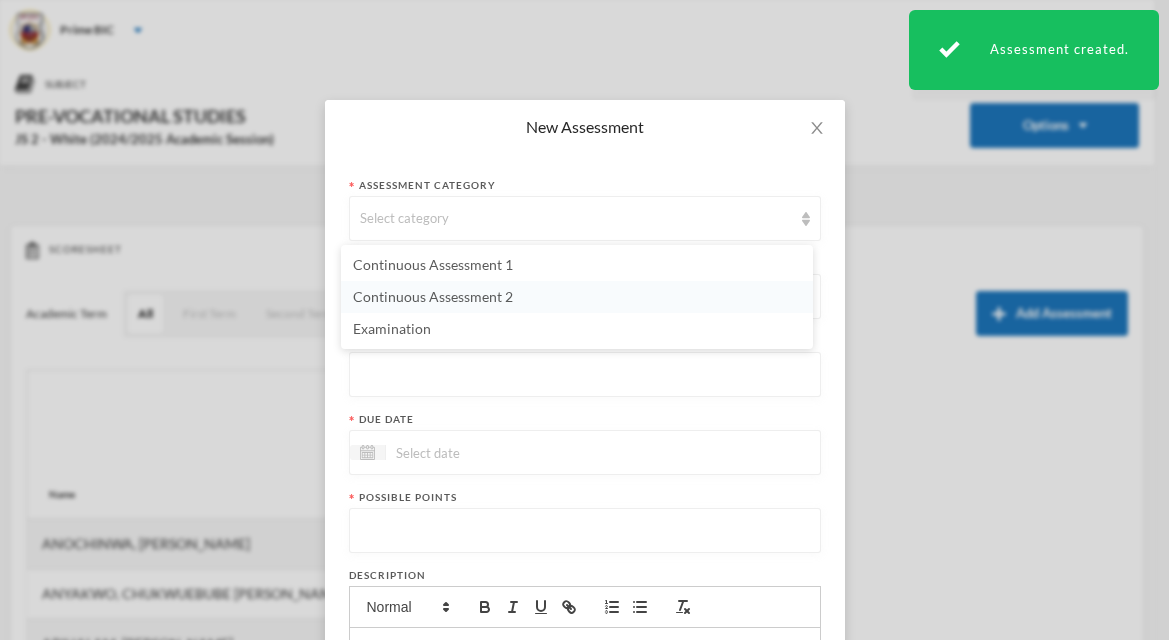 click on "Continuous Assessment 2" at bounding box center (577, 297) 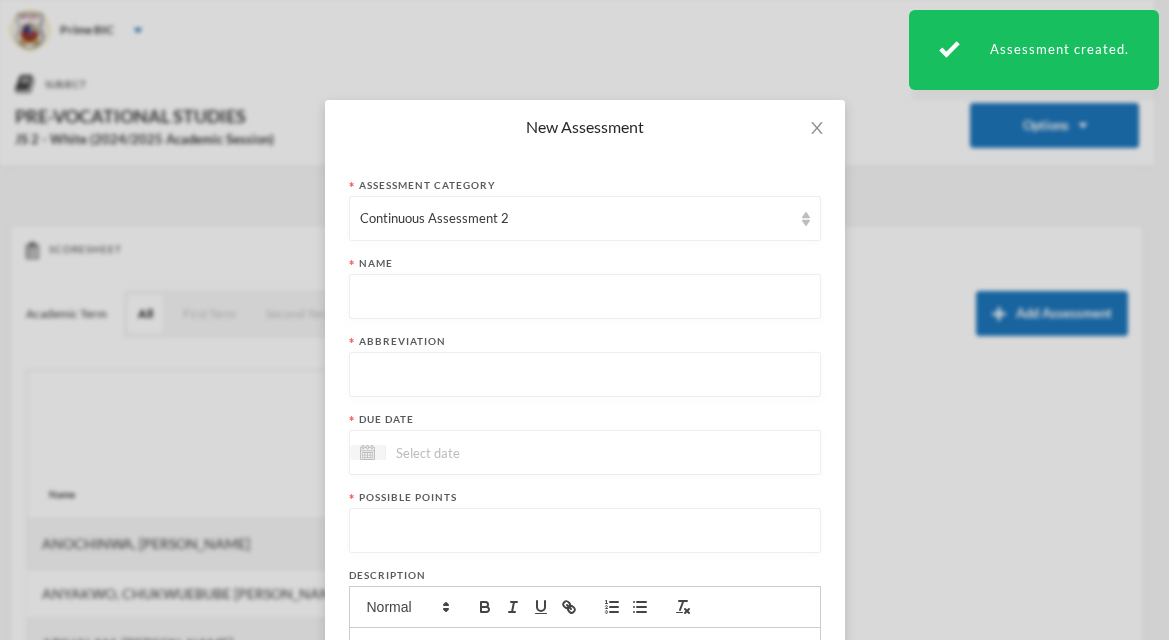 click at bounding box center [585, 297] 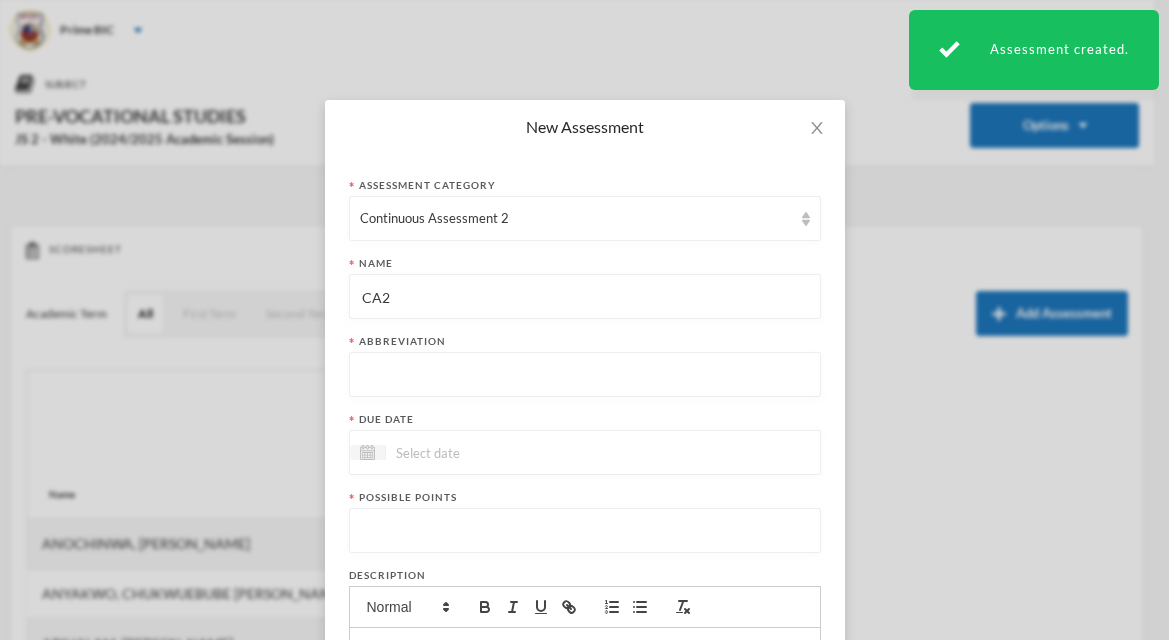 type on "CA2" 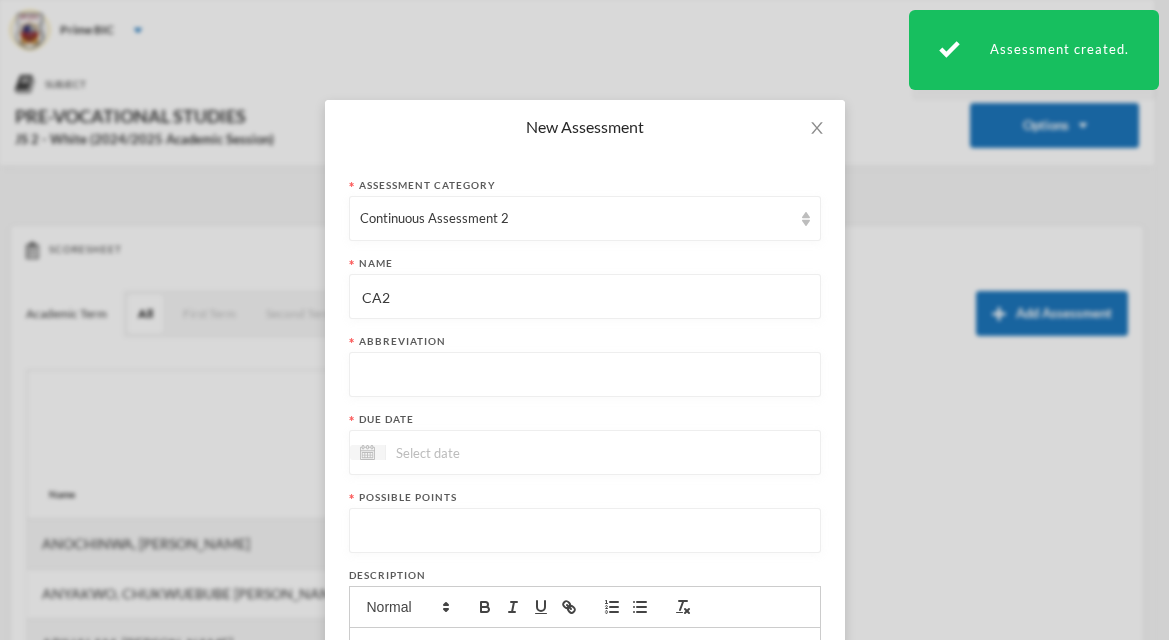 click at bounding box center (585, 375) 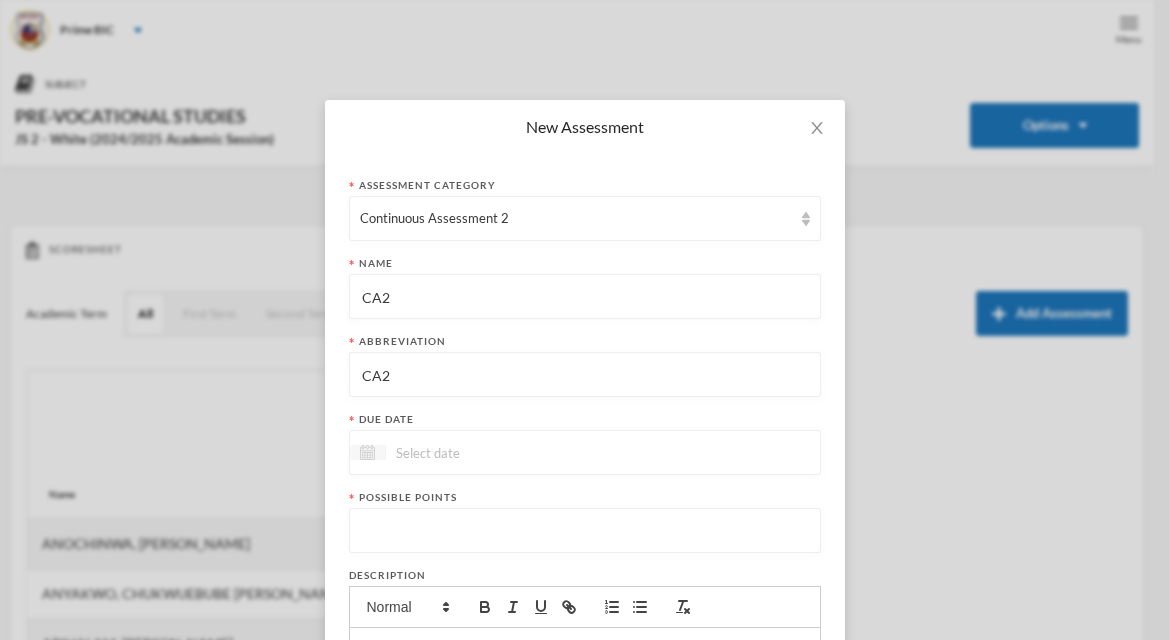 type on "CA2" 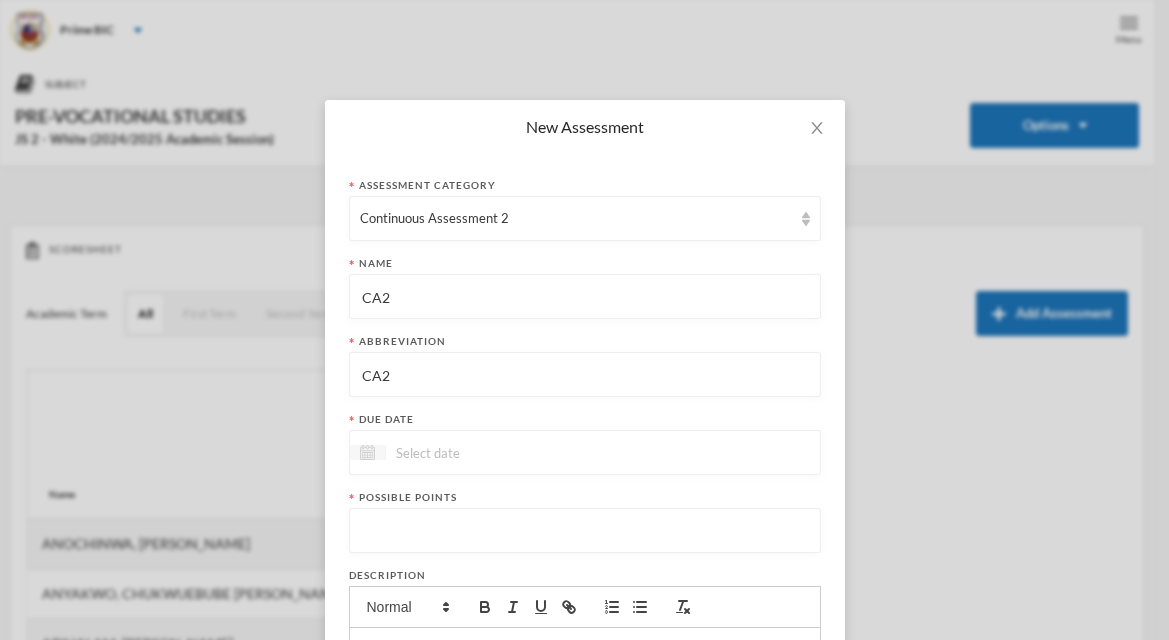 click at bounding box center (367, 452) 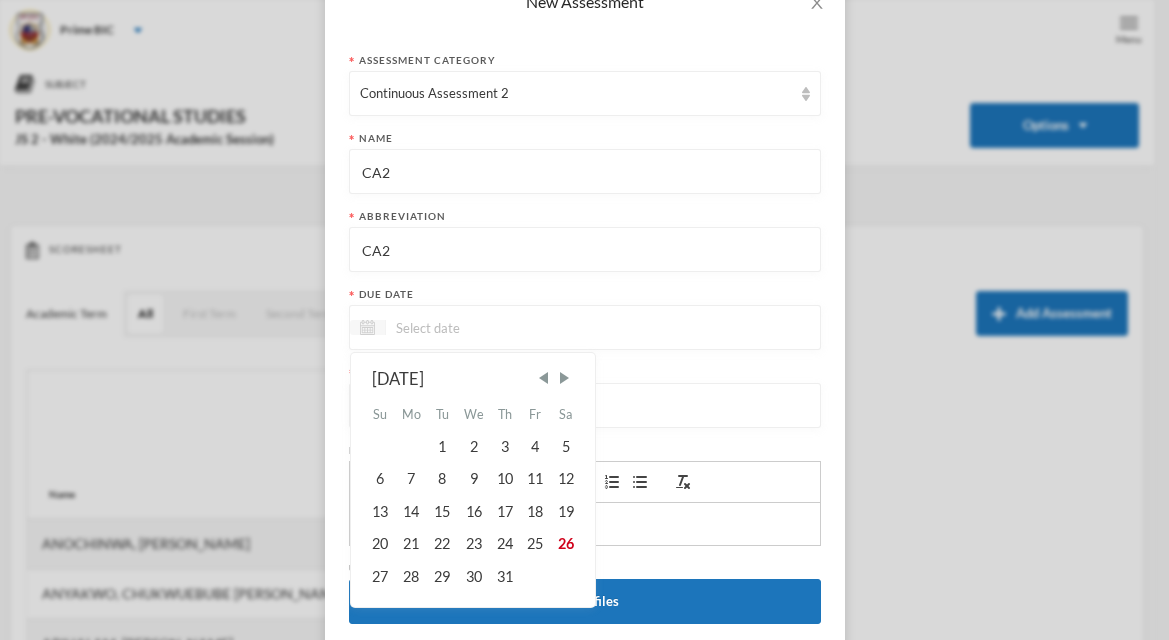 scroll, scrollTop: 181, scrollLeft: 0, axis: vertical 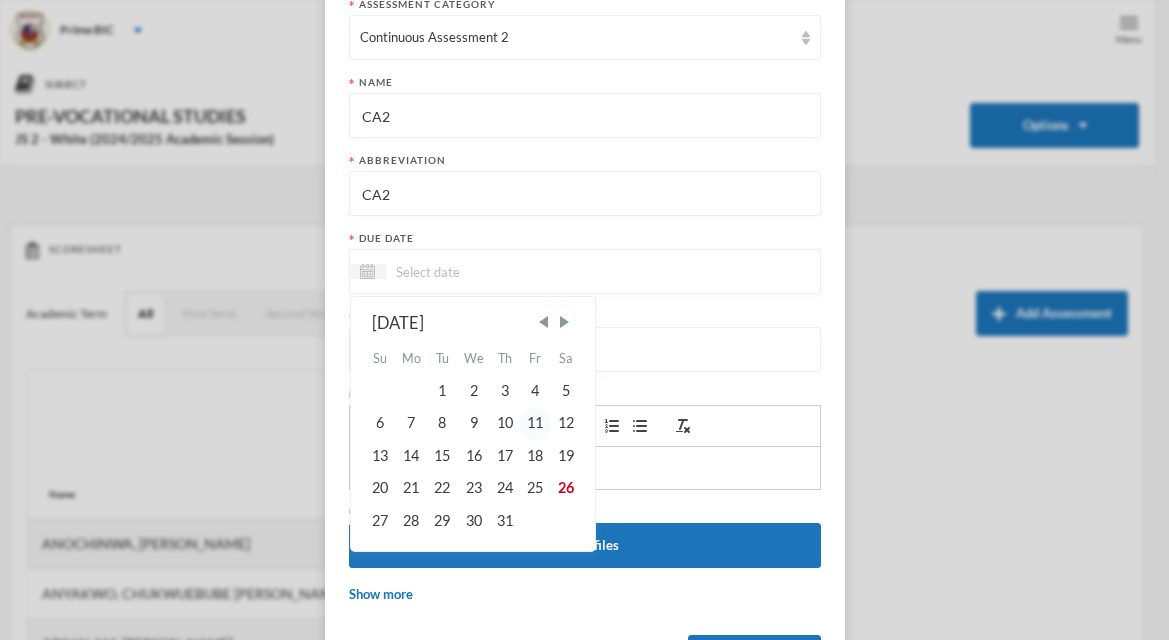 click on "11" at bounding box center (535, 423) 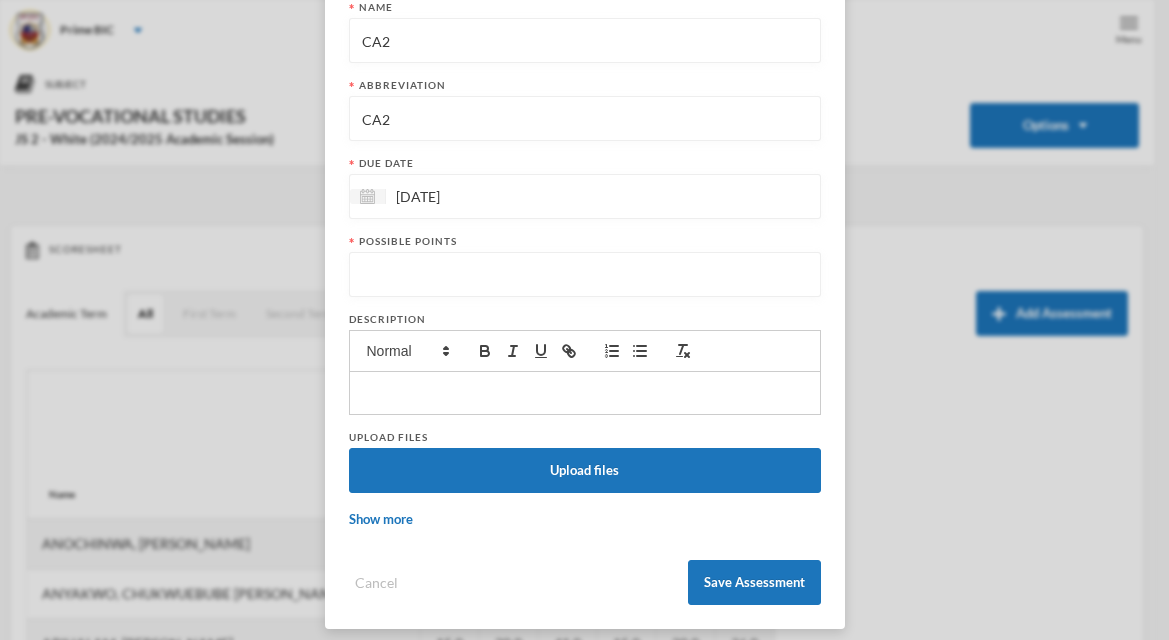 scroll, scrollTop: 269, scrollLeft: 0, axis: vertical 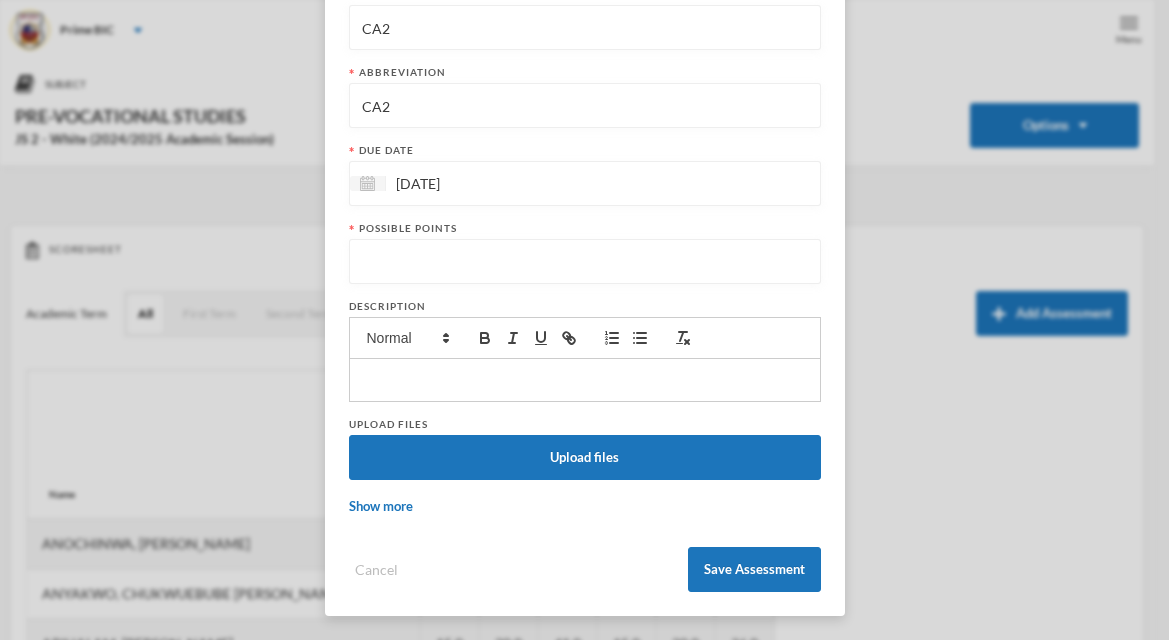 click at bounding box center [585, 262] 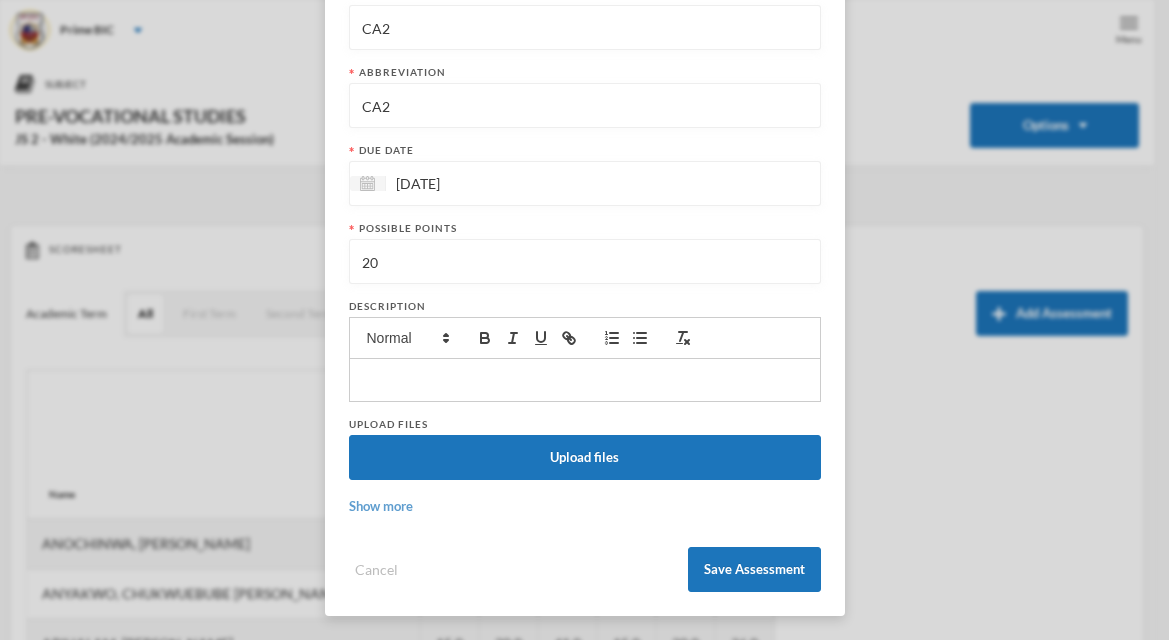 type on "20" 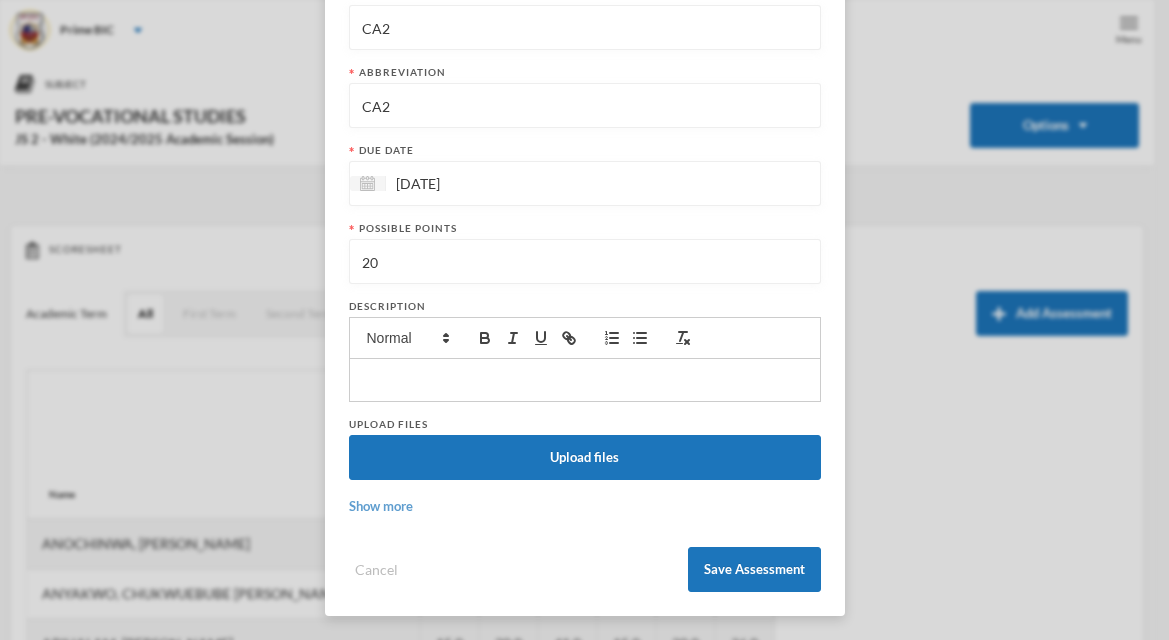 click on "Show more" at bounding box center (381, 506) 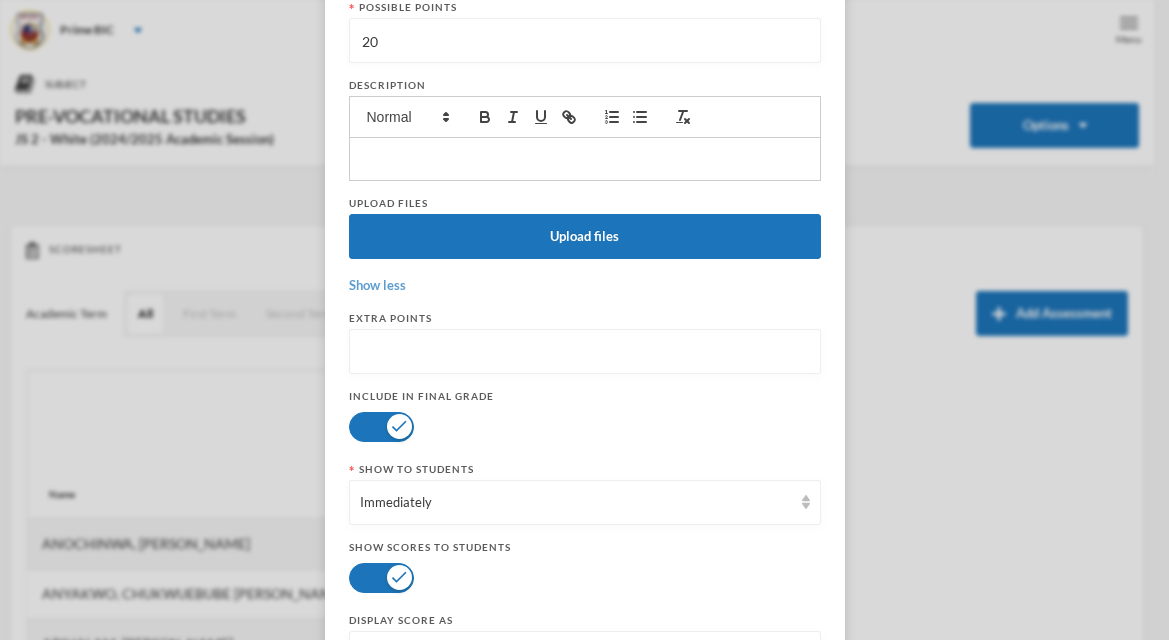 scroll, scrollTop: 649, scrollLeft: 0, axis: vertical 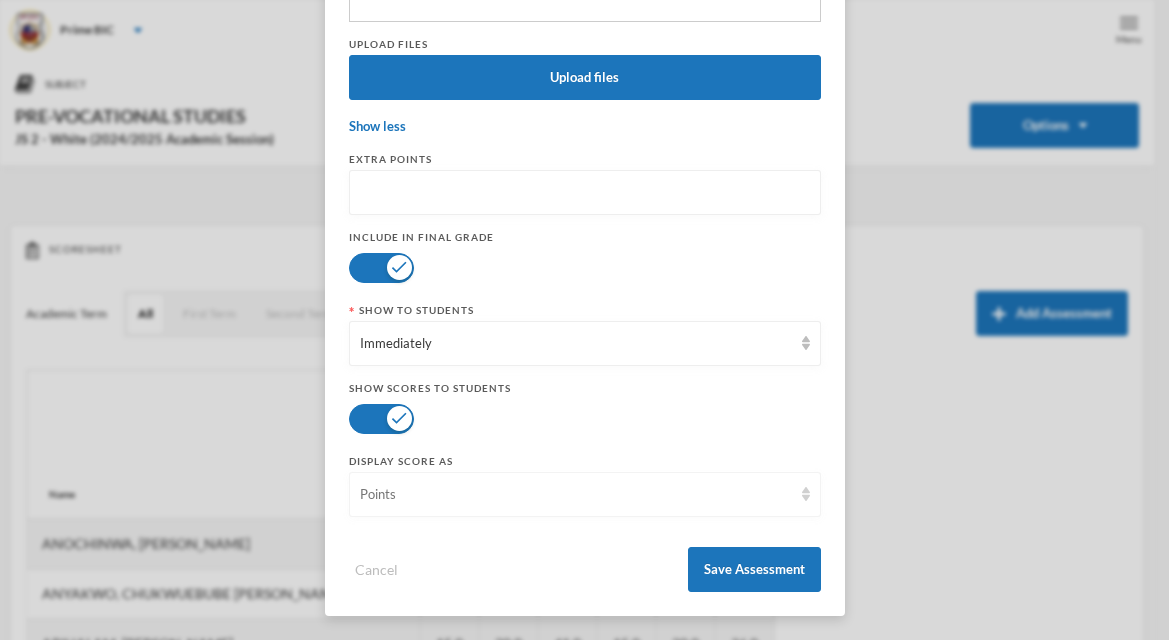 click on "Points" at bounding box center [576, 495] 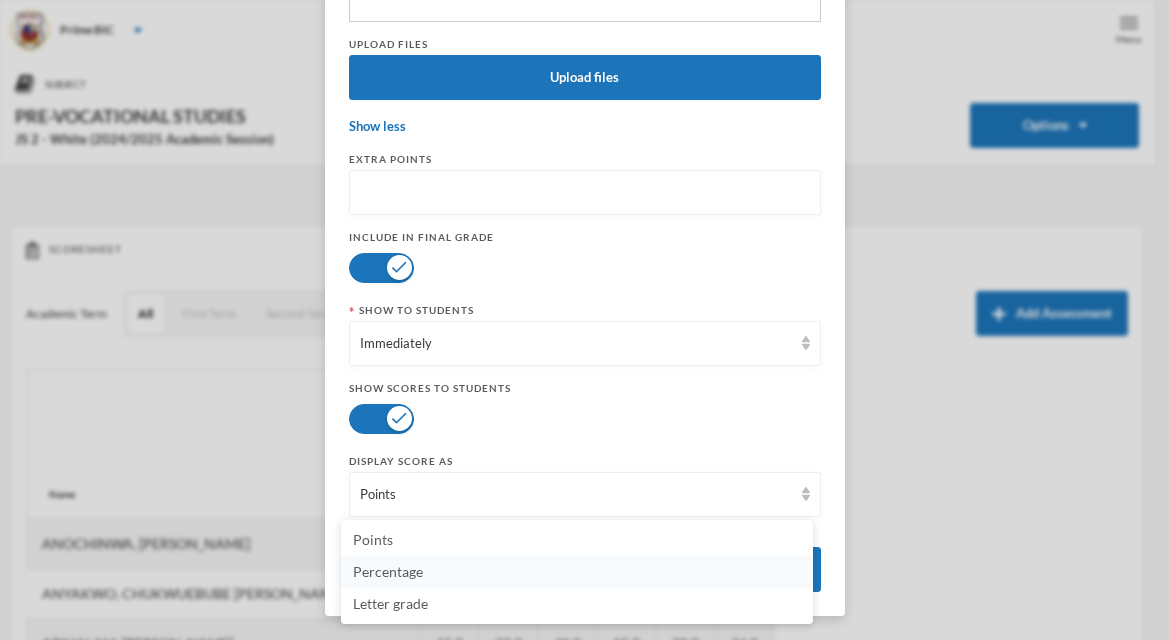 click on "Percentage" at bounding box center (577, 572) 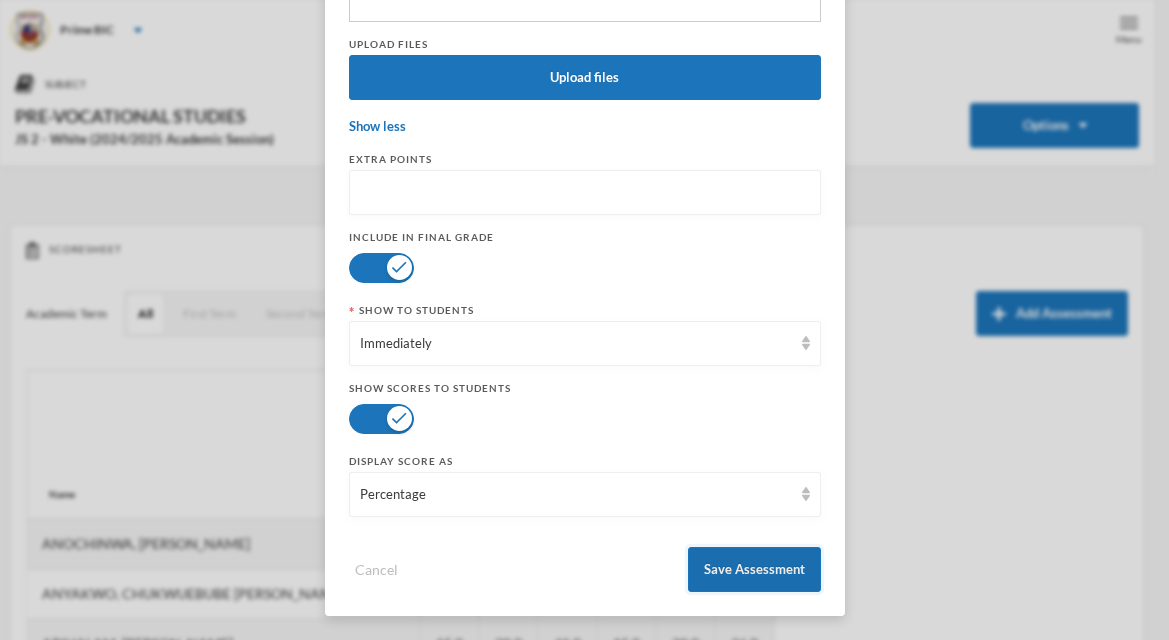 click on "Save Assessment" at bounding box center (754, 569) 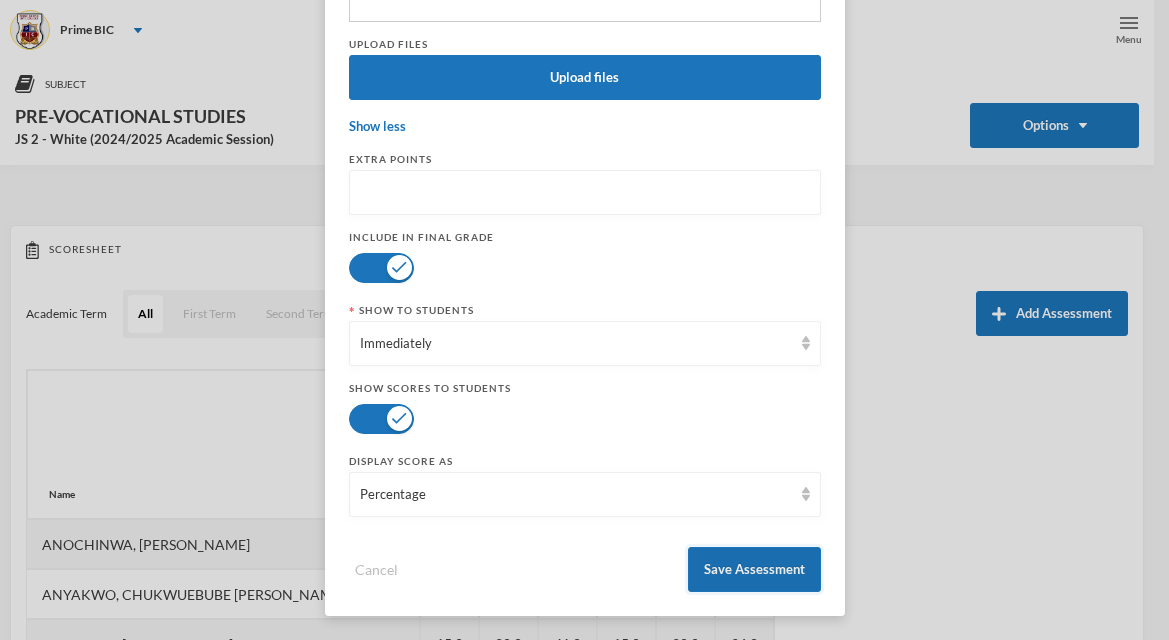 scroll, scrollTop: 549, scrollLeft: 0, axis: vertical 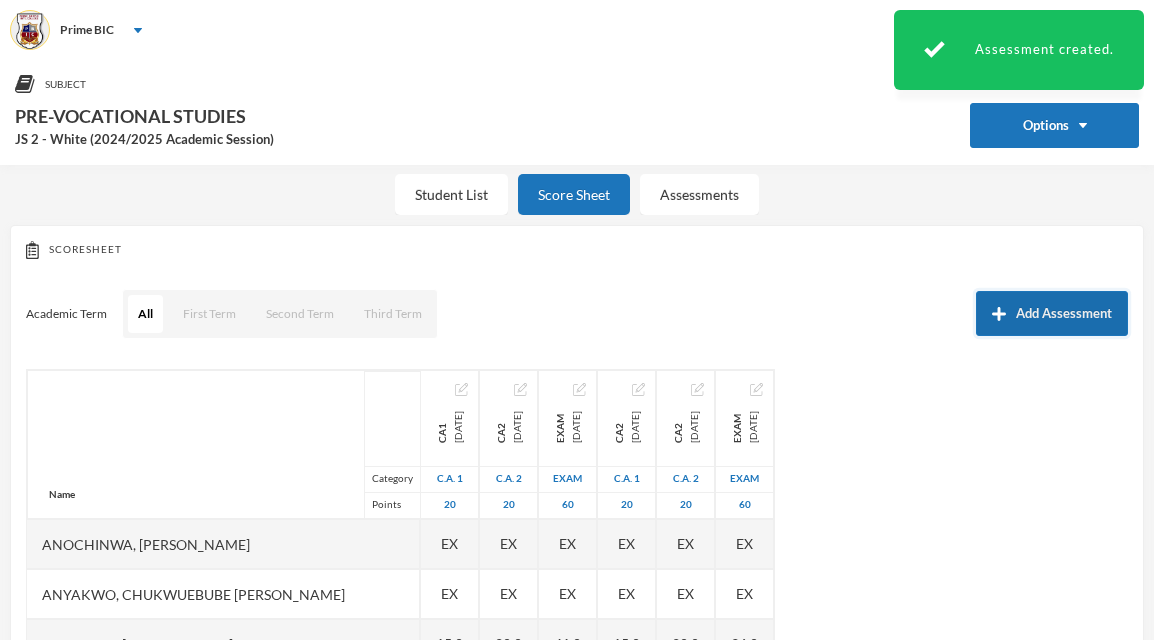 click on "Add Assessment" at bounding box center (1052, 313) 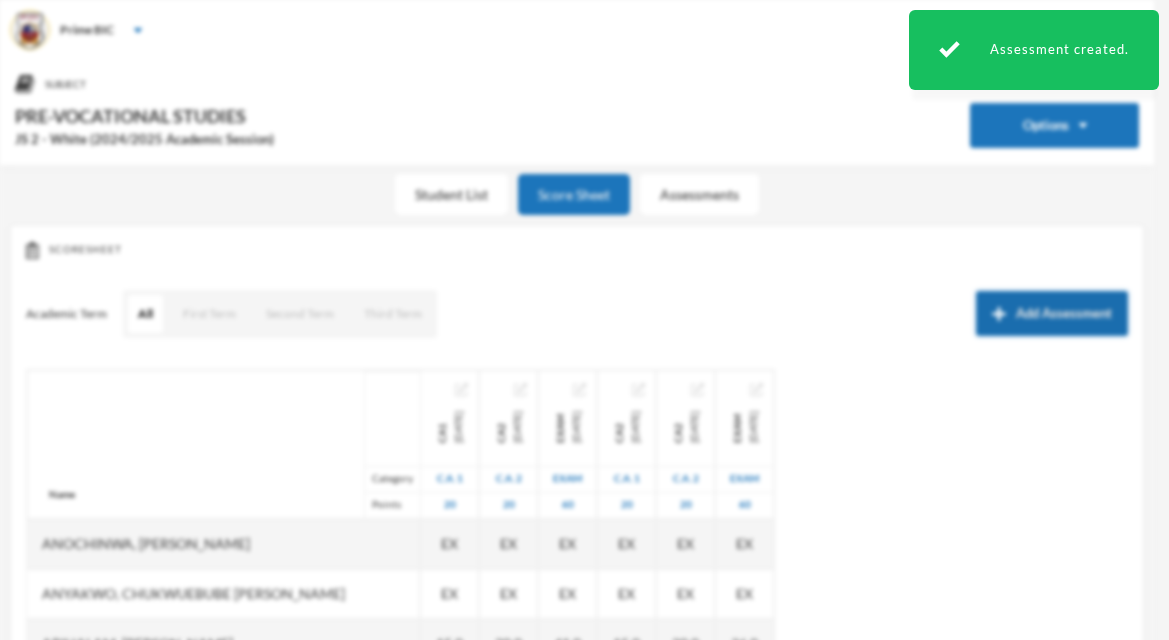 scroll, scrollTop: 0, scrollLeft: 0, axis: both 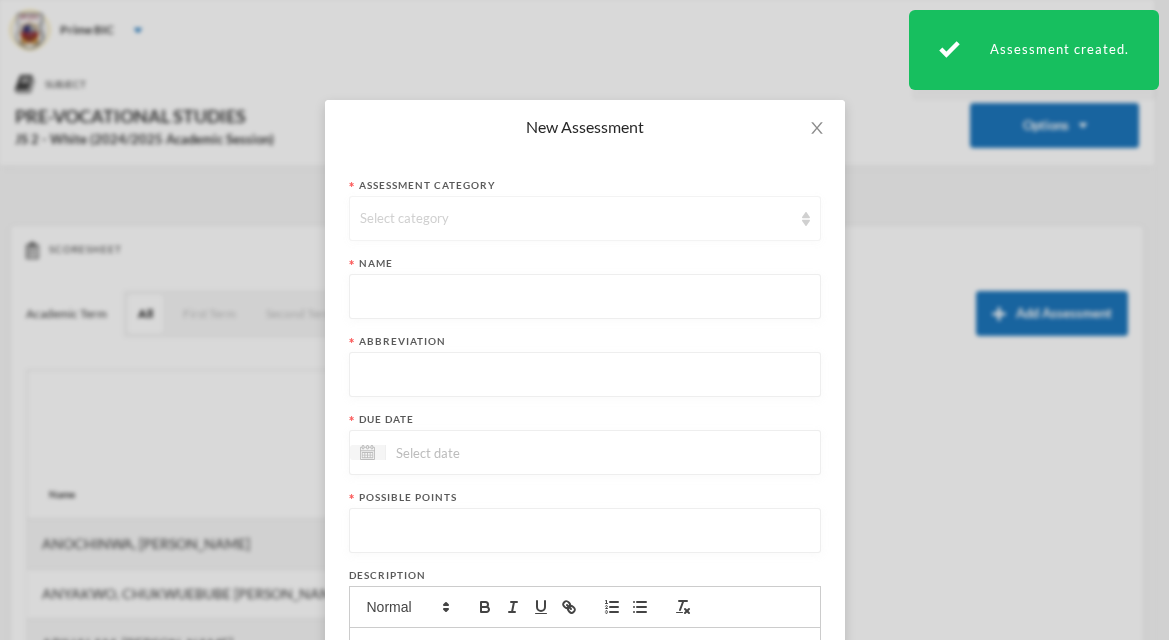 click on "Select category" at bounding box center (576, 219) 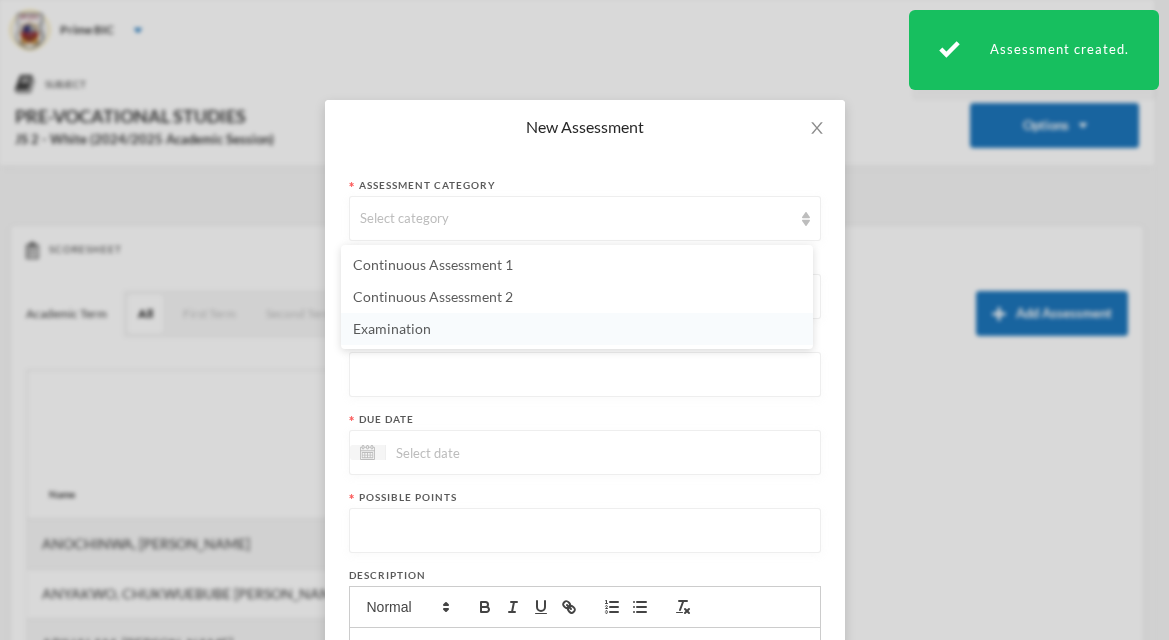 click on "Examination" at bounding box center (577, 329) 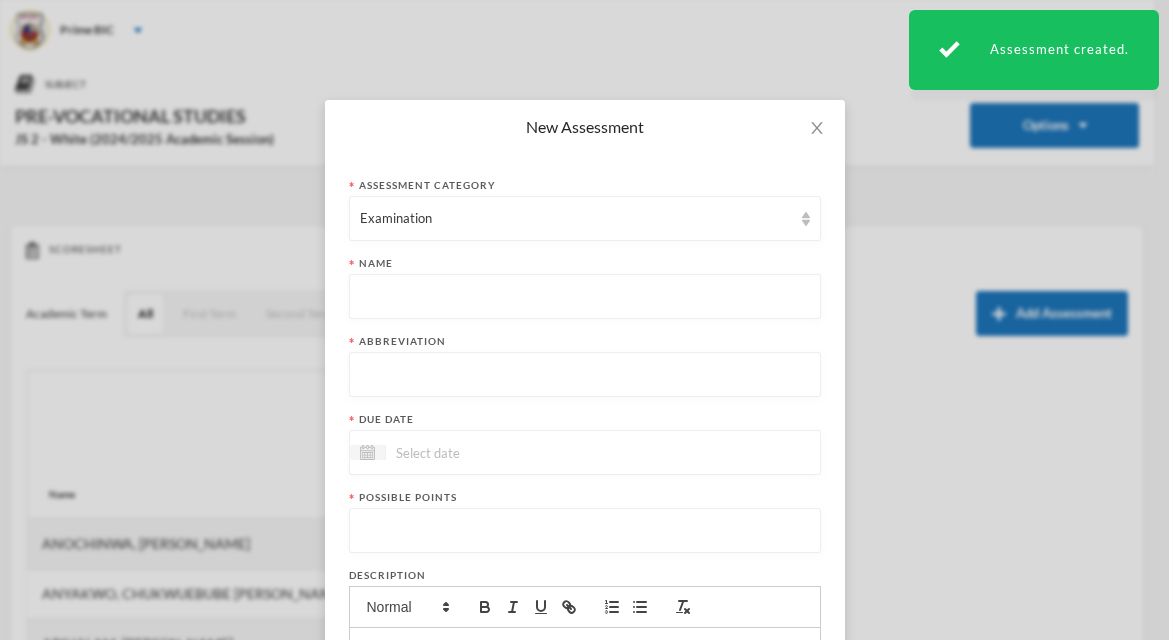 click at bounding box center [585, 297] 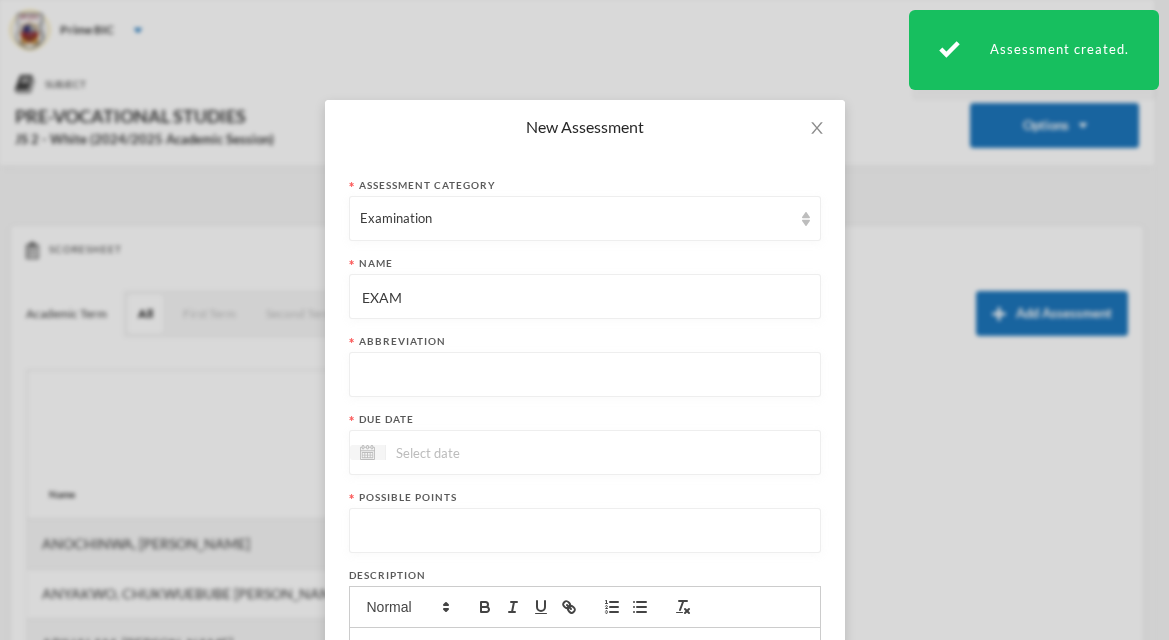 type on "EXAM" 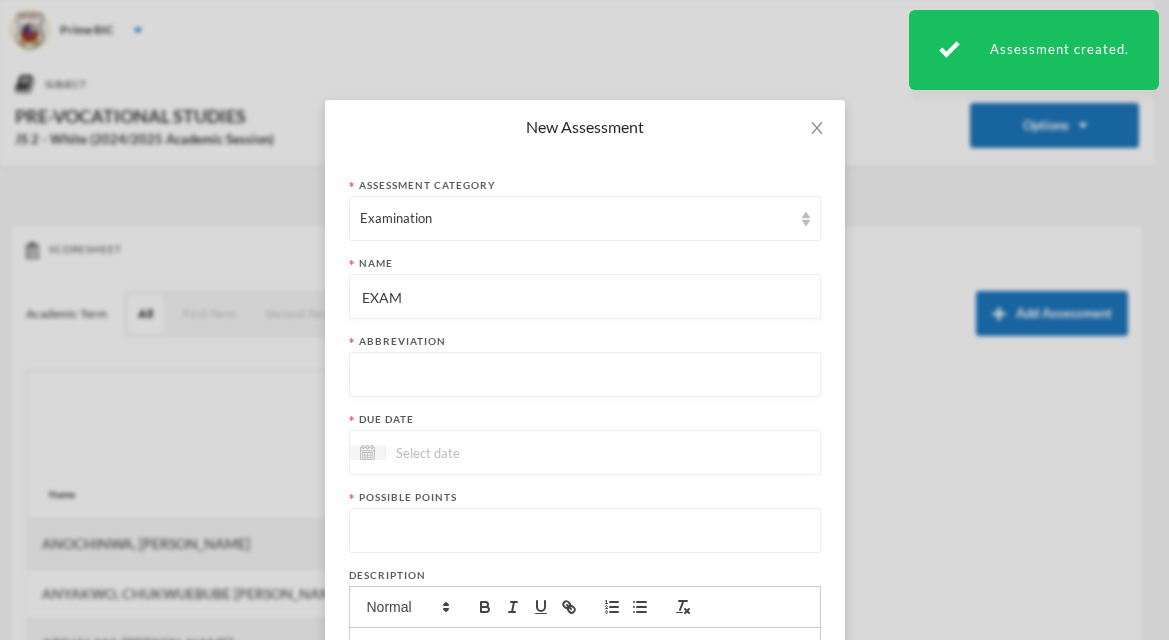 click at bounding box center (585, 375) 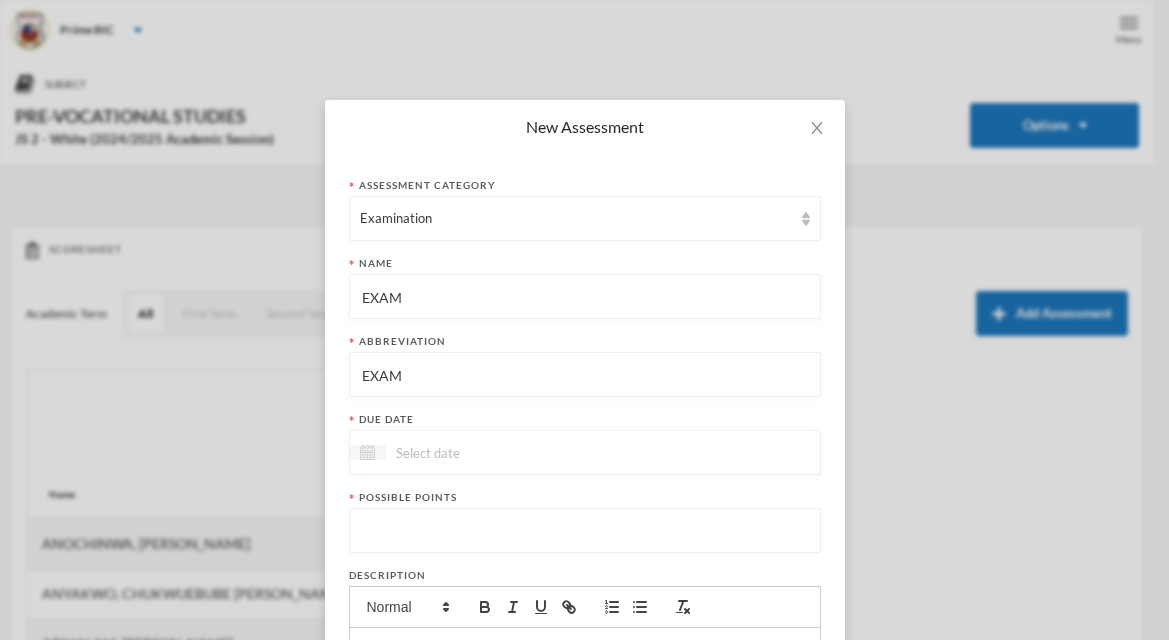 type on "EXAM" 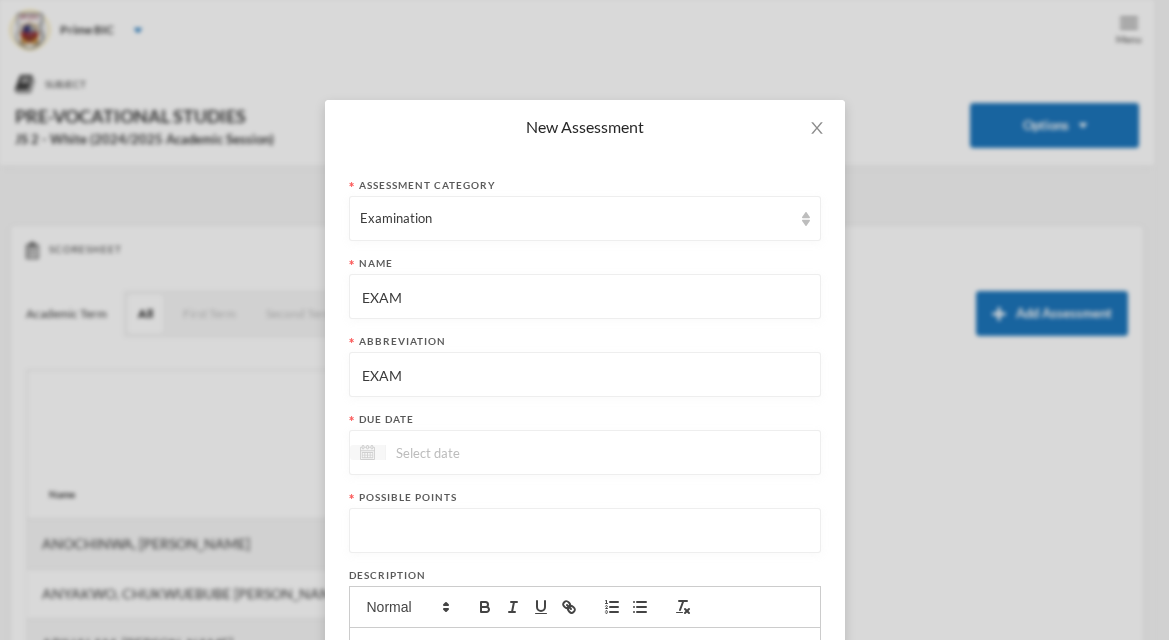 click at bounding box center [368, 452] 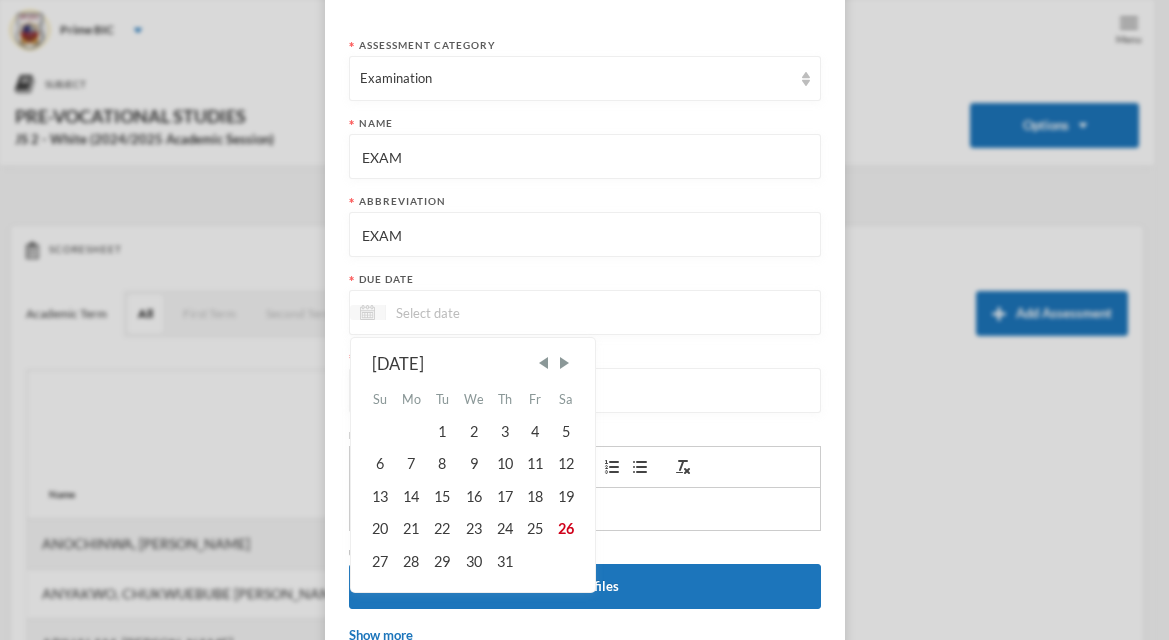 scroll, scrollTop: 224, scrollLeft: 0, axis: vertical 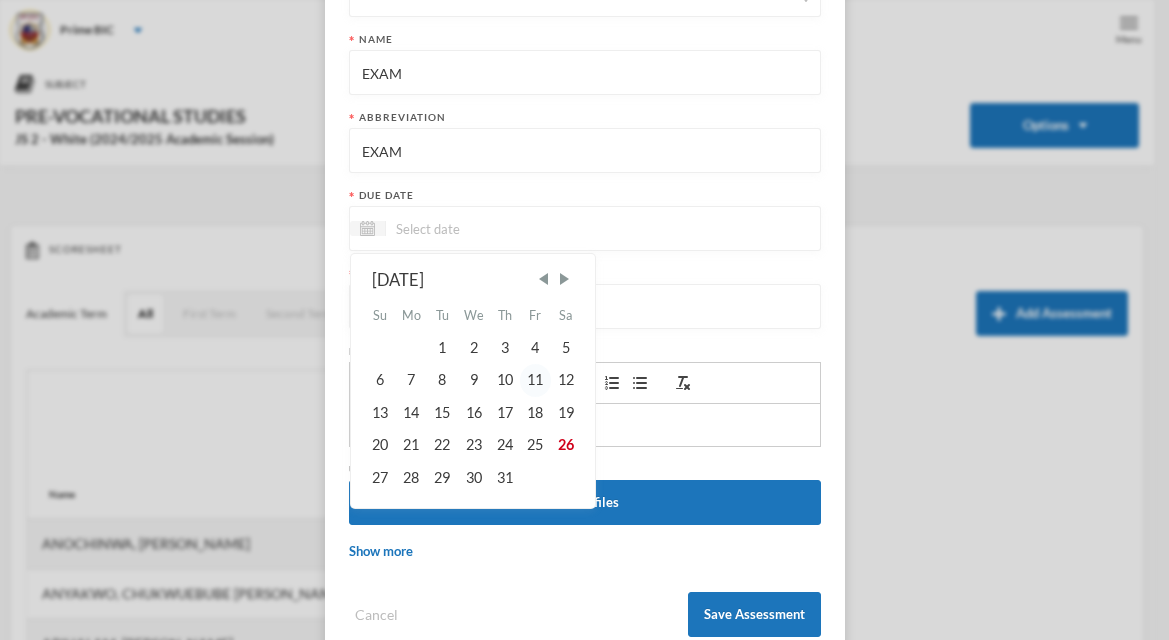 click on "11" at bounding box center [535, 380] 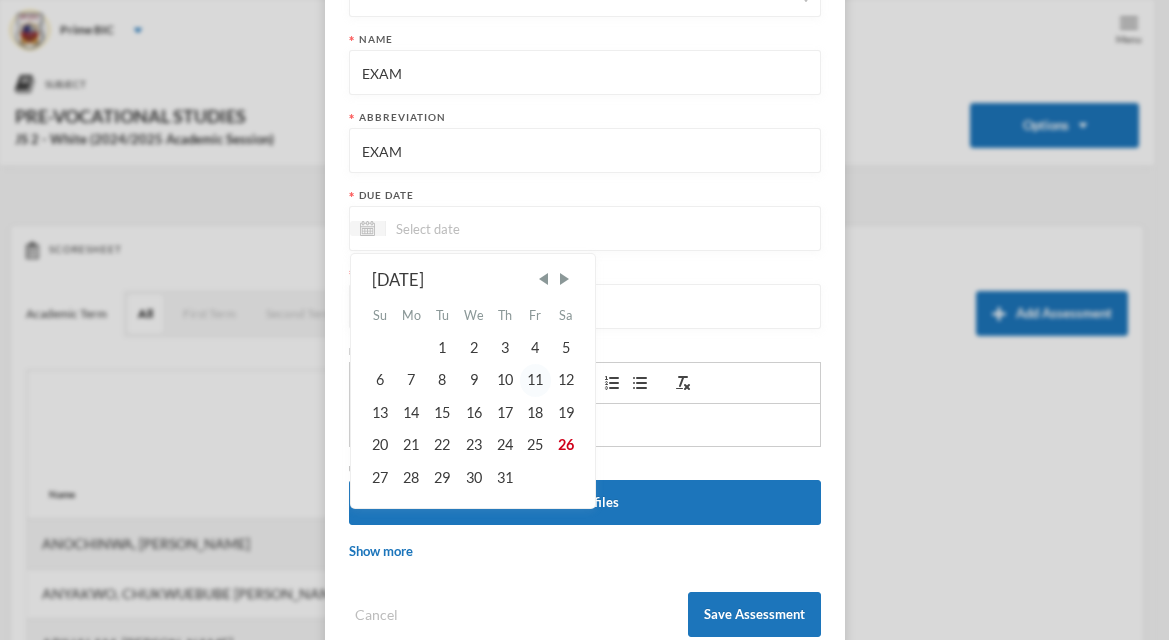 type on "[DATE]" 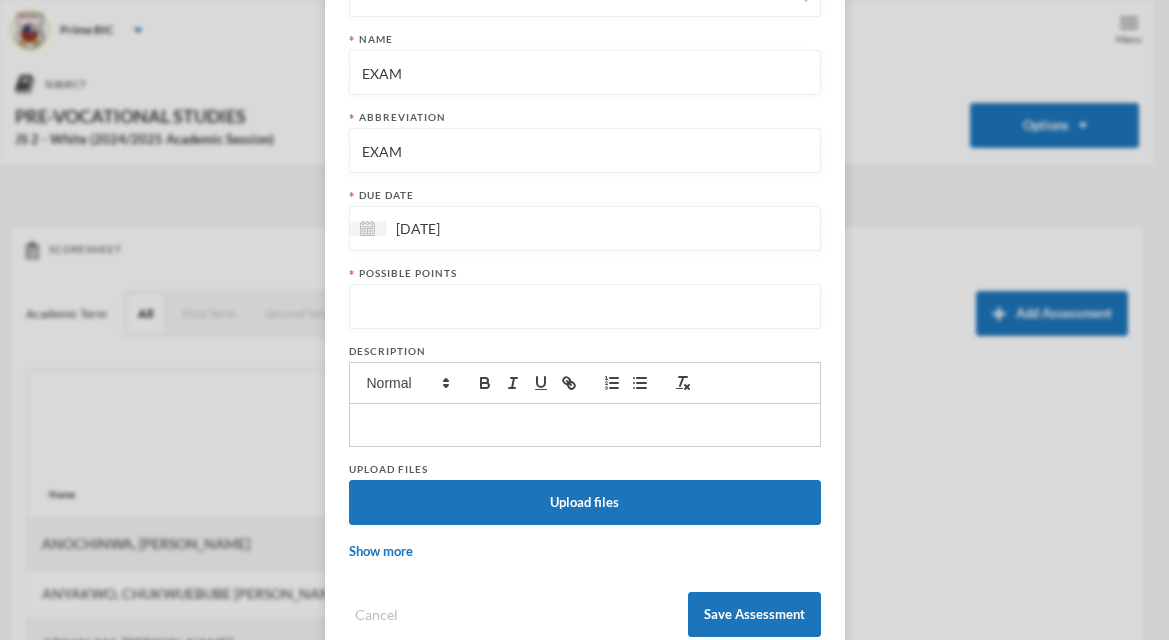 click on "Assessment category Examination Name EXAM Abbreviation EXAM Due date [DATE] Possible points Description                                                                             Upload Files Upload files Show more Extra points Include in final grade Show To Students Immediately Show scores to students Display score as Points Cancel Save Assessment" at bounding box center [585, 295] 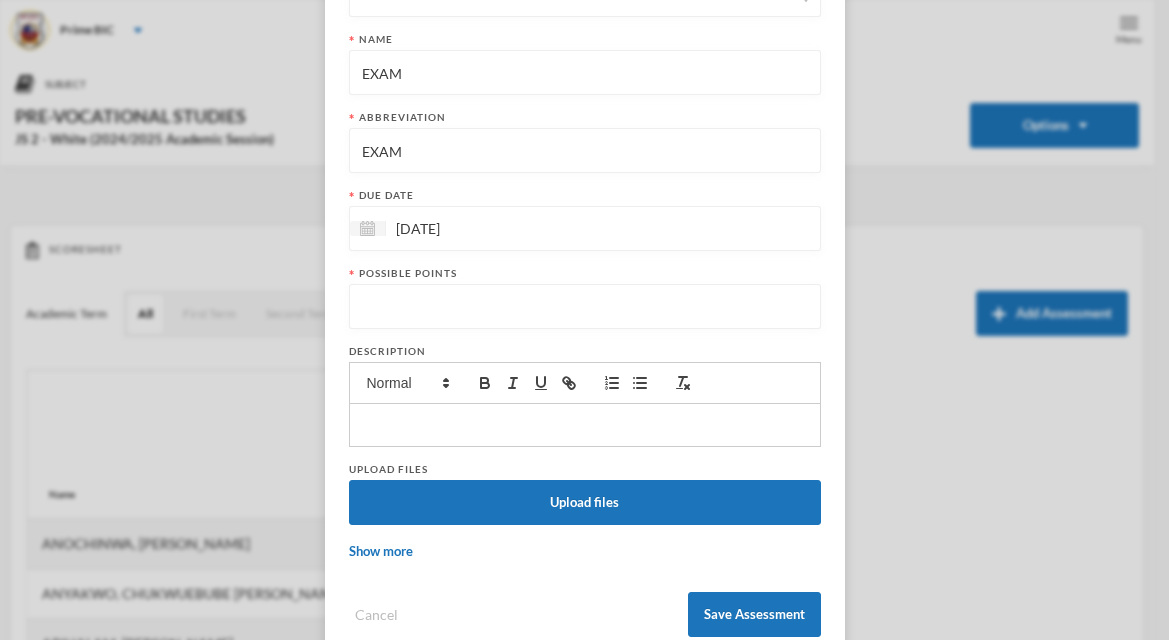 click at bounding box center (585, 307) 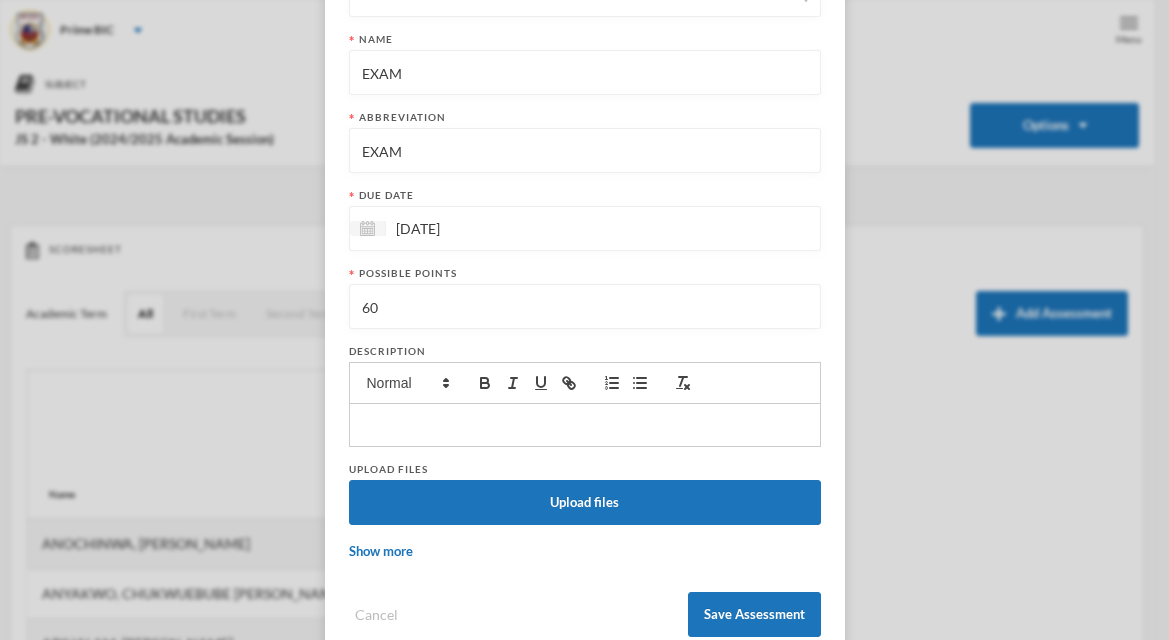 scroll, scrollTop: 269, scrollLeft: 0, axis: vertical 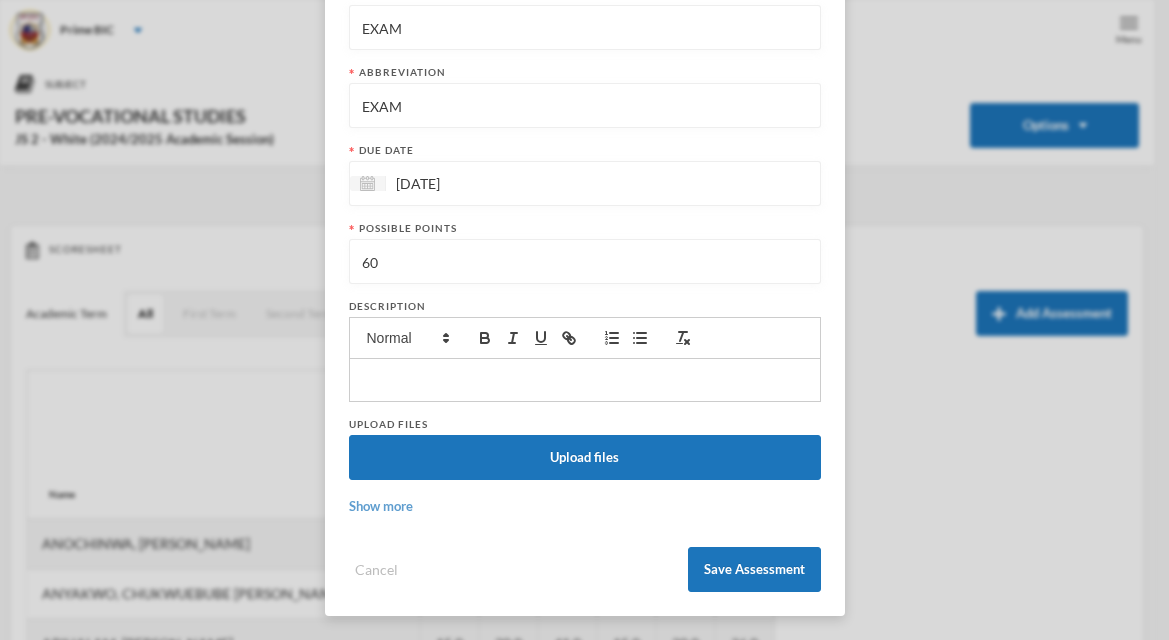 type on "60" 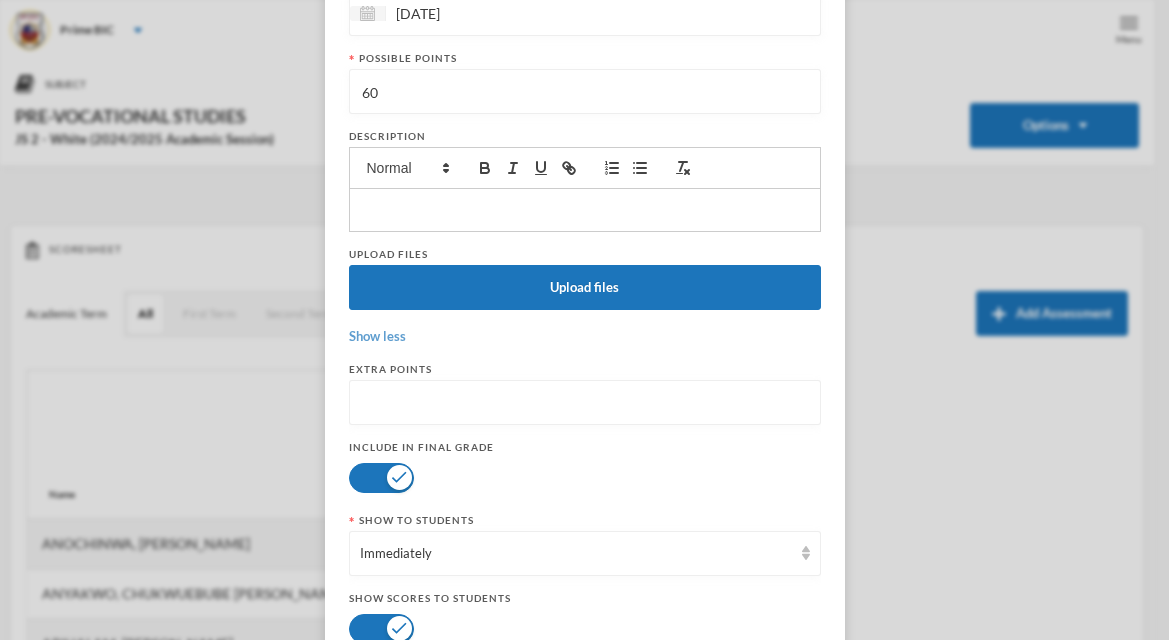 scroll, scrollTop: 634, scrollLeft: 0, axis: vertical 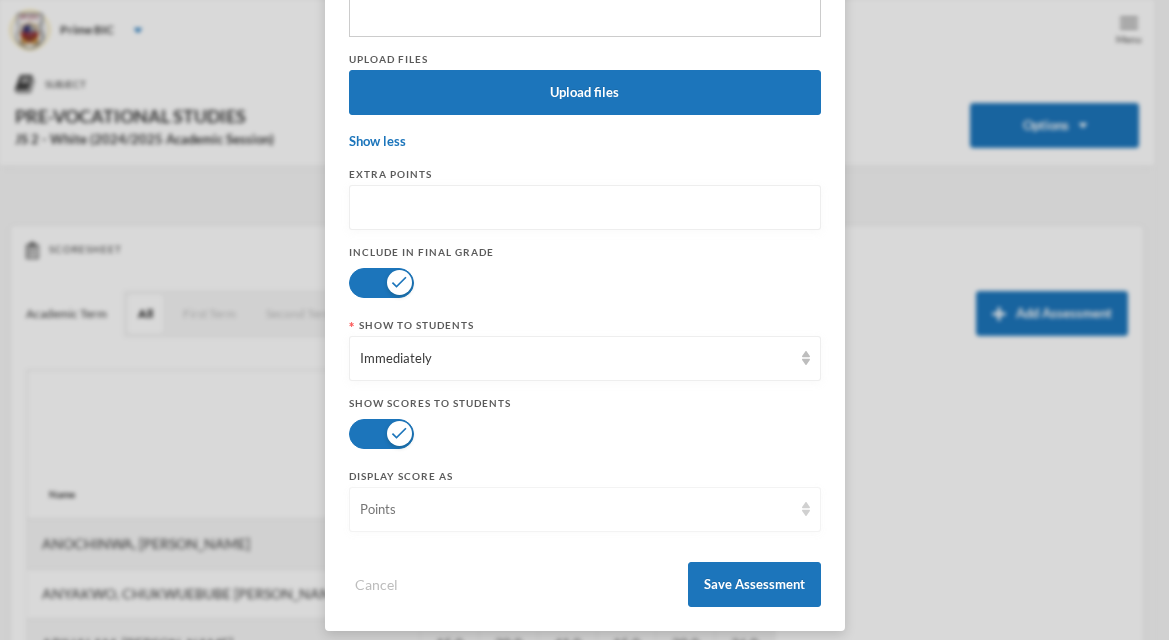 click on "Points" at bounding box center [576, 510] 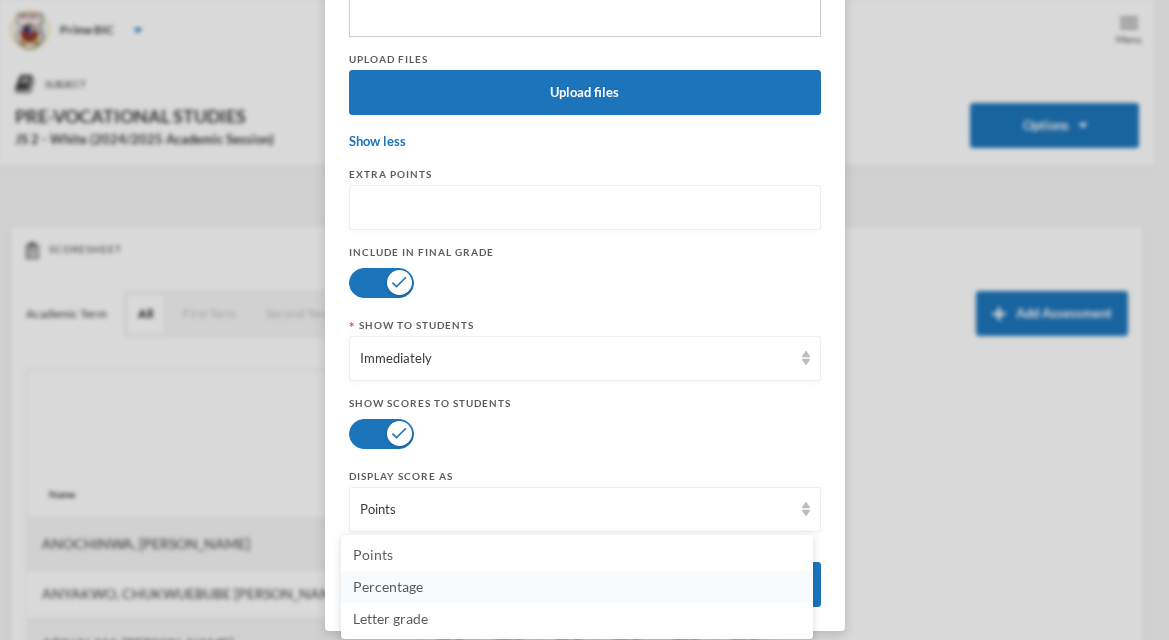 click on "Percentage" at bounding box center (388, 586) 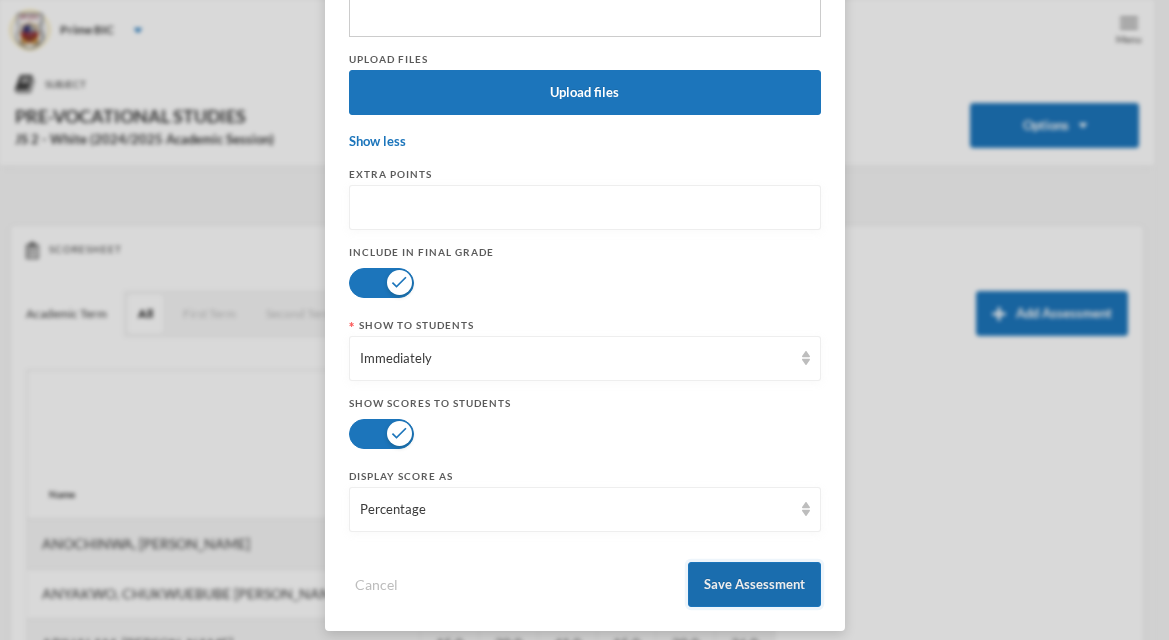 click on "Save Assessment" at bounding box center (754, 584) 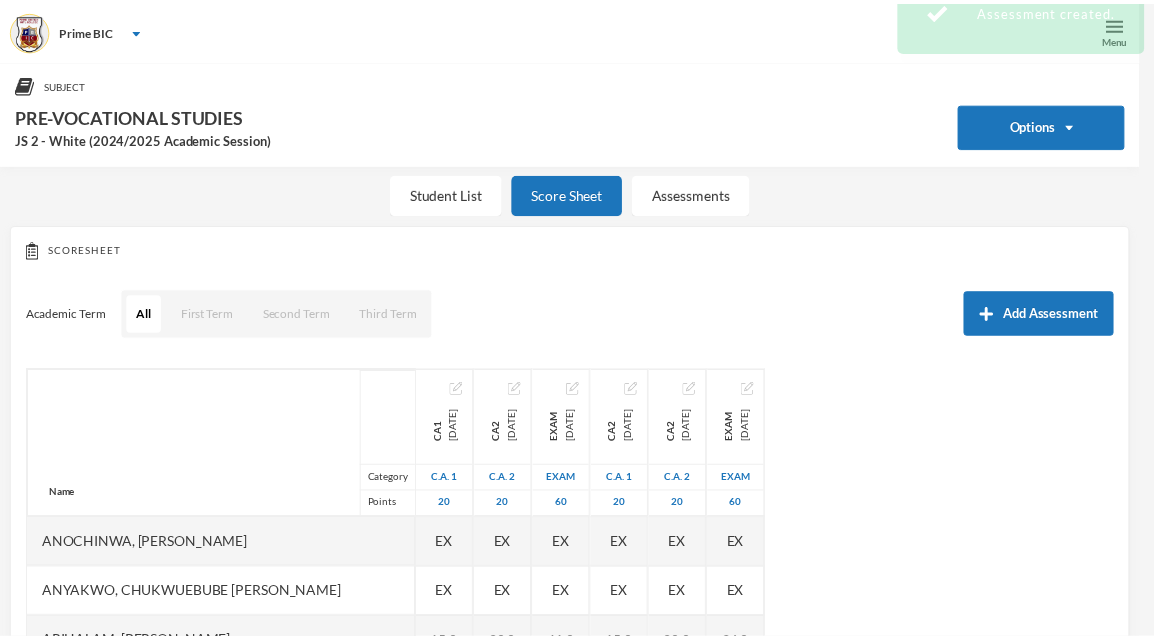 scroll, scrollTop: 549, scrollLeft: 0, axis: vertical 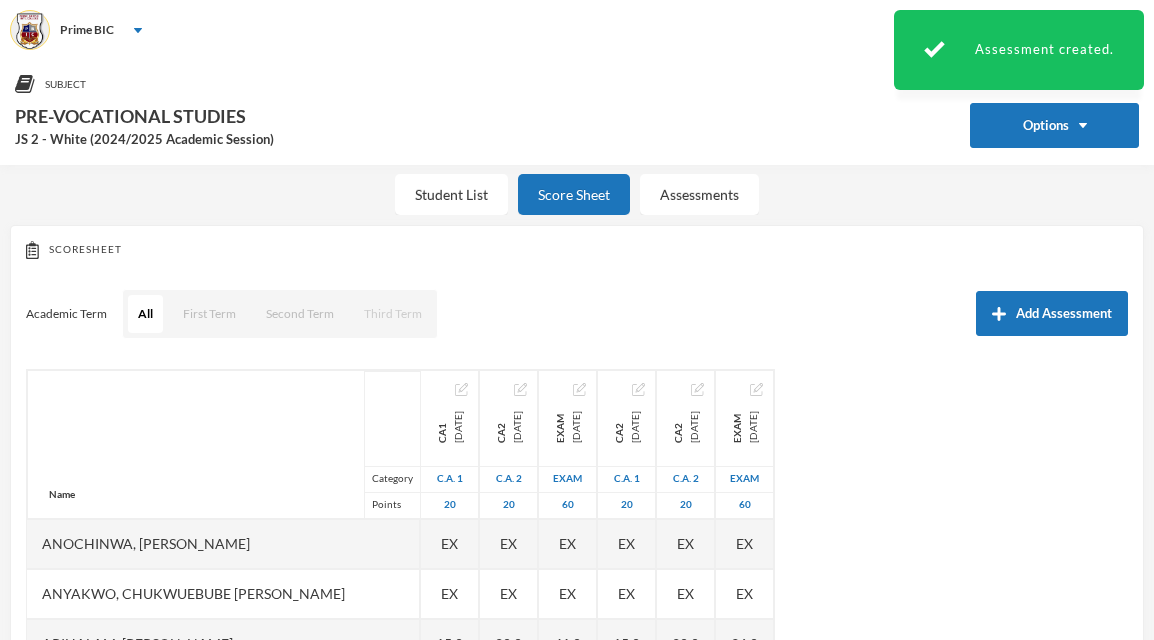 click on "Third Term" at bounding box center (393, 314) 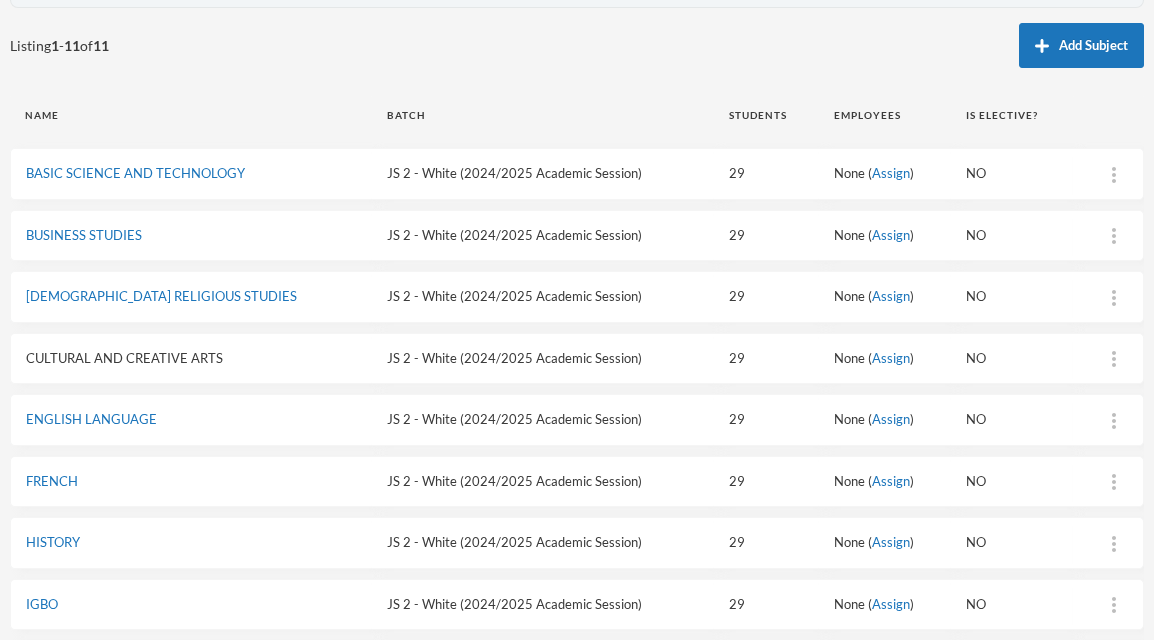 click on "CULTURAL AND CREATIVE ARTS" at bounding box center [124, 358] 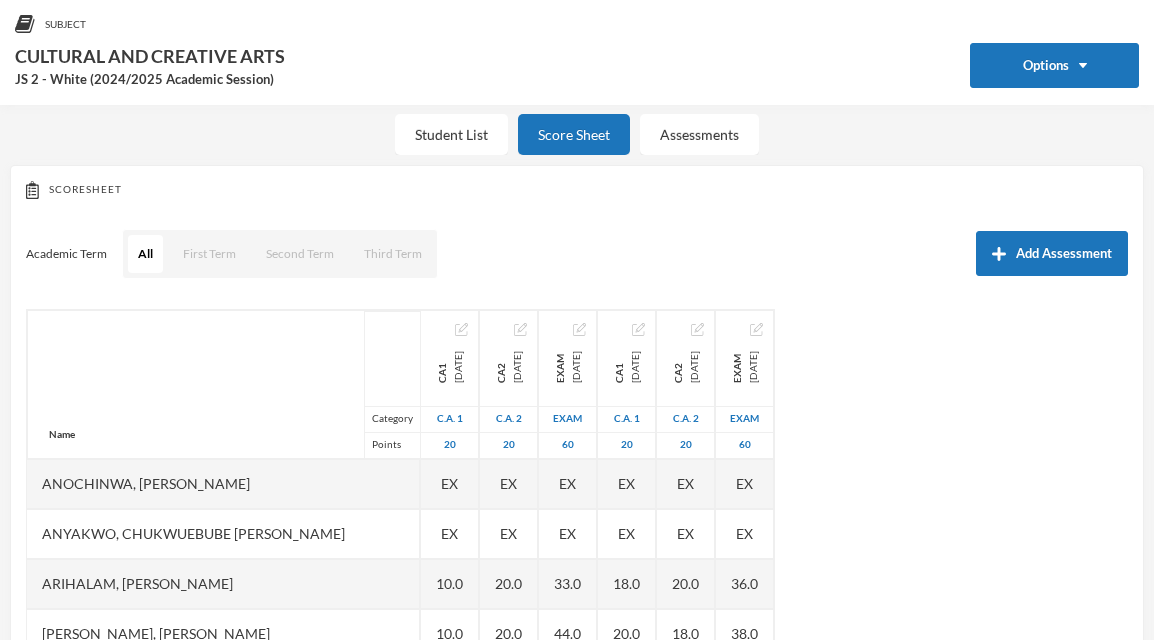 scroll, scrollTop: 172, scrollLeft: 0, axis: vertical 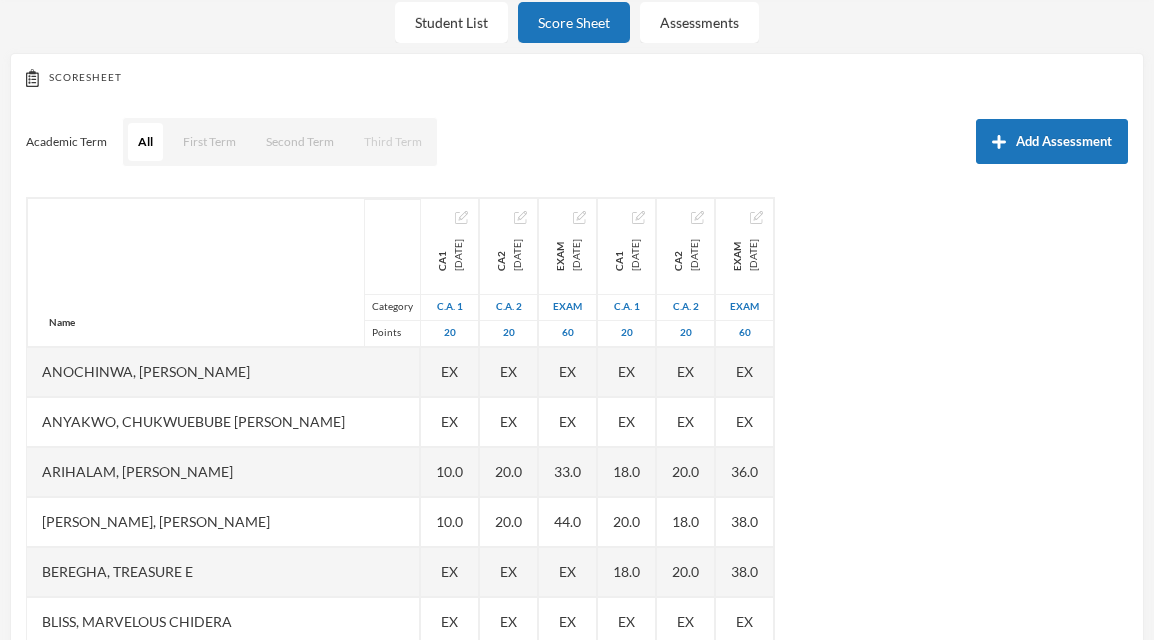 click on "Third Term" at bounding box center [393, 142] 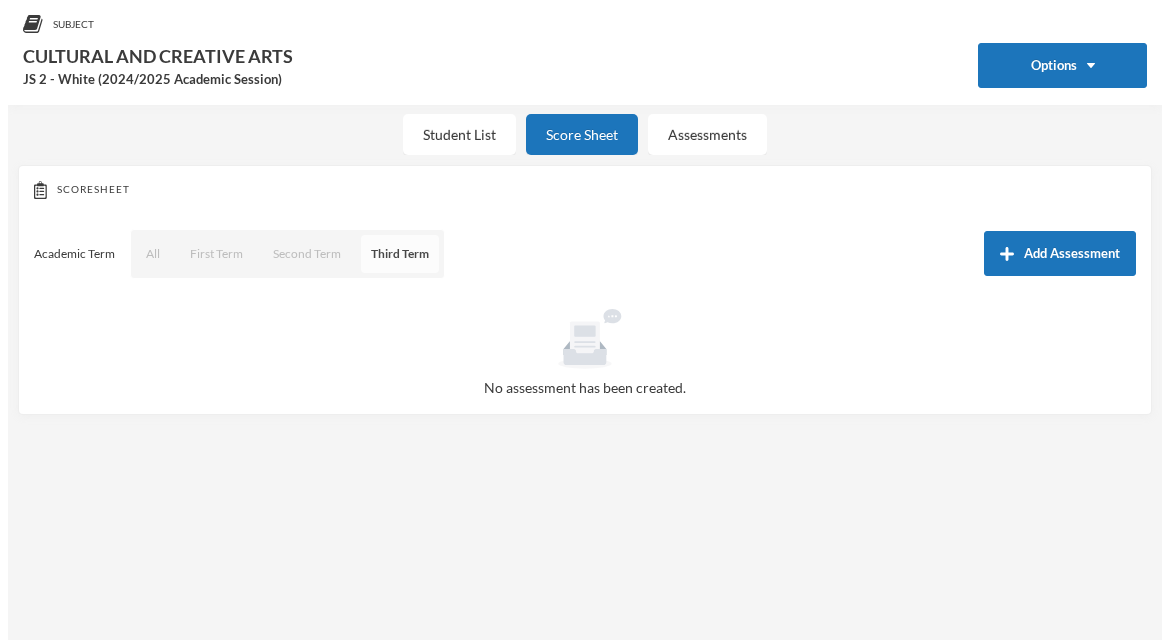 scroll, scrollTop: 60, scrollLeft: 0, axis: vertical 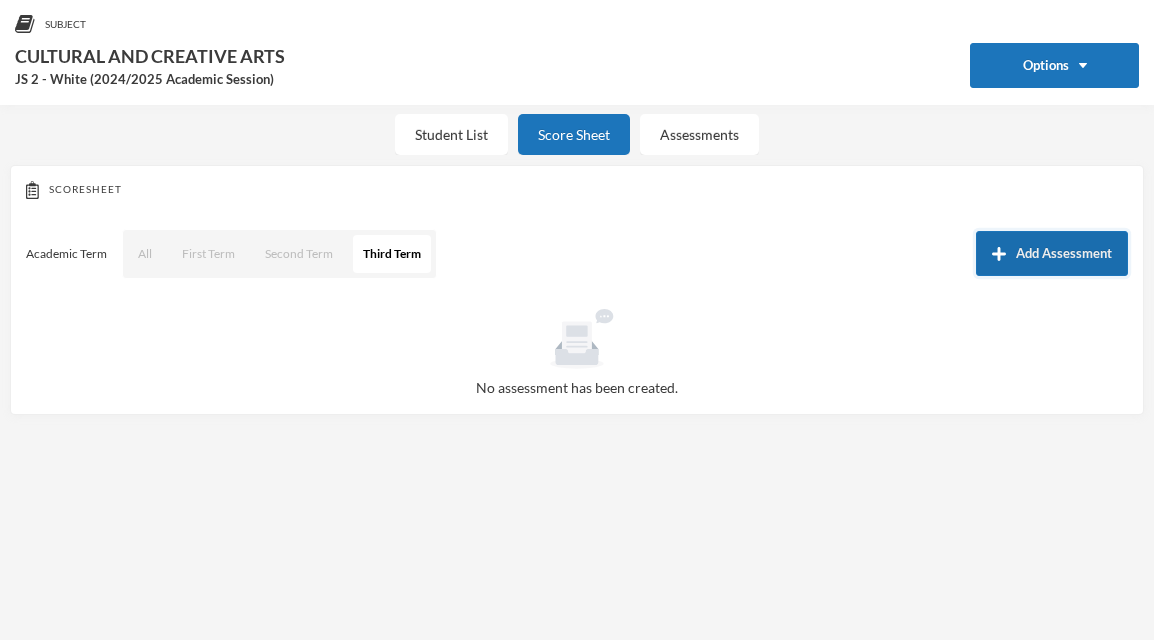 click on "Add Assessment" at bounding box center (1052, 253) 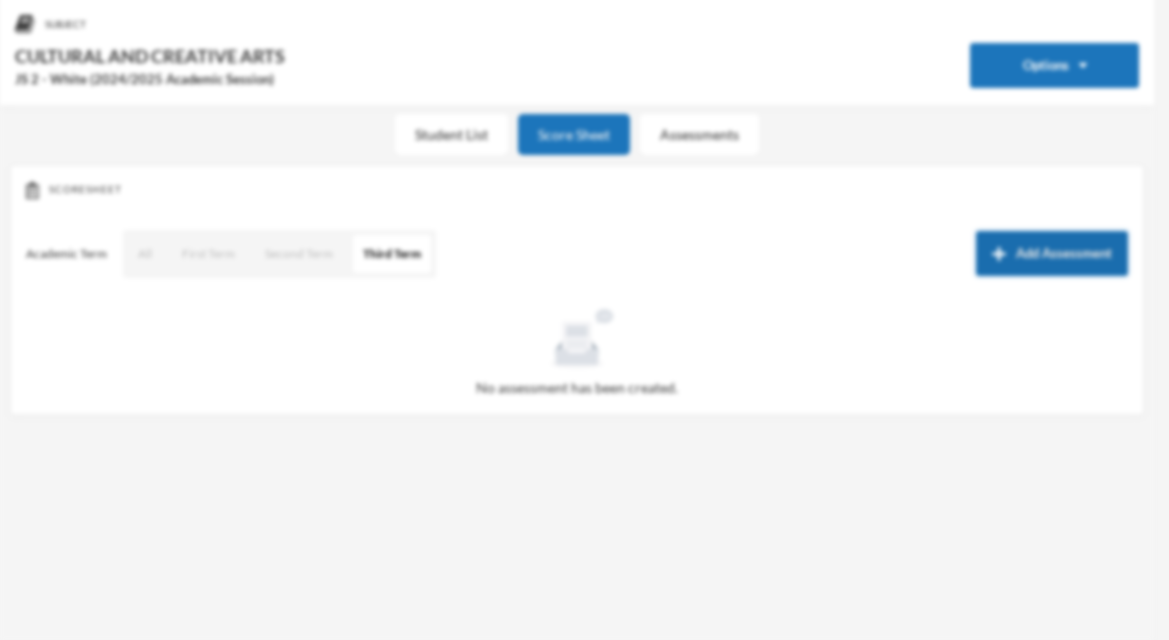 scroll, scrollTop: 0, scrollLeft: 0, axis: both 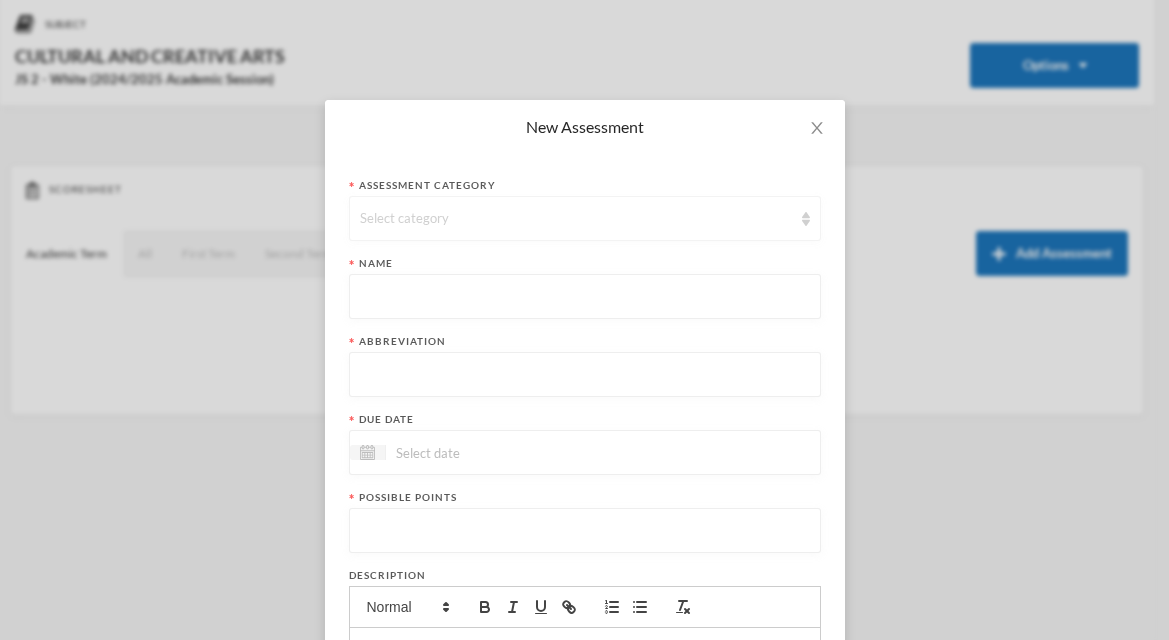 click on "Select category" at bounding box center [585, 218] 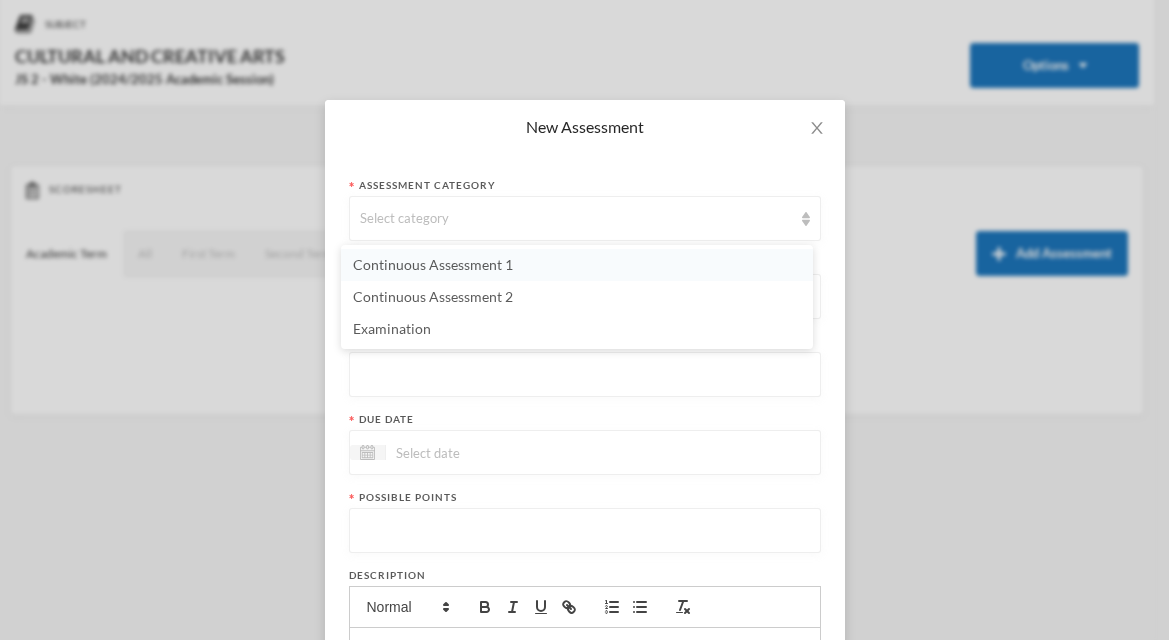 click on "Continuous Assessment 1" at bounding box center (433, 264) 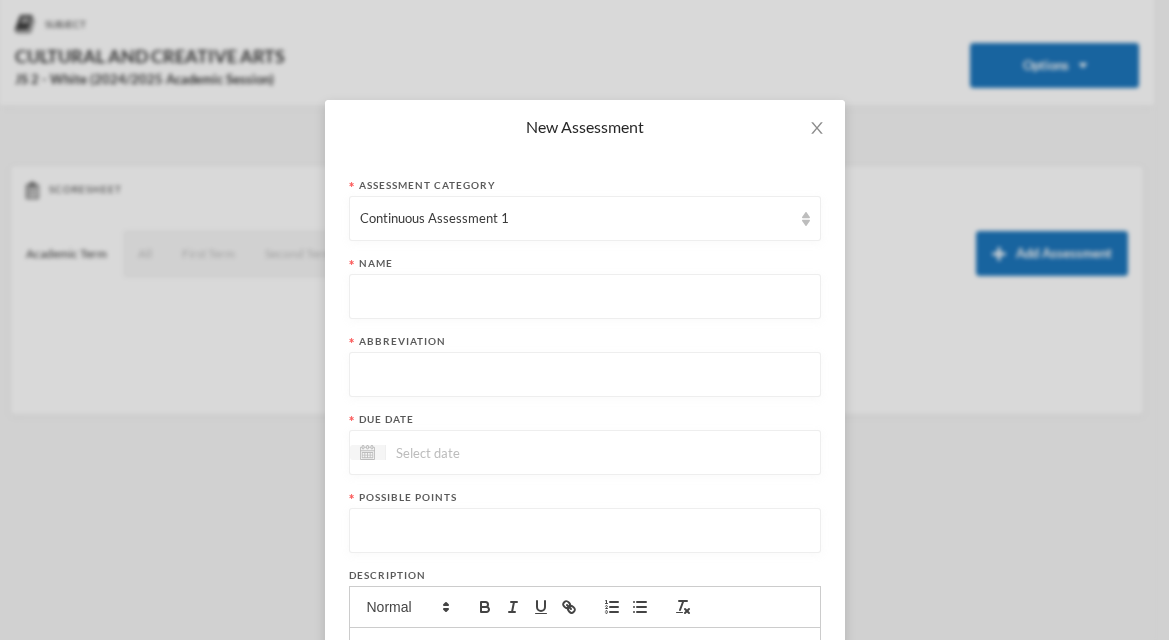 click at bounding box center (585, 297) 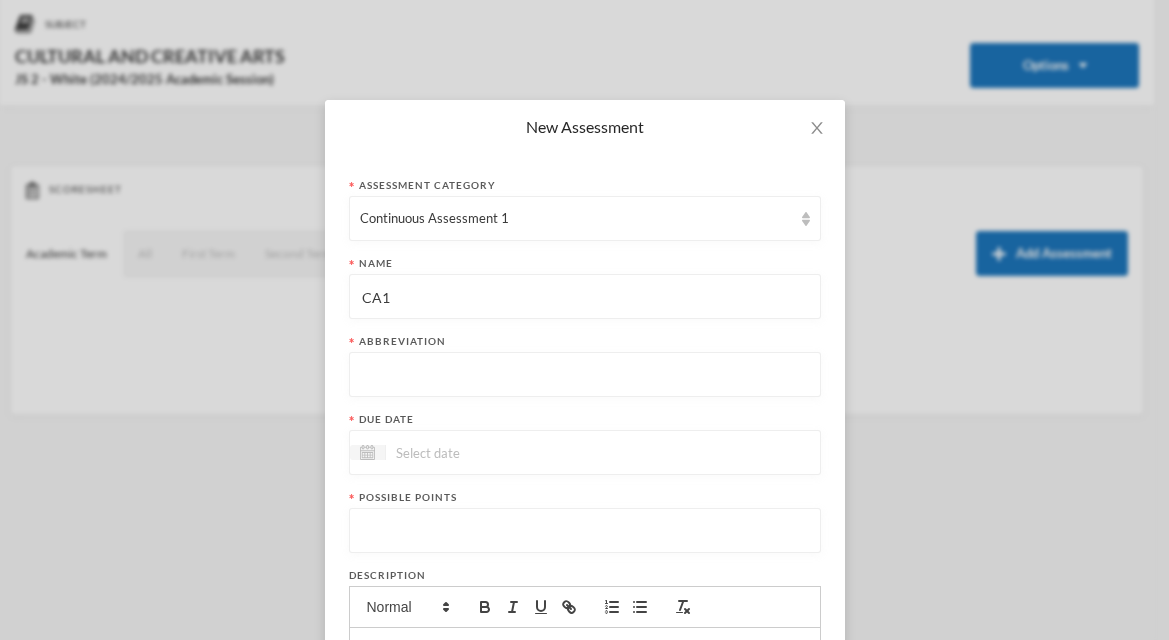 type on "CA1" 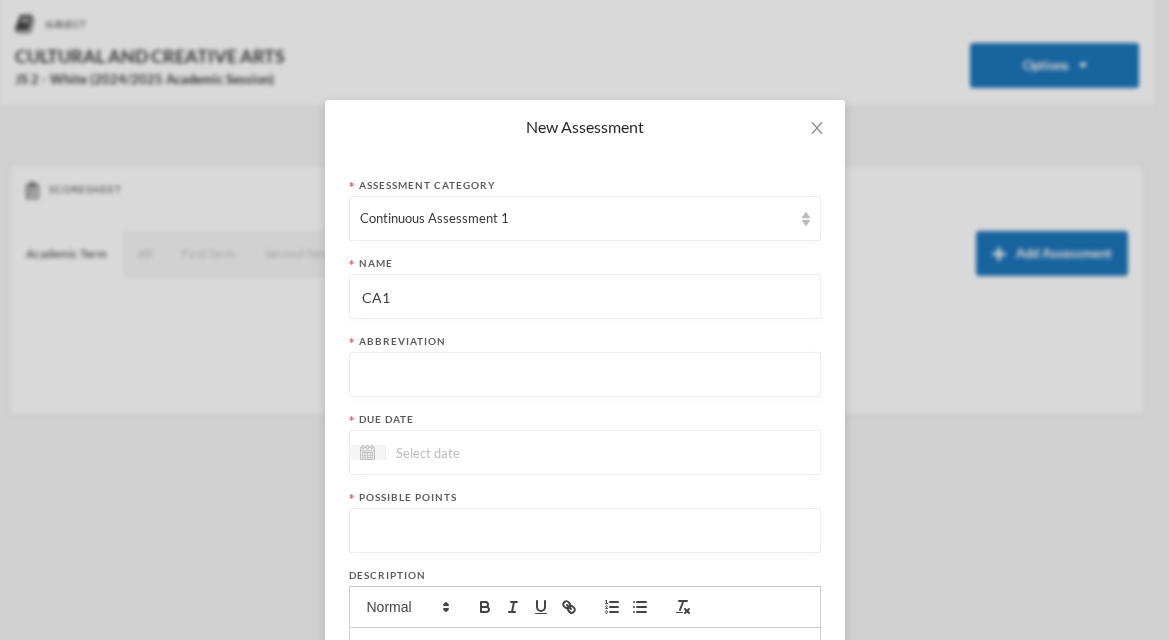 click at bounding box center (585, 375) 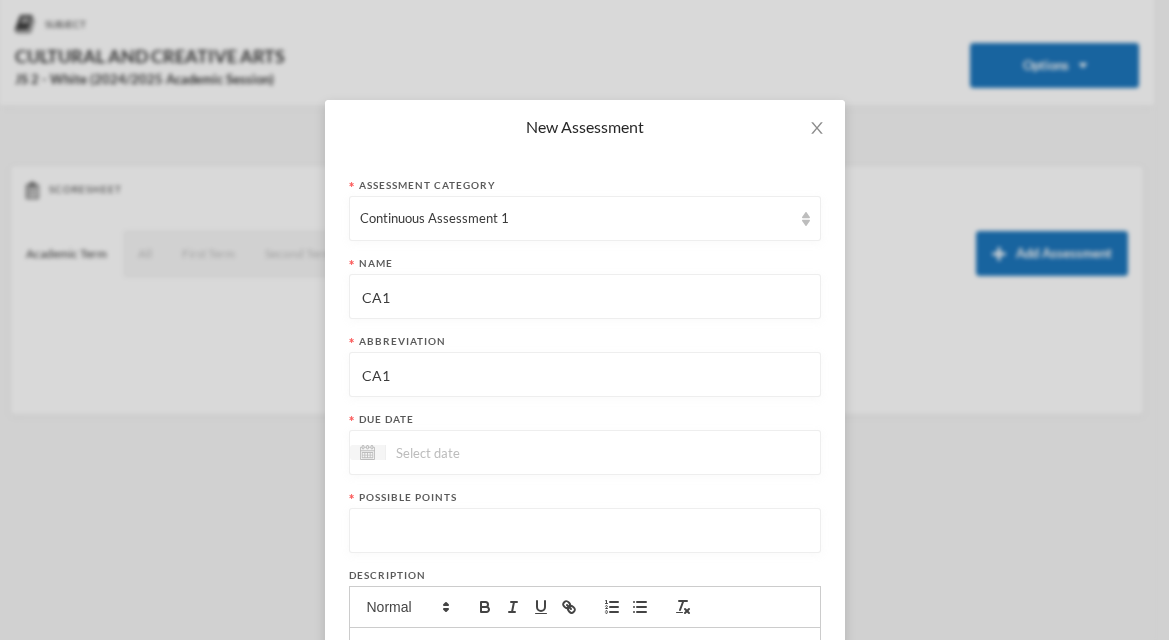 type on "CA1" 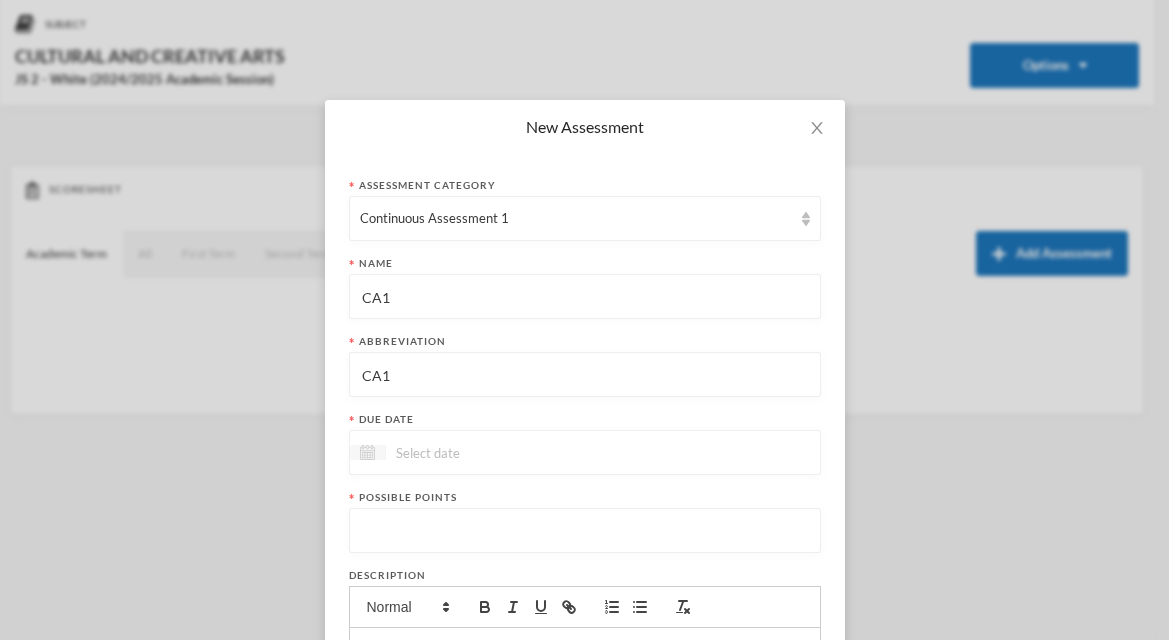 click at bounding box center [367, 452] 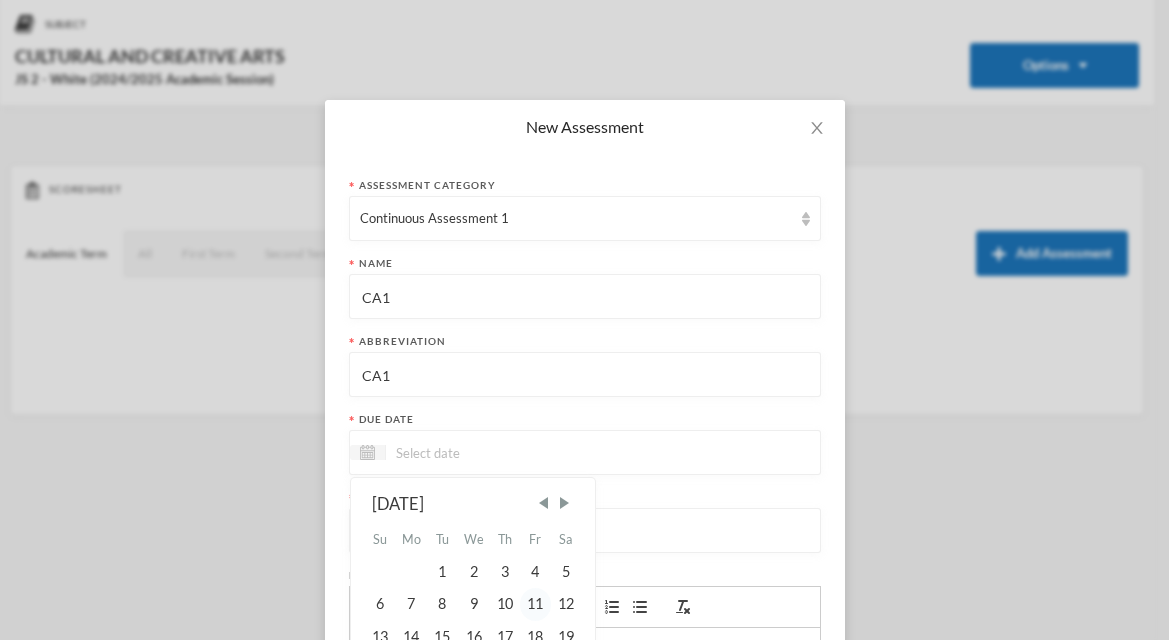 click on "11" at bounding box center (535, 604) 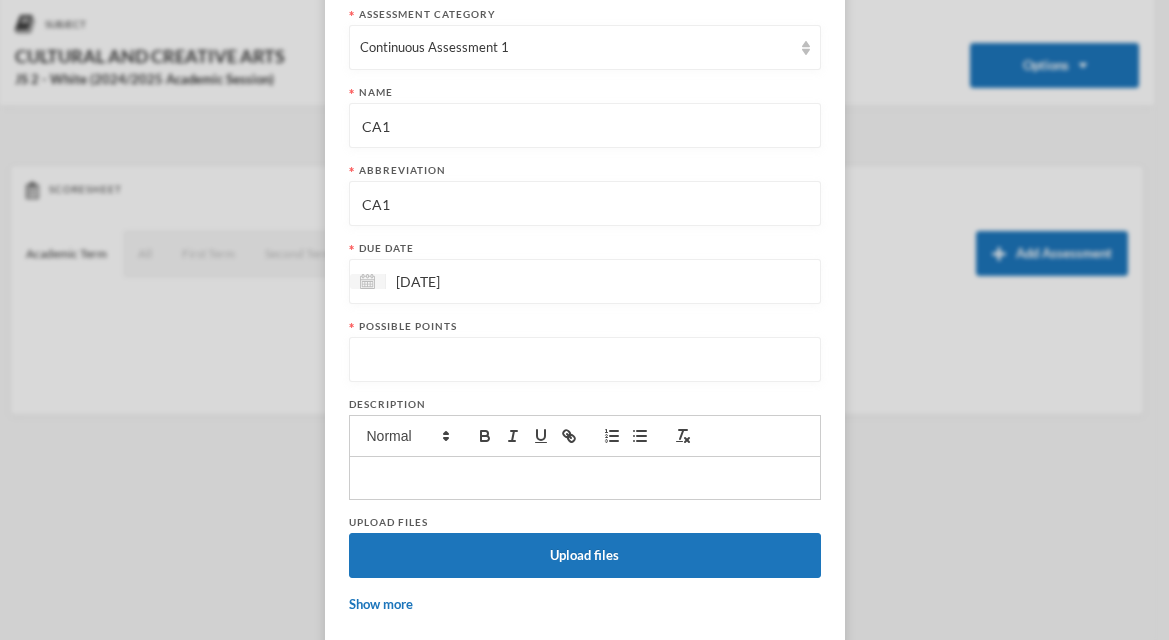 scroll, scrollTop: 198, scrollLeft: 0, axis: vertical 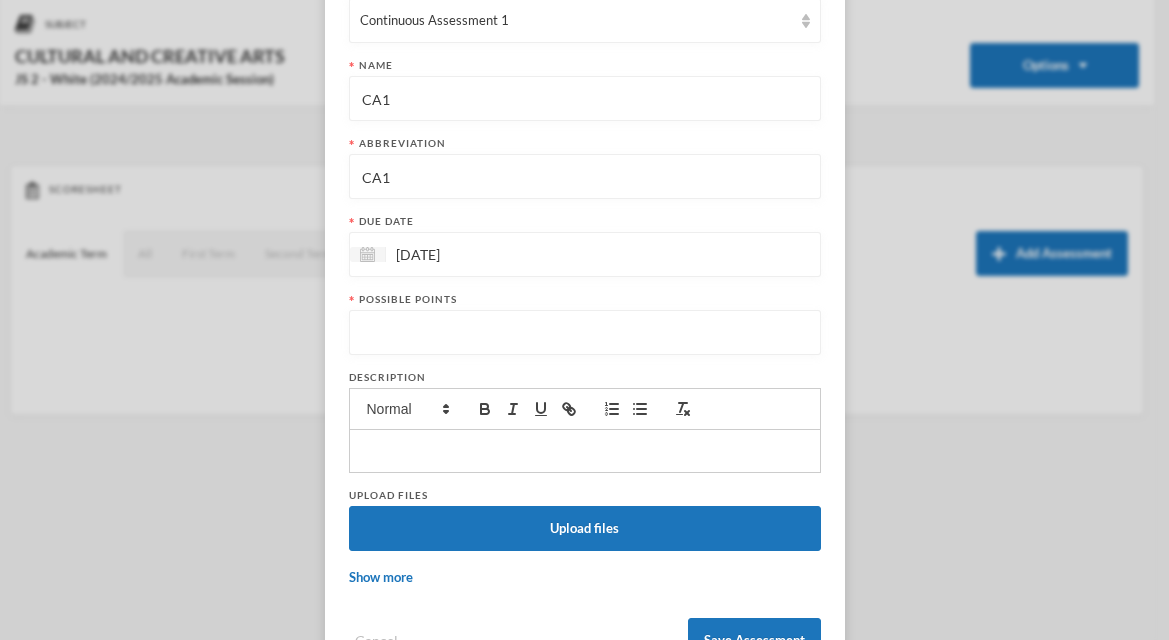 click at bounding box center [585, 333] 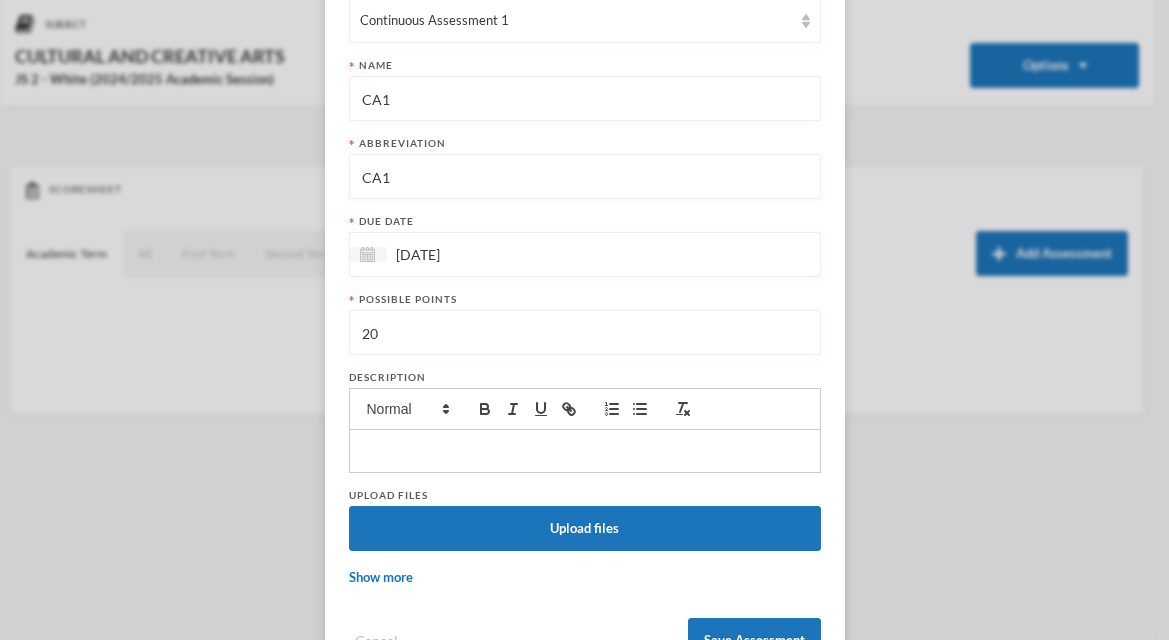 scroll, scrollTop: 269, scrollLeft: 0, axis: vertical 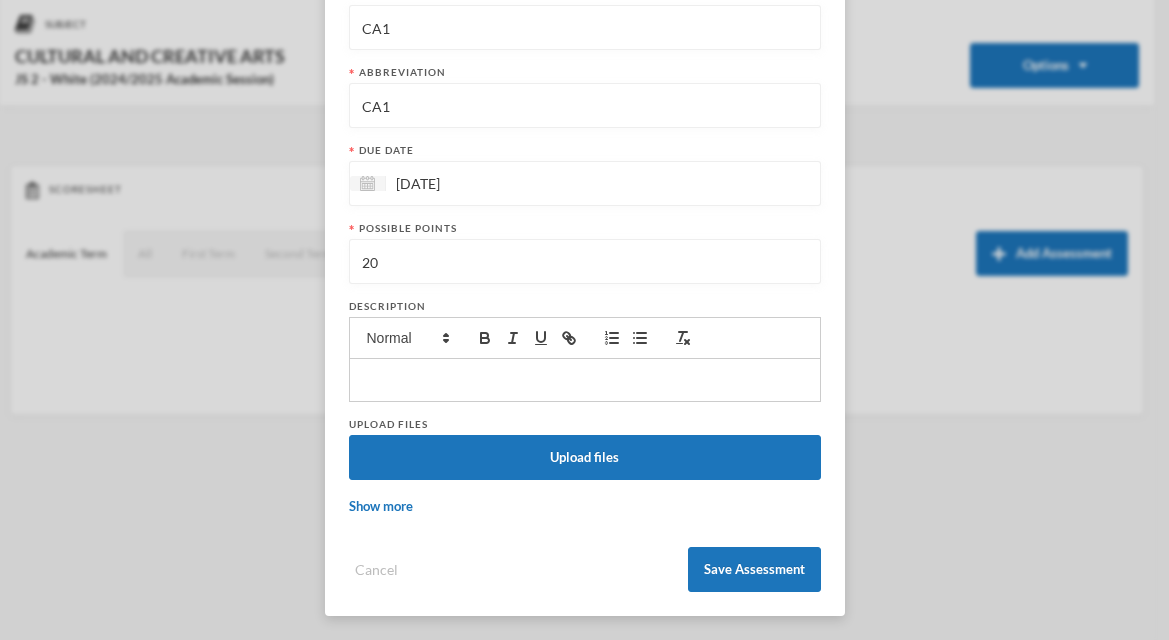 type on "20" 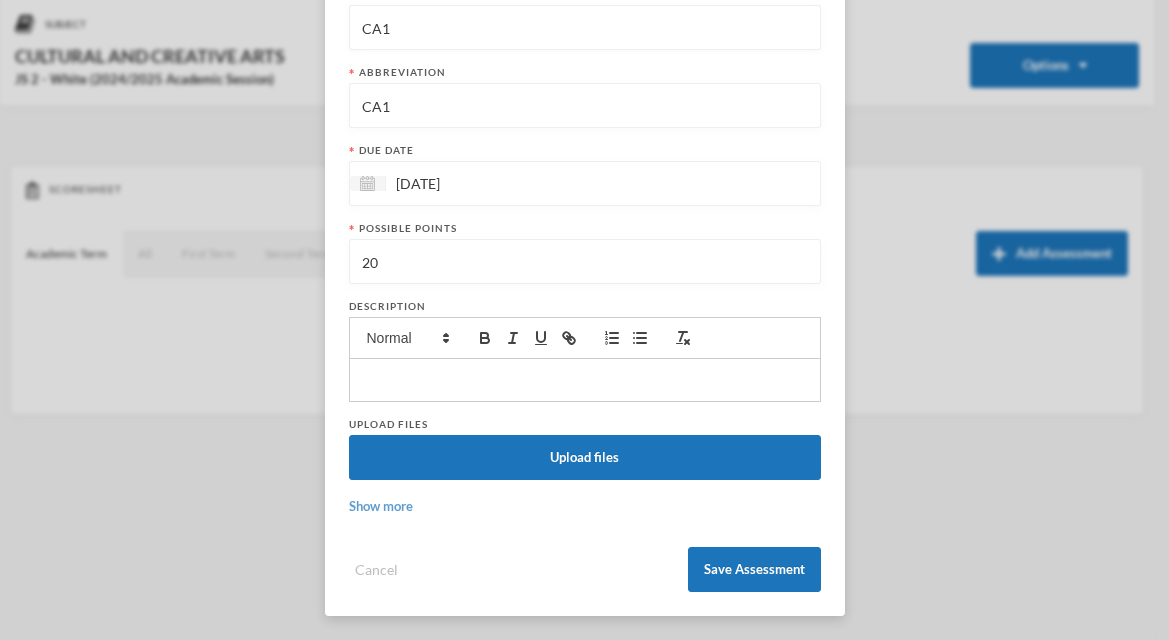 click on "Show more" at bounding box center (381, 506) 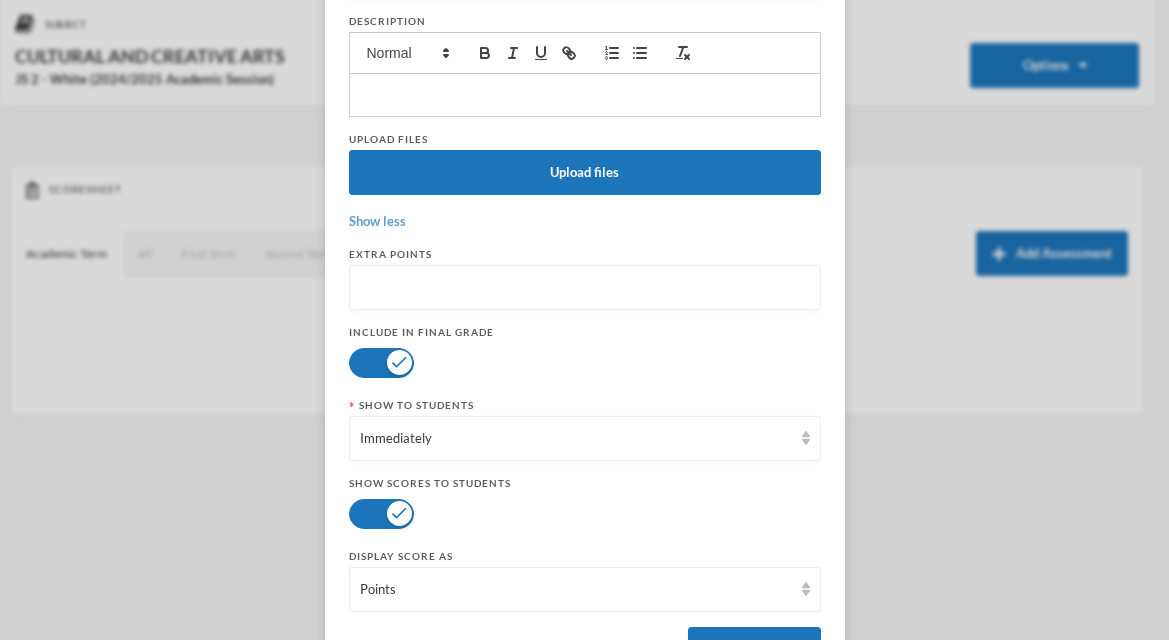 scroll, scrollTop: 634, scrollLeft: 0, axis: vertical 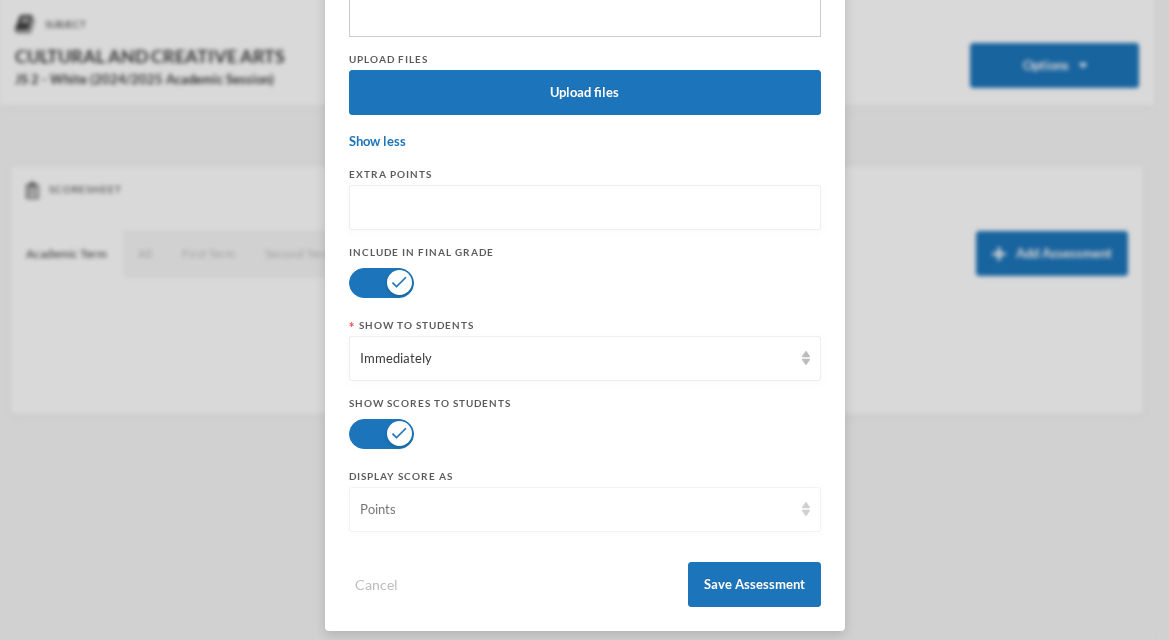 click on "Points" at bounding box center [585, 509] 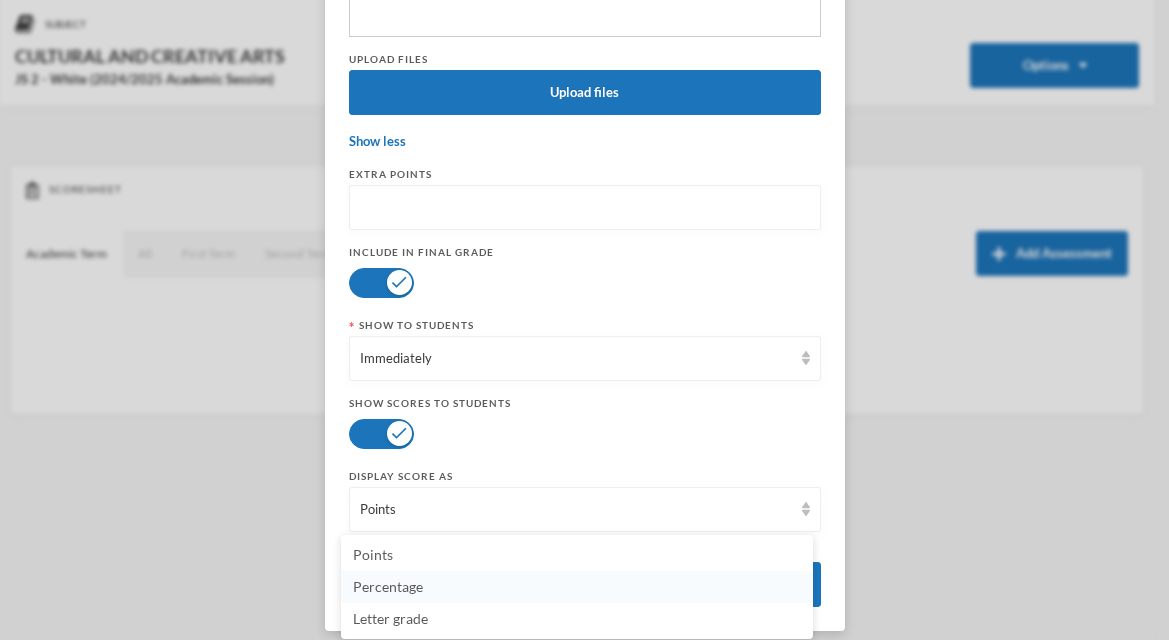 click on "Percentage" at bounding box center [577, 587] 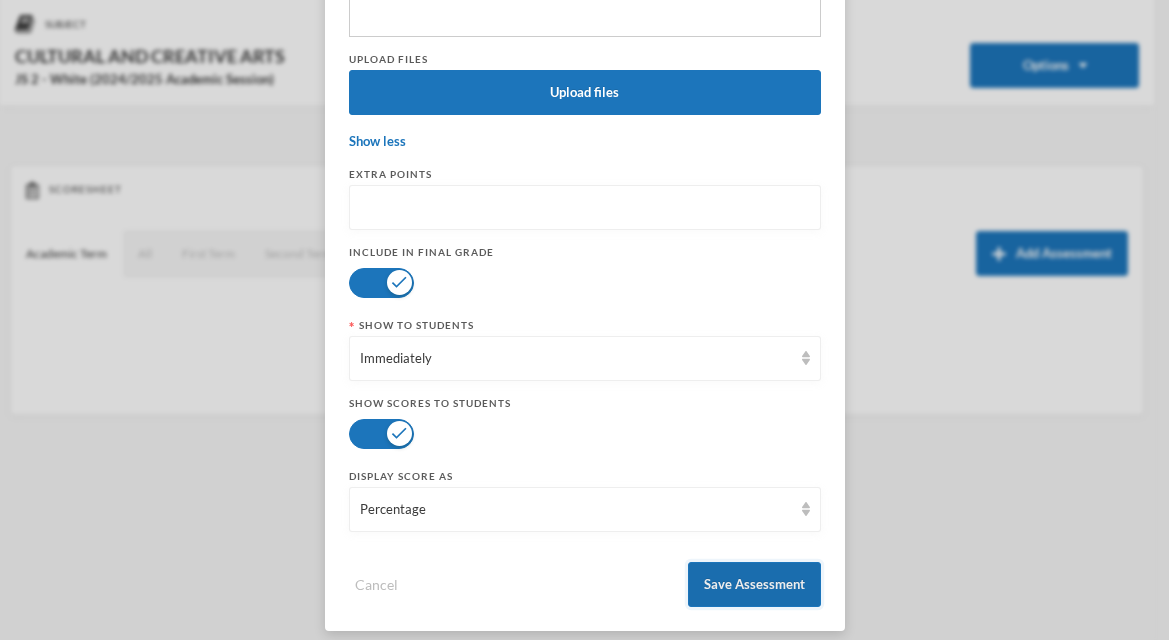 click on "Save Assessment" at bounding box center [754, 584] 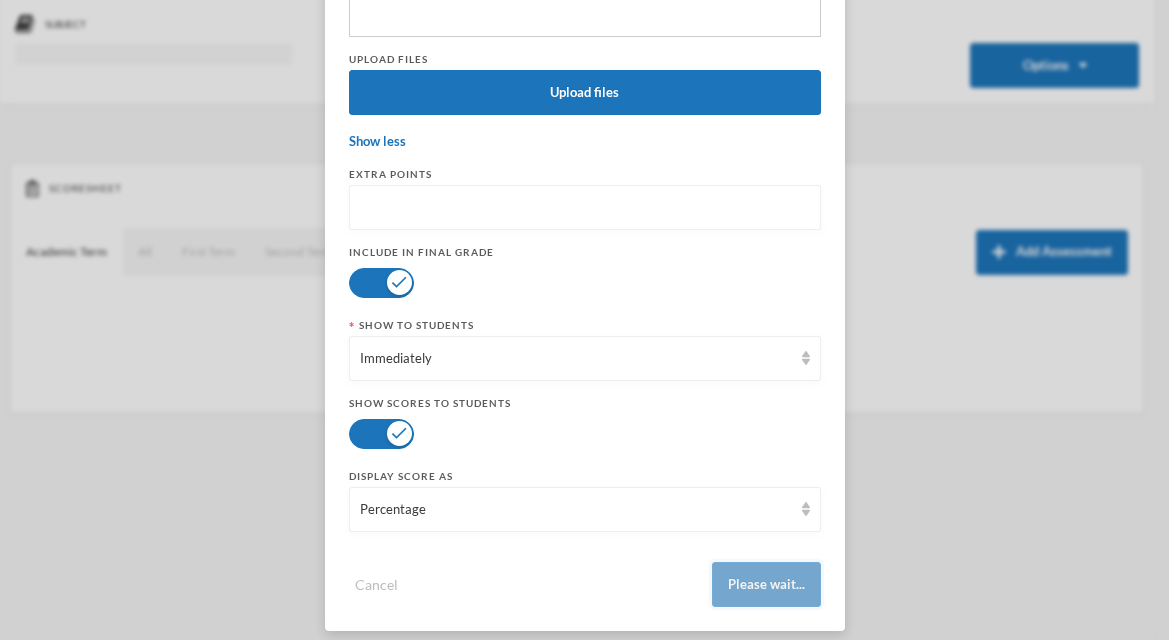 scroll, scrollTop: 0, scrollLeft: 0, axis: both 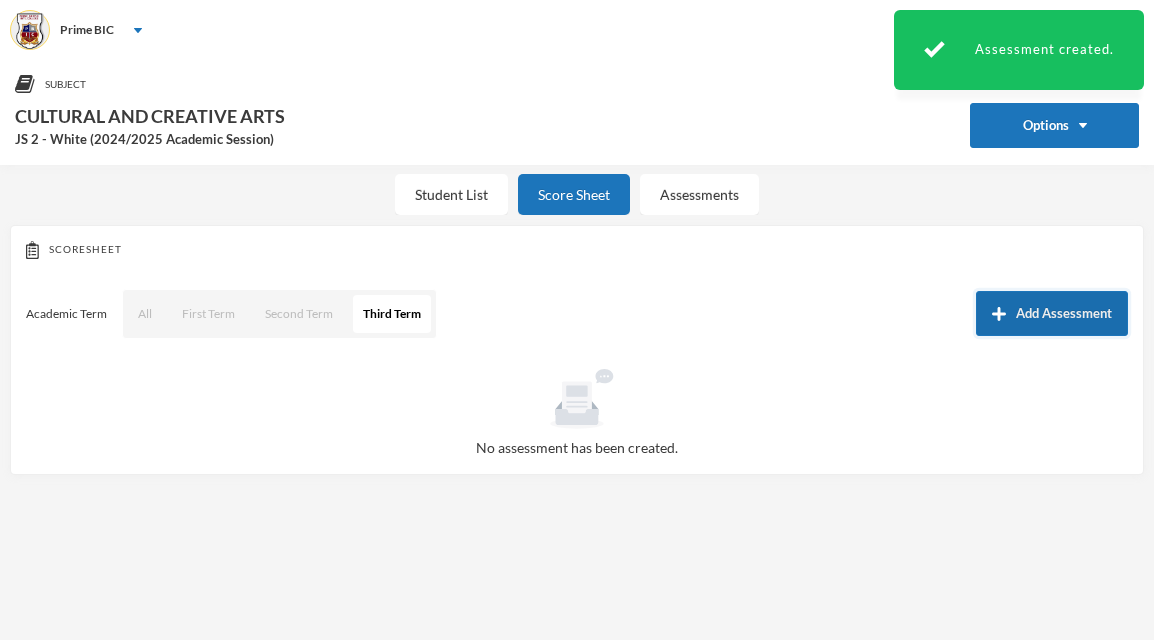click on "Add Assessment" at bounding box center (1052, 313) 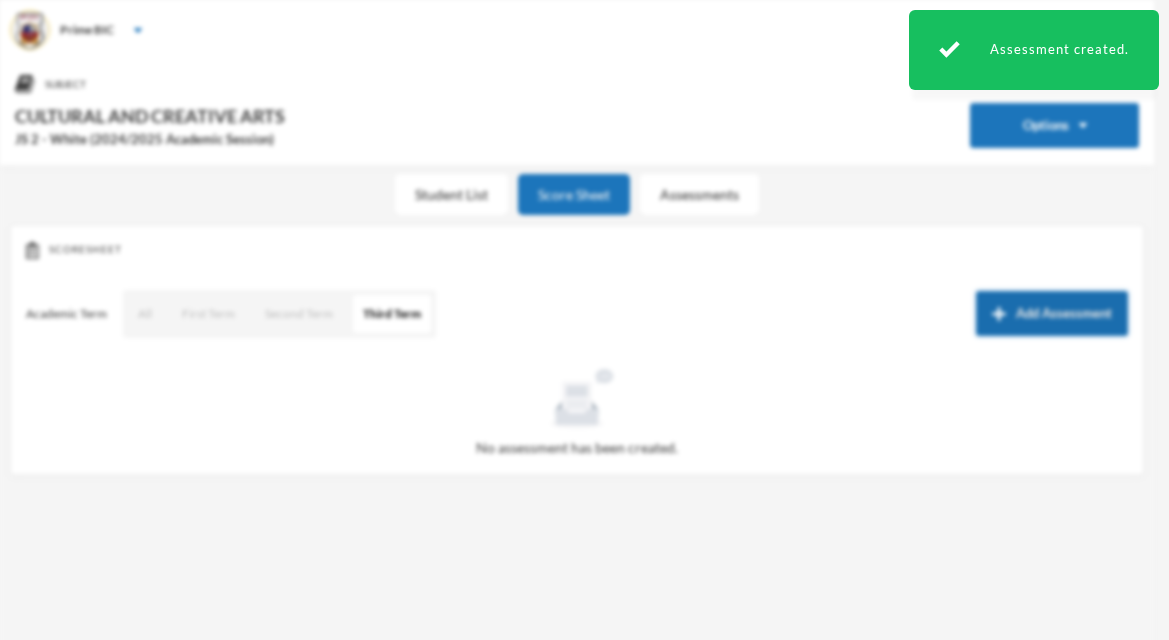 scroll, scrollTop: 0, scrollLeft: 0, axis: both 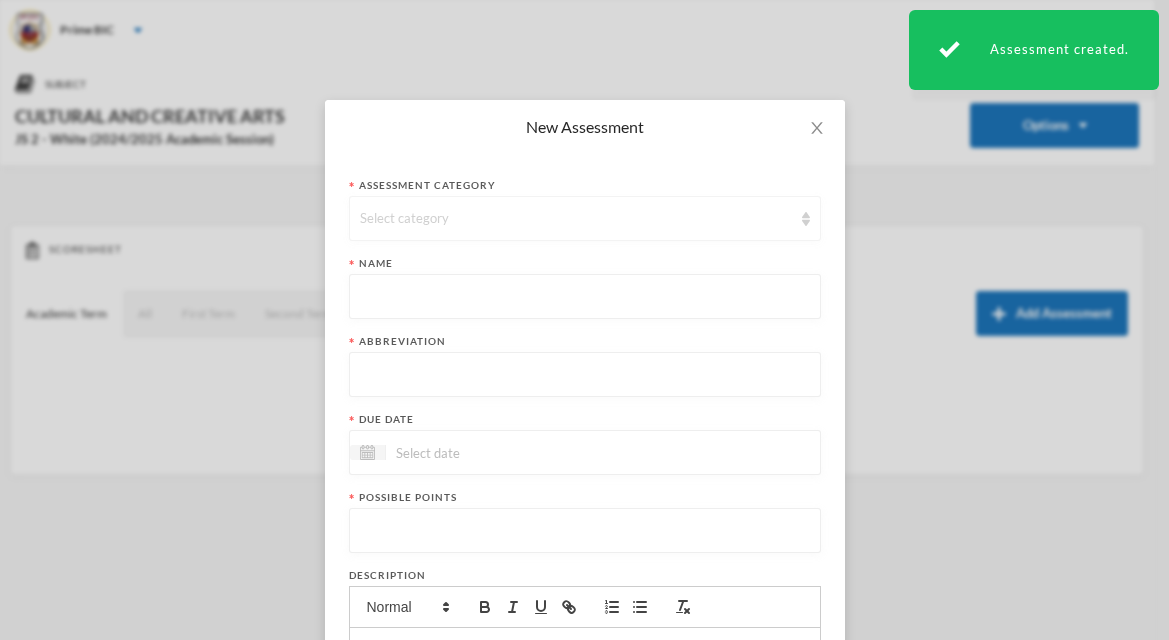 click on "Select category" at bounding box center (576, 219) 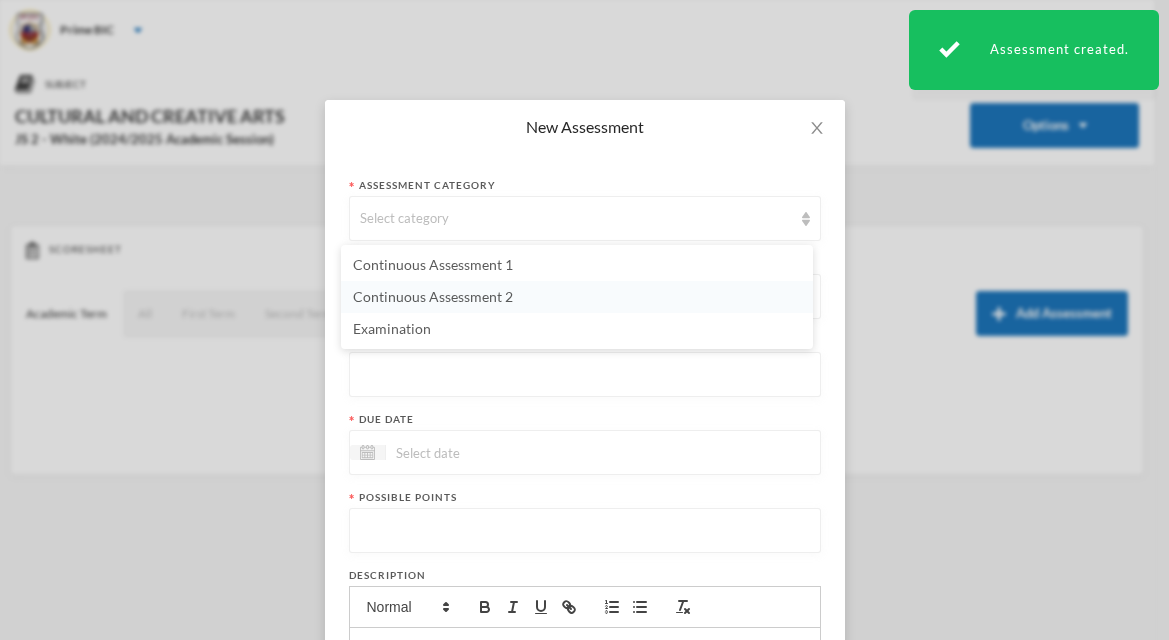 click on "Continuous Assessment 2" at bounding box center [577, 297] 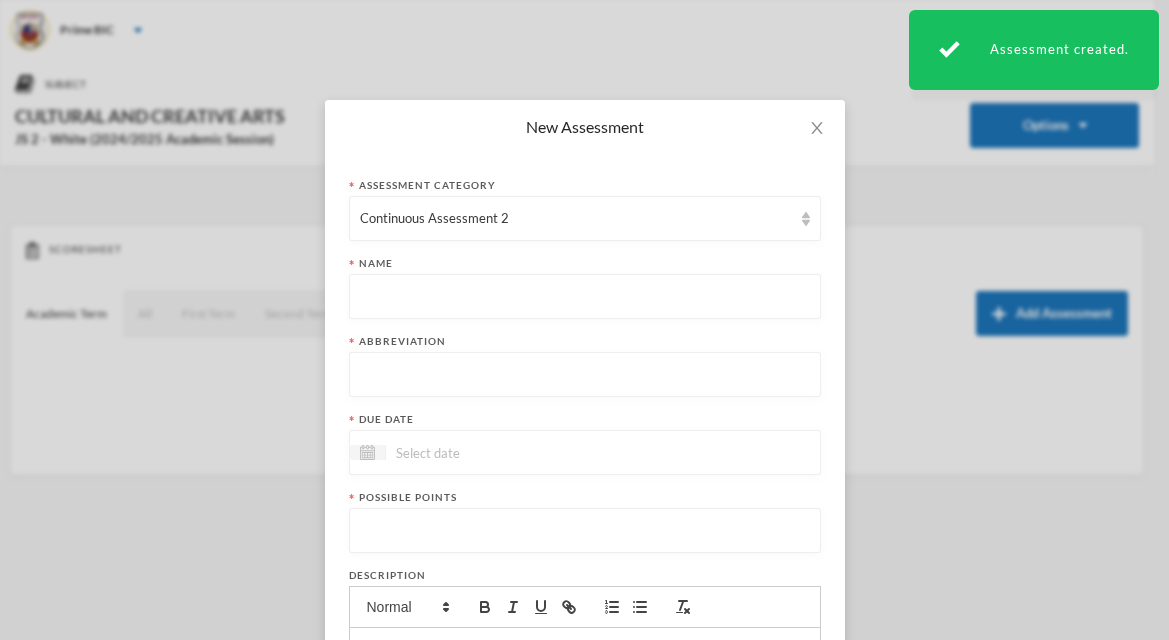 click at bounding box center (585, 297) 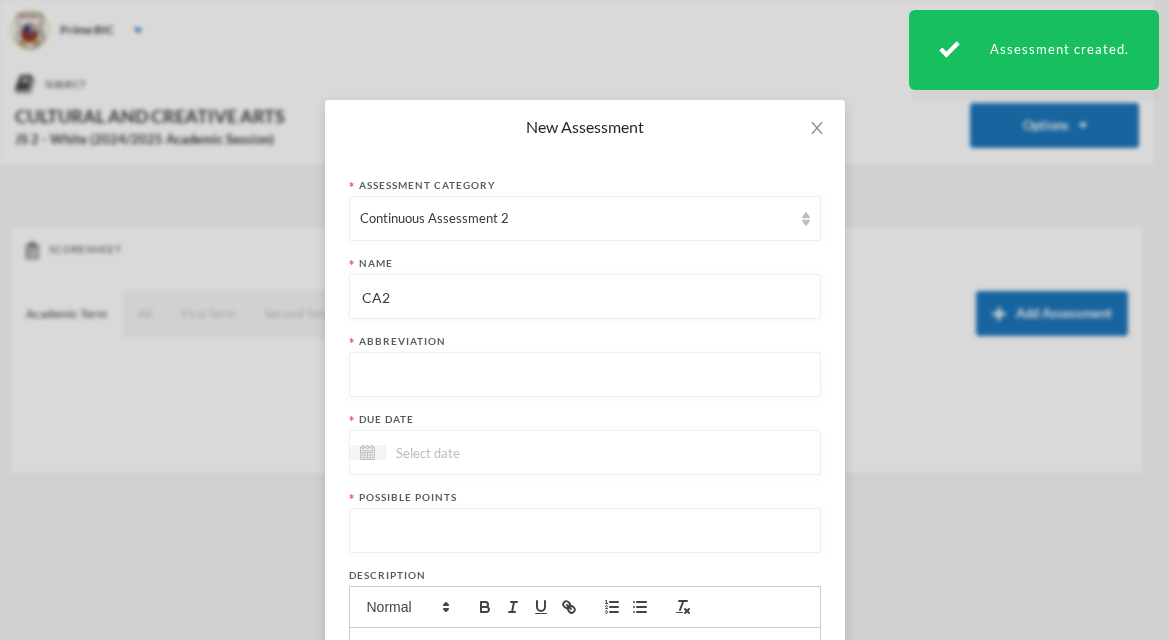 type on "CA2" 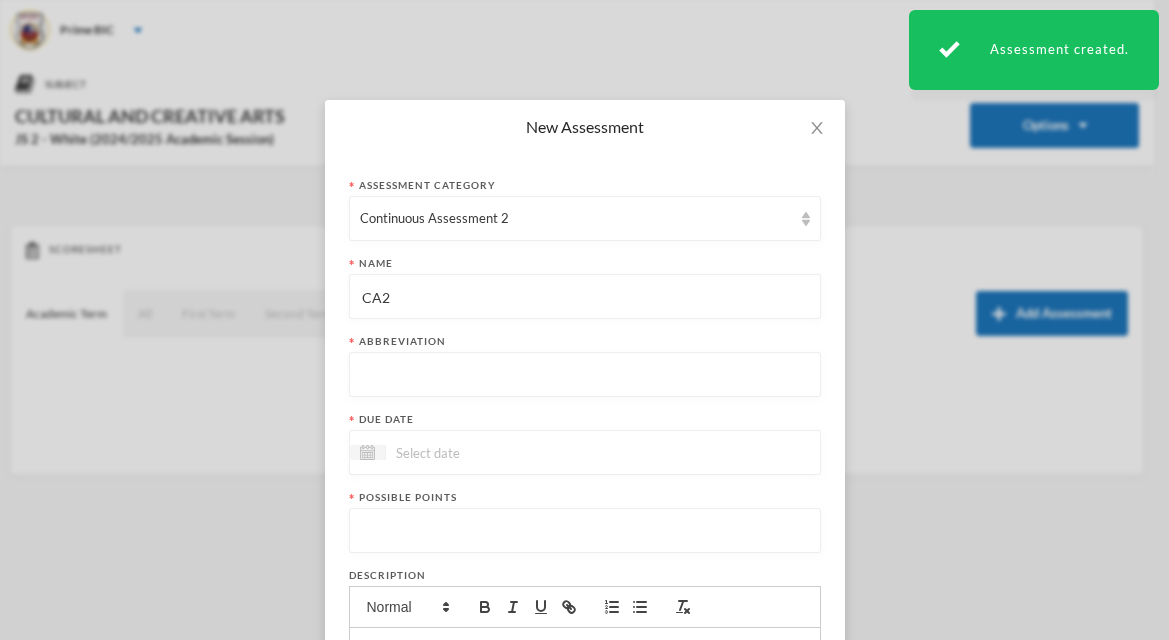 click at bounding box center (585, 375) 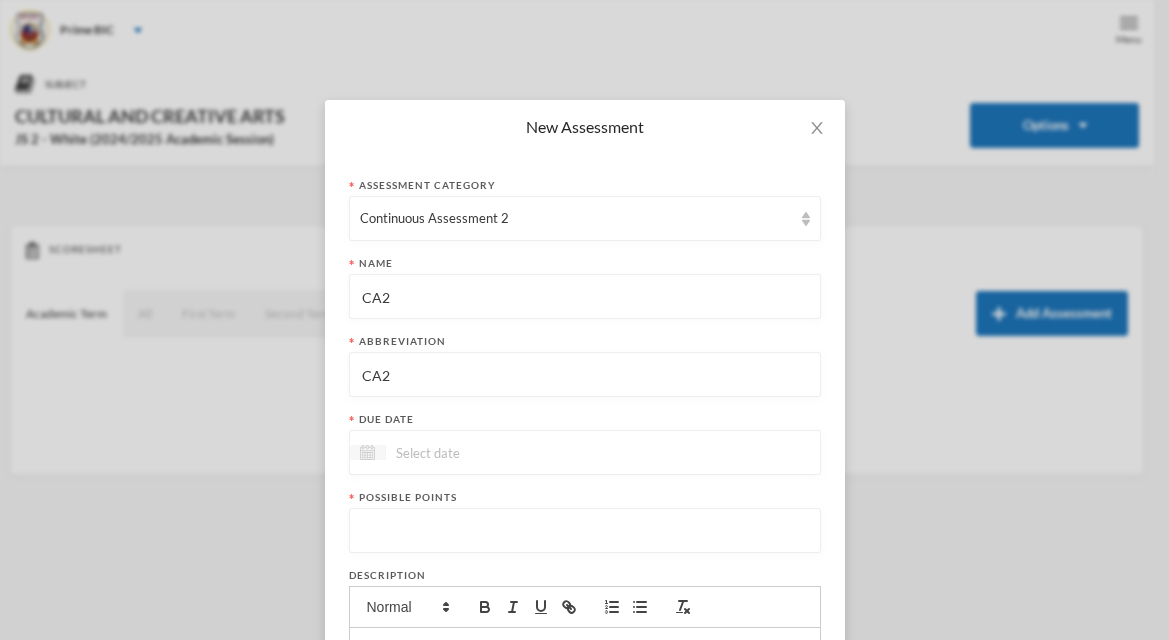 type on "CA2" 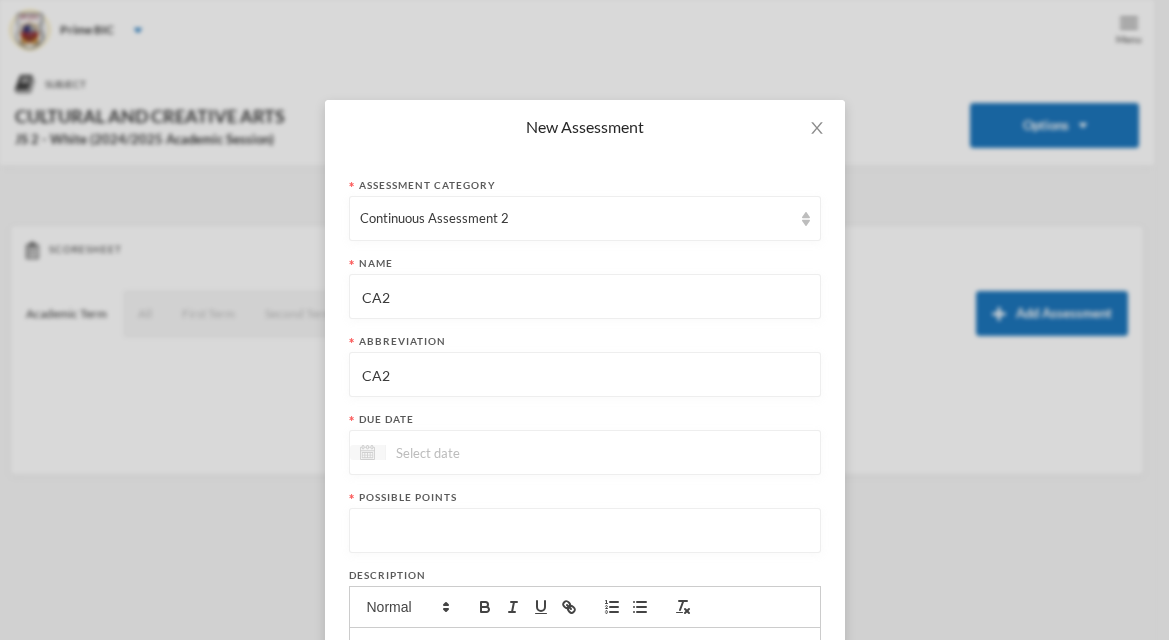 click at bounding box center (368, 452) 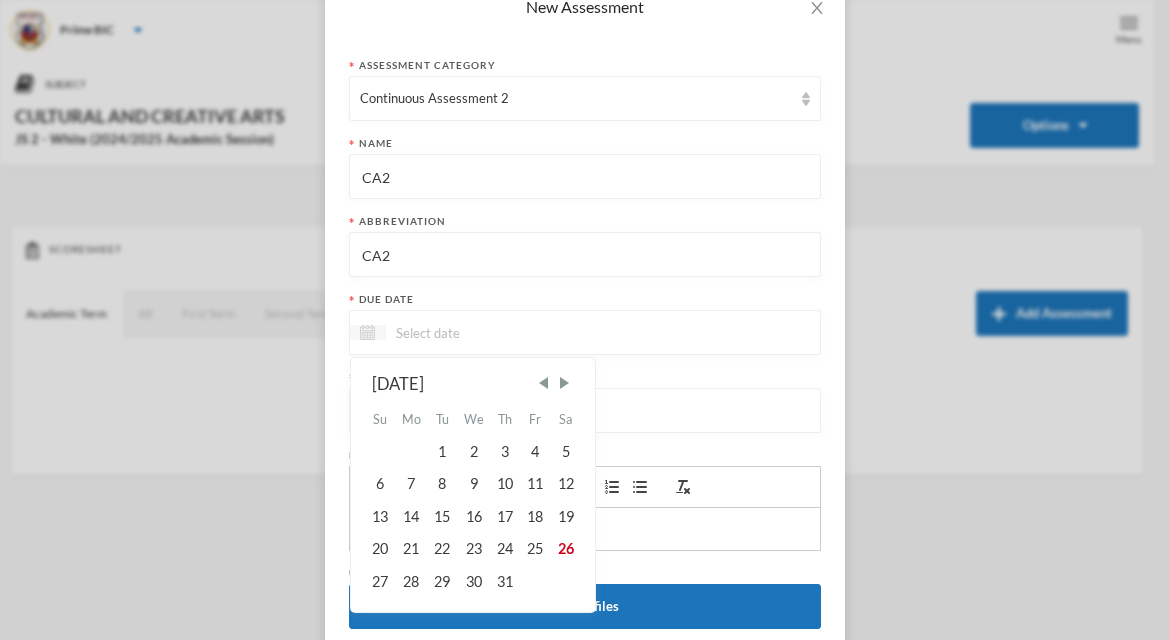scroll, scrollTop: 216, scrollLeft: 0, axis: vertical 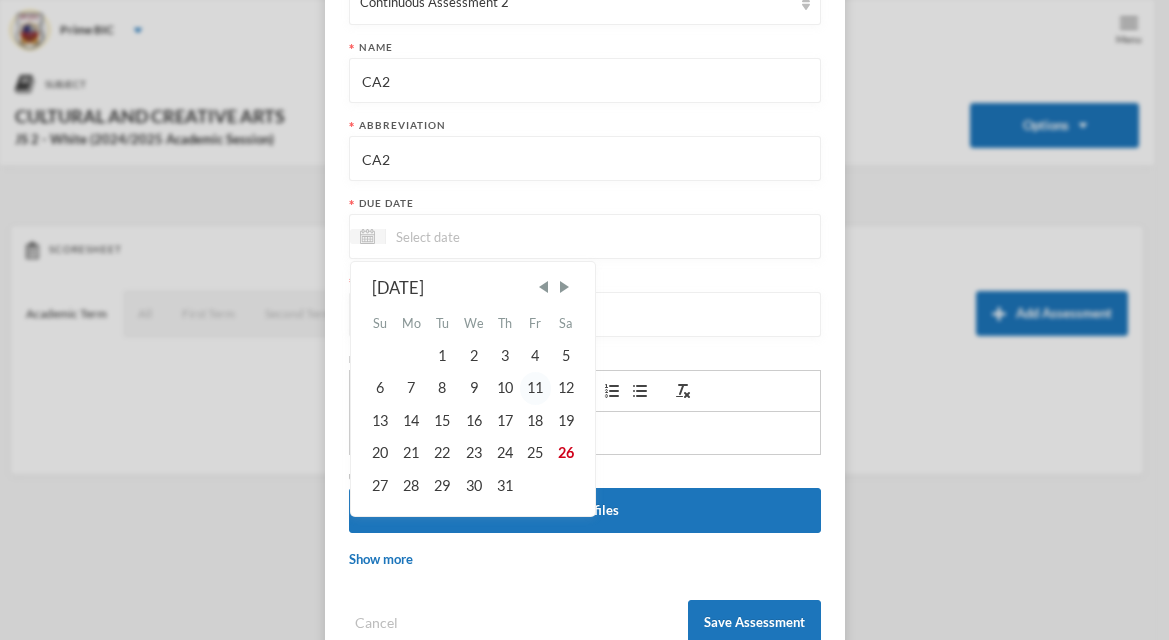 click on "11" at bounding box center [535, 388] 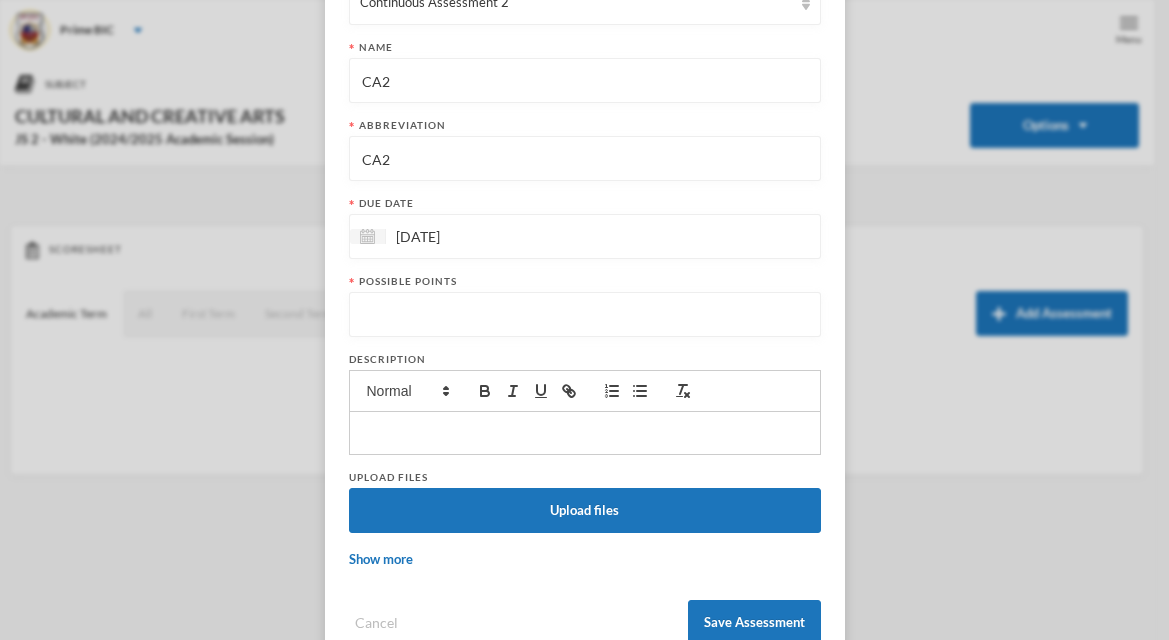 scroll, scrollTop: 269, scrollLeft: 0, axis: vertical 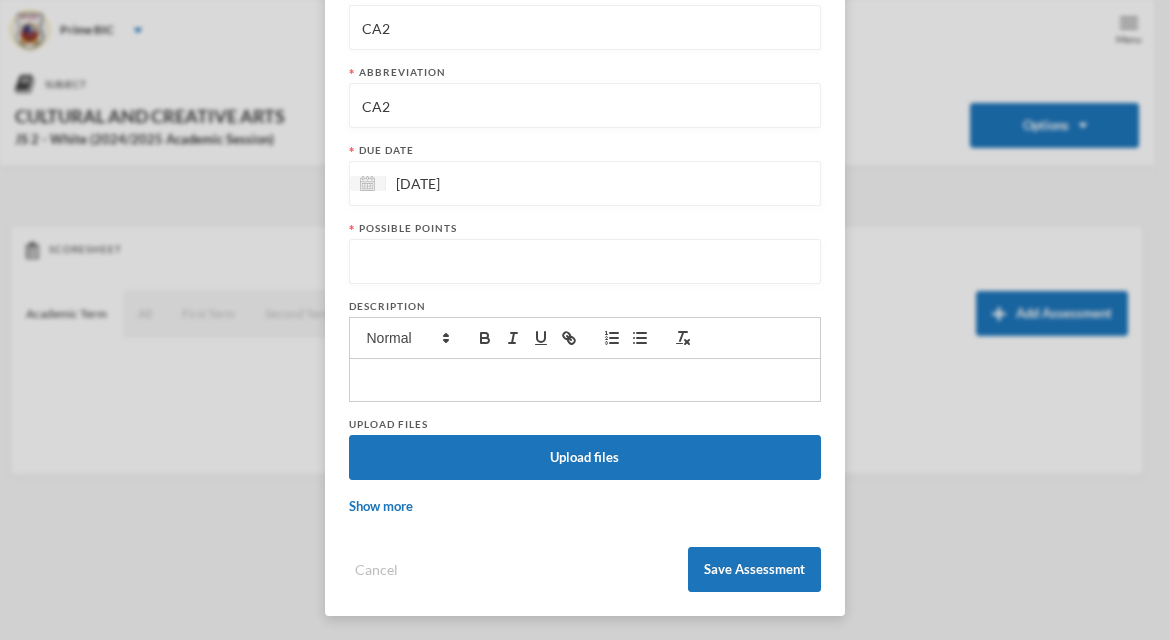 click at bounding box center [585, 262] 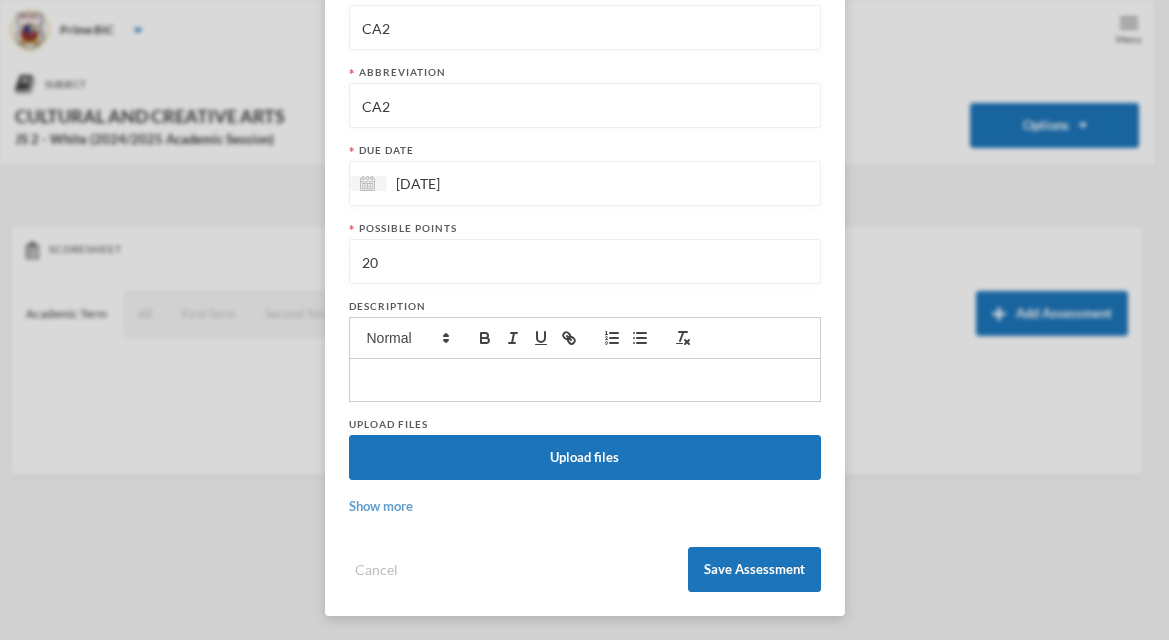type on "20" 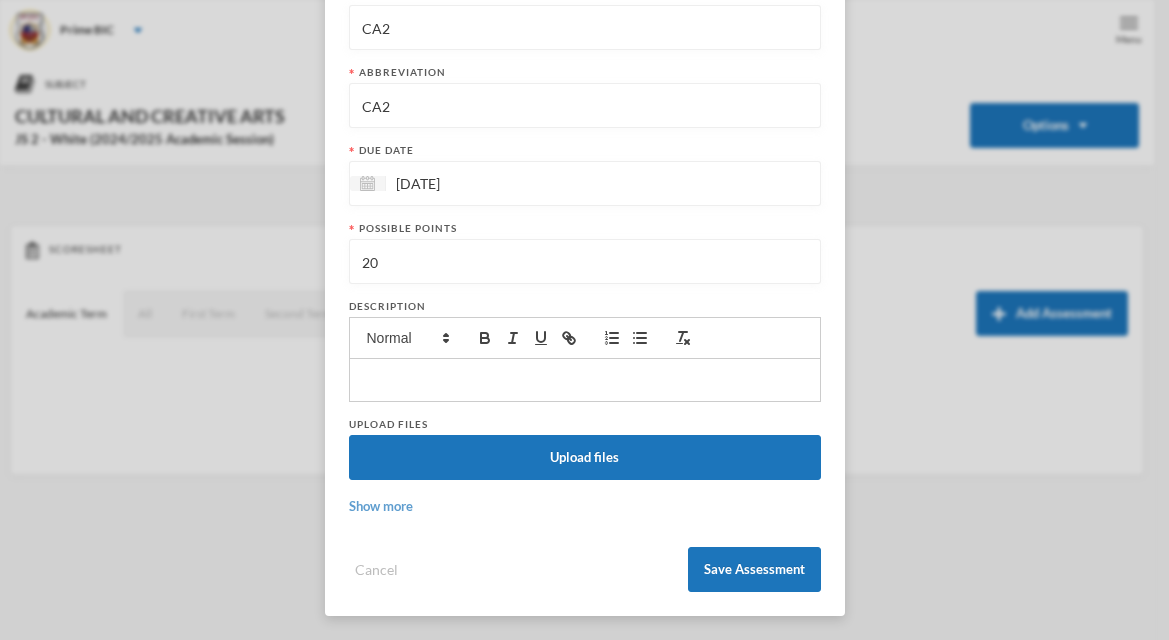 click on "Show more" at bounding box center [381, 506] 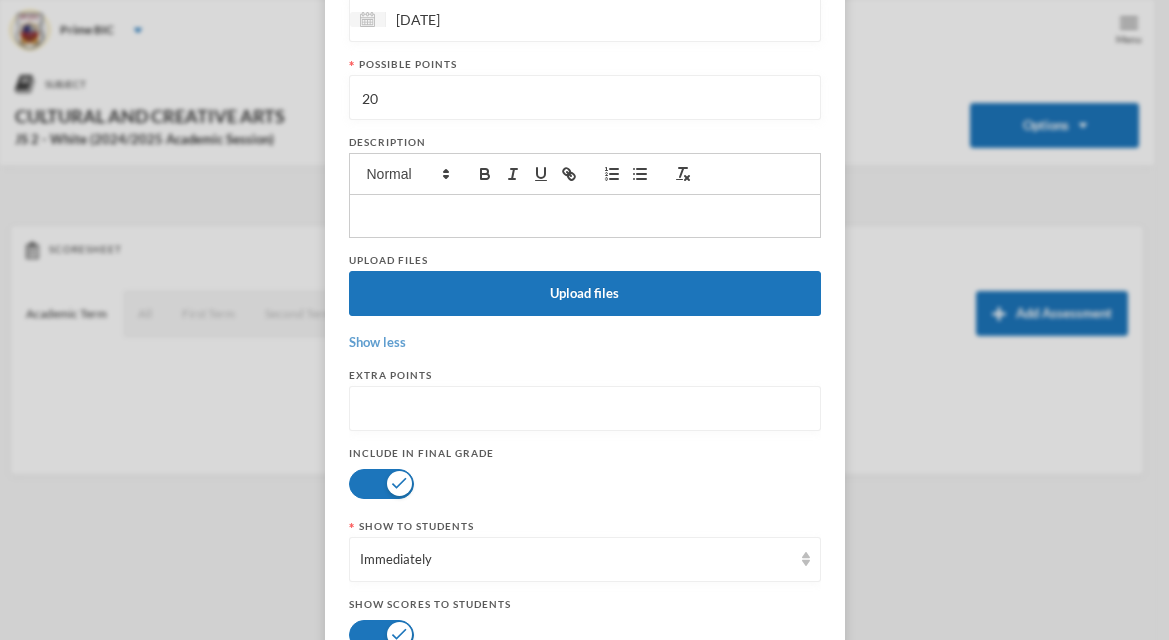 scroll, scrollTop: 634, scrollLeft: 0, axis: vertical 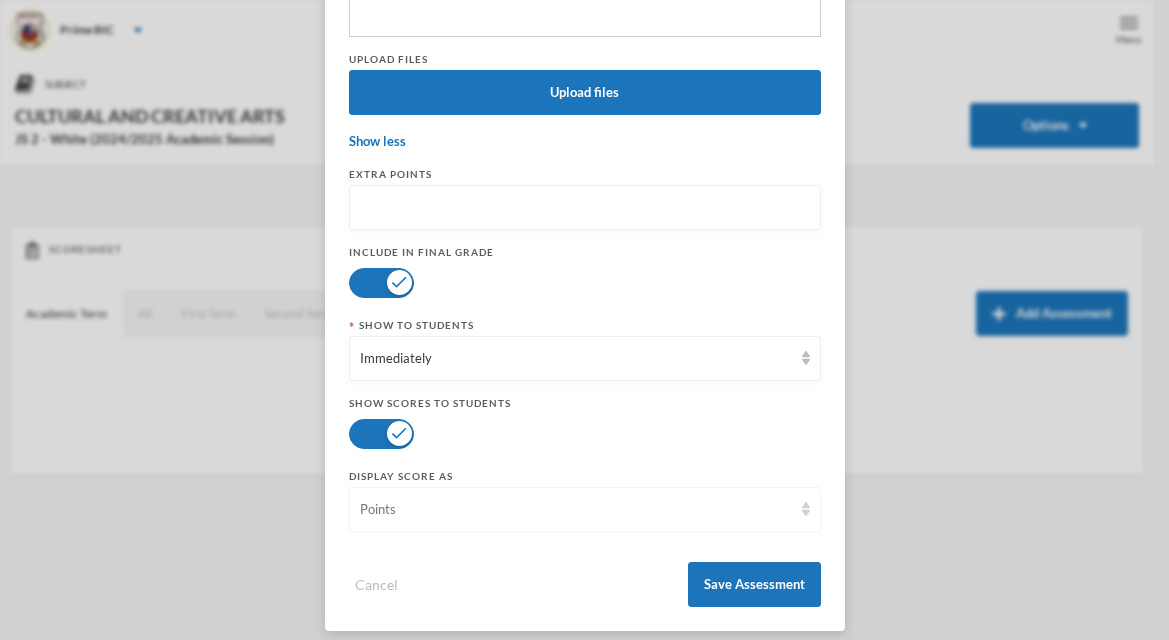click on "Points" at bounding box center (576, 510) 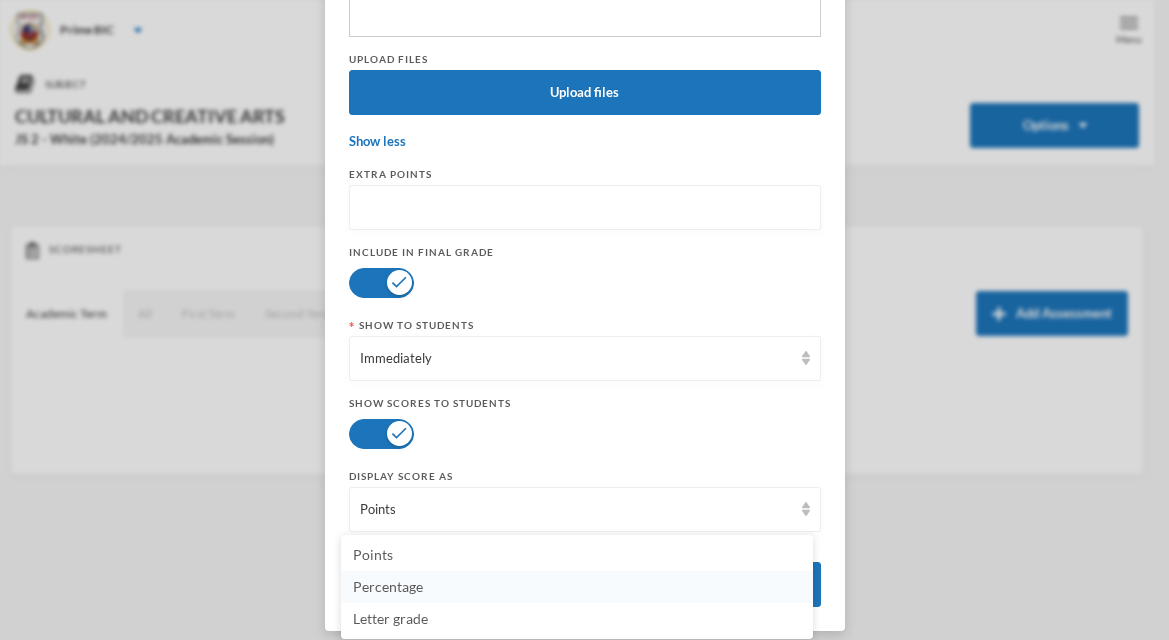 click on "Percentage" at bounding box center (577, 587) 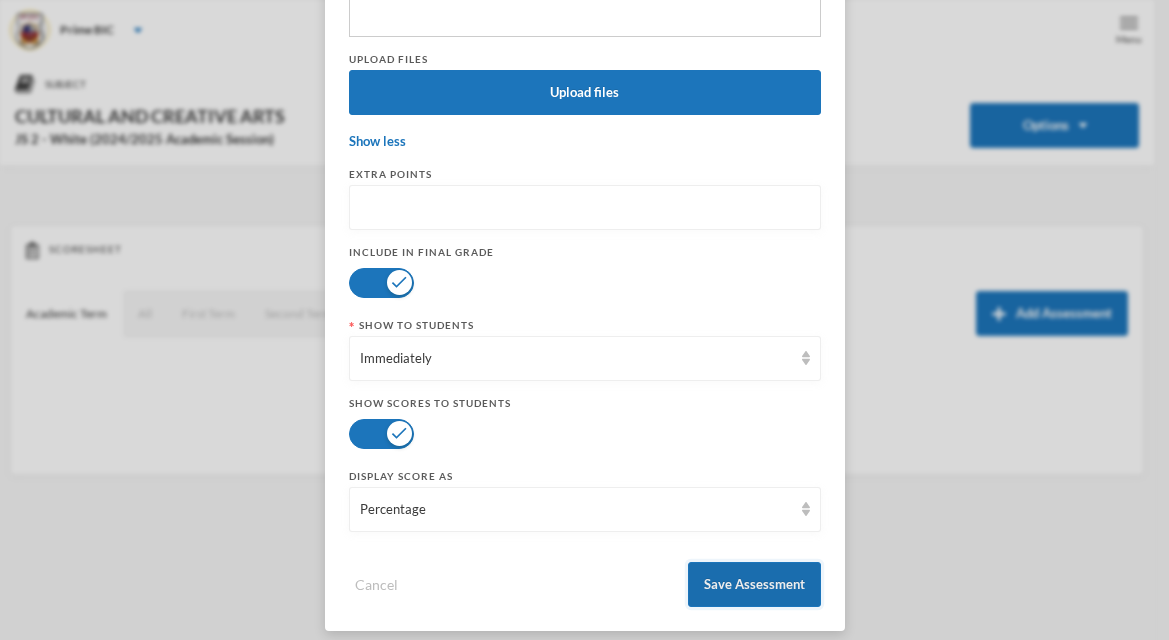 click on "Save Assessment" at bounding box center (754, 584) 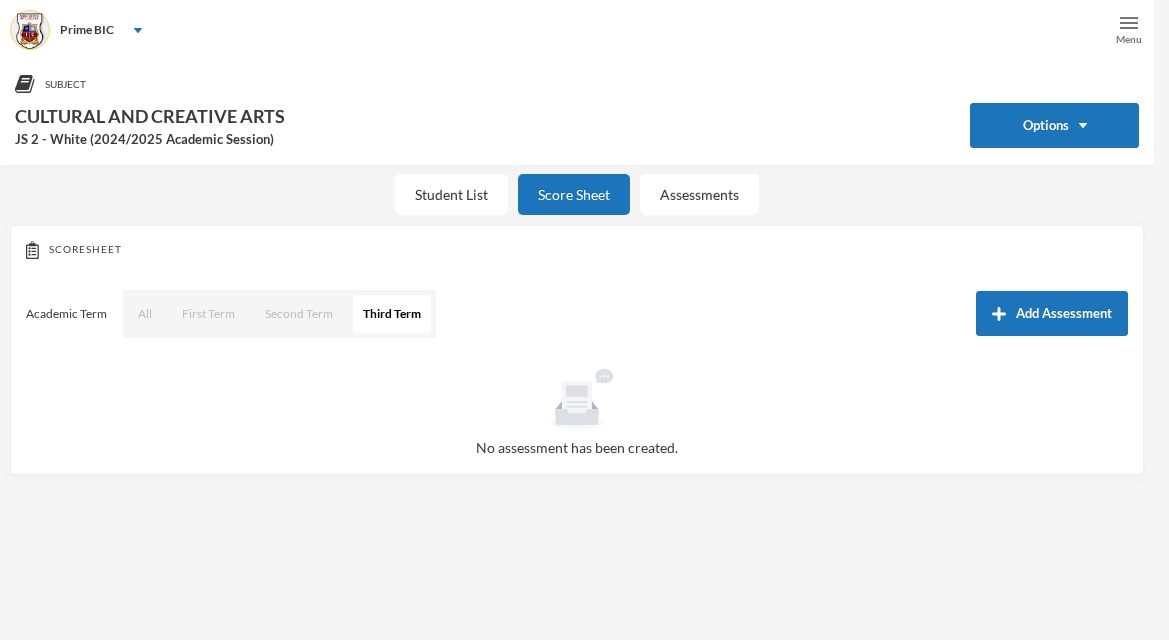scroll, scrollTop: 549, scrollLeft: 0, axis: vertical 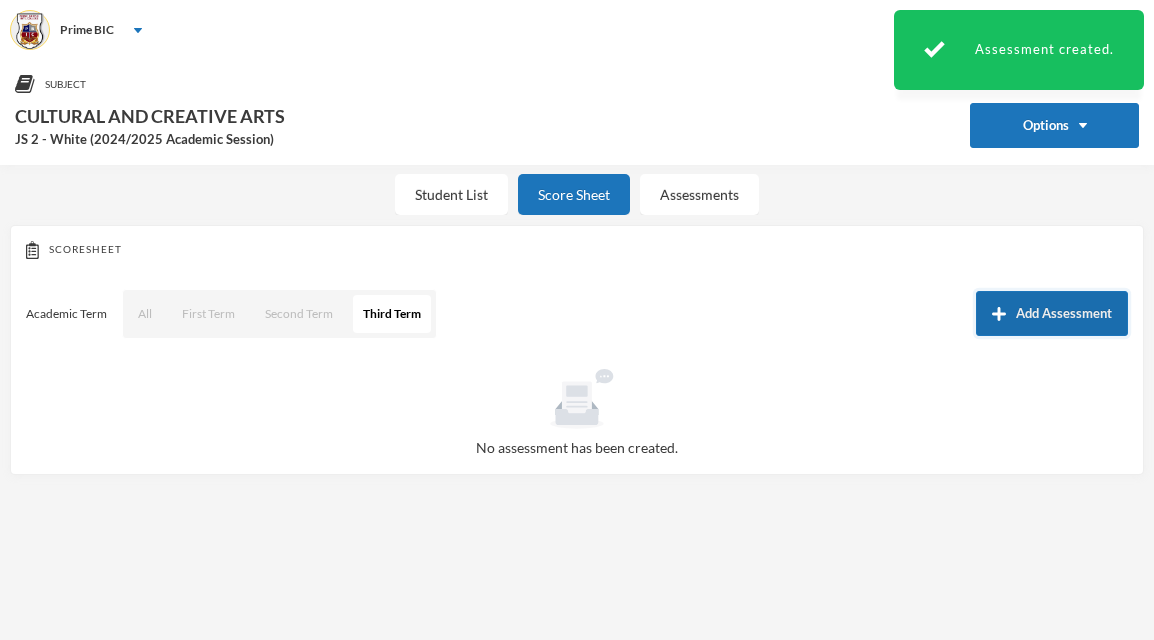 click on "Add Assessment" at bounding box center (1052, 313) 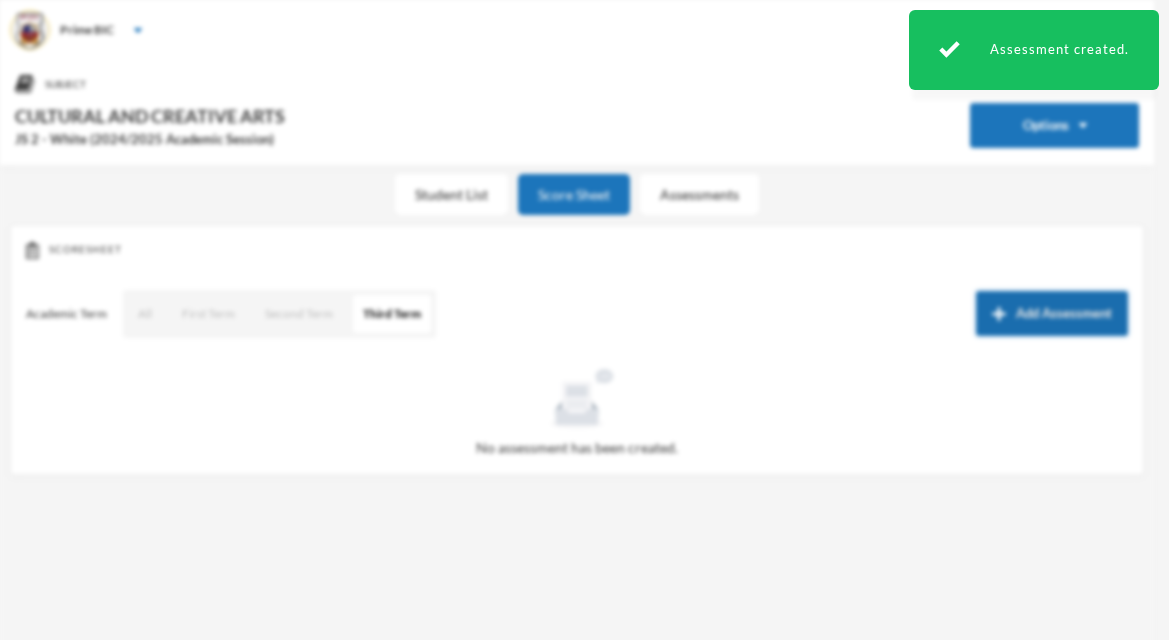 scroll, scrollTop: 0, scrollLeft: 0, axis: both 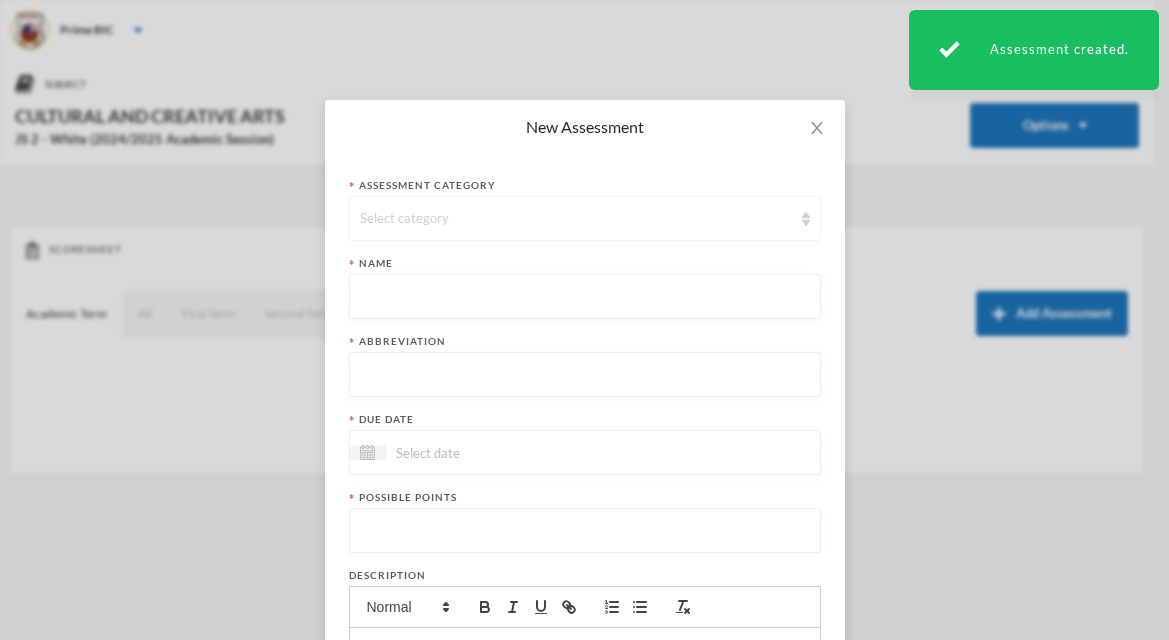 click on "Select category" at bounding box center [585, 218] 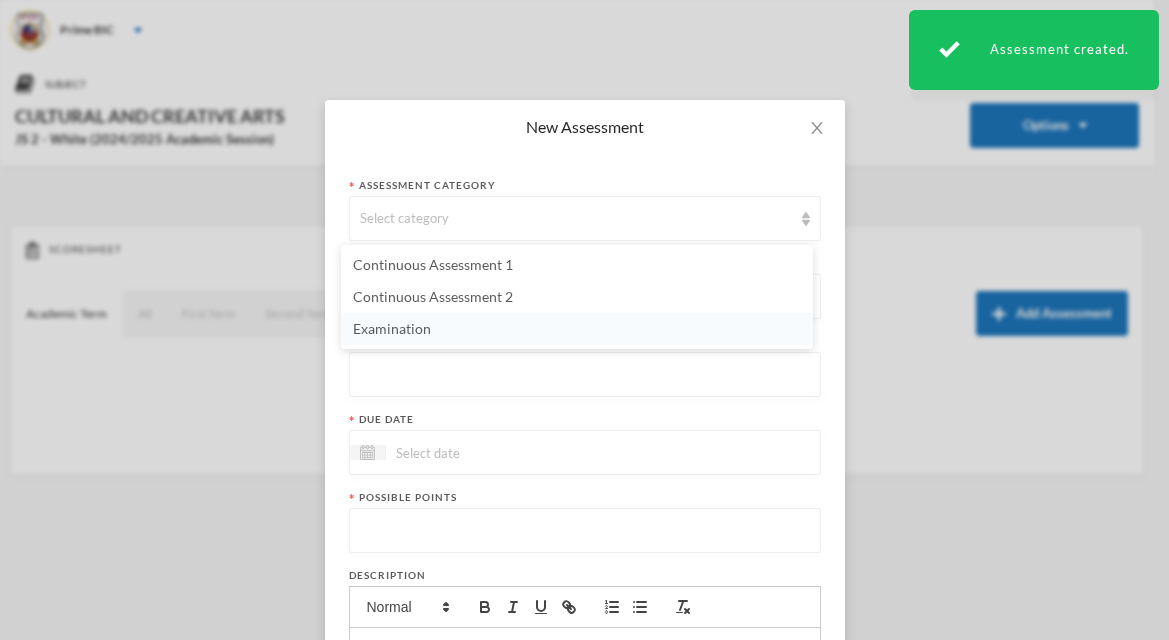 click on "Examination" at bounding box center [577, 329] 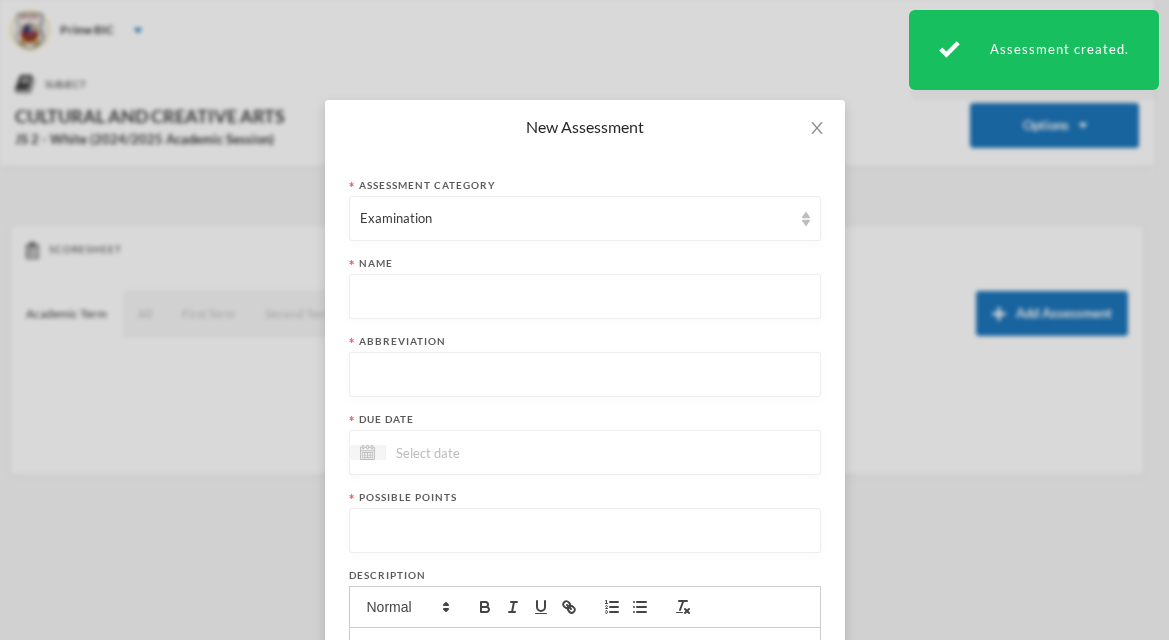 click at bounding box center [585, 297] 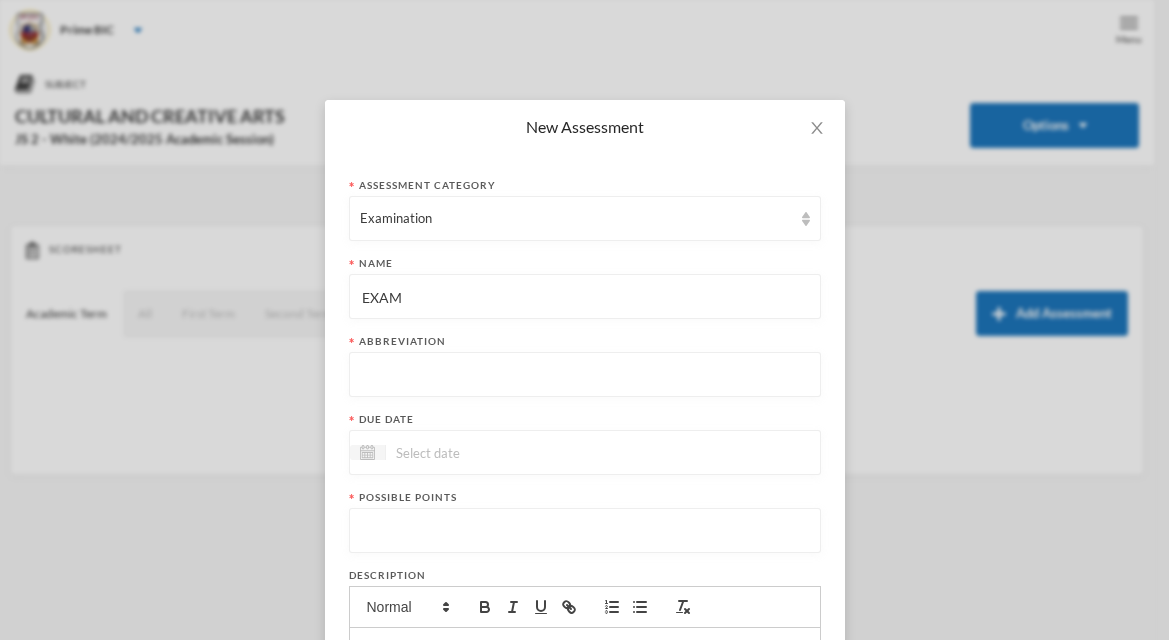 type on "EXAM" 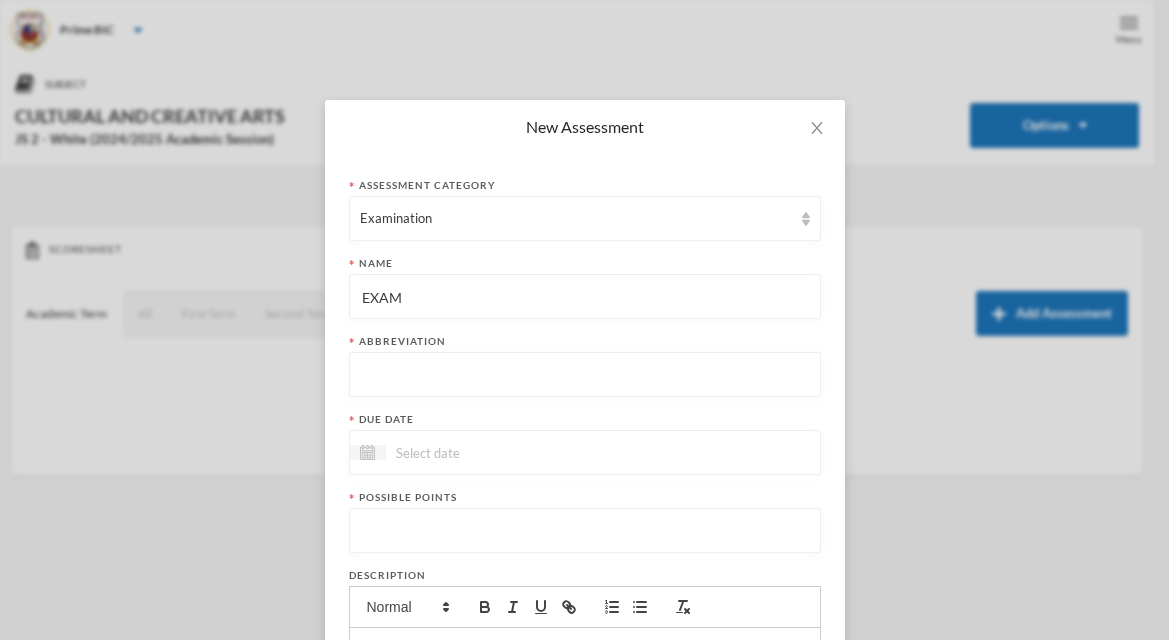 click at bounding box center [585, 375] 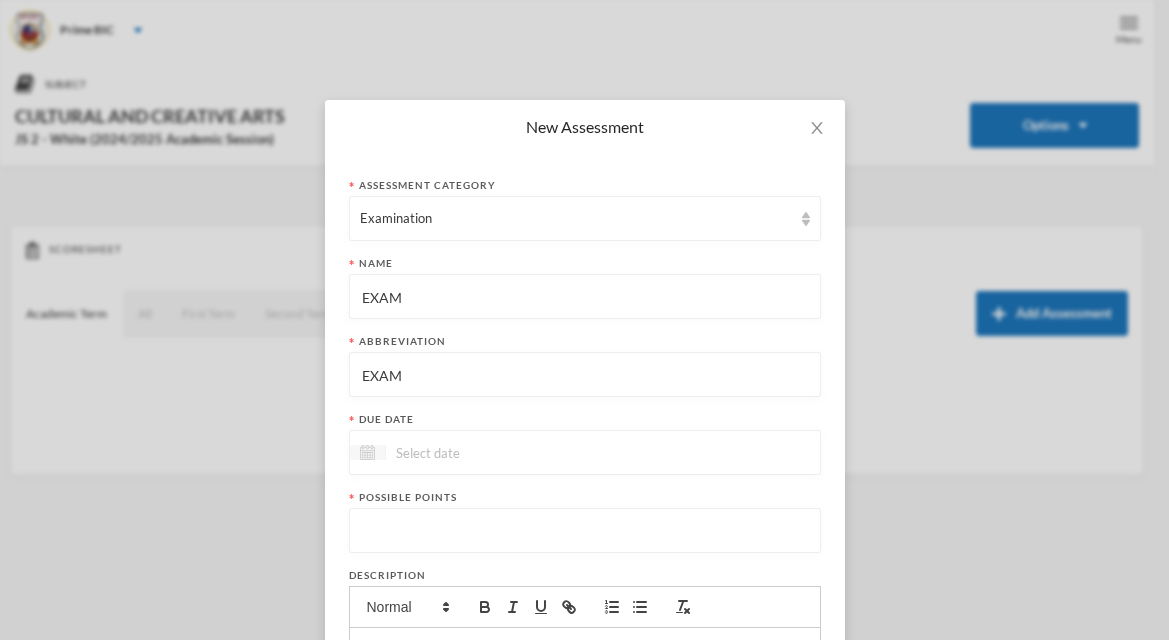 type on "EXAM" 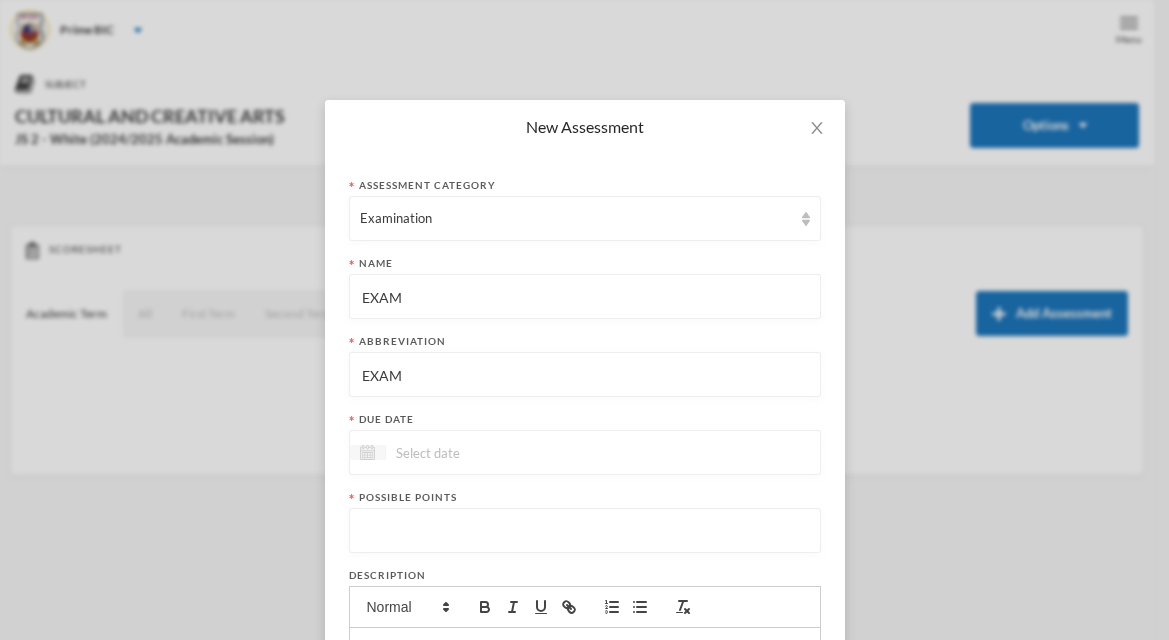 click at bounding box center (368, 452) 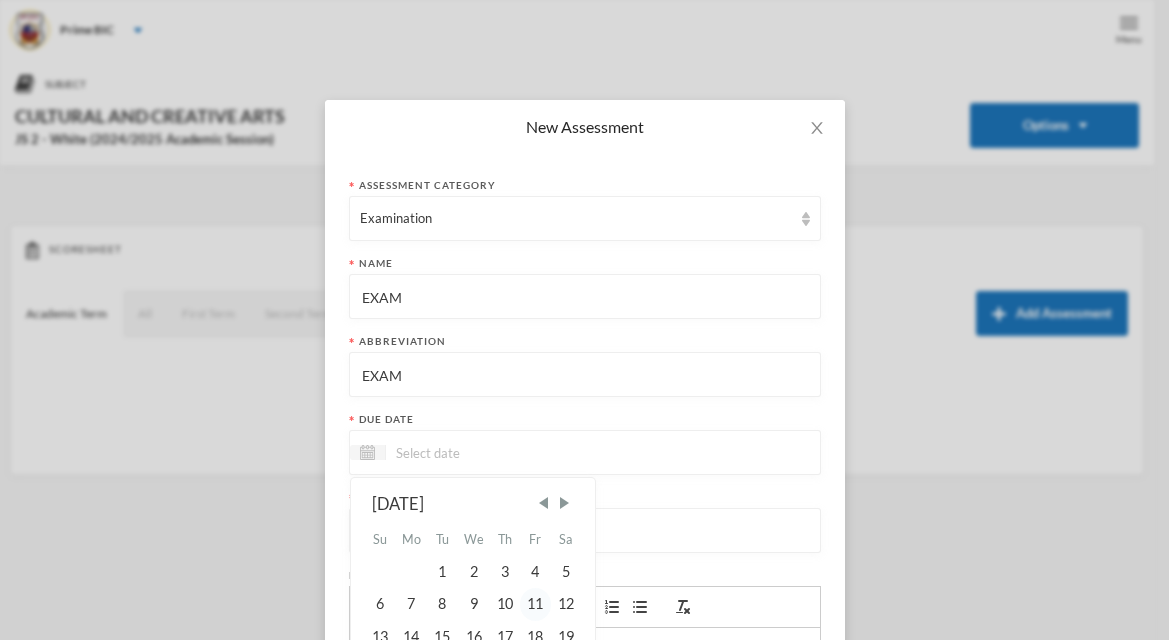 click on "11" at bounding box center [535, 604] 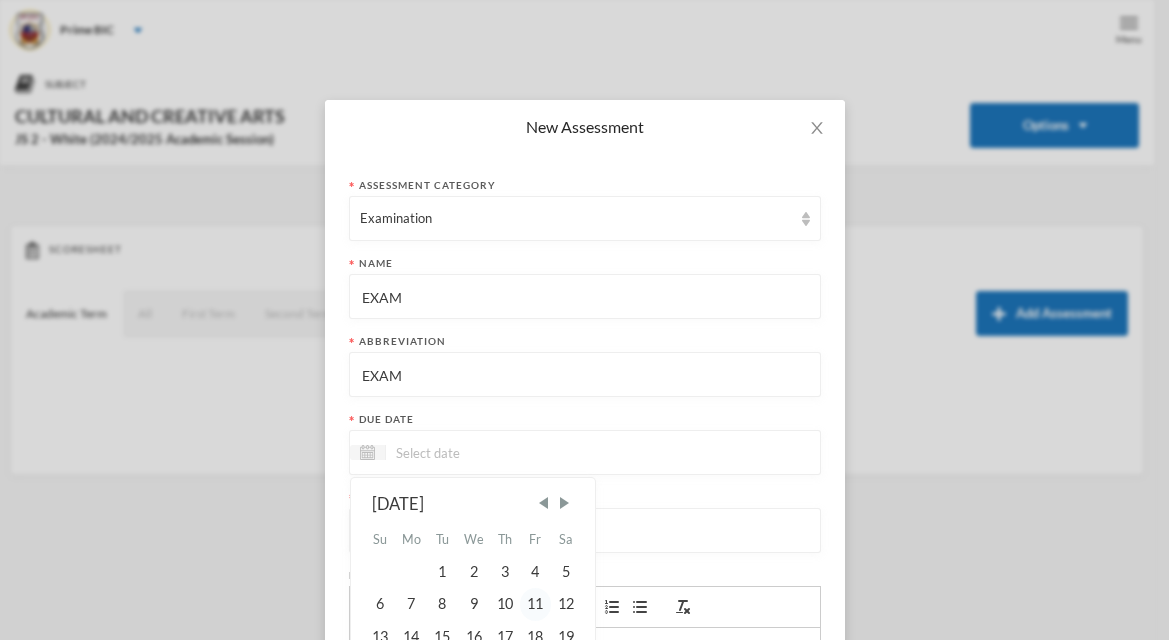 type on "[DATE]" 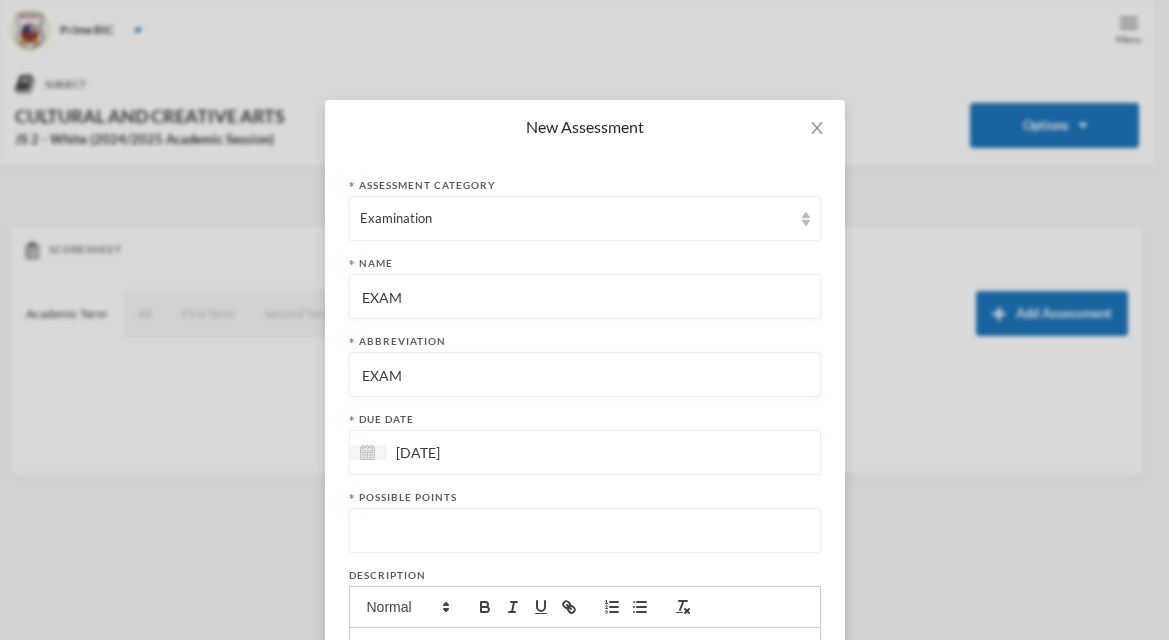 click at bounding box center (585, 531) 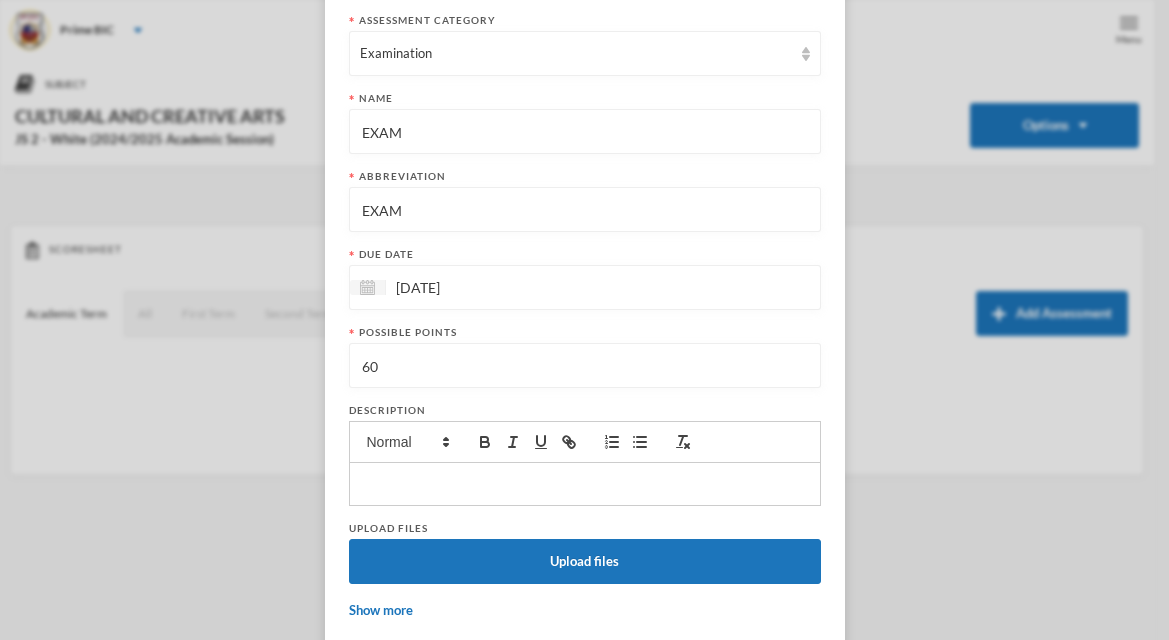 scroll, scrollTop: 269, scrollLeft: 0, axis: vertical 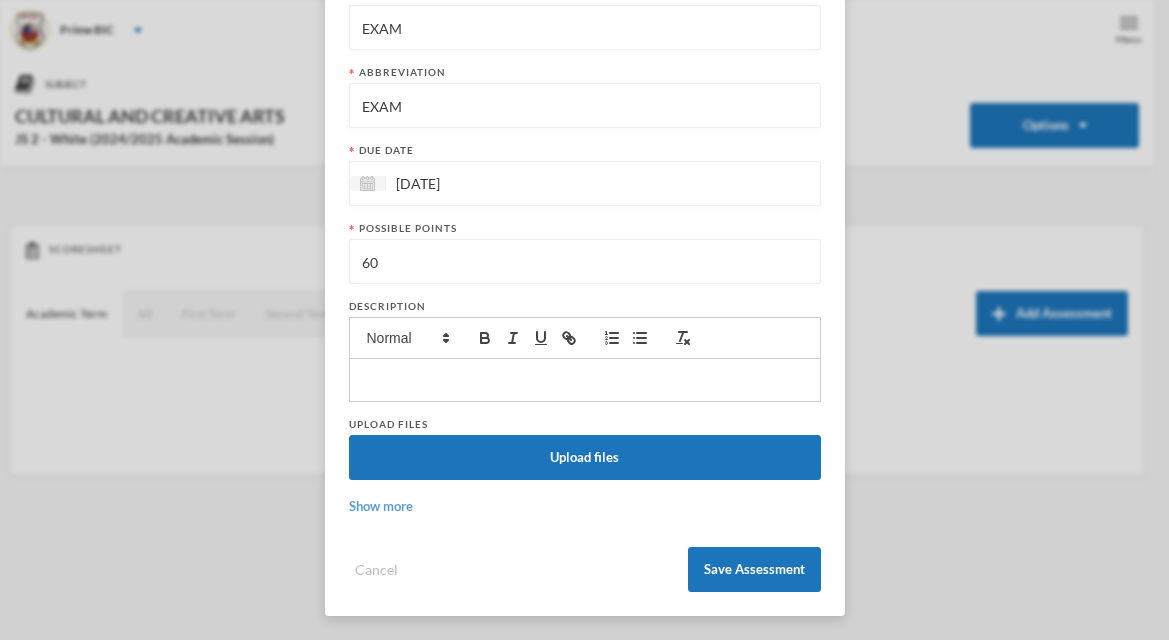 type on "60" 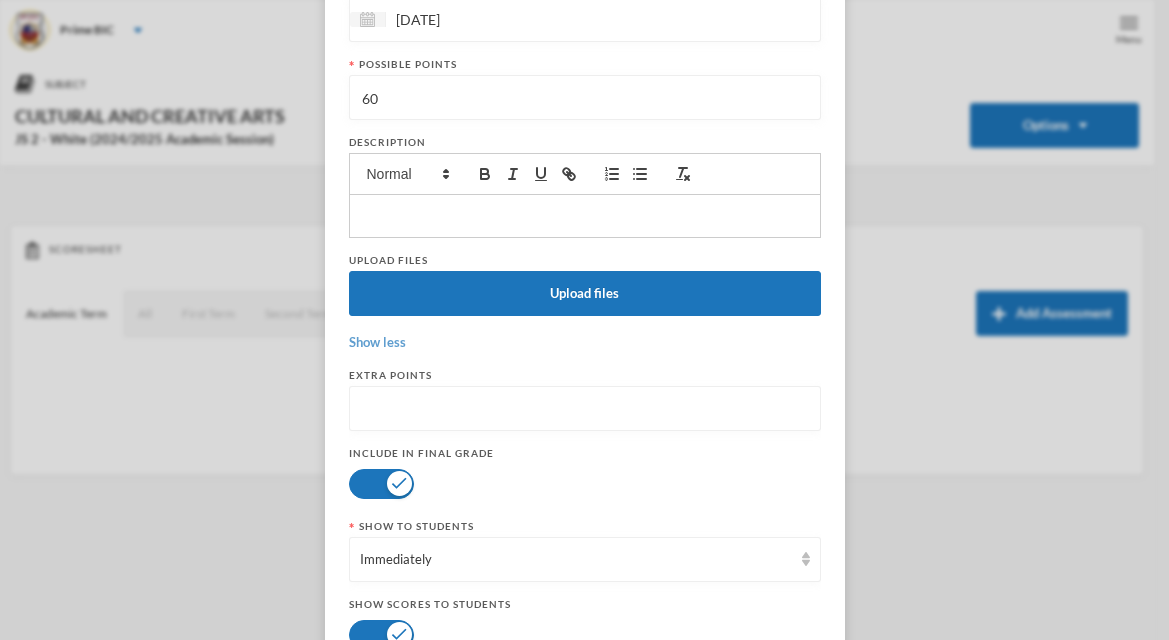 scroll, scrollTop: 634, scrollLeft: 0, axis: vertical 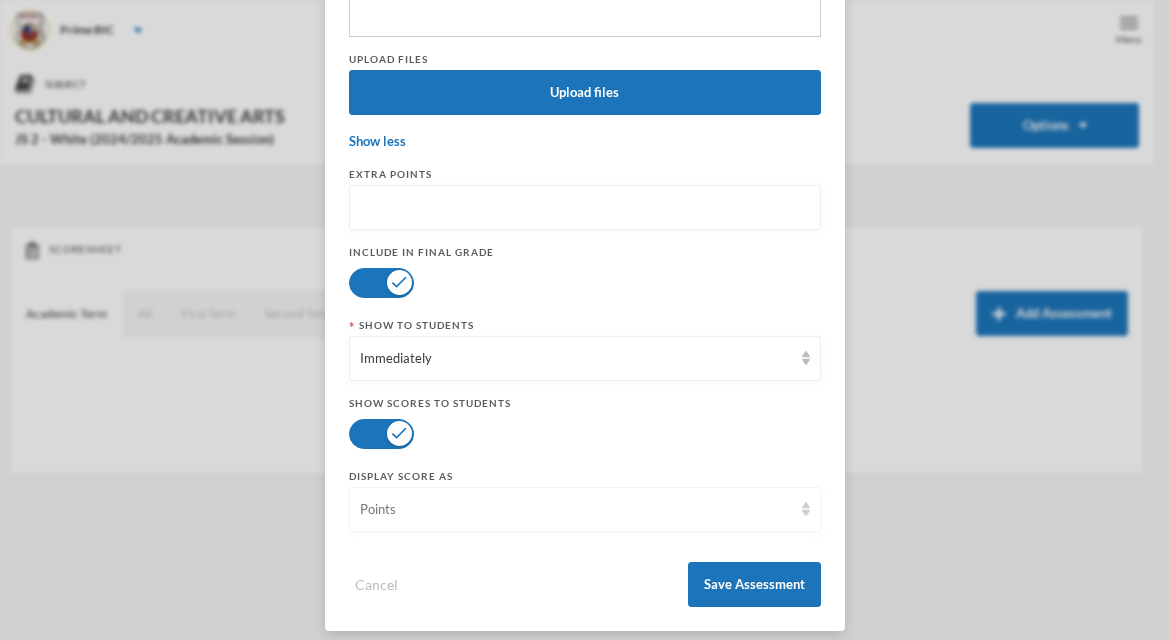 click on "Points" at bounding box center (576, 510) 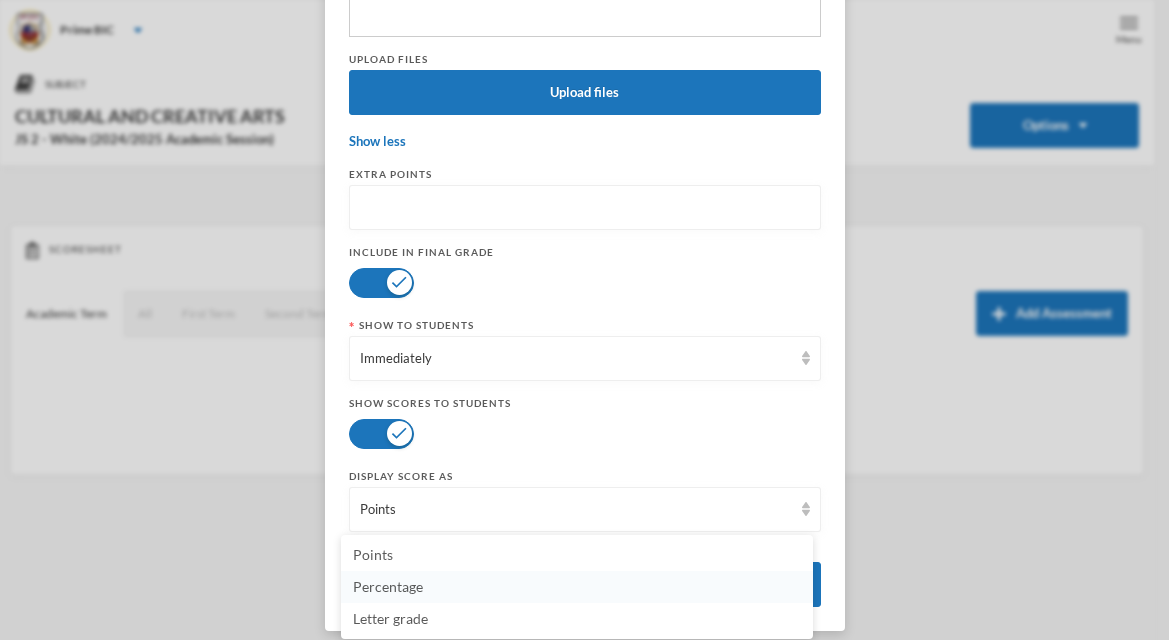 click on "Percentage" at bounding box center (388, 586) 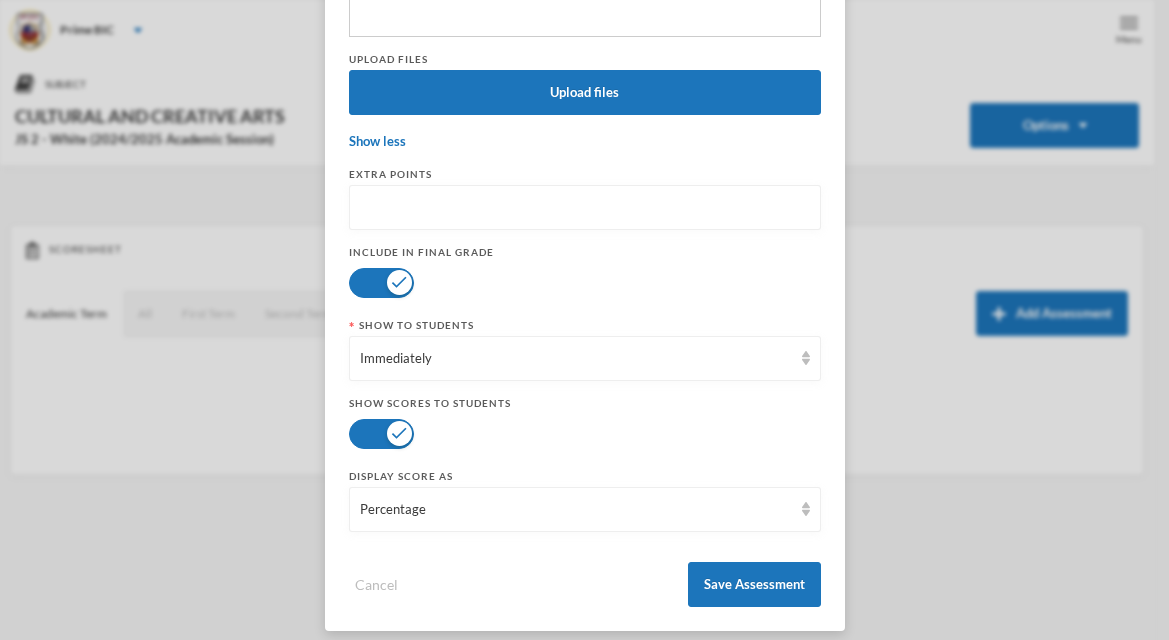 scroll, scrollTop: 649, scrollLeft: 0, axis: vertical 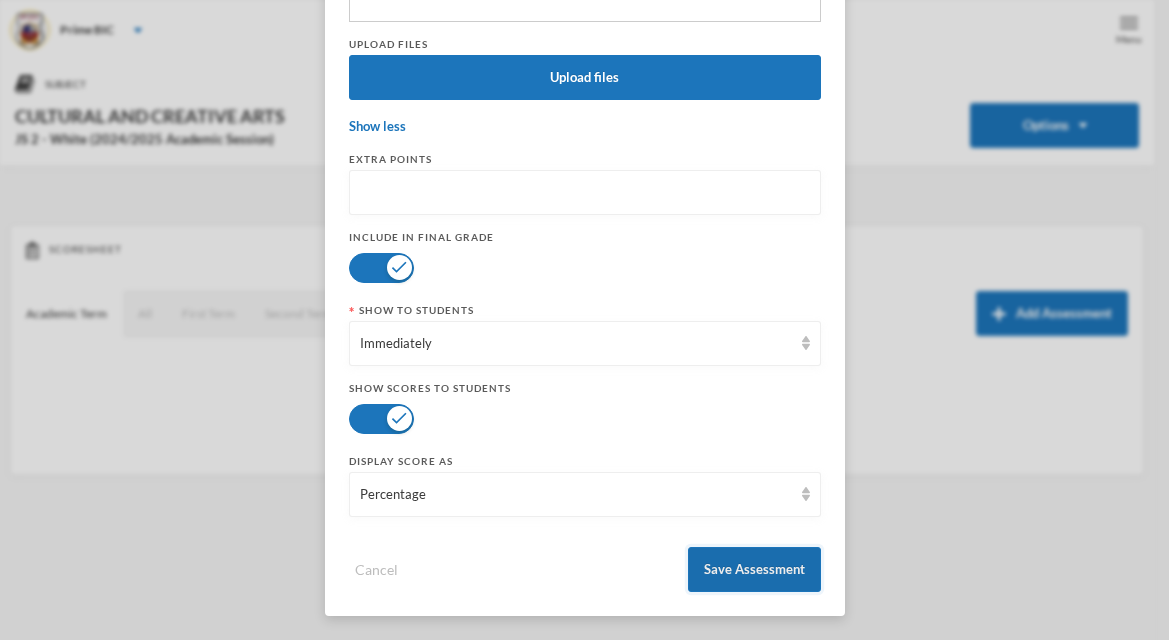 click on "Save Assessment" at bounding box center (754, 569) 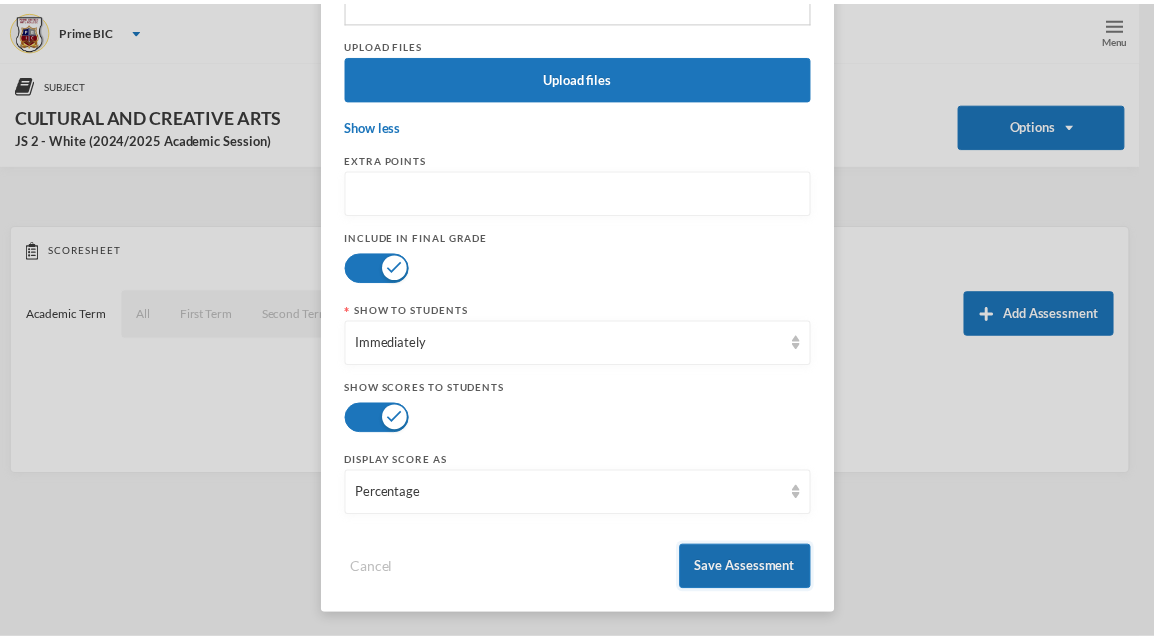 scroll, scrollTop: 549, scrollLeft: 0, axis: vertical 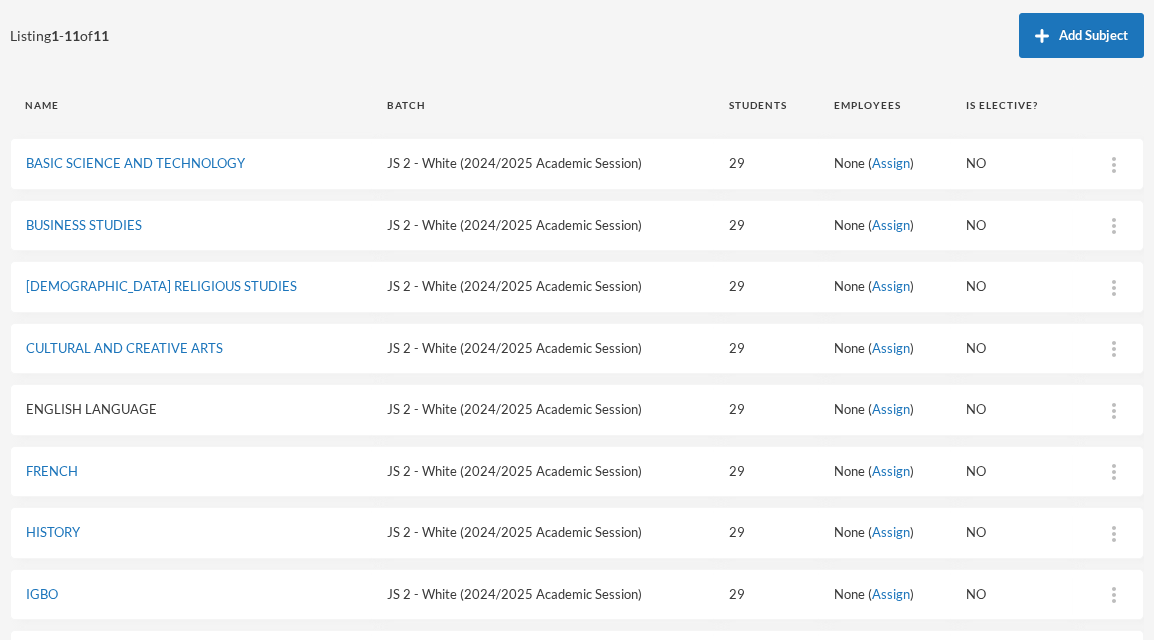 click on "ENGLISH LANGUAGE" at bounding box center (91, 409) 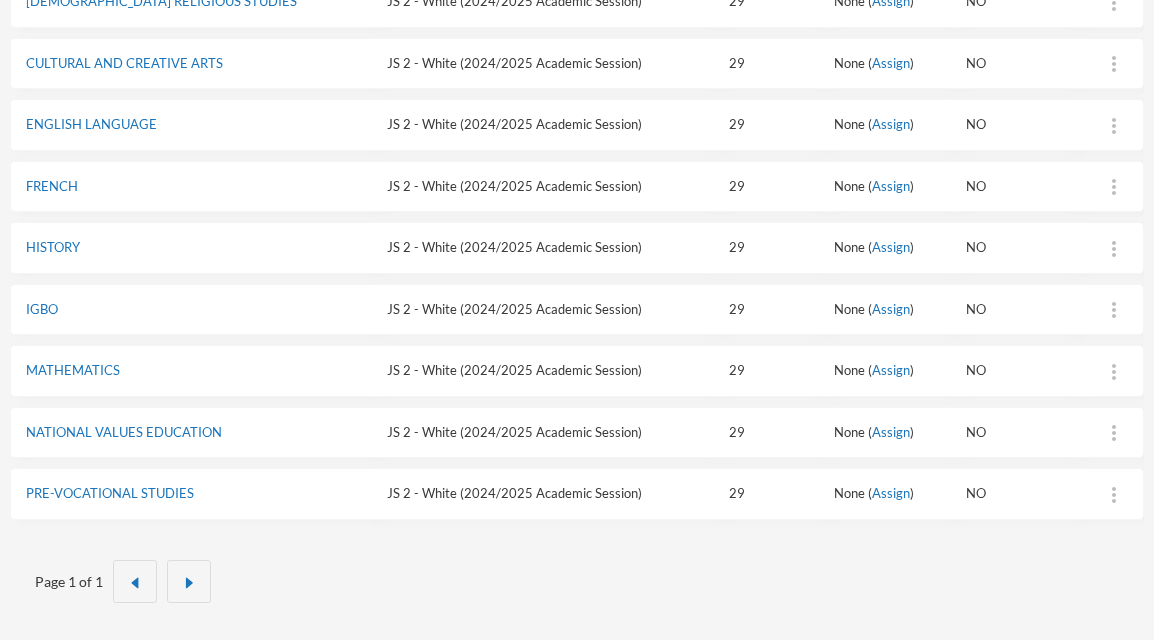 scroll, scrollTop: 470, scrollLeft: 0, axis: vertical 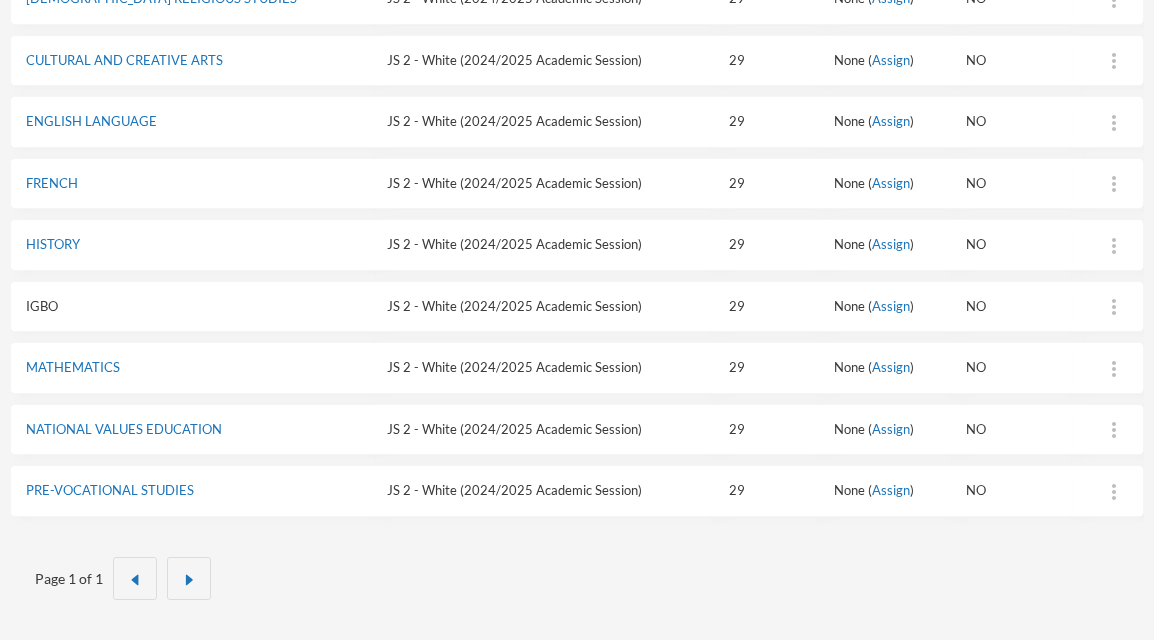 click on "IGBO" at bounding box center [42, 306] 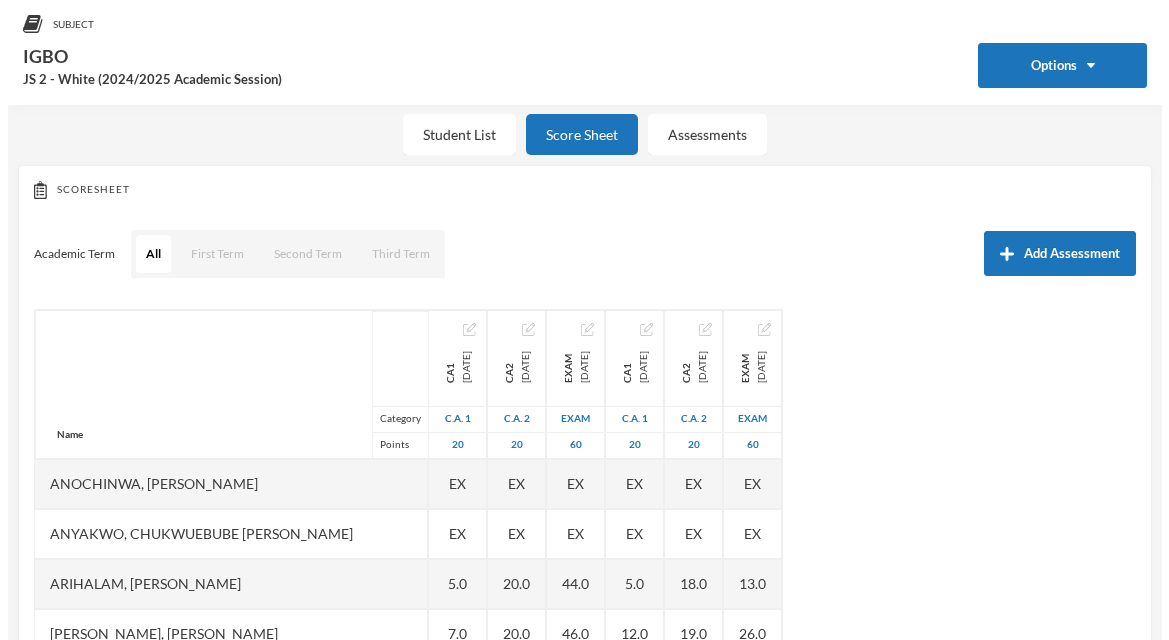 scroll, scrollTop: 265, scrollLeft: 0, axis: vertical 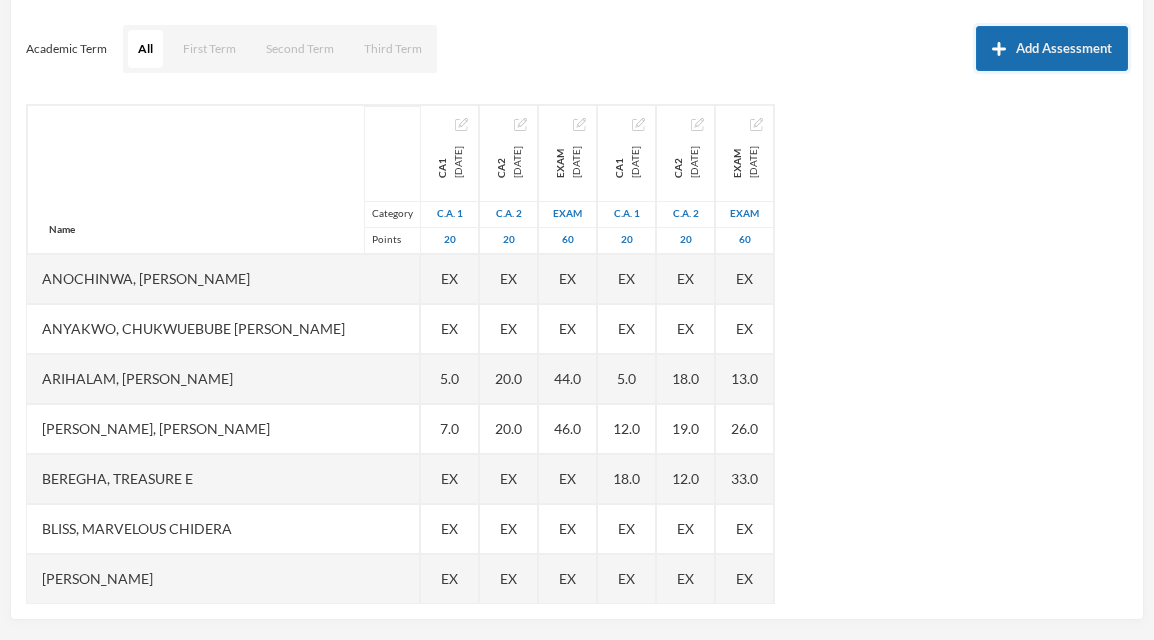click on "Add Assessment" at bounding box center (1052, 48) 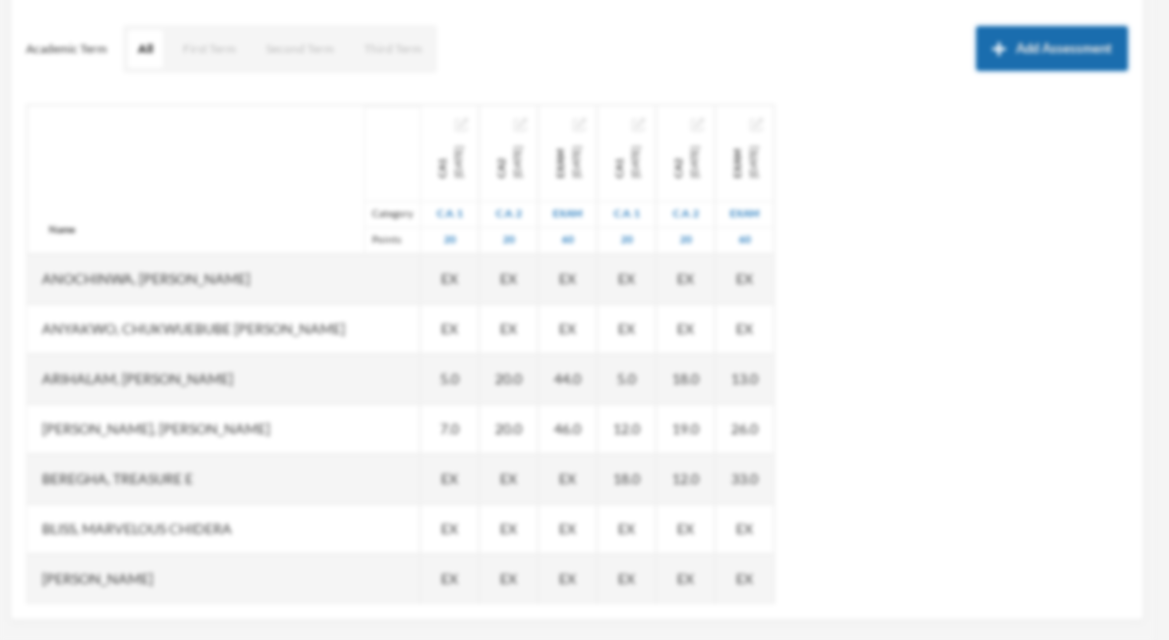scroll, scrollTop: 0, scrollLeft: 0, axis: both 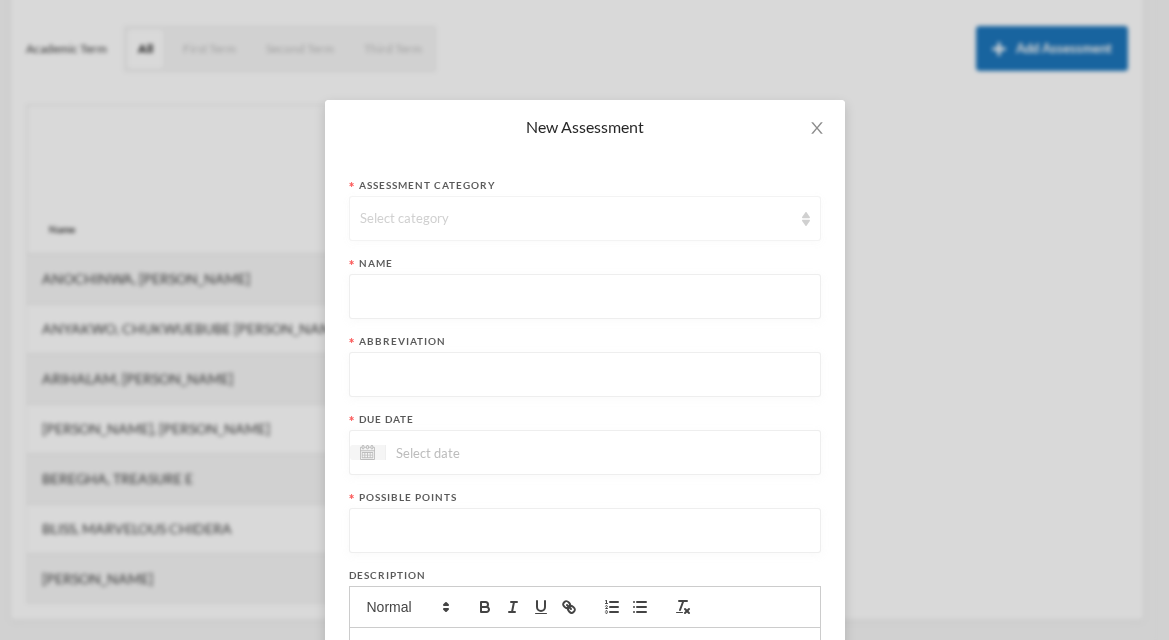 click on "Select category" at bounding box center [576, 219] 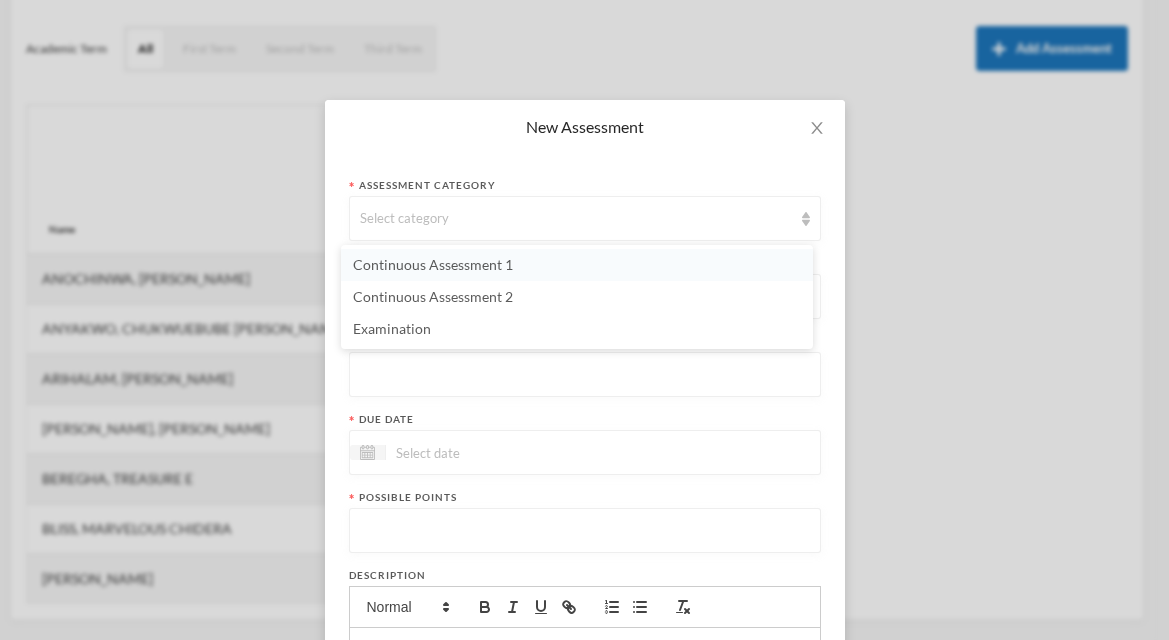 click on "Continuous Assessment 1" at bounding box center [577, 265] 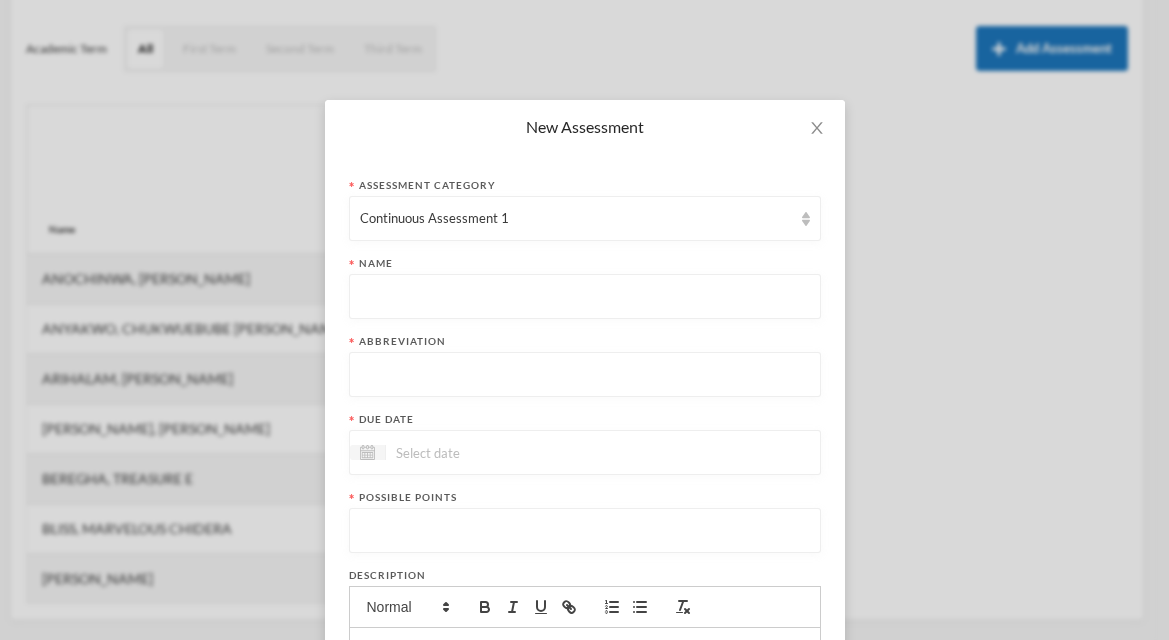 click at bounding box center (585, 297) 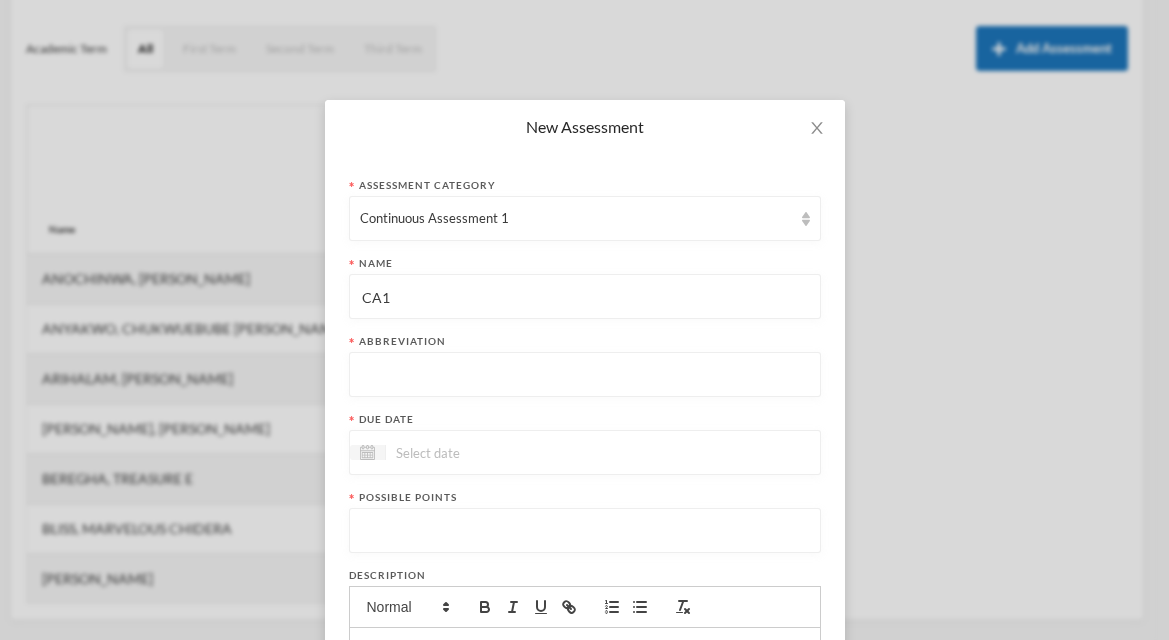 type on "CA1" 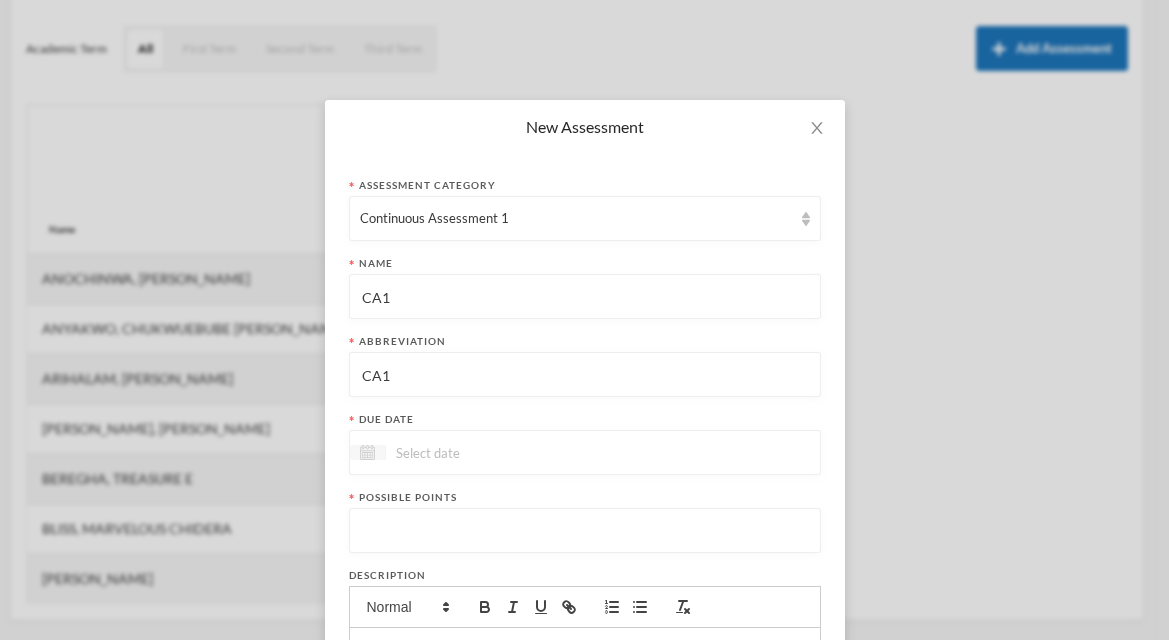 type on "CA1" 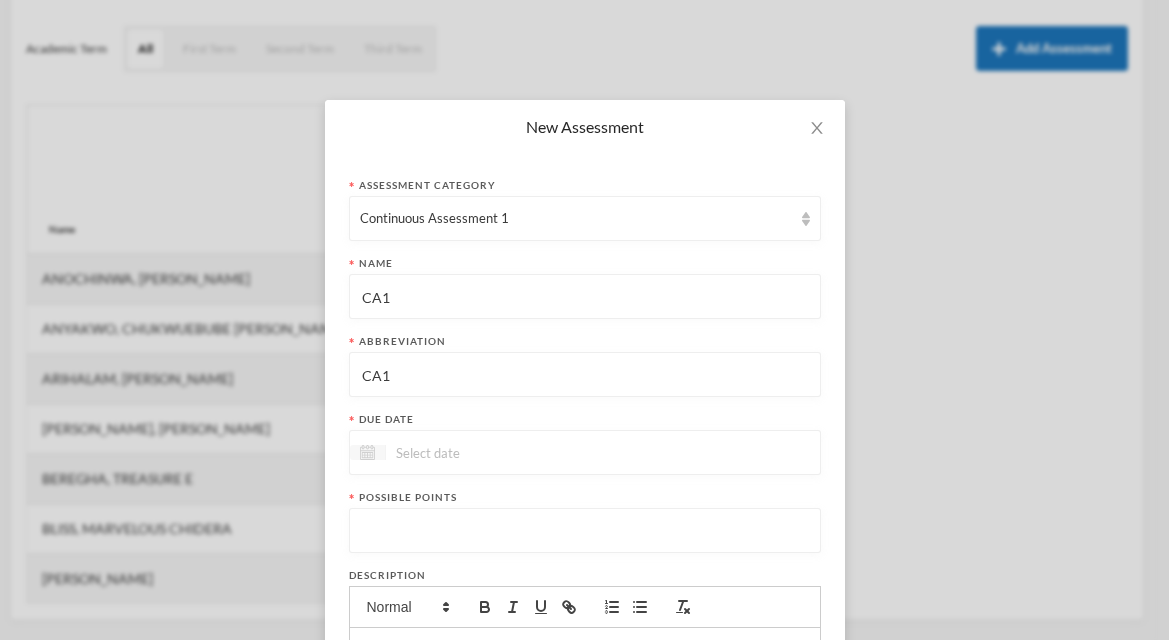 click at bounding box center [367, 452] 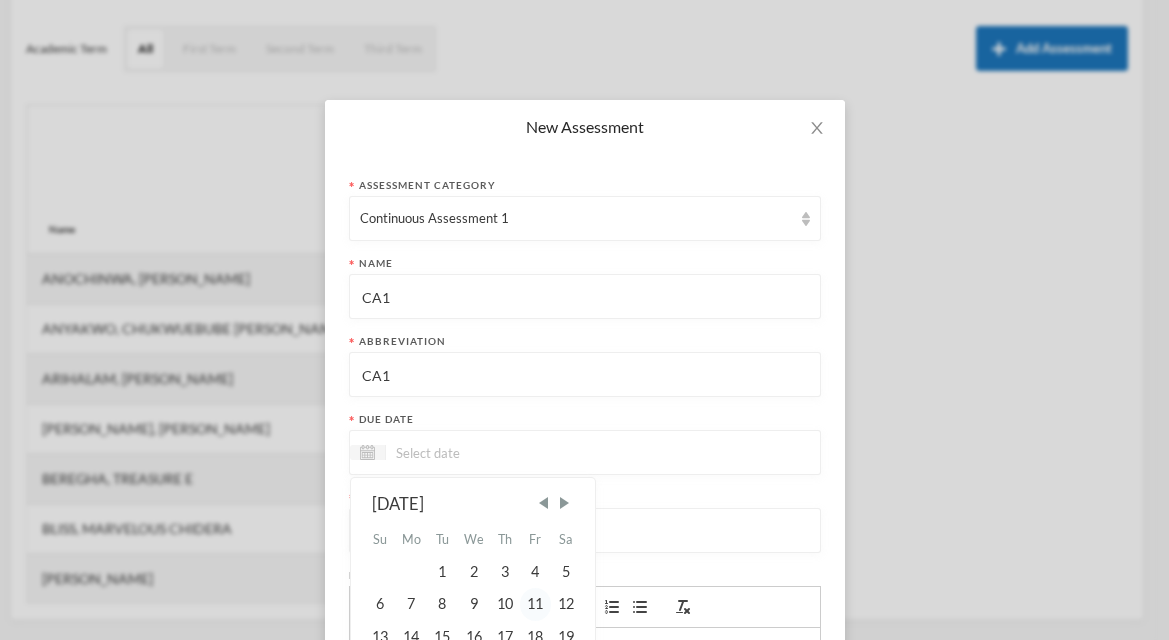 click on "11" at bounding box center (535, 604) 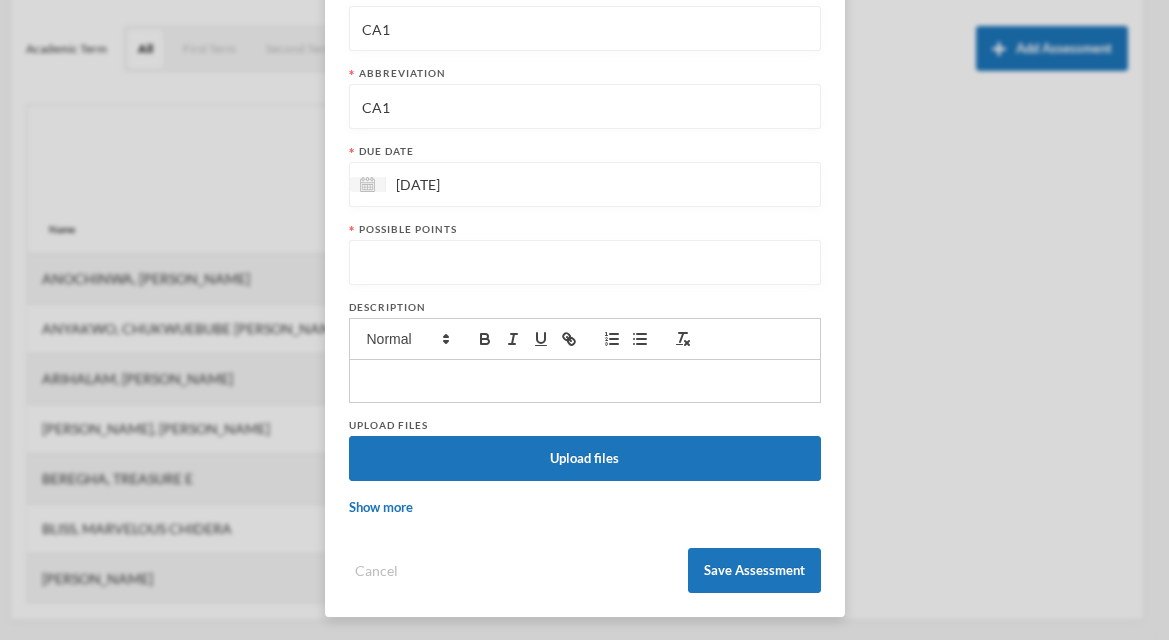 scroll, scrollTop: 269, scrollLeft: 0, axis: vertical 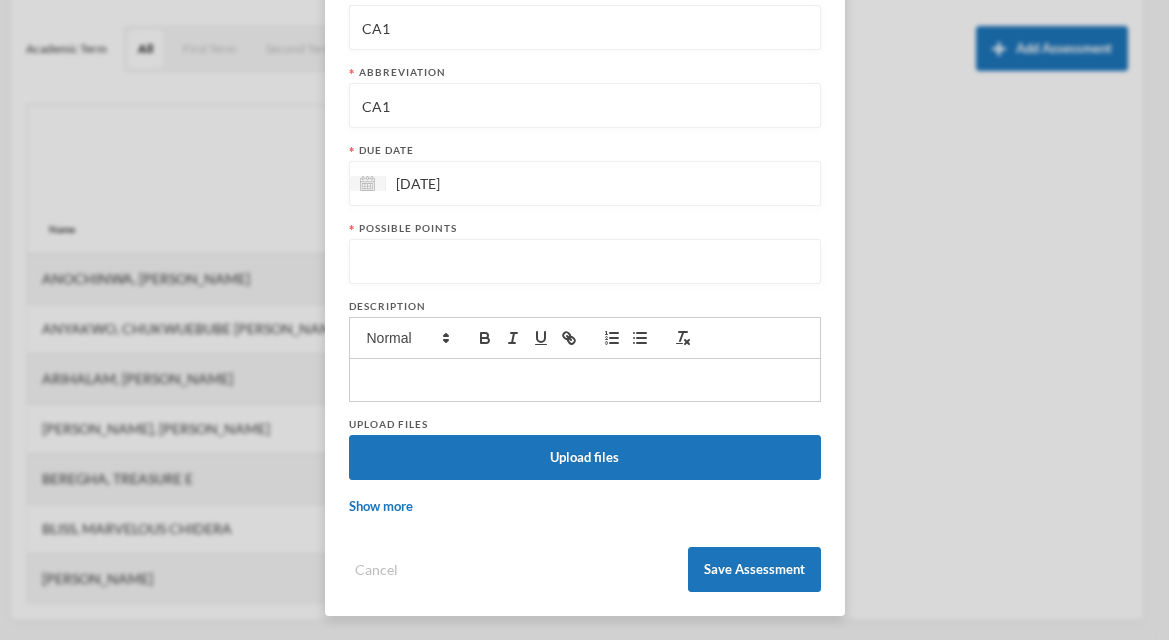 click at bounding box center [585, 262] 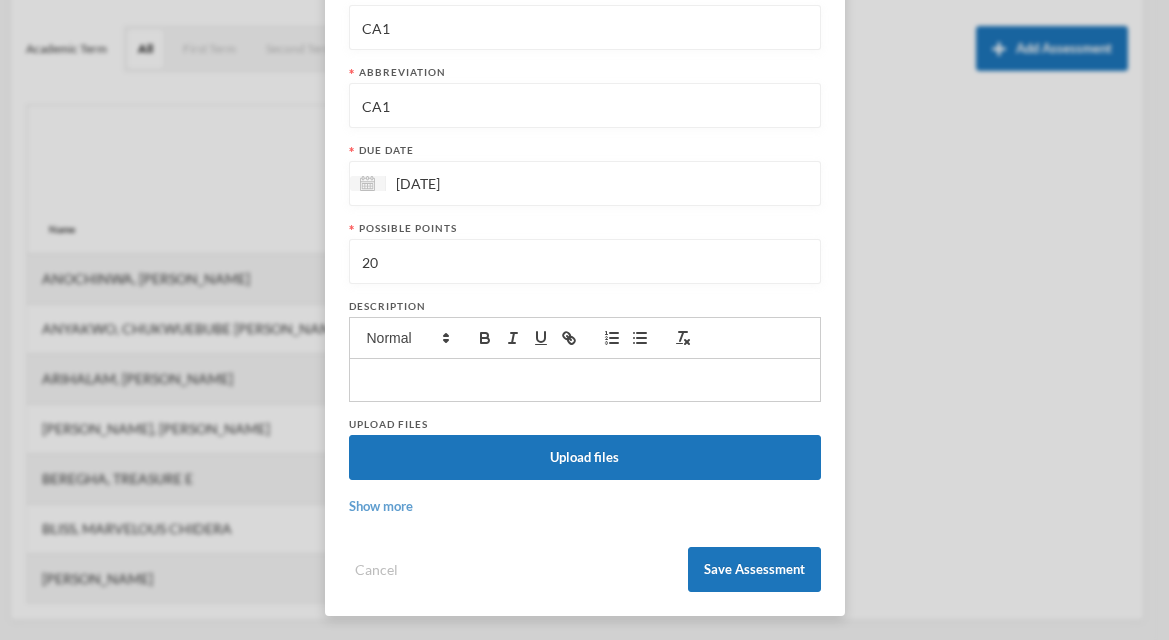 type on "20" 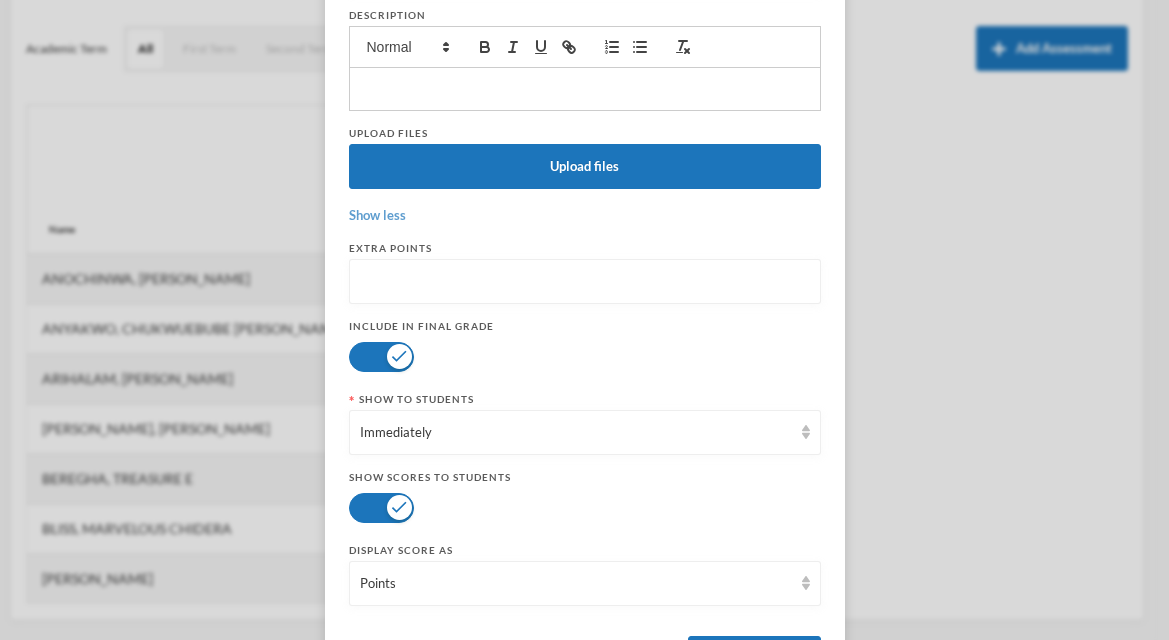 scroll, scrollTop: 649, scrollLeft: 0, axis: vertical 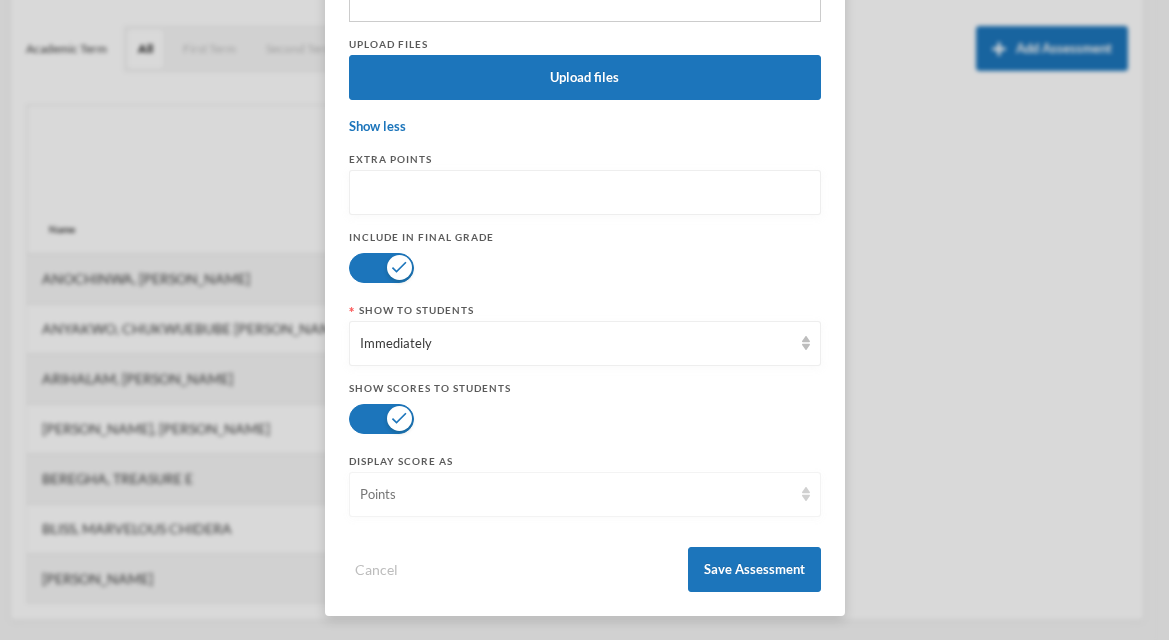 click on "Points" at bounding box center [576, 495] 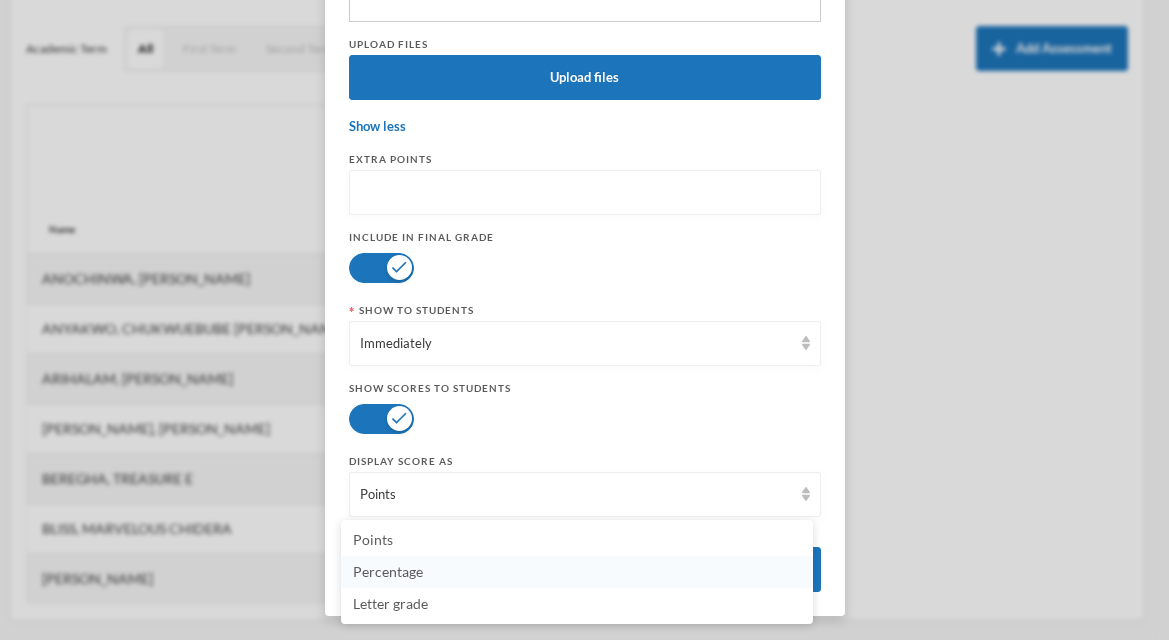click on "Percentage" at bounding box center [388, 571] 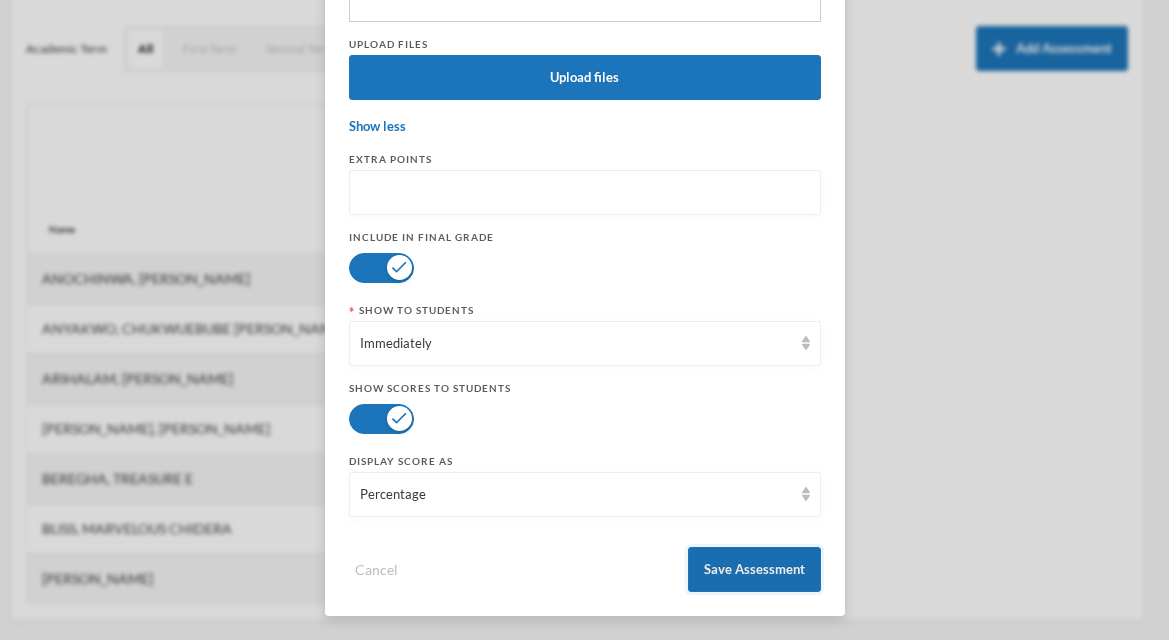 click on "Save Assessment" at bounding box center [754, 569] 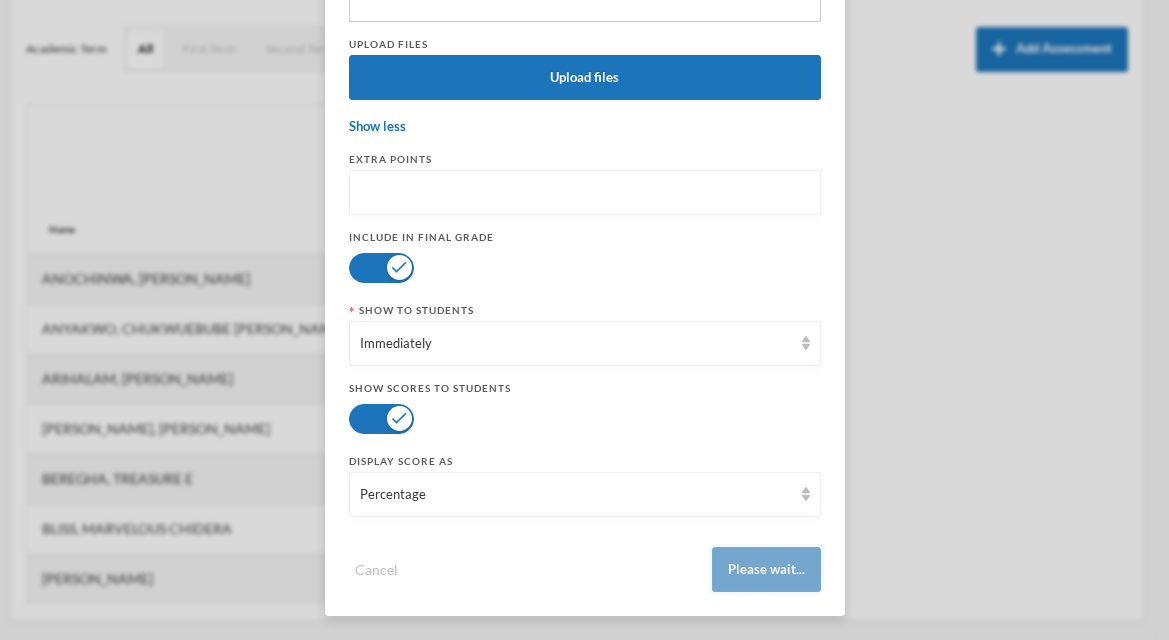 scroll, scrollTop: 0, scrollLeft: 0, axis: both 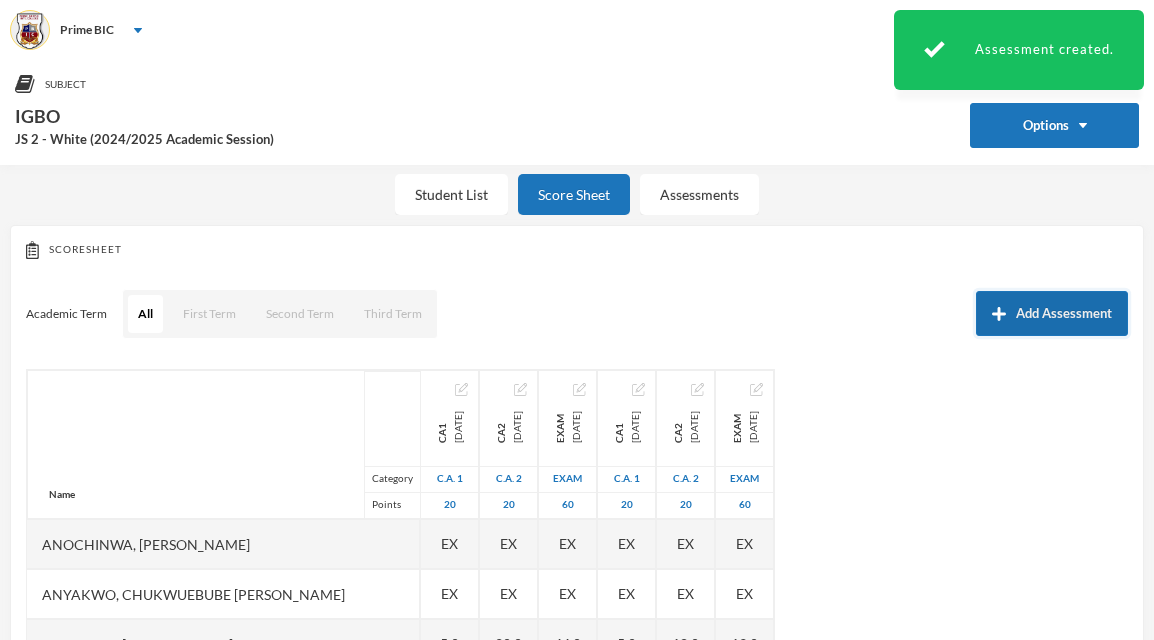 click on "Add Assessment" at bounding box center [1052, 313] 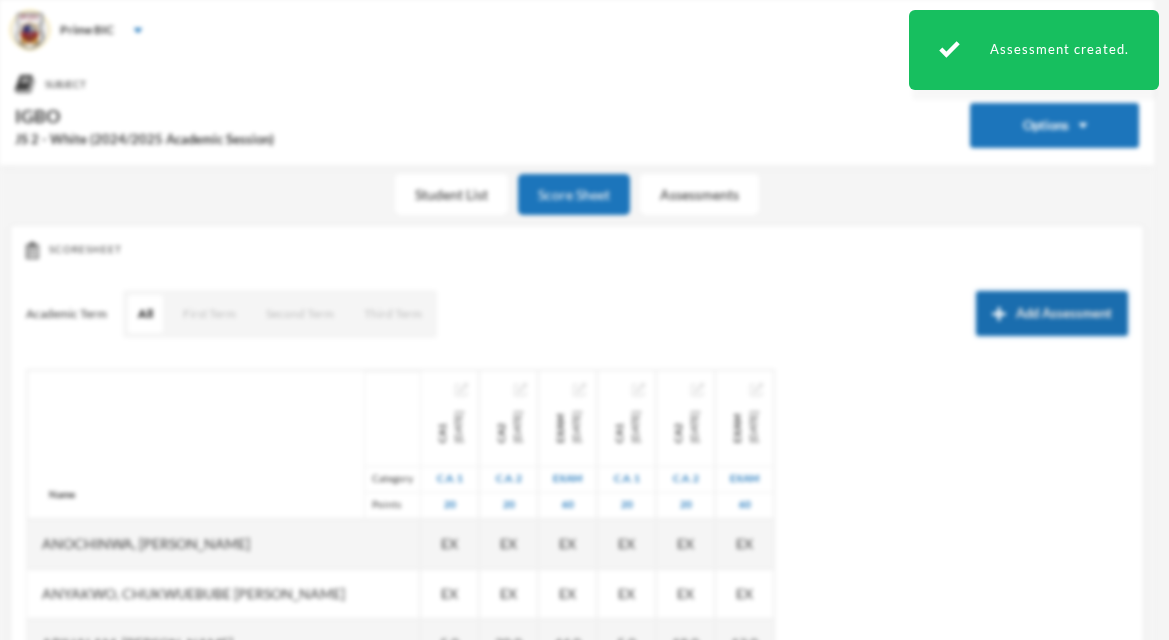 scroll, scrollTop: 0, scrollLeft: 0, axis: both 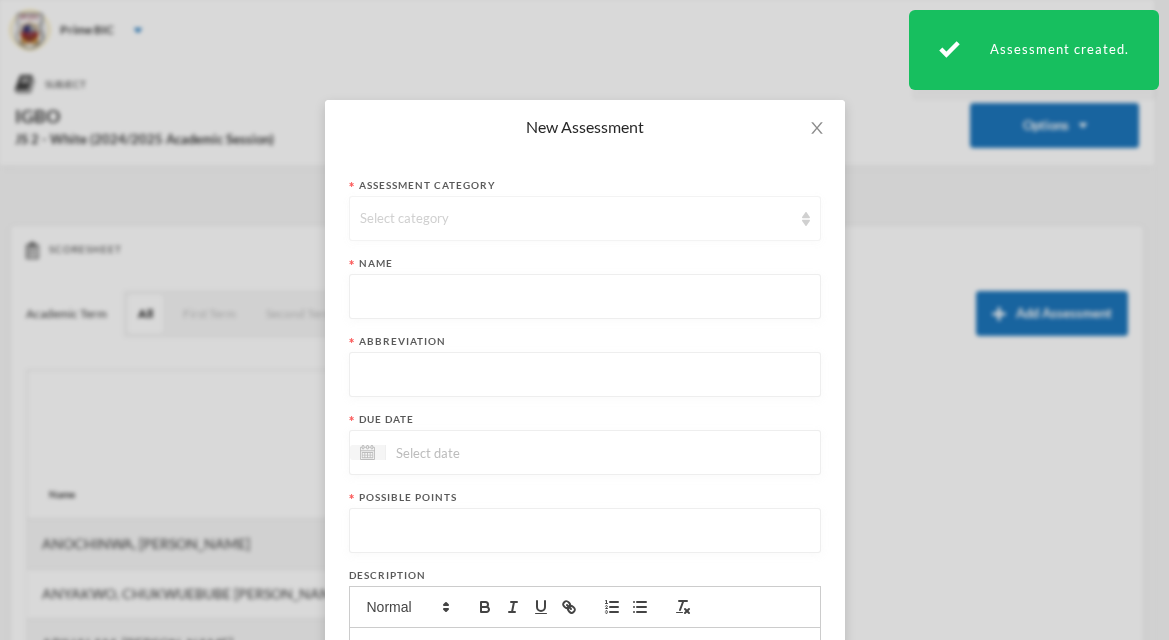 click on "Select category" at bounding box center (576, 219) 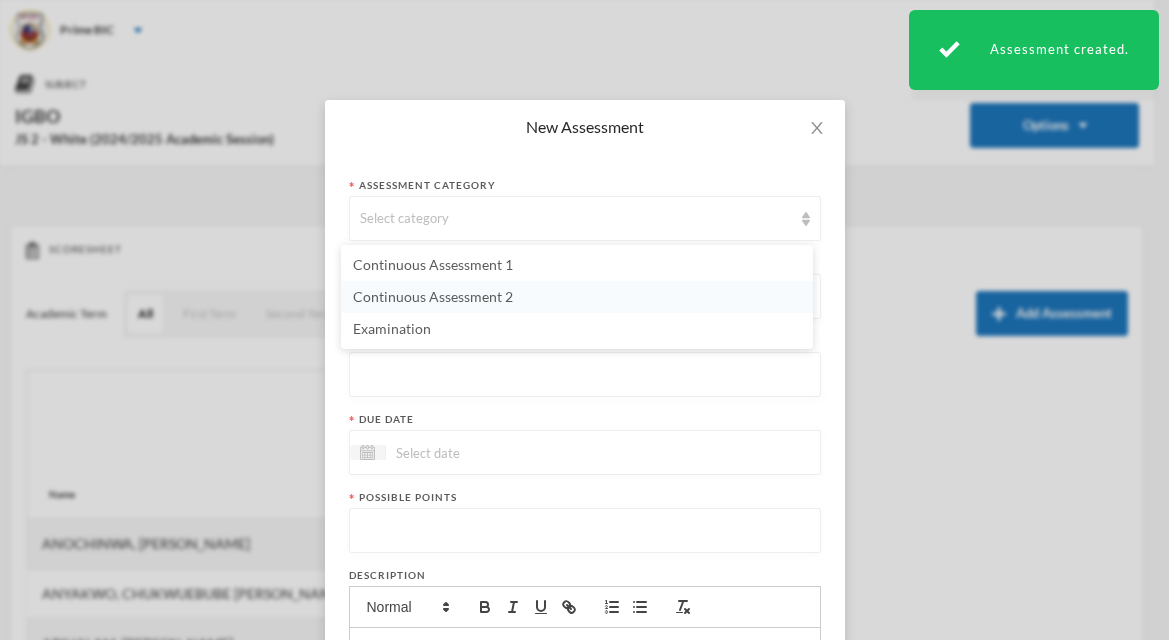click on "Continuous Assessment 2" at bounding box center (577, 297) 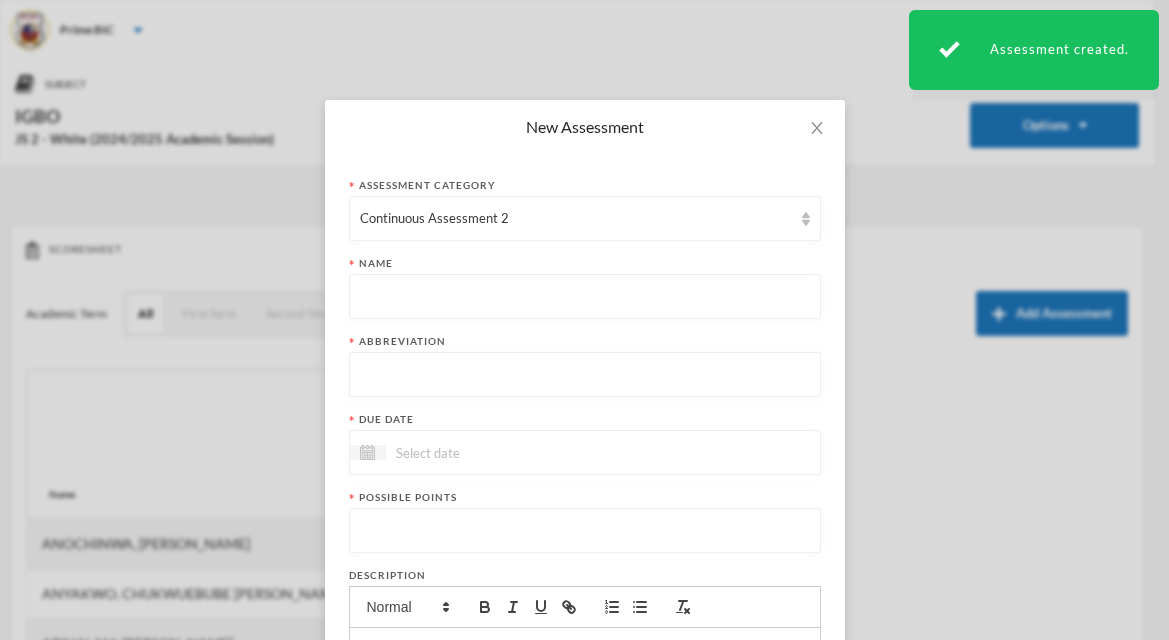 click at bounding box center [585, 297] 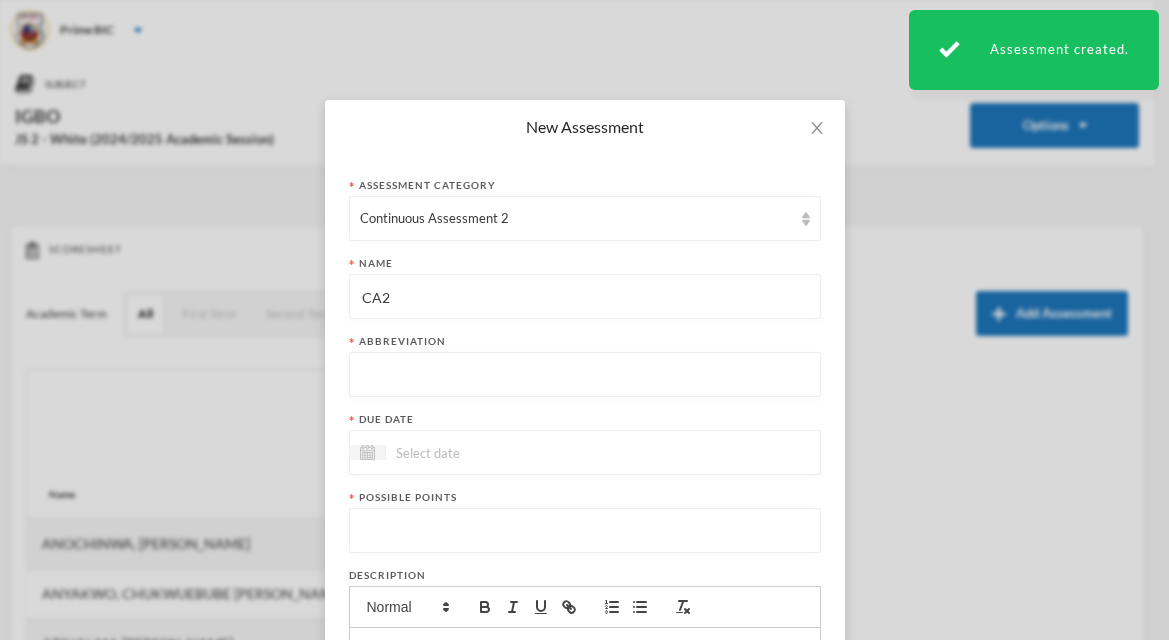 type on "CA2" 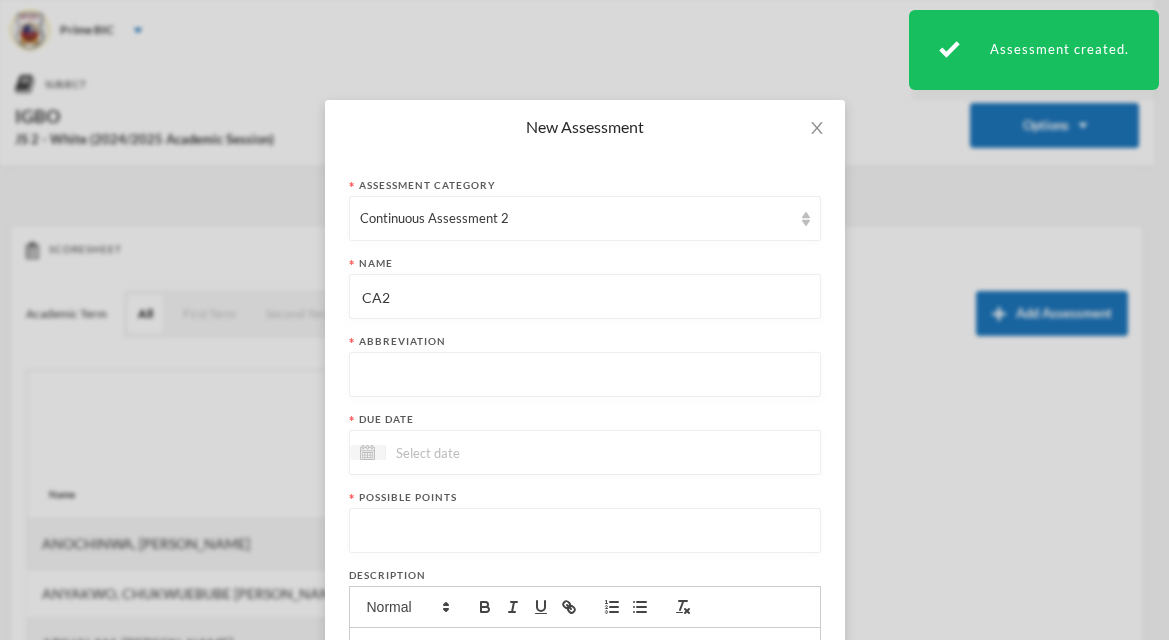 click at bounding box center (585, 375) 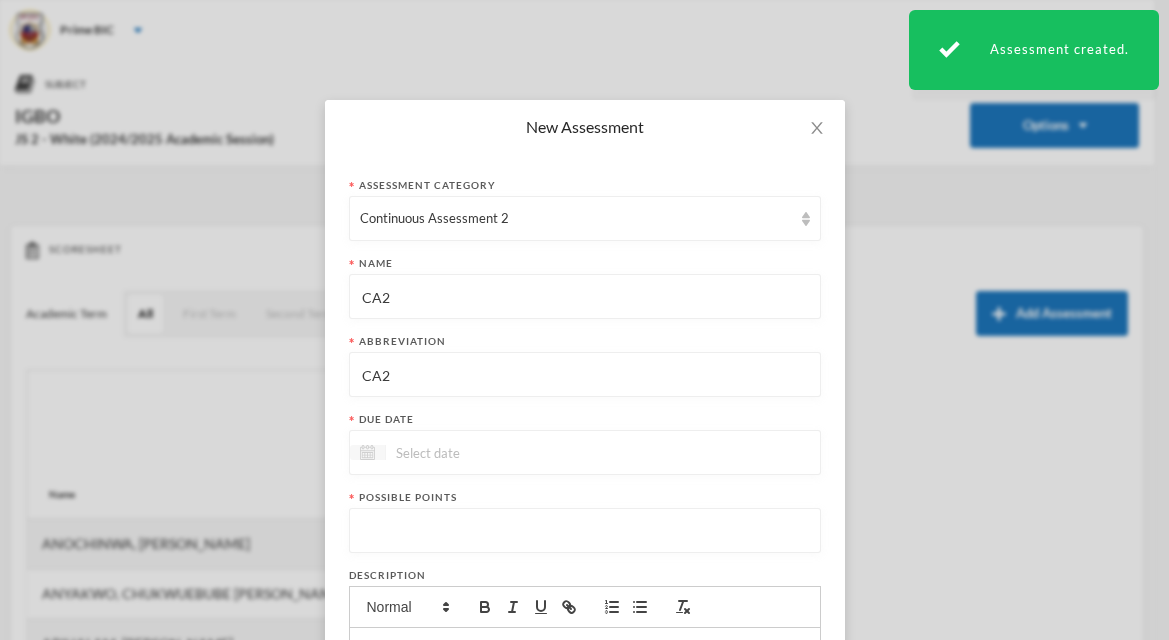 type on "CA2" 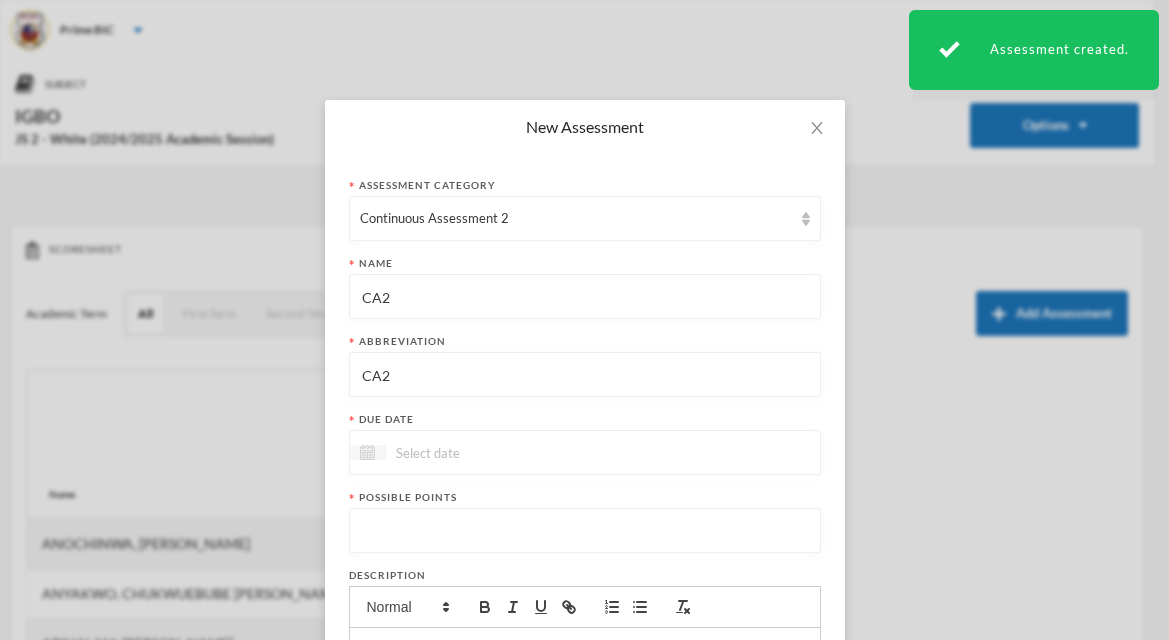 click at bounding box center (367, 452) 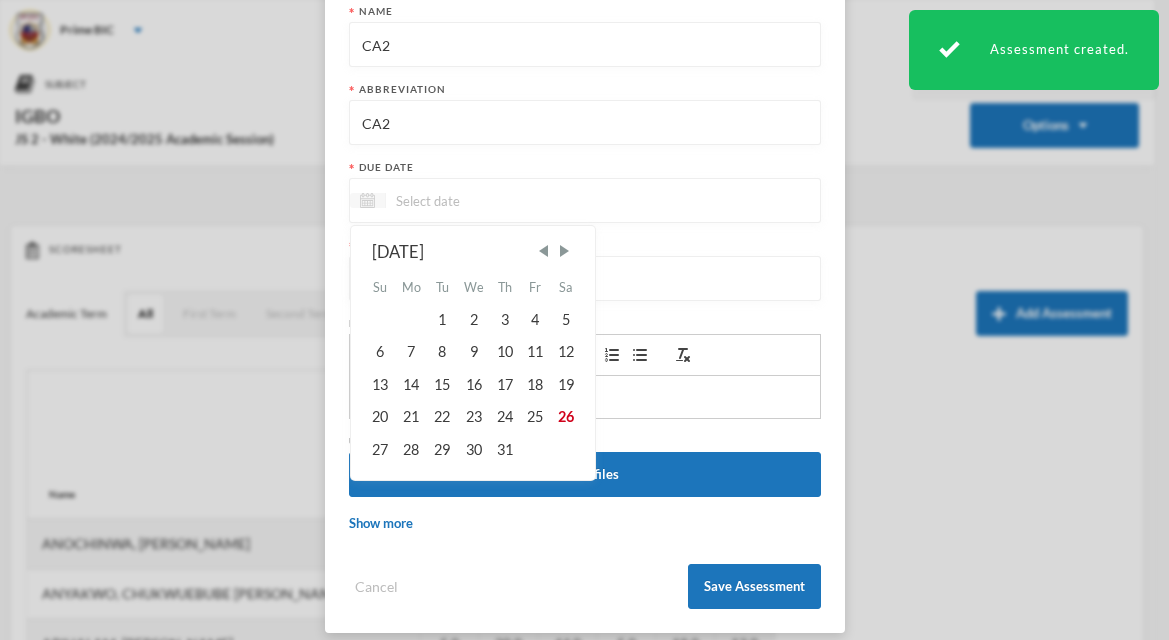 scroll, scrollTop: 259, scrollLeft: 0, axis: vertical 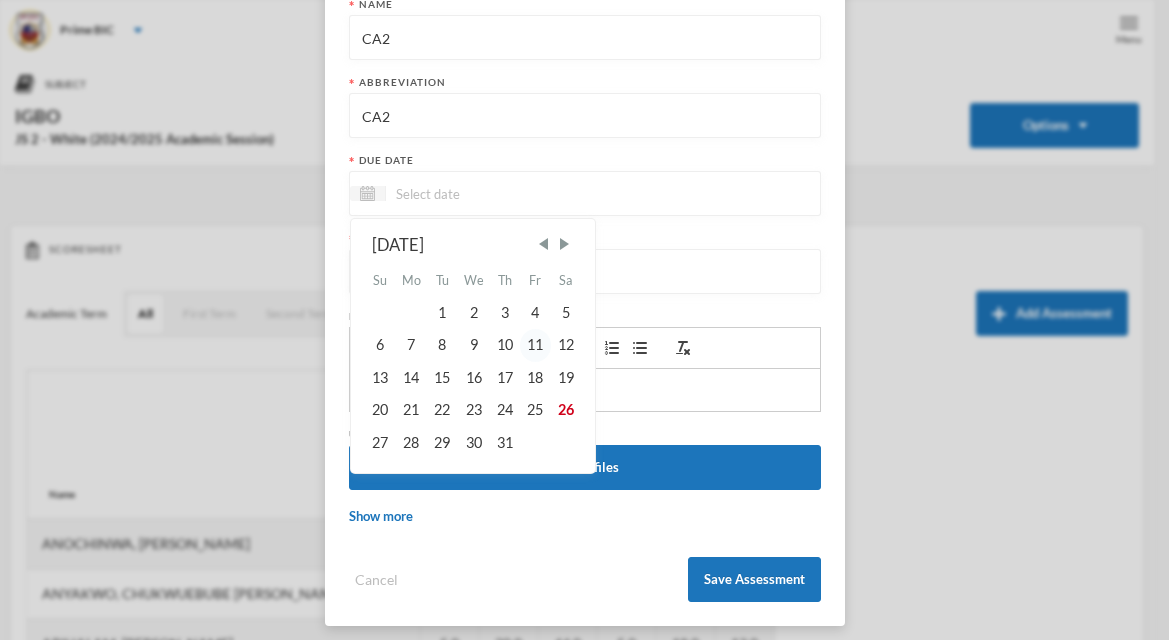 click on "11" at bounding box center (535, 345) 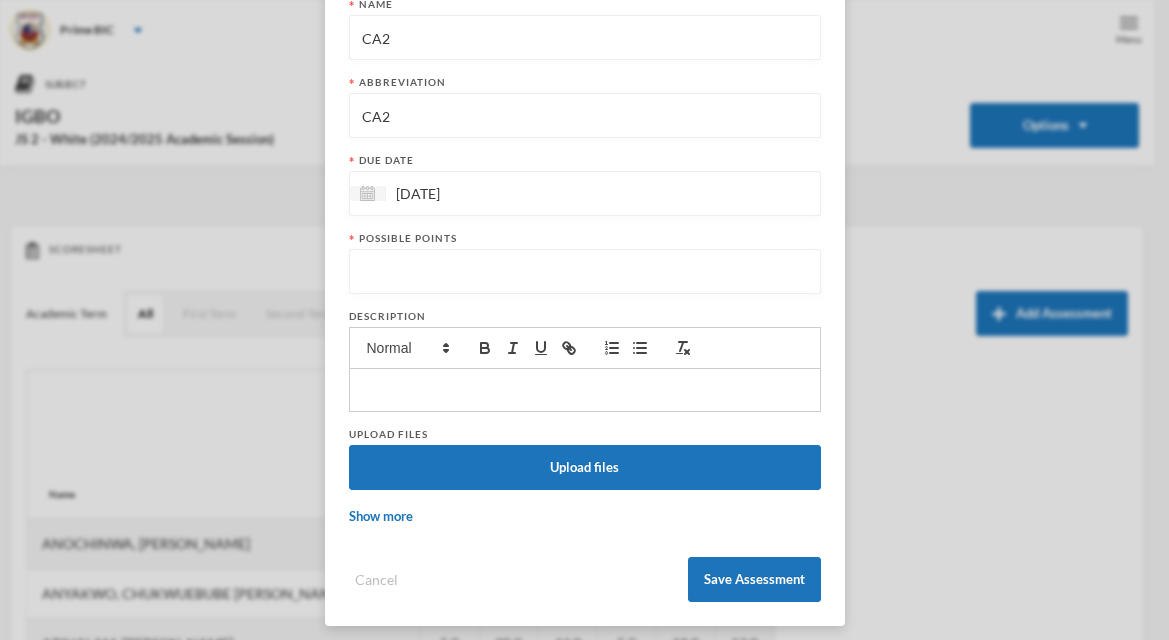 click at bounding box center (585, 272) 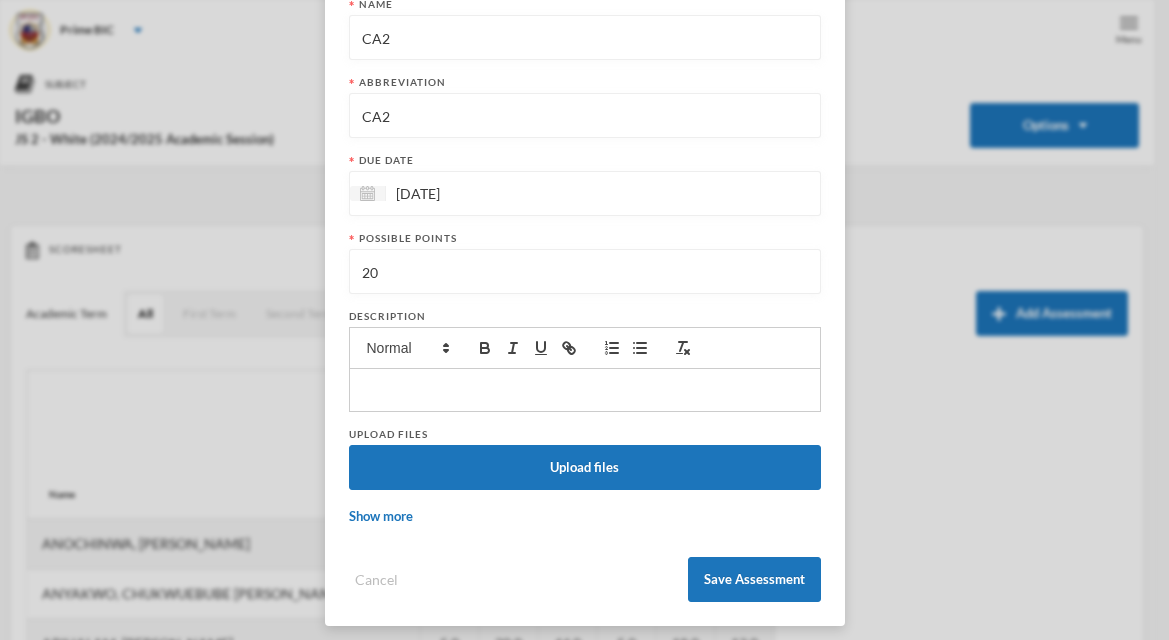 scroll, scrollTop: 269, scrollLeft: 0, axis: vertical 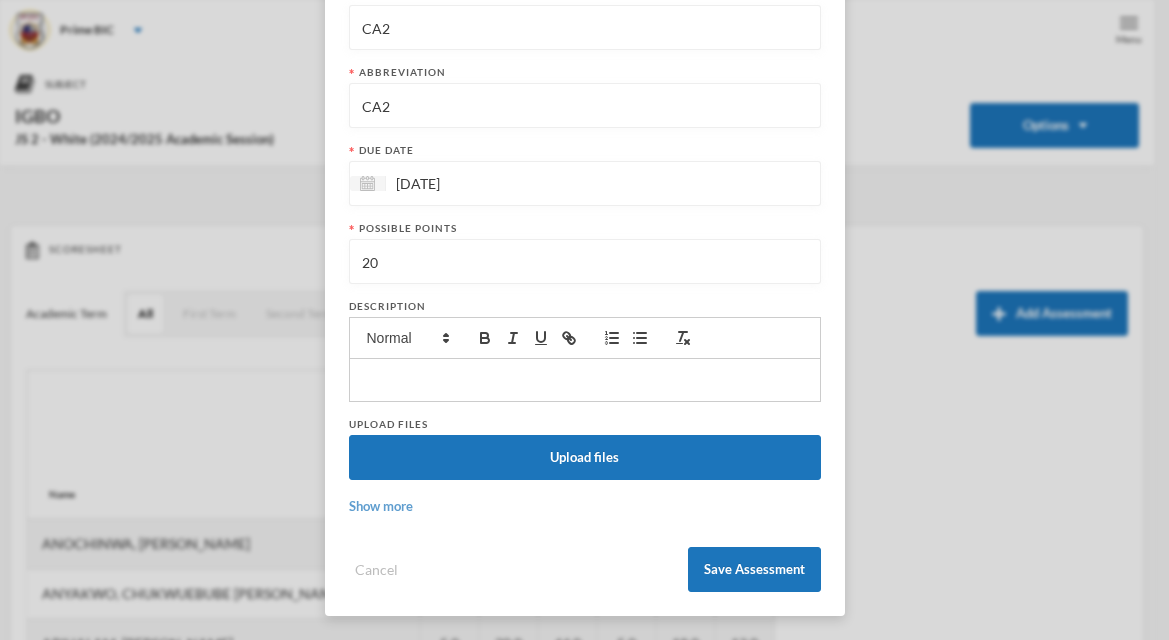 type on "20" 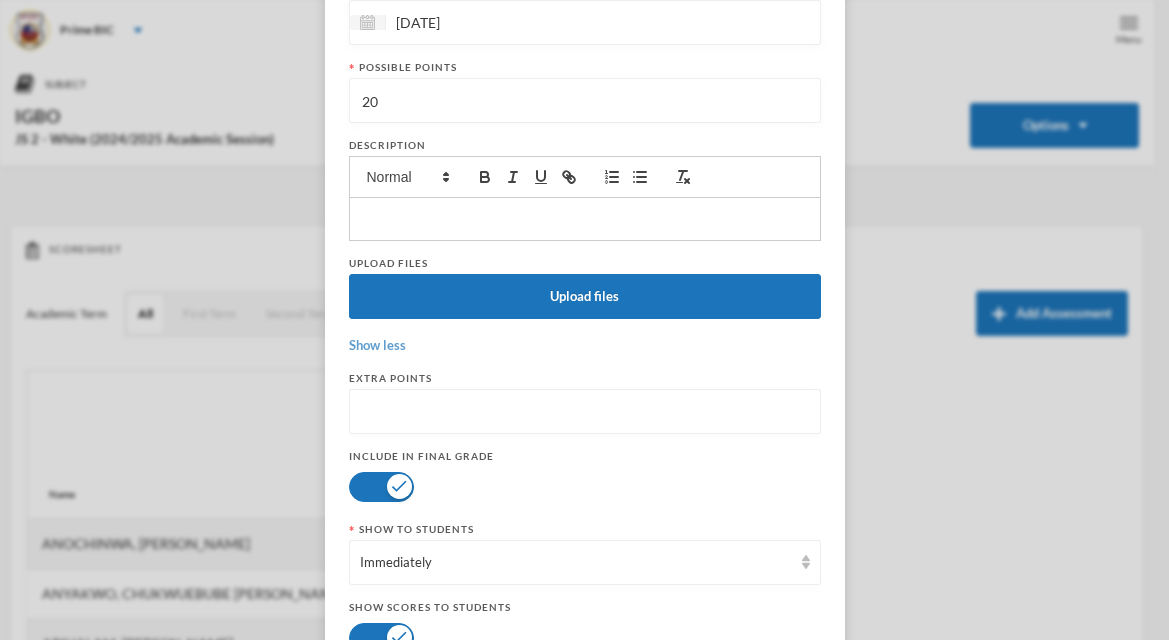 scroll, scrollTop: 633, scrollLeft: 0, axis: vertical 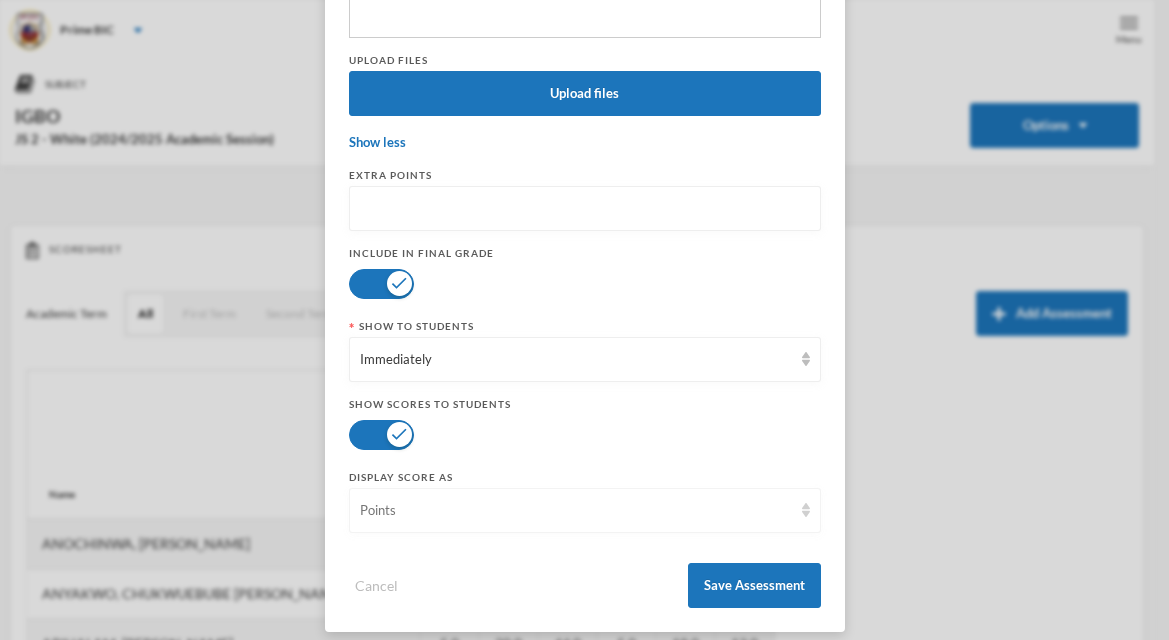 click on "Points" at bounding box center [585, 510] 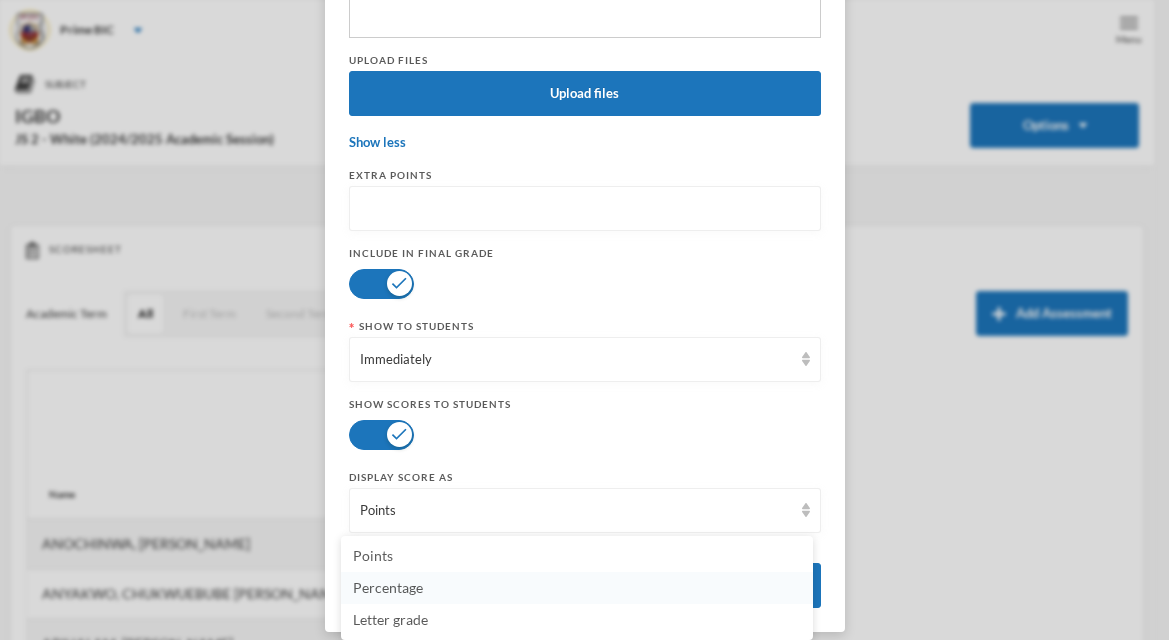 click on "Percentage" at bounding box center [388, 587] 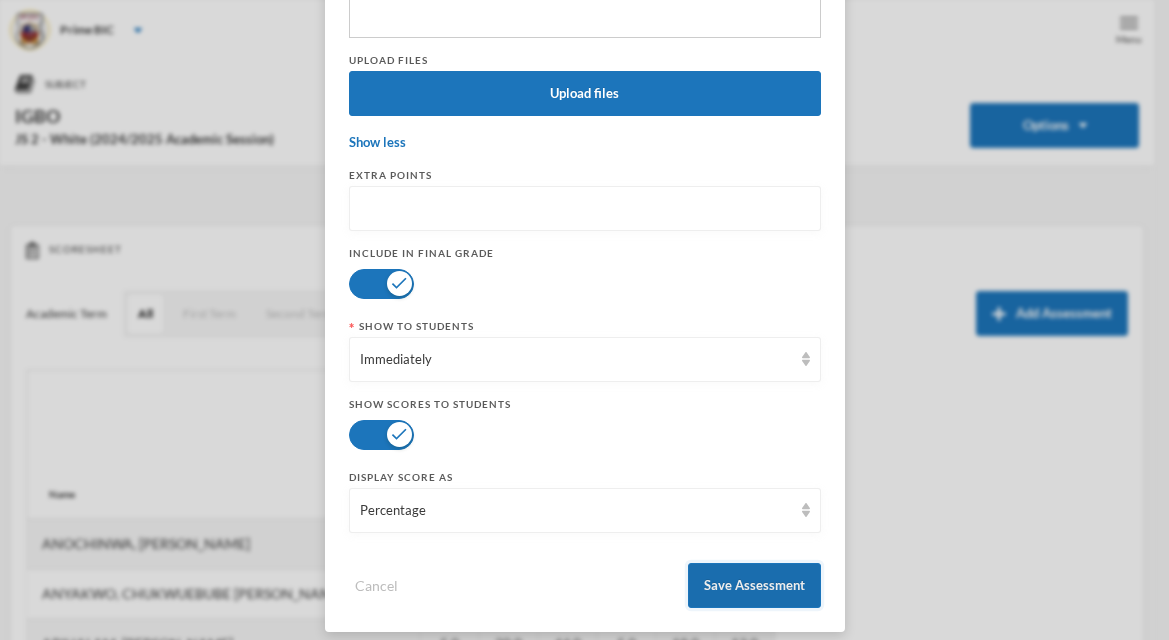 click on "Save Assessment" at bounding box center (754, 585) 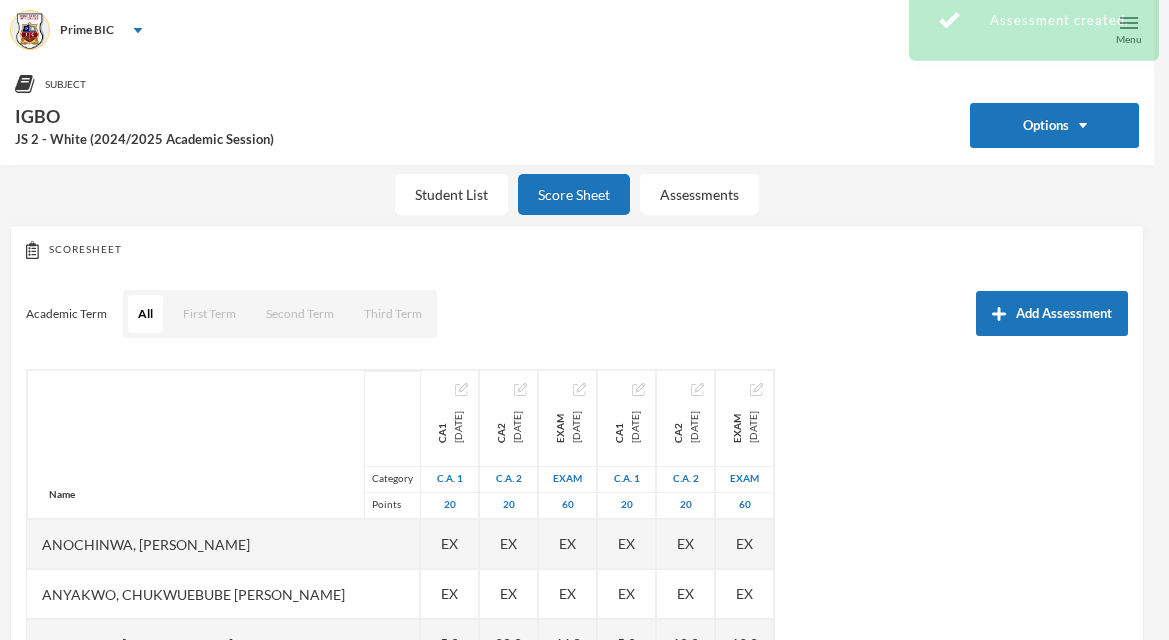 scroll, scrollTop: 549, scrollLeft: 0, axis: vertical 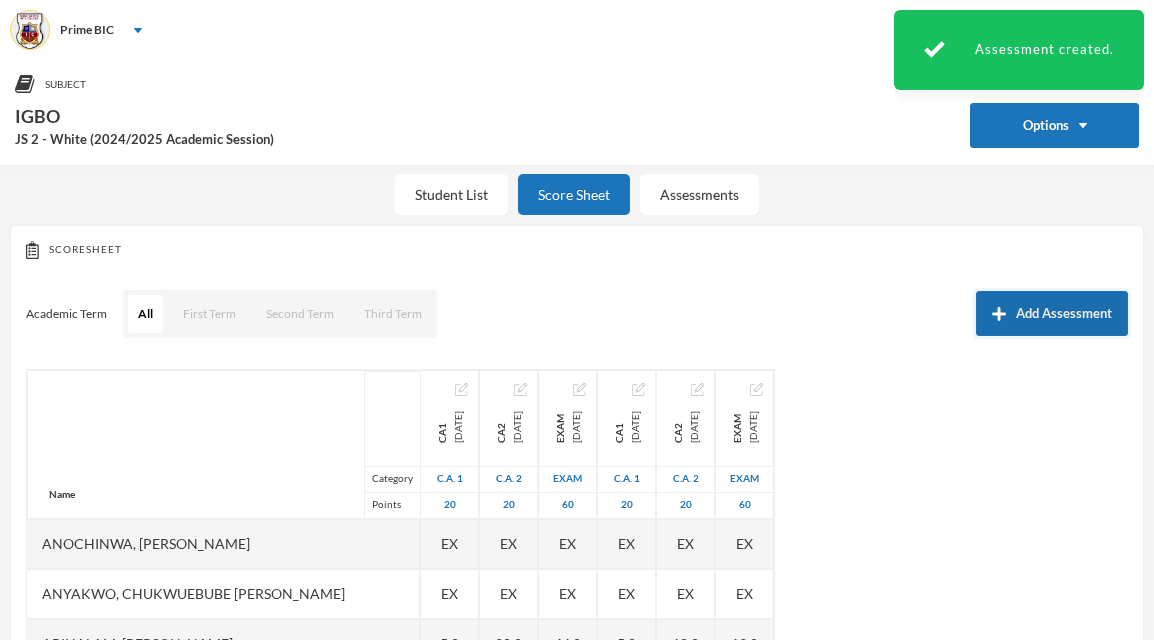 click on "Add Assessment" at bounding box center (1052, 313) 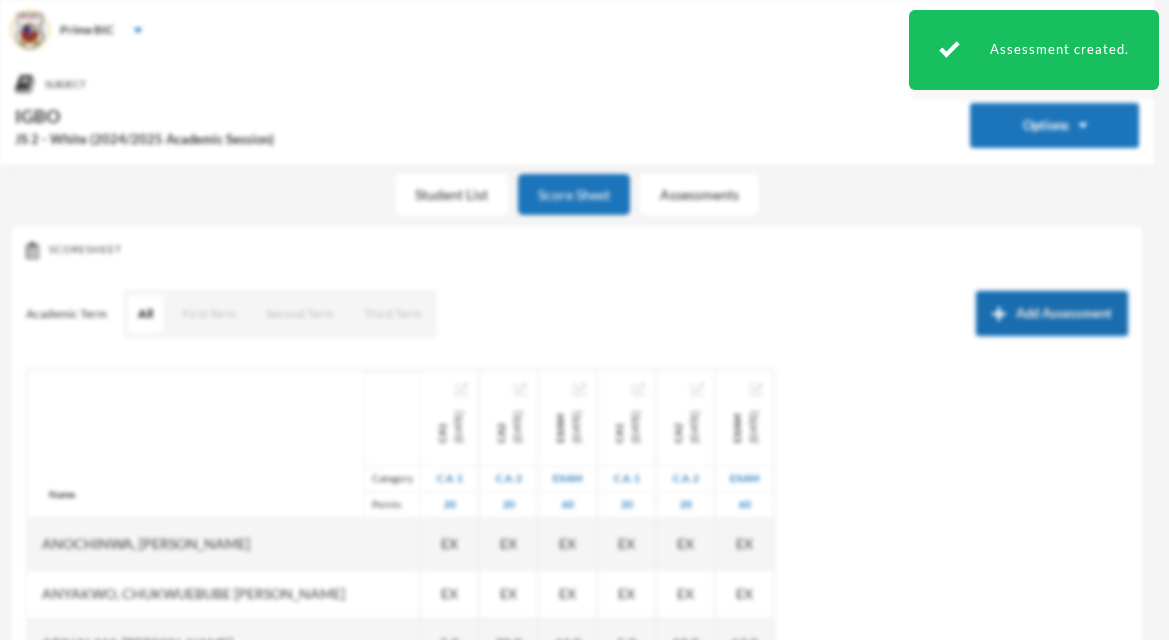 scroll, scrollTop: 0, scrollLeft: 0, axis: both 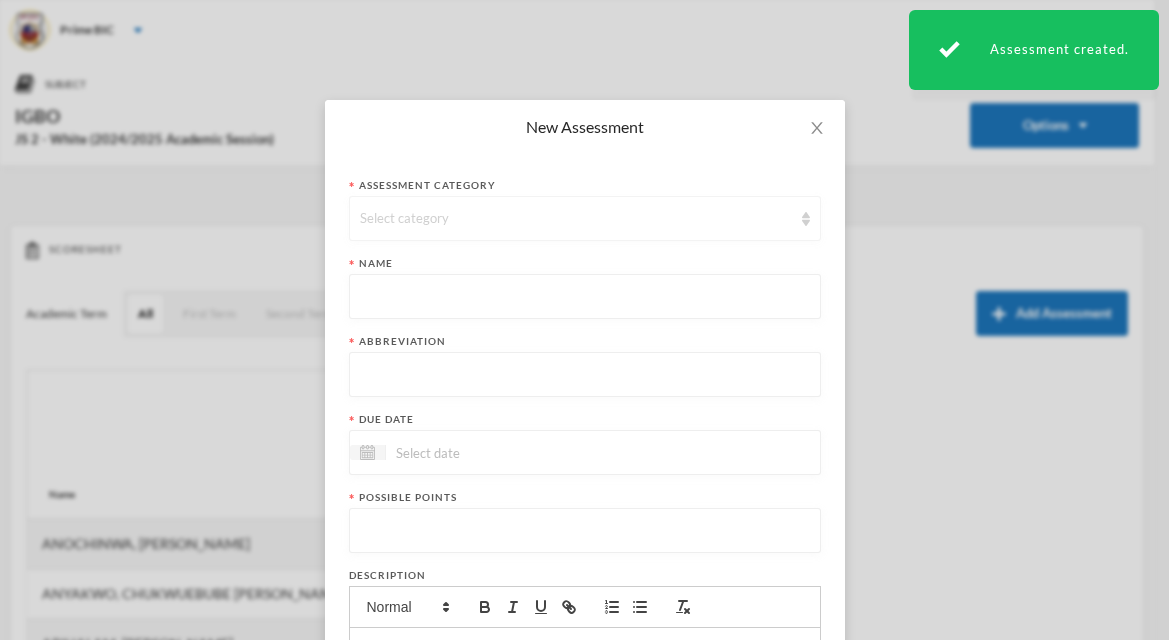 click on "Select category" at bounding box center (585, 218) 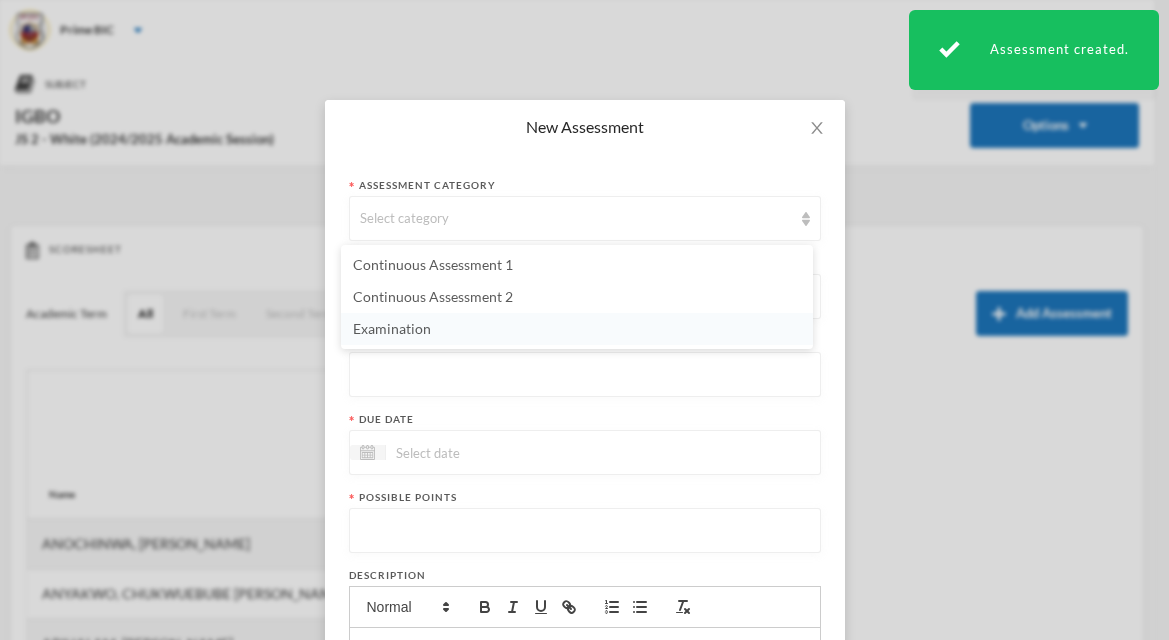 click on "Examination" at bounding box center [577, 329] 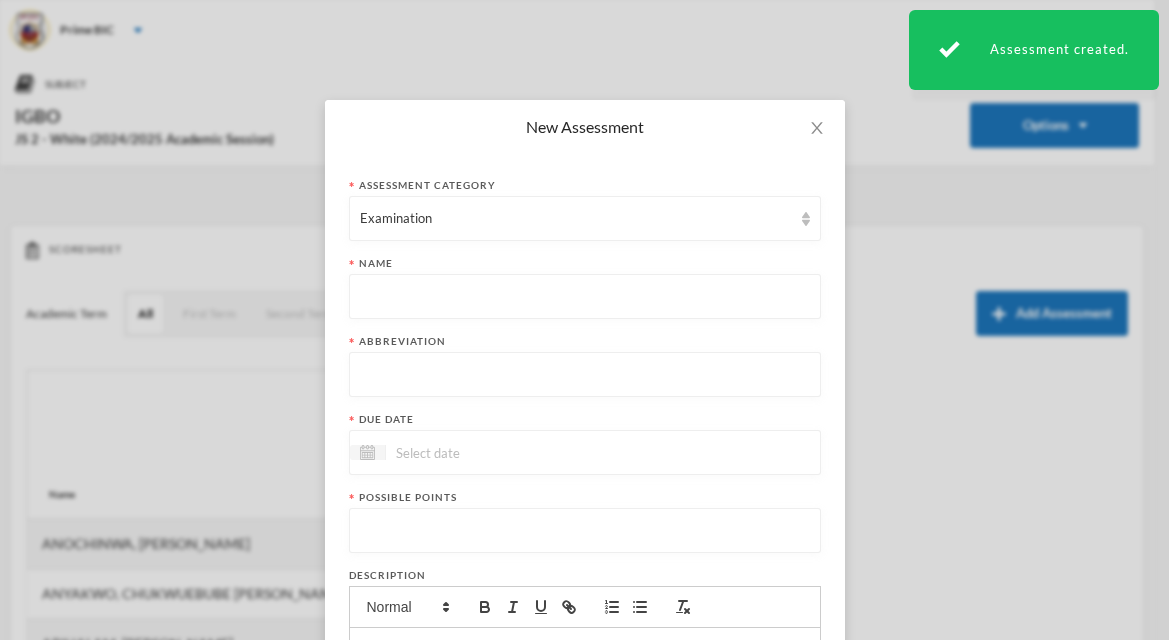 click at bounding box center [585, 297] 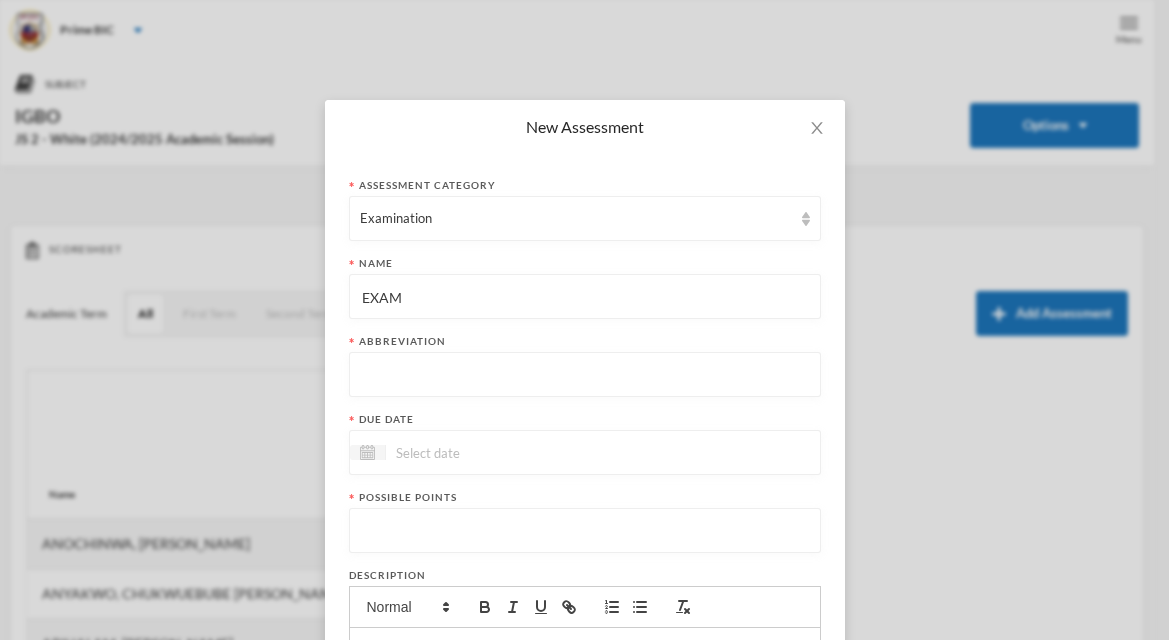 type on "EXAM" 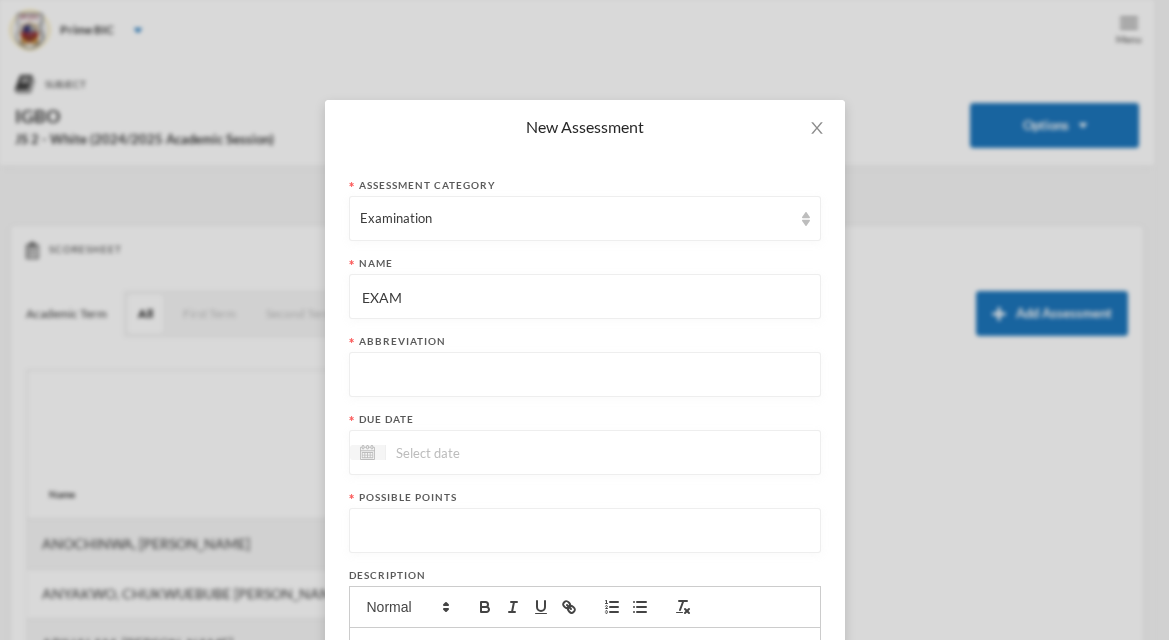 click at bounding box center [585, 375] 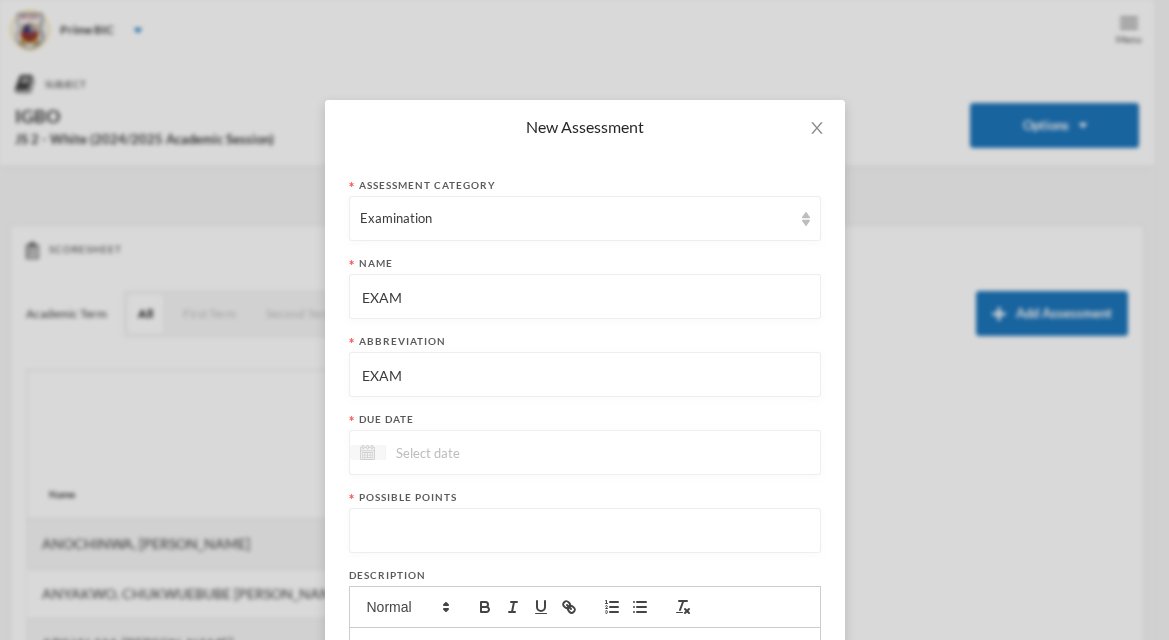 type on "EXAM" 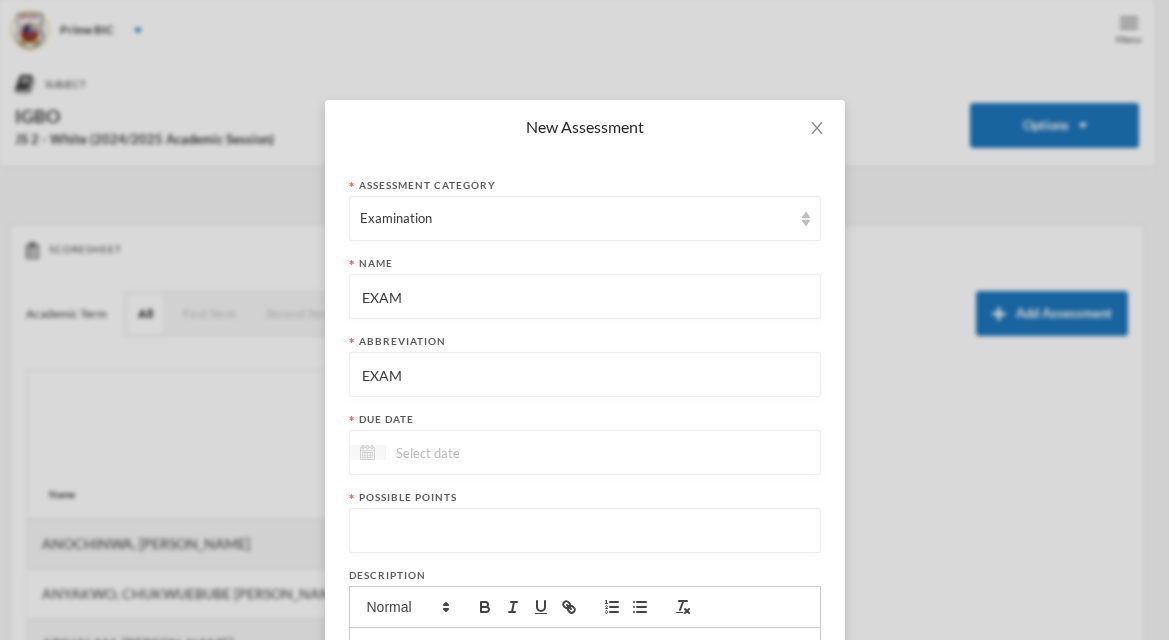 click at bounding box center (368, 452) 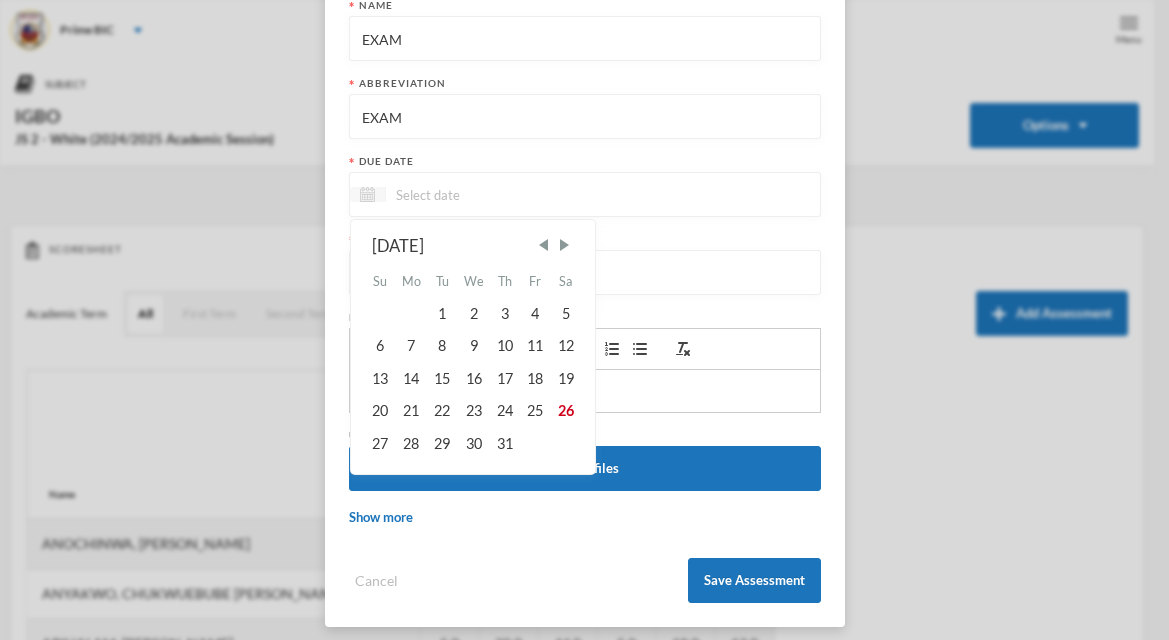 scroll, scrollTop: 261, scrollLeft: 0, axis: vertical 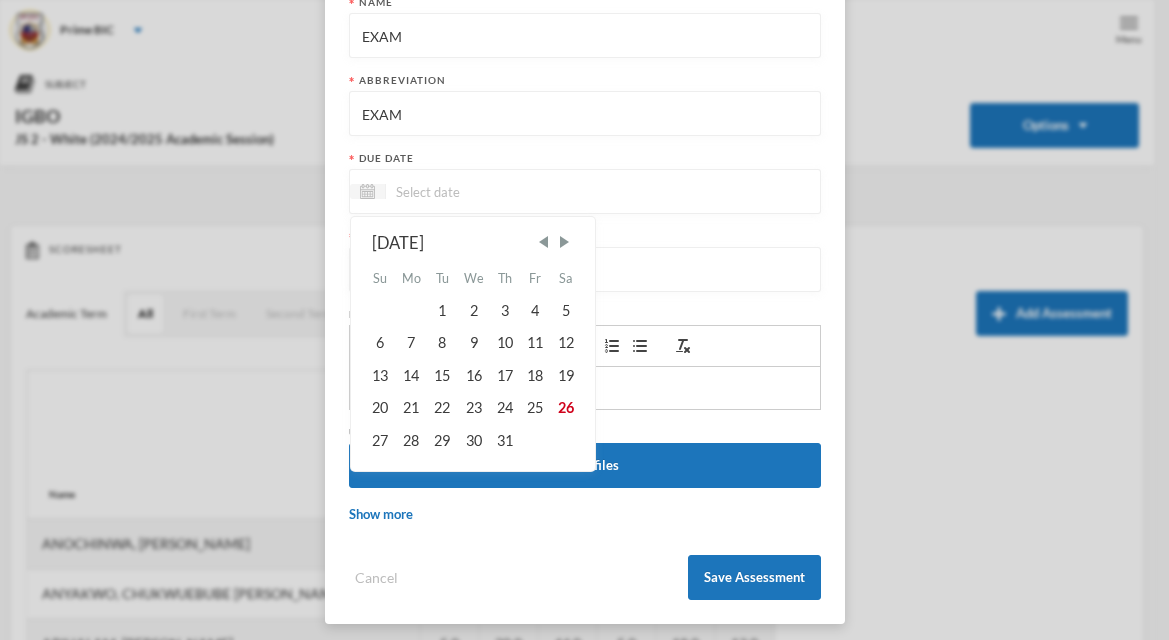 click on "[DATE] Su Mo Tu We Th Fr Sa 1 2 3 4 5 6 7 8 9 10 11 12 13 14 15 16 17 18 19 20 21 22 23 24 25 26 27 28 29 30 31" at bounding box center (473, 343) 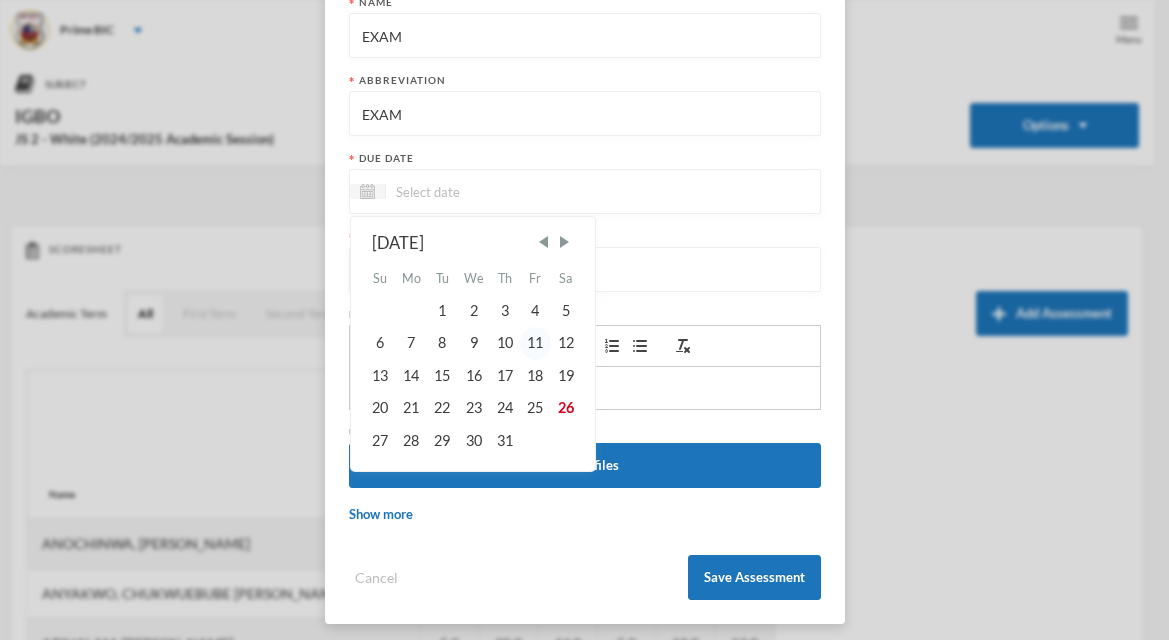 click on "11" at bounding box center [535, 343] 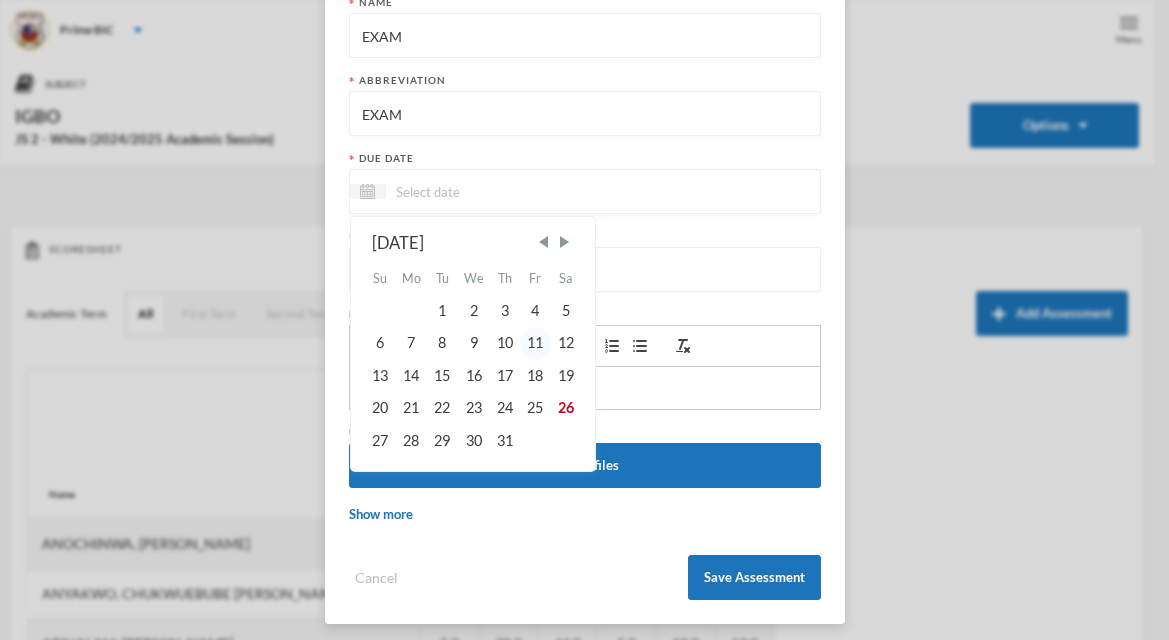type on "[DATE]" 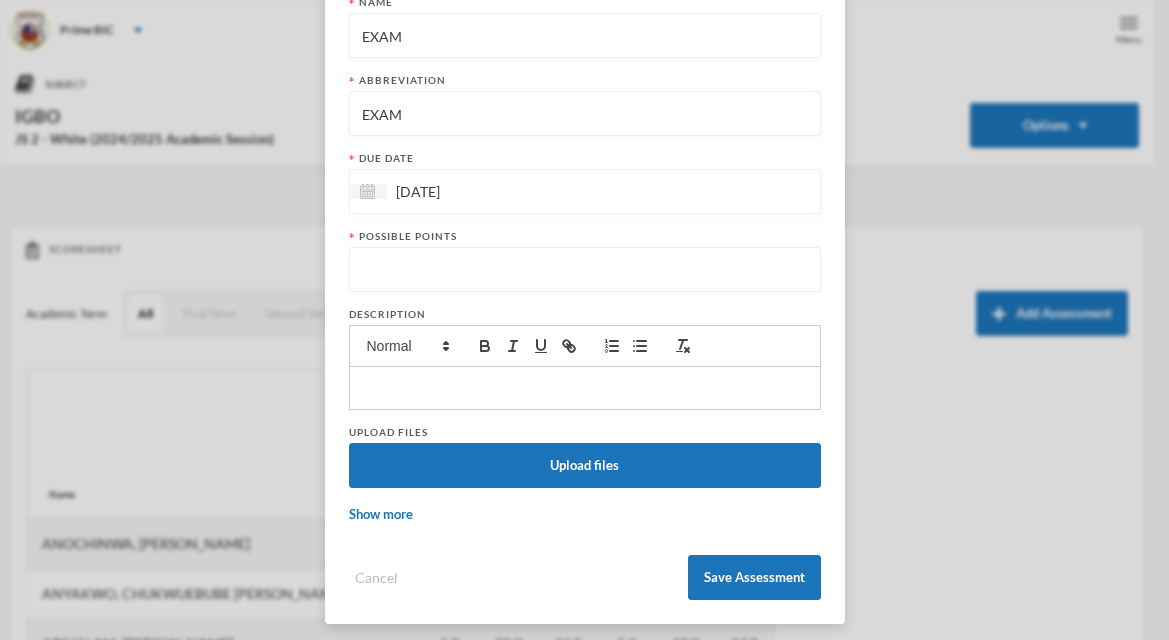 click at bounding box center (585, 270) 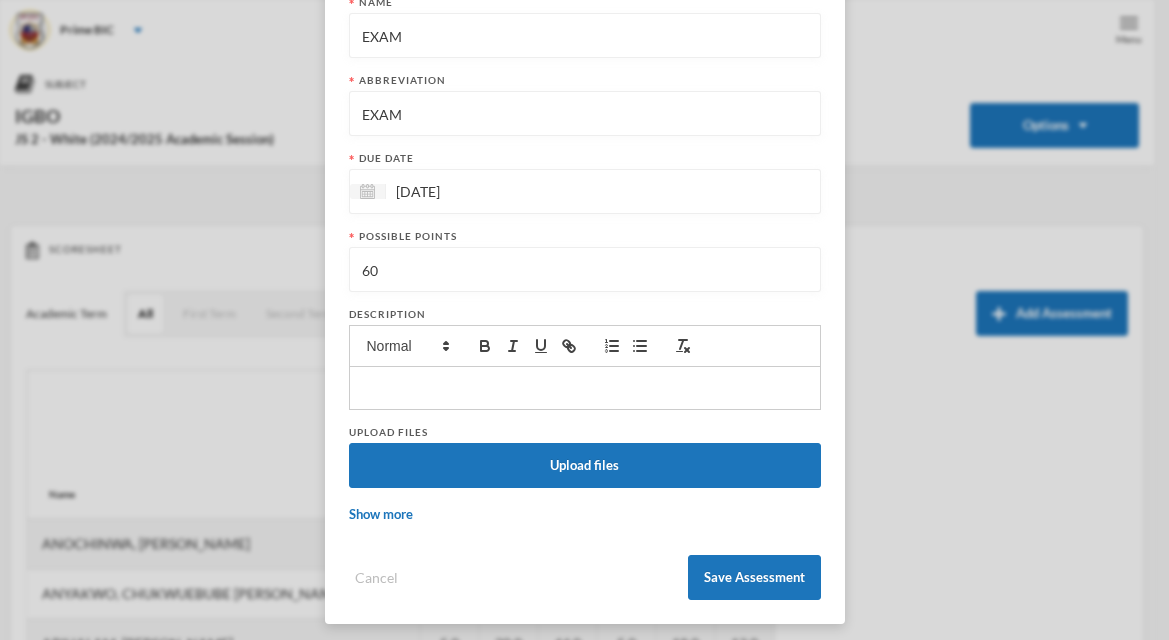 scroll, scrollTop: 269, scrollLeft: 0, axis: vertical 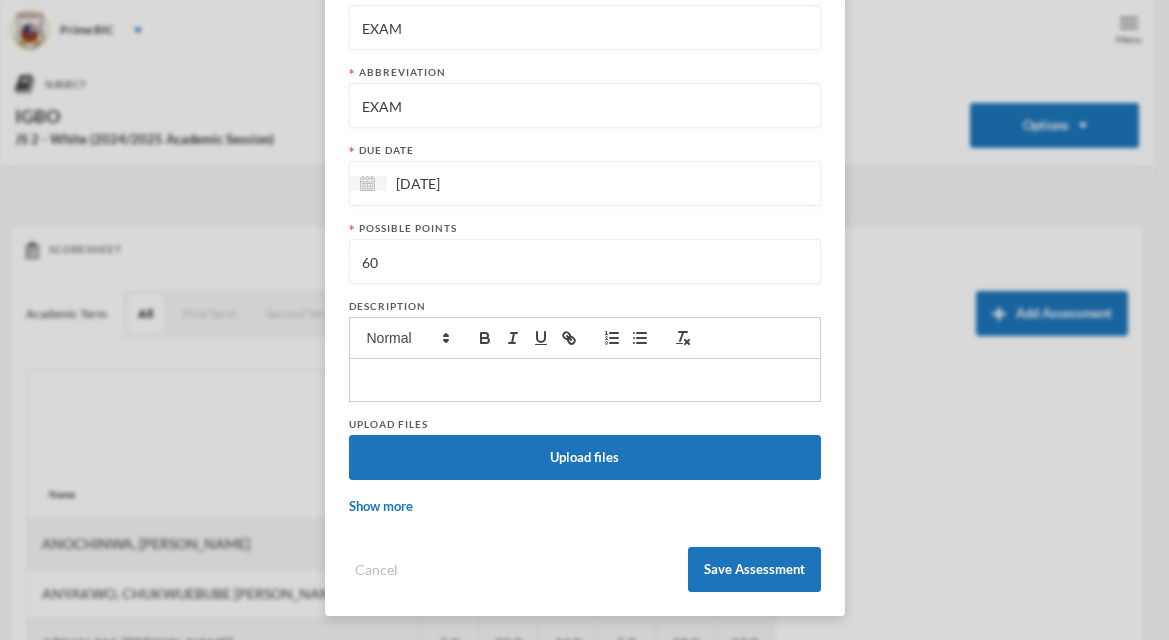 type on "60" 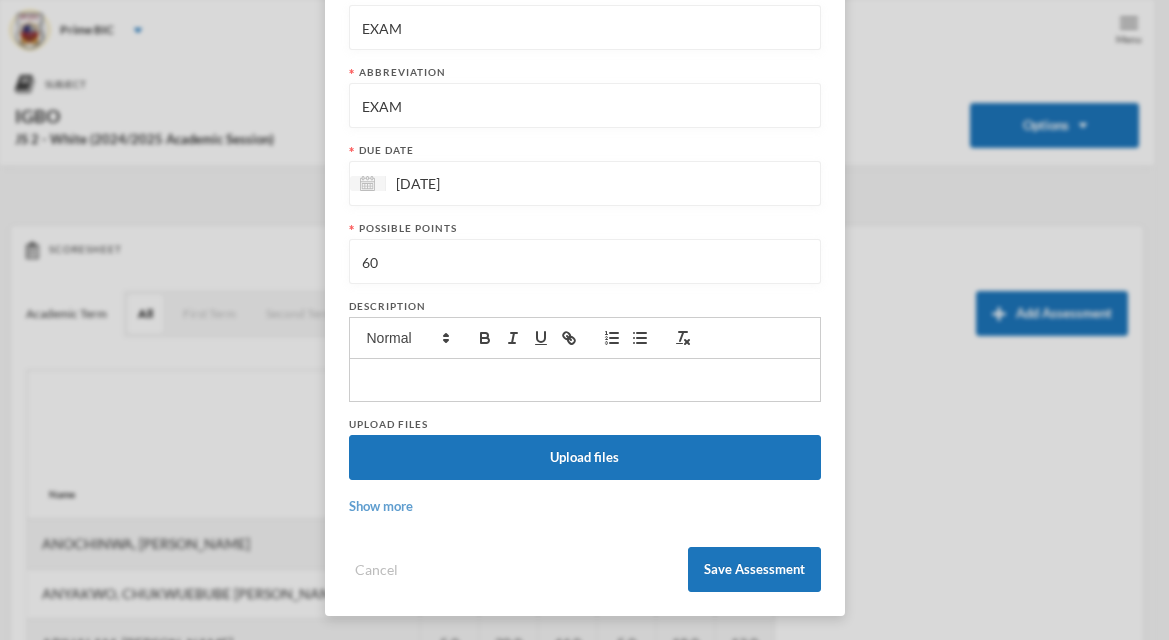 click on "Show more" at bounding box center [381, 506] 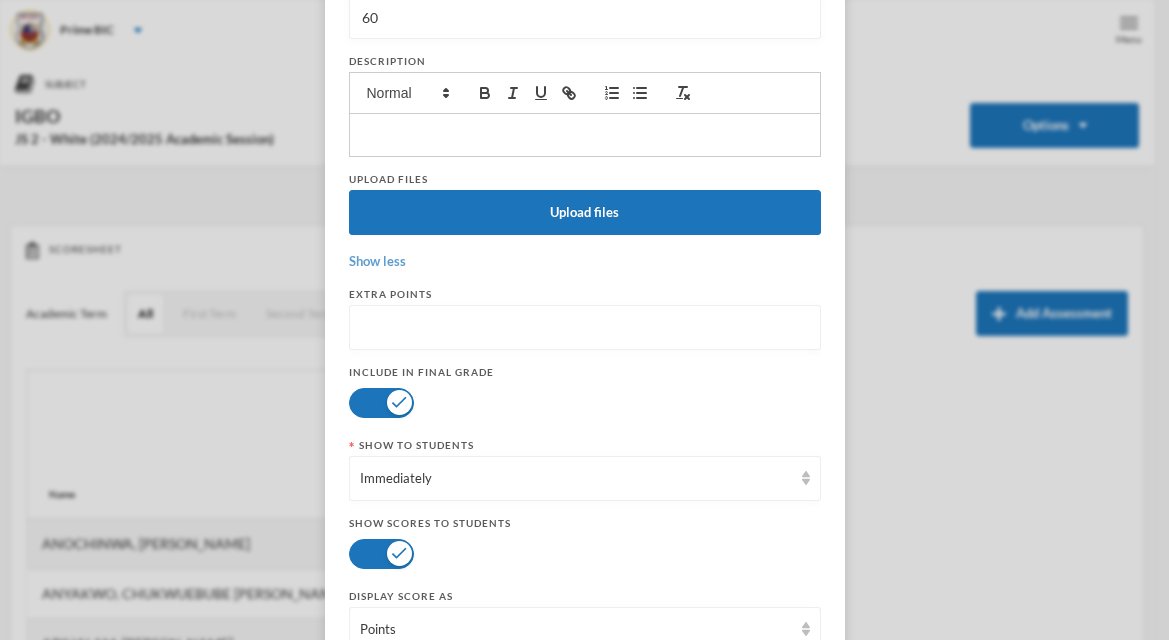 scroll, scrollTop: 633, scrollLeft: 0, axis: vertical 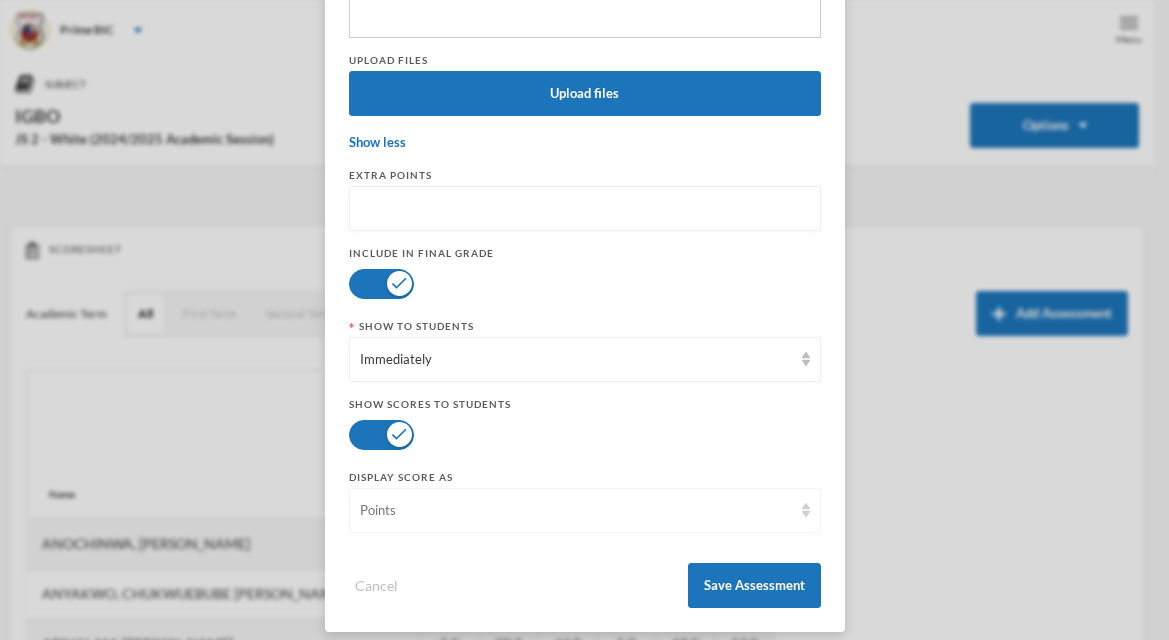 click on "Points" at bounding box center [585, 510] 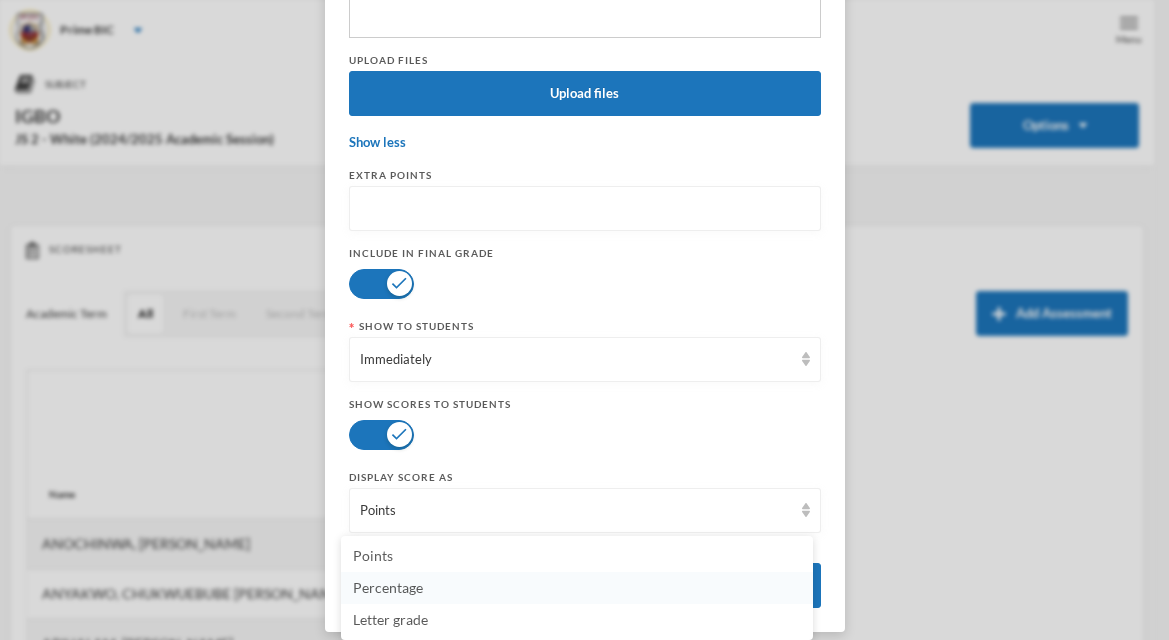click on "Percentage" at bounding box center (577, 588) 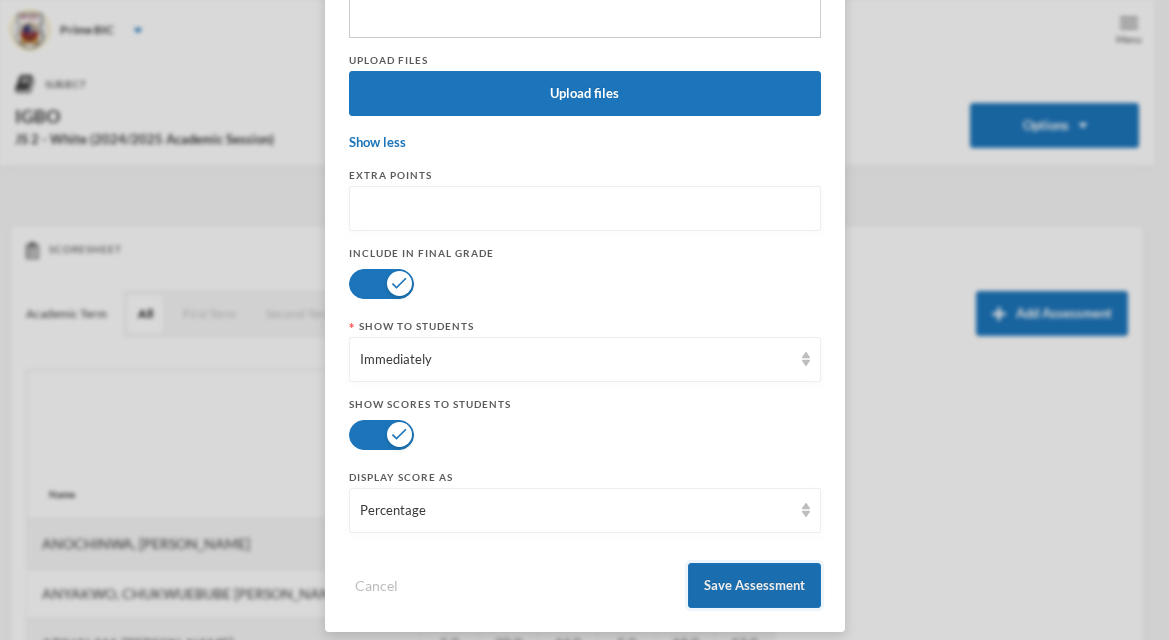 click on "Save Assessment" at bounding box center (754, 585) 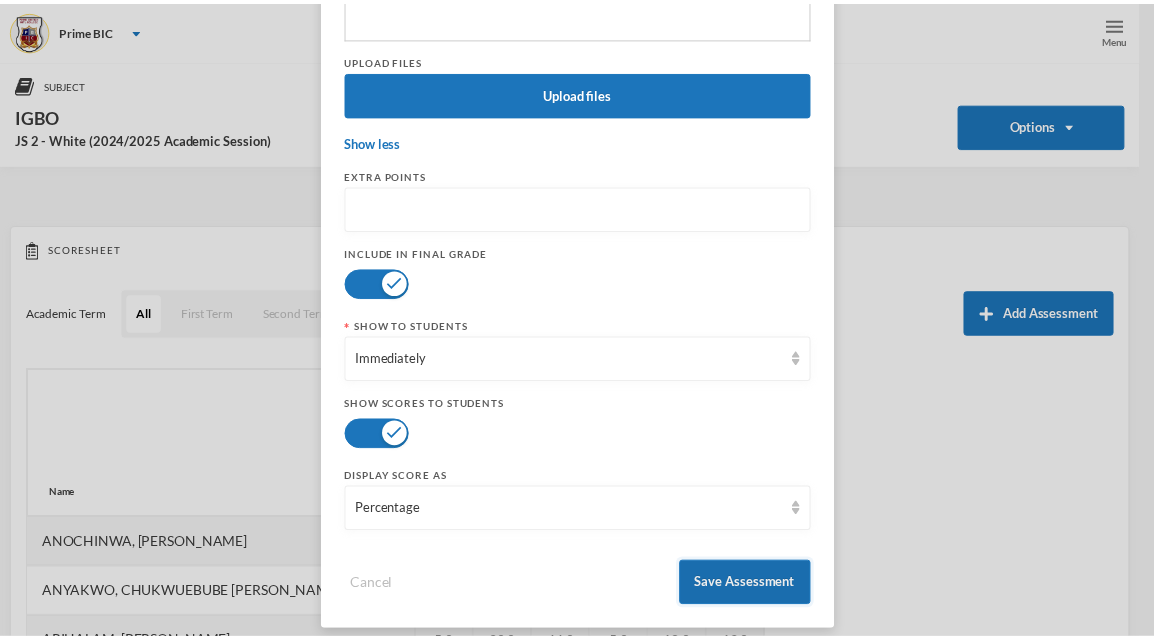 scroll, scrollTop: 549, scrollLeft: 0, axis: vertical 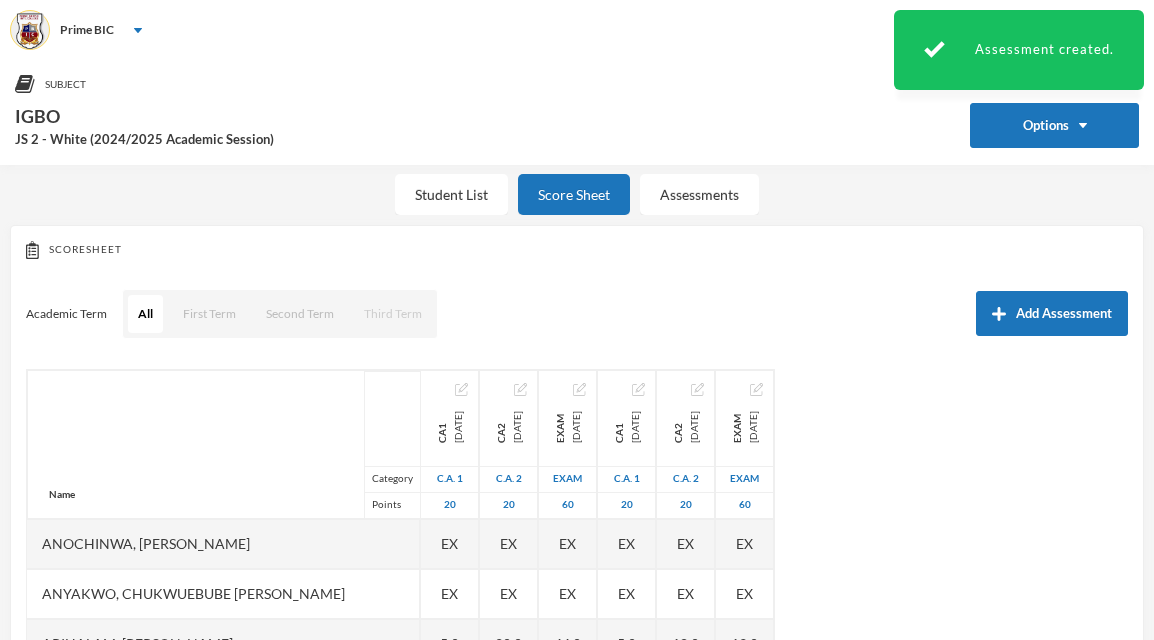 click on "Third Term" at bounding box center [393, 314] 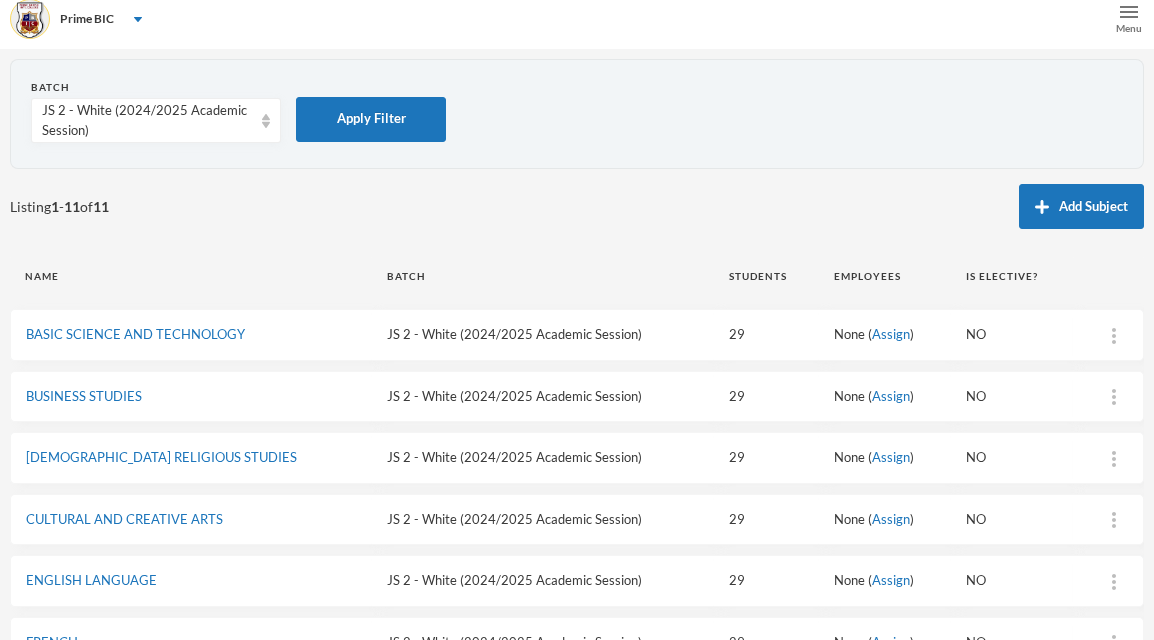 scroll, scrollTop: 0, scrollLeft: 0, axis: both 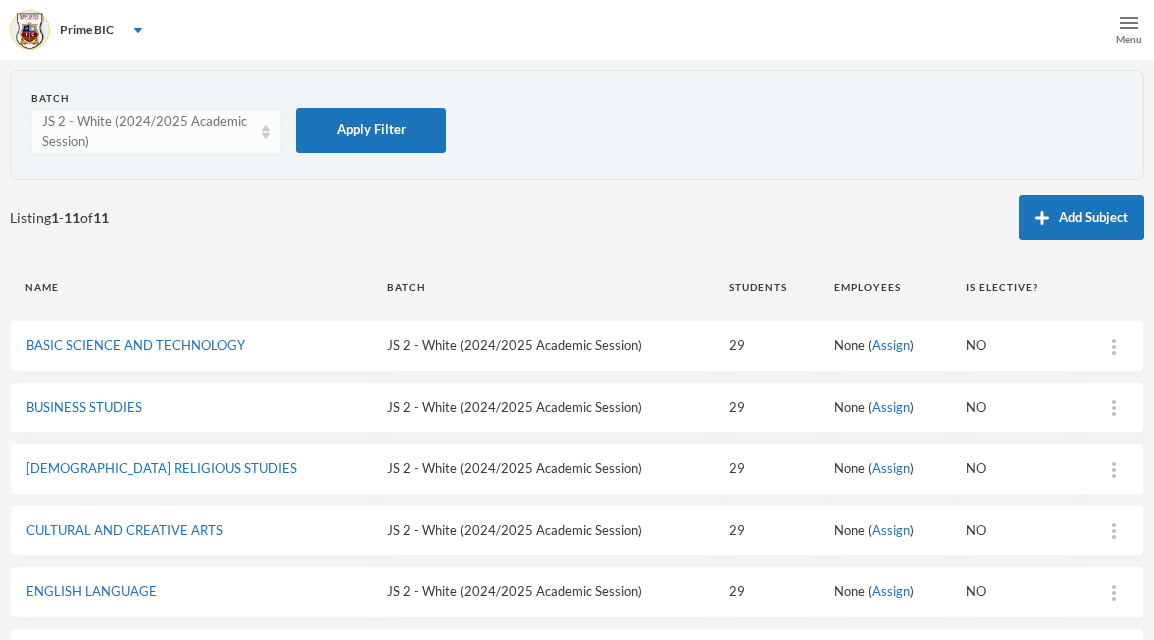 click on "JS 2 - White (2024/2025 Academic Session)" at bounding box center (156, 131) 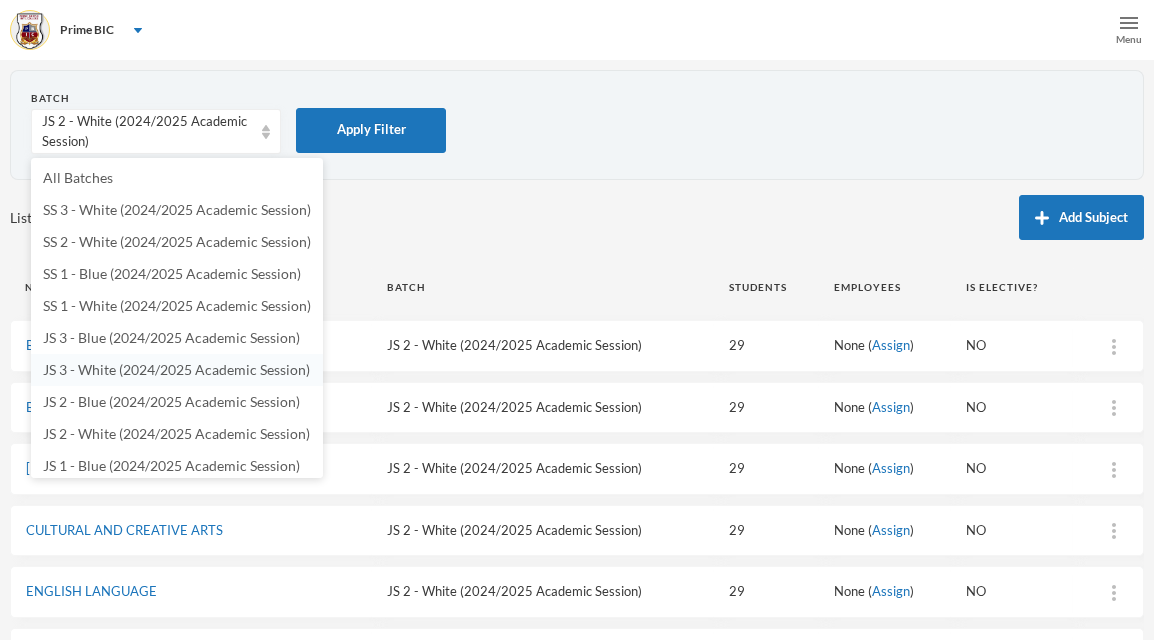 click on "JS 3 - White (2024/2025 Academic Session)" at bounding box center [177, 370] 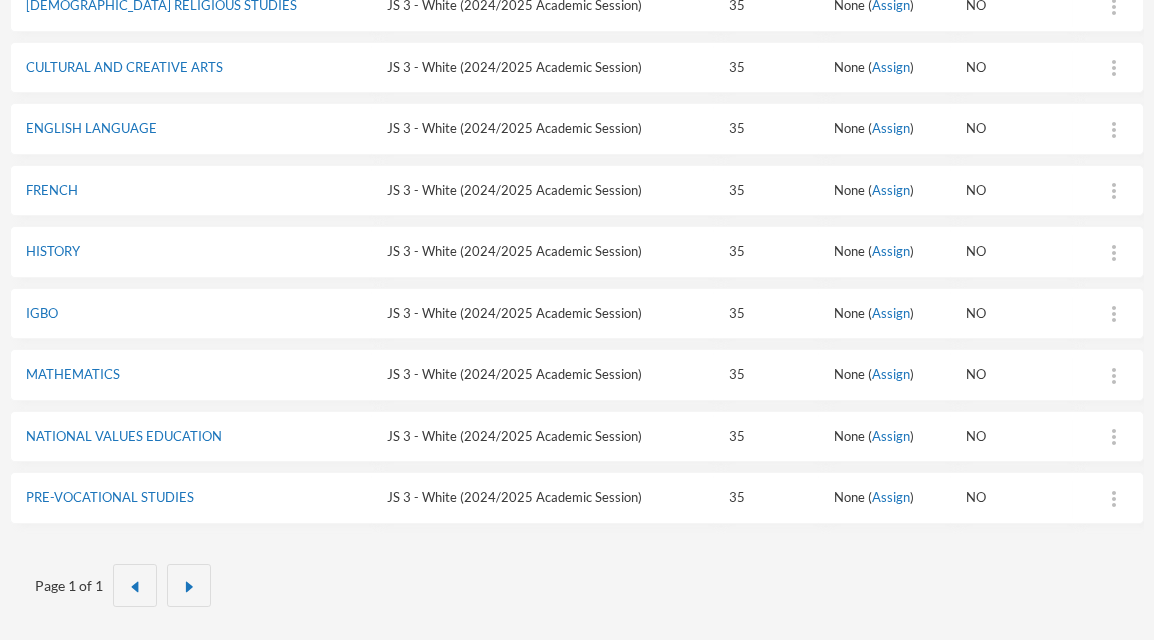 scroll, scrollTop: 470, scrollLeft: 0, axis: vertical 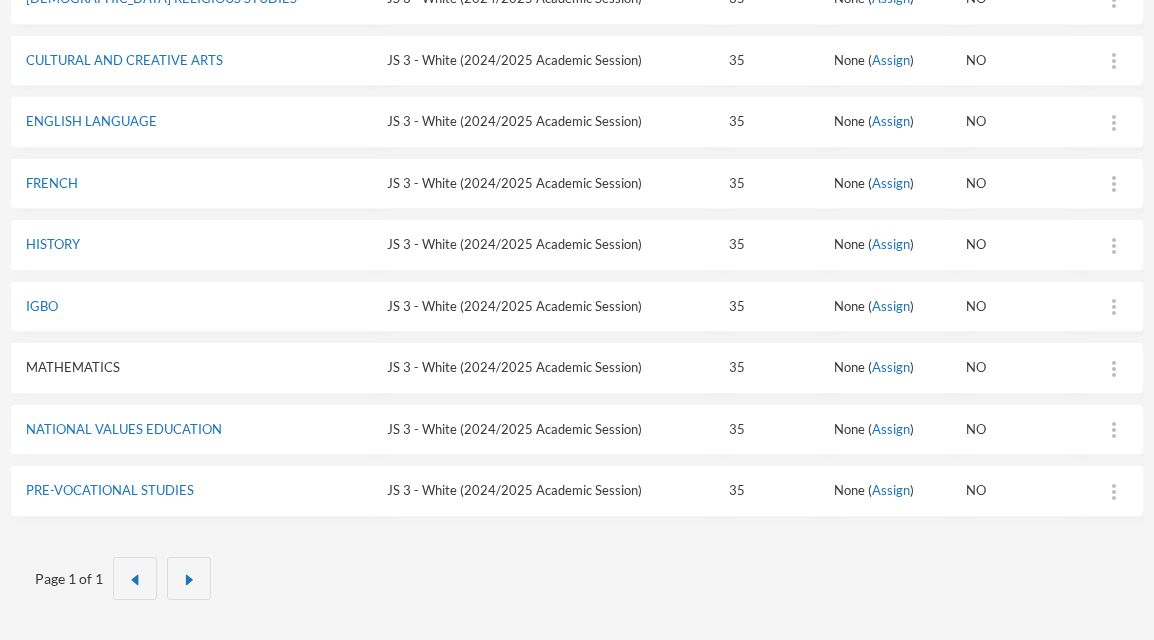 click on "MATHEMATICS" at bounding box center (73, 367) 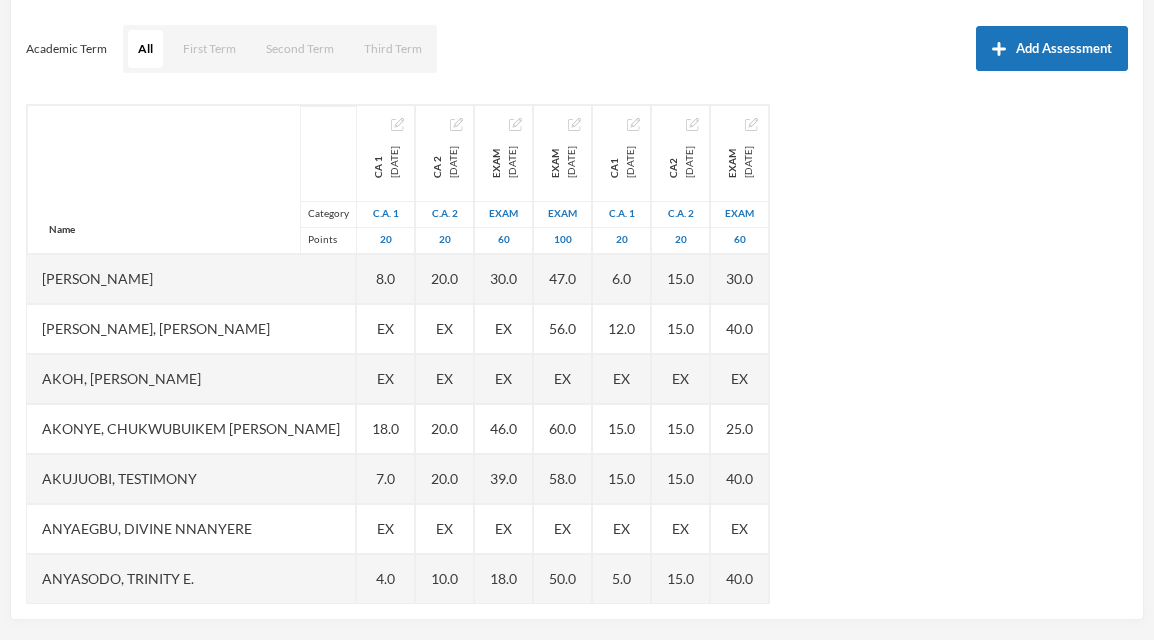 scroll, scrollTop: 0, scrollLeft: 0, axis: both 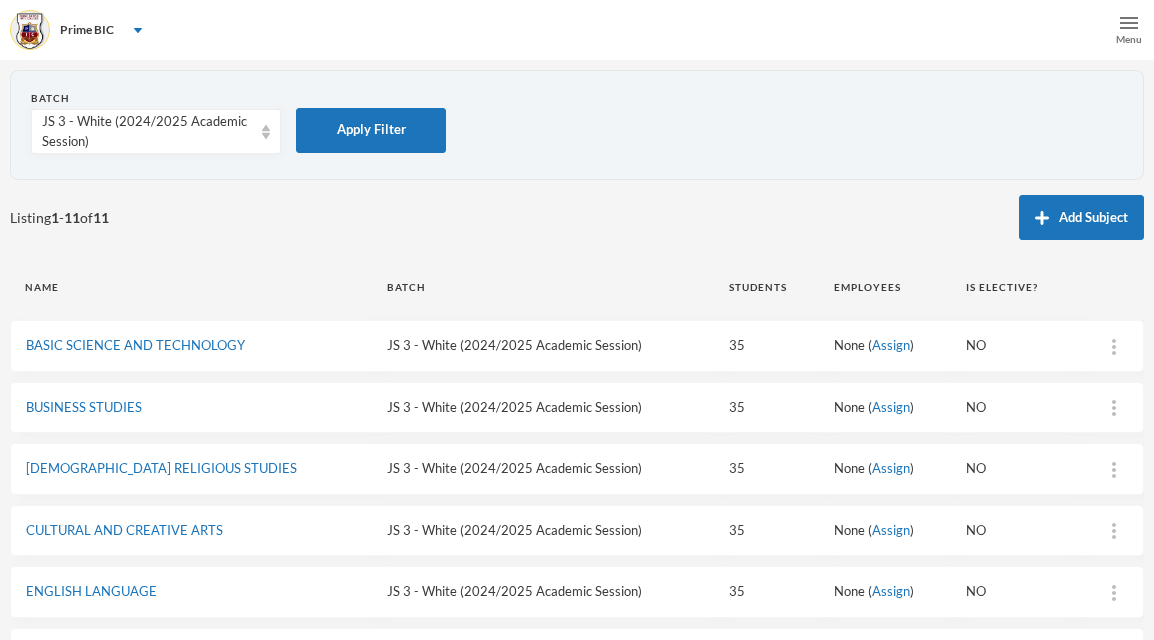 click at bounding box center (1129, 23) 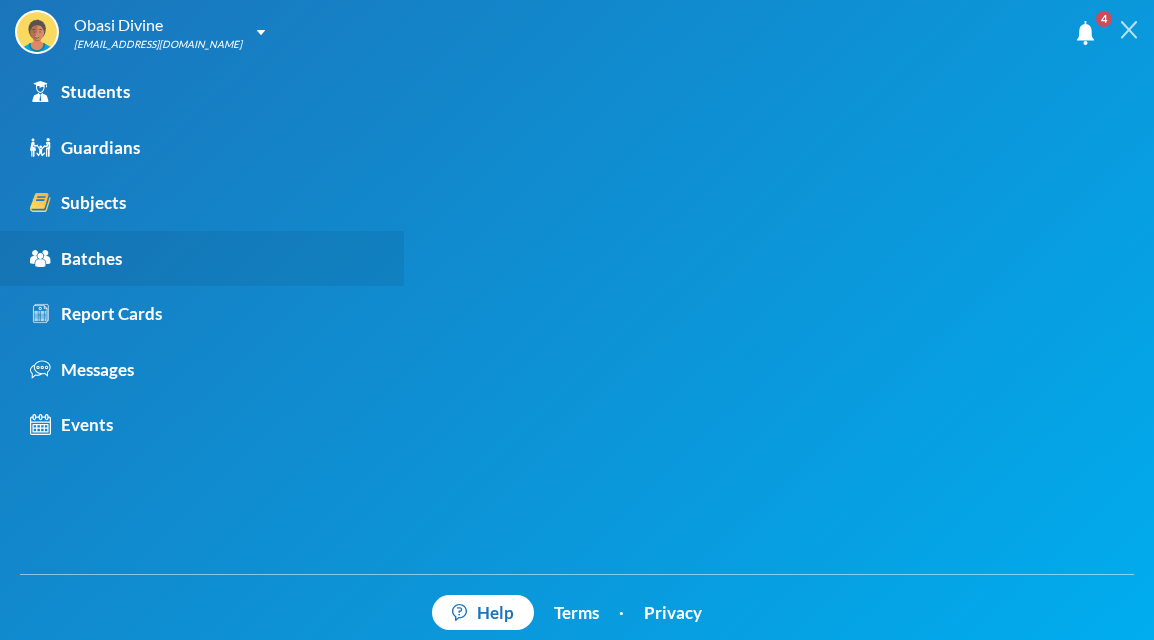 click on "Batches" at bounding box center (76, 259) 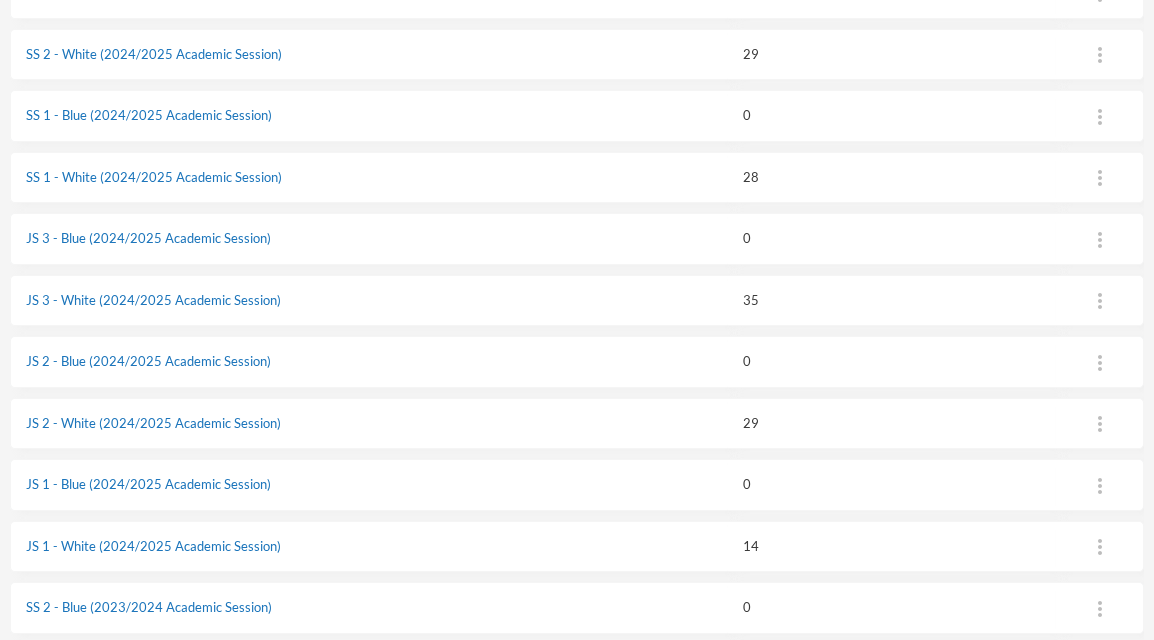 scroll, scrollTop: 360, scrollLeft: 0, axis: vertical 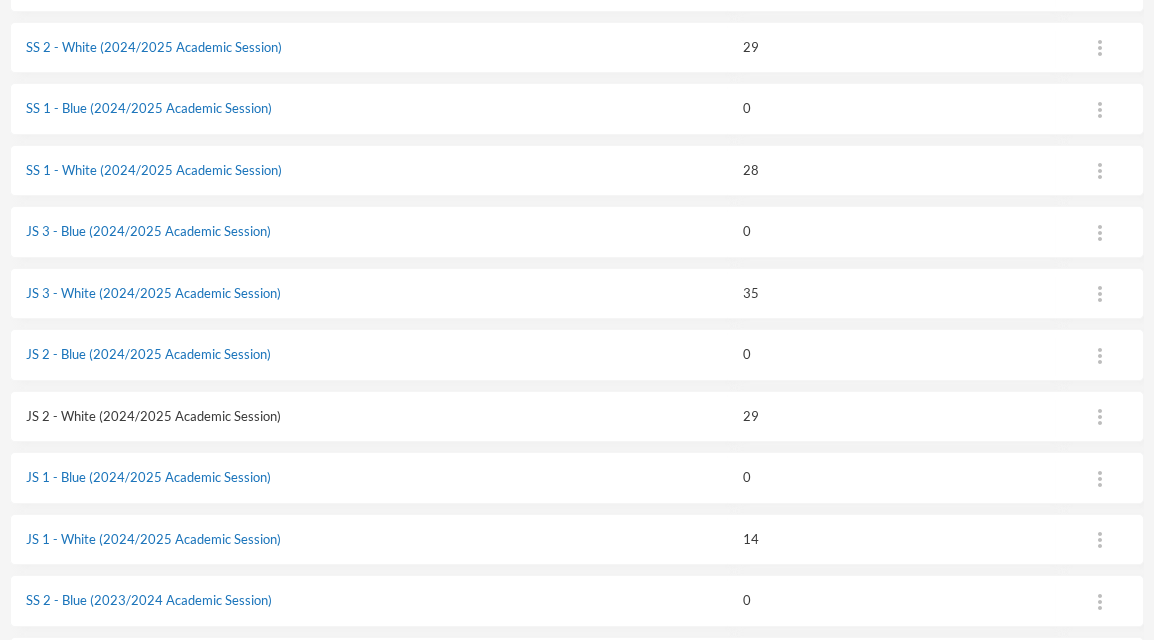 click on "JS 2 - White (2024/2025 Academic Session)" at bounding box center [153, 416] 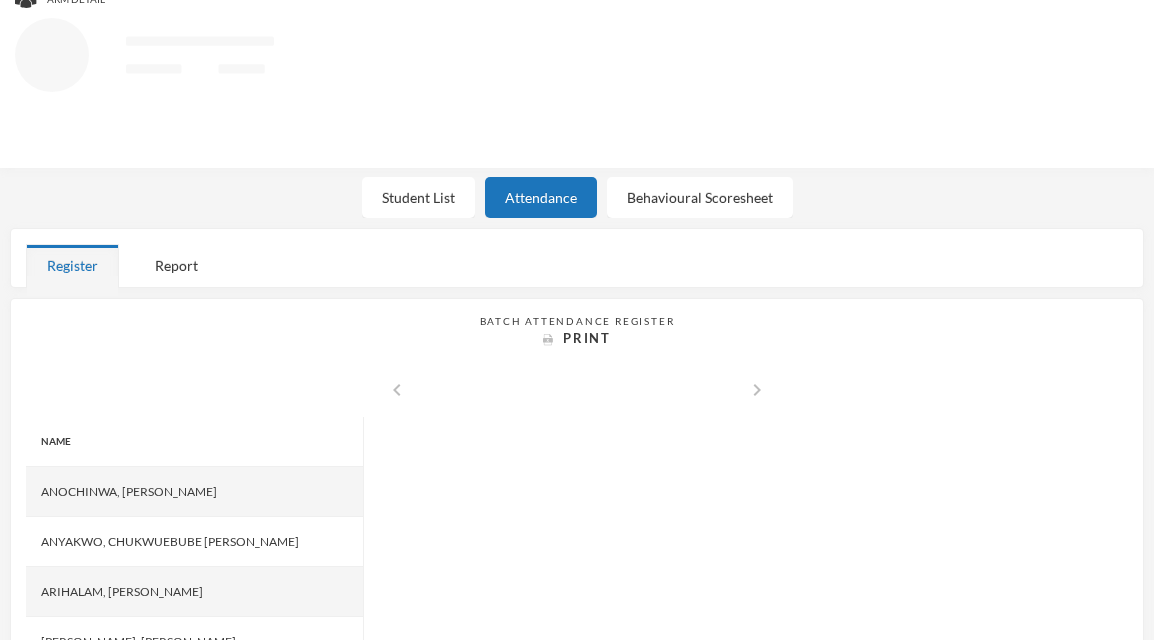 scroll, scrollTop: 83, scrollLeft: 0, axis: vertical 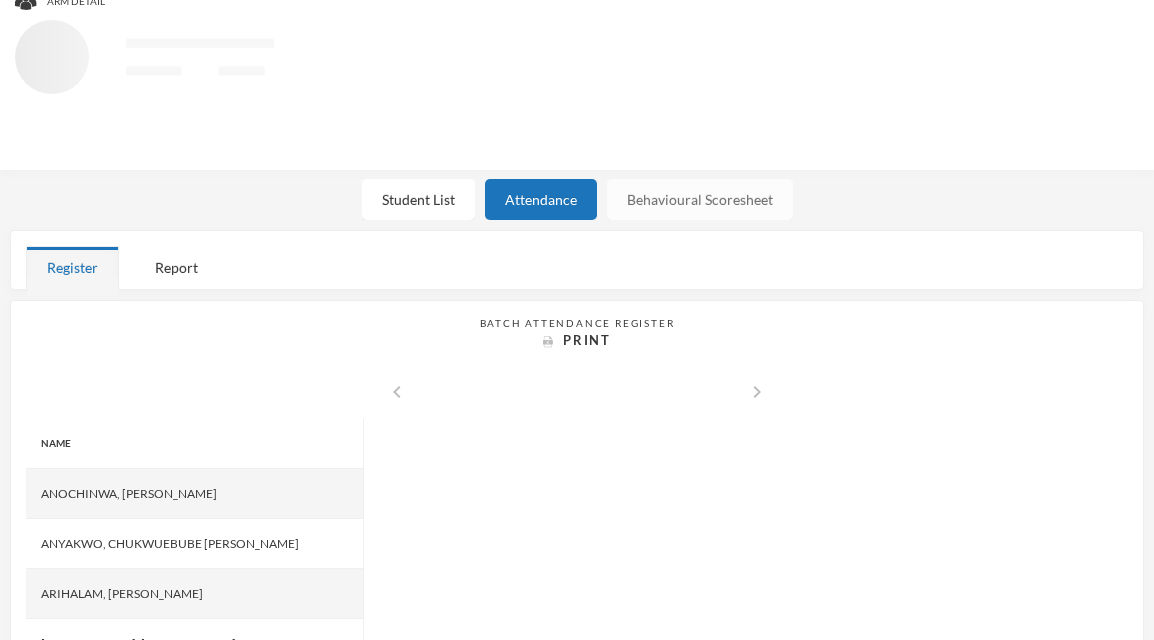 click on "Behavioural Scoresheet" at bounding box center [700, 199] 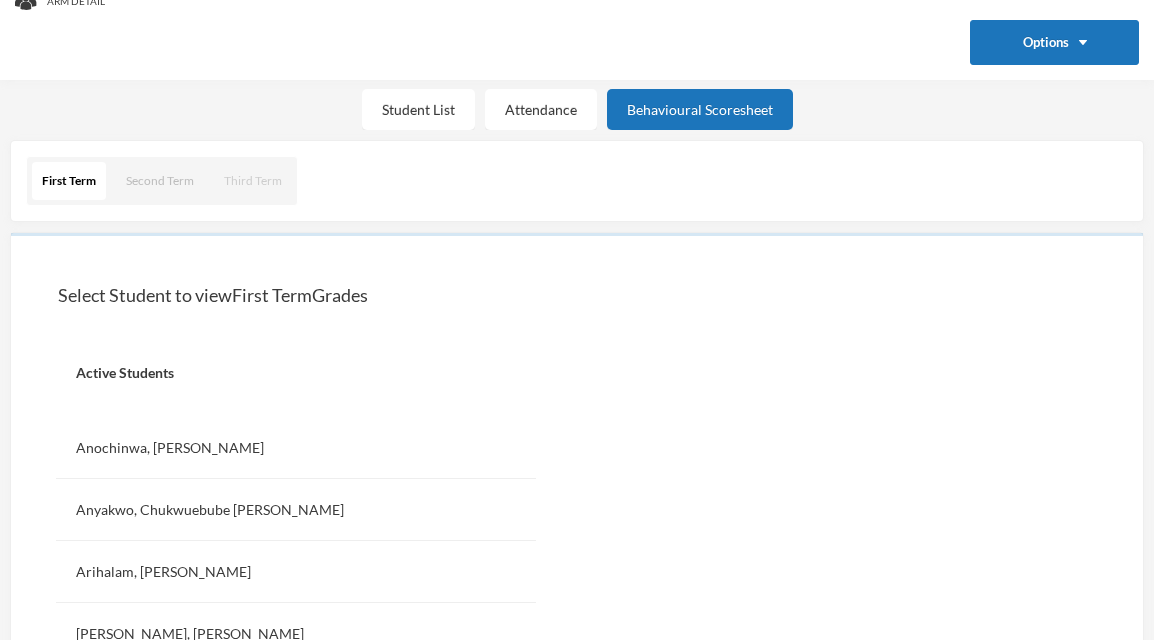 click on "Third Term" at bounding box center (253, 181) 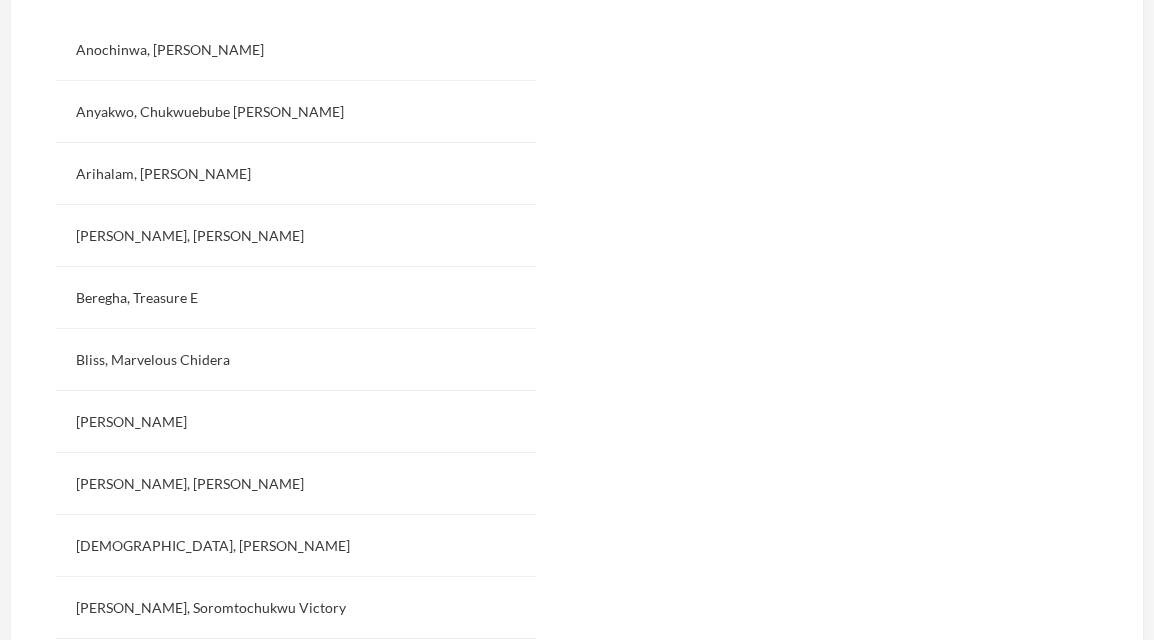 scroll, scrollTop: 483, scrollLeft: 0, axis: vertical 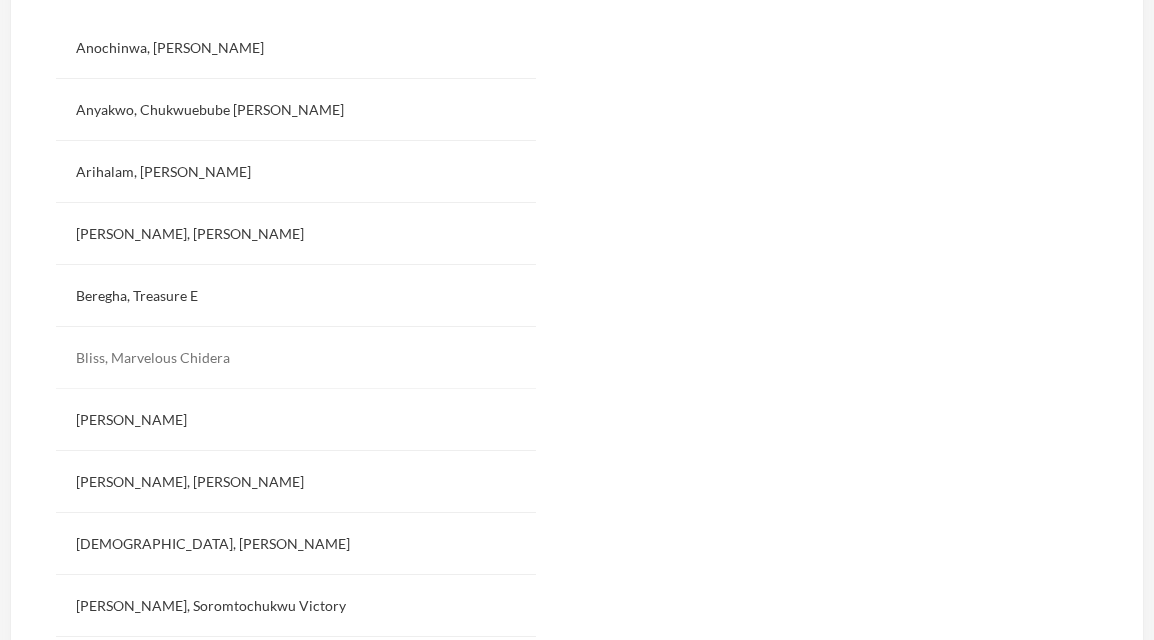 click on "Bliss, Marvelous Chidera" at bounding box center (296, 358) 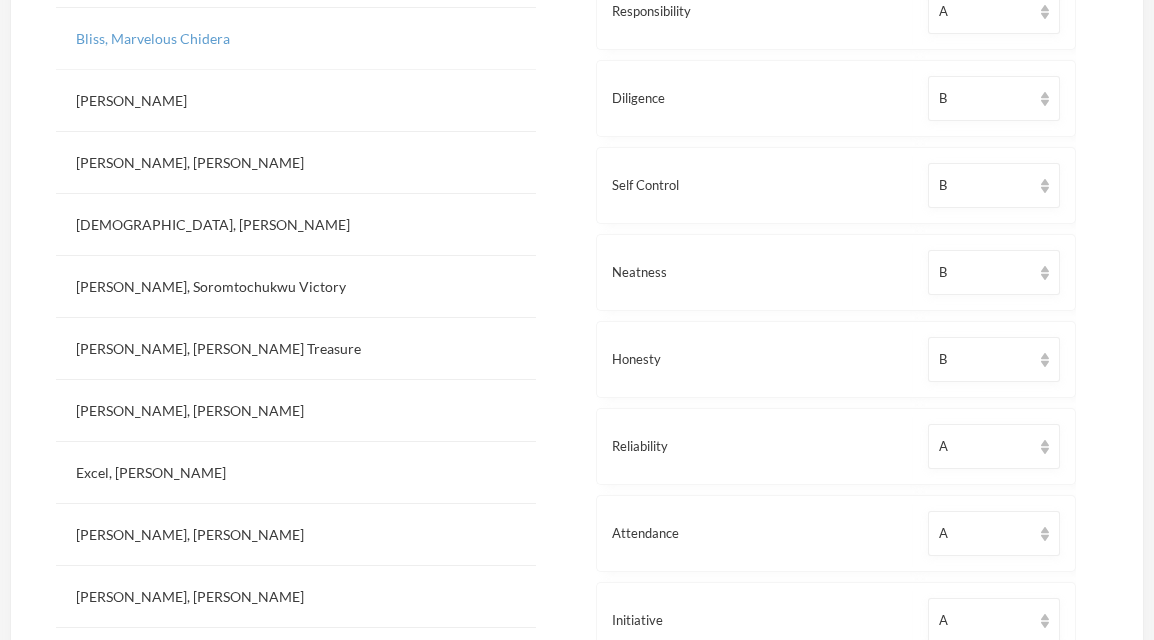 scroll, scrollTop: 836, scrollLeft: 0, axis: vertical 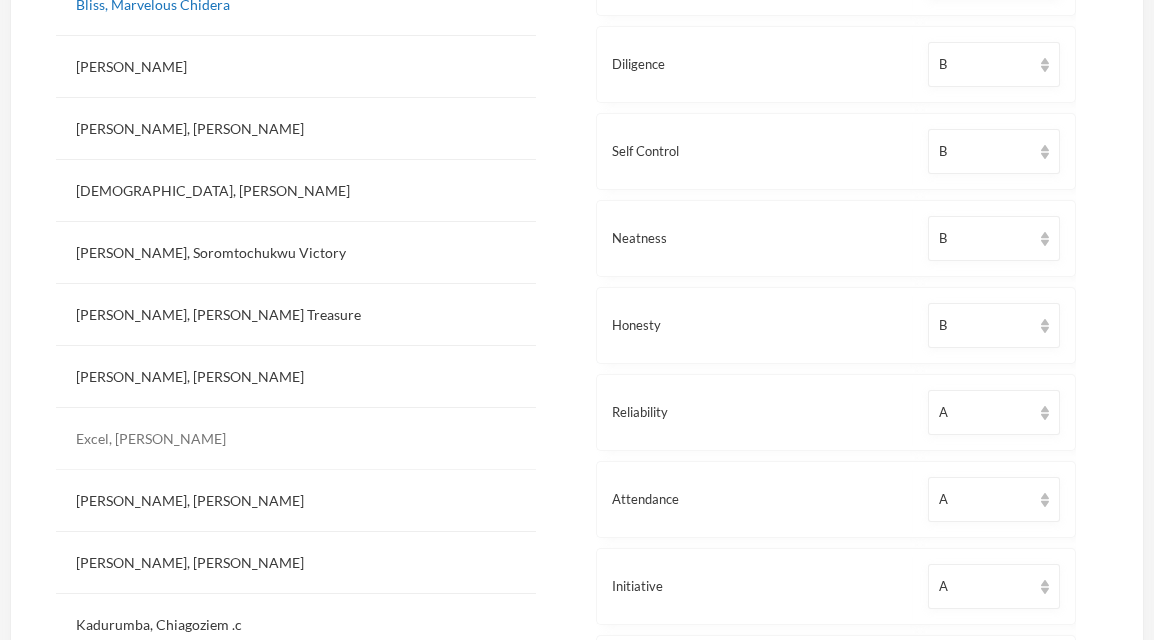 click on "Excel, [PERSON_NAME]" at bounding box center [296, 439] 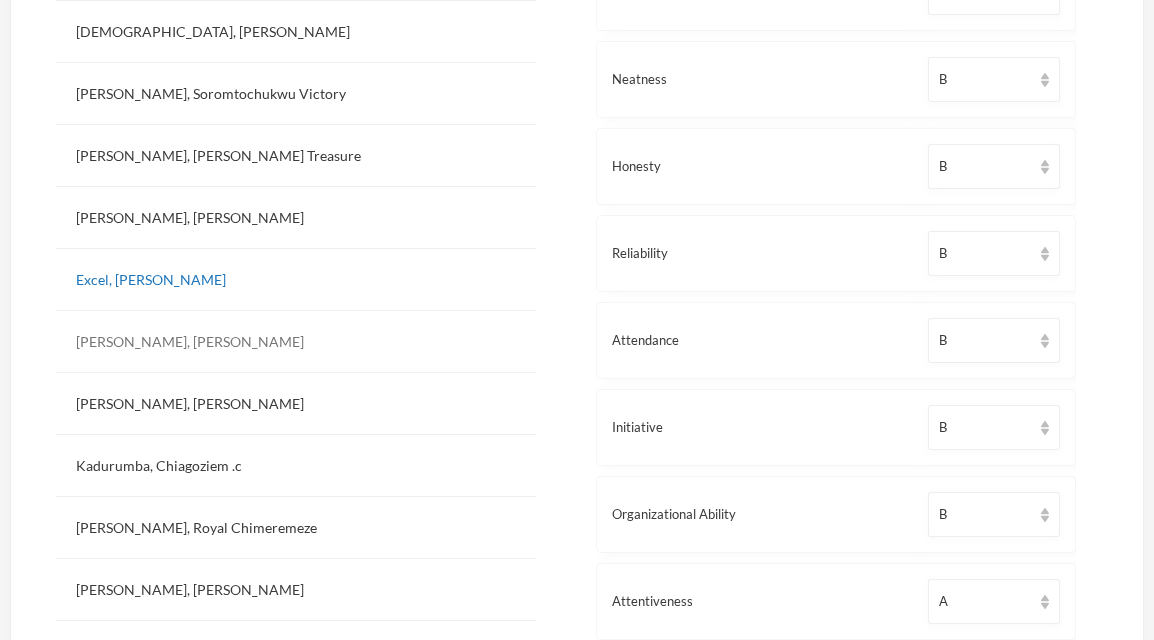 click on "[PERSON_NAME], [PERSON_NAME]" at bounding box center [296, 342] 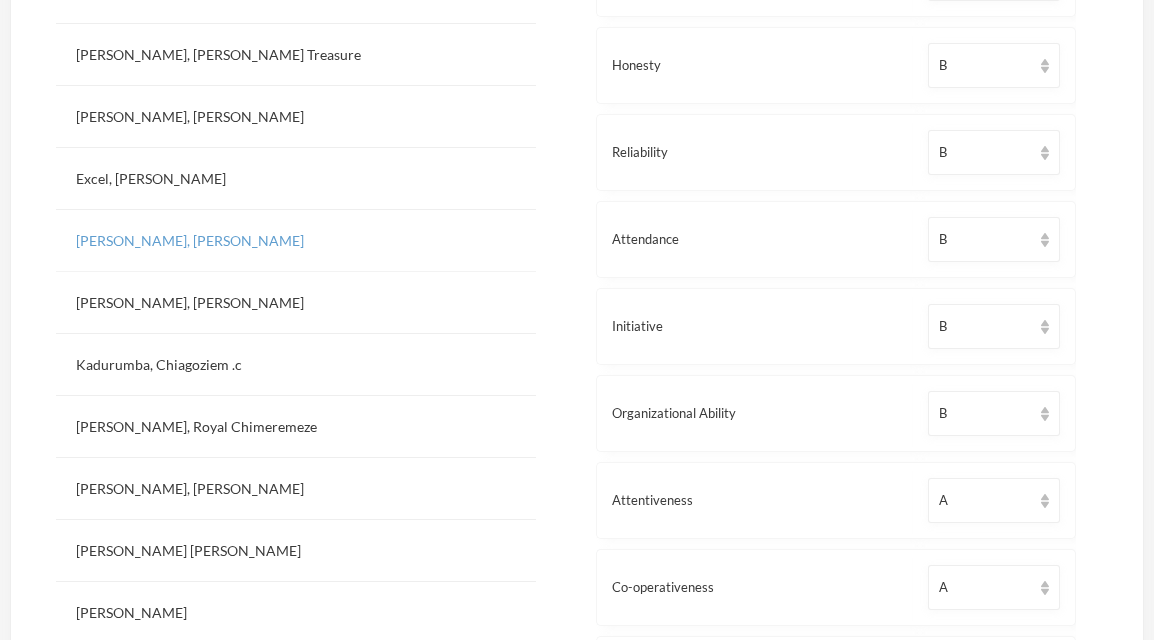 scroll, scrollTop: 1125, scrollLeft: 0, axis: vertical 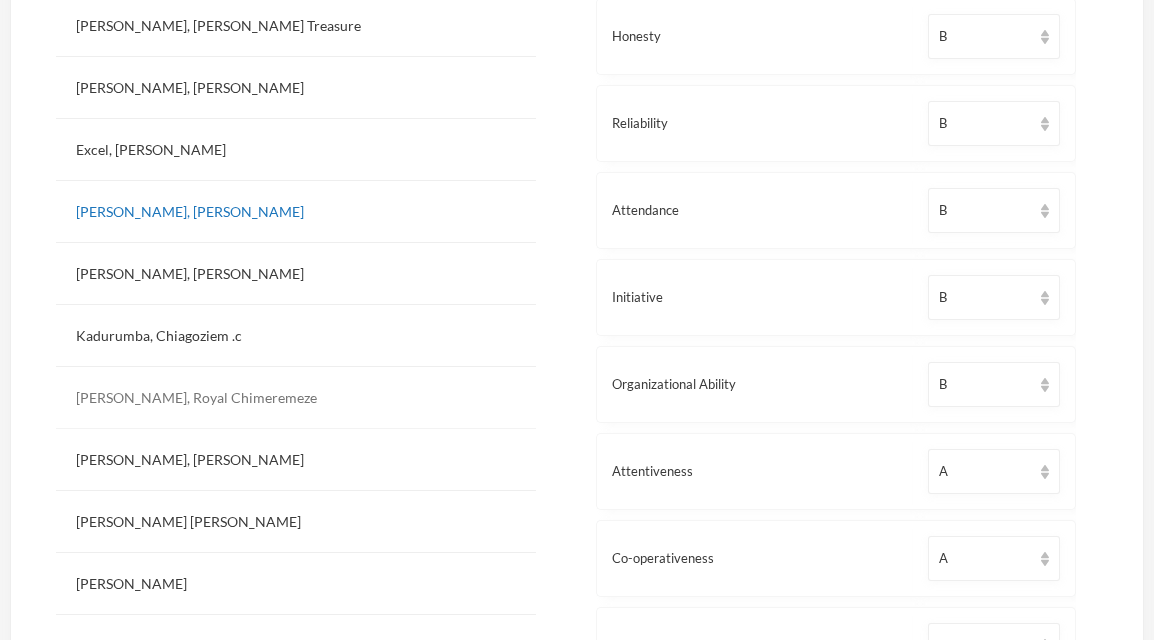 click on "[PERSON_NAME], Royal Chimeremeze" at bounding box center [296, 398] 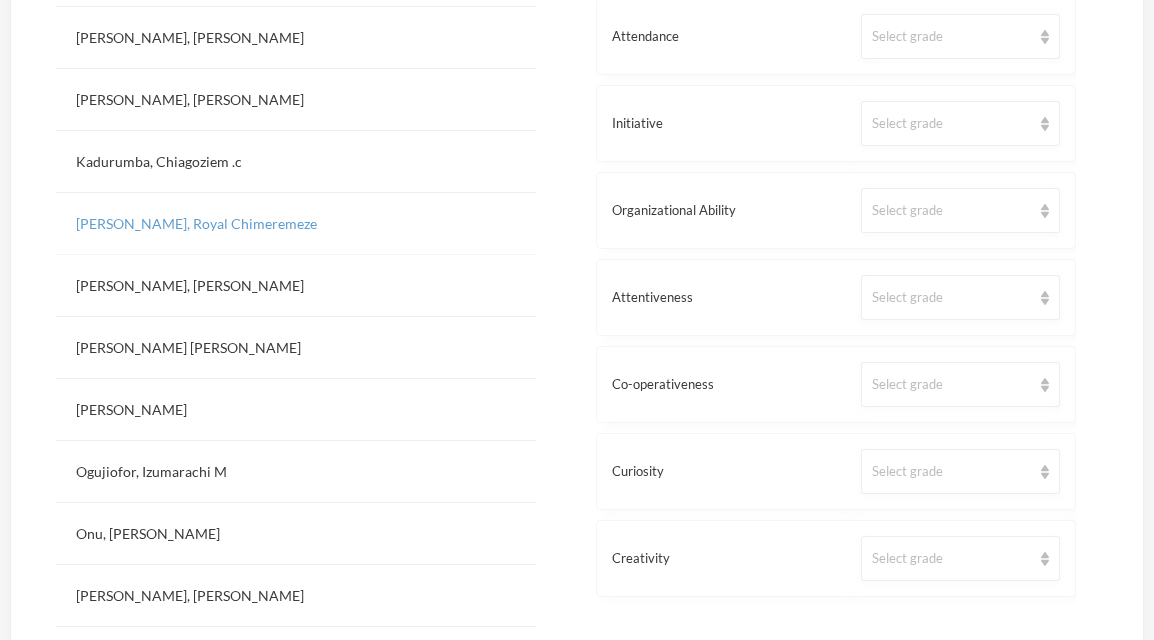 scroll, scrollTop: 1296, scrollLeft: 0, axis: vertical 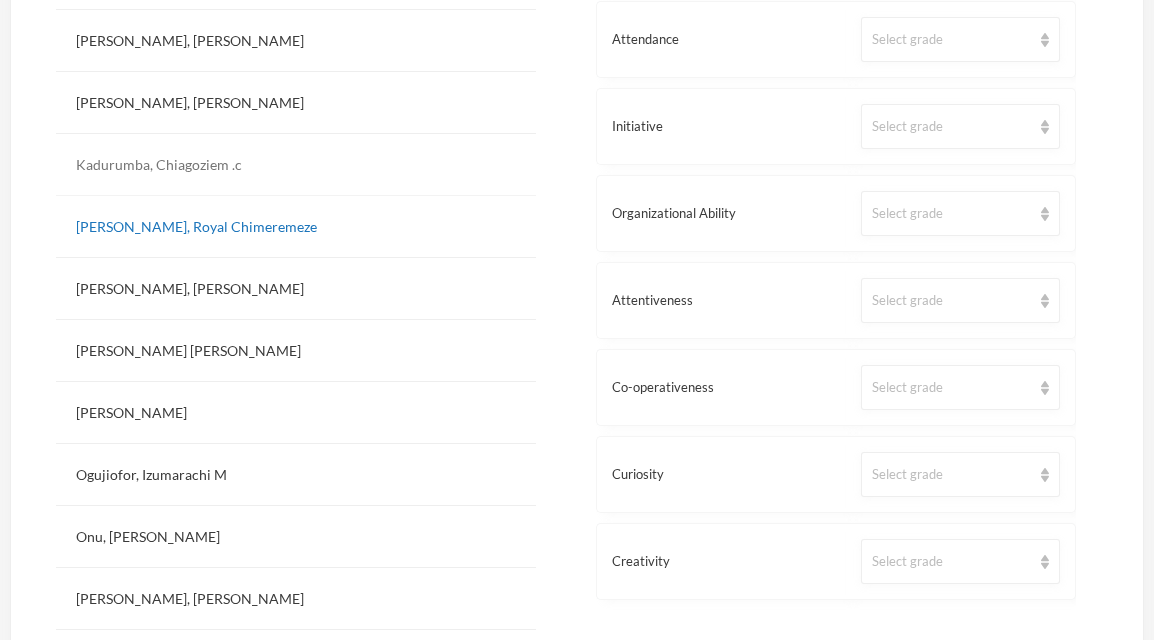 click on "Kadurumba, Chiagoziem .c" at bounding box center [296, 165] 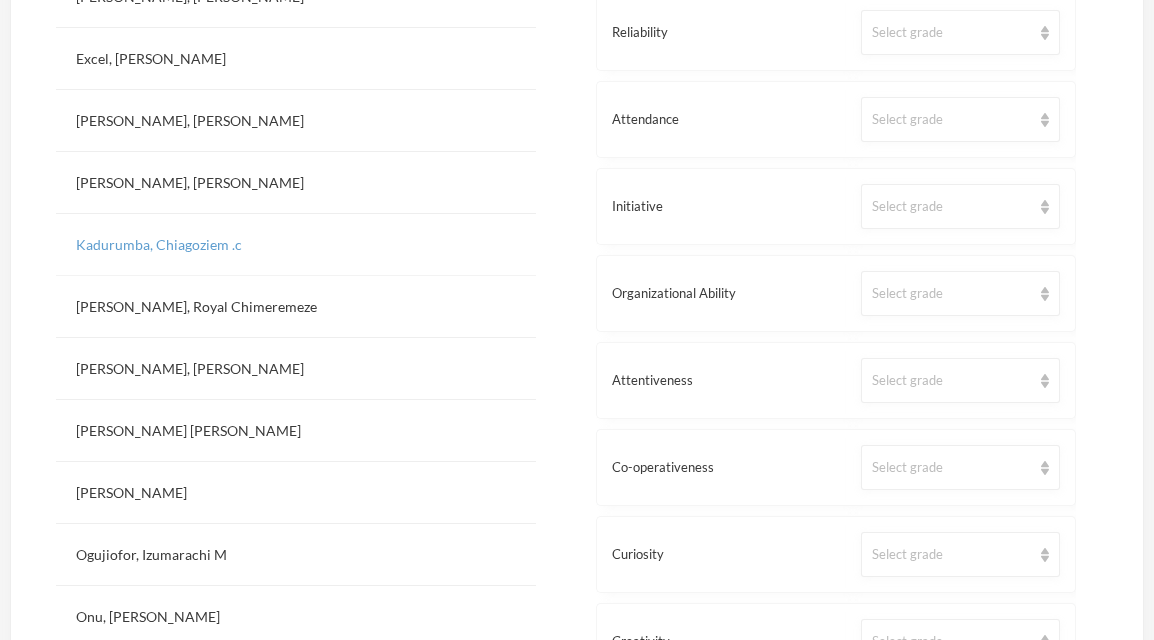 scroll, scrollTop: 1215, scrollLeft: 0, axis: vertical 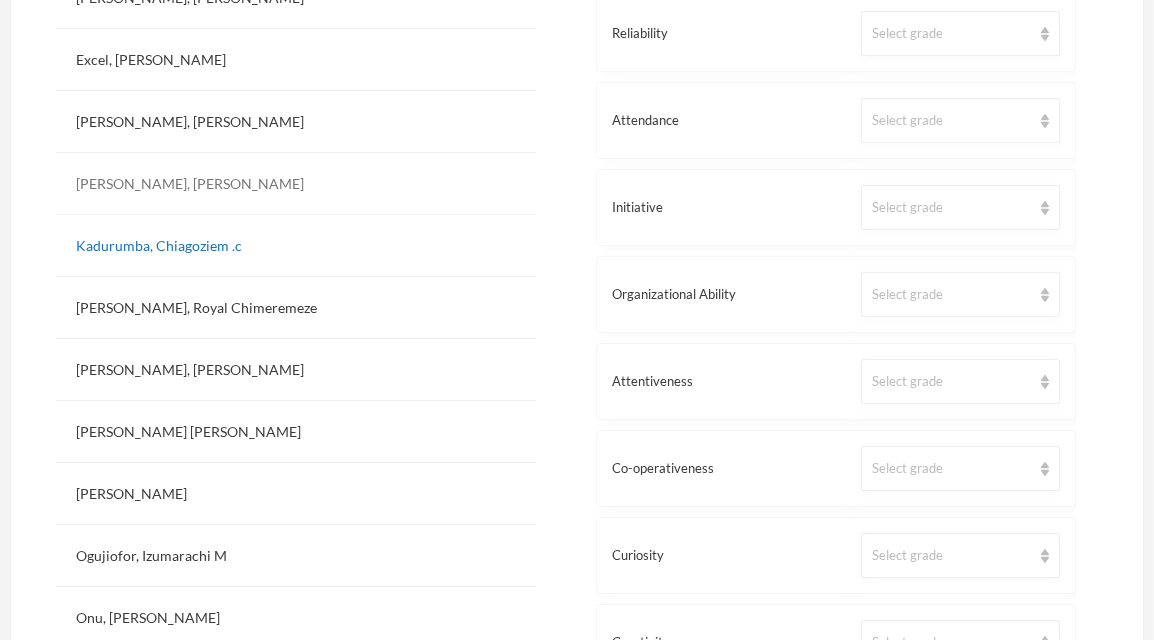 click on "[PERSON_NAME], [PERSON_NAME]" at bounding box center [296, 184] 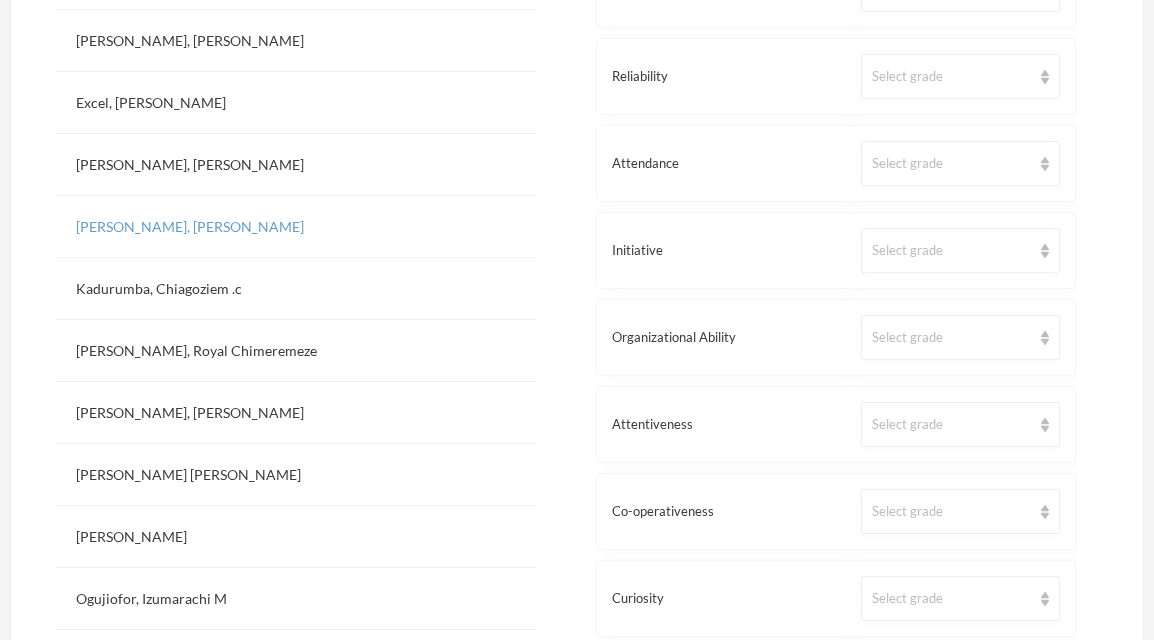 scroll, scrollTop: 1168, scrollLeft: 0, axis: vertical 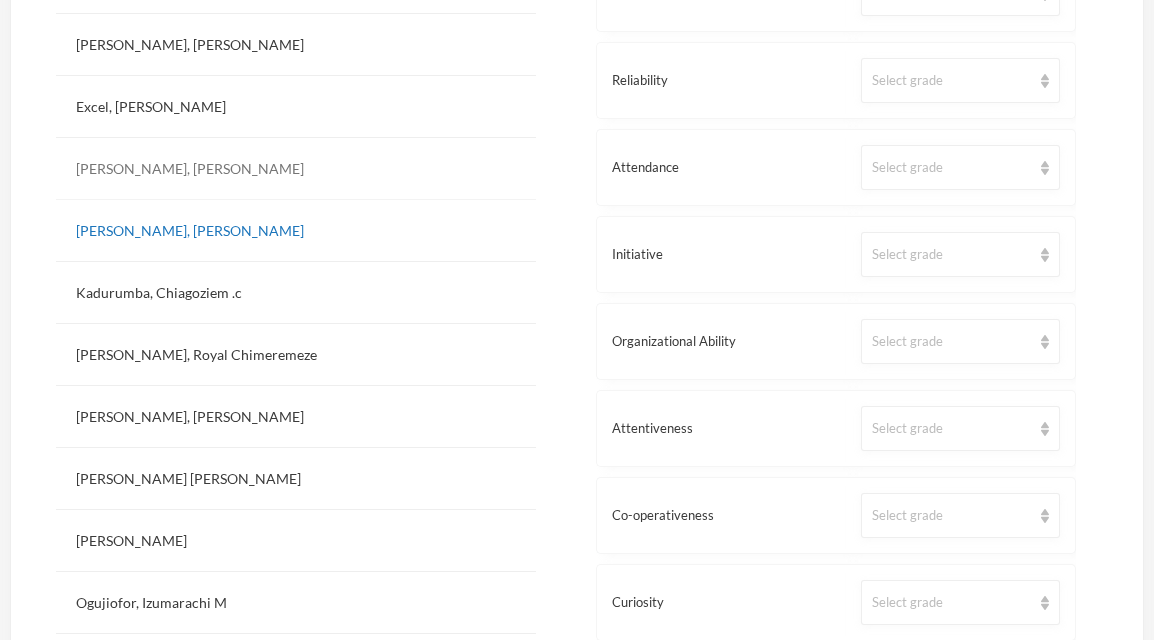 click on "[PERSON_NAME], [PERSON_NAME]" at bounding box center (296, 169) 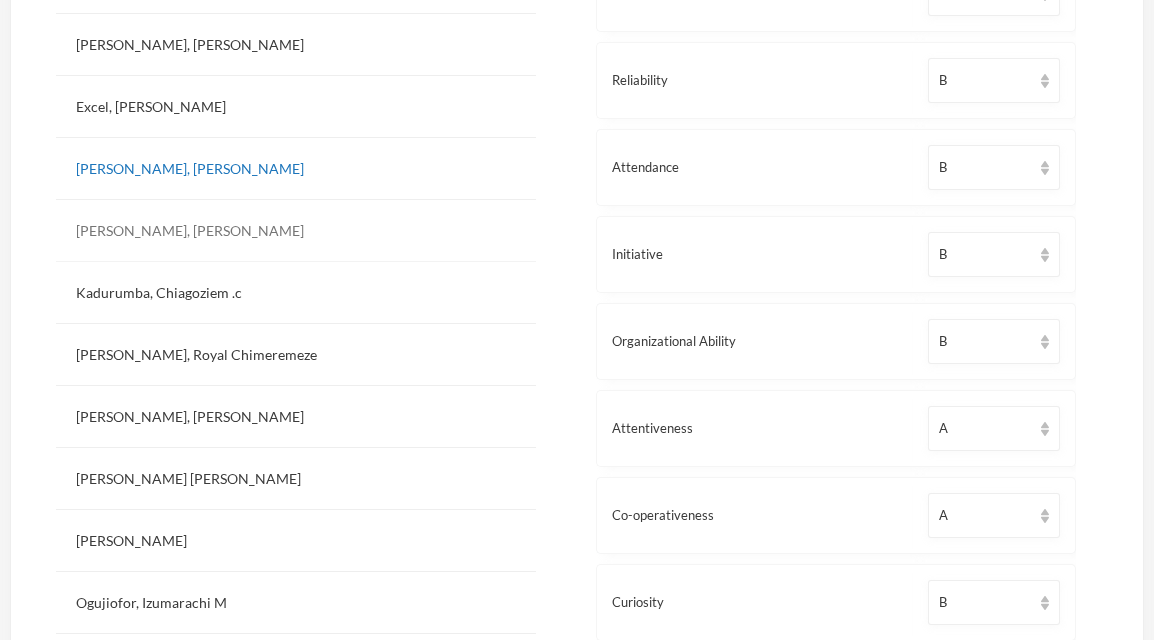 click on "[PERSON_NAME], [PERSON_NAME]" at bounding box center (296, 231) 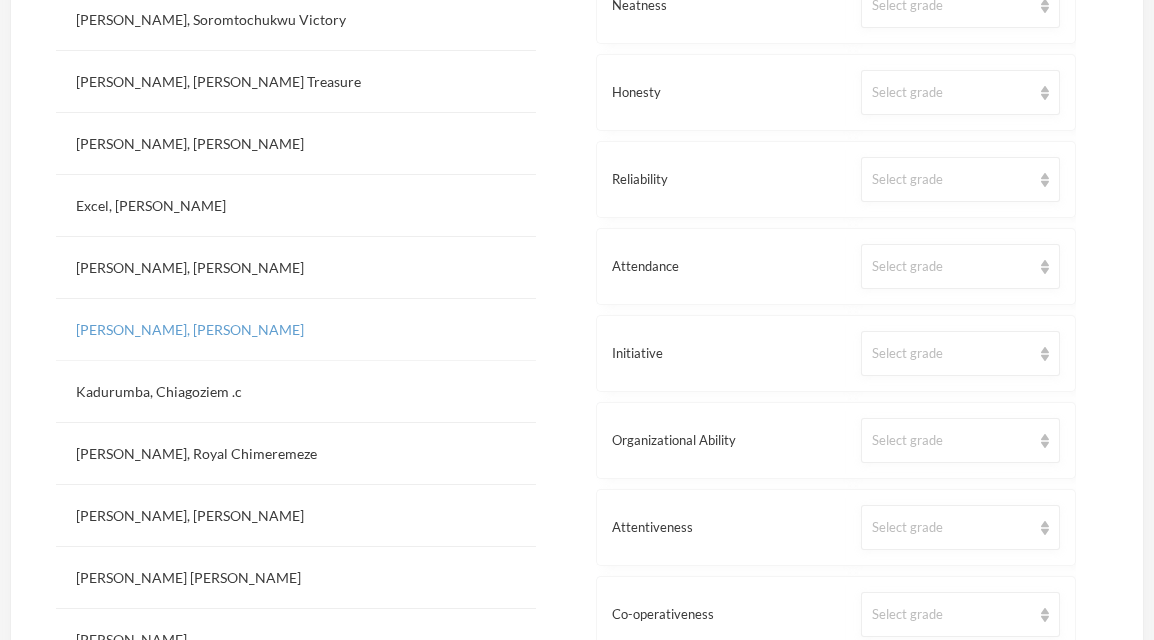 scroll, scrollTop: 1065, scrollLeft: 0, axis: vertical 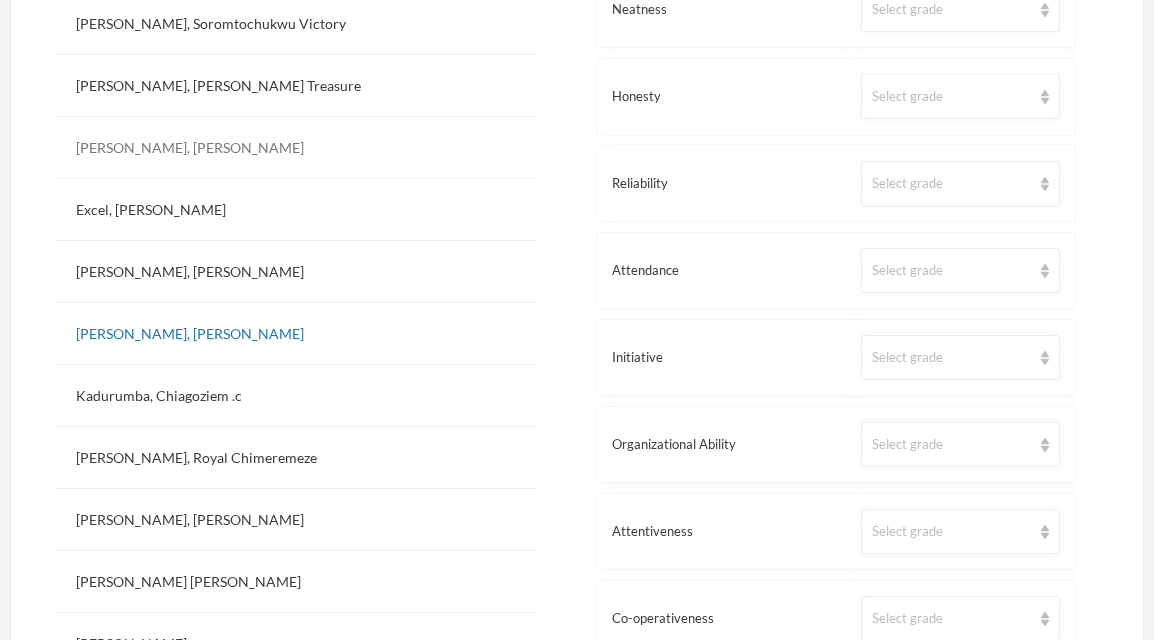 click on "[PERSON_NAME], [PERSON_NAME]" at bounding box center (296, 148) 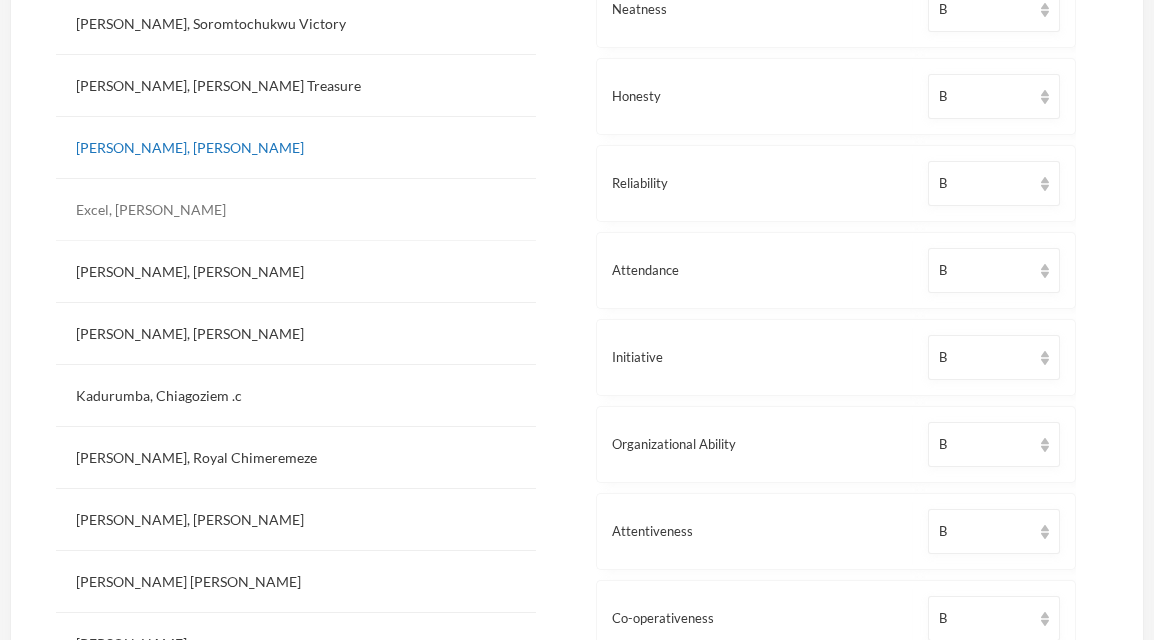 click on "Excel, [PERSON_NAME]" at bounding box center [296, 210] 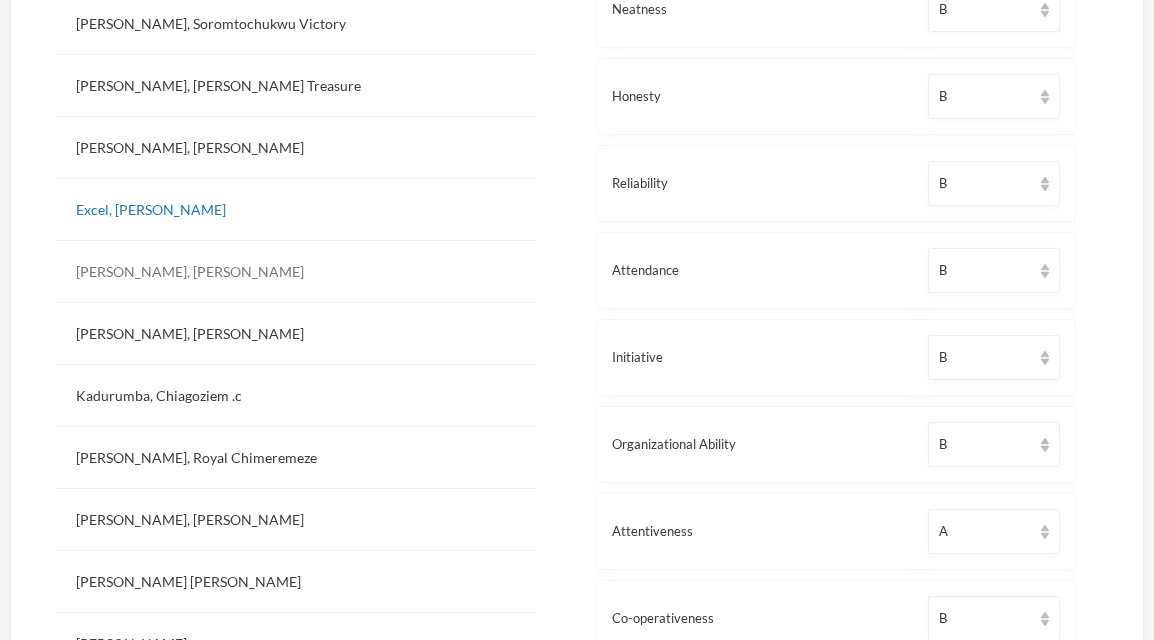 click on "[PERSON_NAME], [PERSON_NAME]" at bounding box center [296, 272] 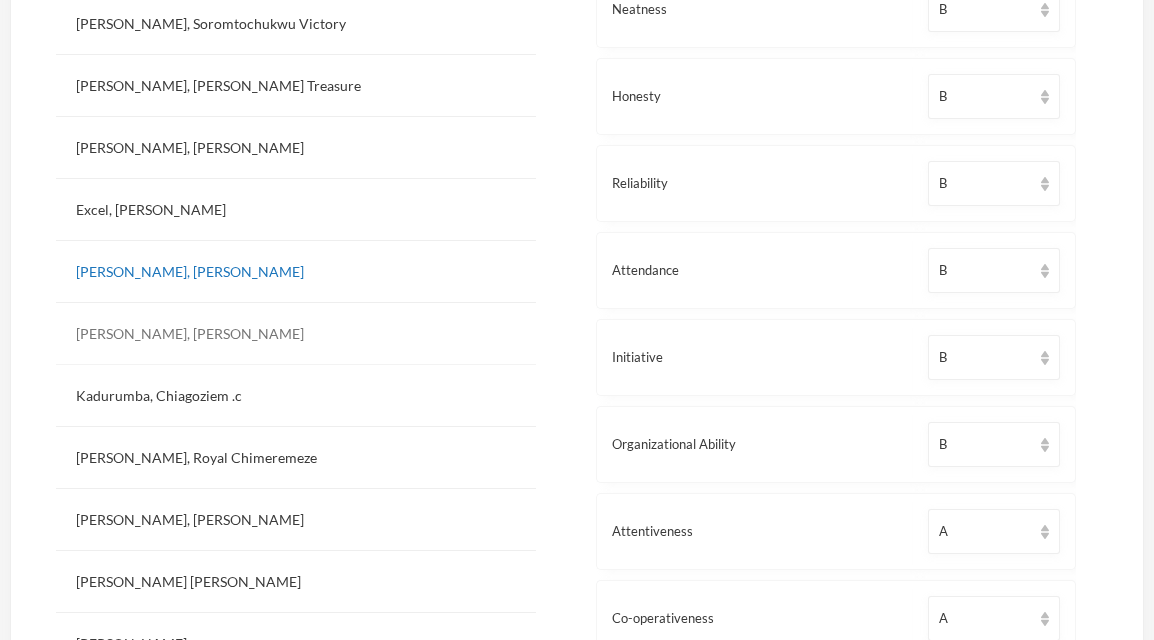 click on "[PERSON_NAME], [PERSON_NAME]" at bounding box center (296, 334) 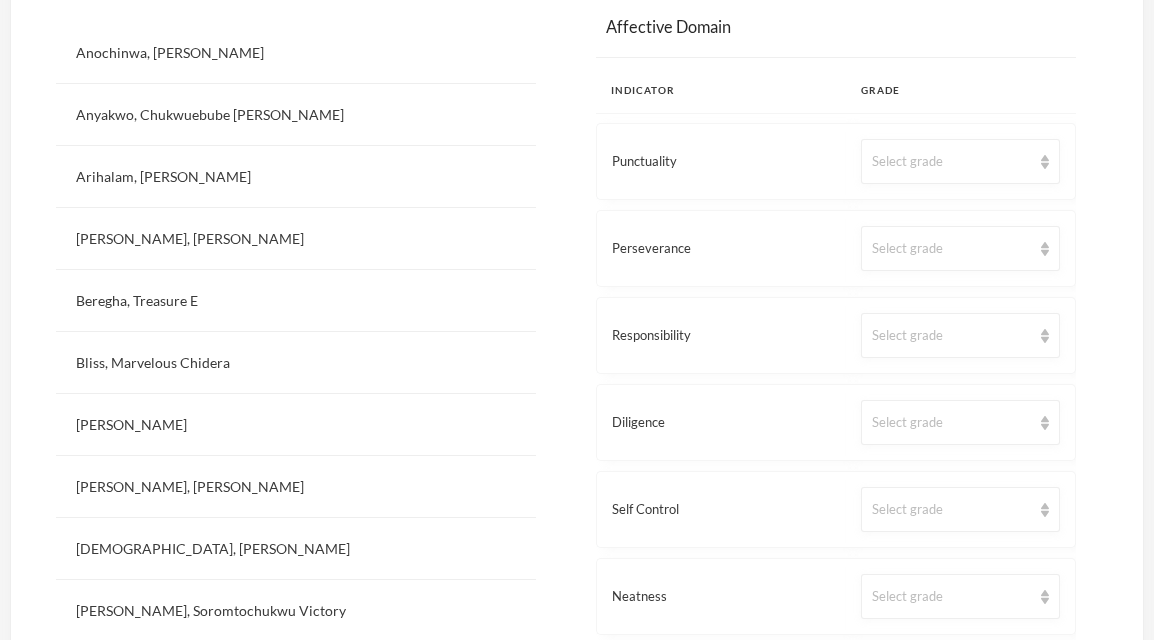 scroll, scrollTop: 488, scrollLeft: 0, axis: vertical 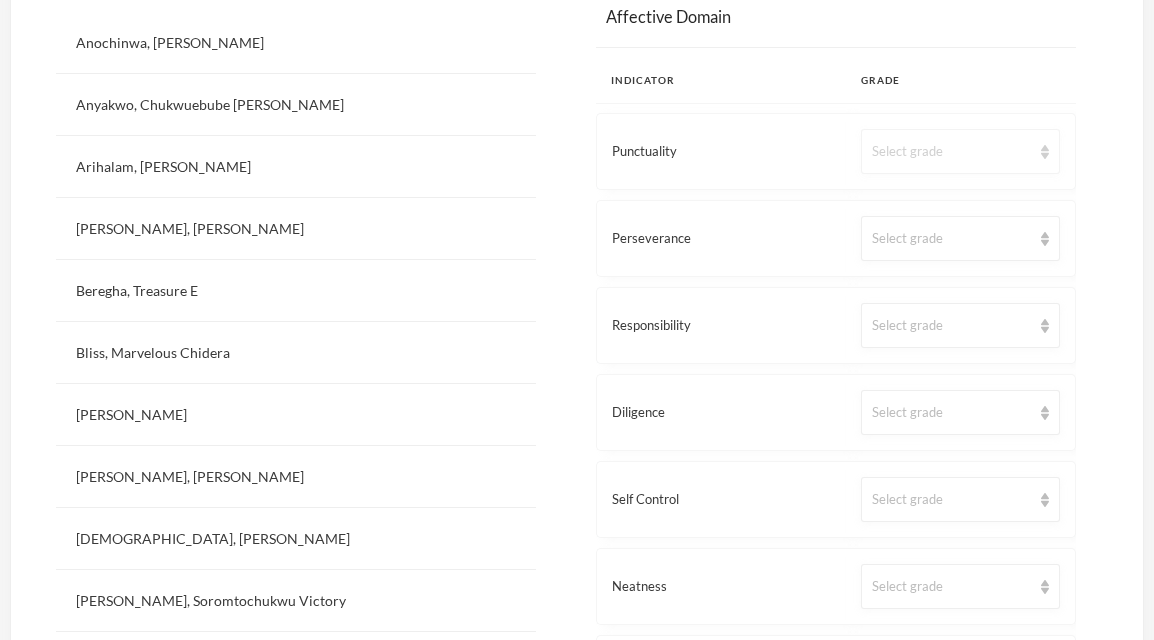 click on "Select grade" at bounding box center (960, 151) 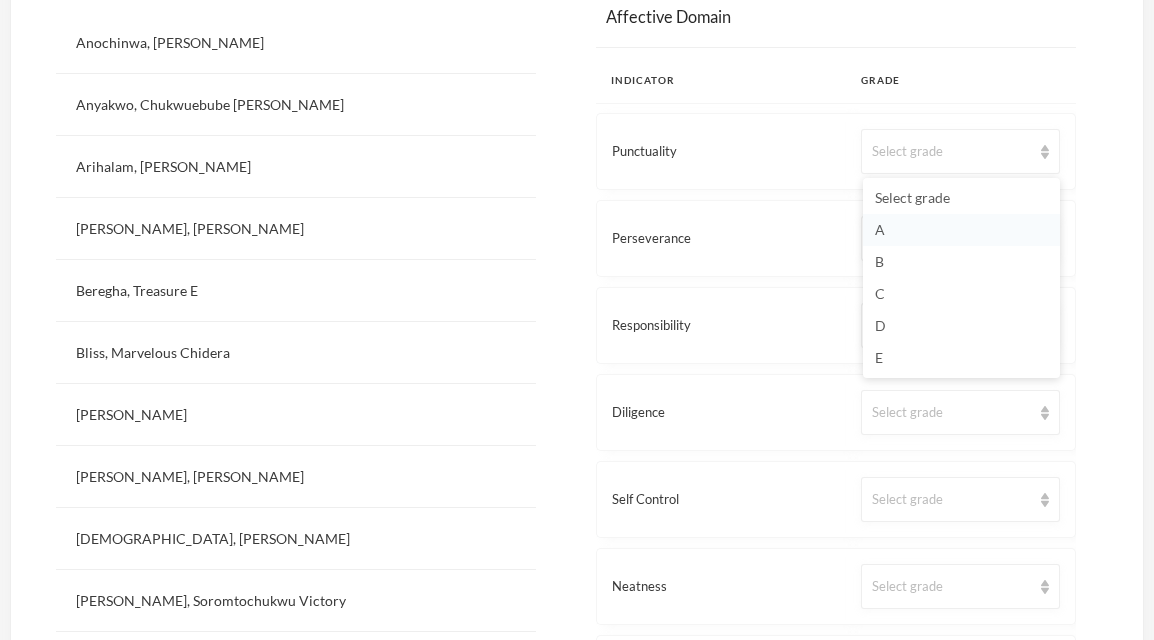 click on "A" at bounding box center [961, 230] 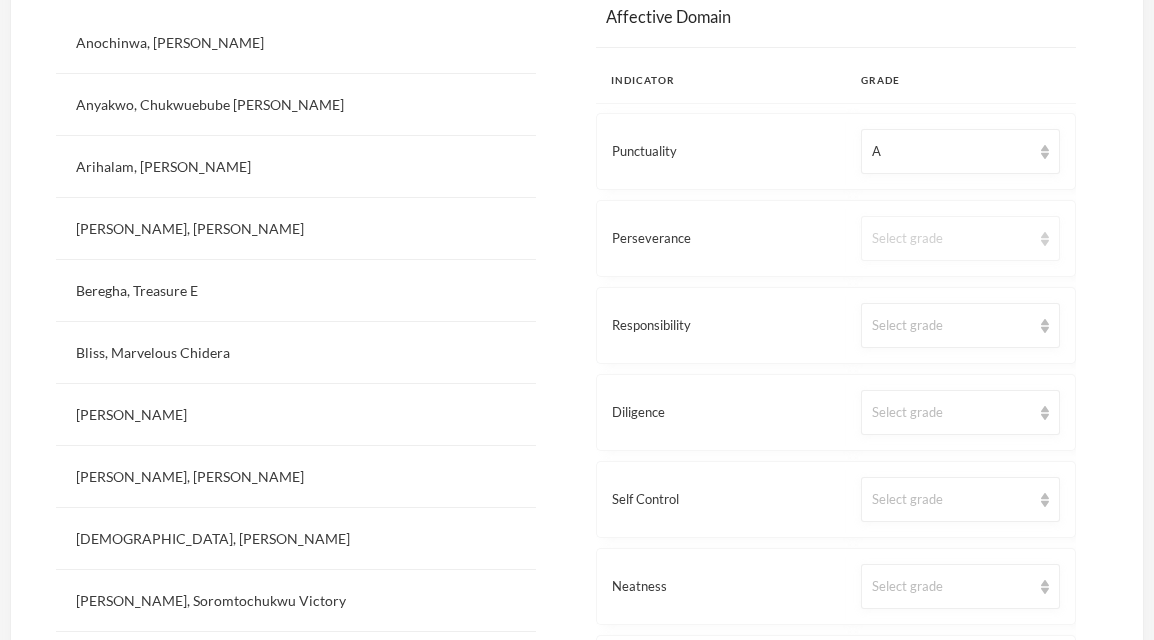 click on "Select grade" at bounding box center [951, 239] 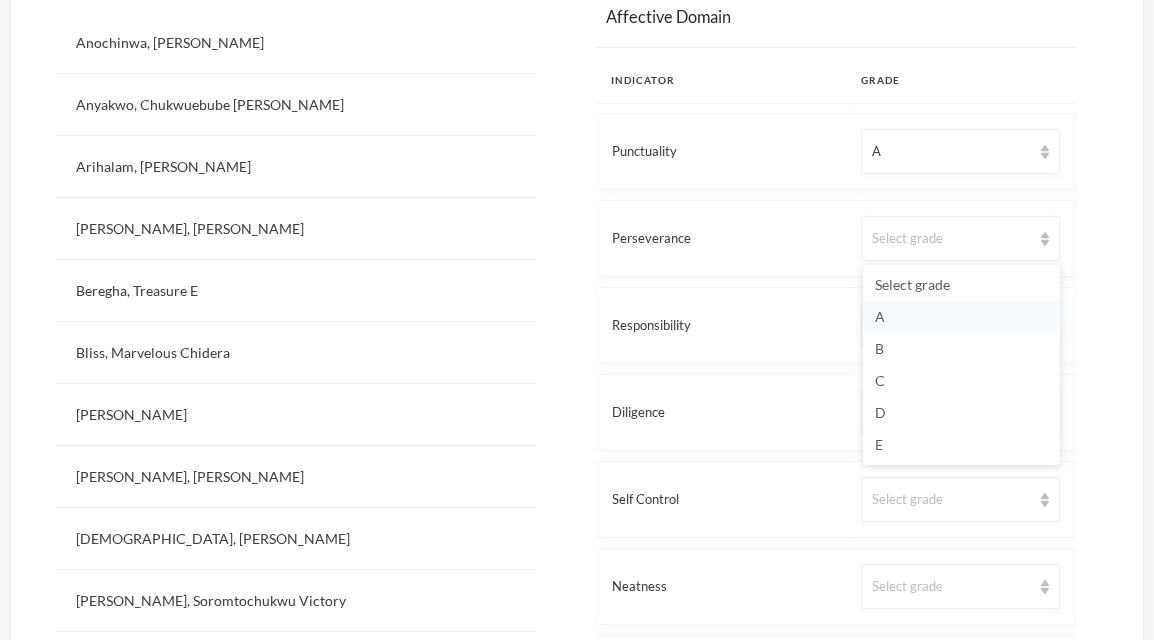 click on "A" at bounding box center [961, 317] 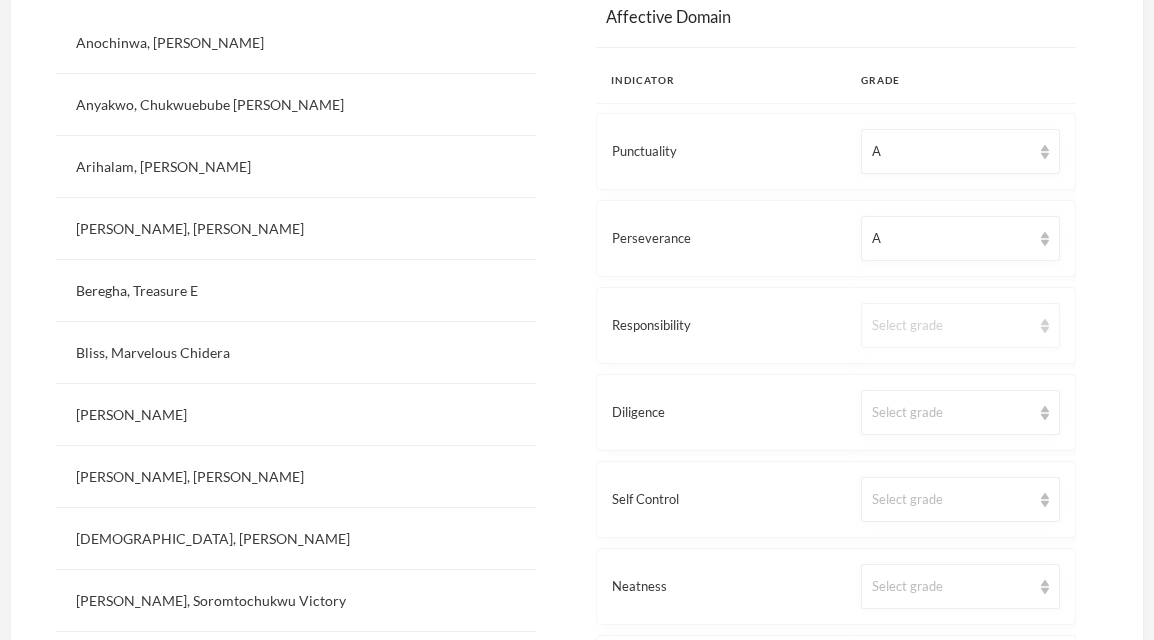 click on "Select grade" at bounding box center (951, 326) 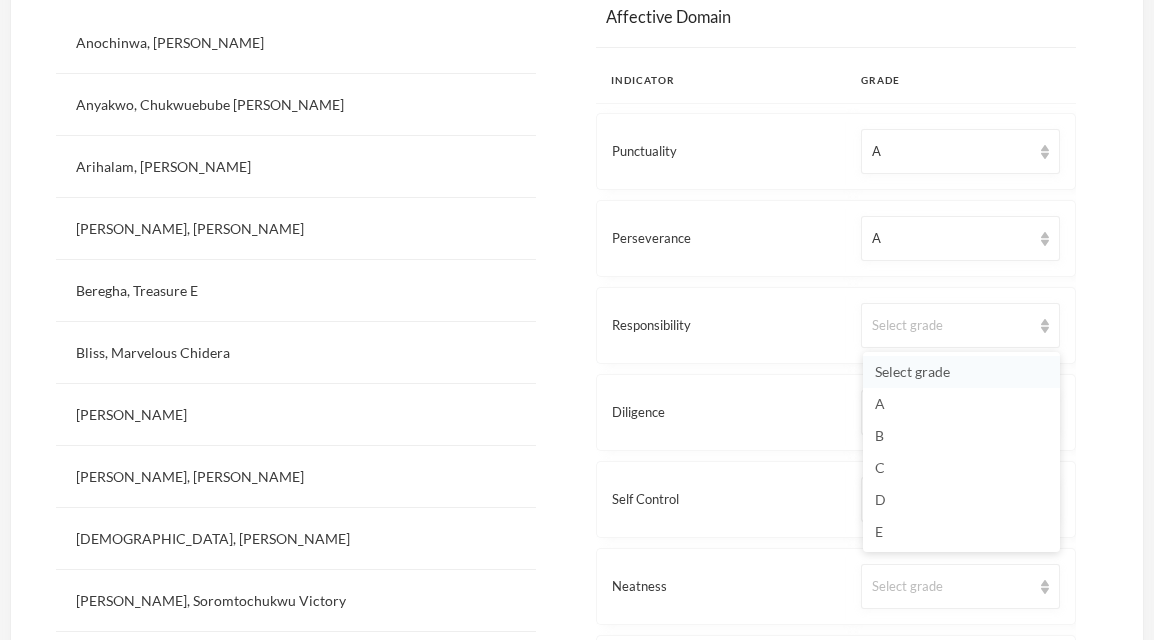 click on "Select grade" at bounding box center [961, 372] 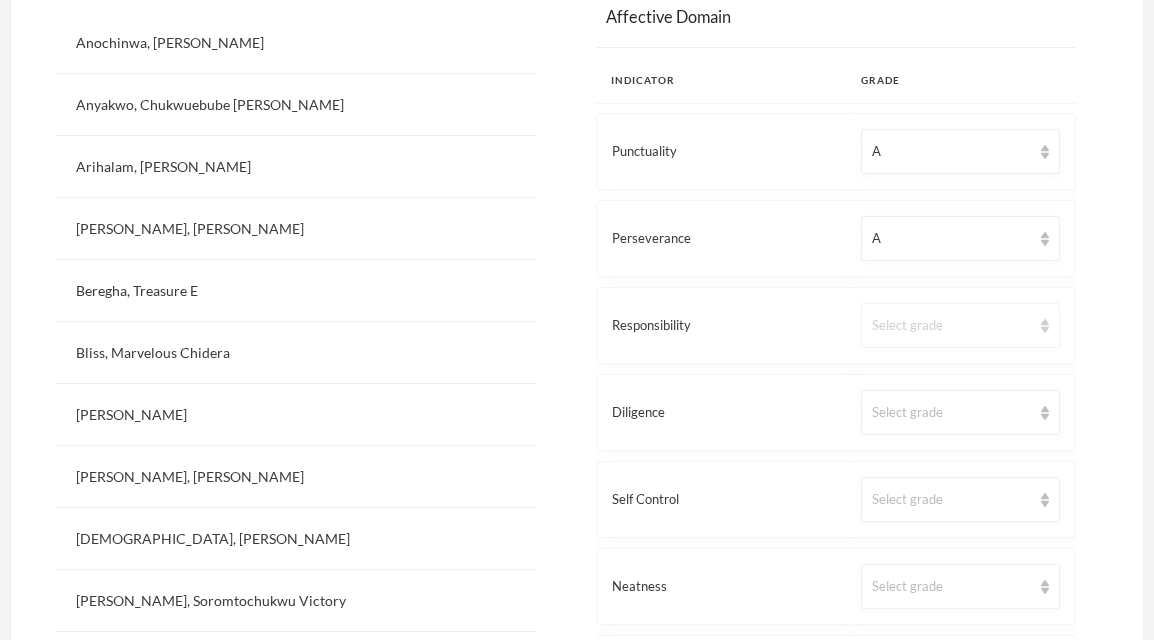 click on "Select grade" at bounding box center (951, 326) 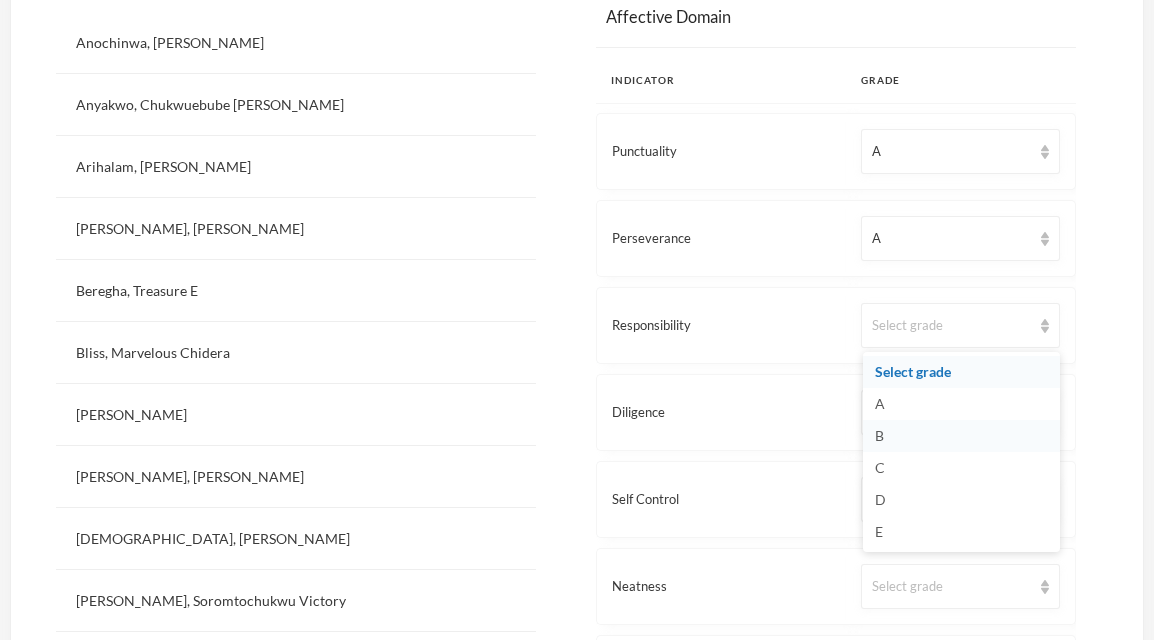 click on "B" at bounding box center (961, 436) 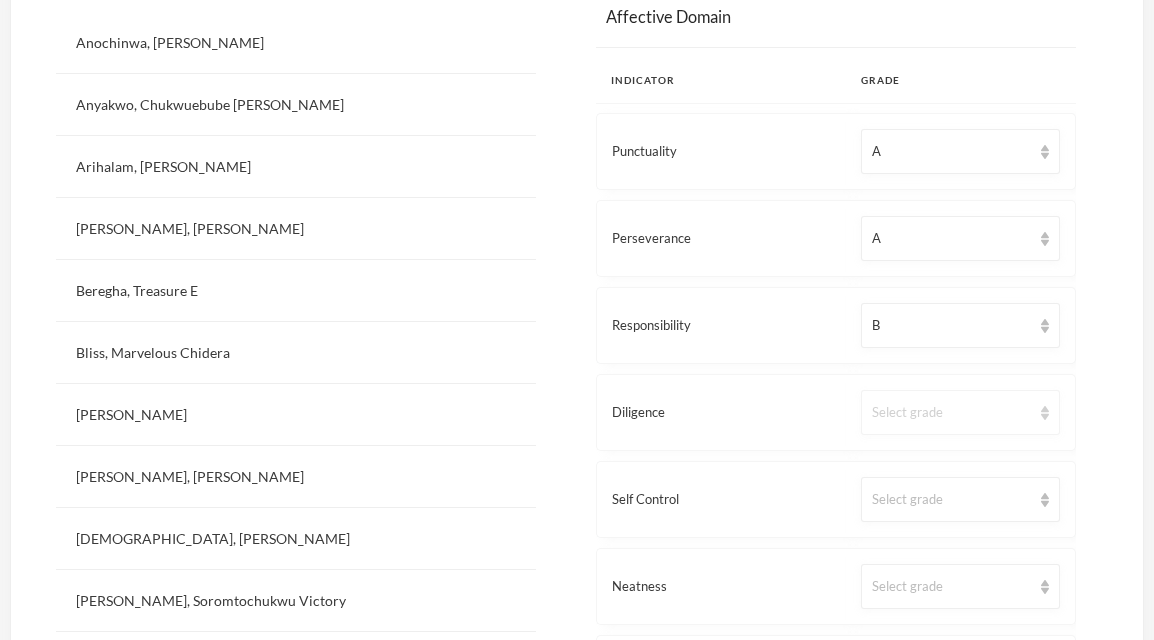 click on "Select grade" at bounding box center (960, 412) 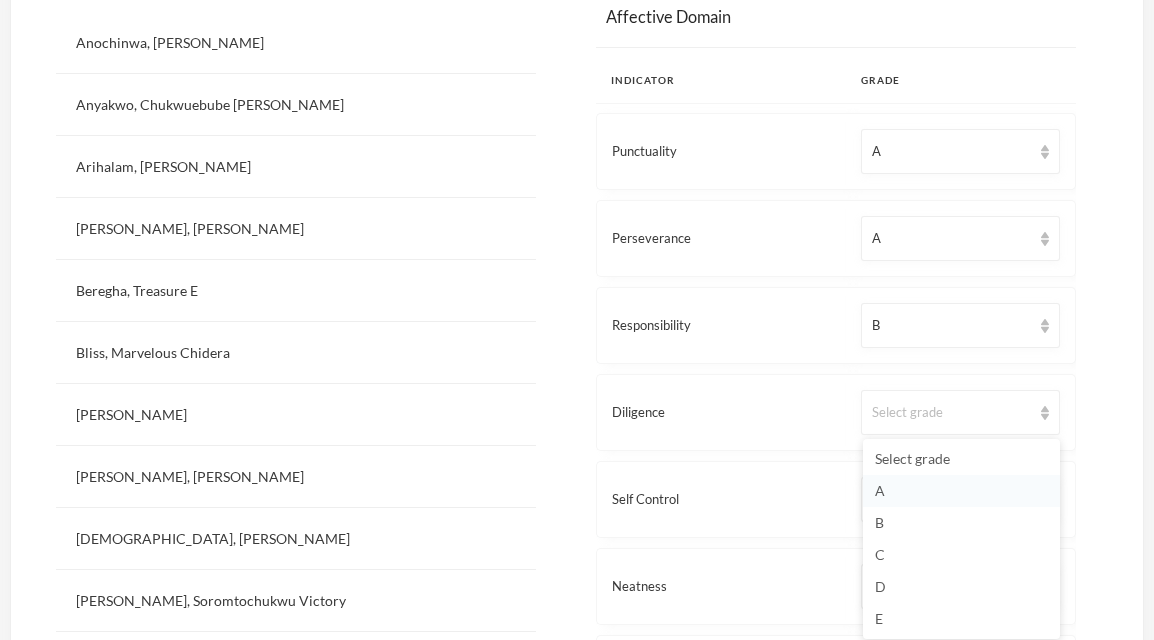 click on "A" at bounding box center [961, 491] 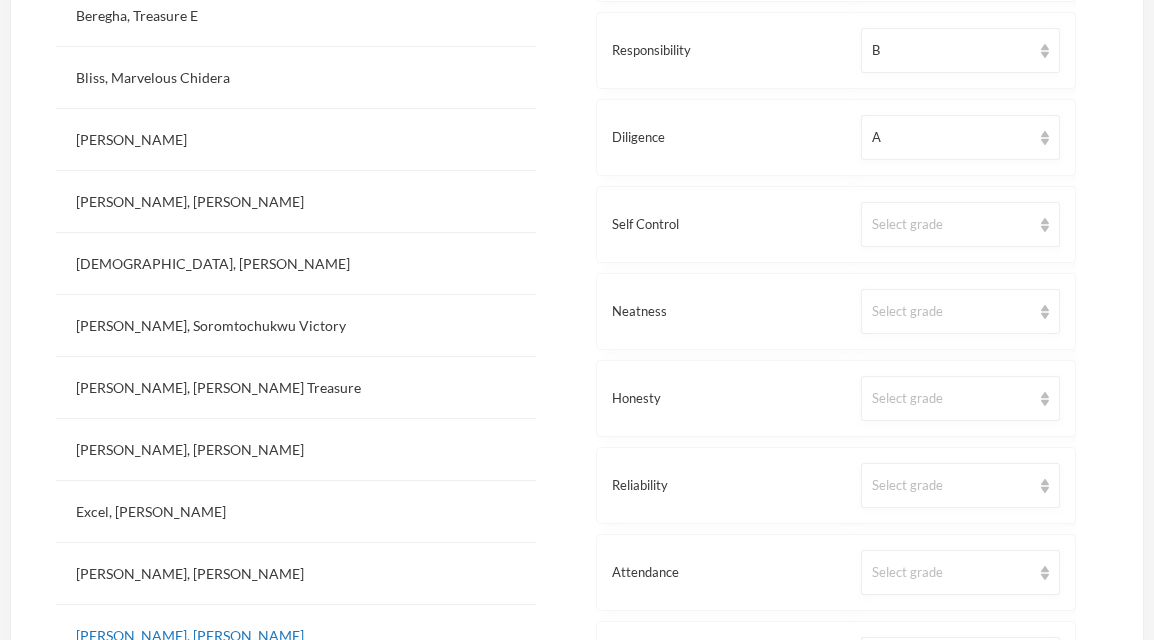 scroll, scrollTop: 816, scrollLeft: 0, axis: vertical 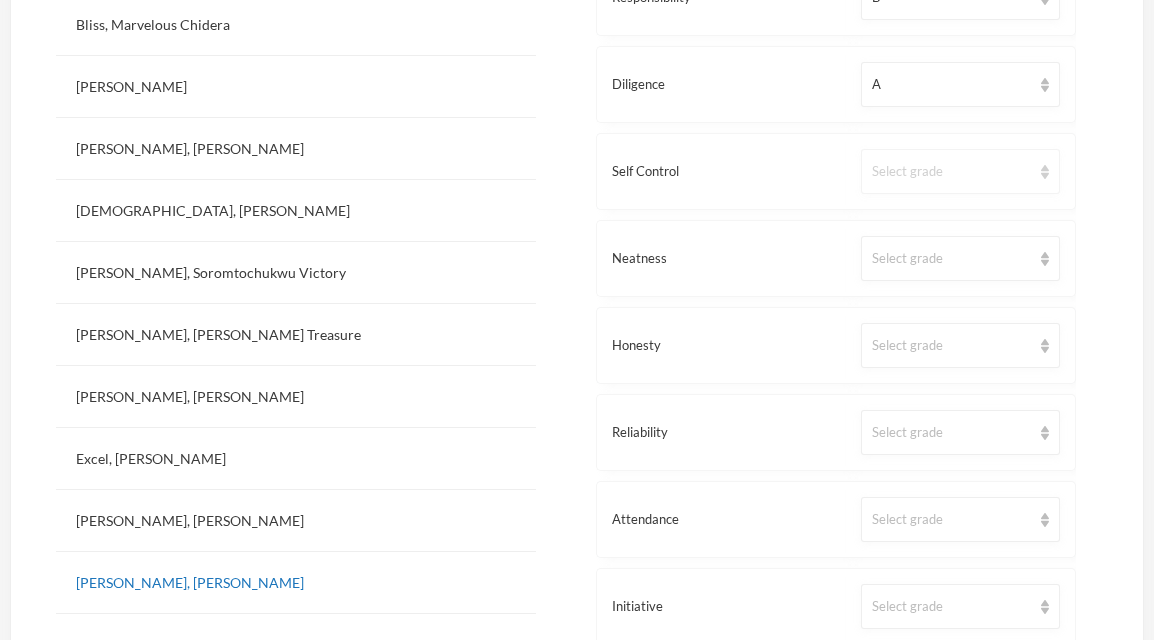 click on "Select grade" at bounding box center [951, 172] 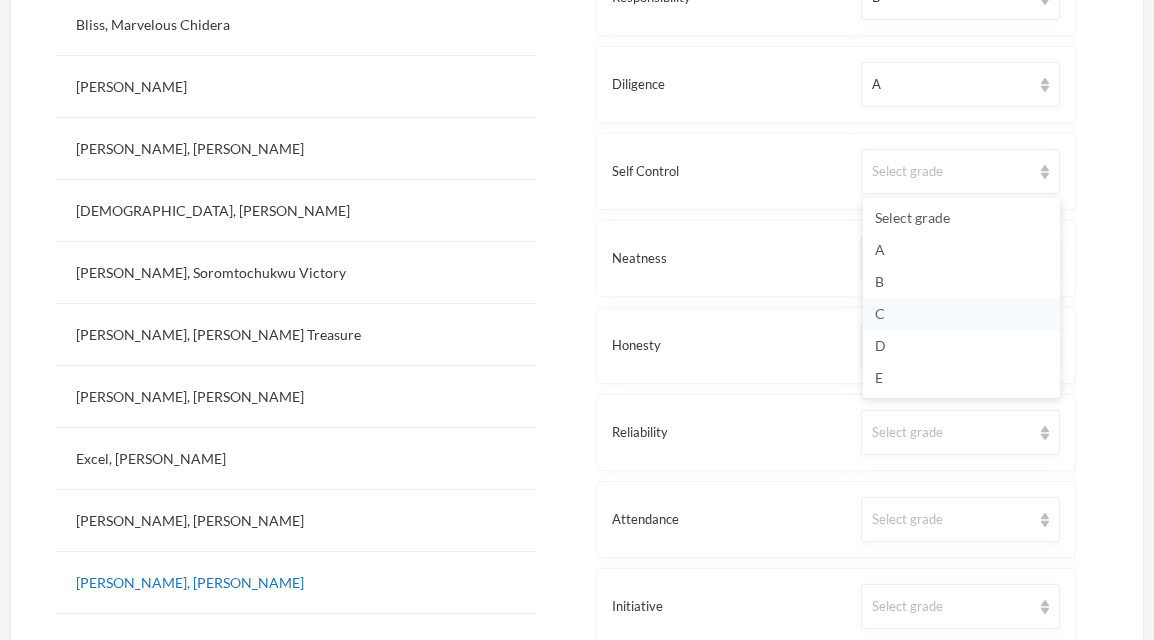 click on "C" at bounding box center [961, 314] 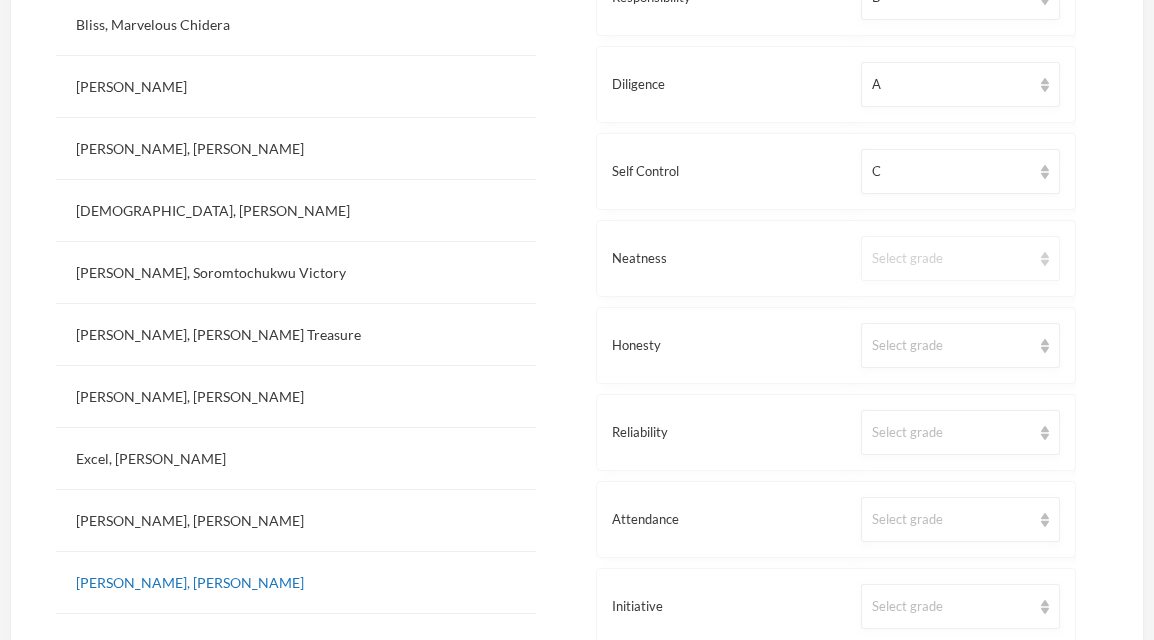 click on "Select grade" at bounding box center (960, 258) 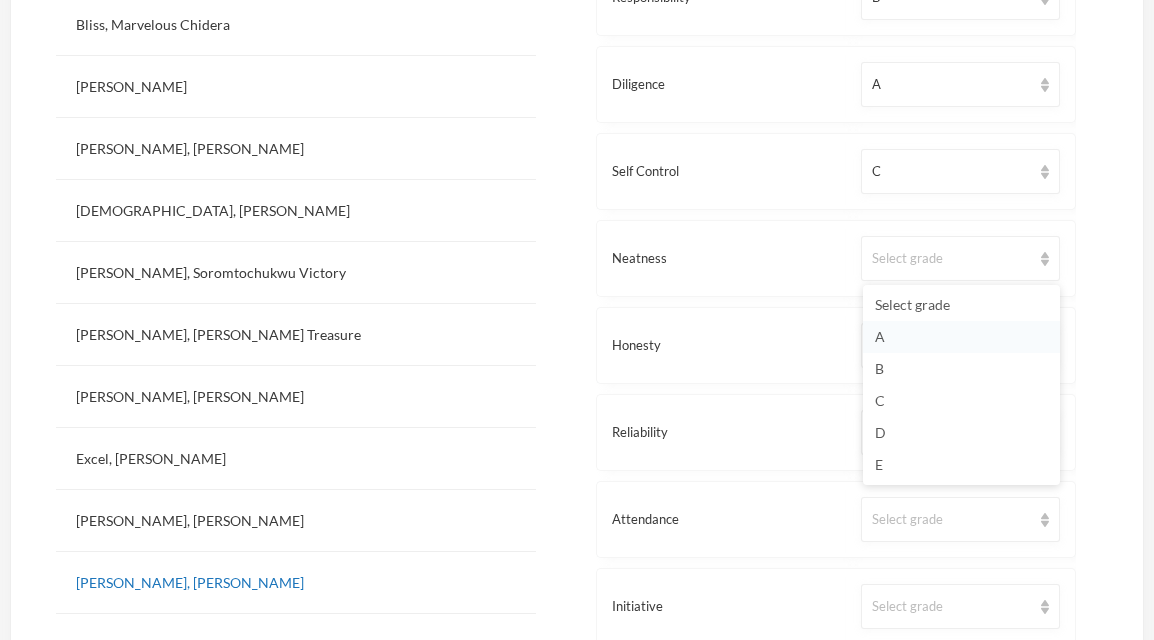 click on "A" at bounding box center (961, 337) 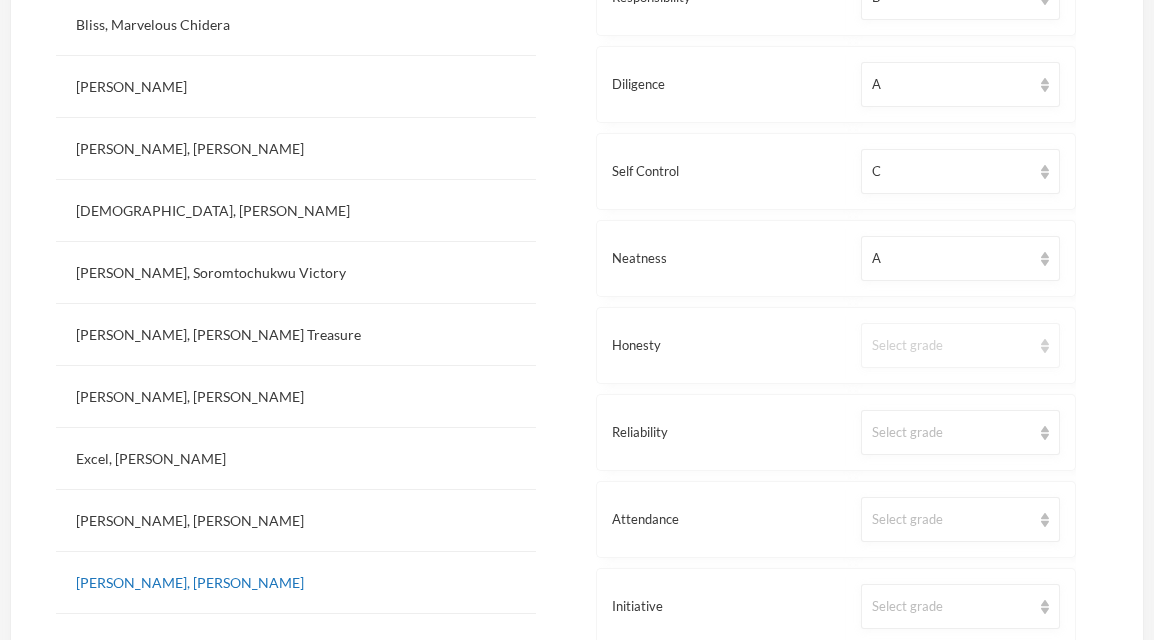 click on "Select grade" at bounding box center [951, 346] 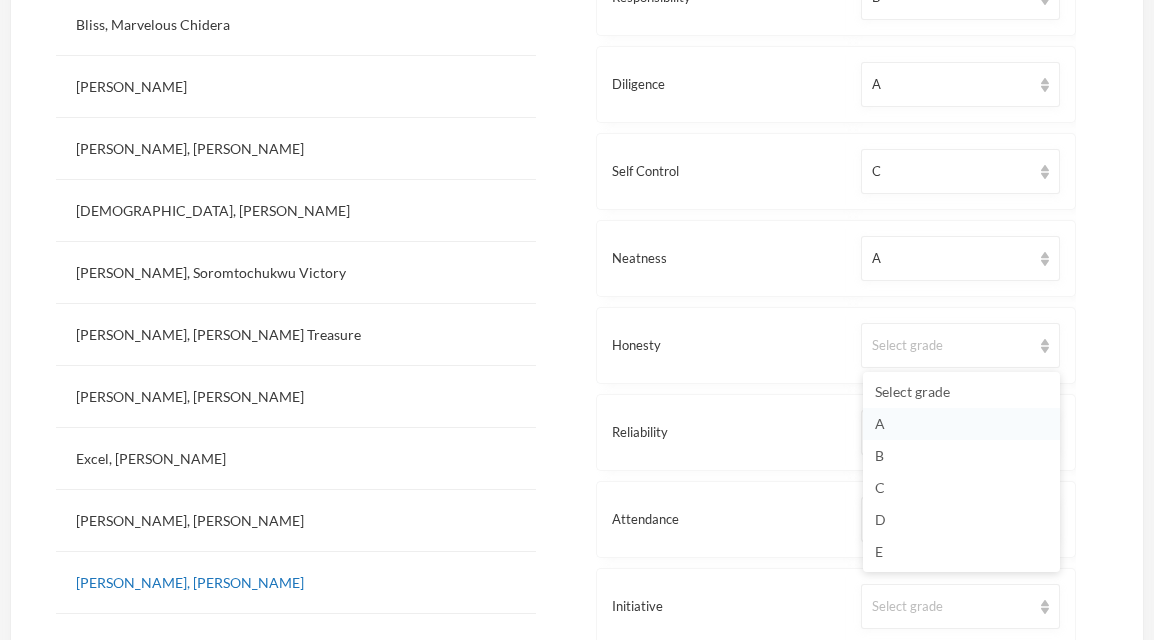 click on "A" at bounding box center (961, 424) 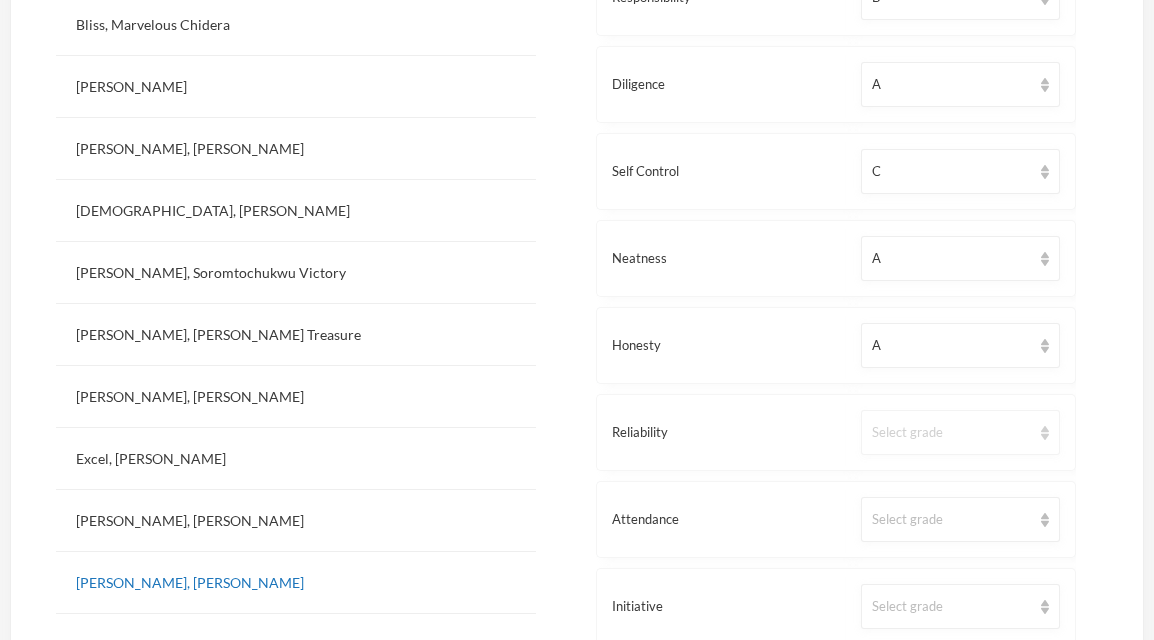 click on "Select grade" at bounding box center [960, 432] 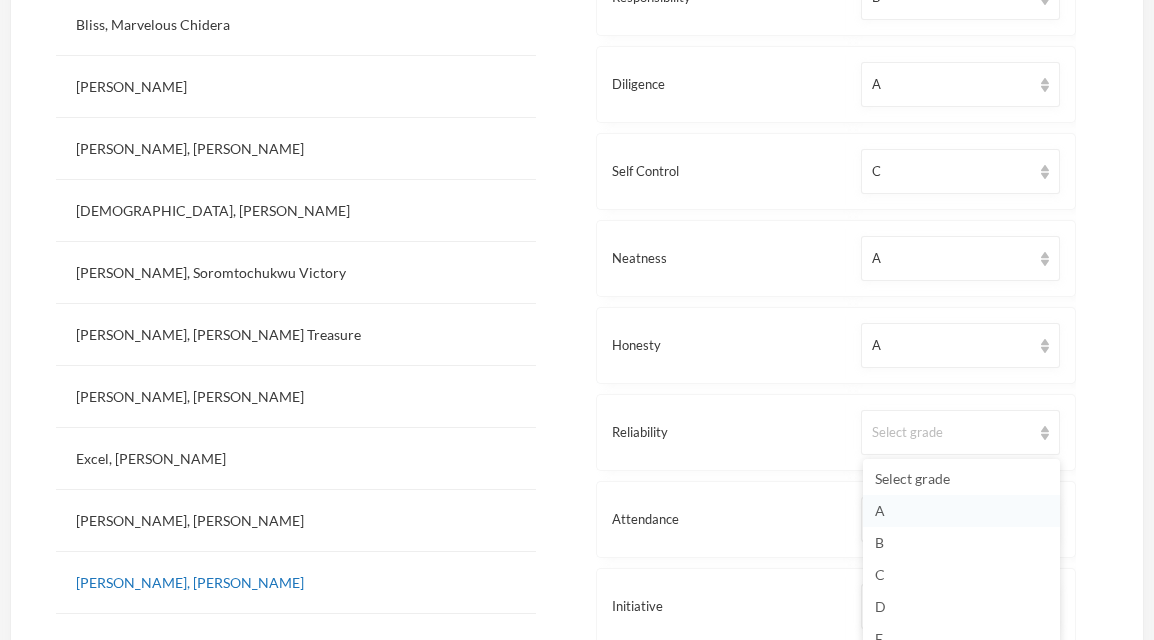click on "A" at bounding box center [961, 511] 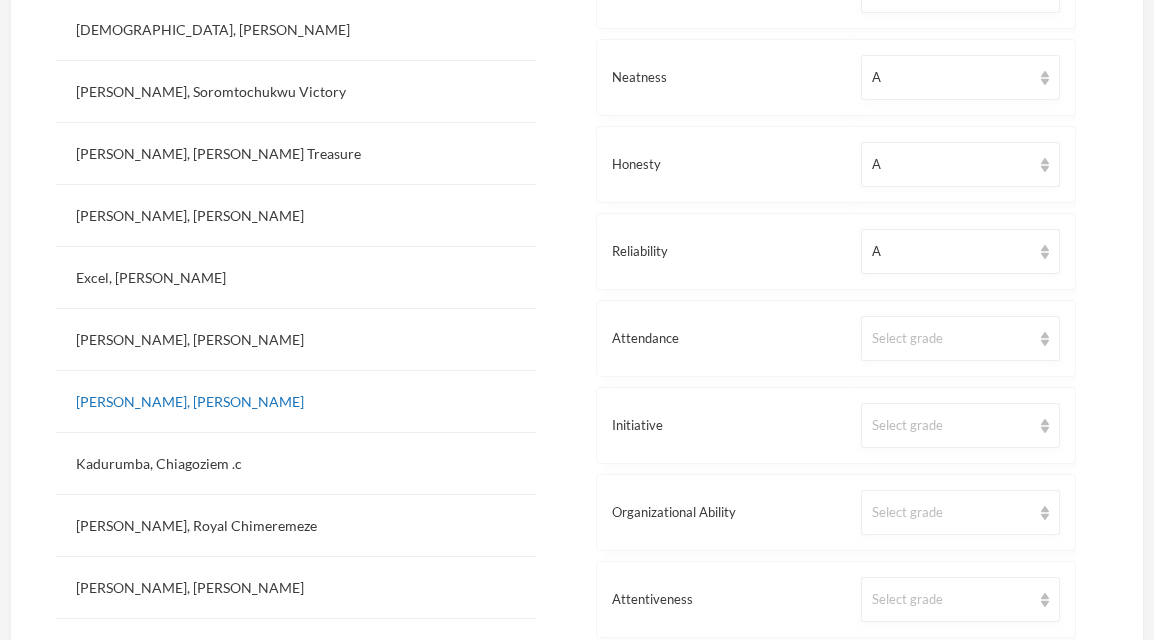 scroll, scrollTop: 1099, scrollLeft: 0, axis: vertical 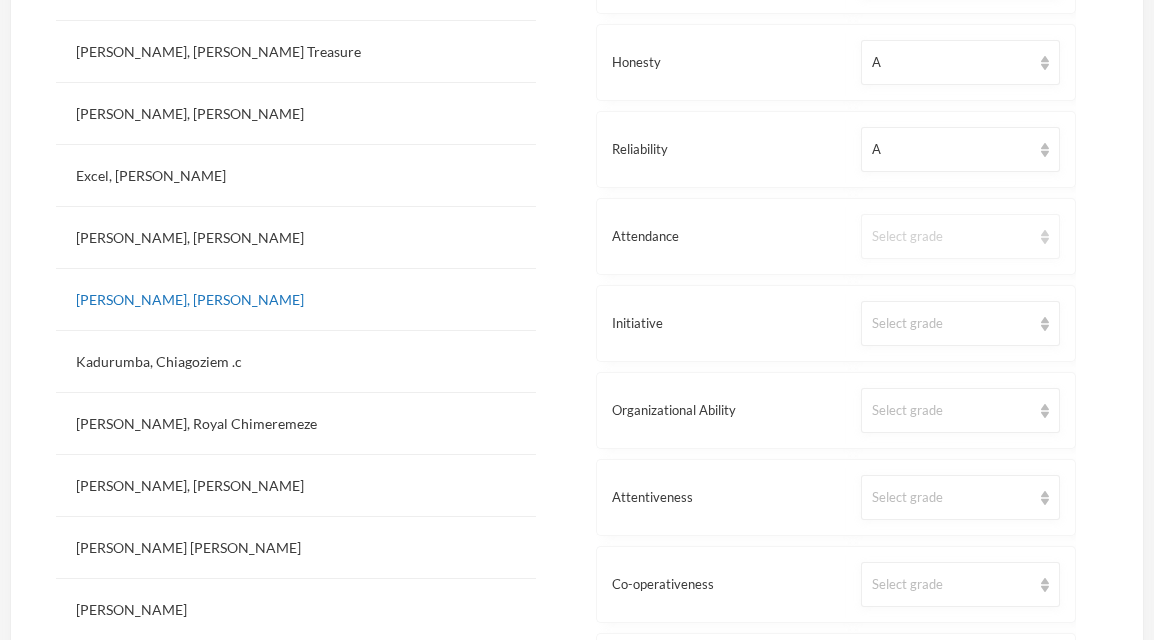 click on "Select grade" at bounding box center (951, 237) 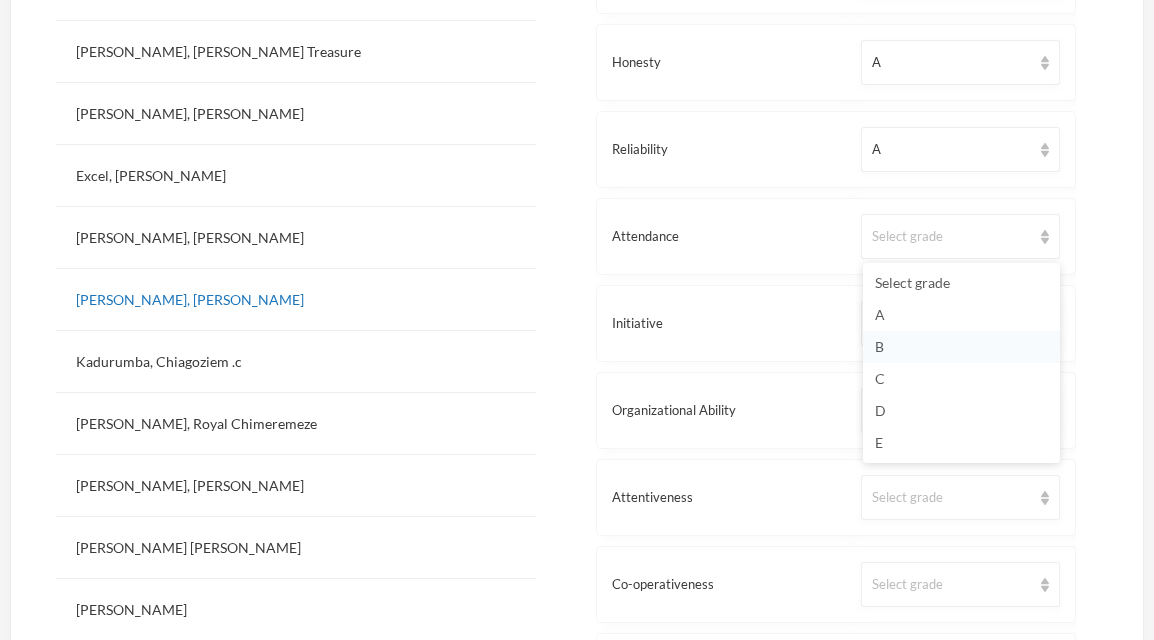 click on "B" at bounding box center (961, 347) 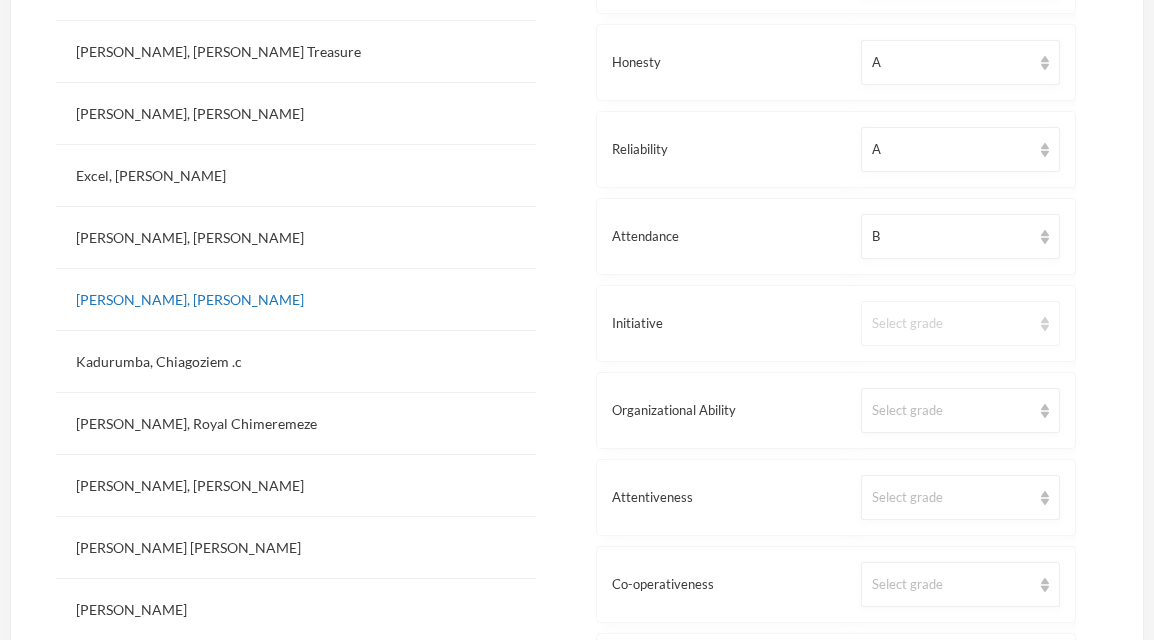 click on "Select grade" at bounding box center [951, 324] 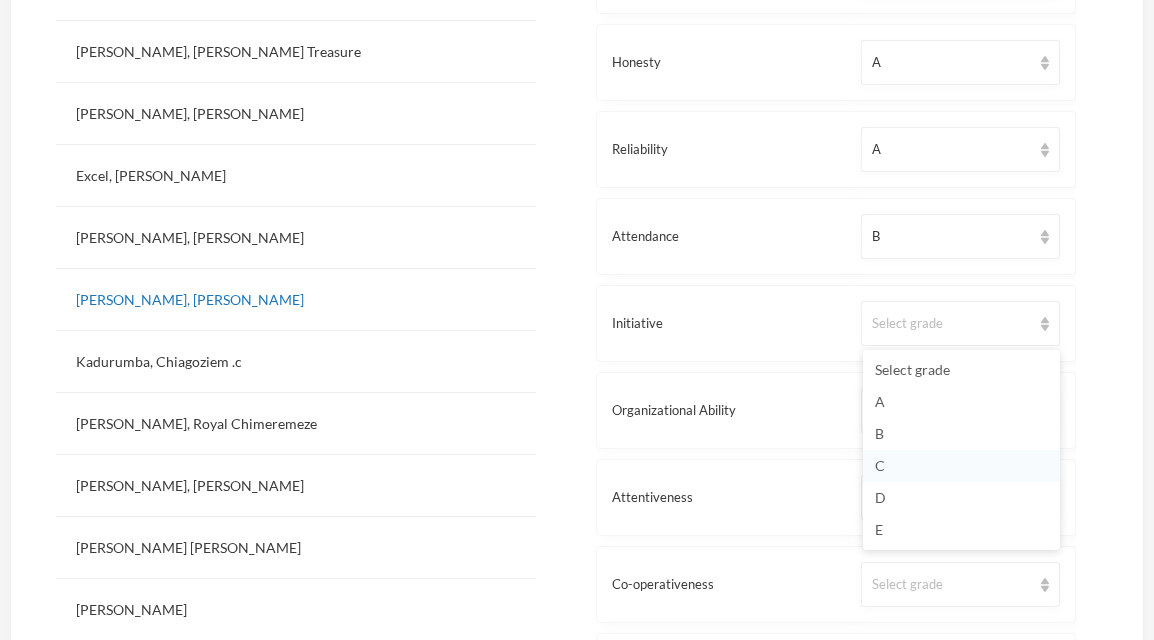 click on "C" at bounding box center (961, 466) 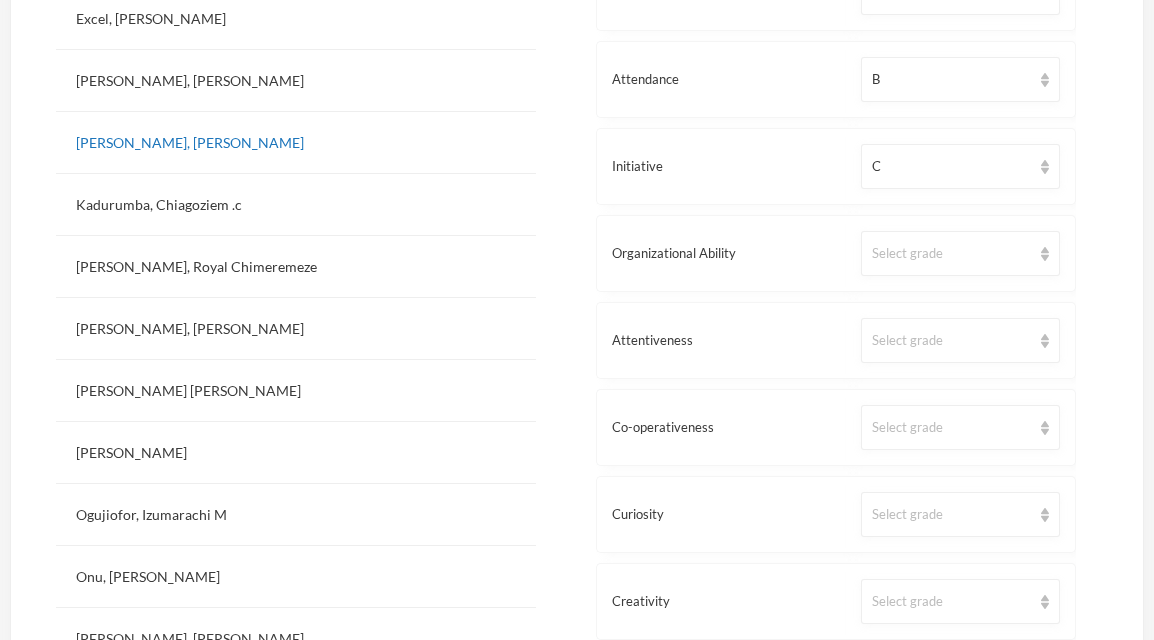 scroll, scrollTop: 1267, scrollLeft: 0, axis: vertical 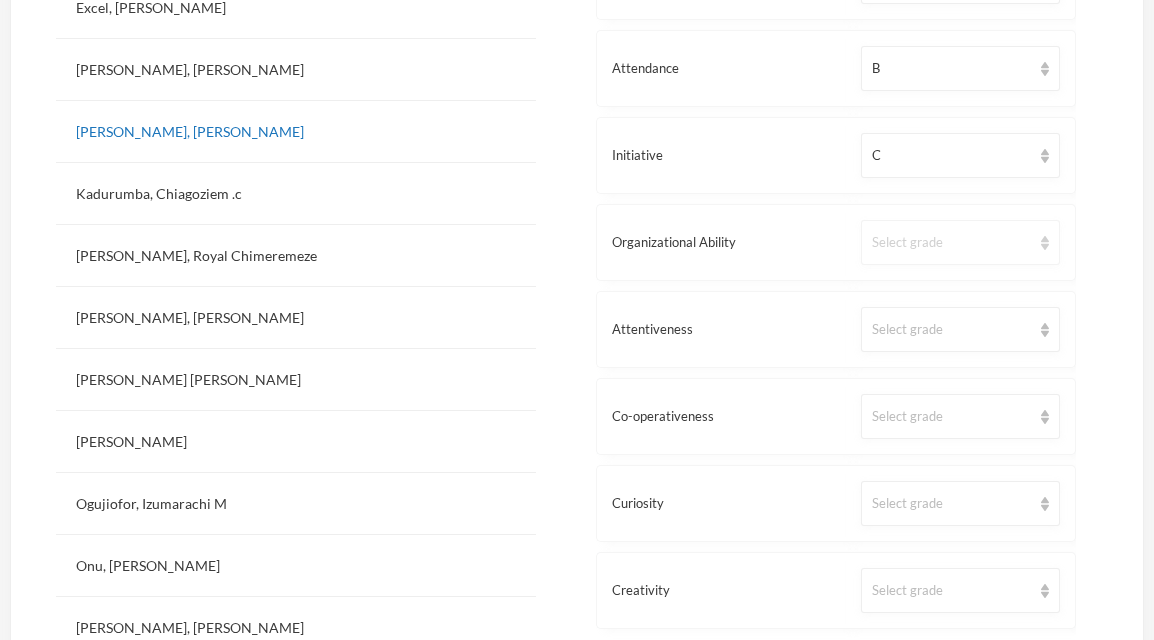 click on "Select grade" at bounding box center [951, 243] 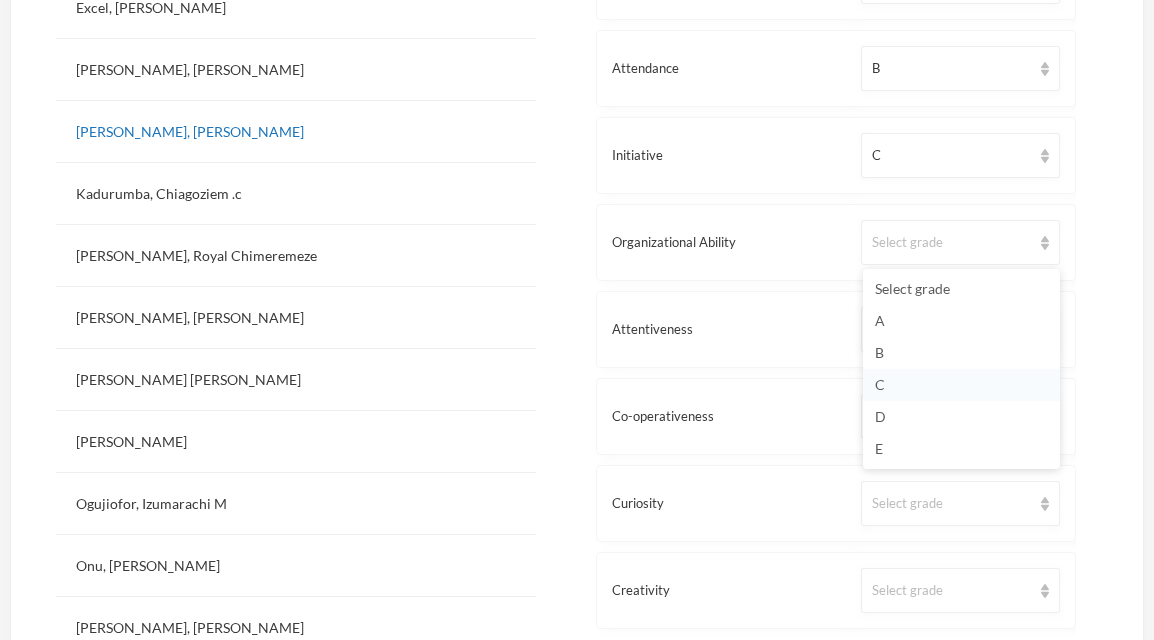 click on "C" at bounding box center (961, 385) 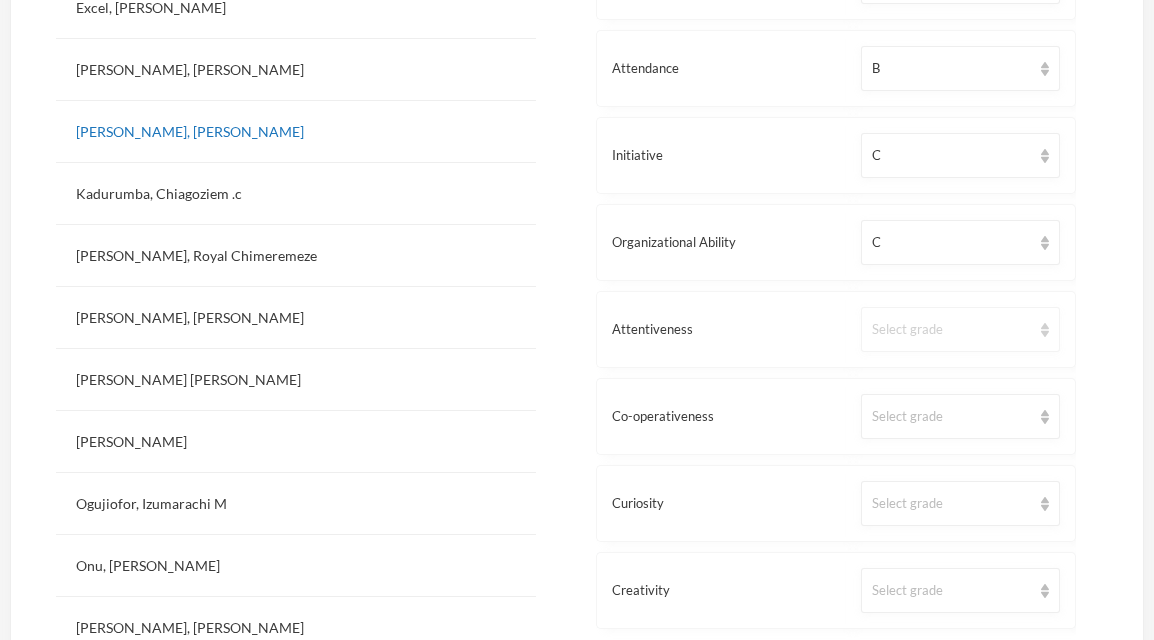 click on "Select grade" at bounding box center (951, 330) 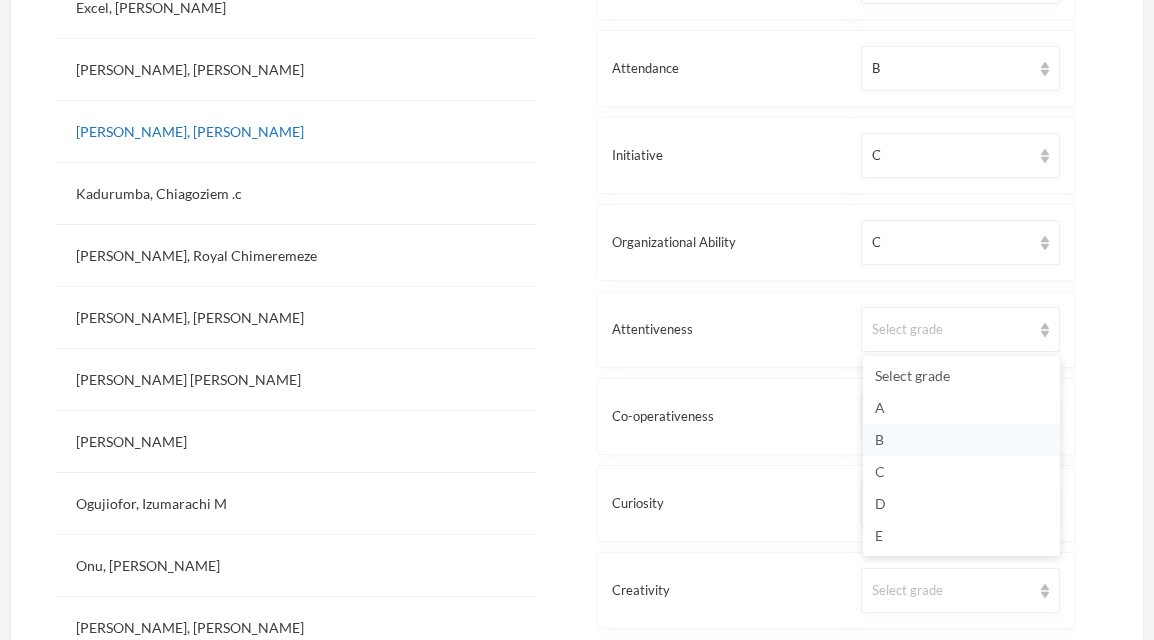click on "B" at bounding box center [961, 440] 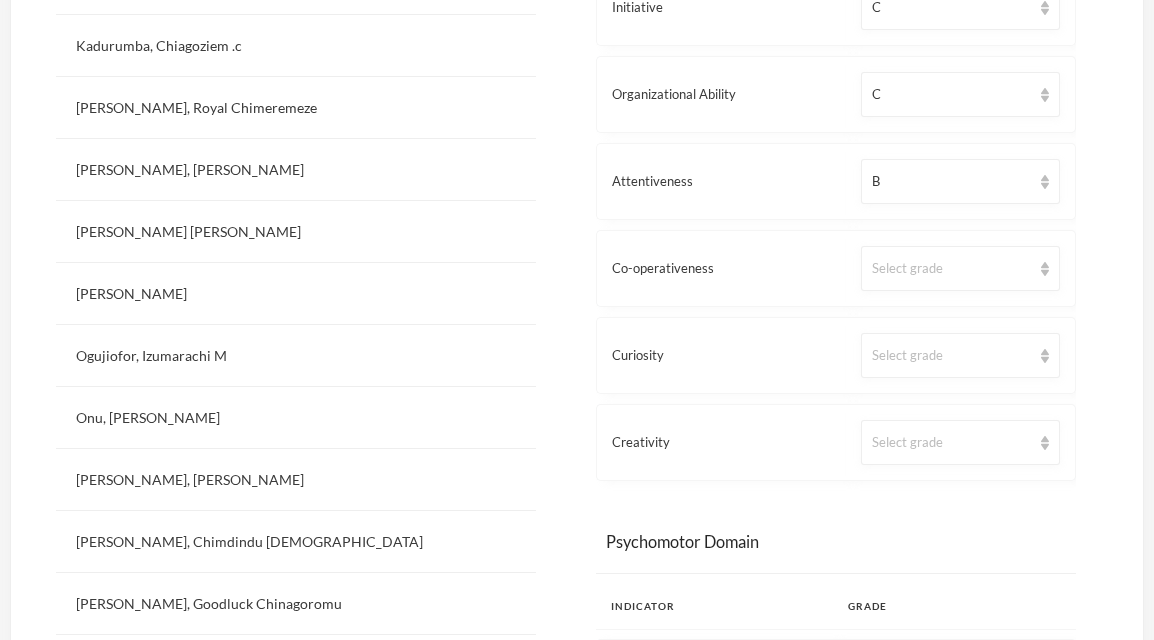 scroll, scrollTop: 1418, scrollLeft: 0, axis: vertical 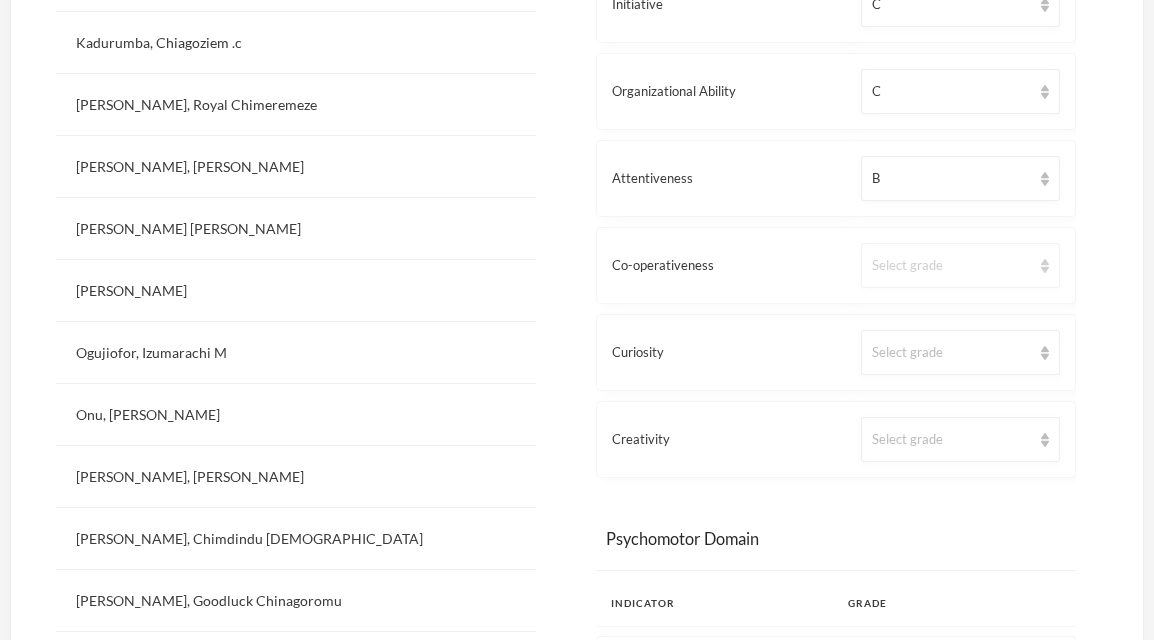 click on "Select grade" at bounding box center [951, 266] 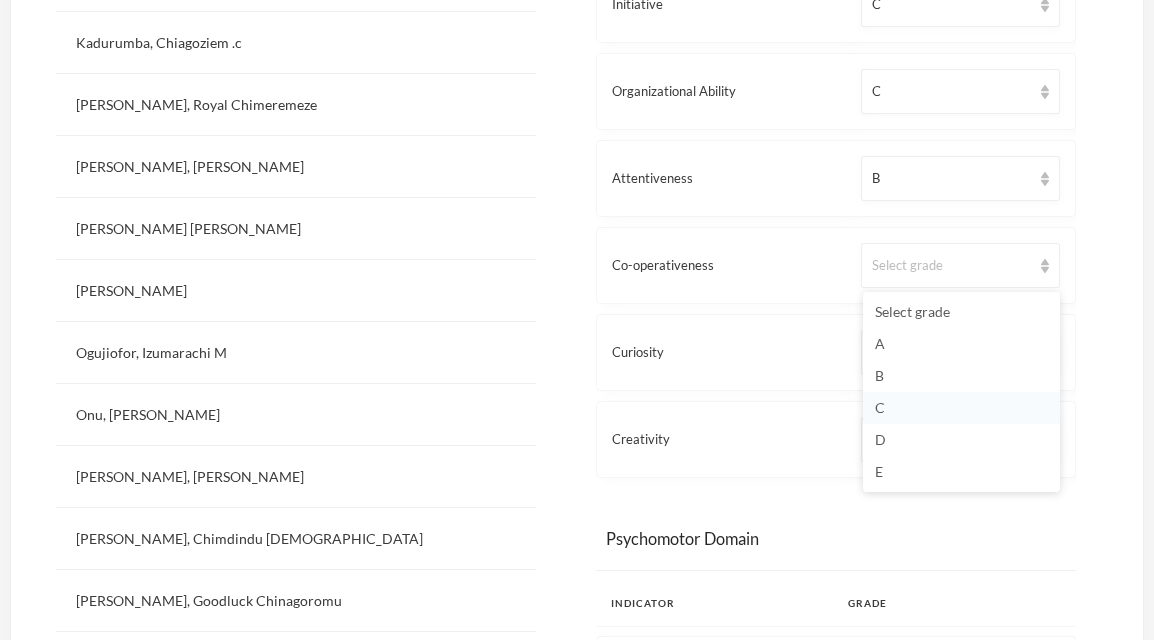 click on "C" at bounding box center [961, 408] 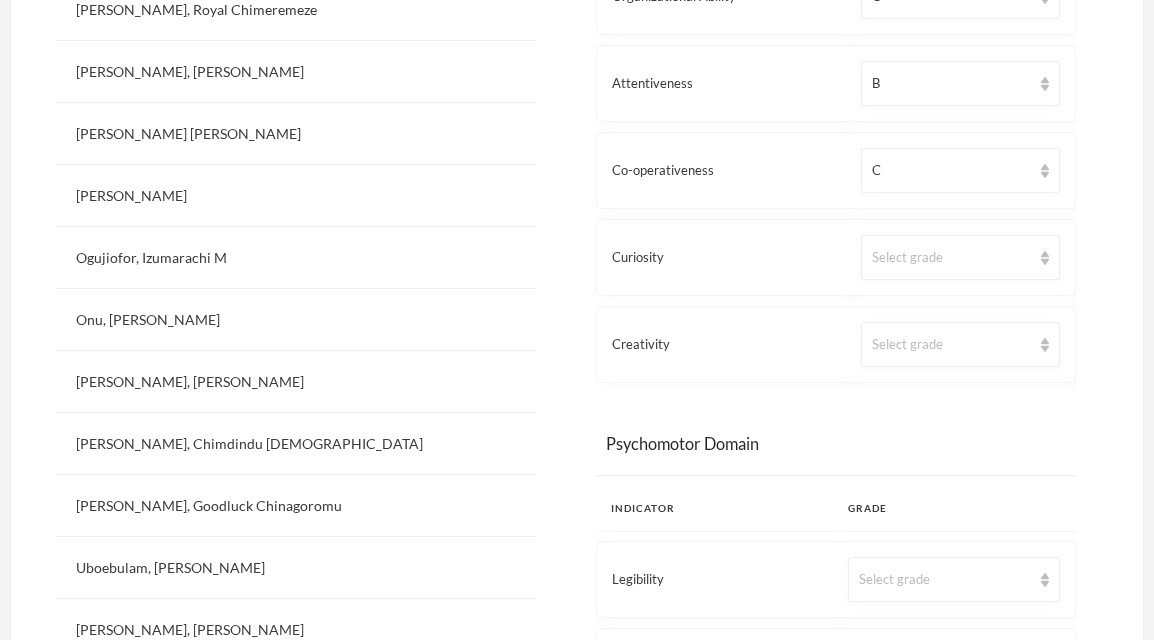 scroll, scrollTop: 1523, scrollLeft: 0, axis: vertical 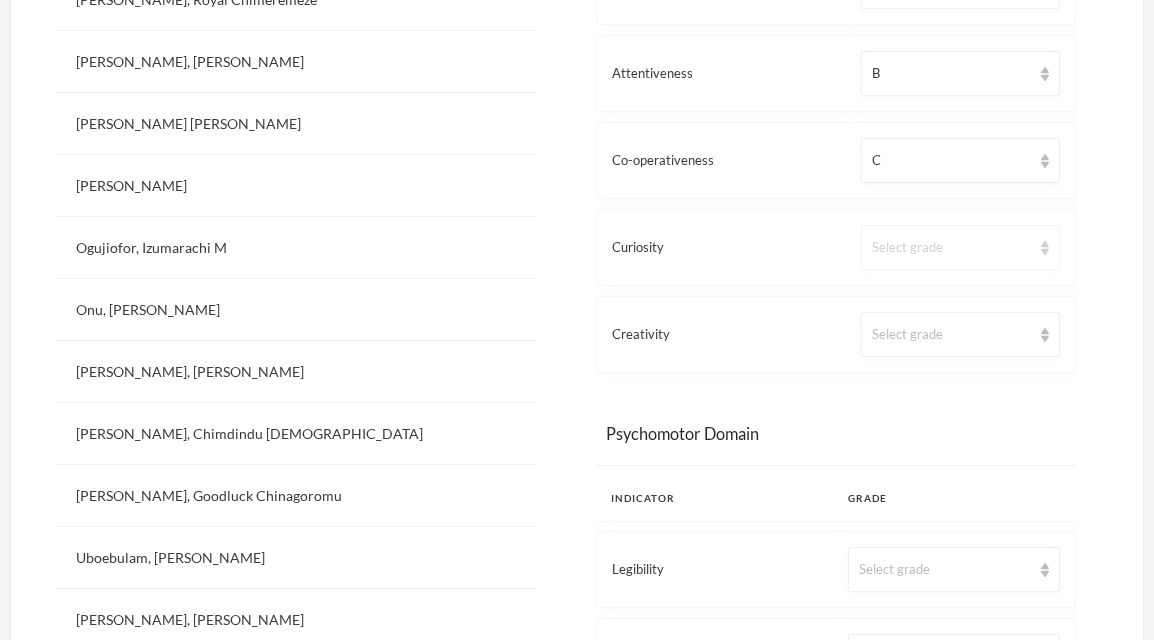 click on "Select grade" at bounding box center [951, 248] 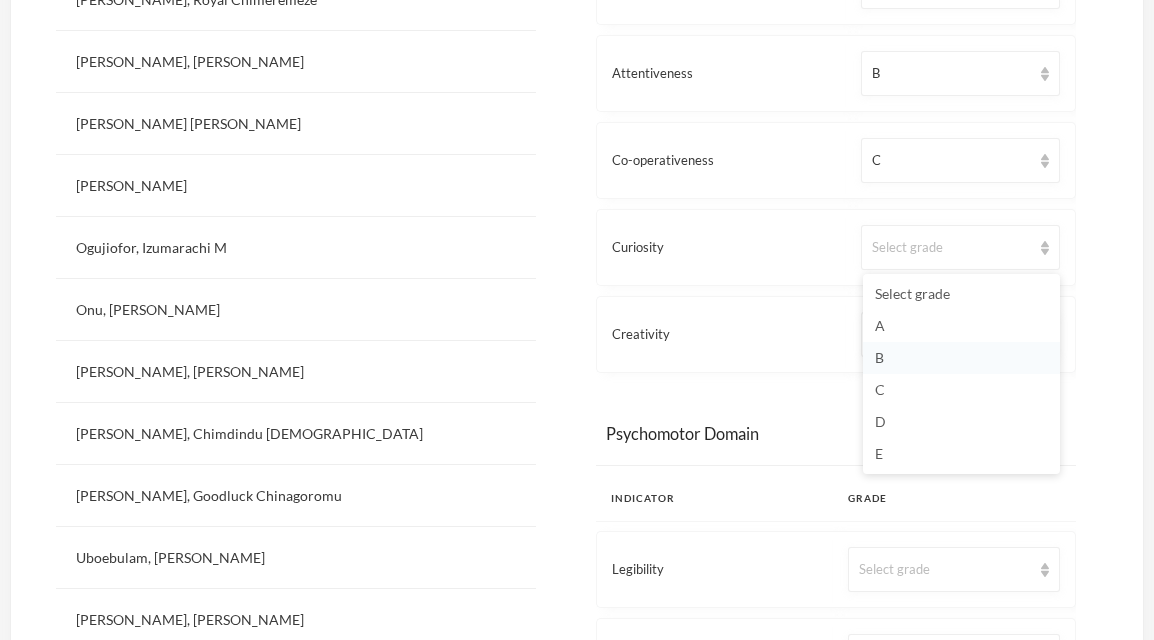 click on "B" at bounding box center (961, 358) 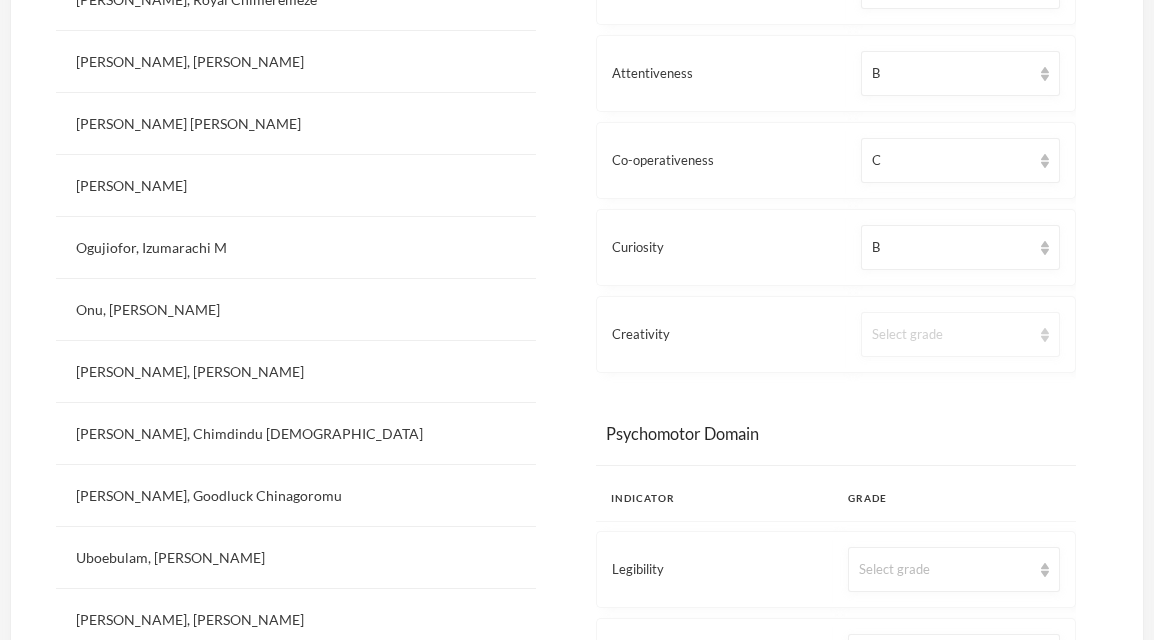 click on "Select grade" at bounding box center [951, 335] 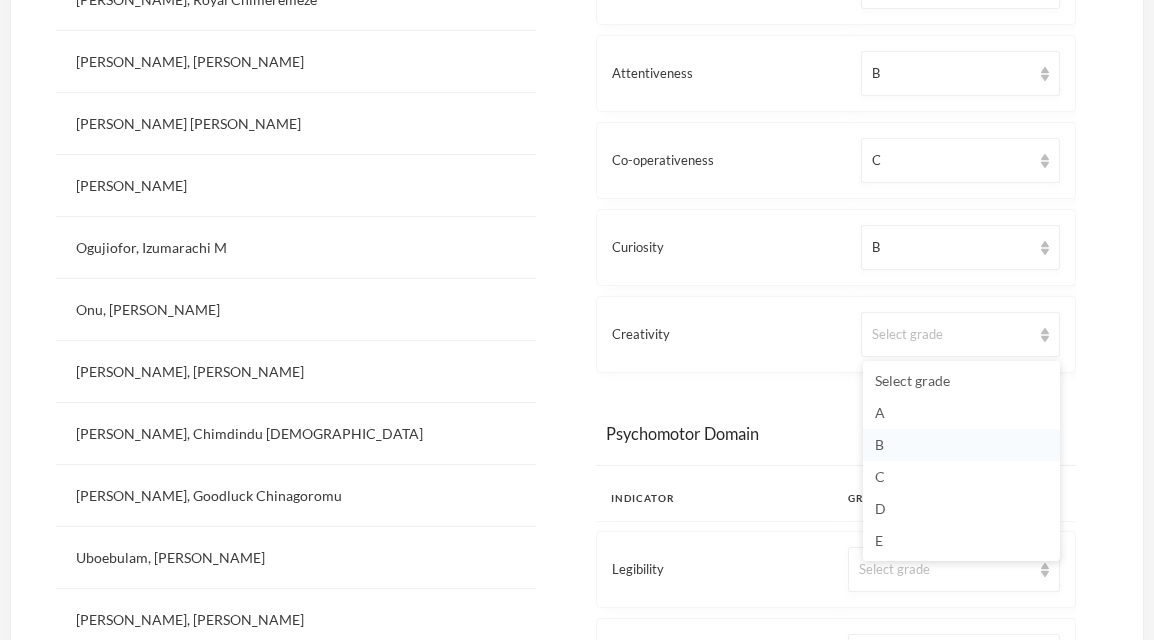 click on "B" at bounding box center (961, 445) 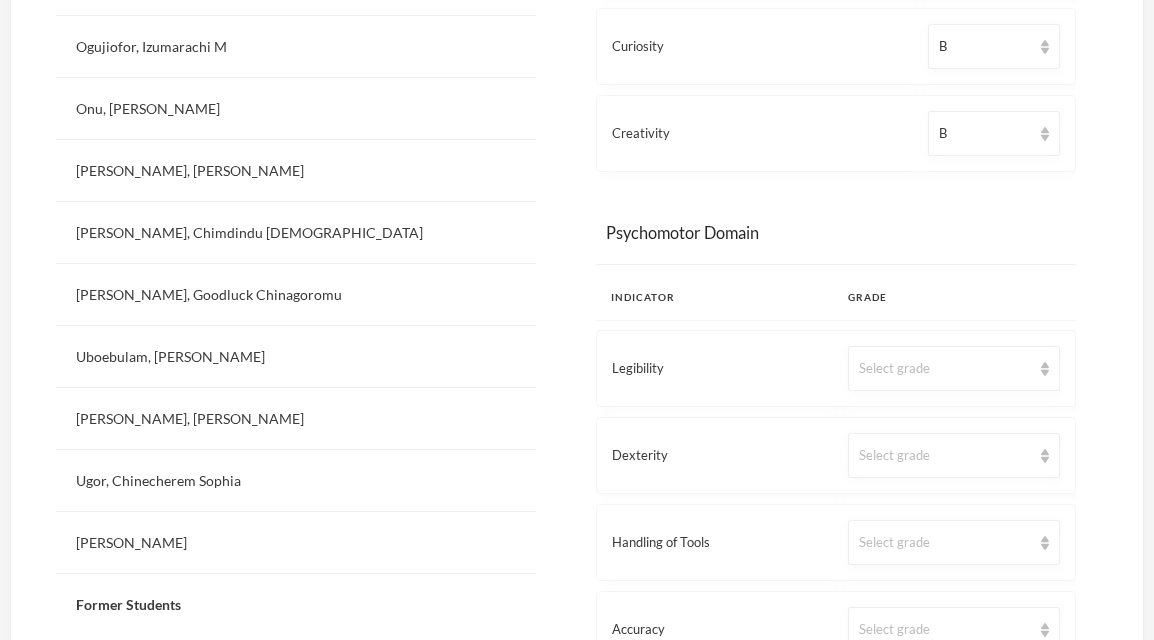 scroll, scrollTop: 1727, scrollLeft: 0, axis: vertical 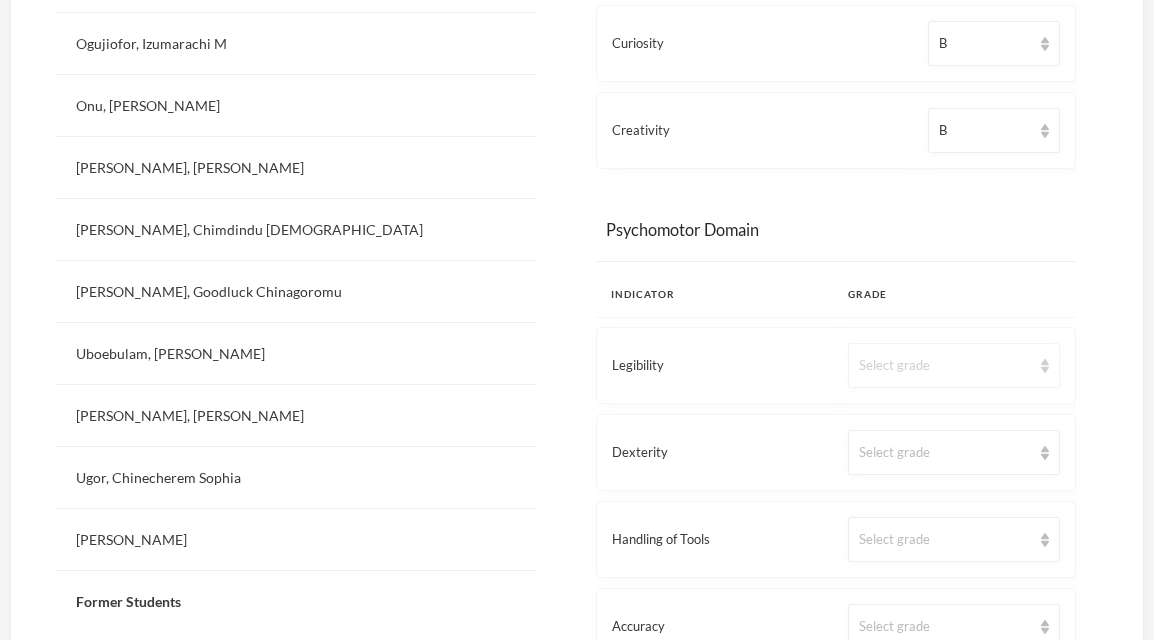 click on "Select grade" at bounding box center (954, 365) 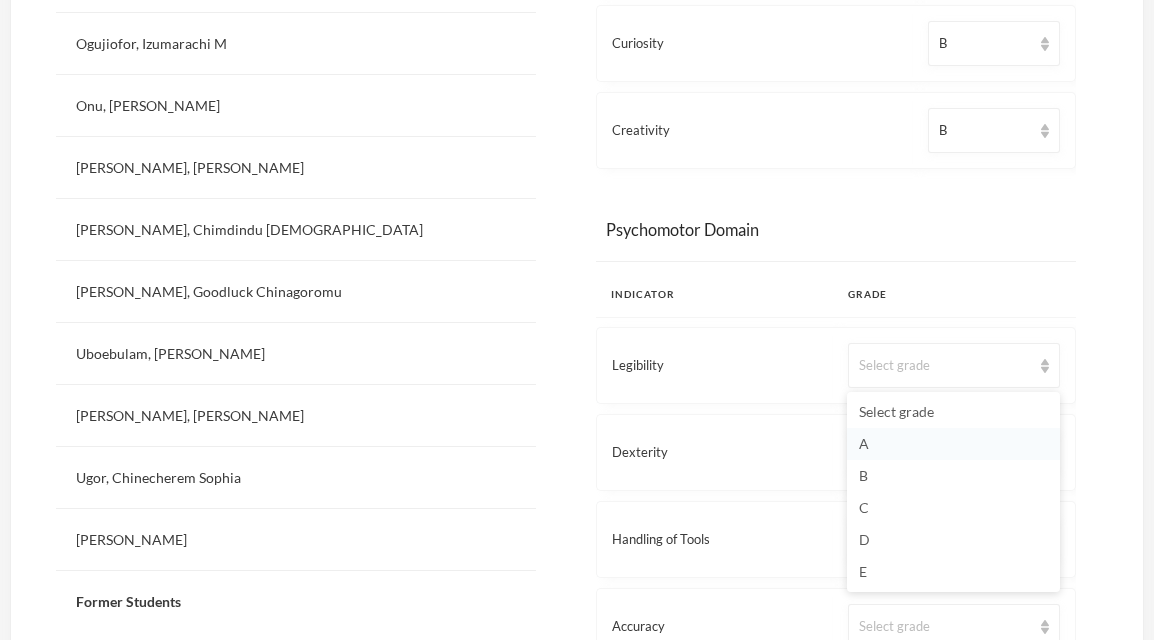 click on "A" at bounding box center (953, 444) 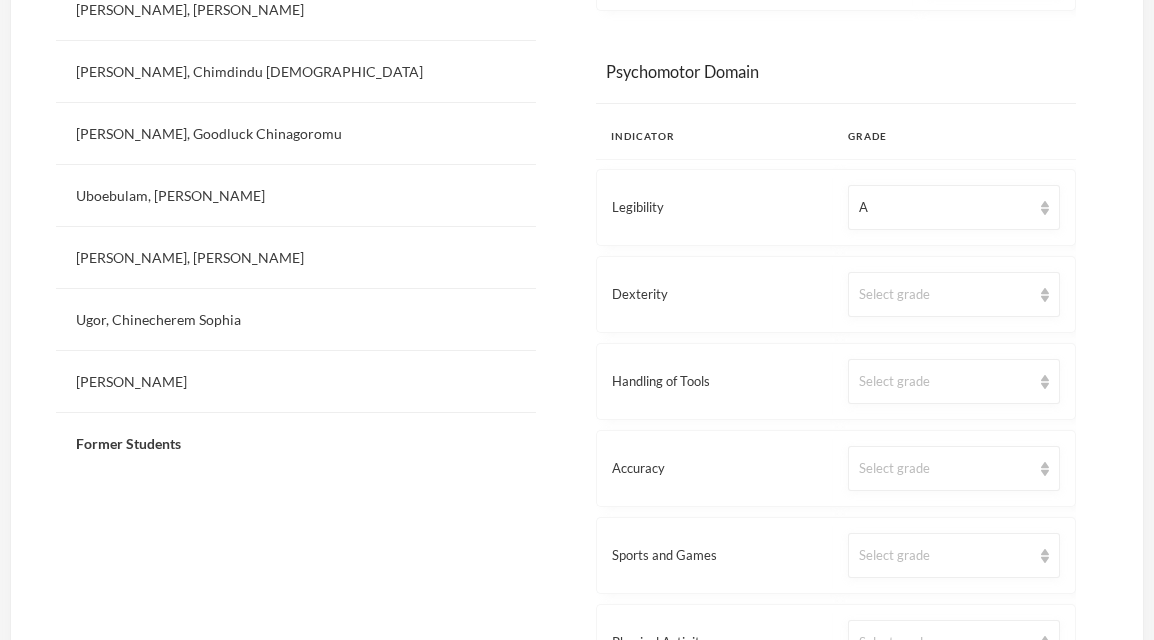 scroll, scrollTop: 1903, scrollLeft: 0, axis: vertical 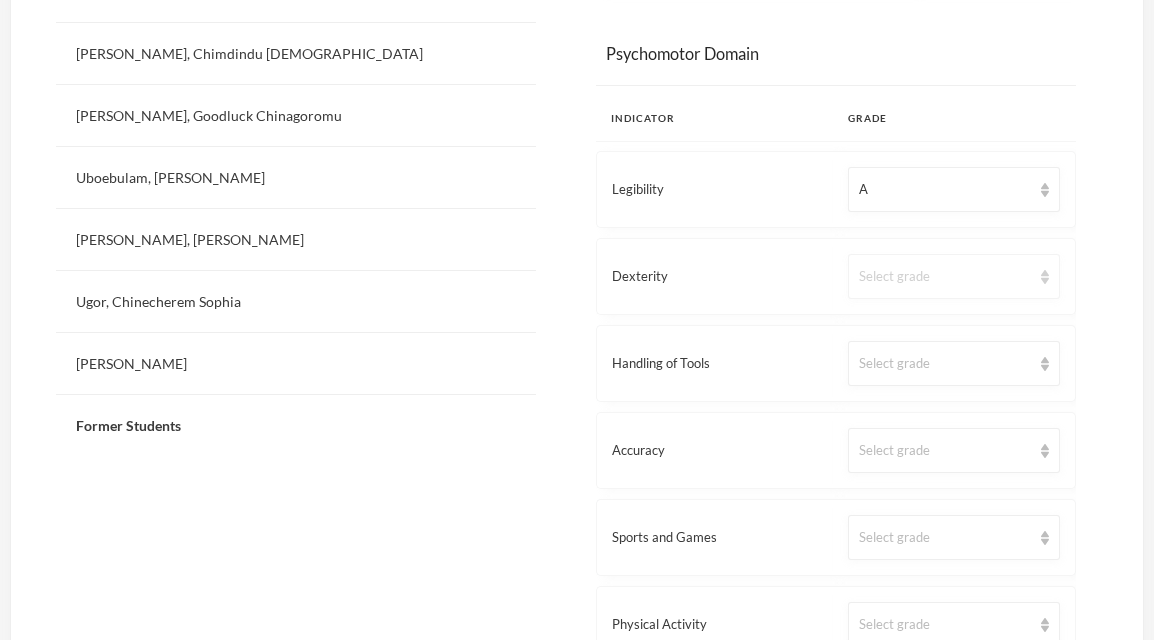 click on "Select grade" at bounding box center (954, 276) 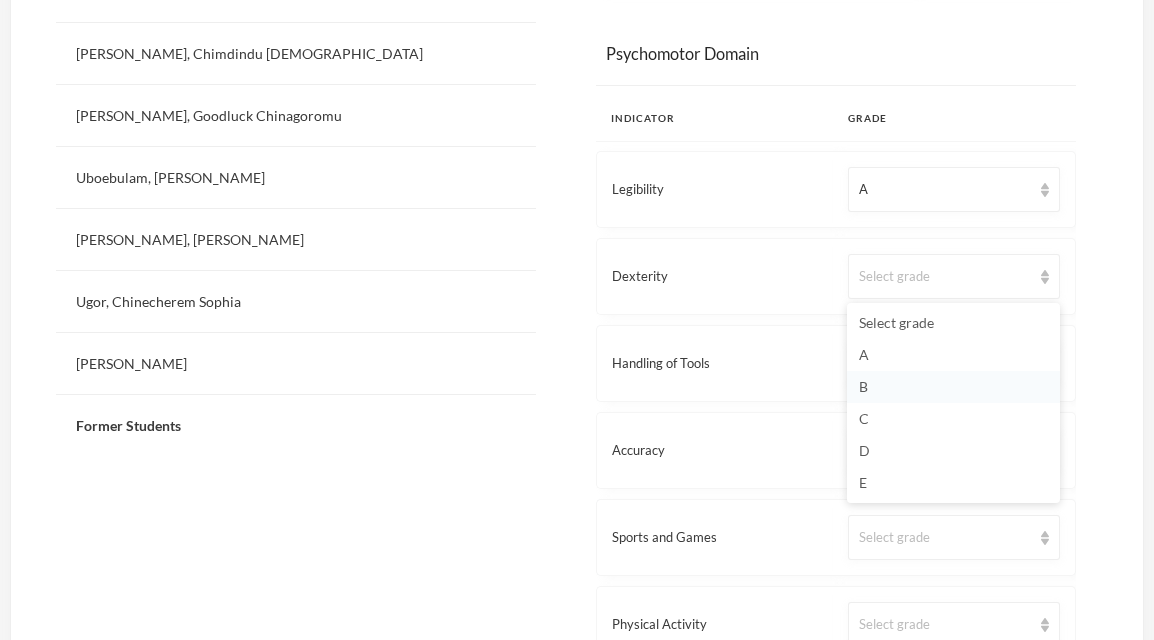 click on "B" at bounding box center (953, 387) 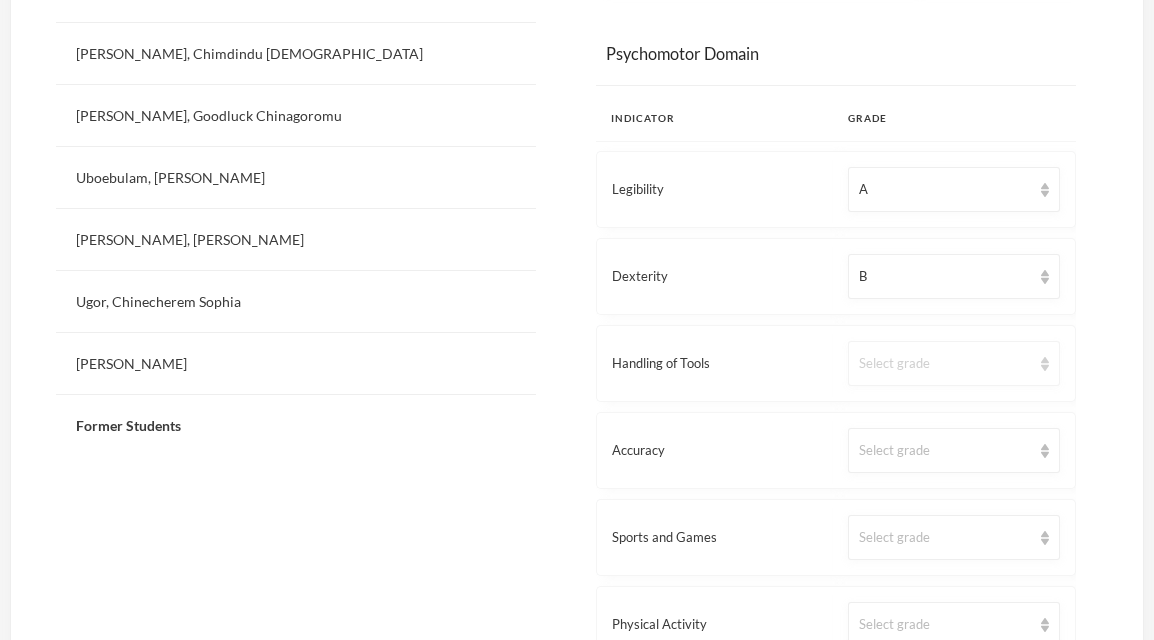 click at bounding box center (1045, 364) 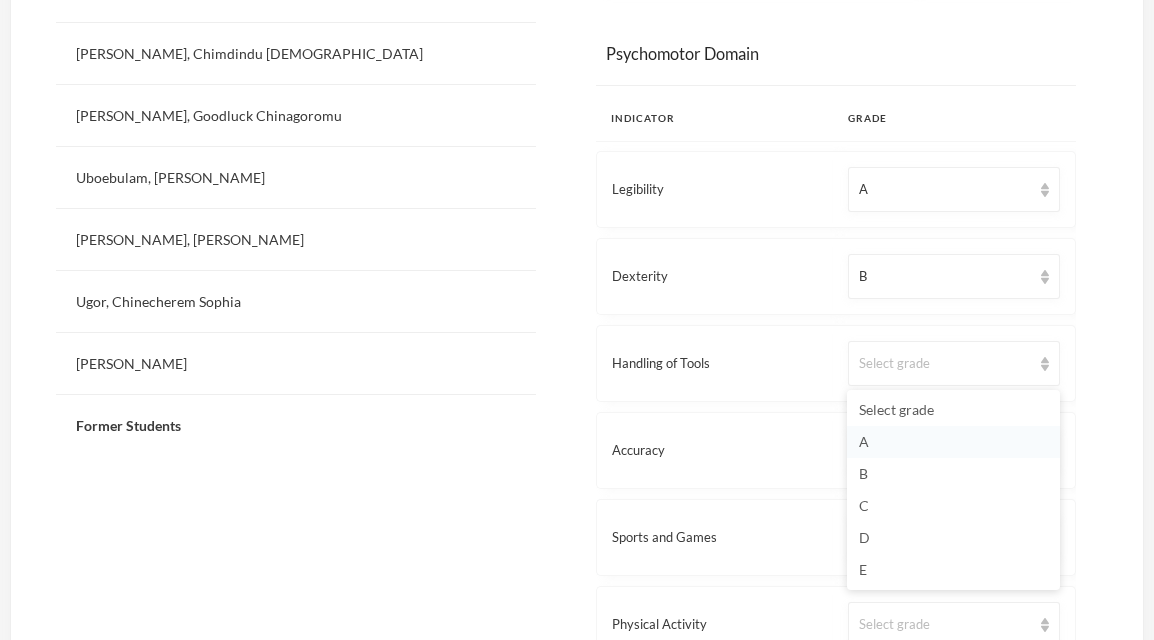 click on "A" at bounding box center (953, 442) 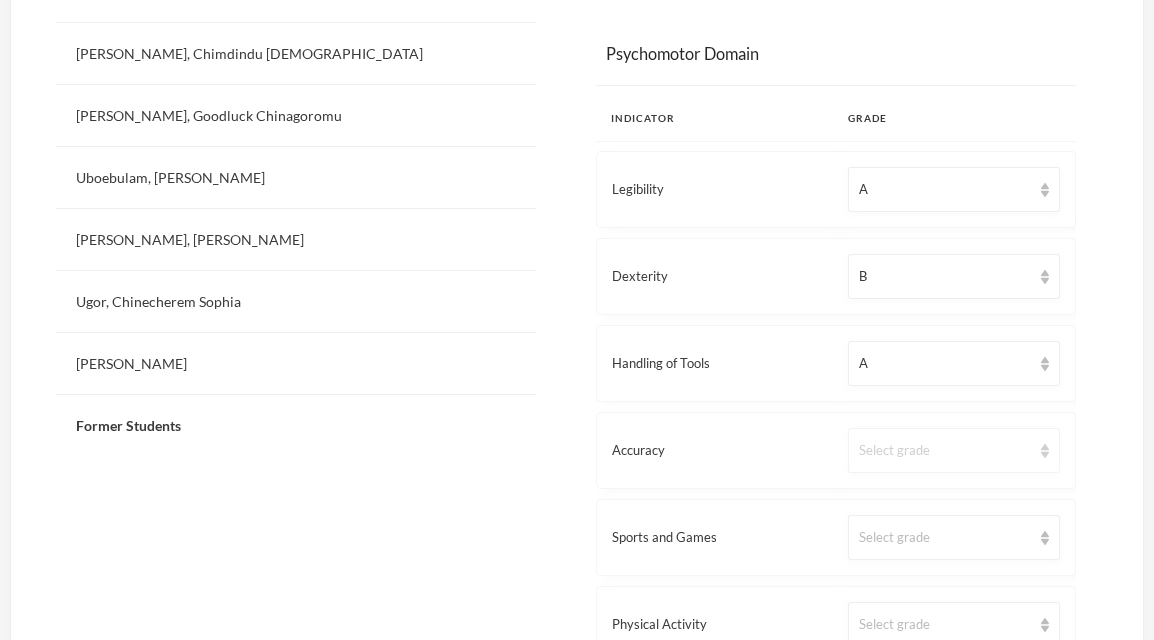 click on "Select grade" at bounding box center (954, 450) 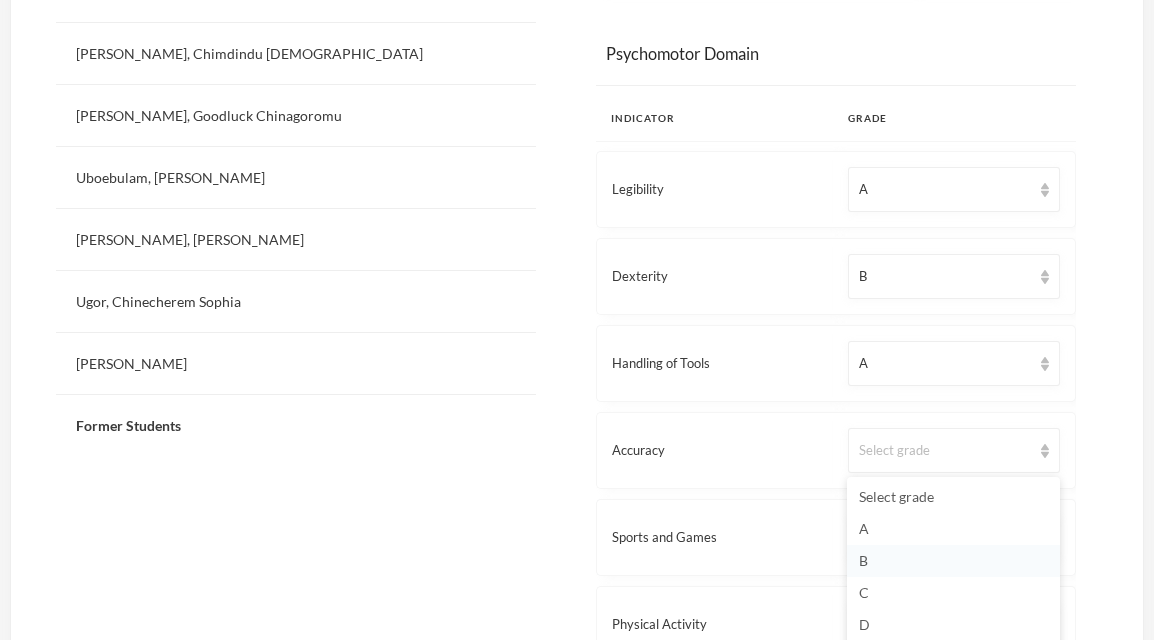 click on "B" at bounding box center [953, 561] 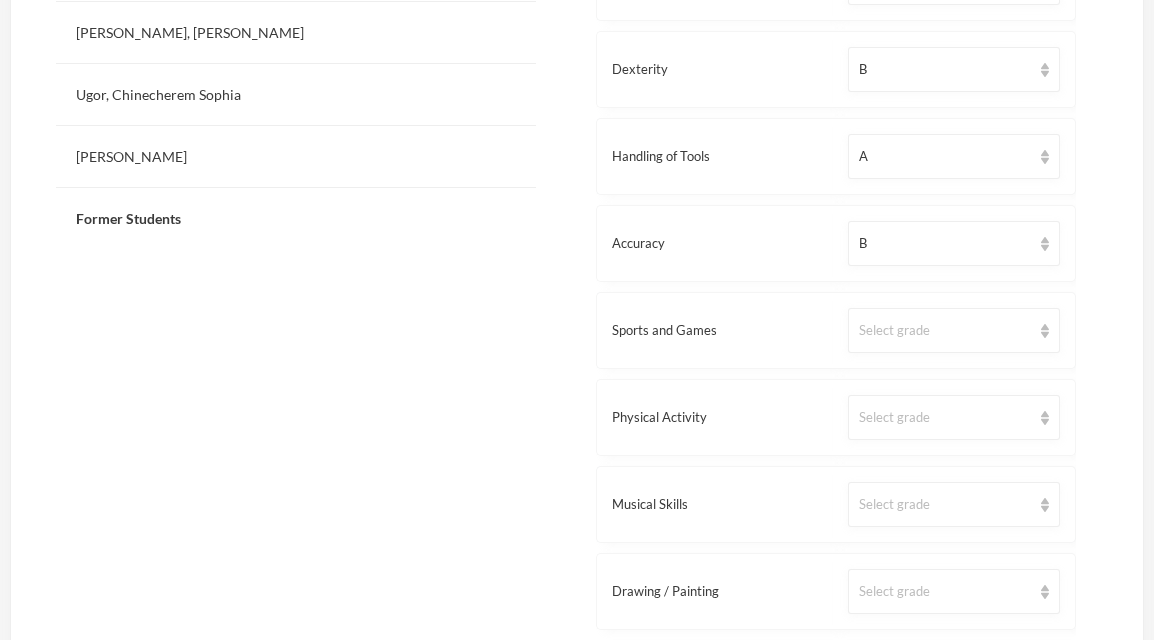 scroll, scrollTop: 2131, scrollLeft: 0, axis: vertical 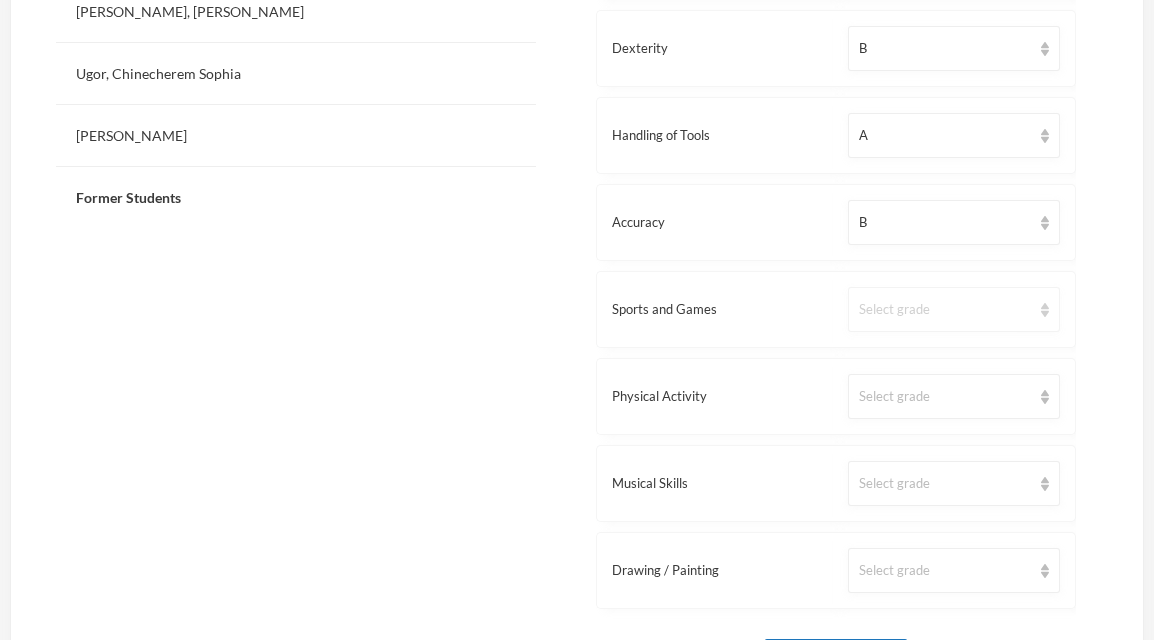 click on "Select grade" at bounding box center (945, 310) 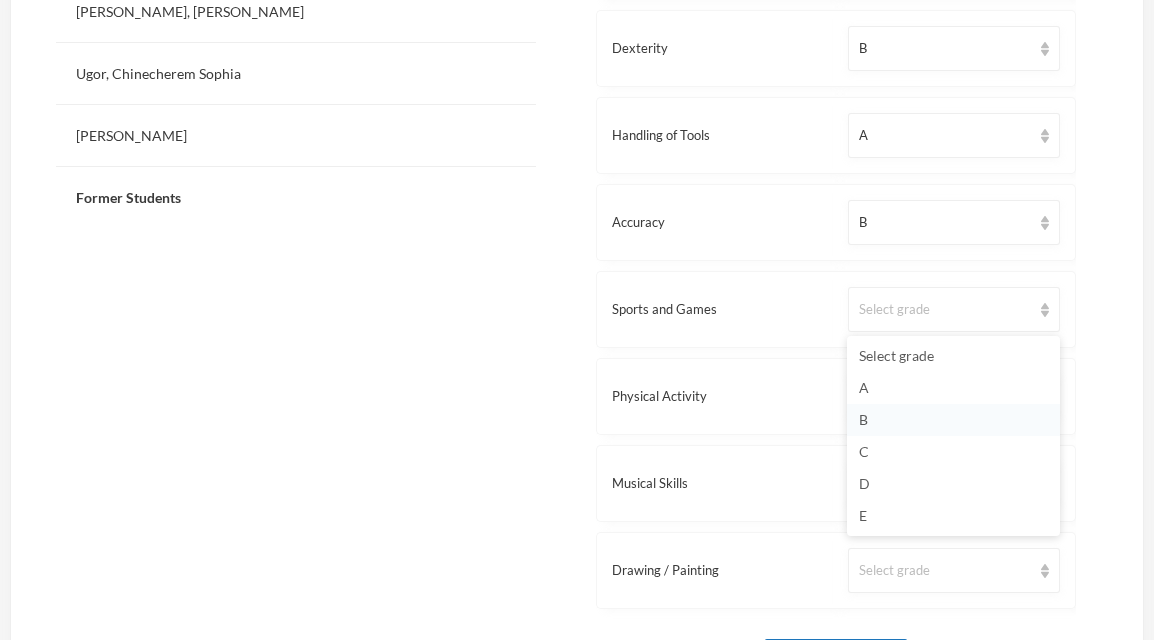 click on "B" at bounding box center [953, 420] 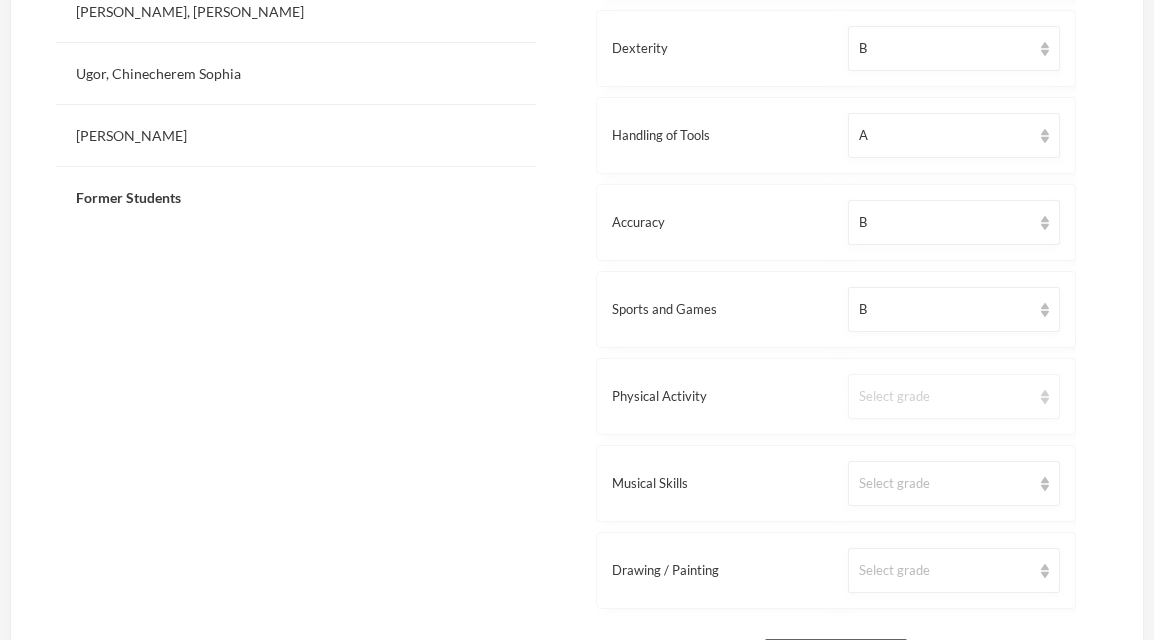 click on "Select grade" at bounding box center [954, 396] 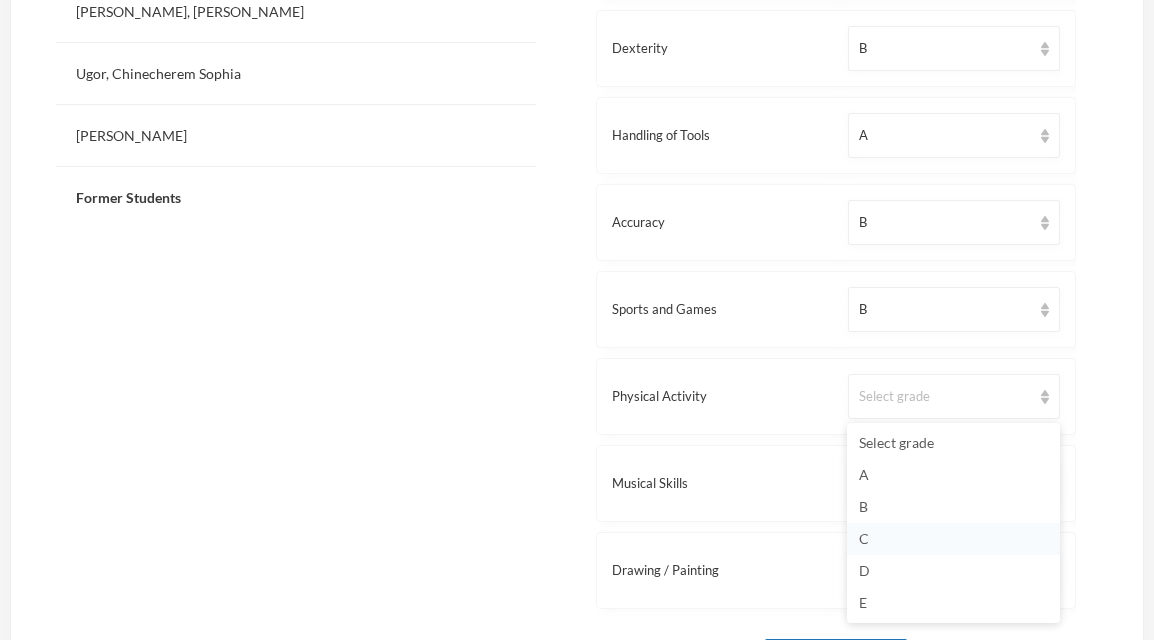 click on "C" at bounding box center (953, 539) 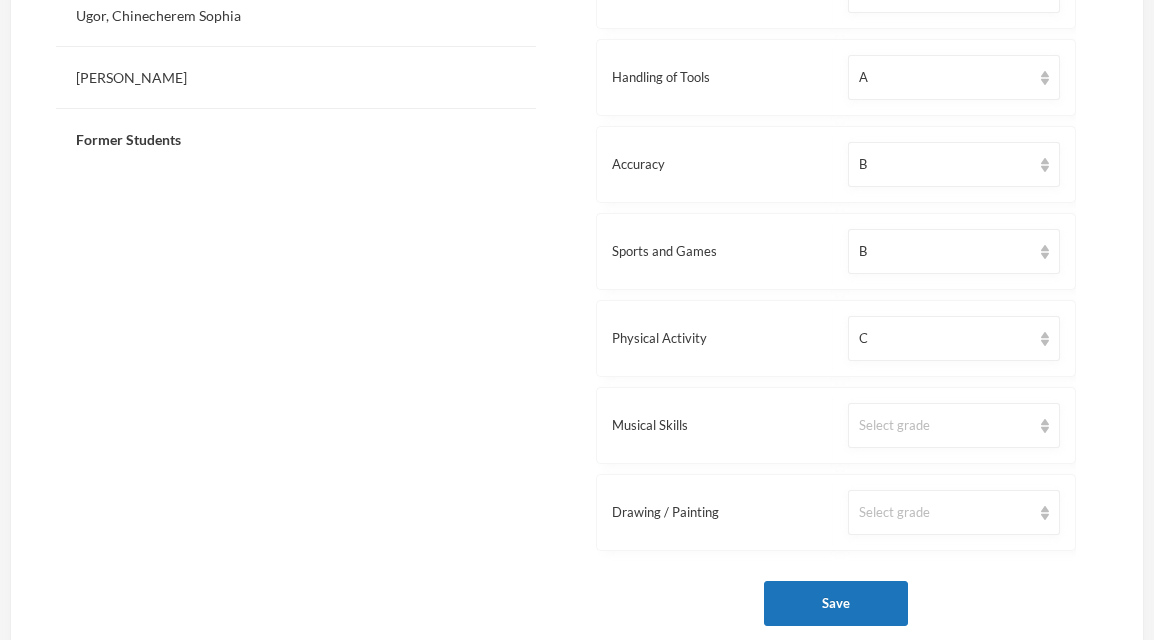 scroll, scrollTop: 2231, scrollLeft: 0, axis: vertical 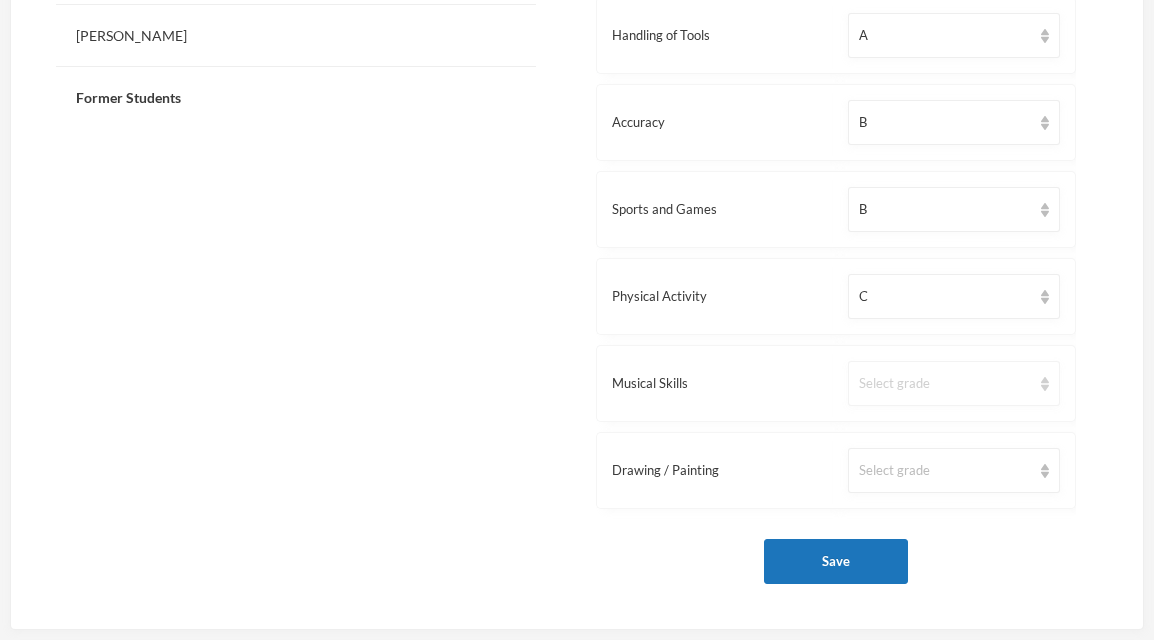 click on "Select grade" at bounding box center (945, 384) 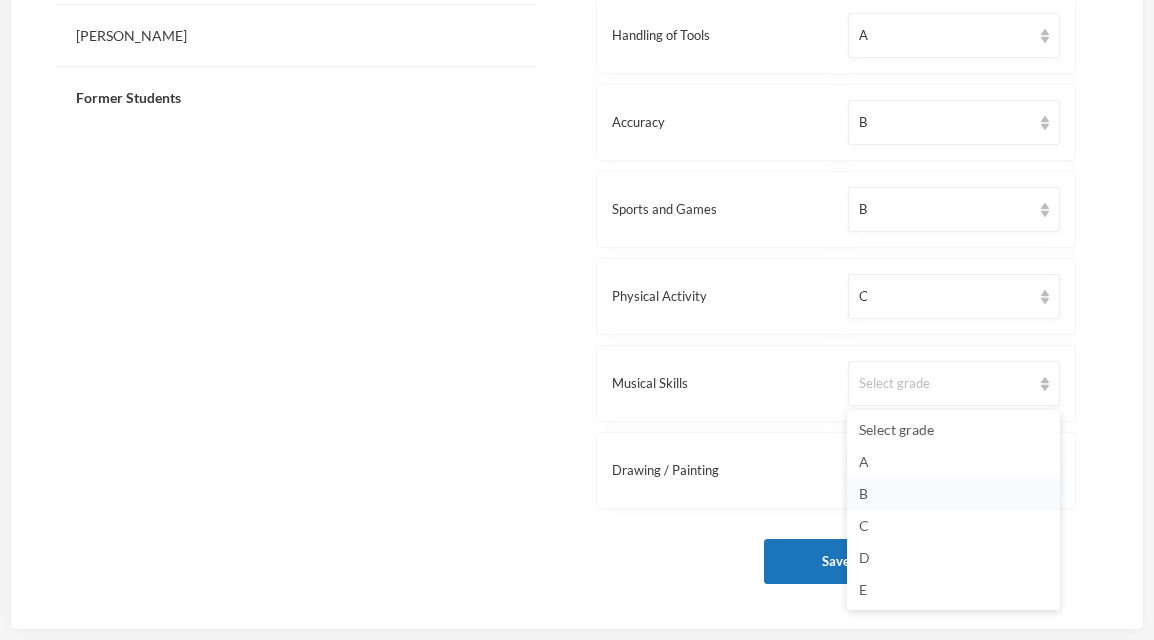 click on "B" at bounding box center (953, 494) 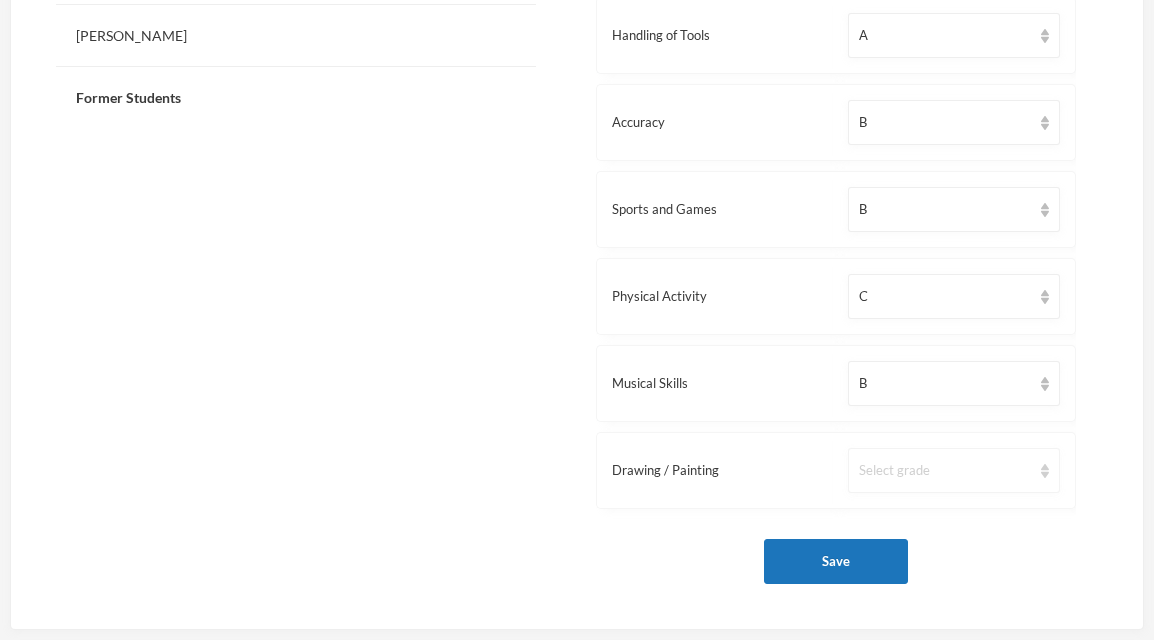 click on "Select grade" at bounding box center (945, 471) 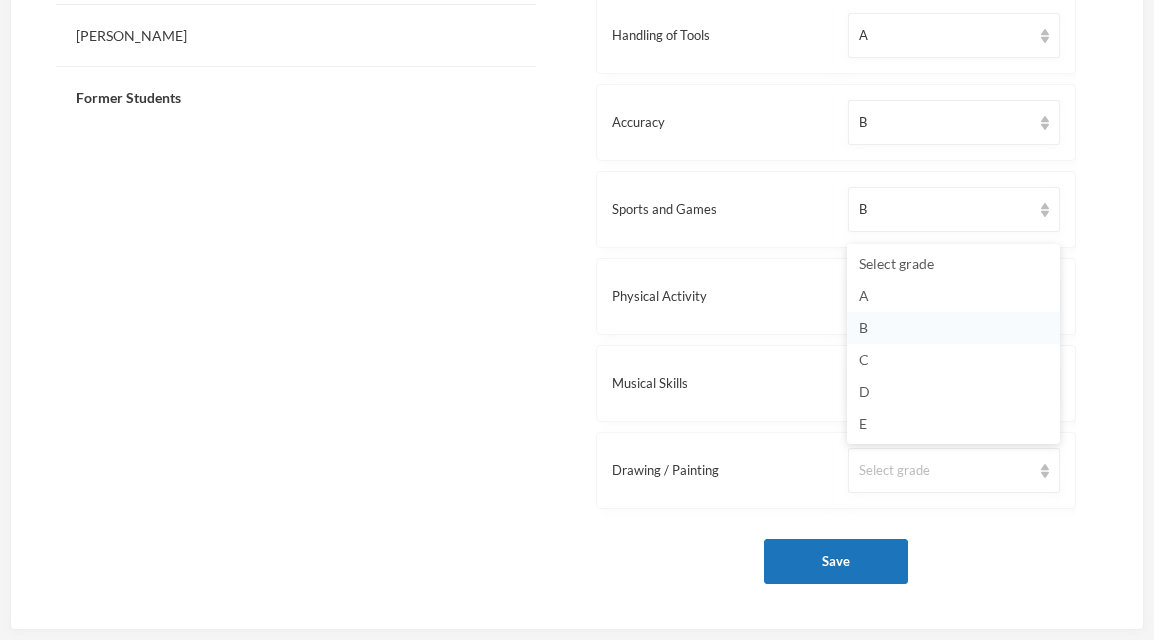 click on "B" at bounding box center (953, 328) 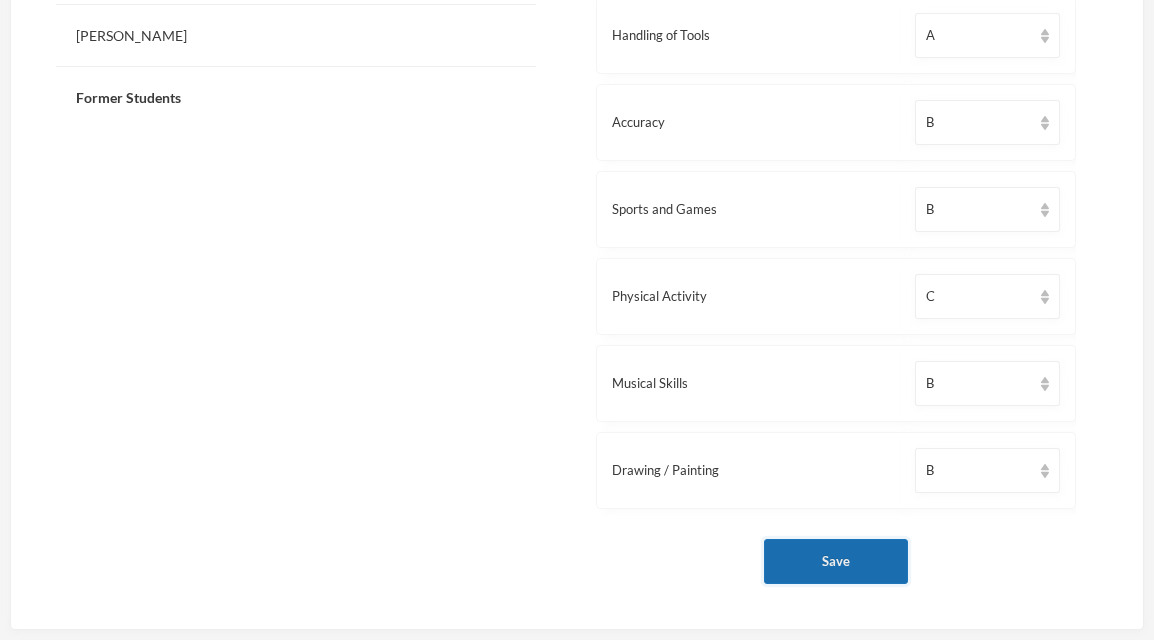 click on "Save" at bounding box center (836, 561) 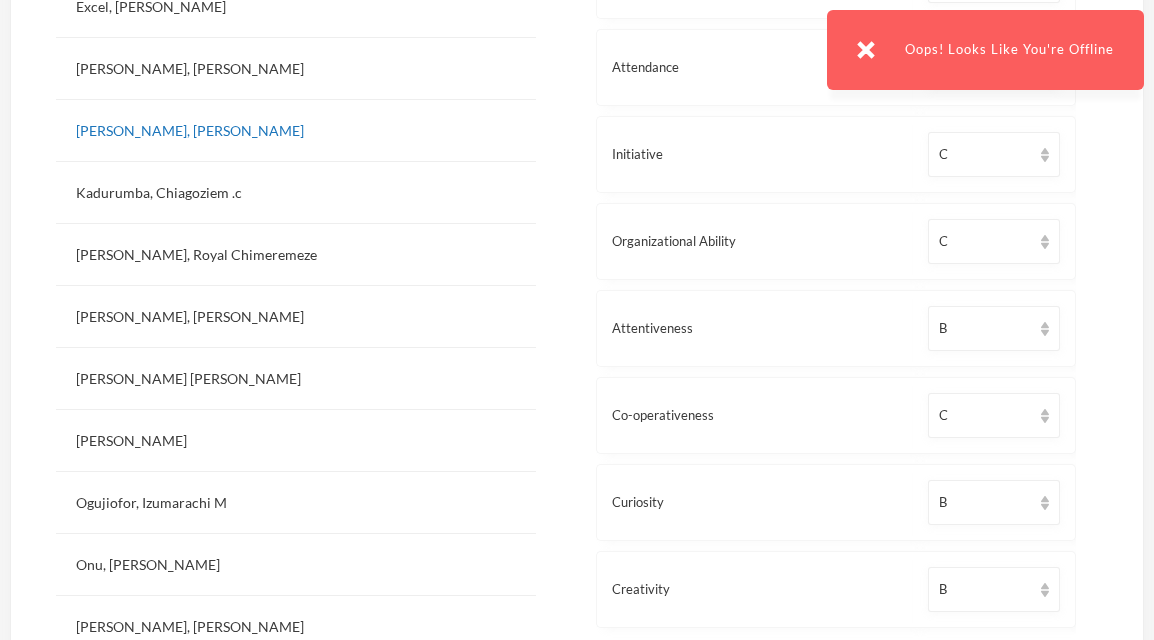 scroll, scrollTop: 1224, scrollLeft: 0, axis: vertical 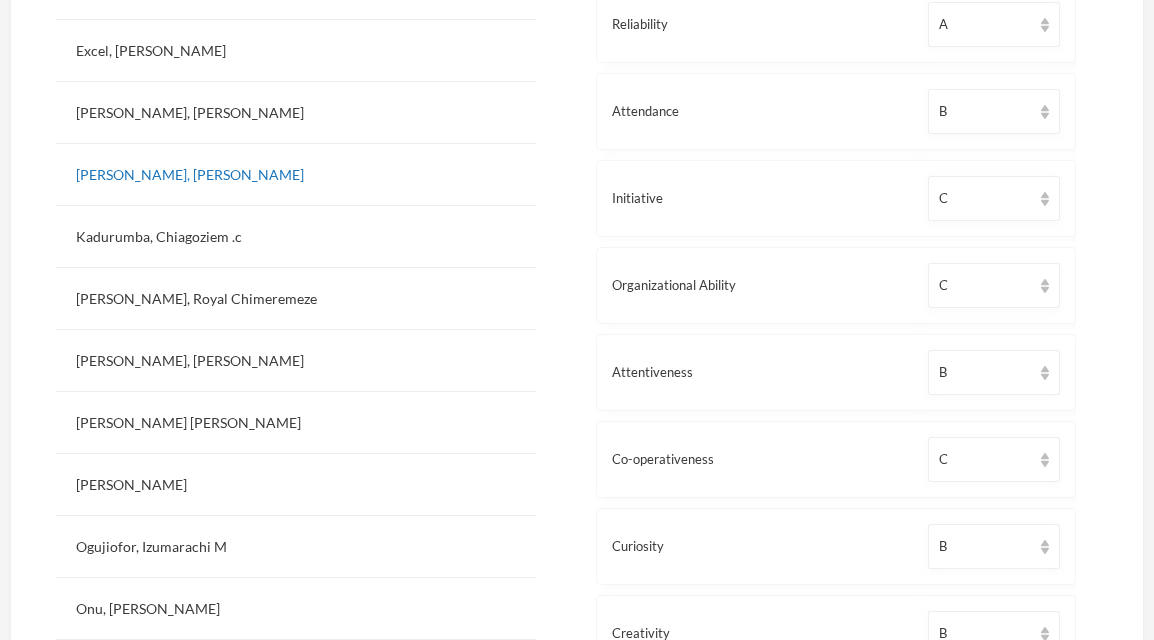 click on "Attentiveness" at bounding box center (754, 372) 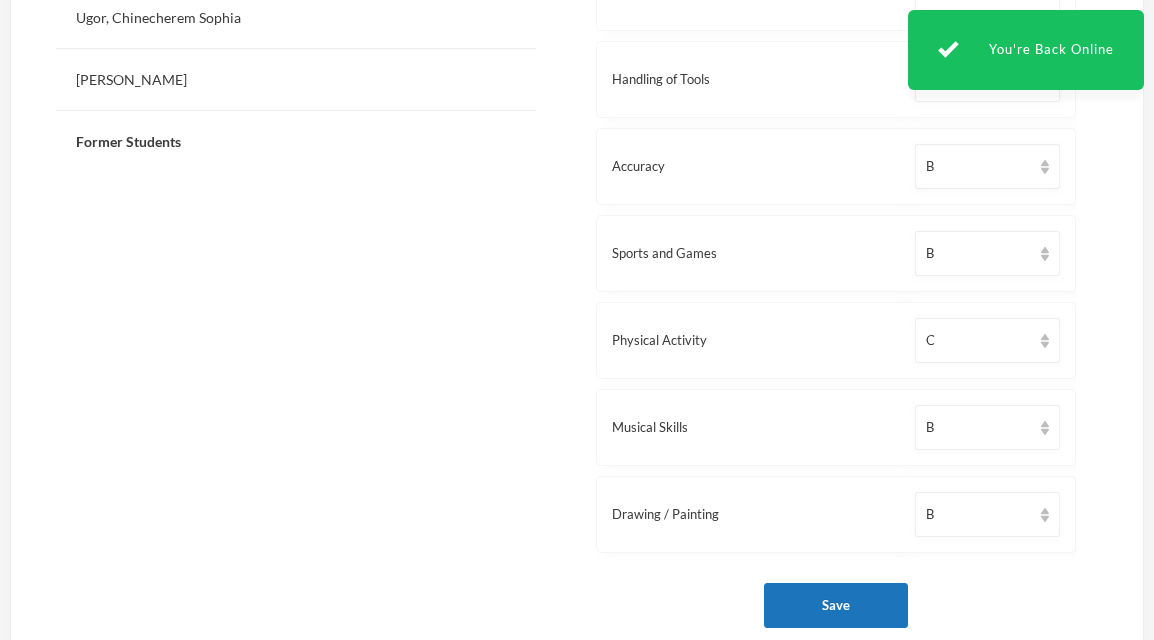 scroll, scrollTop: 2188, scrollLeft: 0, axis: vertical 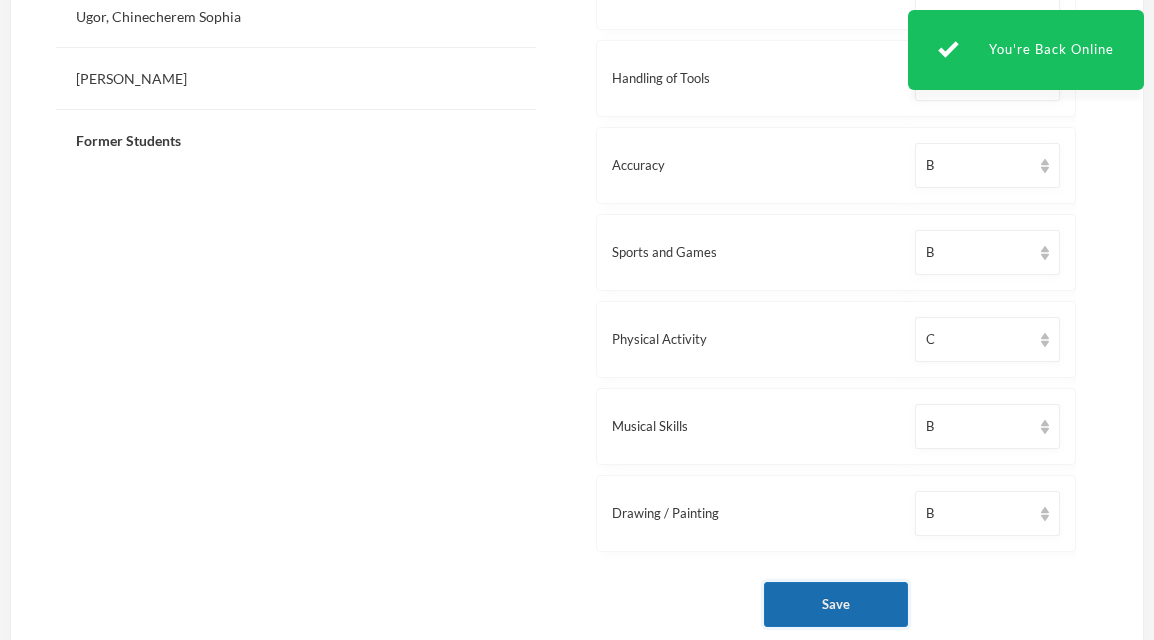click on "Save" at bounding box center [836, 604] 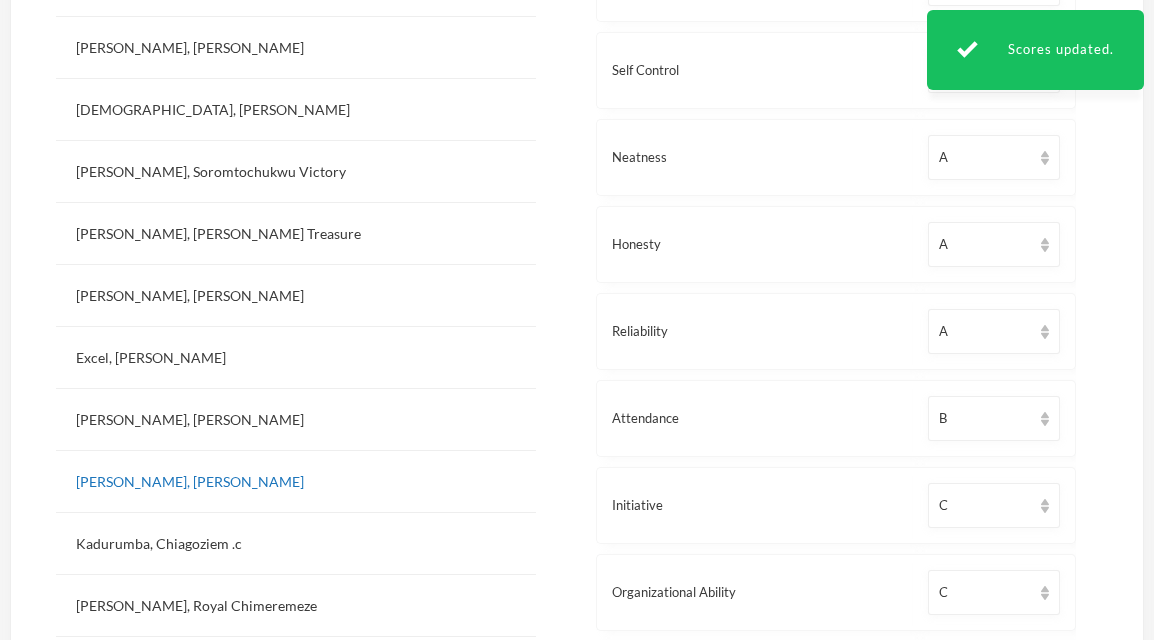 scroll, scrollTop: 916, scrollLeft: 0, axis: vertical 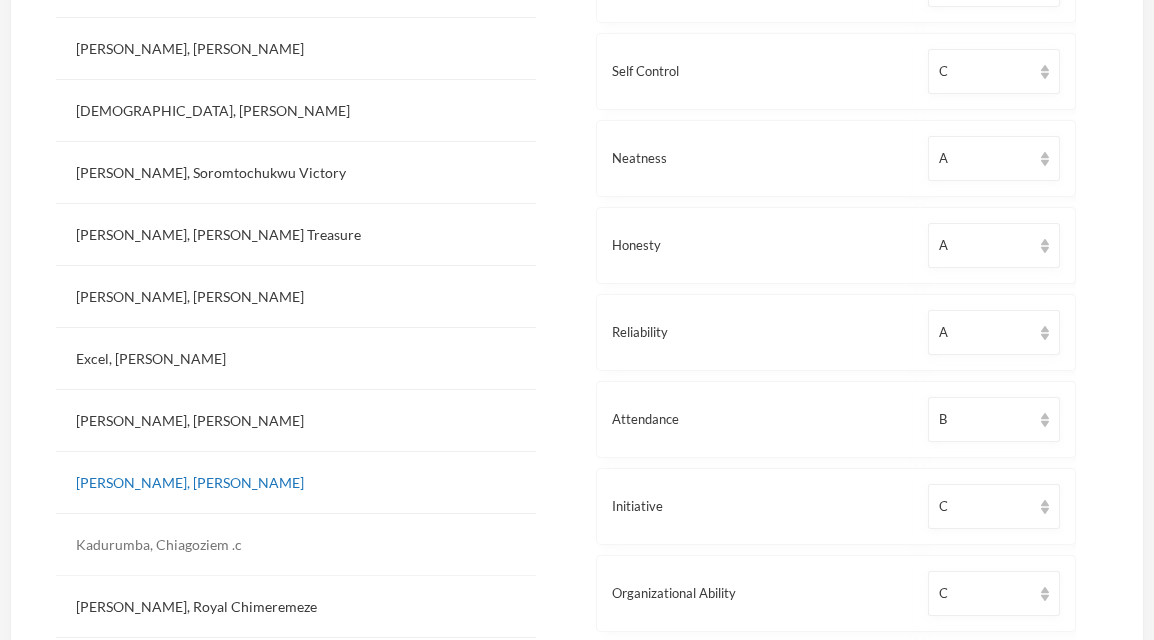 click on "Kadurumba, Chiagoziem .c" at bounding box center (296, 545) 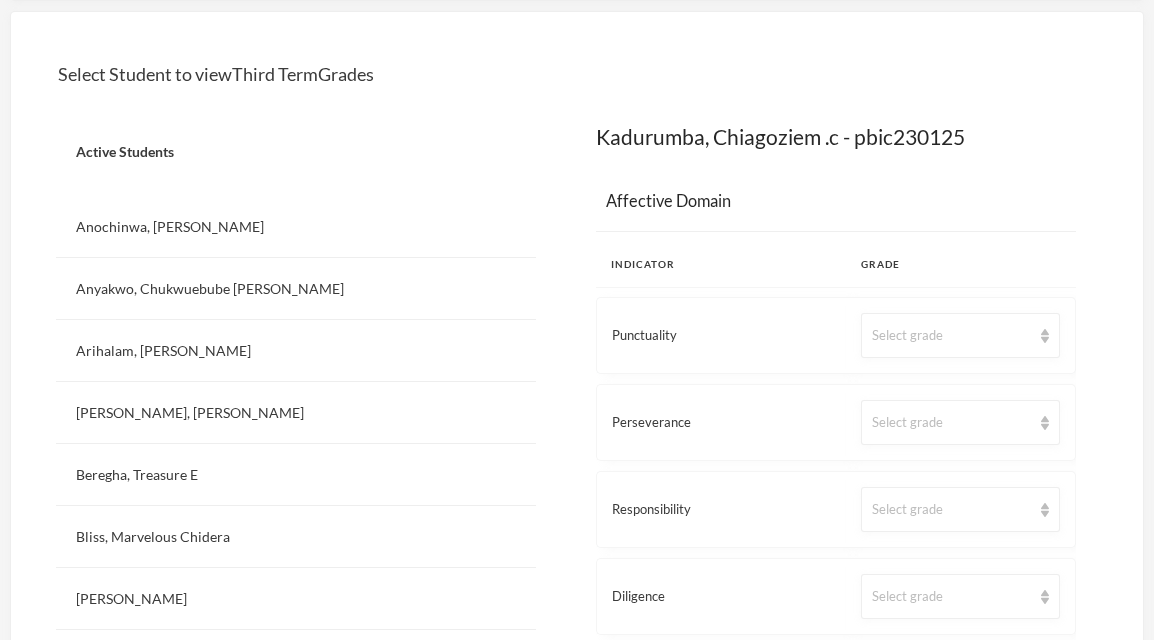scroll, scrollTop: 303, scrollLeft: 0, axis: vertical 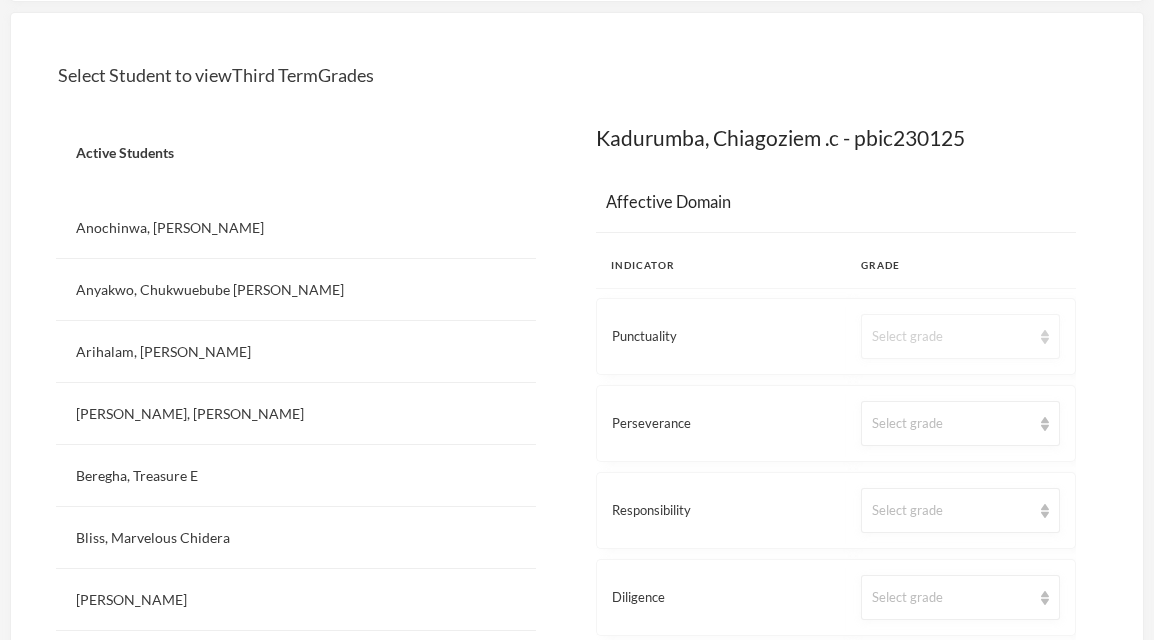 click on "Select grade" at bounding box center (960, 336) 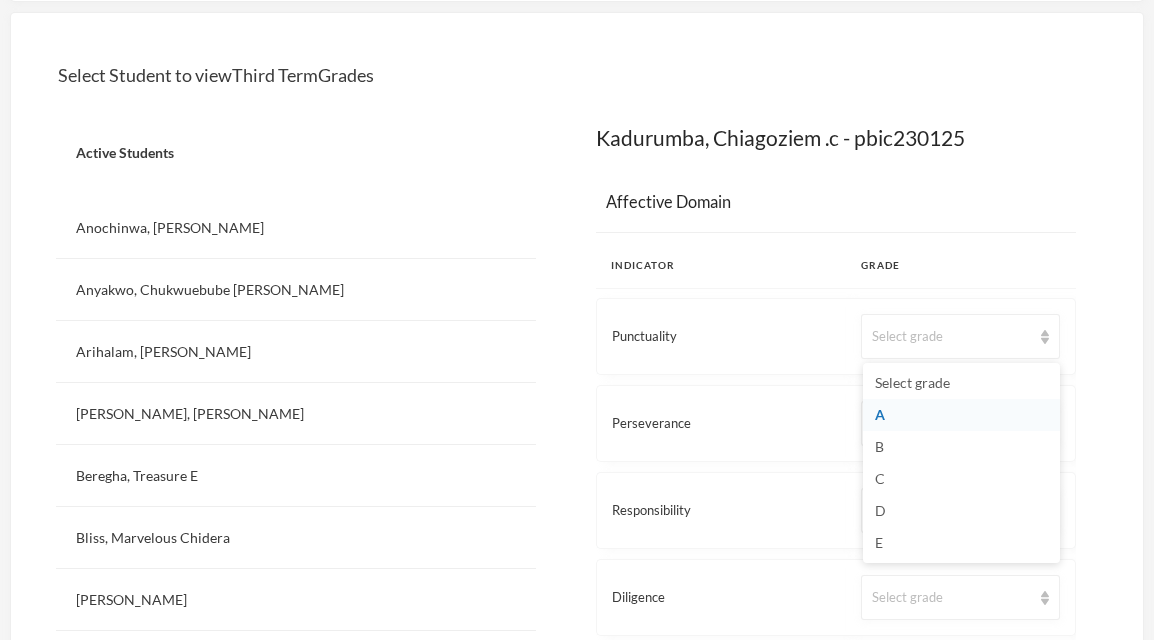click on "A" at bounding box center [961, 415] 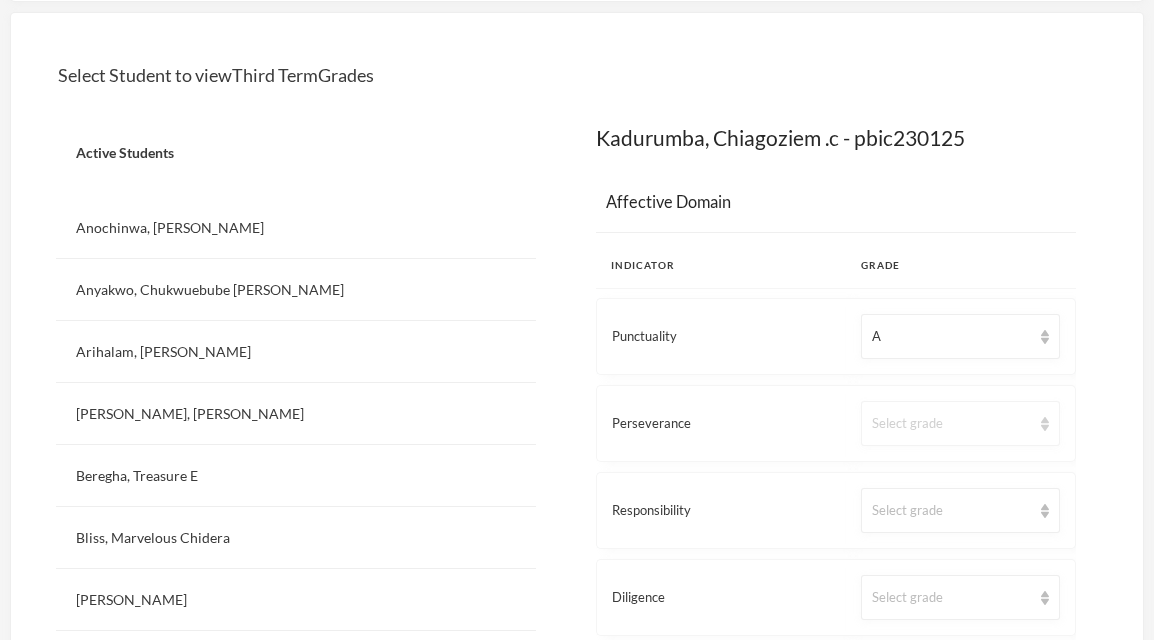 click on "Select grade" at bounding box center (960, 423) 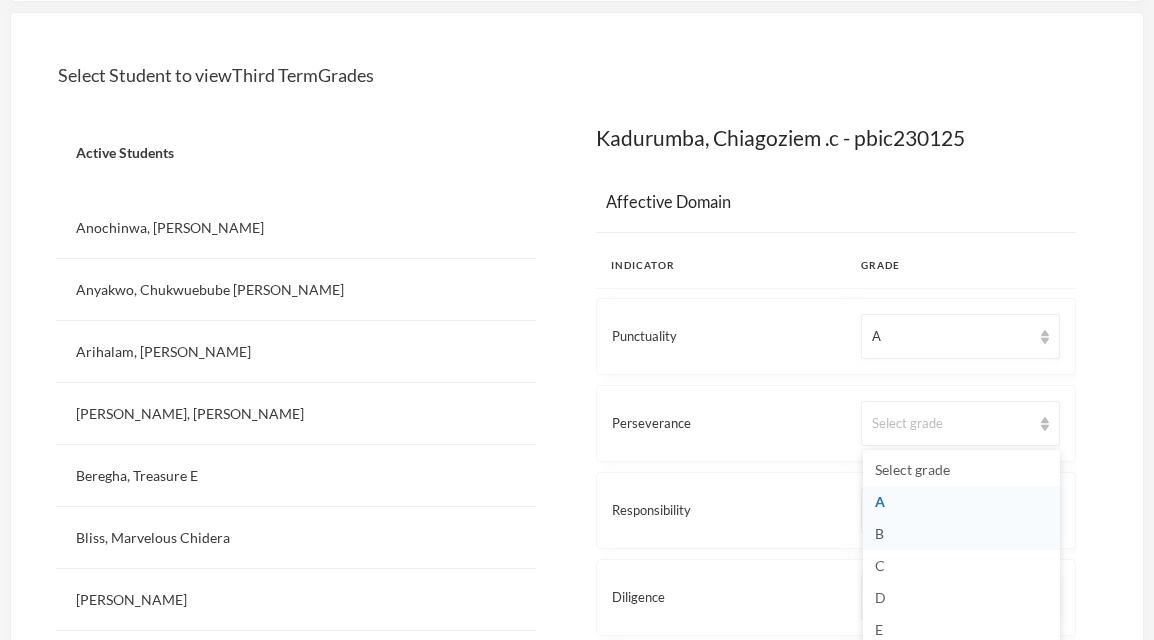 click on "B" at bounding box center [961, 534] 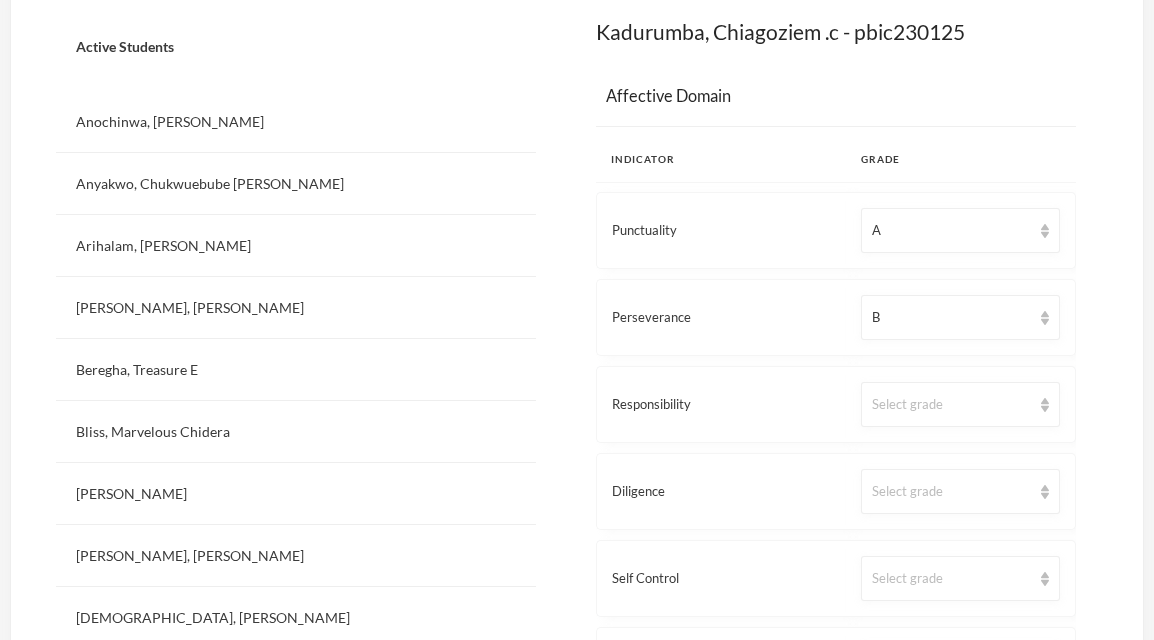 scroll, scrollTop: 426, scrollLeft: 0, axis: vertical 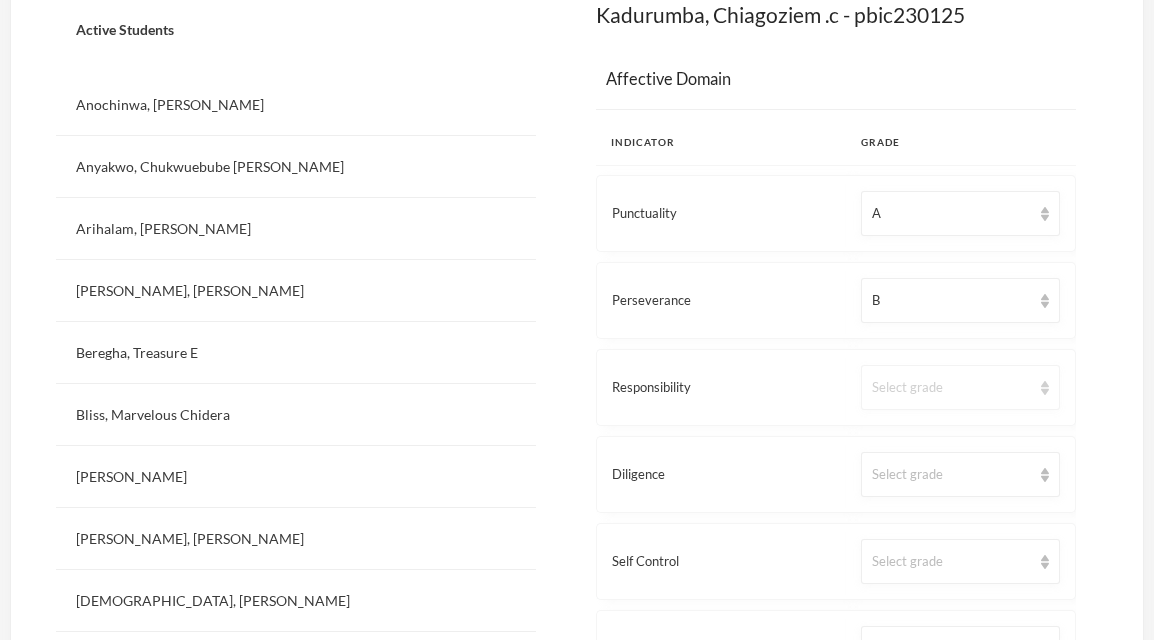 click on "Select grade" at bounding box center (960, 387) 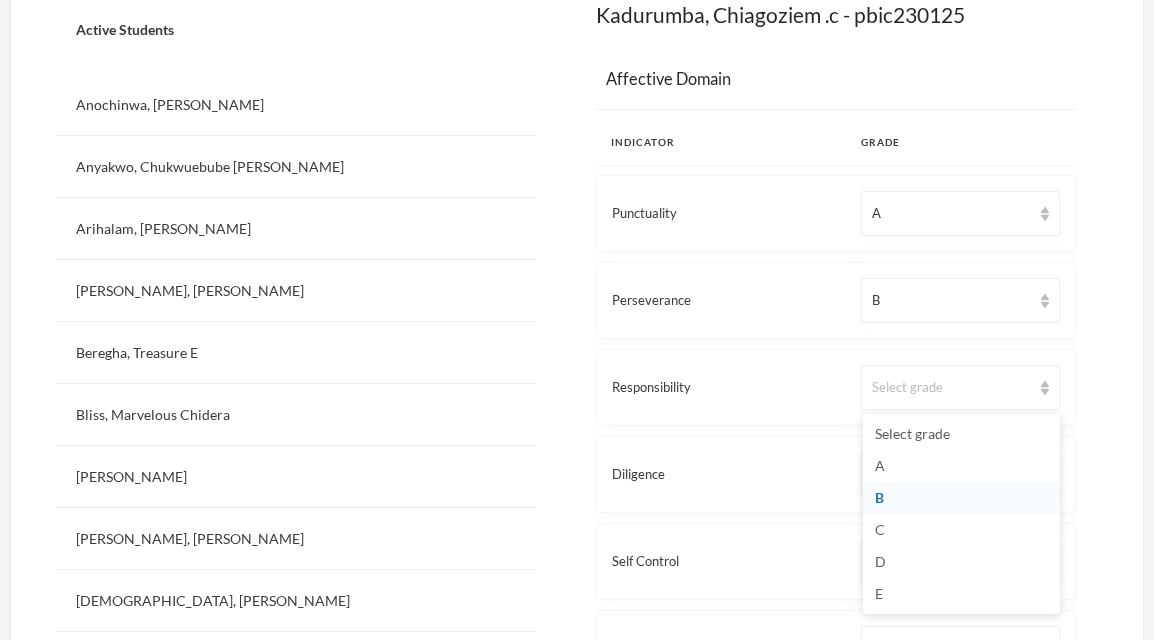 click on "B" at bounding box center [961, 498] 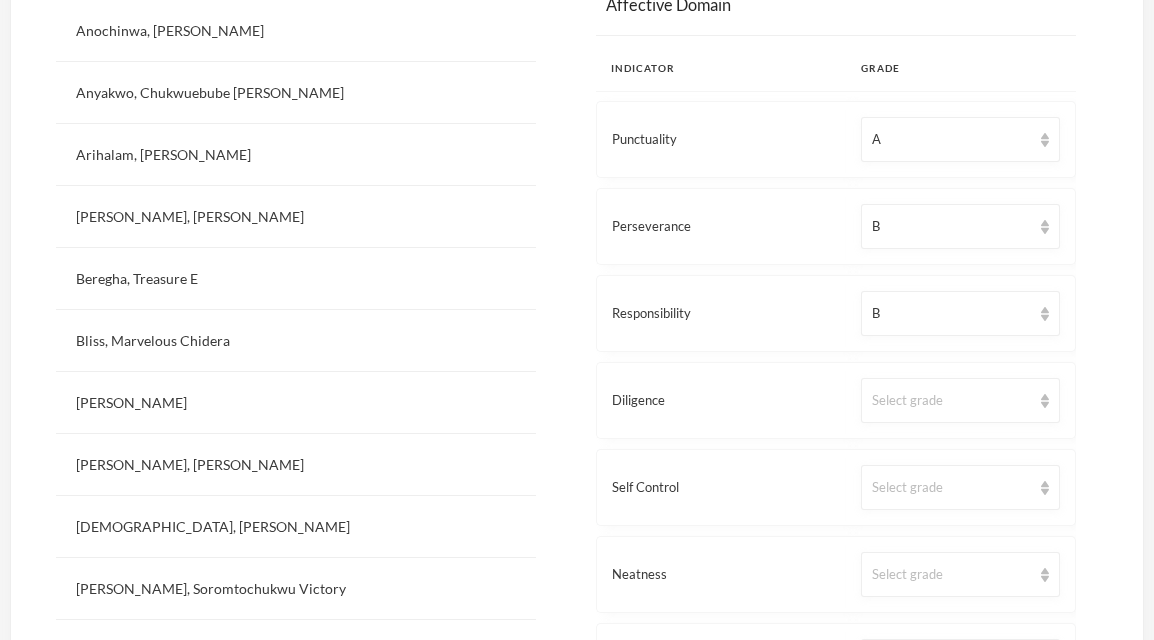 scroll, scrollTop: 520, scrollLeft: 0, axis: vertical 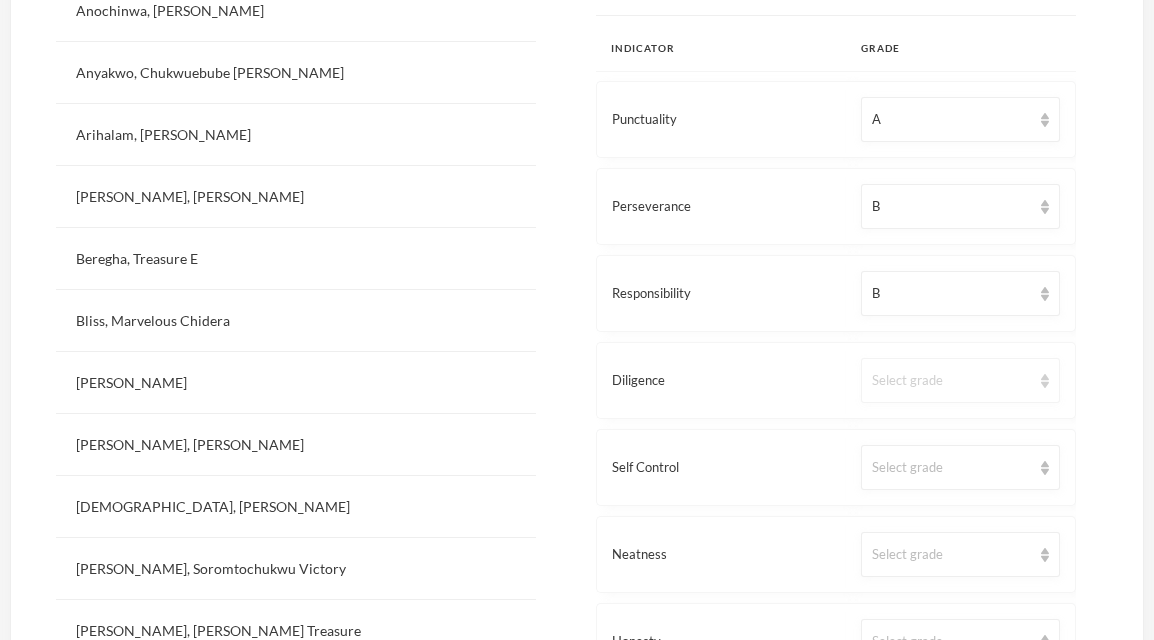 click on "Select grade" at bounding box center (951, 381) 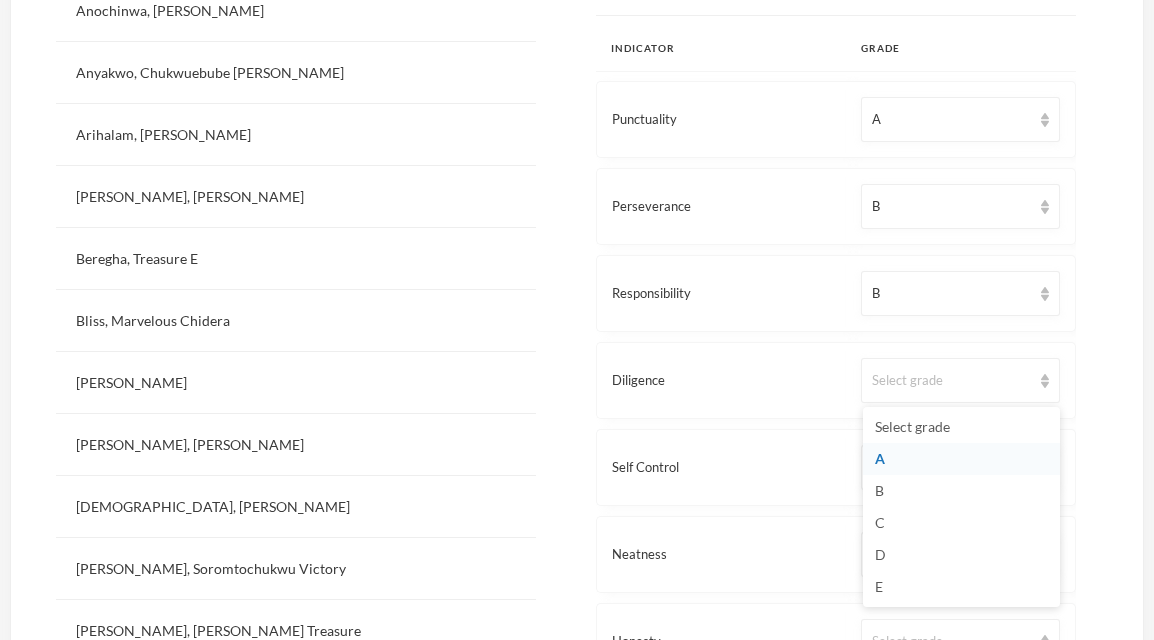 click on "A" at bounding box center (961, 459) 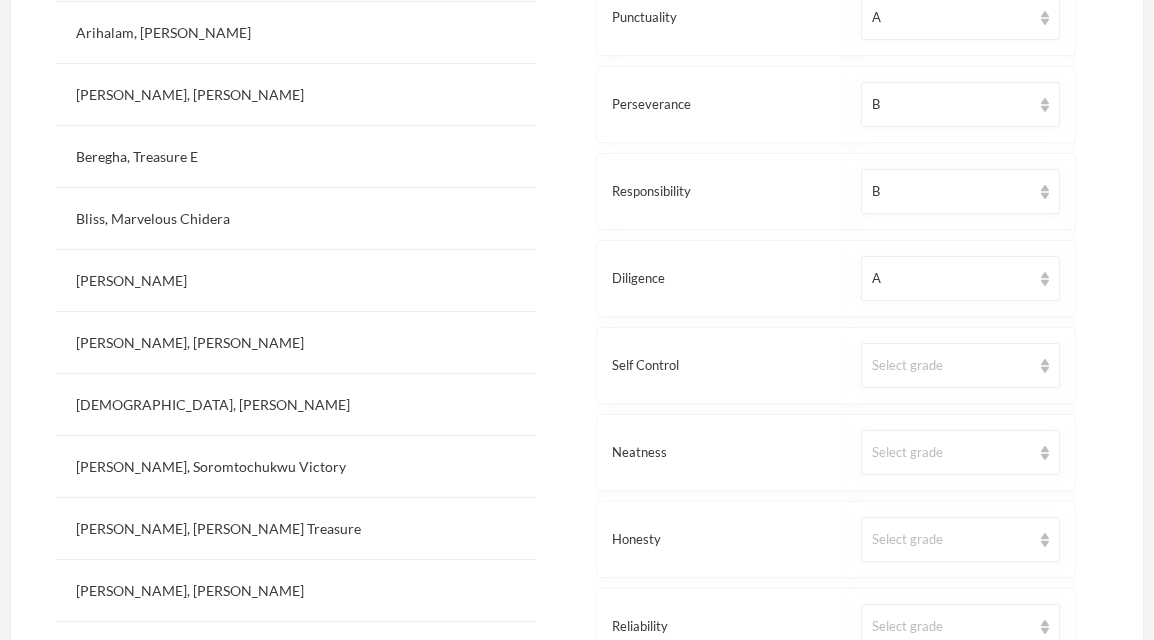 scroll, scrollTop: 636, scrollLeft: 0, axis: vertical 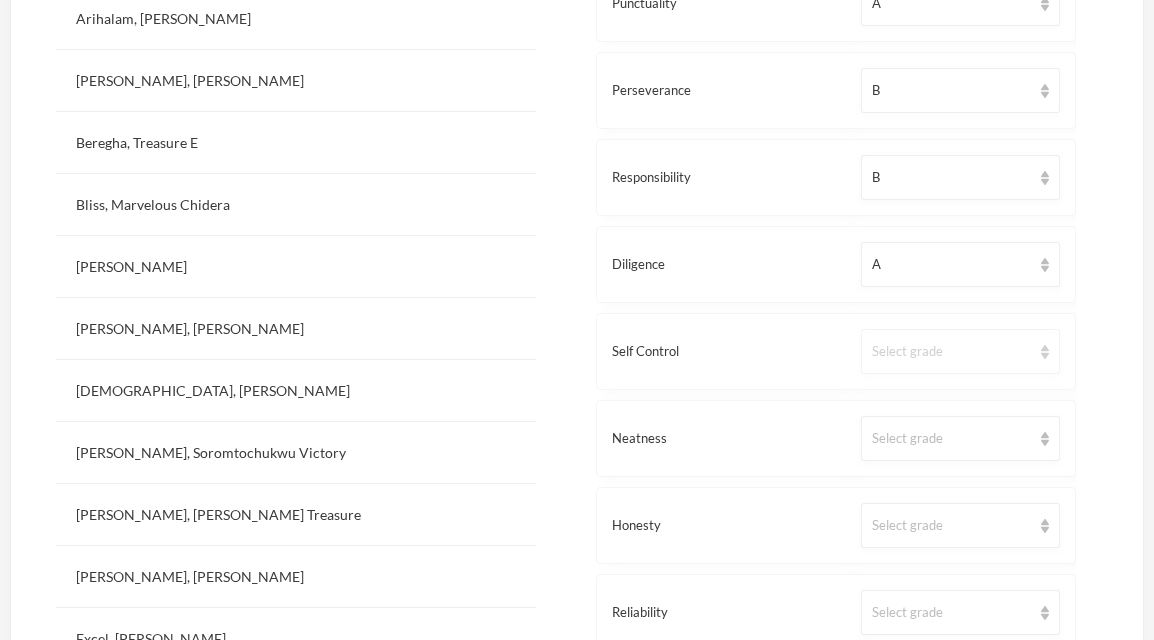 click on "Select grade" at bounding box center [960, 351] 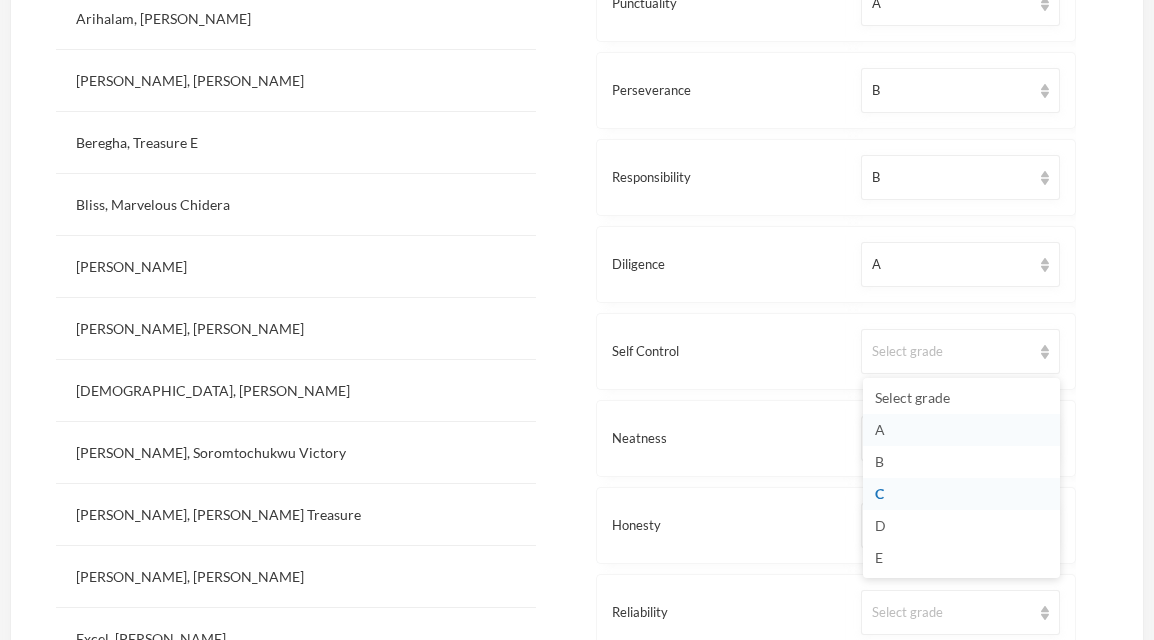 click on "A" at bounding box center (961, 430) 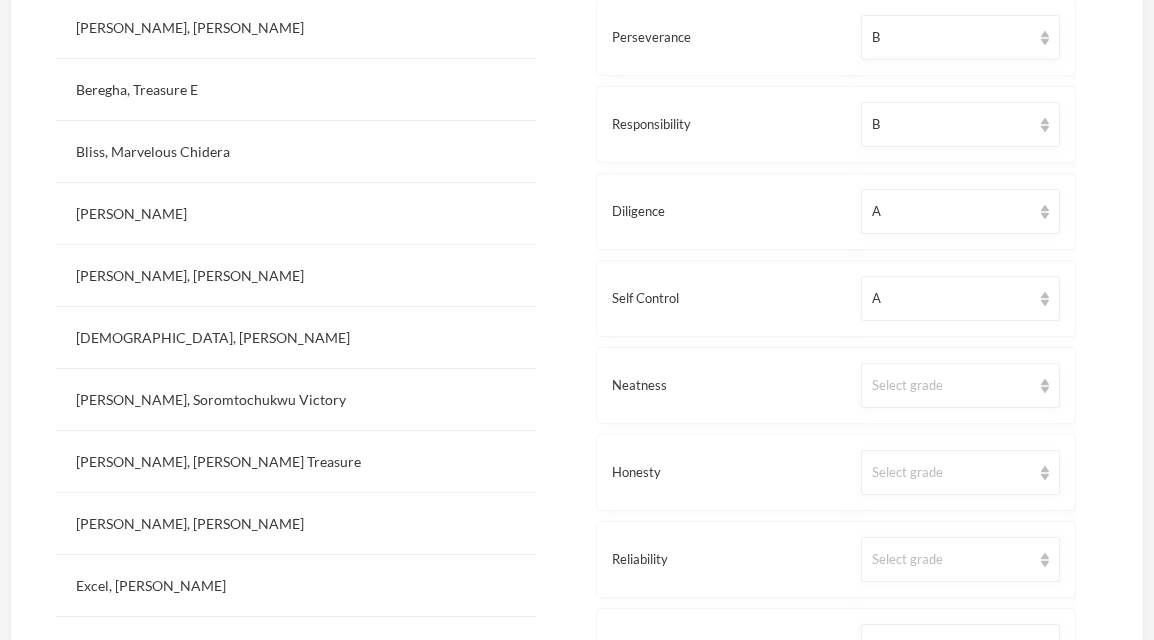scroll, scrollTop: 722, scrollLeft: 0, axis: vertical 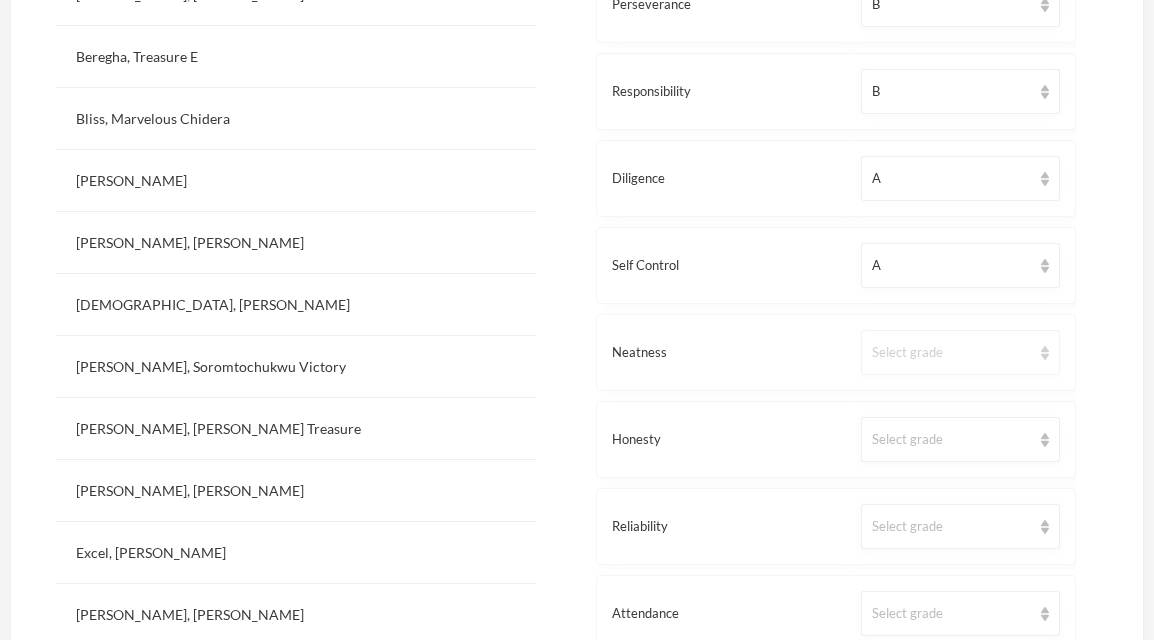 click on "Select grade" at bounding box center (951, 353) 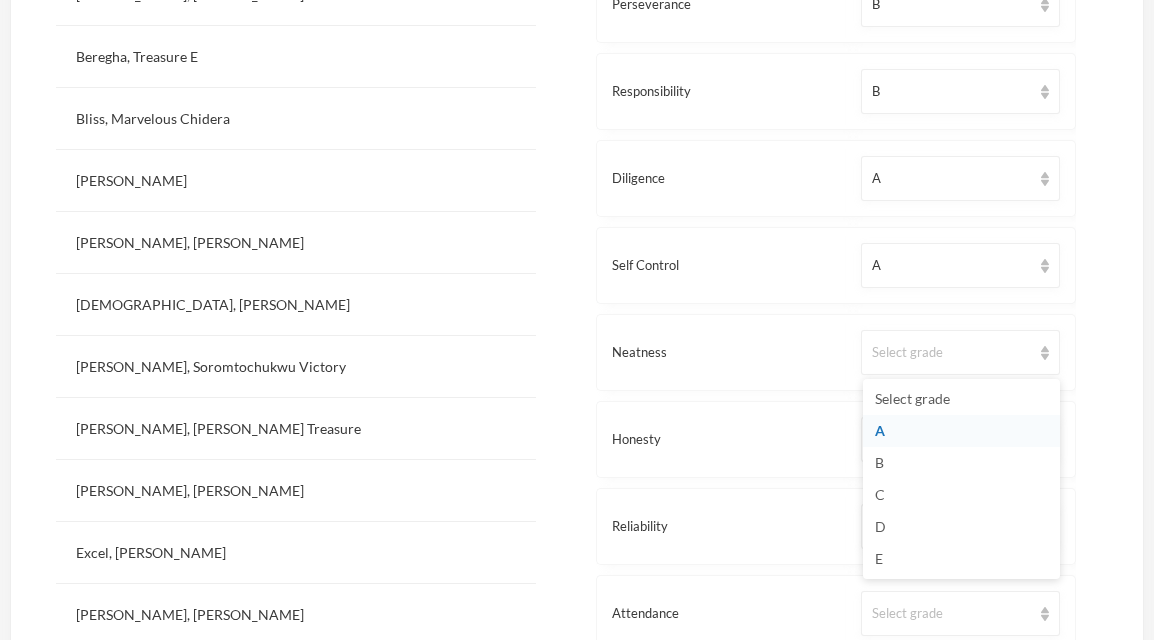 click on "A" at bounding box center (961, 431) 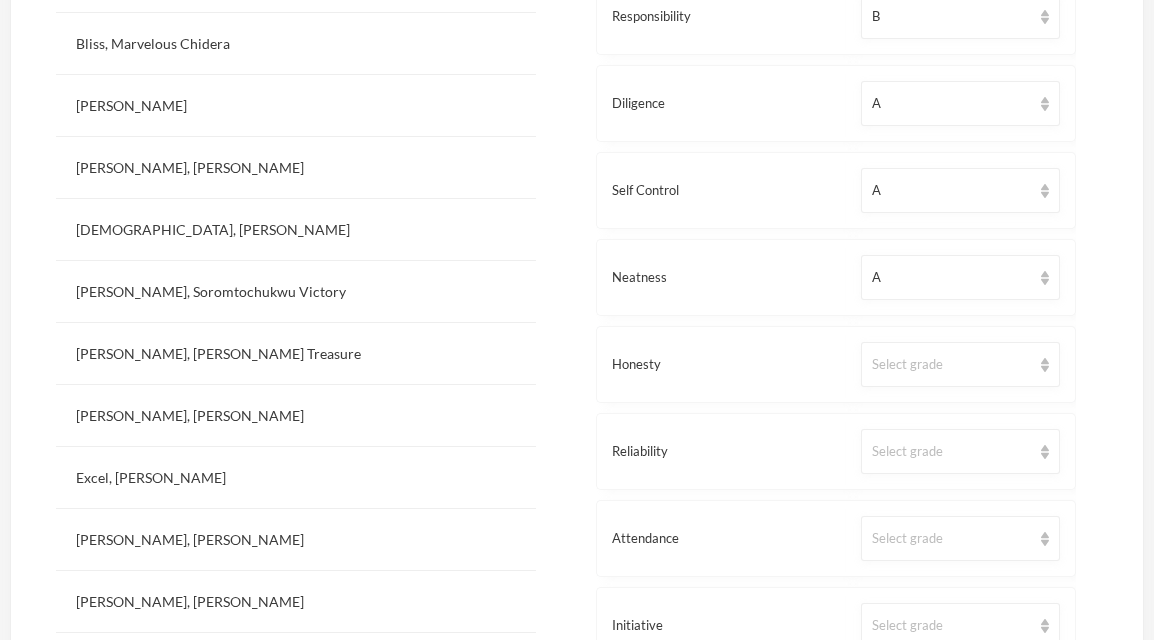 scroll, scrollTop: 802, scrollLeft: 0, axis: vertical 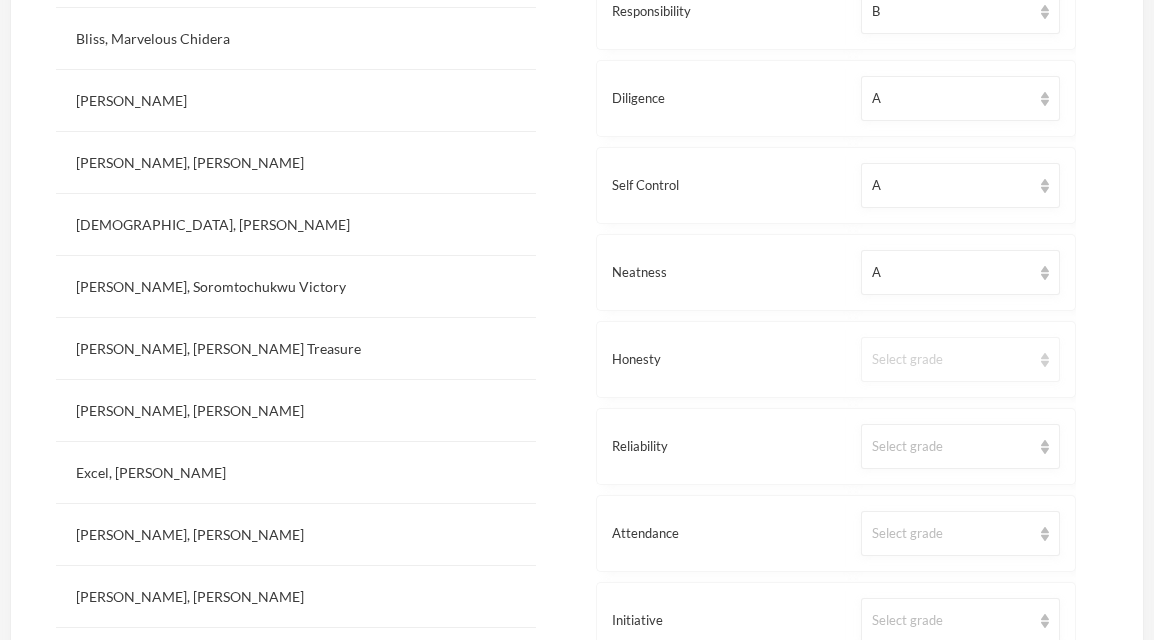 click on "Select grade" at bounding box center (951, 360) 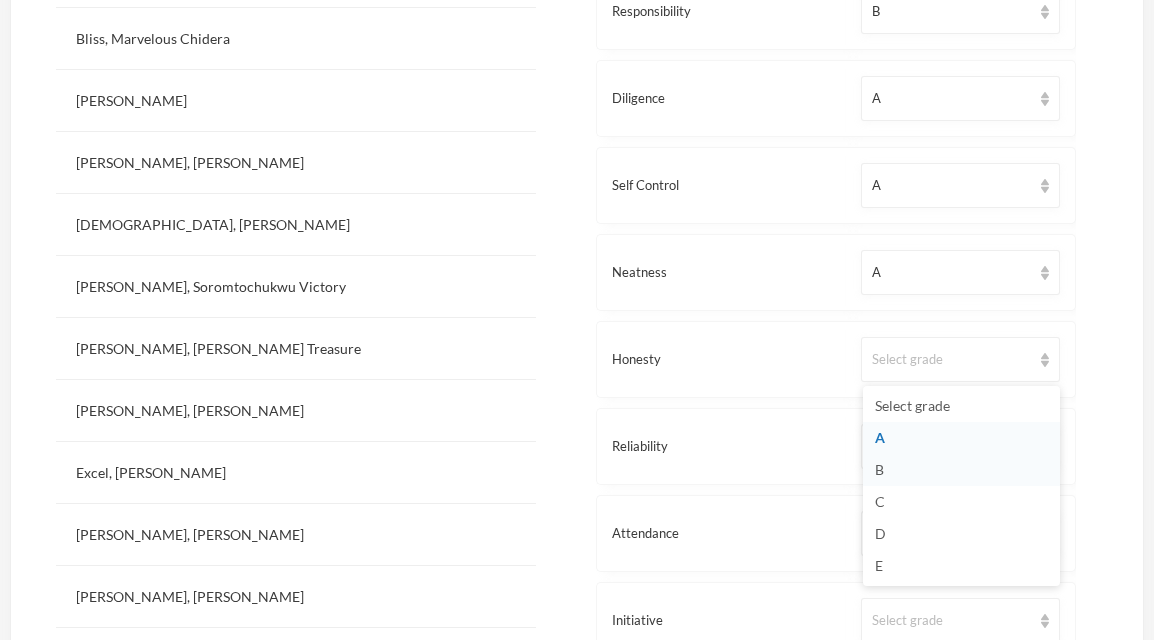 click on "B" at bounding box center (961, 470) 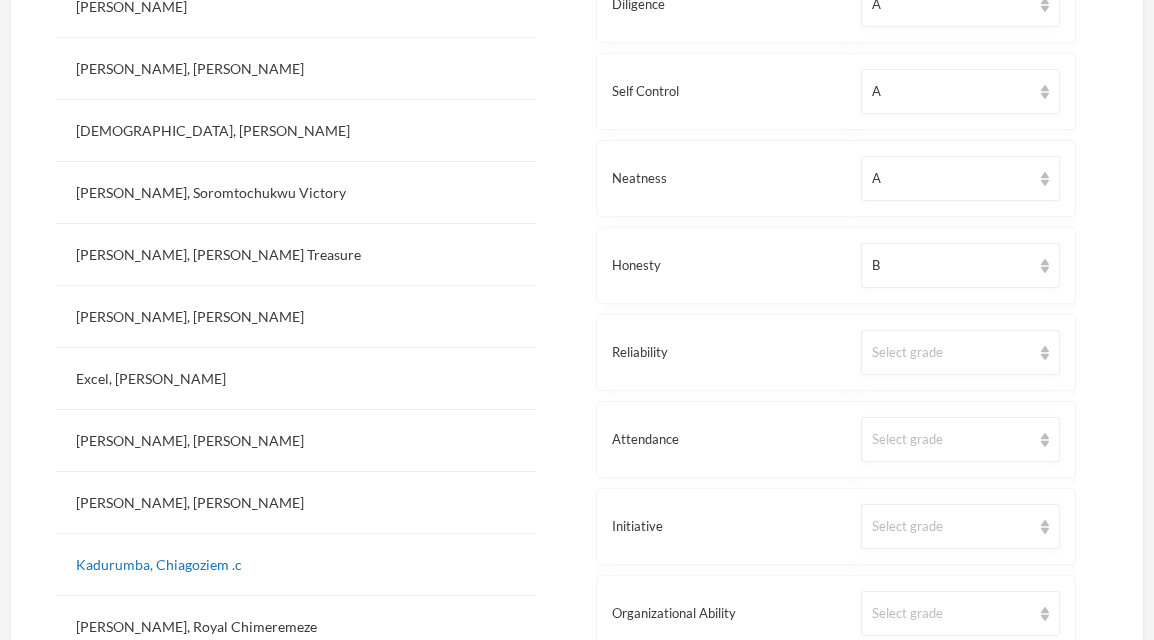 scroll, scrollTop: 900, scrollLeft: 0, axis: vertical 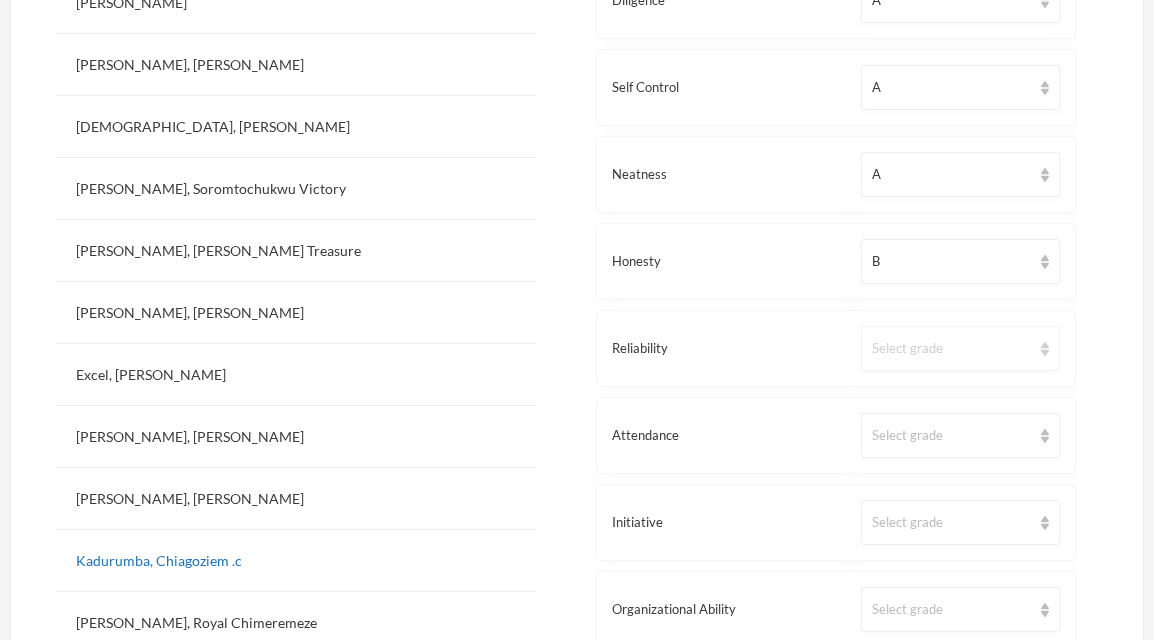 click on "Select grade" at bounding box center (960, 348) 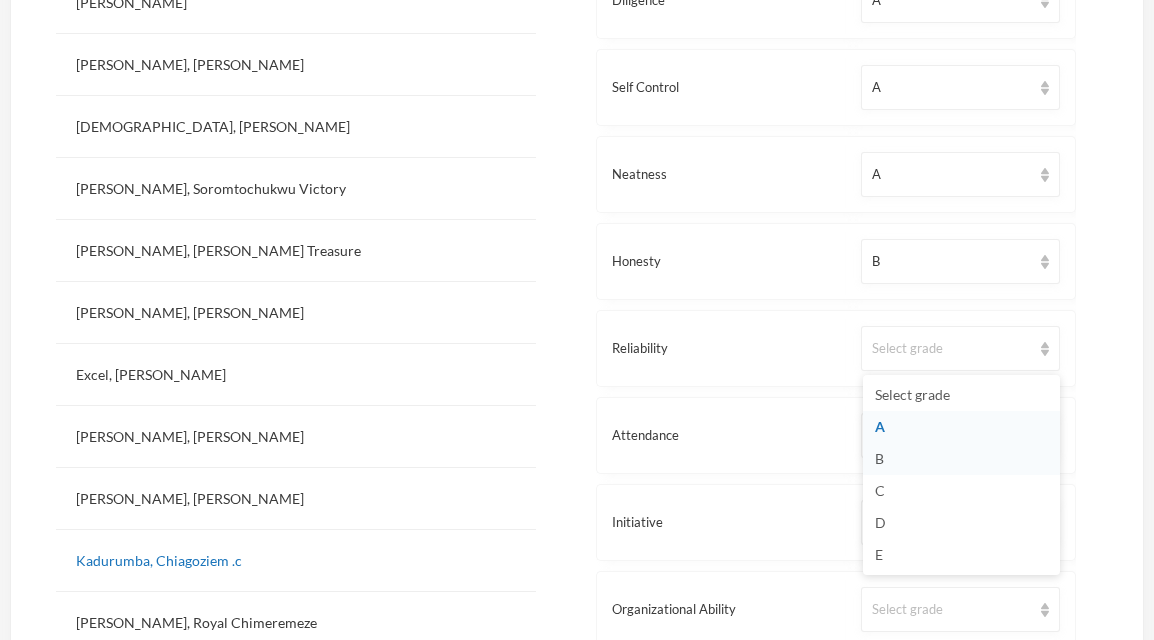 click on "B" at bounding box center [961, 459] 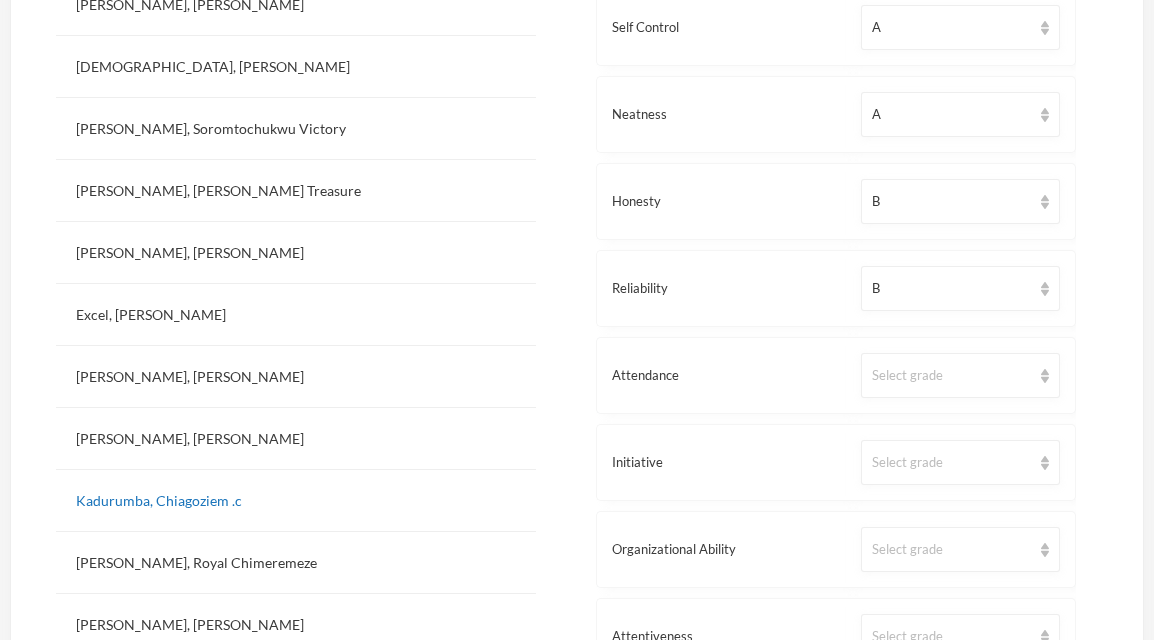 scroll, scrollTop: 965, scrollLeft: 0, axis: vertical 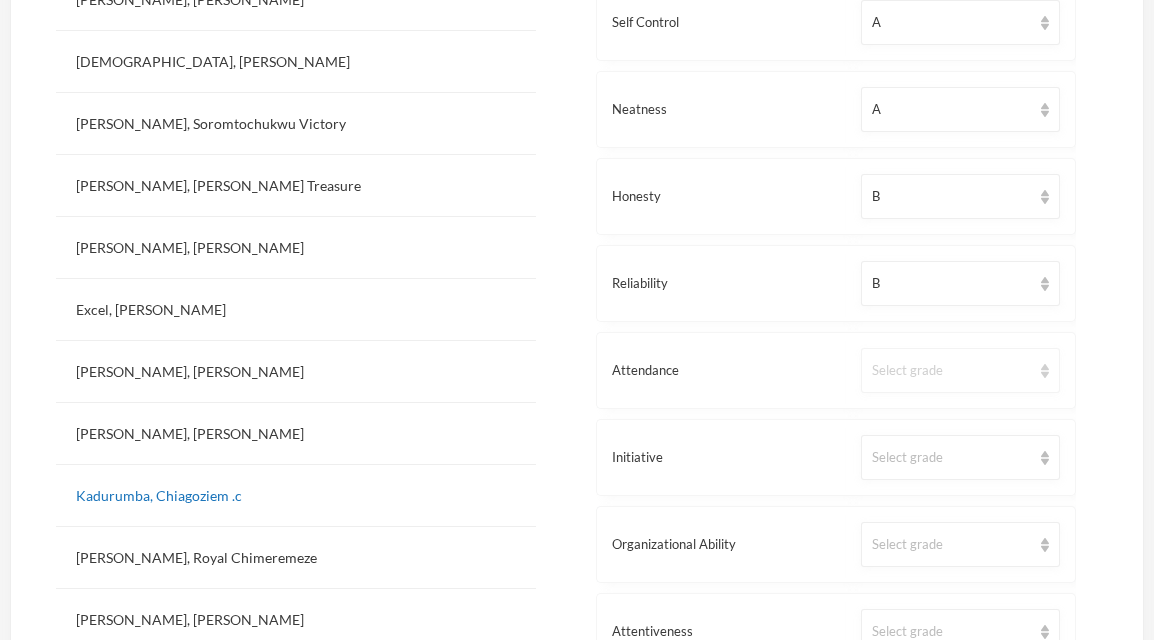 click on "Select grade" at bounding box center [960, 370] 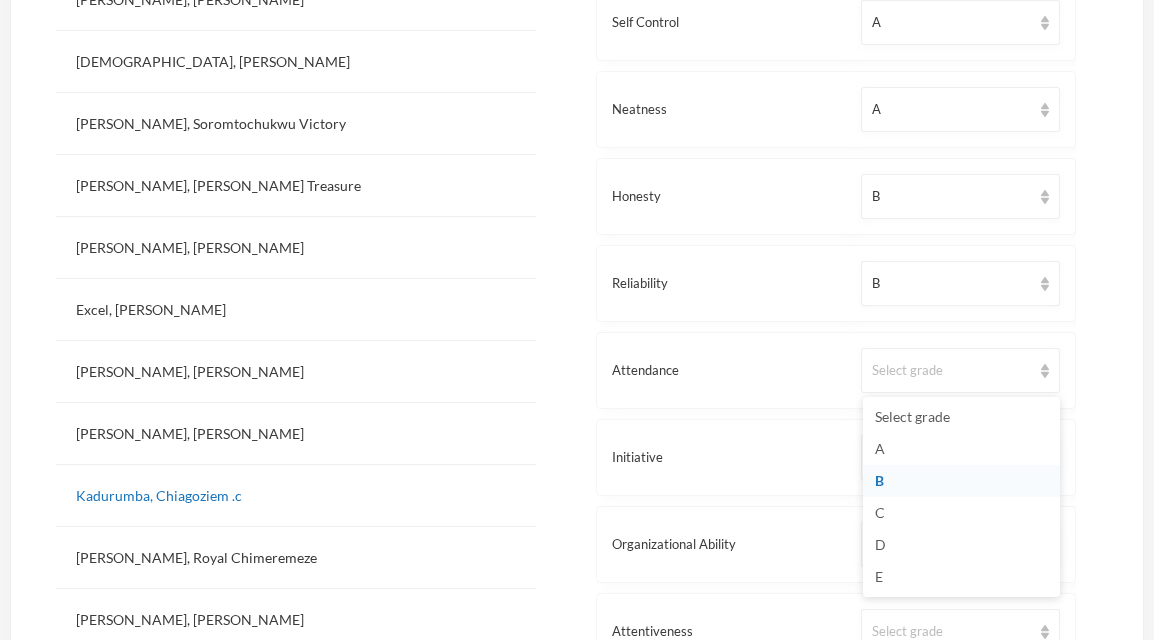 click on "B" at bounding box center [961, 481] 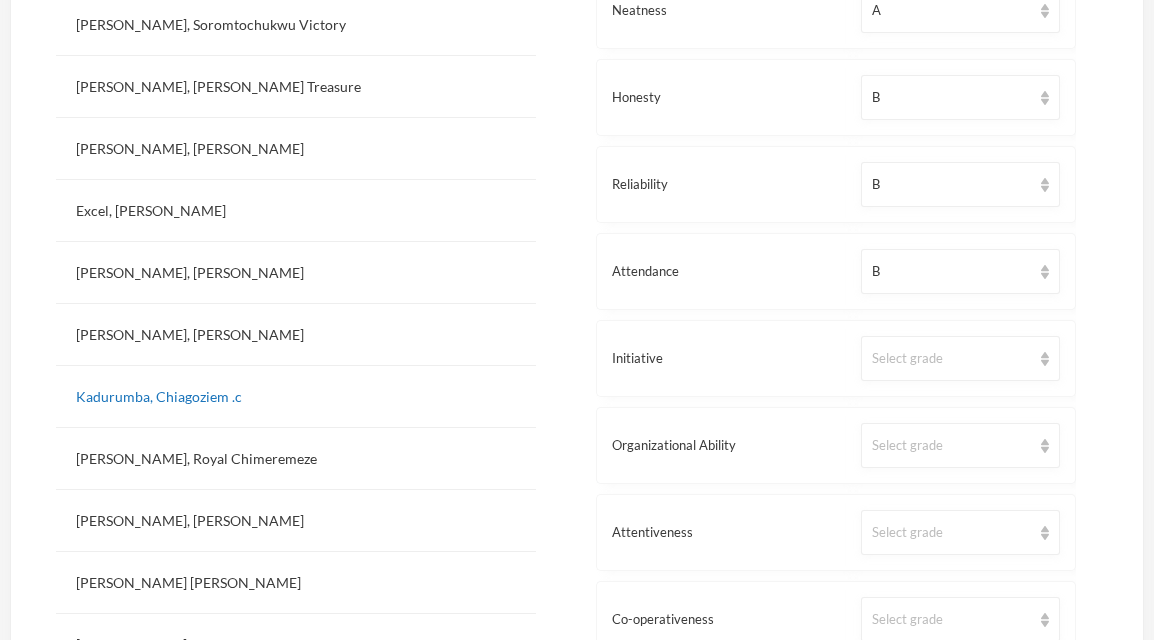 scroll, scrollTop: 1065, scrollLeft: 0, axis: vertical 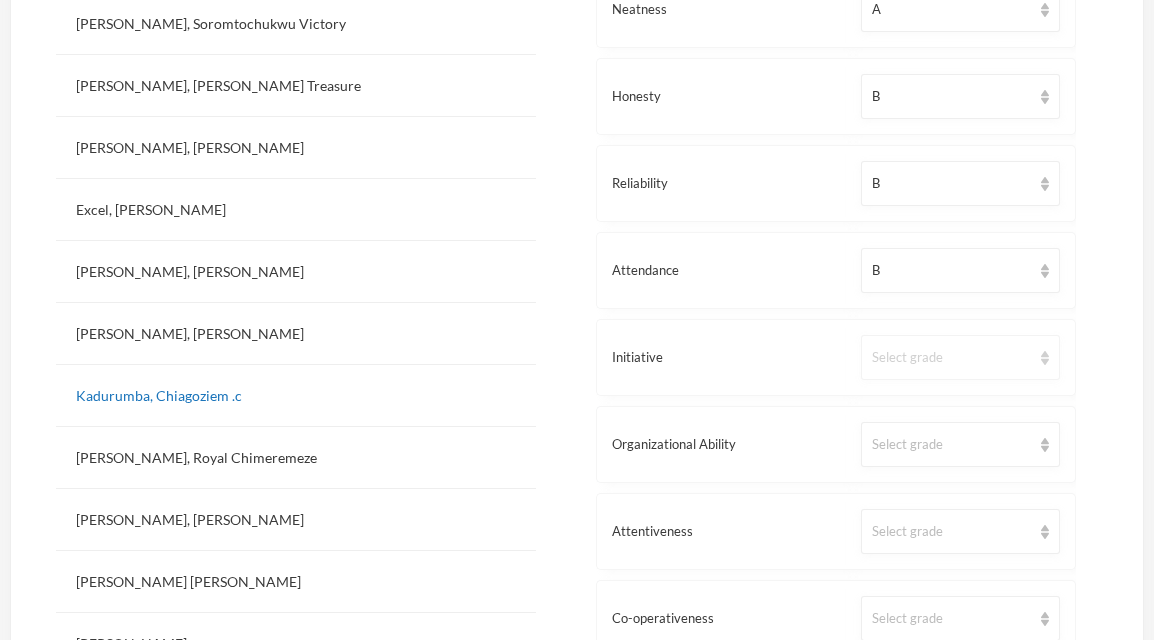 click on "Select grade" at bounding box center (960, 357) 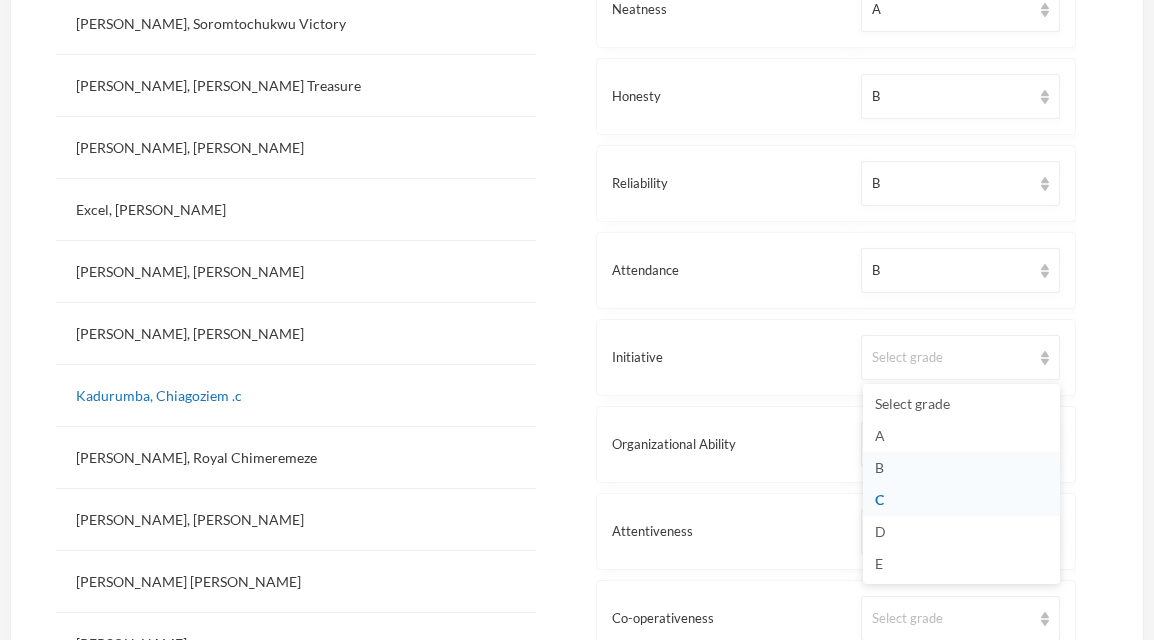 click on "B" at bounding box center (961, 468) 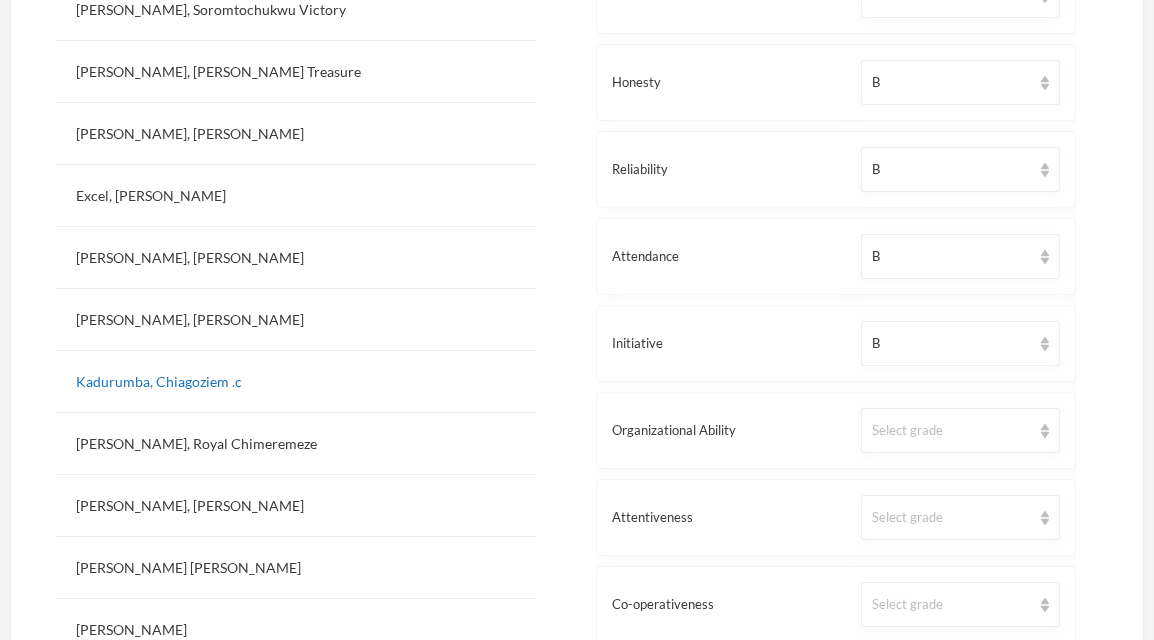 scroll, scrollTop: 1133, scrollLeft: 0, axis: vertical 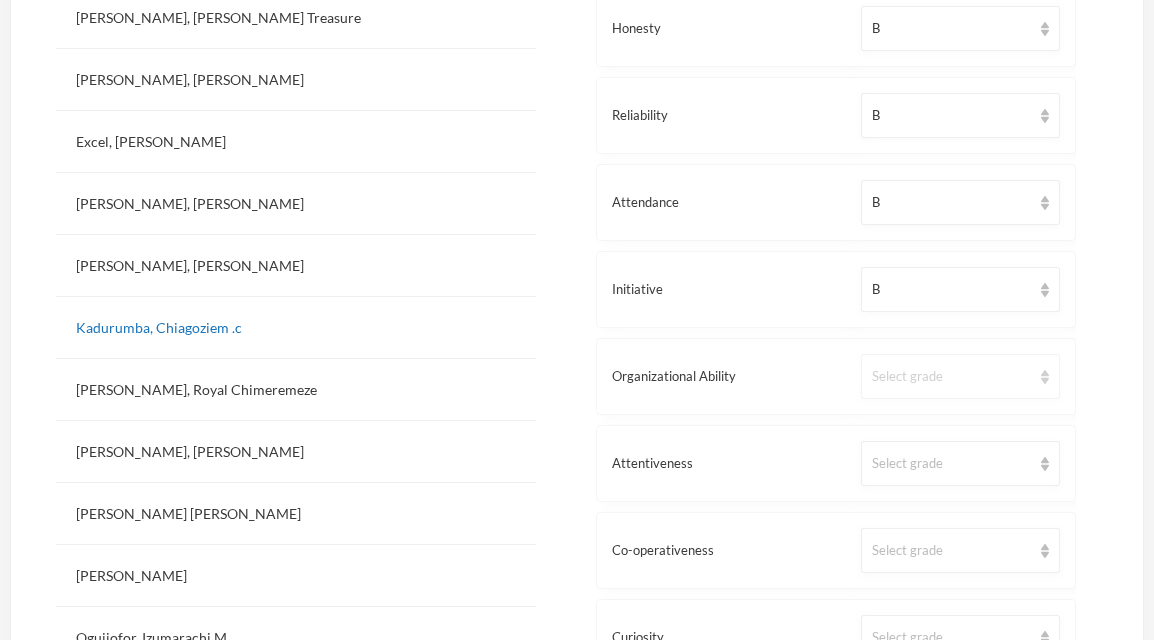 click on "Select grade" at bounding box center [960, 376] 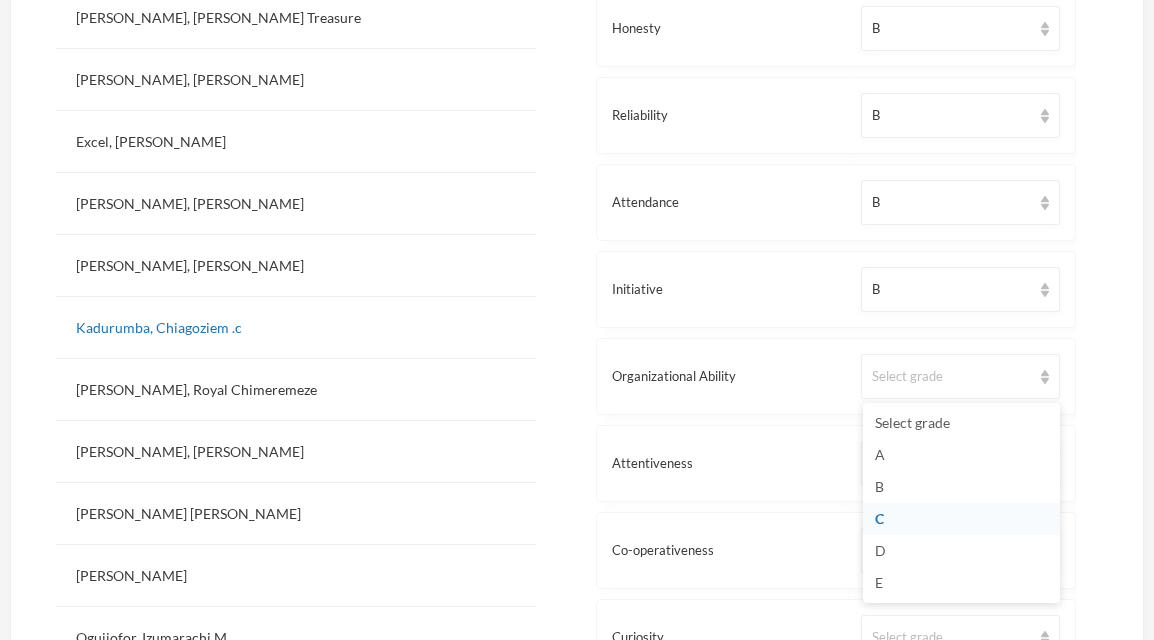 click on "C" at bounding box center [961, 519] 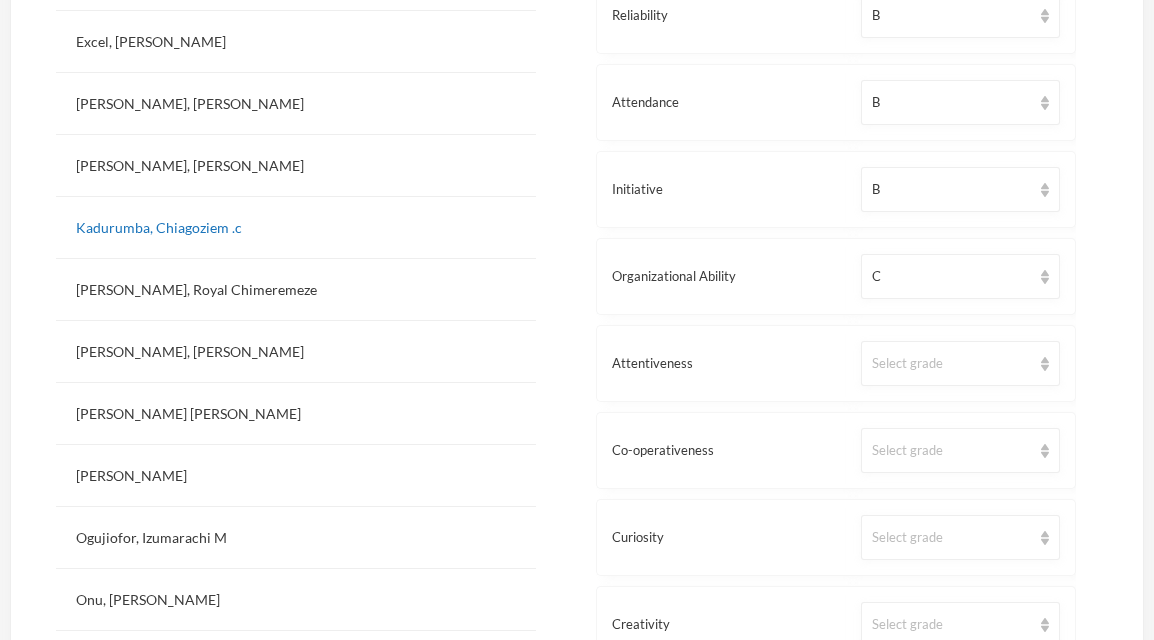 scroll, scrollTop: 1236, scrollLeft: 0, axis: vertical 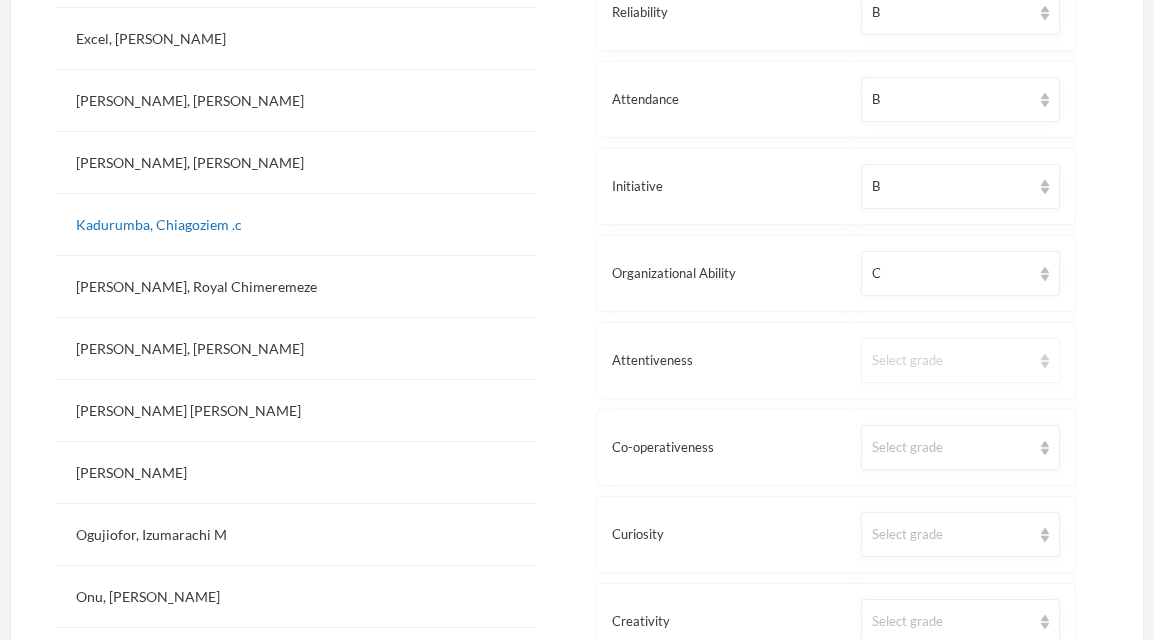 click on "Select grade" at bounding box center (960, 360) 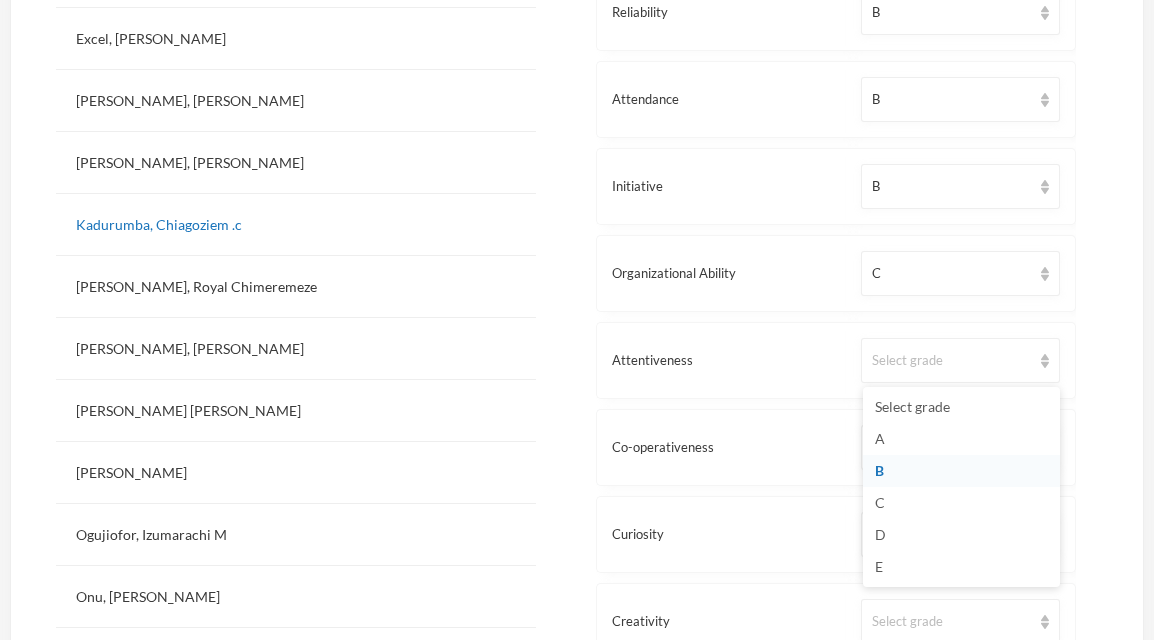 click on "B" at bounding box center [961, 471] 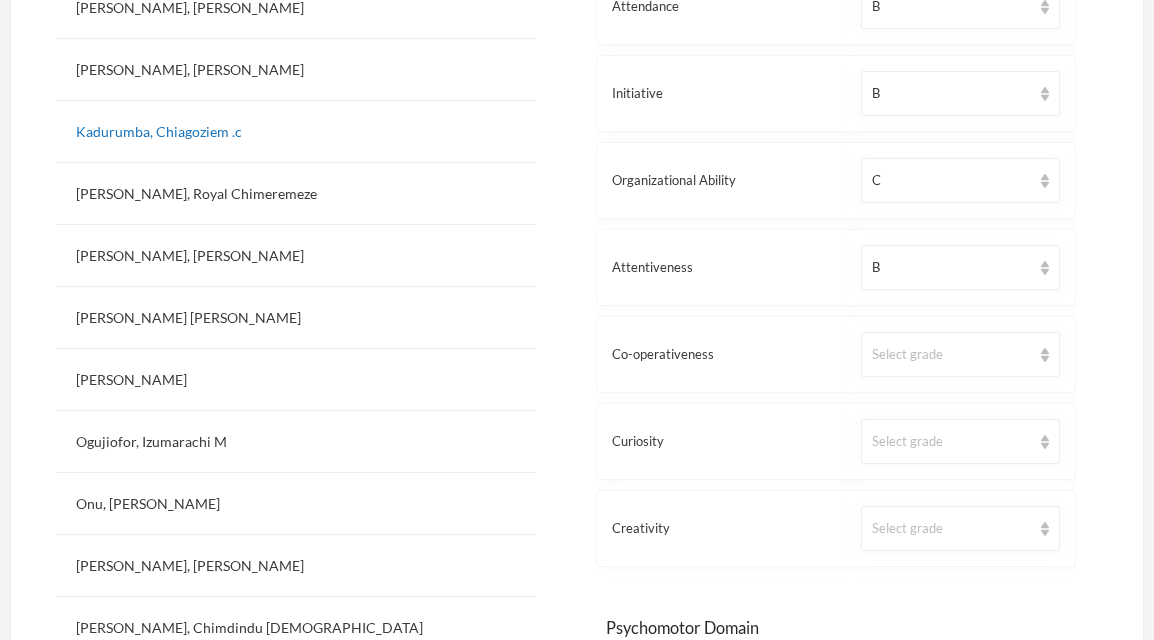 scroll, scrollTop: 1346, scrollLeft: 0, axis: vertical 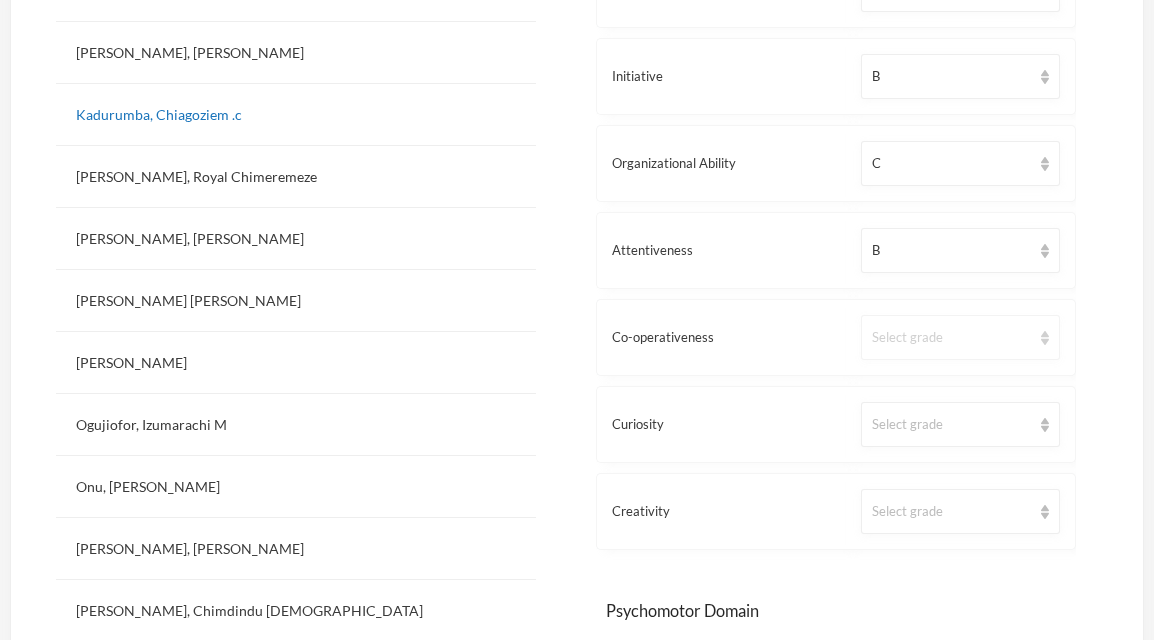click on "Select grade" at bounding box center (960, 337) 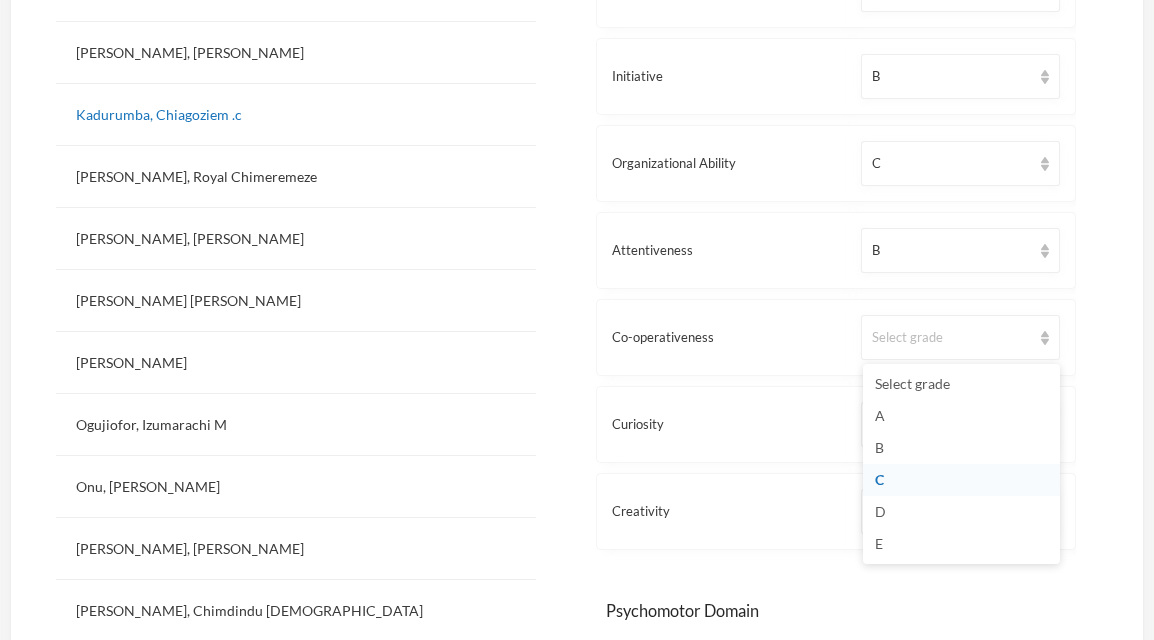 click on "C" at bounding box center [961, 480] 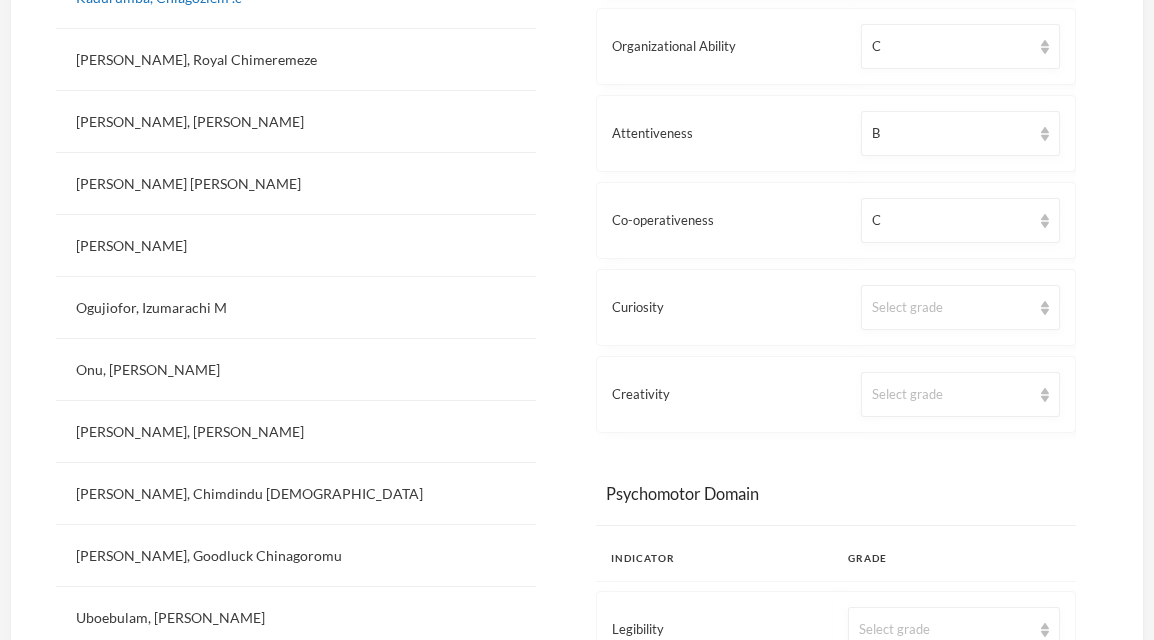 scroll, scrollTop: 1478, scrollLeft: 0, axis: vertical 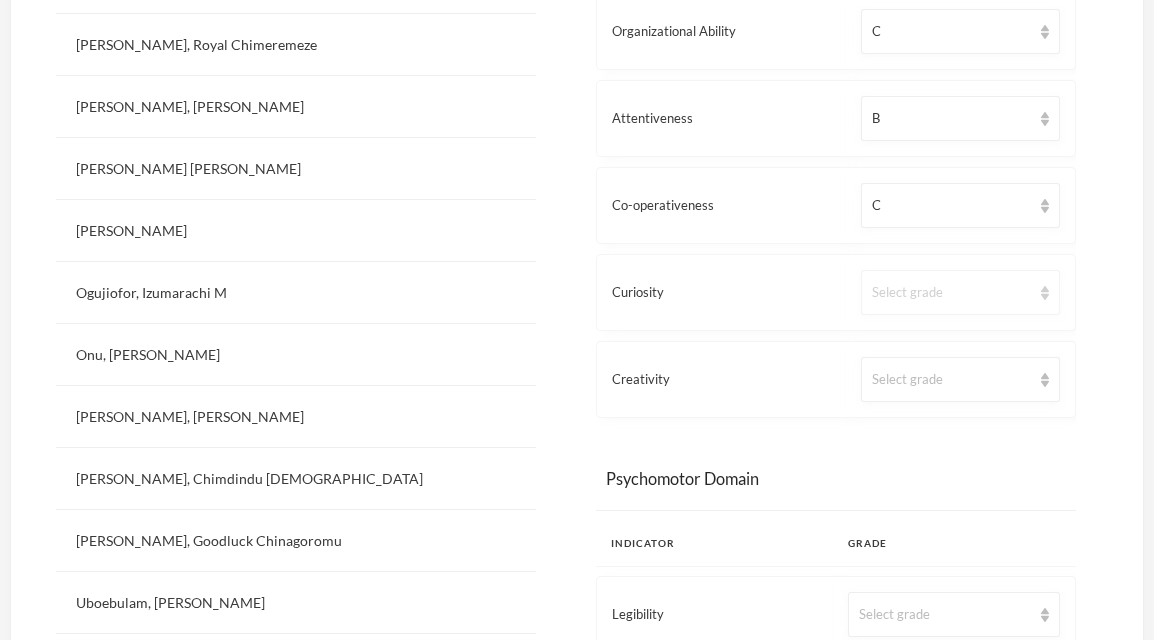 click on "Select grade" at bounding box center (960, 292) 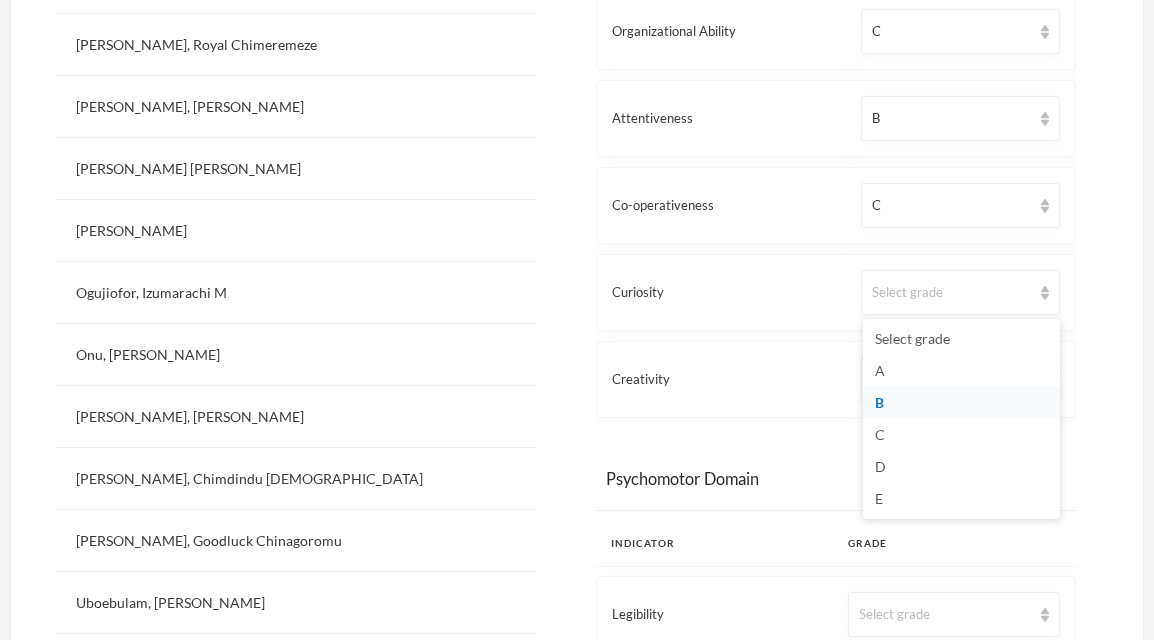 click on "B" at bounding box center [961, 403] 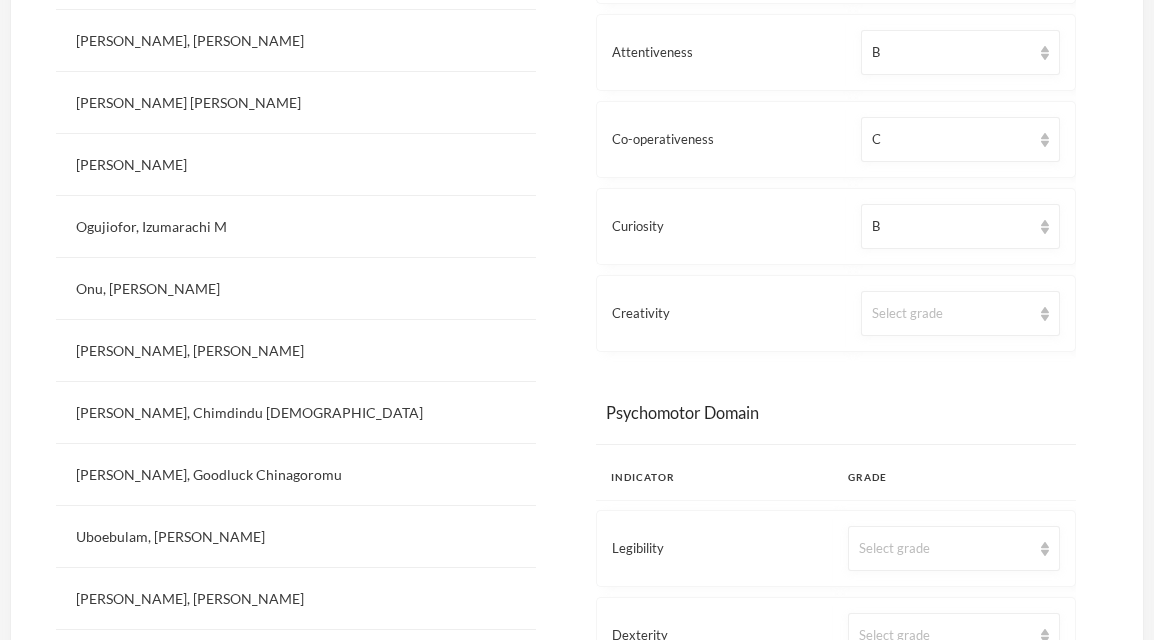 scroll, scrollTop: 1545, scrollLeft: 0, axis: vertical 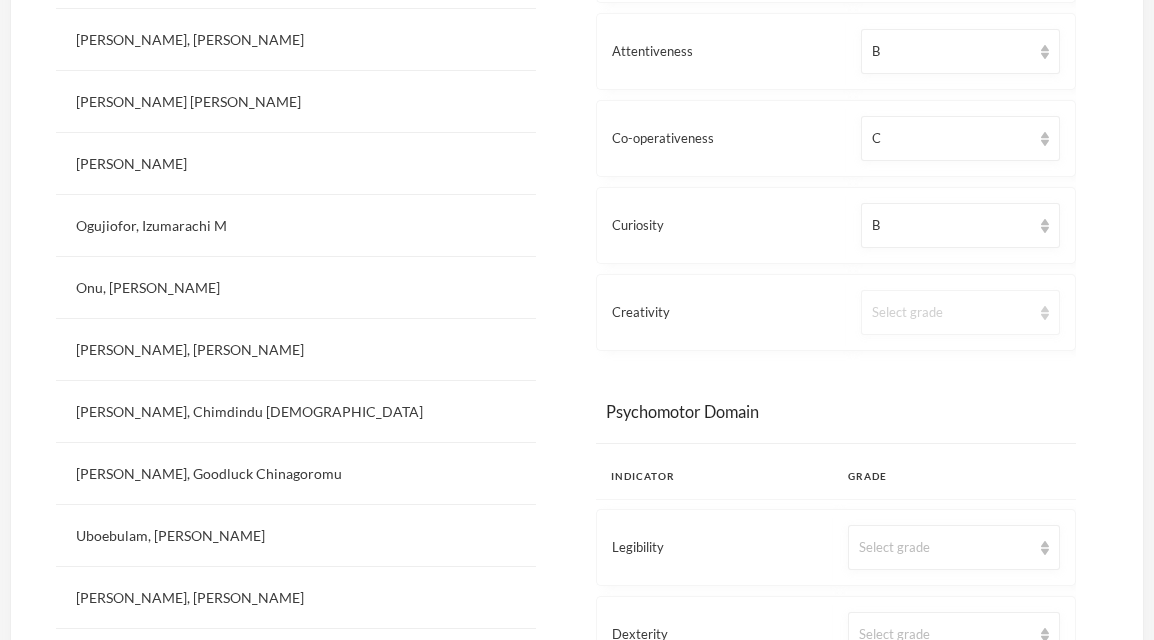 click at bounding box center [1045, 313] 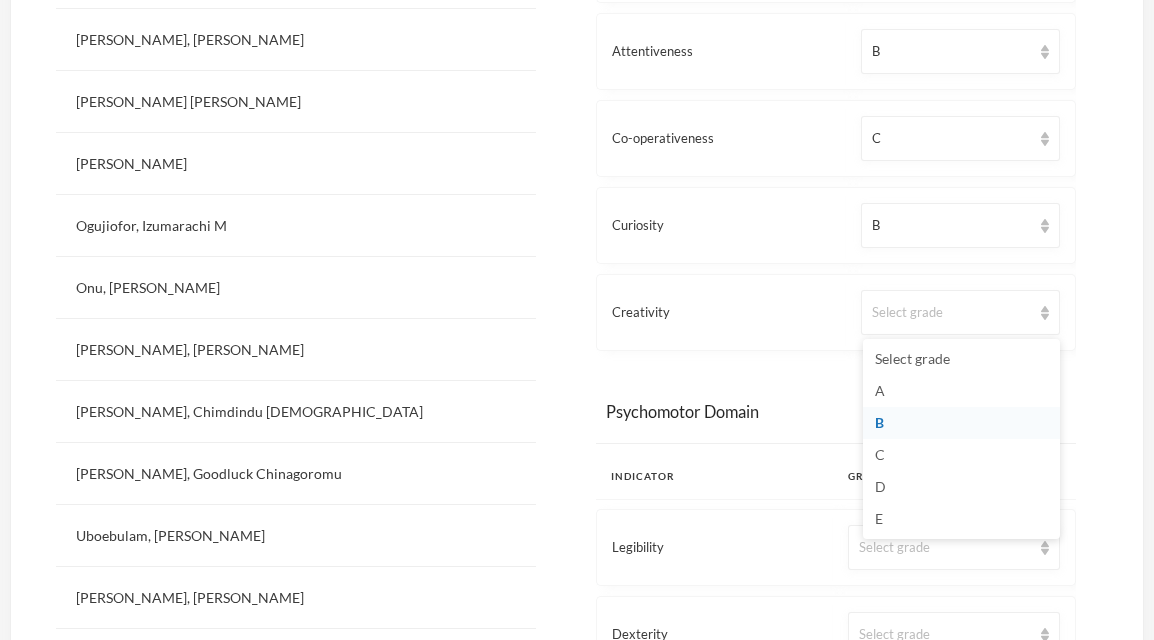 click on "B" at bounding box center [961, 423] 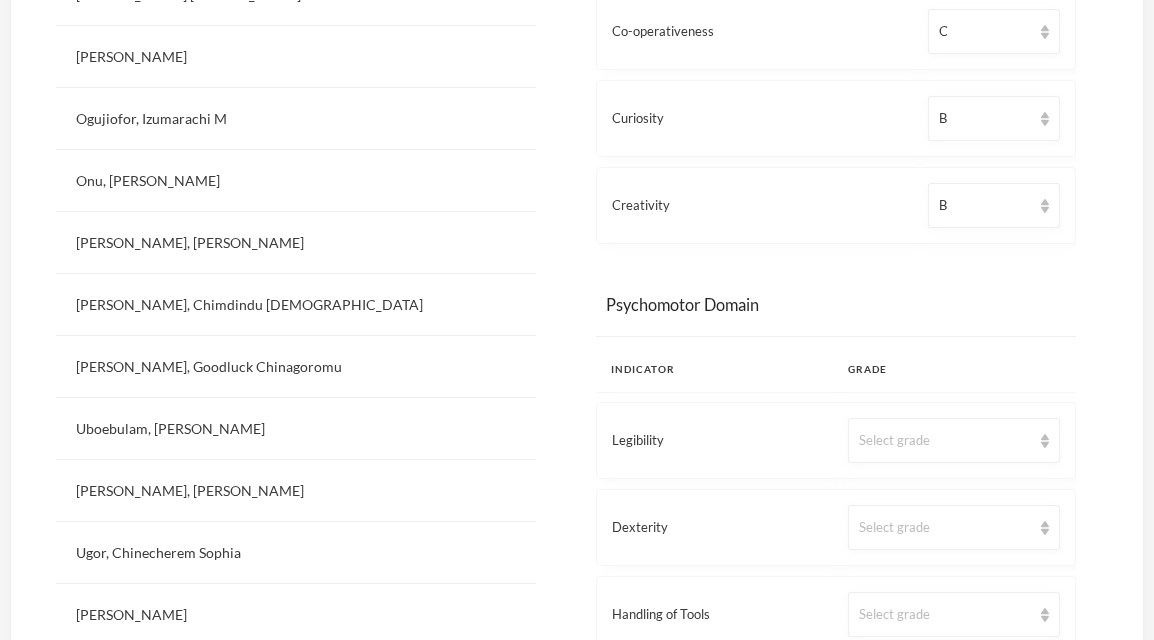scroll, scrollTop: 1662, scrollLeft: 0, axis: vertical 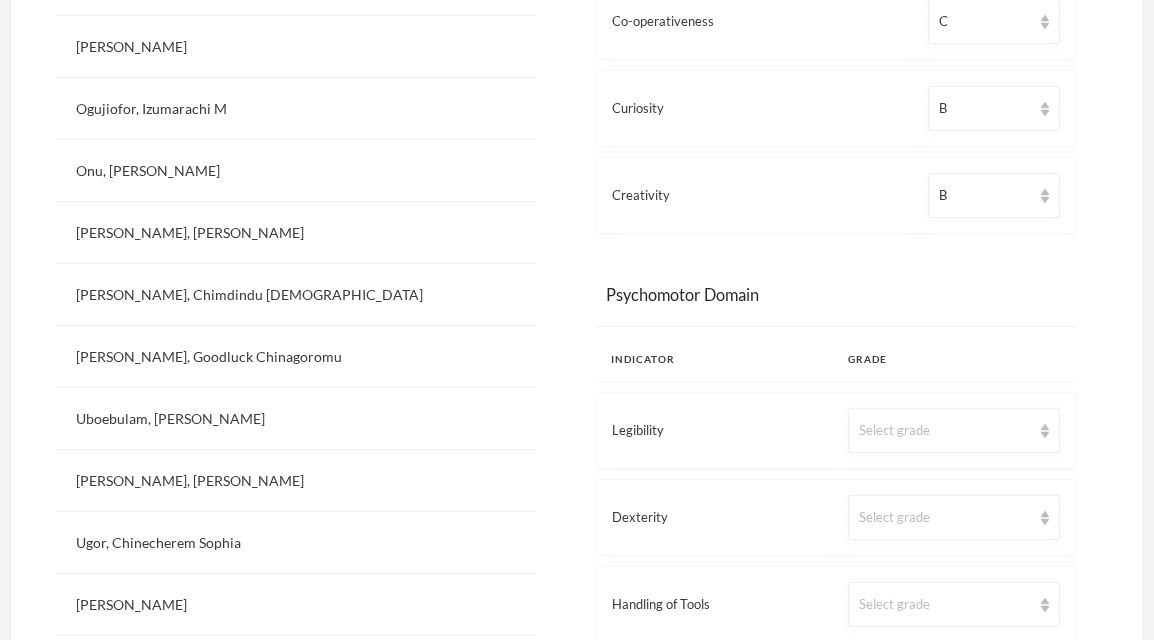 click on "Grade" at bounding box center [954, 359] 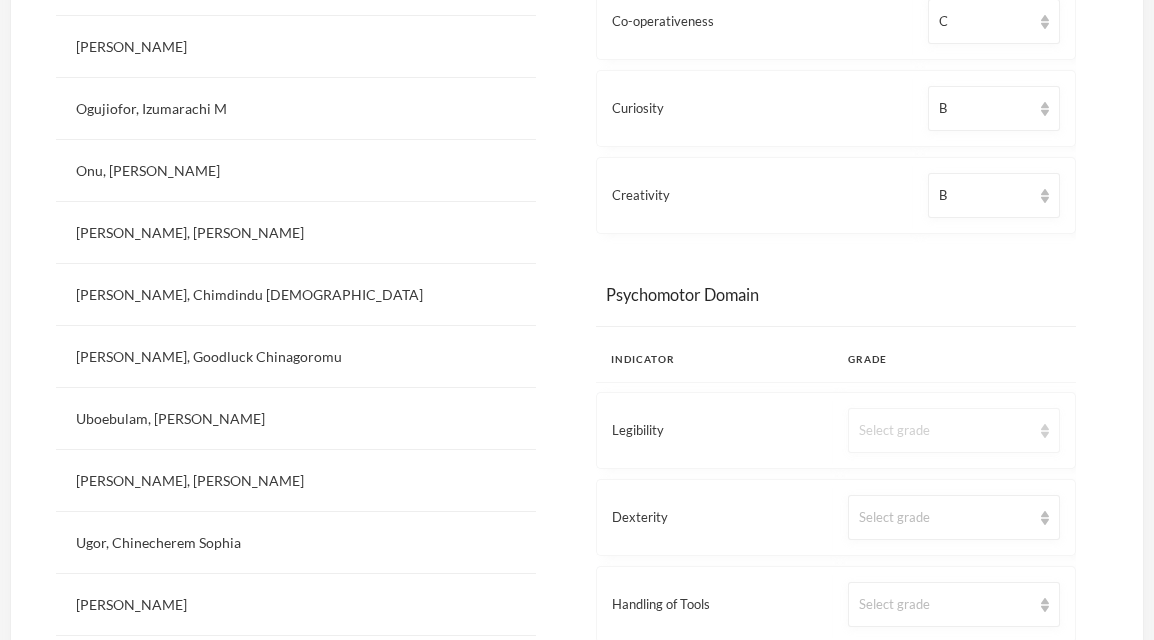 click on "Select grade" at bounding box center [954, 430] 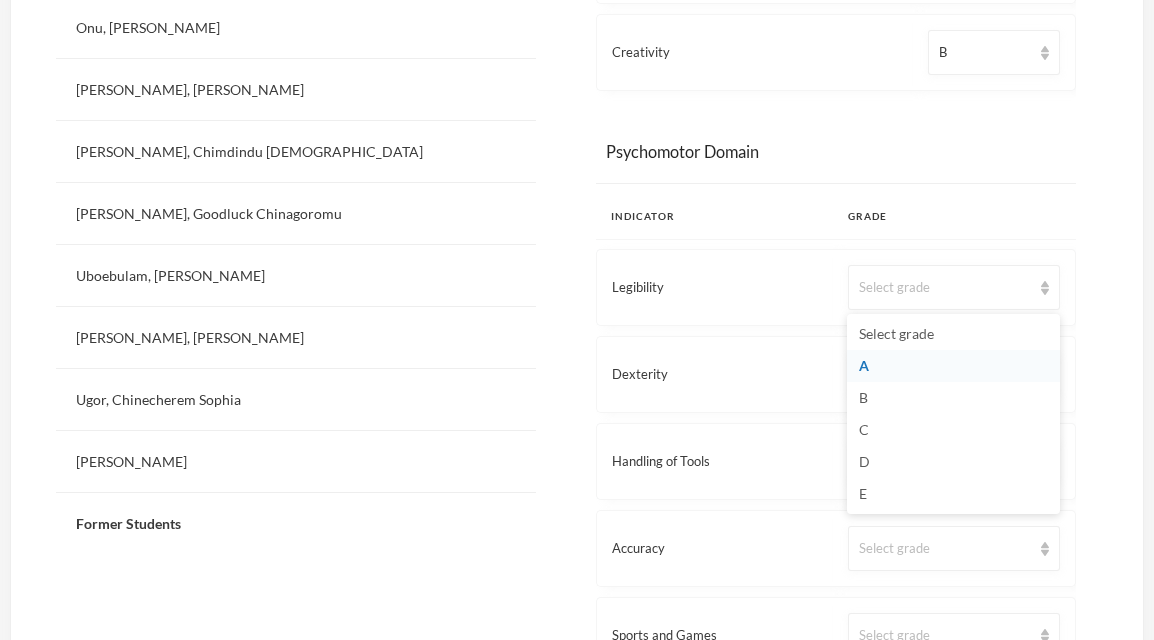 click on "A" at bounding box center [953, 366] 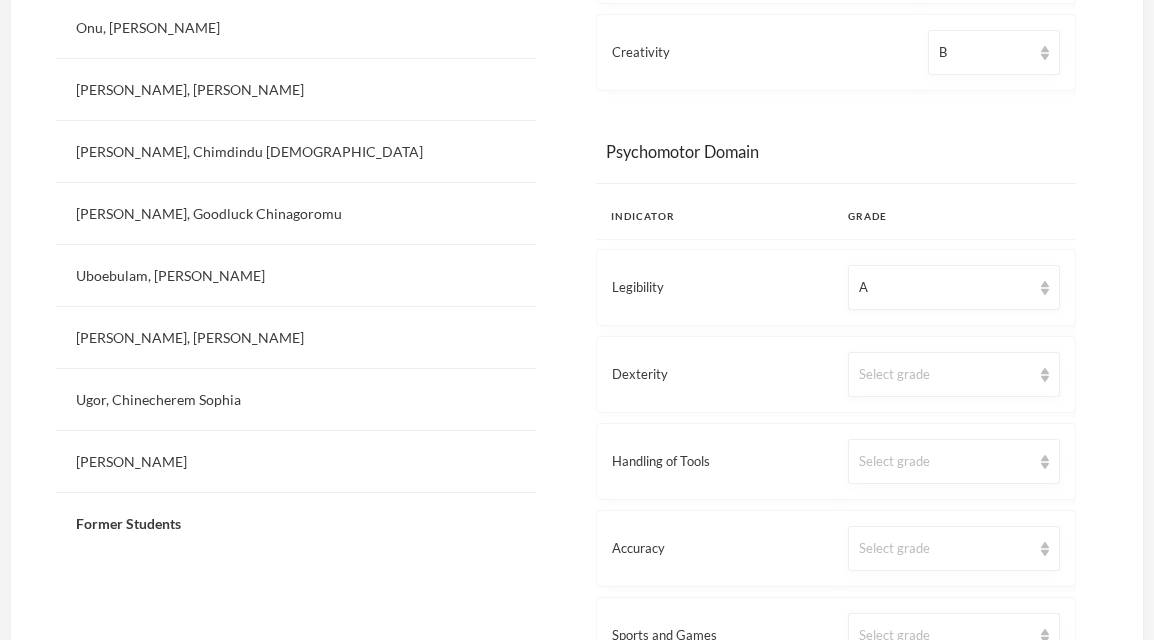 scroll, scrollTop: 1879, scrollLeft: 0, axis: vertical 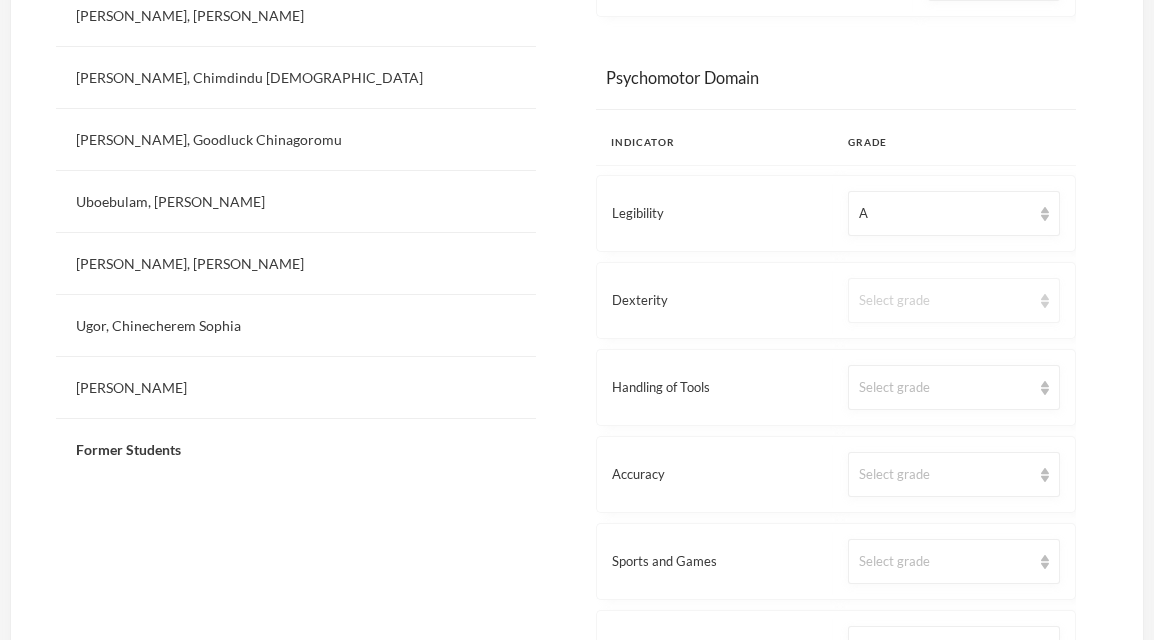 click on "Select grade" at bounding box center (945, 301) 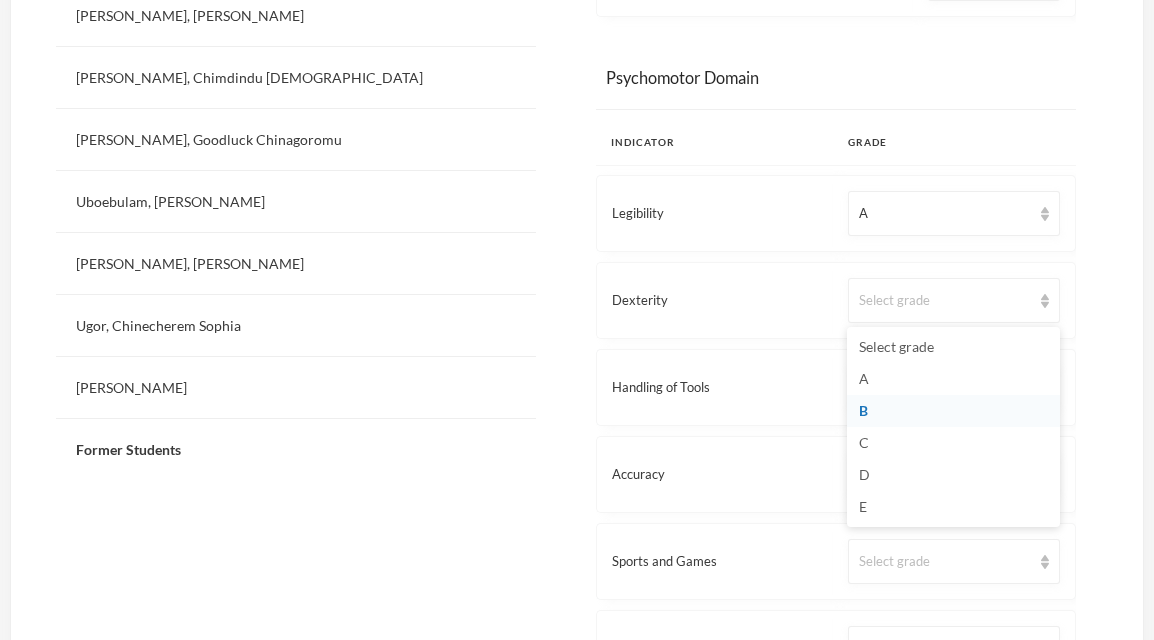 click on "B" at bounding box center (953, 411) 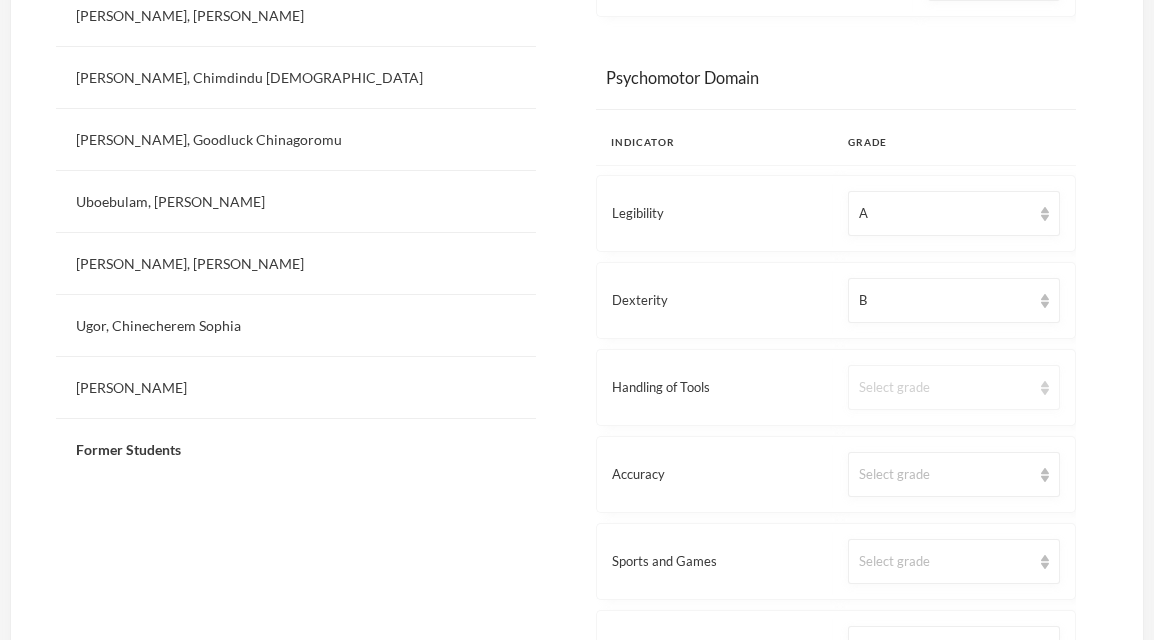 click on "Select grade" at bounding box center (954, 387) 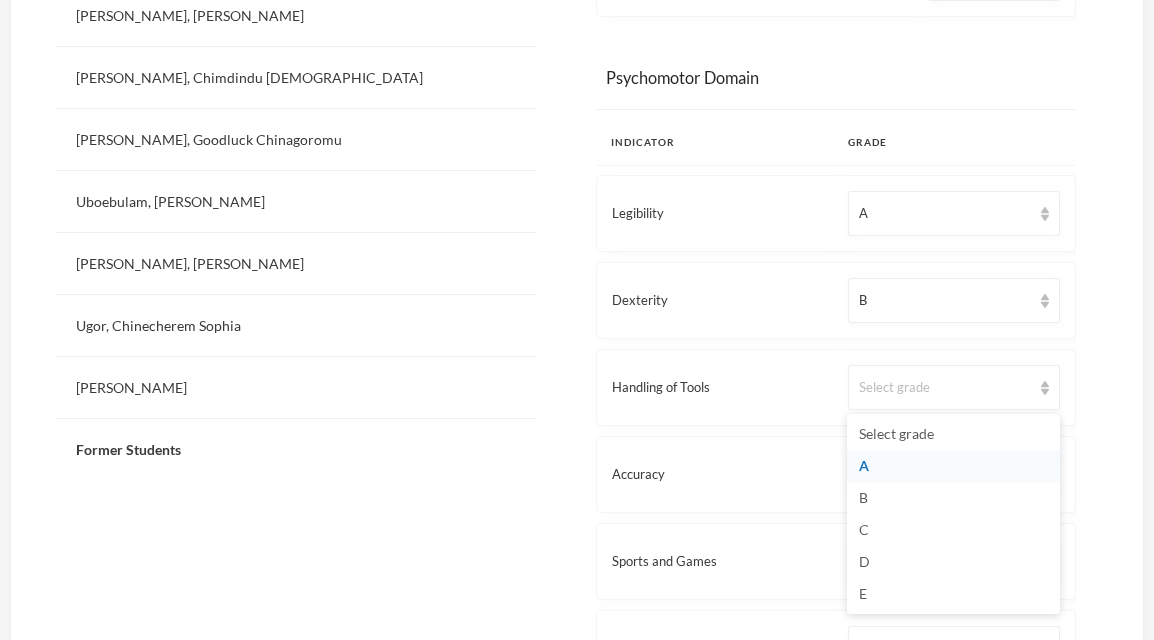 click on "A" at bounding box center (953, 466) 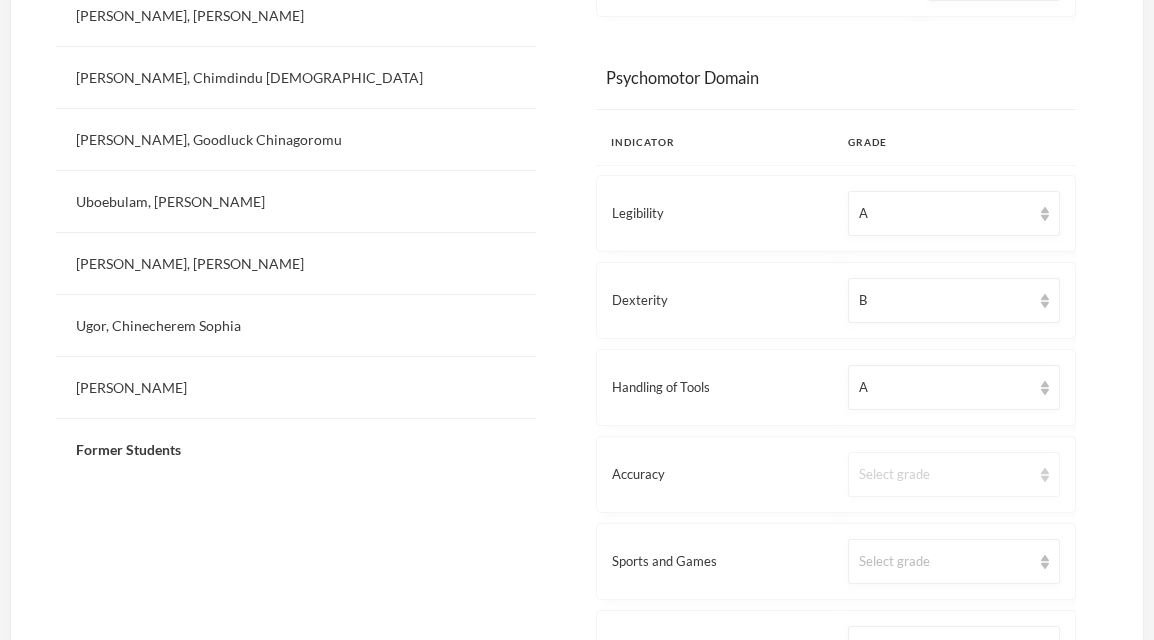 click on "Select grade" at bounding box center (945, 475) 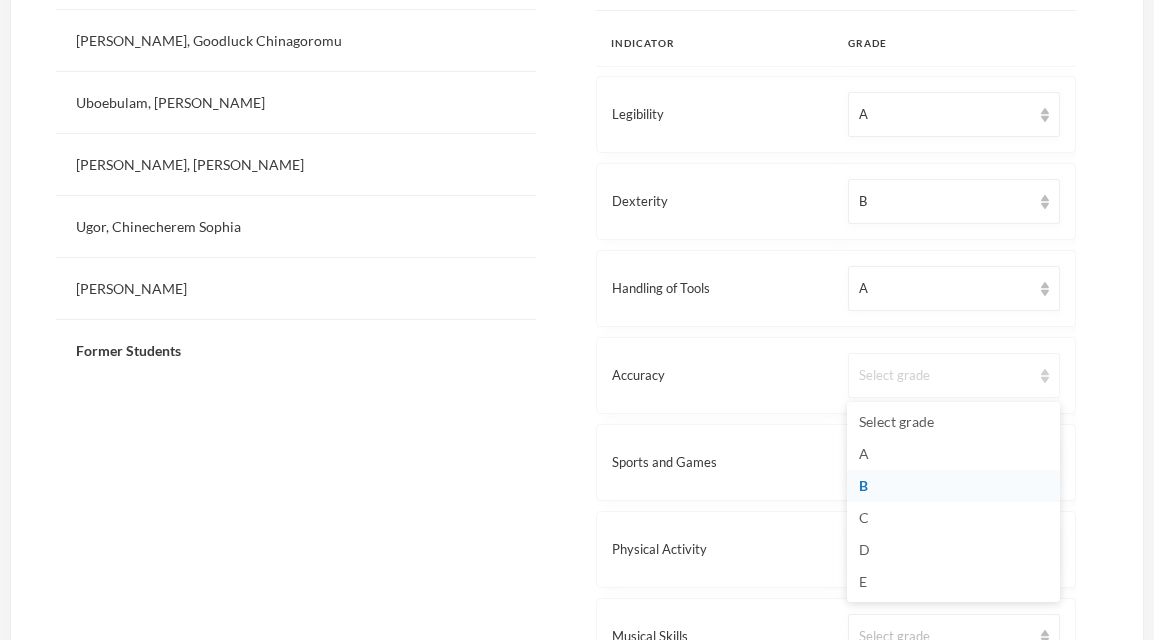 scroll, scrollTop: 2028, scrollLeft: 0, axis: vertical 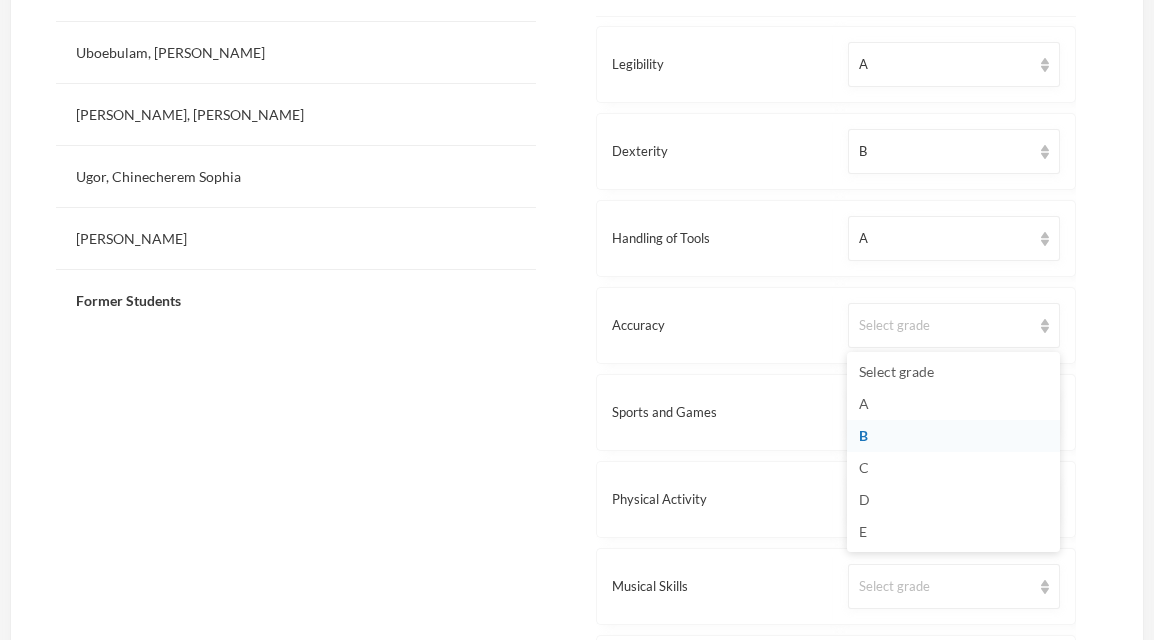 click on "B" at bounding box center (953, 436) 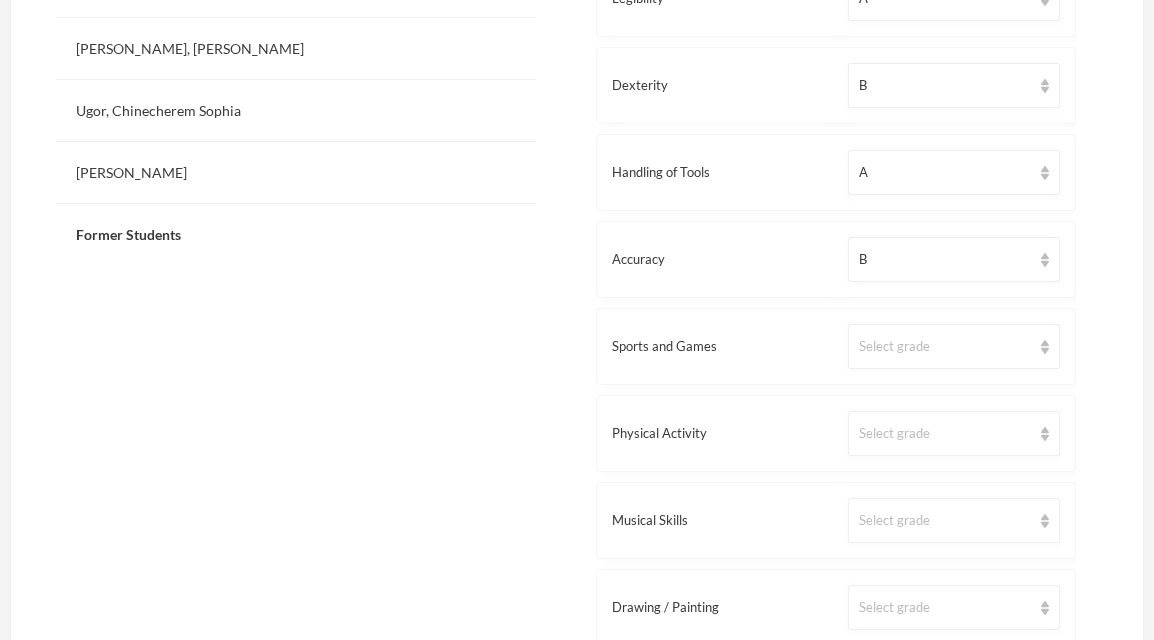 scroll, scrollTop: 2126, scrollLeft: 0, axis: vertical 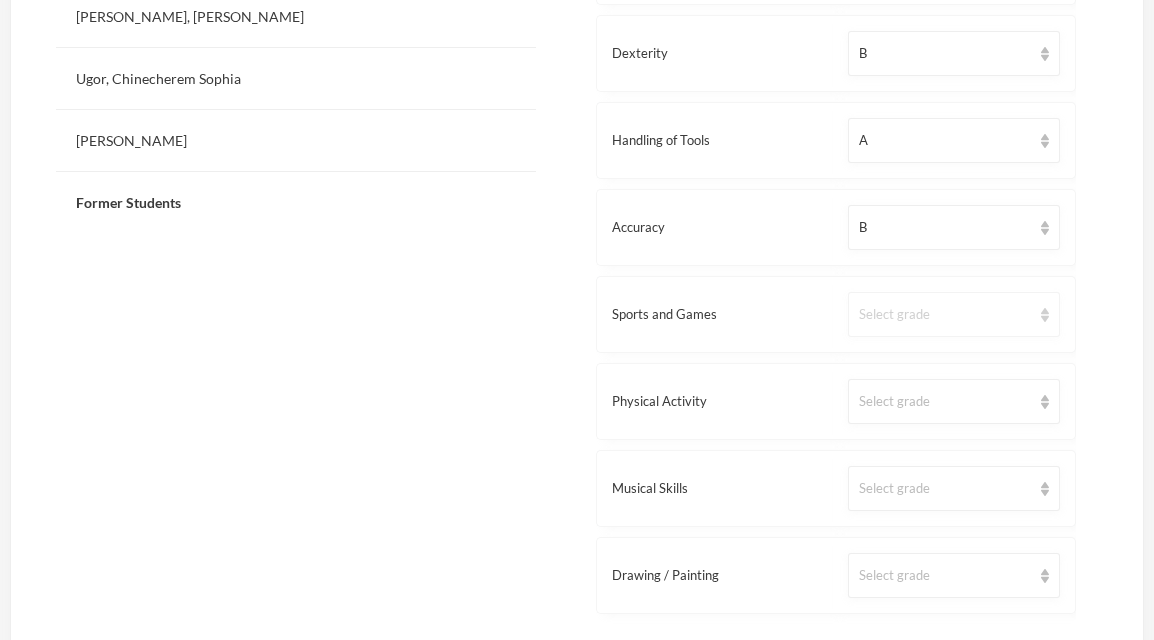 click on "Select grade" at bounding box center [945, 315] 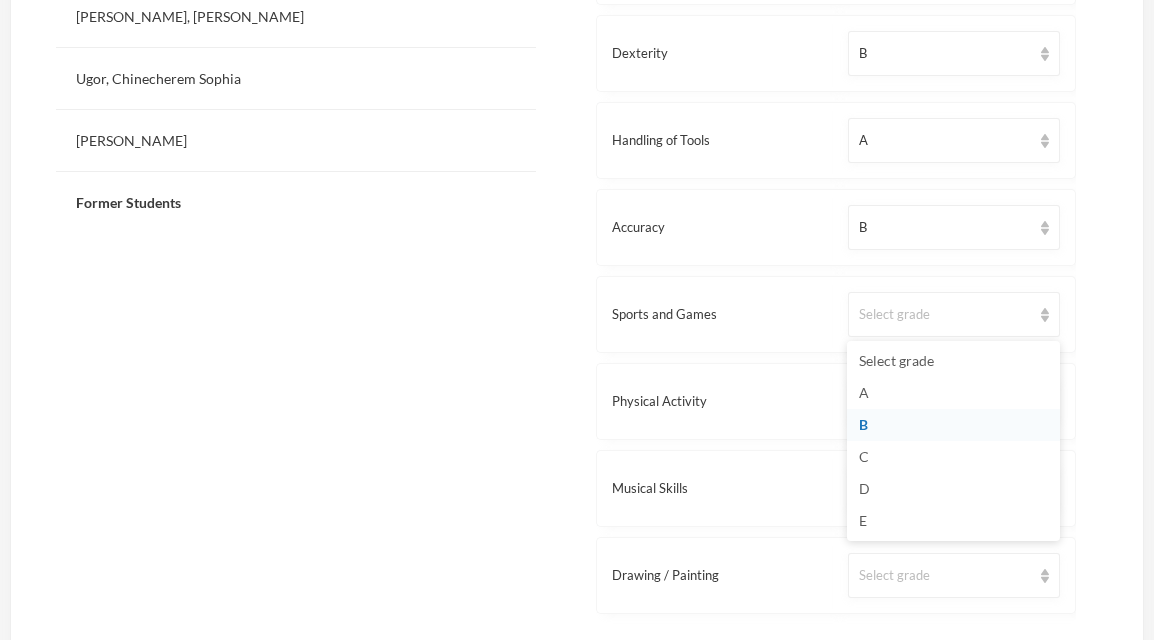 click on "B" at bounding box center (953, 425) 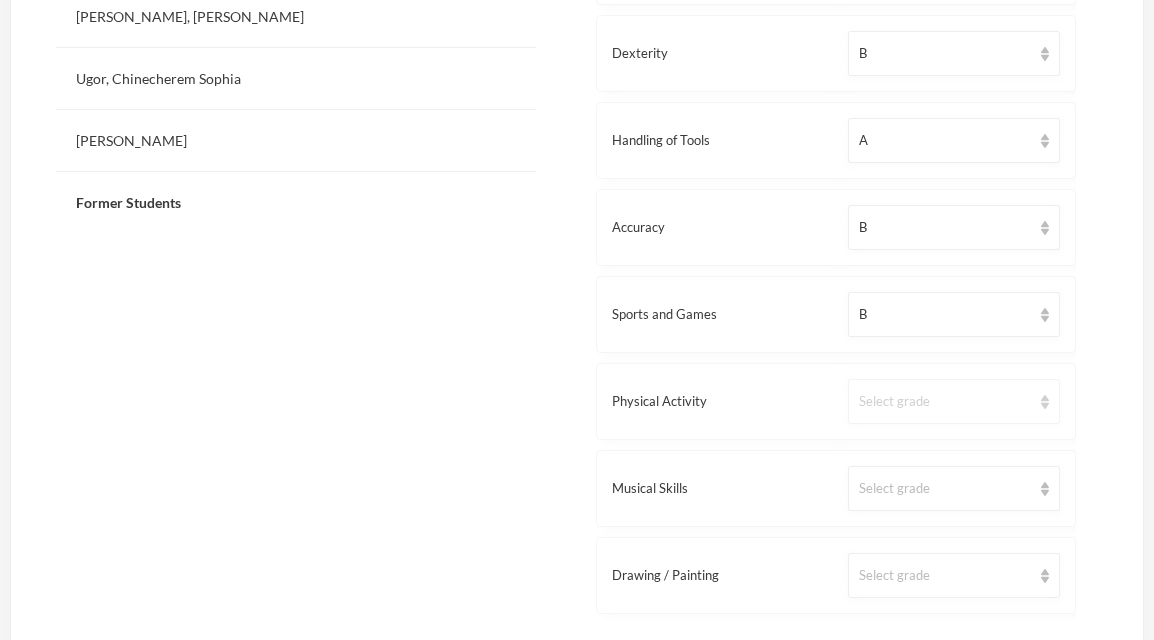 click on "Select grade" at bounding box center (954, 401) 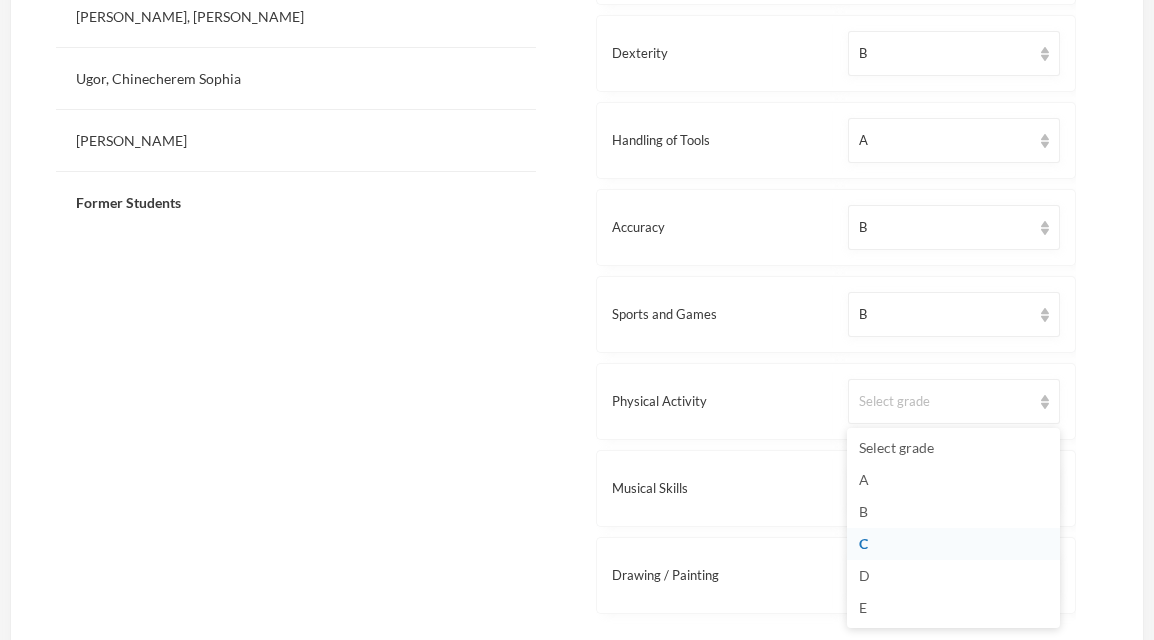 click on "C" at bounding box center [953, 544] 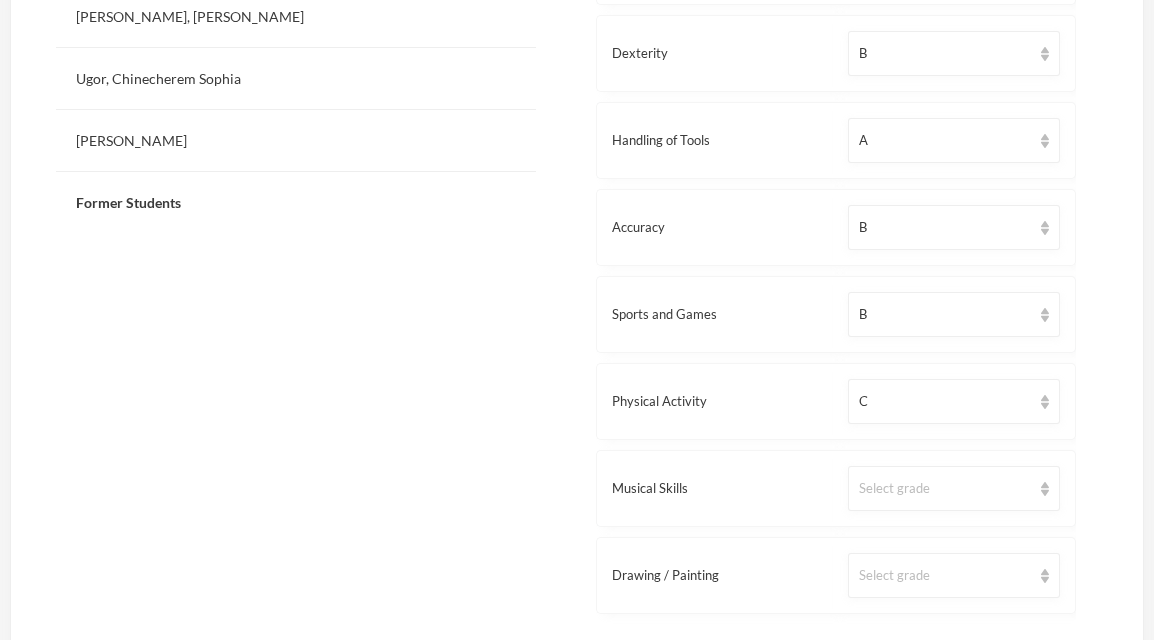 scroll, scrollTop: 2231, scrollLeft: 0, axis: vertical 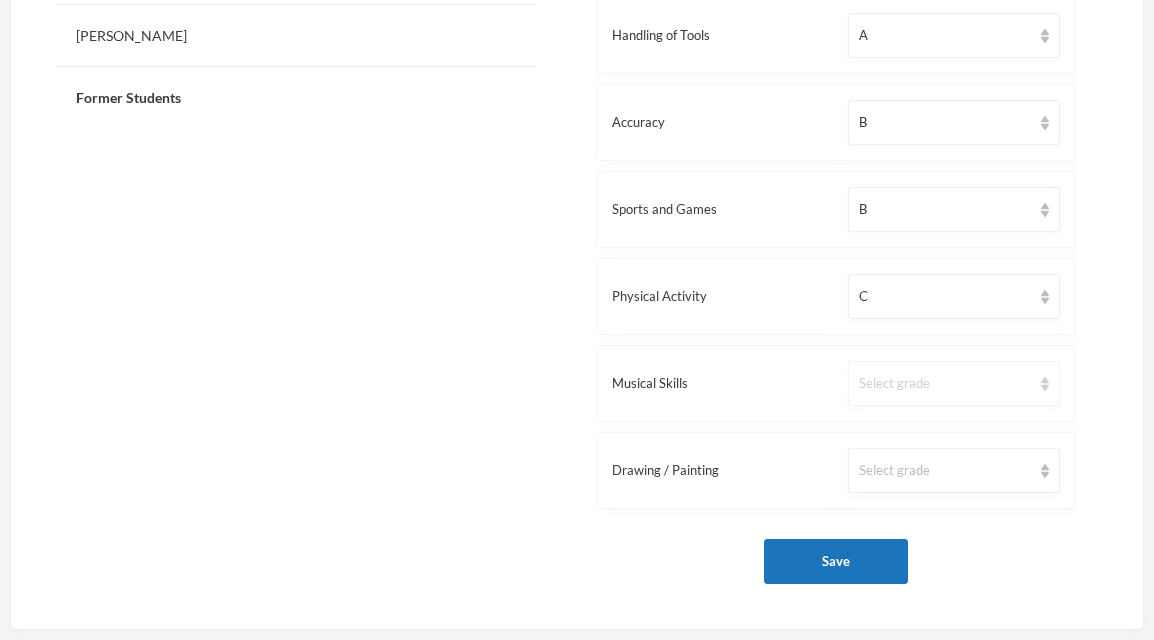 click on "Select grade" at bounding box center (945, 384) 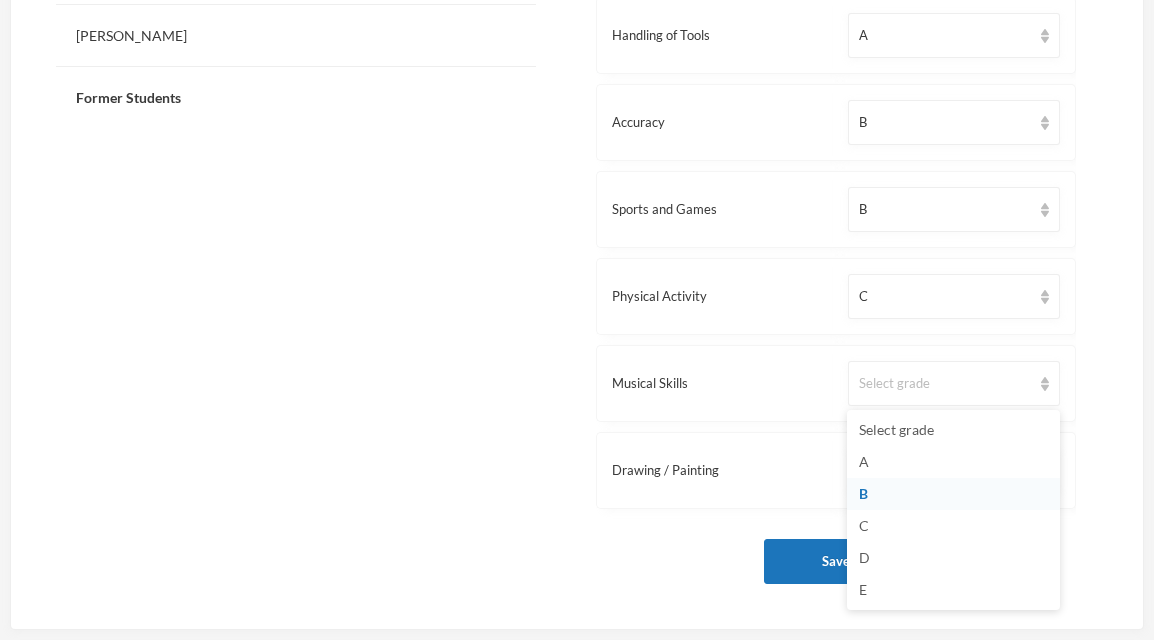 click on "B" at bounding box center [953, 494] 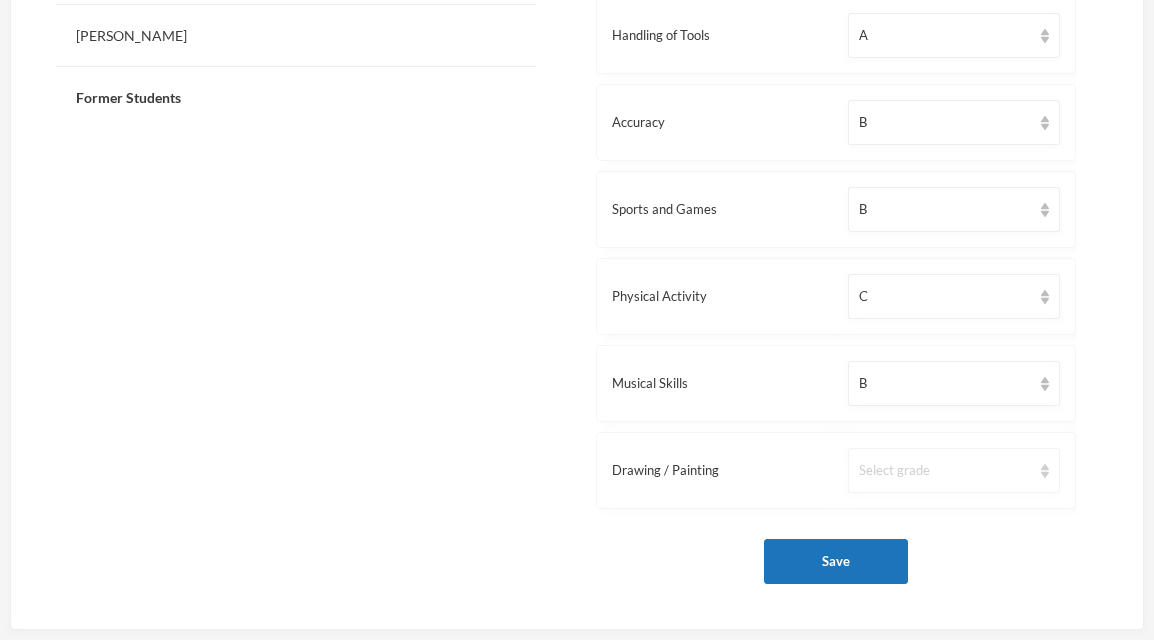 click on "Select grade" at bounding box center (945, 471) 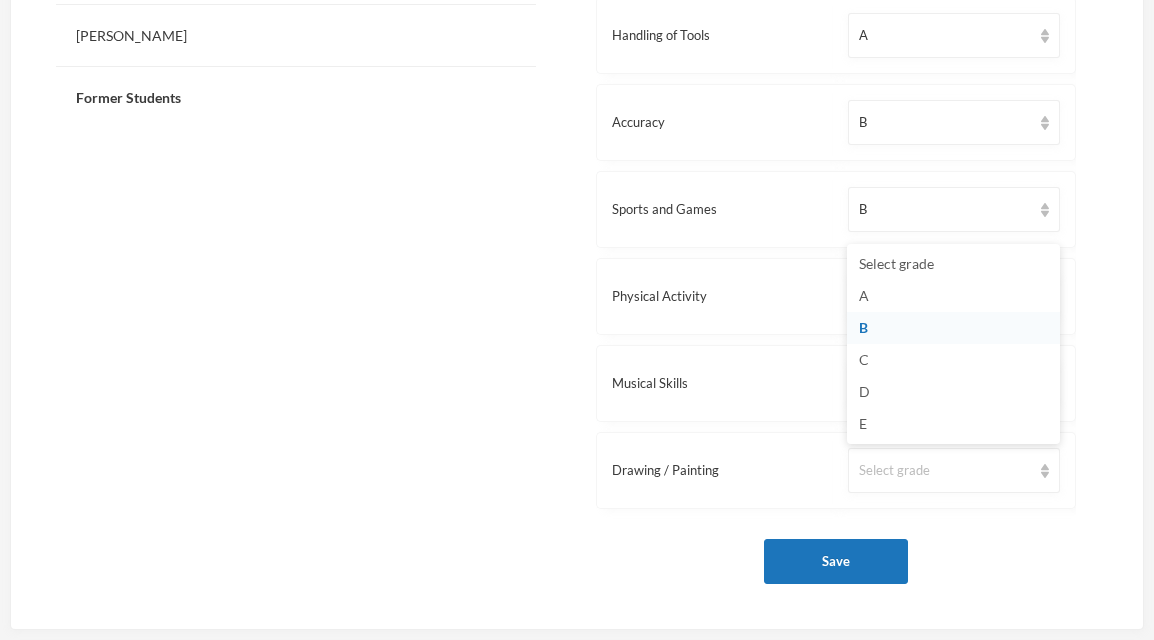 click on "B" at bounding box center [953, 328] 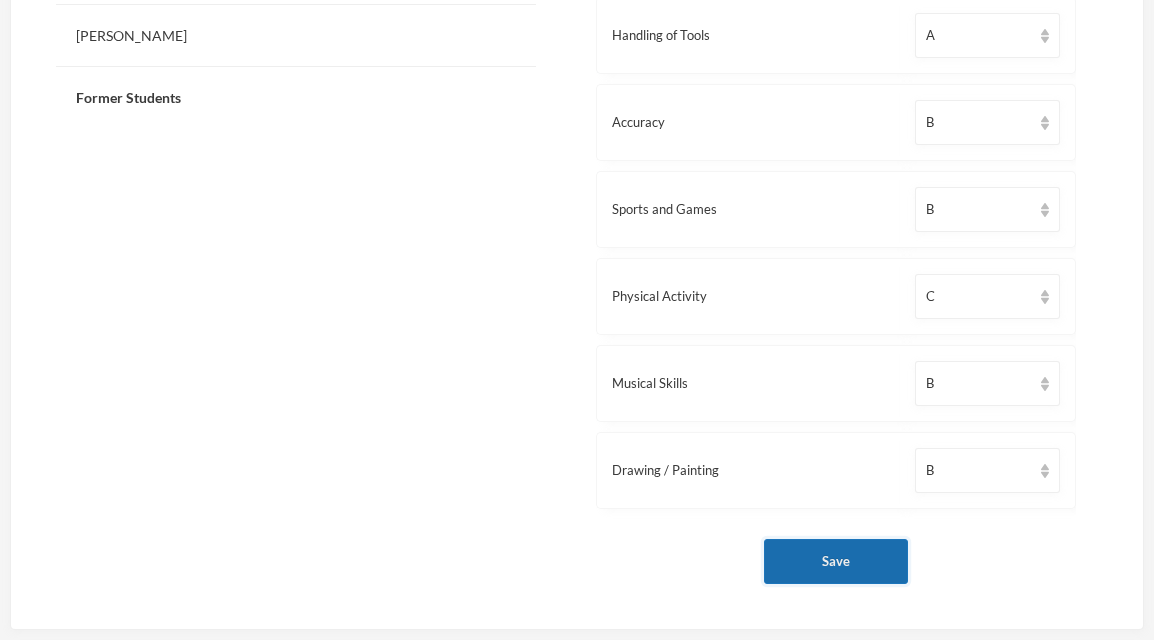 click on "Save" at bounding box center (836, 561) 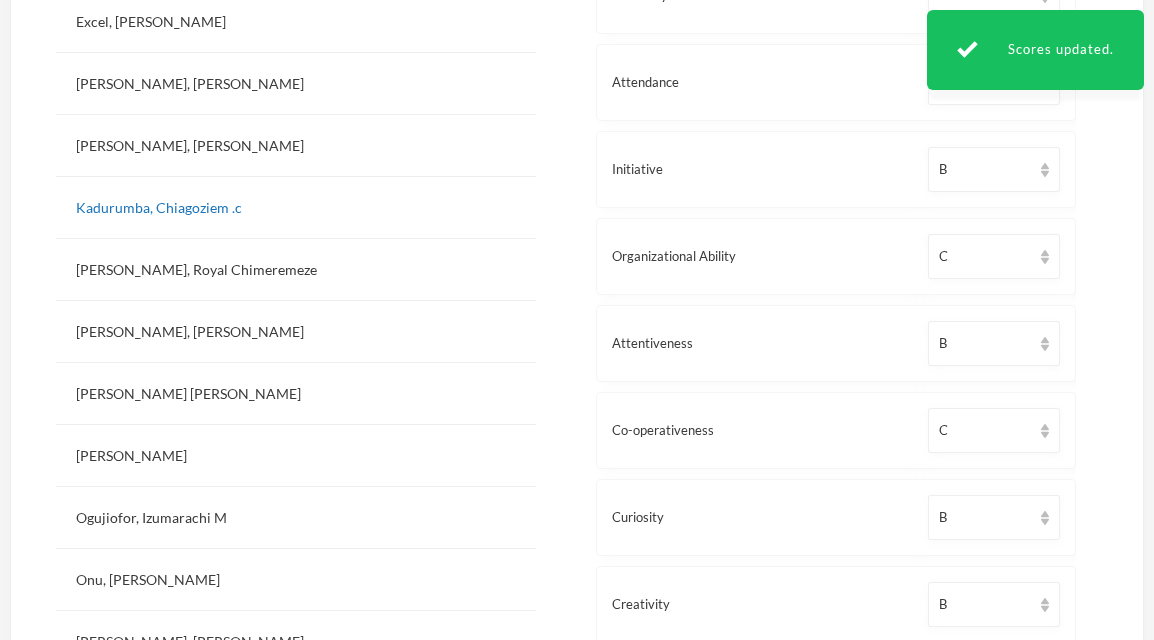 scroll, scrollTop: 1252, scrollLeft: 0, axis: vertical 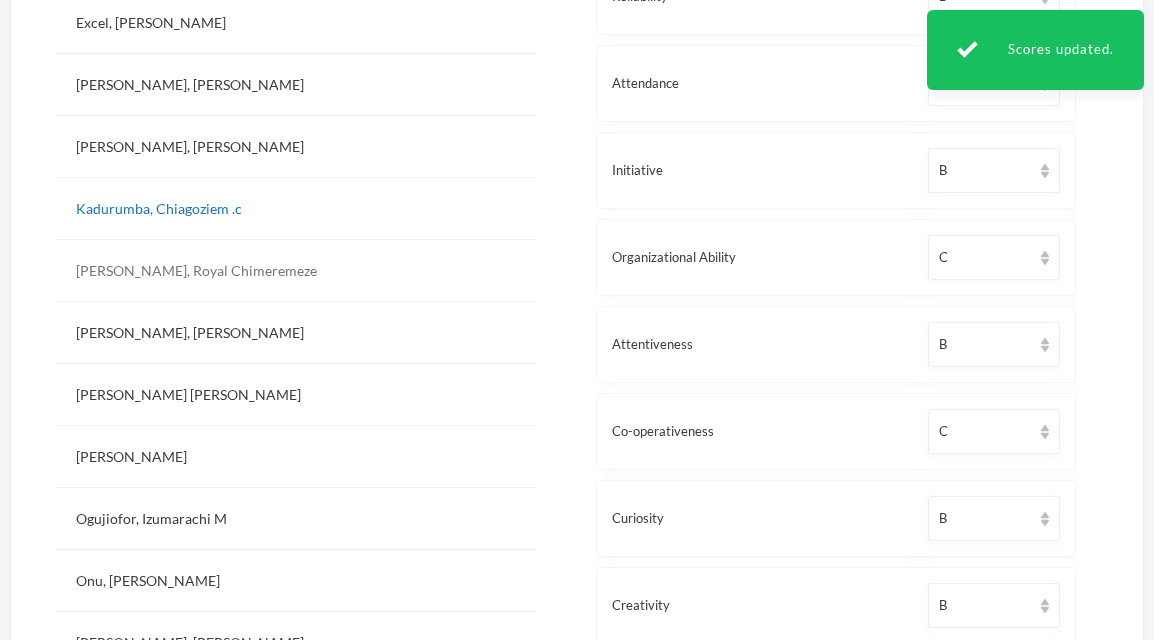 click on "[PERSON_NAME], Royal Chimeremeze" at bounding box center (296, 271) 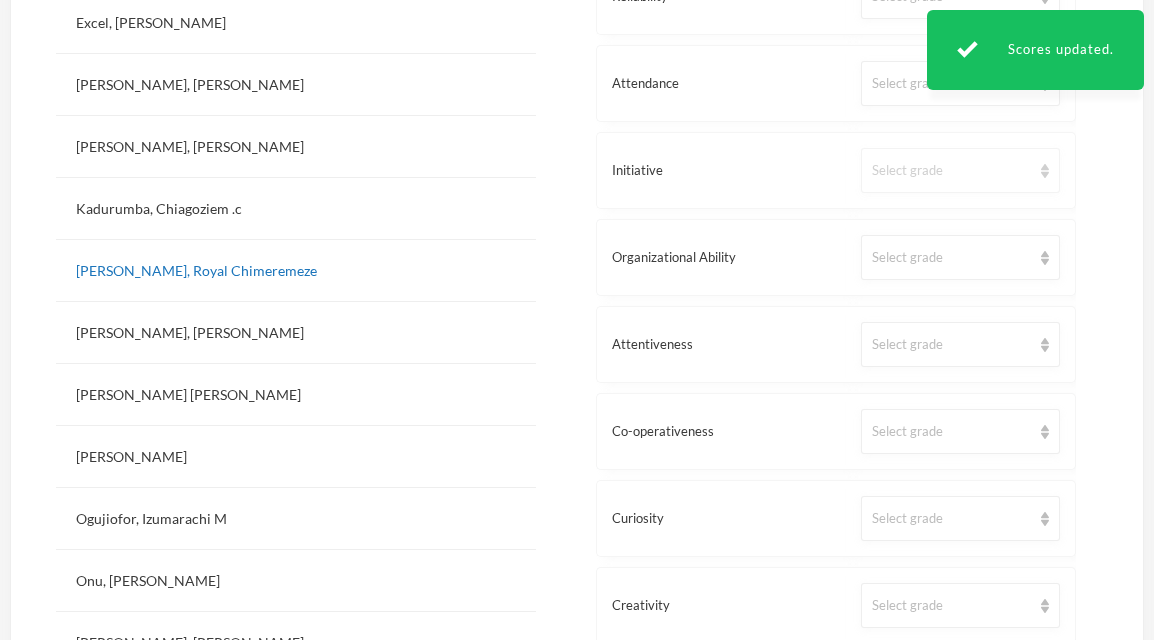 click on "Select grade" at bounding box center [951, 171] 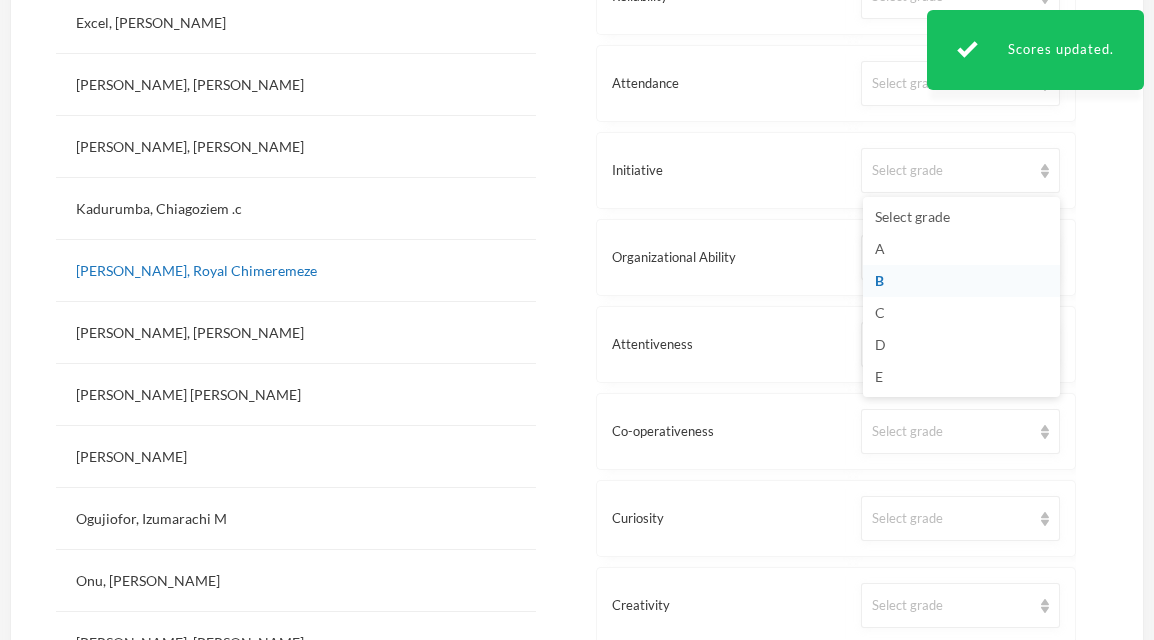 click on "B" at bounding box center (961, 281) 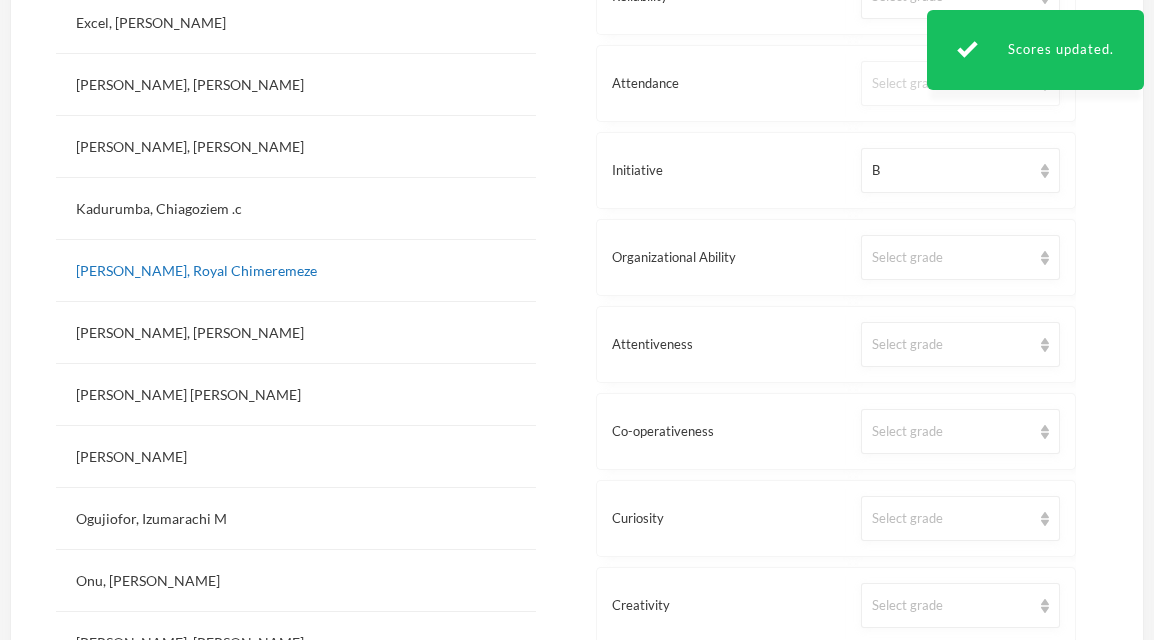 click on "Select grade" at bounding box center [960, 83] 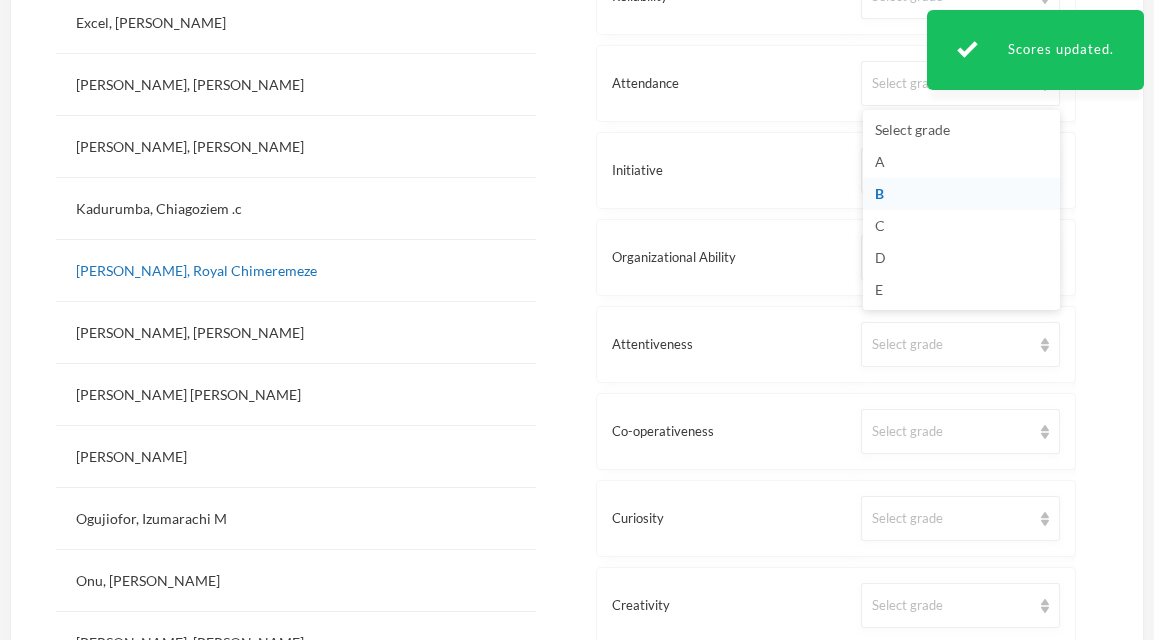 click on "B" at bounding box center [961, 194] 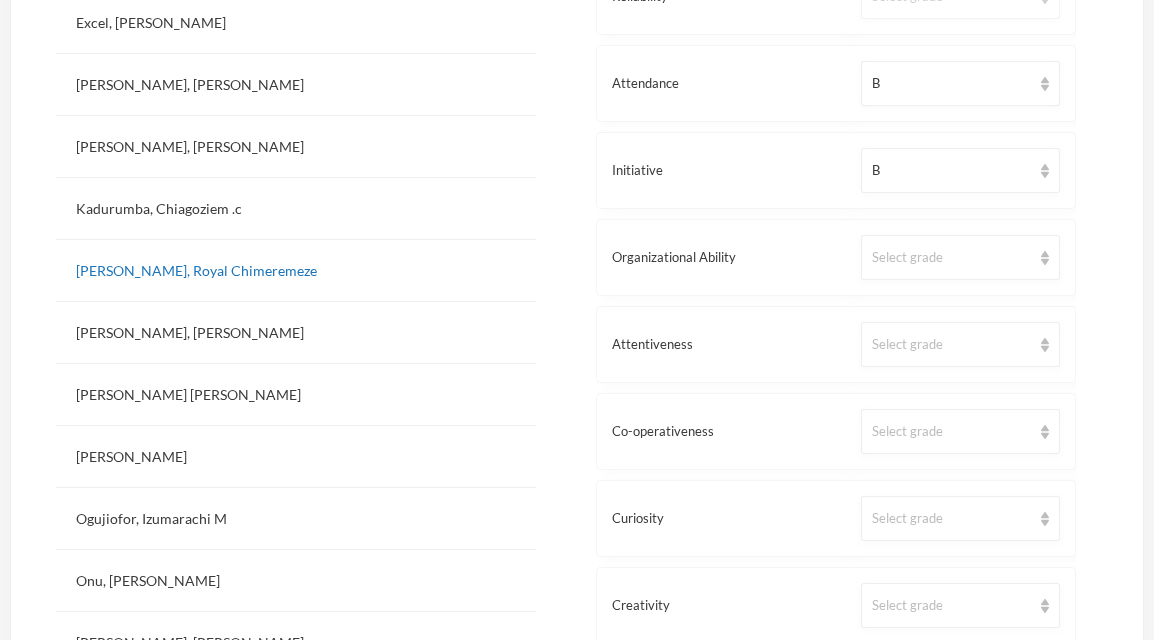 click on "Select grade" at bounding box center (960, -4) 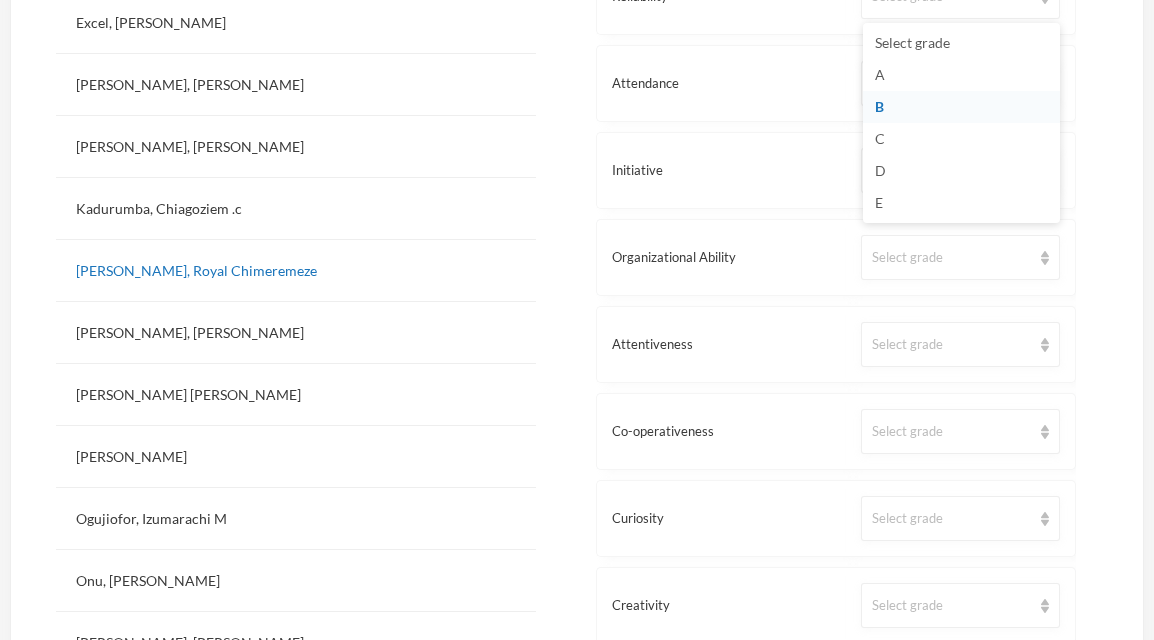 click on "B" at bounding box center (961, 107) 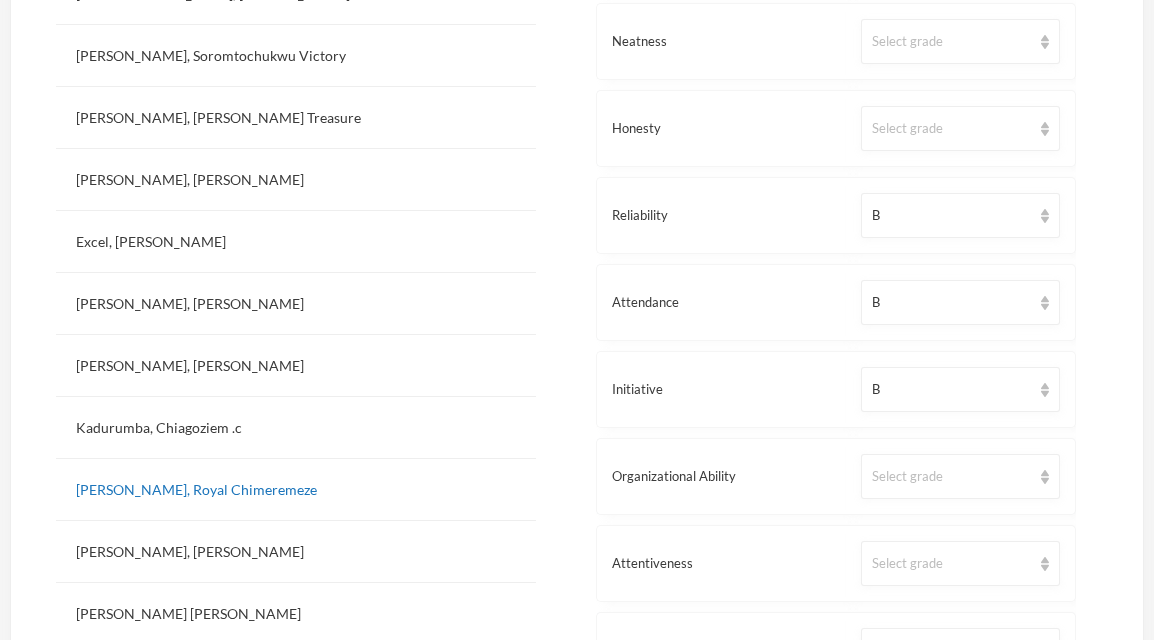 scroll, scrollTop: 992, scrollLeft: 0, axis: vertical 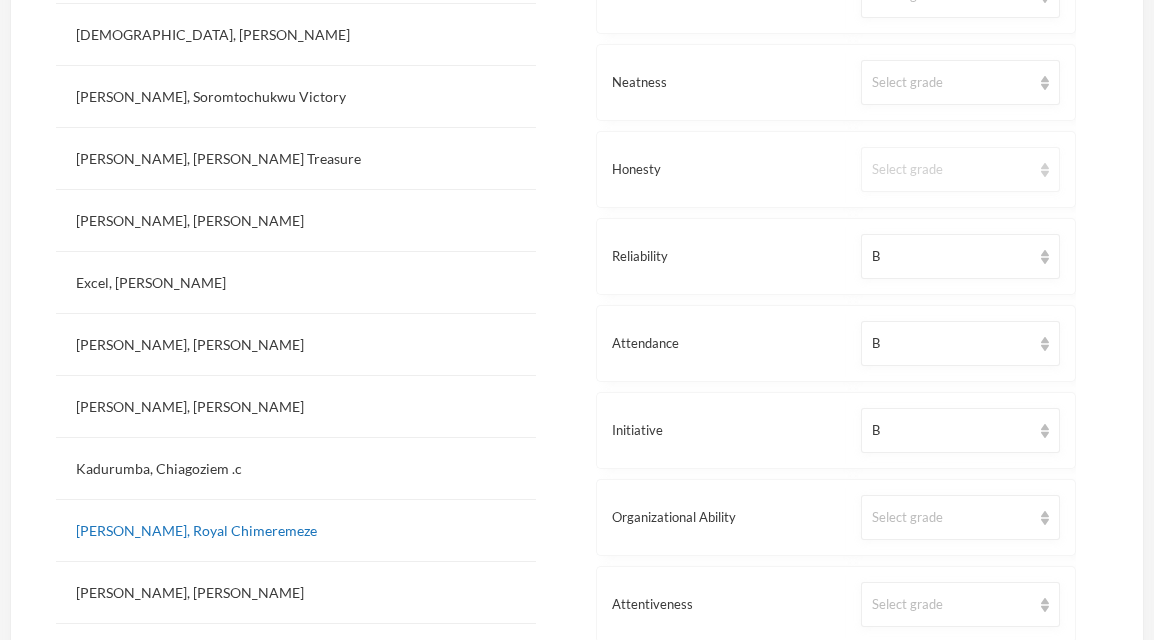click on "Select grade" at bounding box center (951, 170) 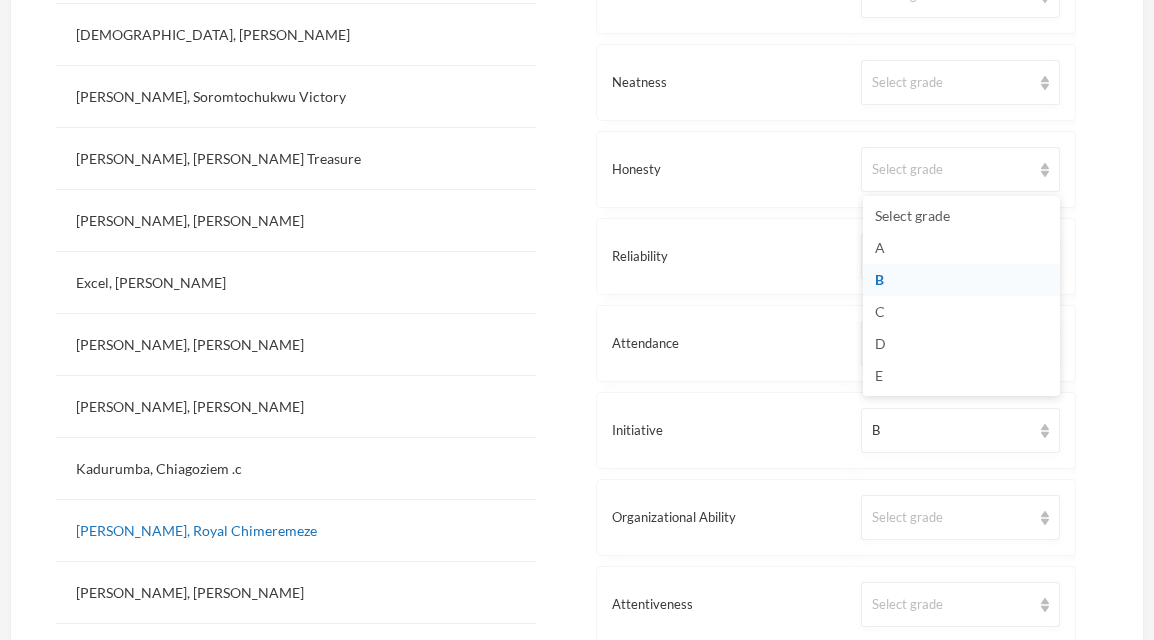 click on "B" at bounding box center (961, 280) 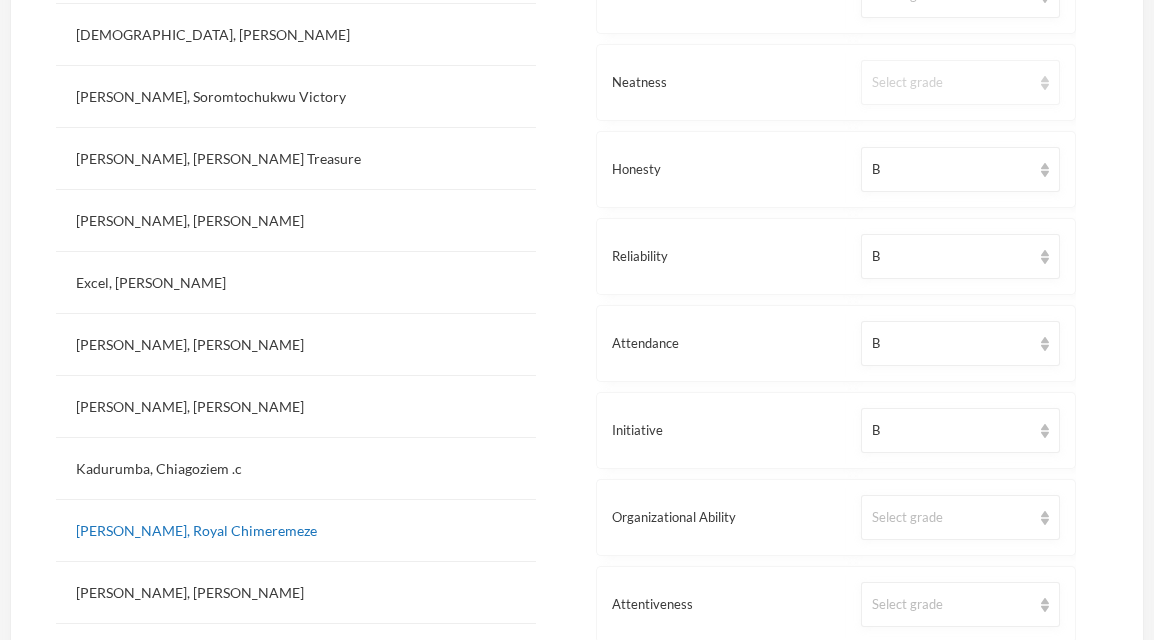 click on "Select grade" at bounding box center [960, 82] 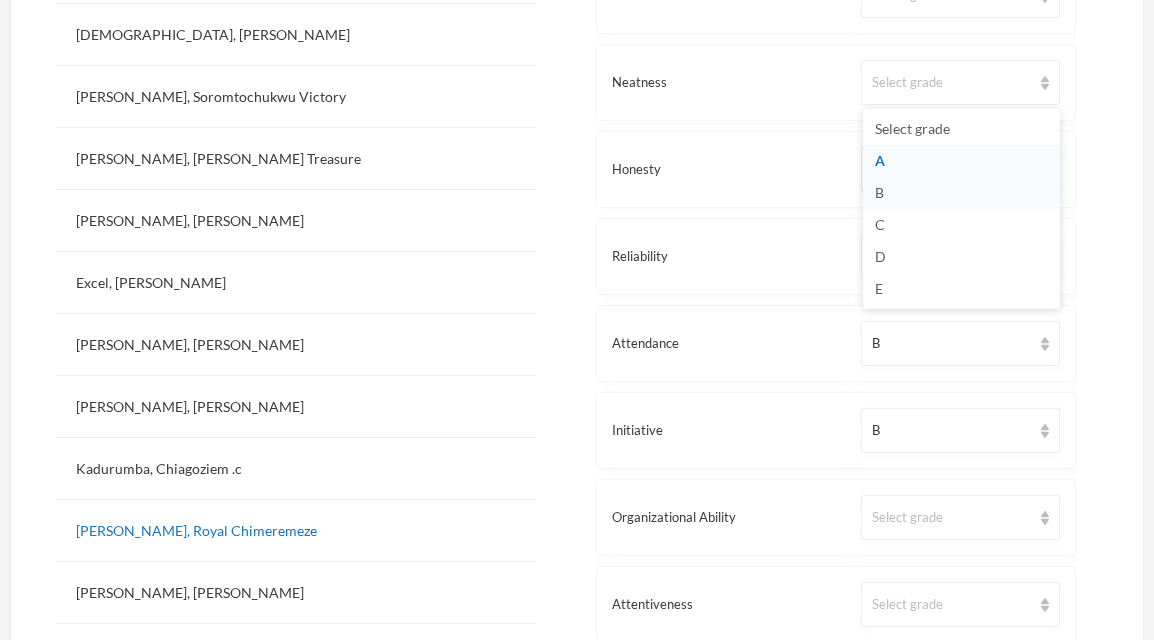 click on "B" at bounding box center (961, 193) 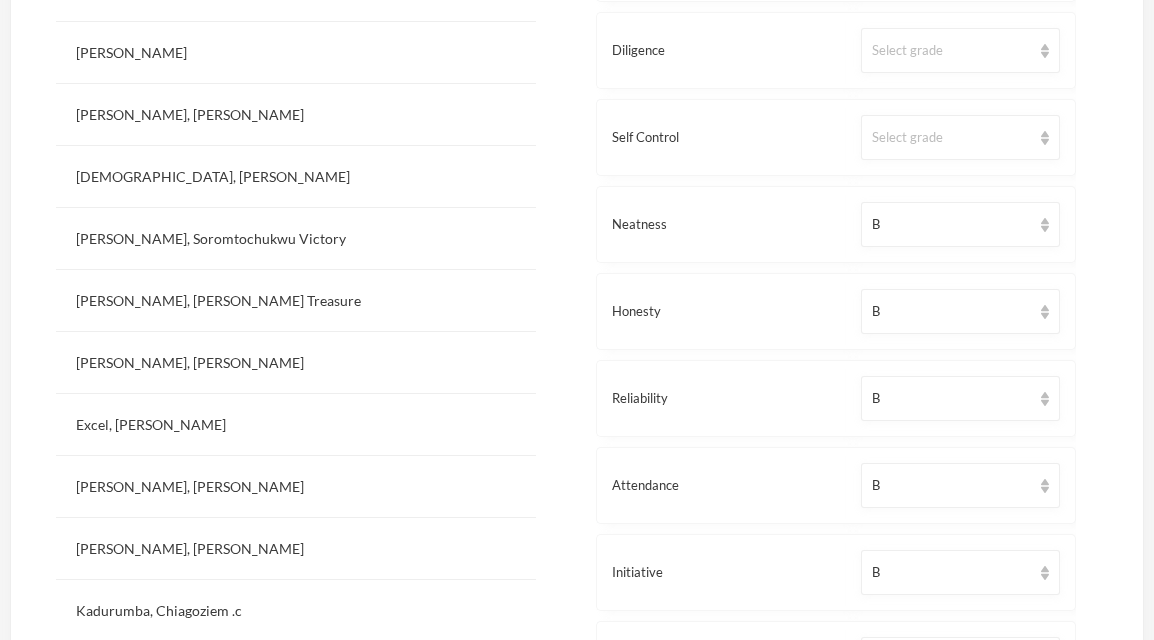 scroll, scrollTop: 849, scrollLeft: 0, axis: vertical 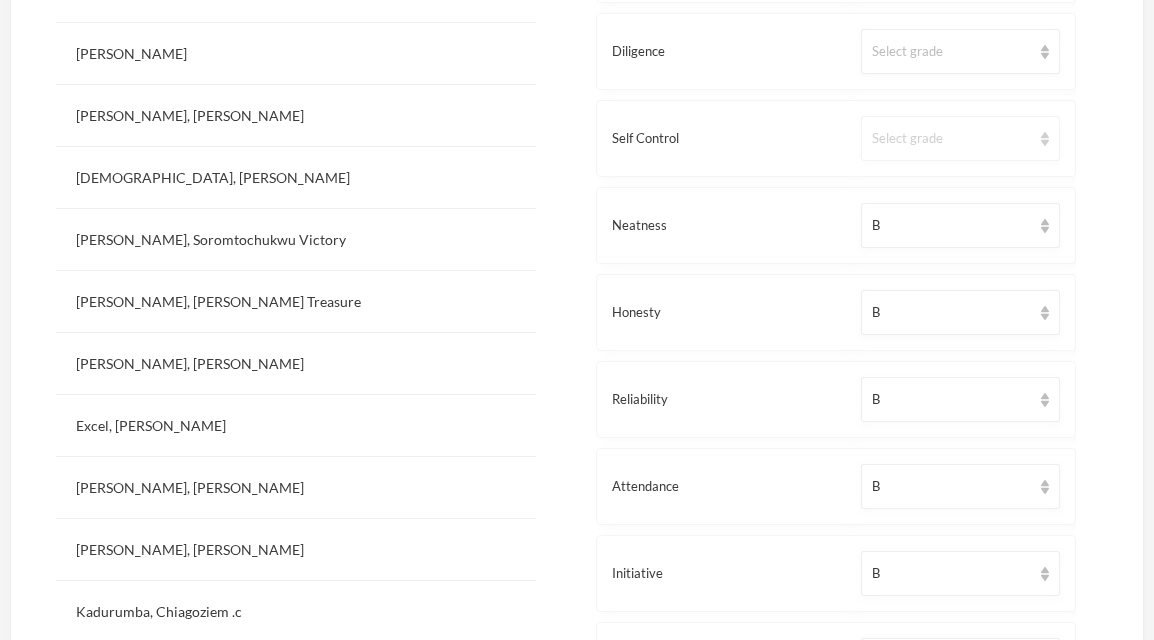 click on "Select grade" at bounding box center [951, 139] 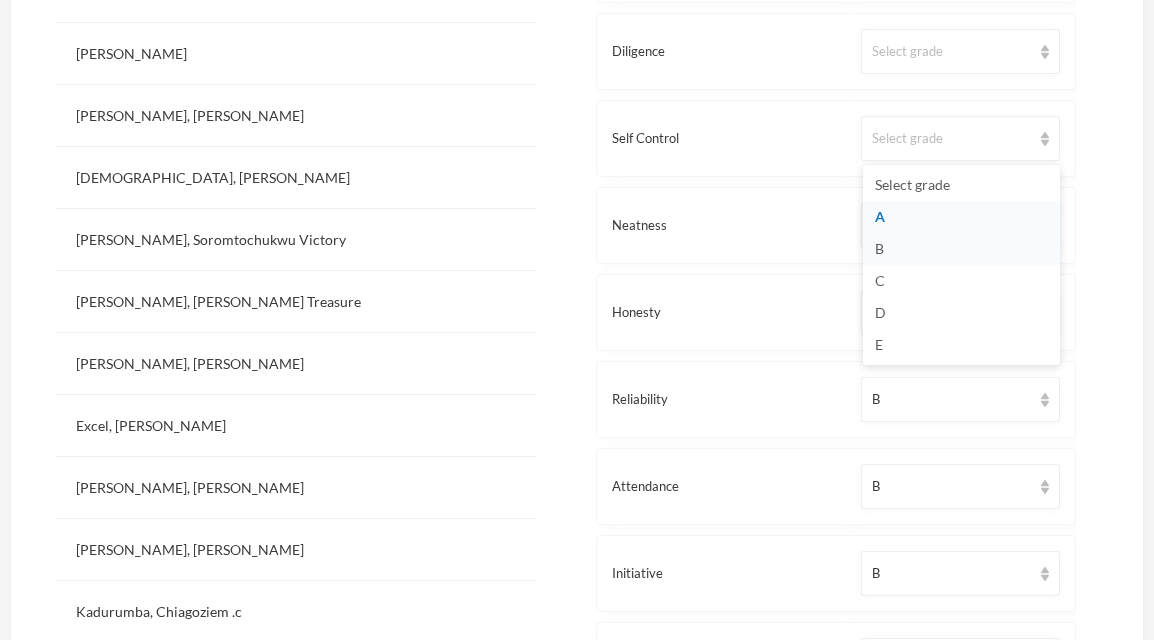 click on "B" at bounding box center (961, 249) 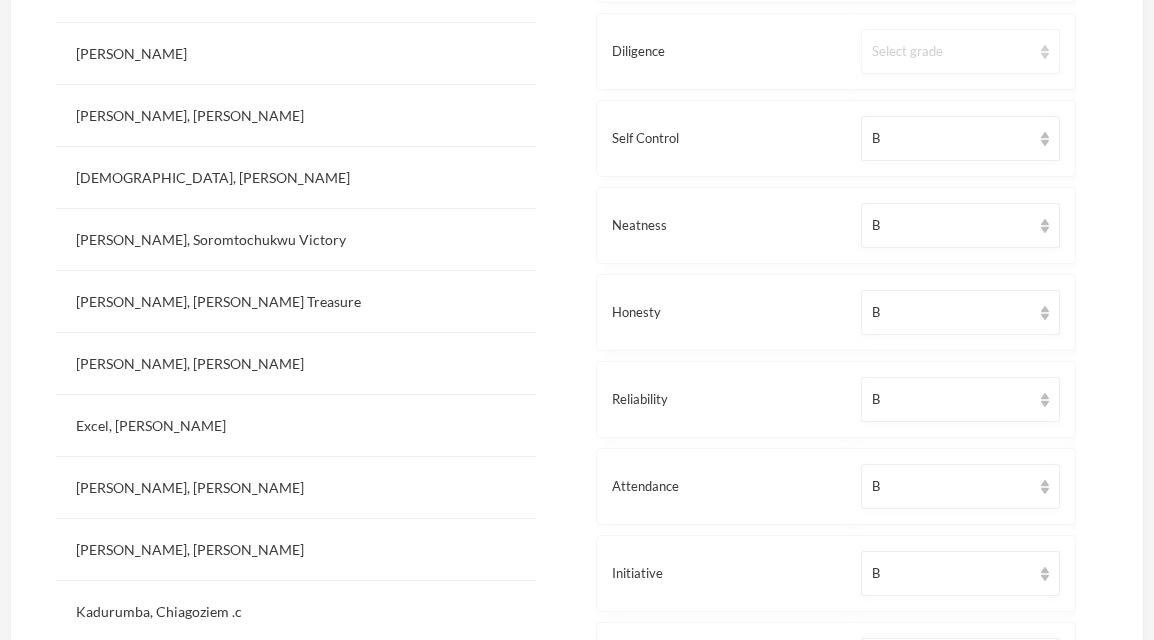click on "Select grade" at bounding box center (960, 51) 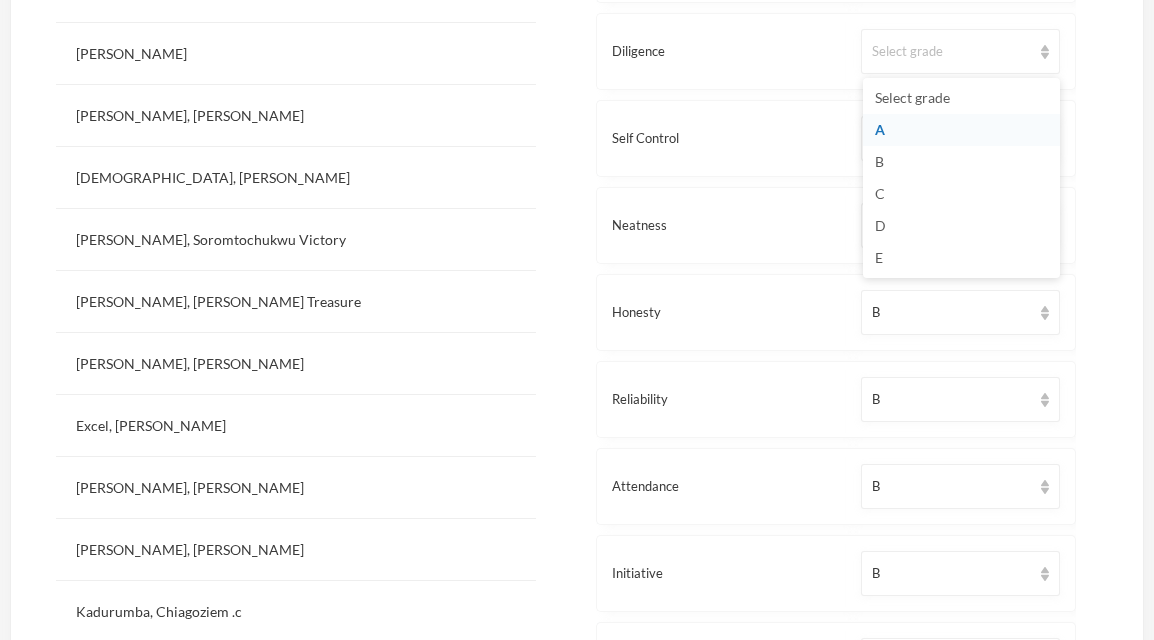 click on "A" at bounding box center [961, 130] 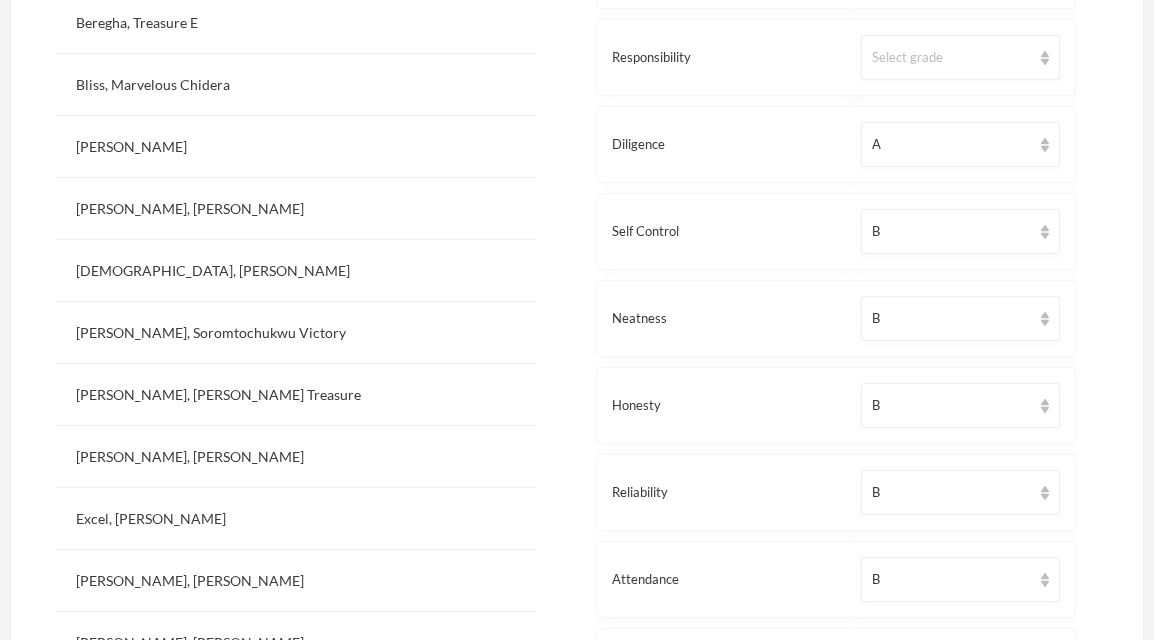 scroll, scrollTop: 645, scrollLeft: 0, axis: vertical 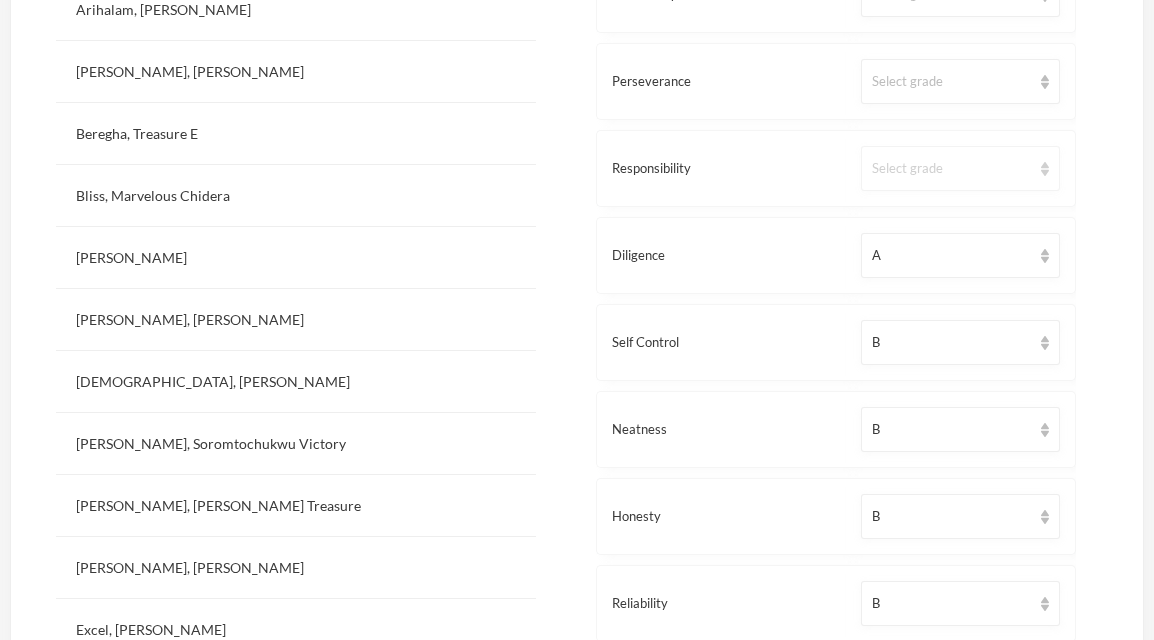 click on "Select grade" at bounding box center [951, 169] 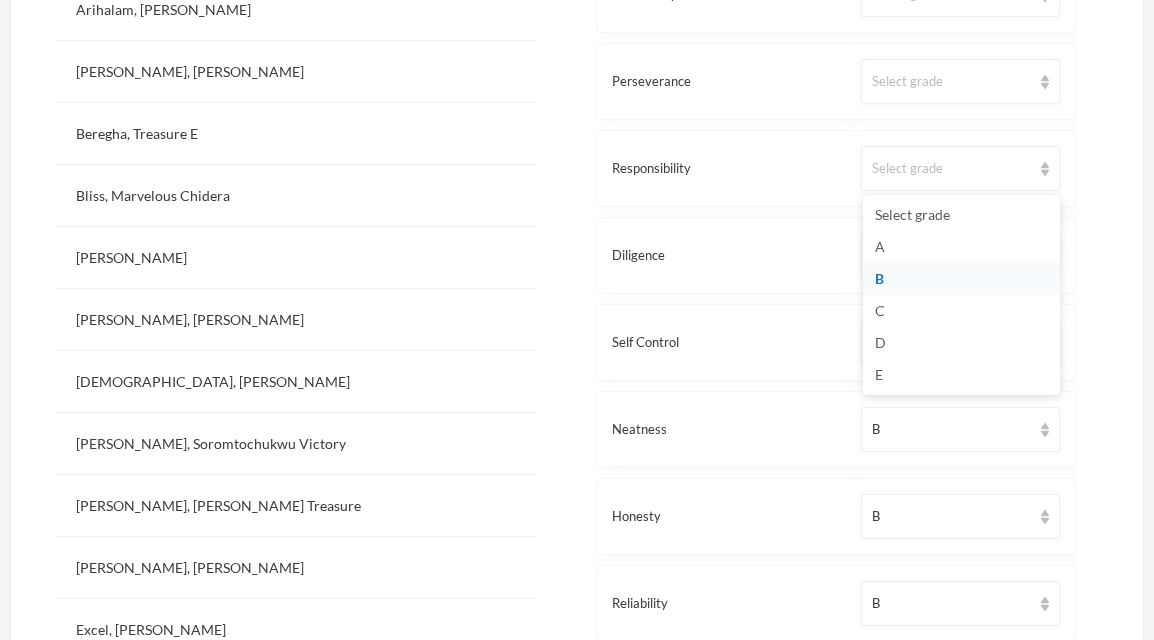 click on "B" at bounding box center [961, 279] 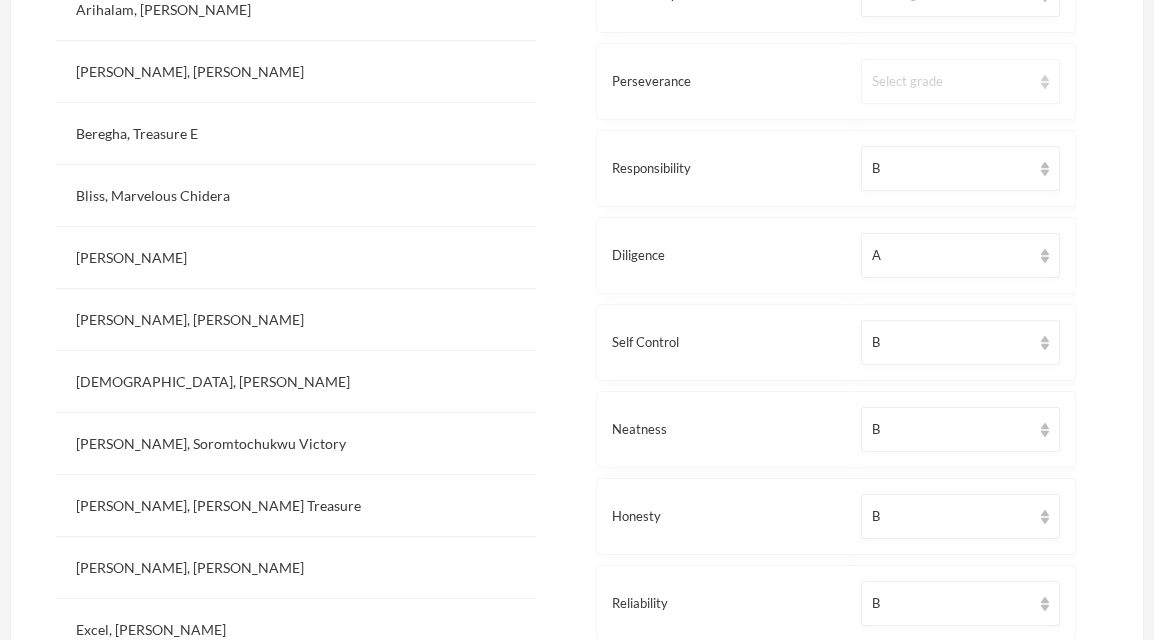 click on "Select grade" at bounding box center (951, 82) 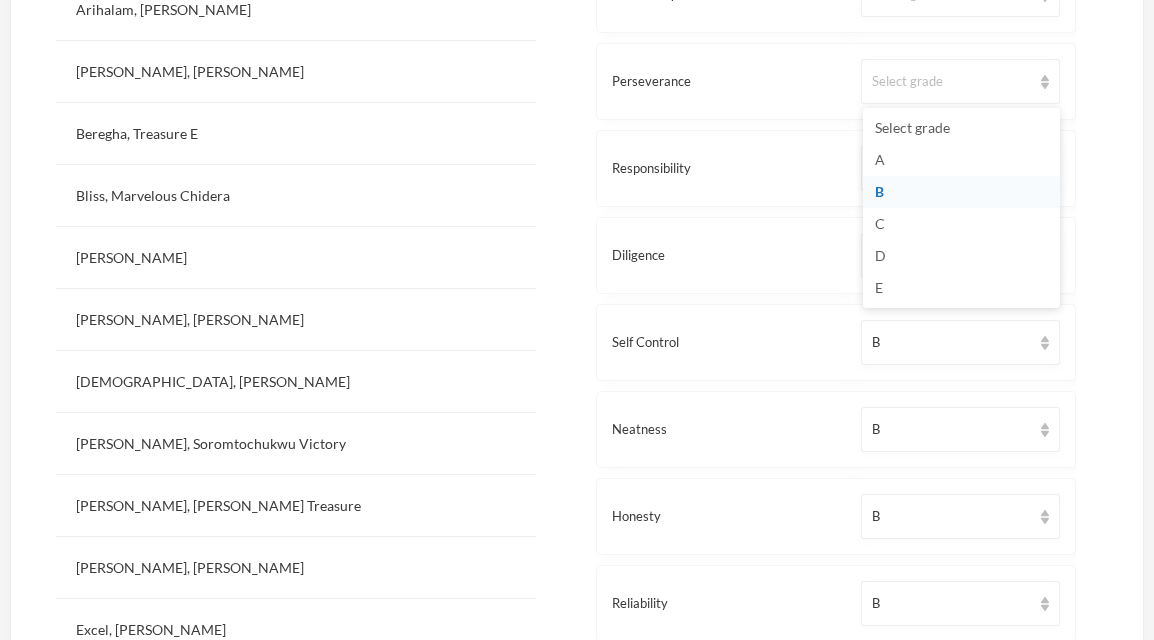 click on "B" at bounding box center (961, 192) 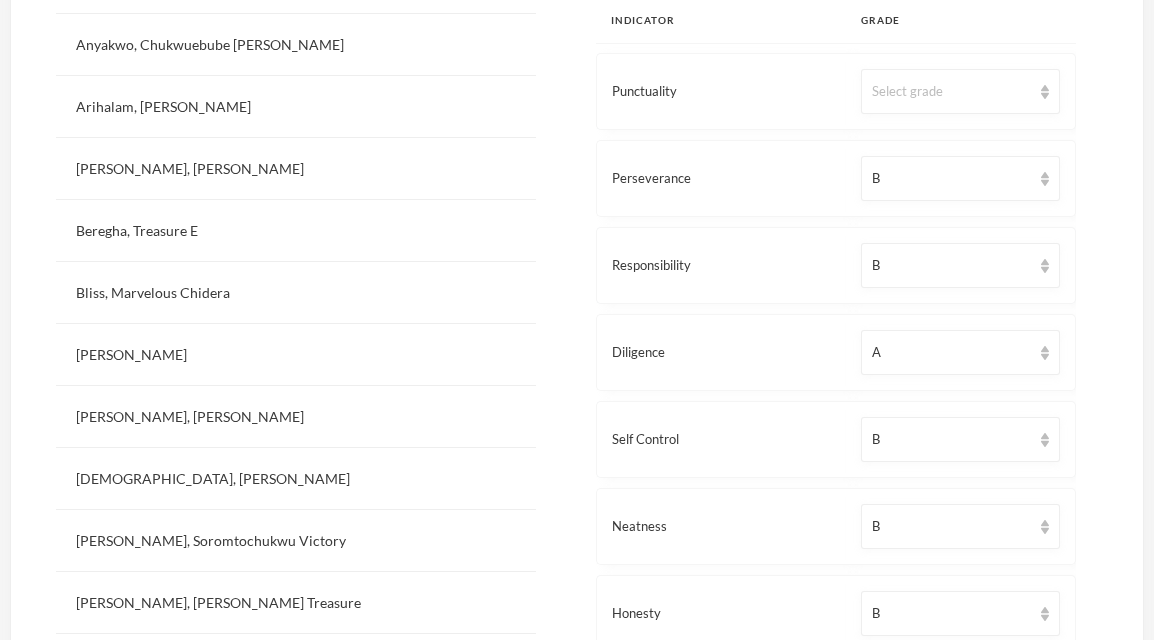 scroll, scrollTop: 483, scrollLeft: 0, axis: vertical 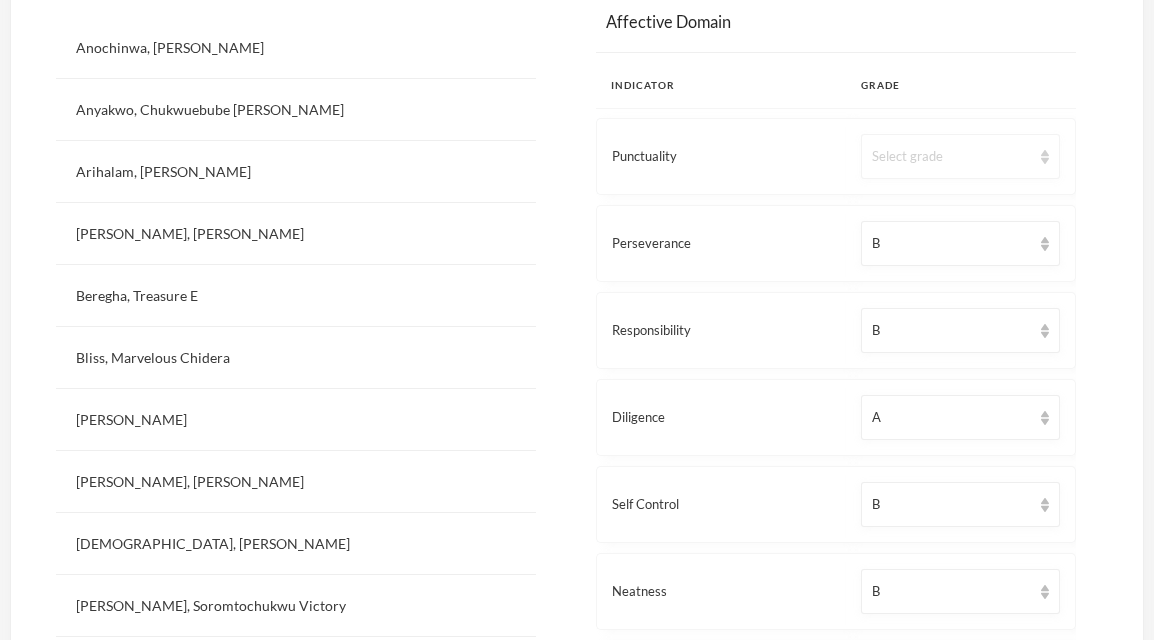 click on "Select grade" at bounding box center [951, 157] 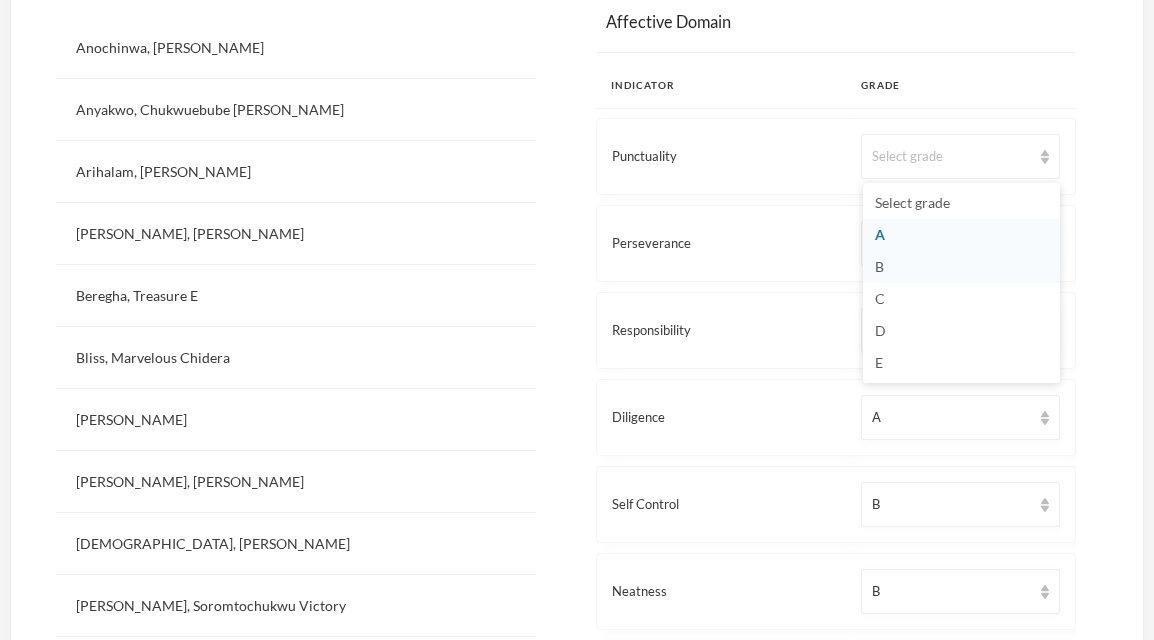 click on "B" at bounding box center [961, 267] 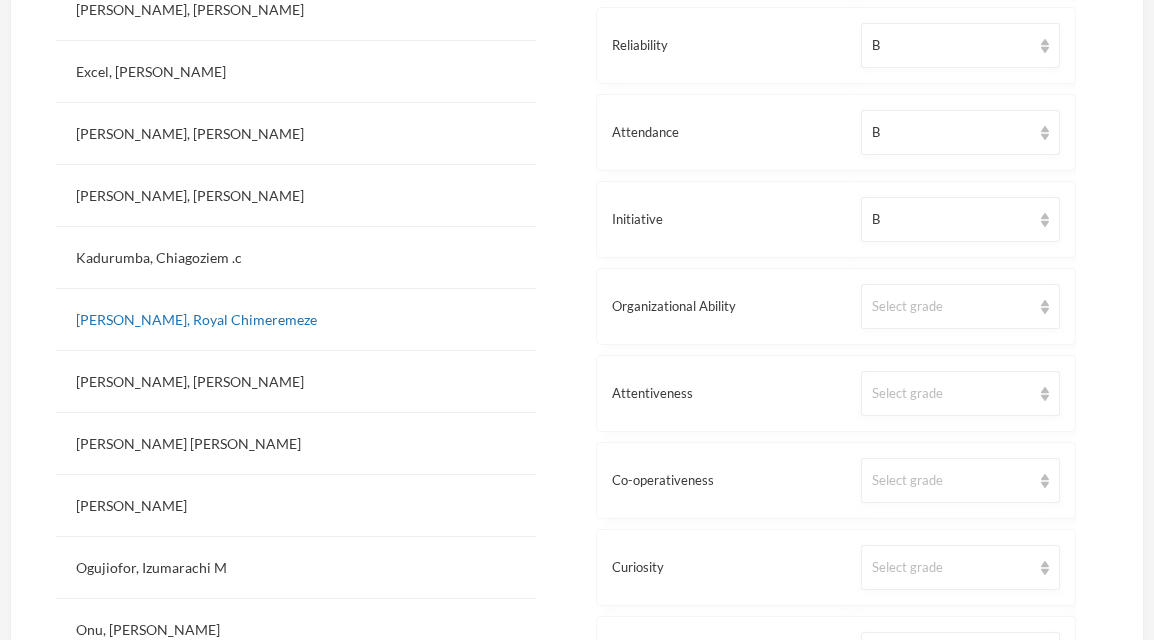 scroll, scrollTop: 1224, scrollLeft: 0, axis: vertical 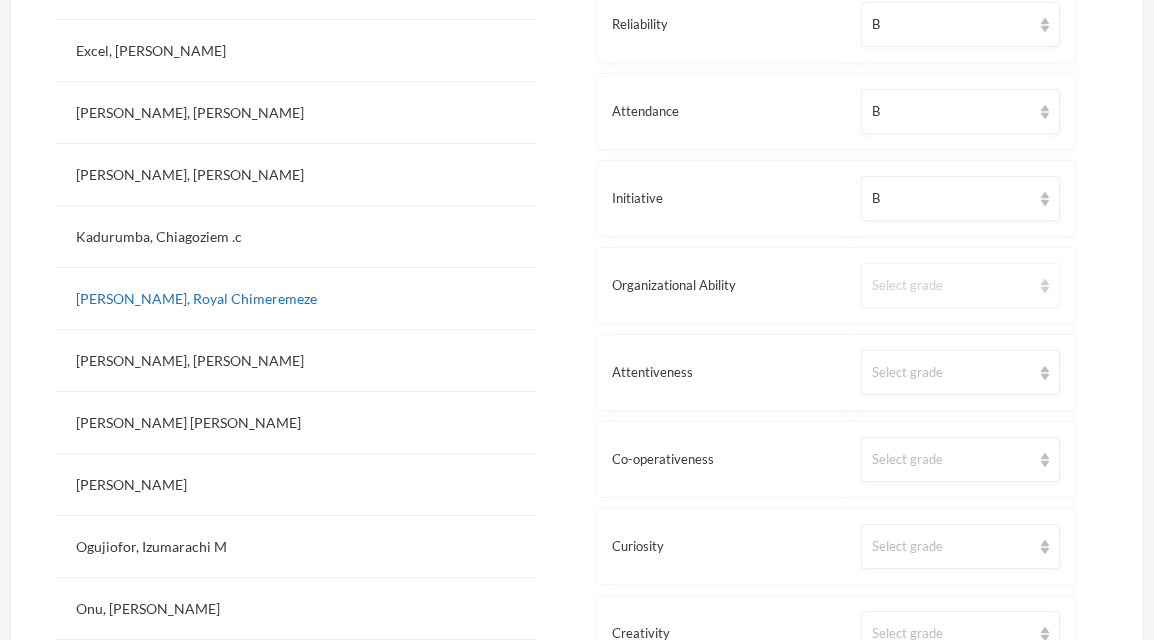 click on "Select grade" at bounding box center (951, 286) 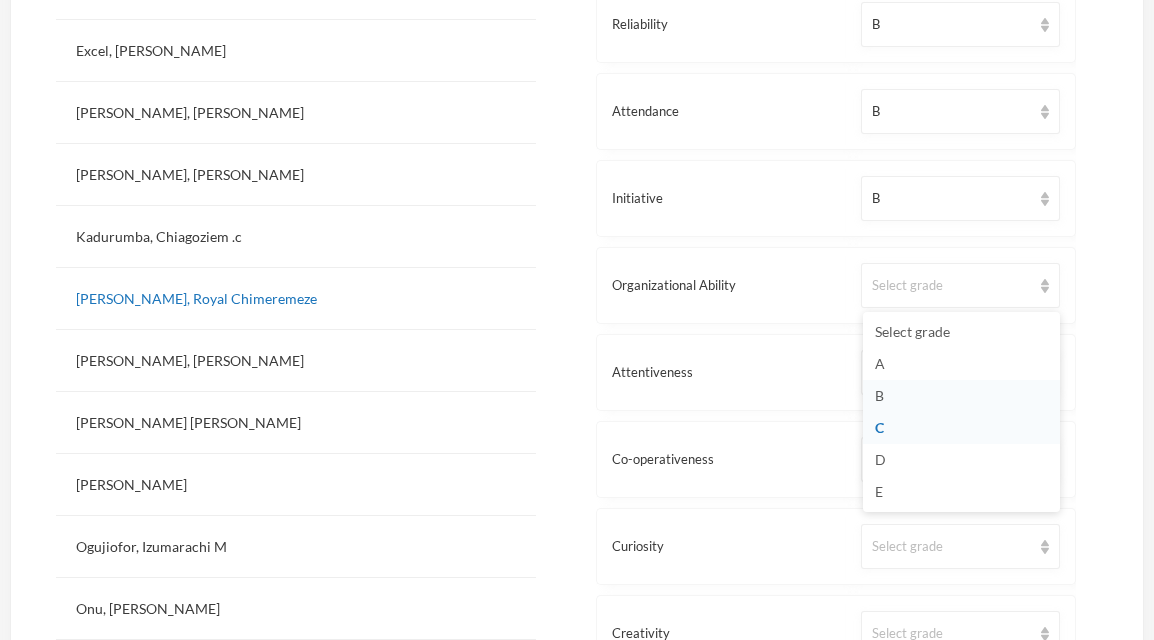click on "B" at bounding box center [961, 396] 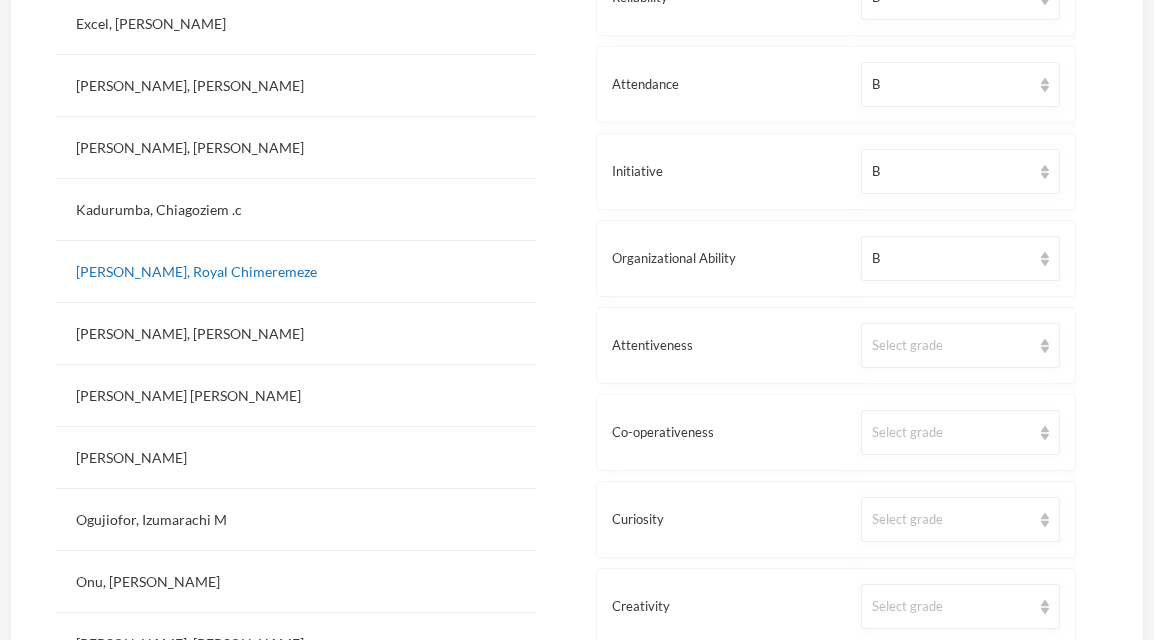scroll, scrollTop: 1293, scrollLeft: 0, axis: vertical 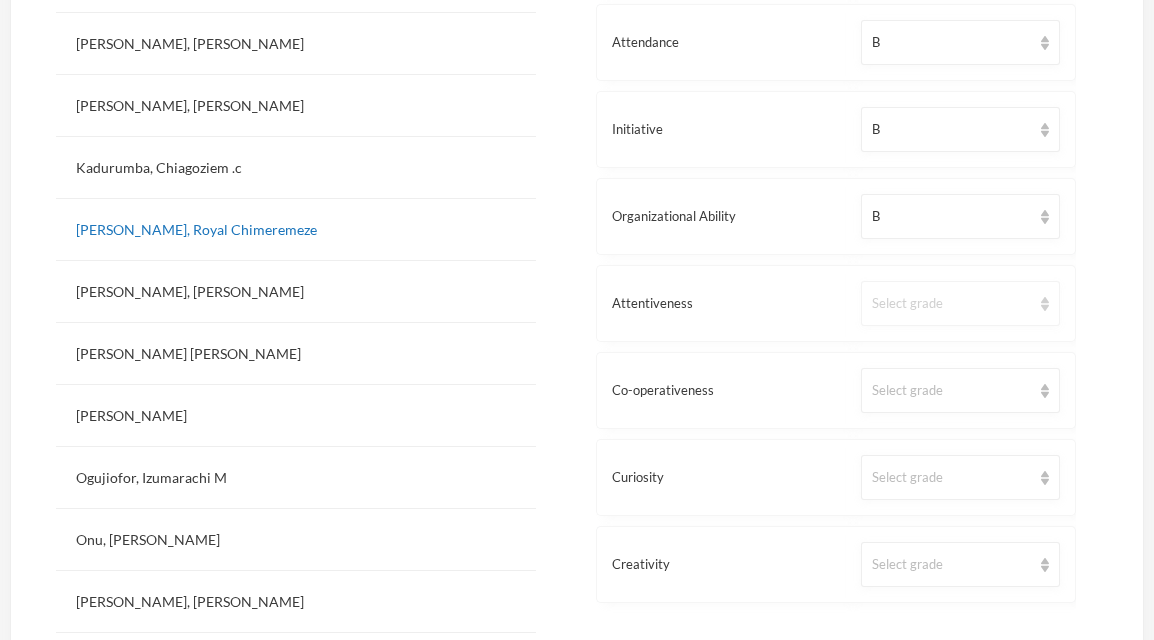 click on "Select grade" at bounding box center (960, 303) 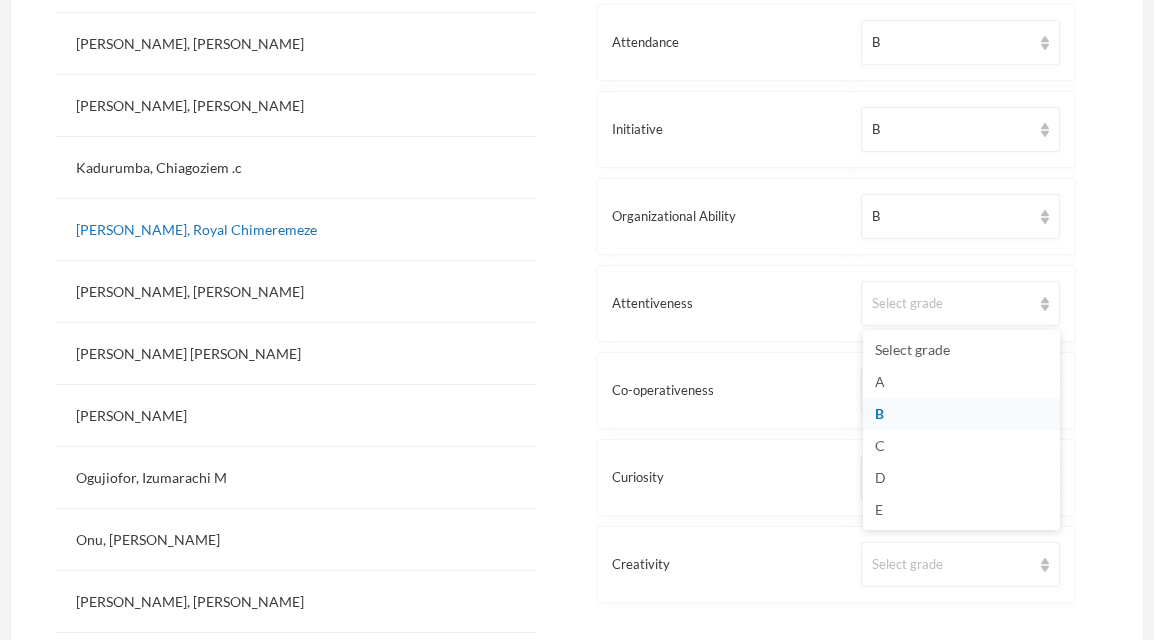 click on "B" at bounding box center [961, 414] 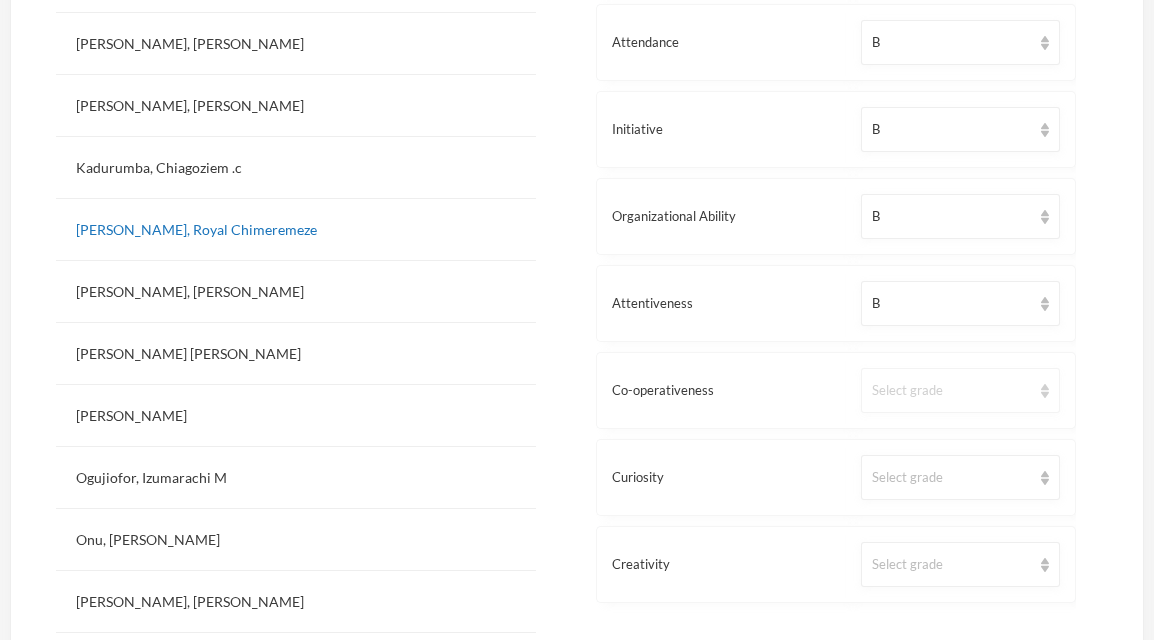 click on "Select grade" at bounding box center (951, 391) 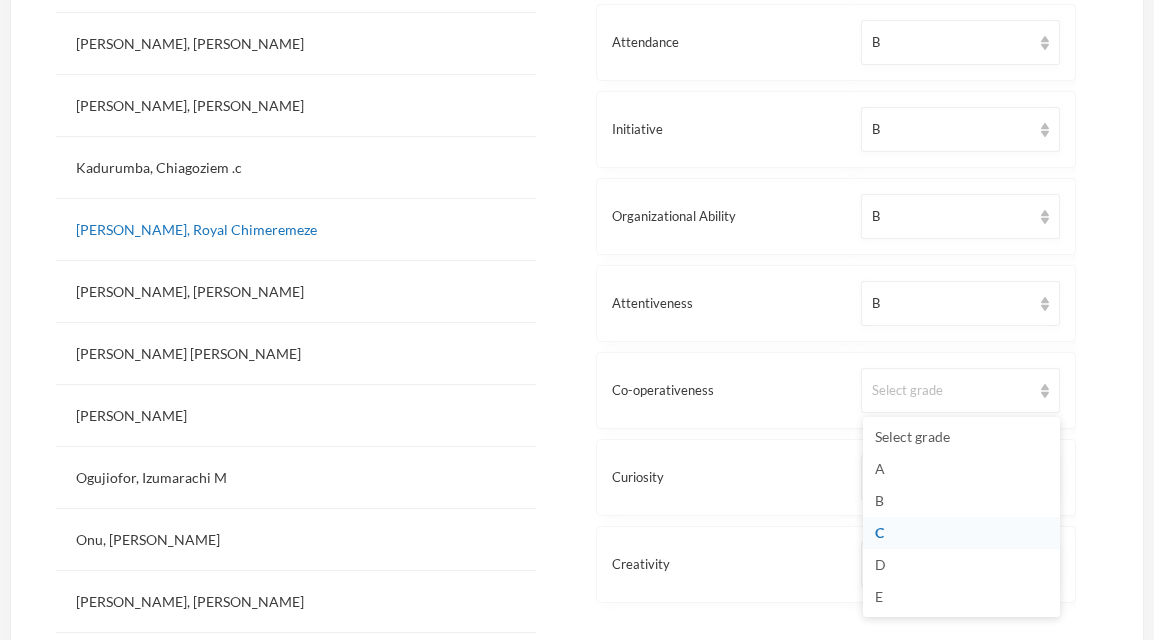 click on "C" at bounding box center (961, 533) 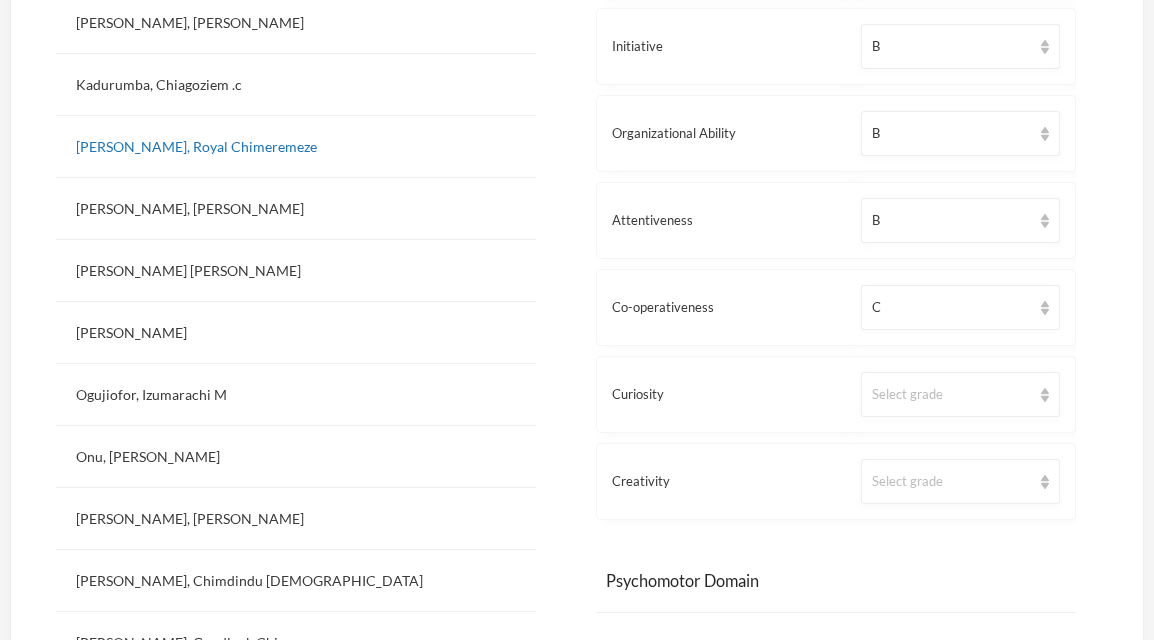 scroll, scrollTop: 1431, scrollLeft: 0, axis: vertical 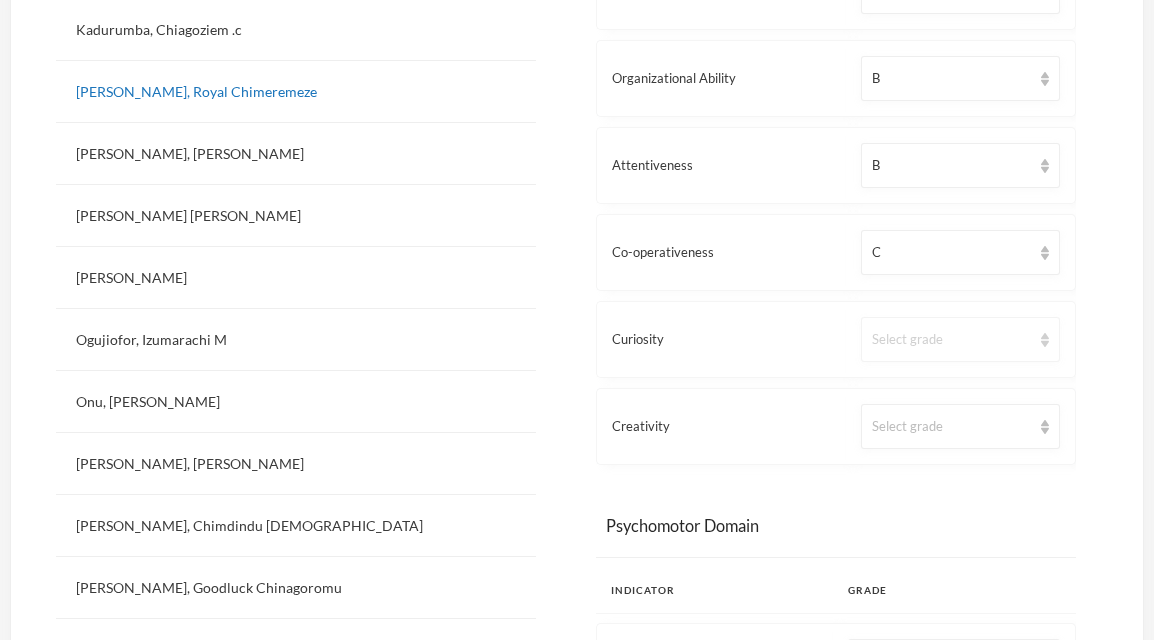 click on "Select grade" at bounding box center [951, 340] 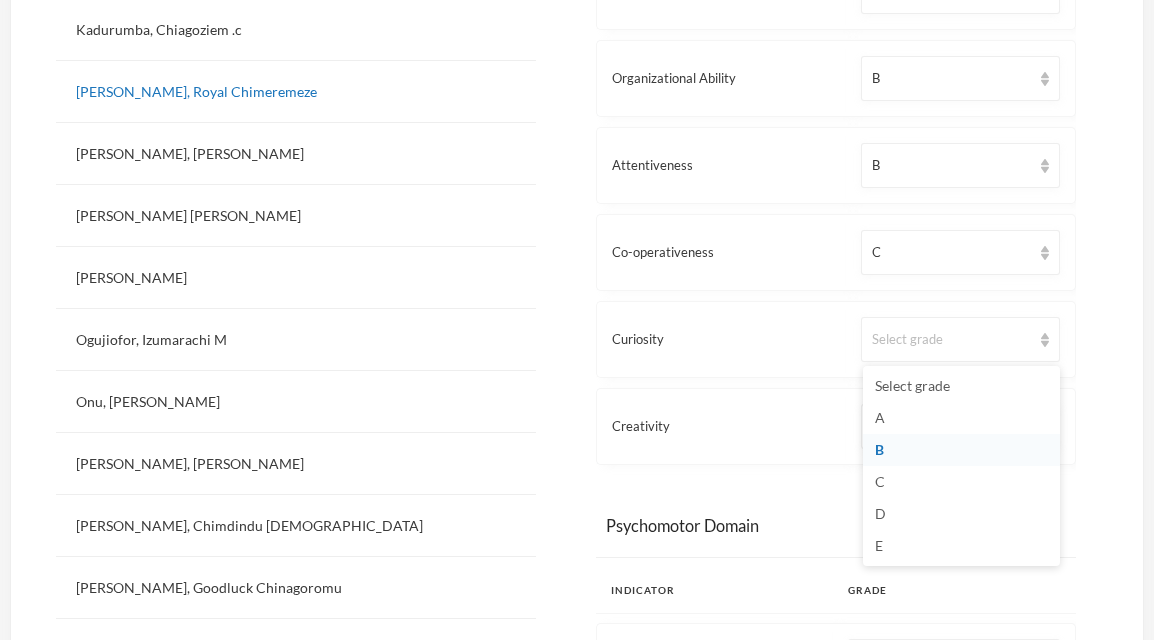 click on "B" at bounding box center (961, 450) 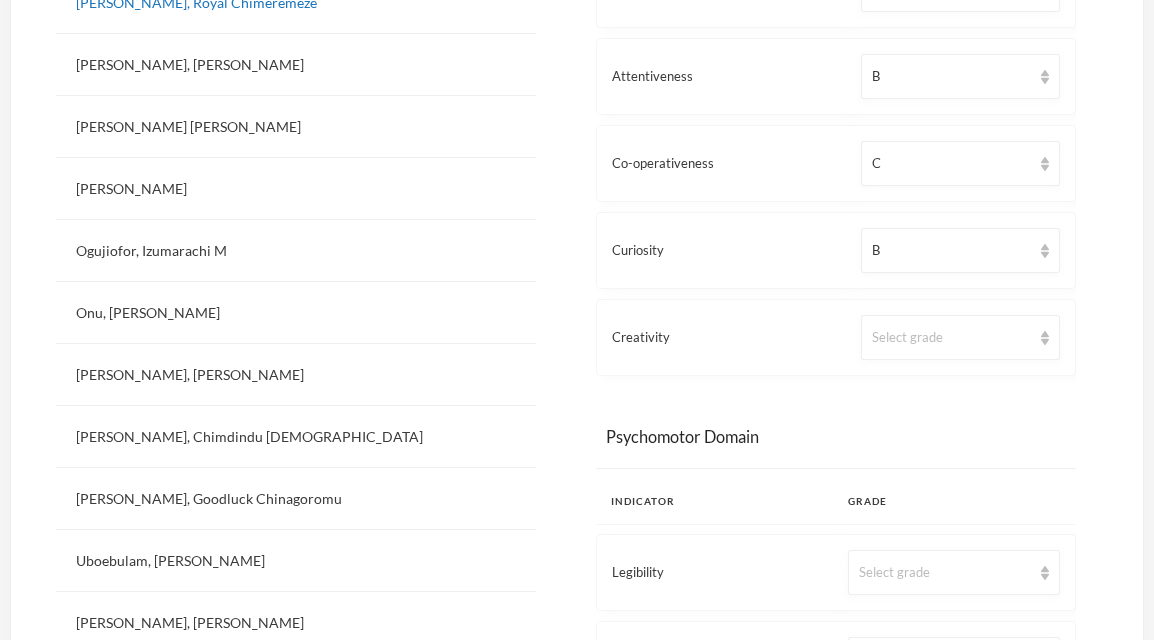 scroll, scrollTop: 1545, scrollLeft: 0, axis: vertical 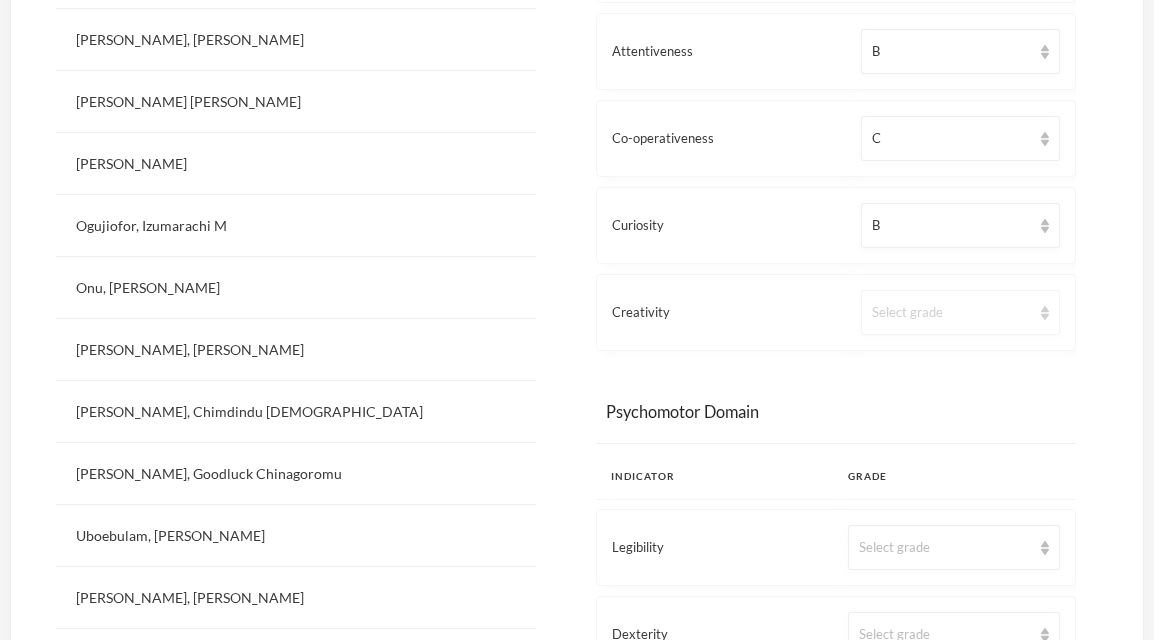 click on "Select grade" at bounding box center (960, 312) 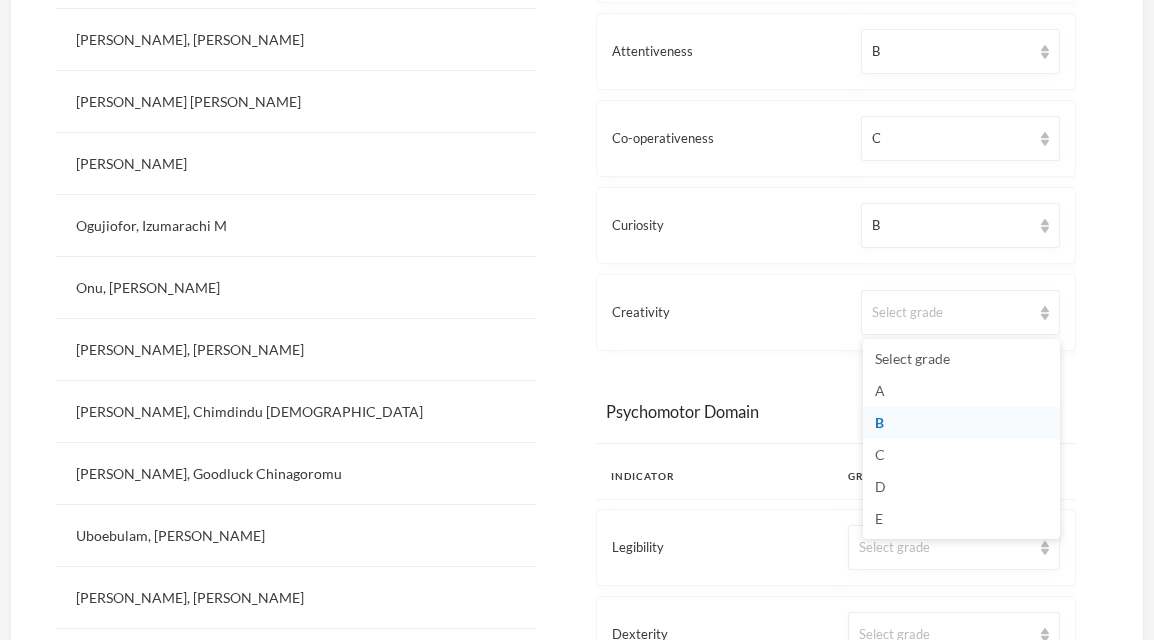 click on "B" at bounding box center (961, 423) 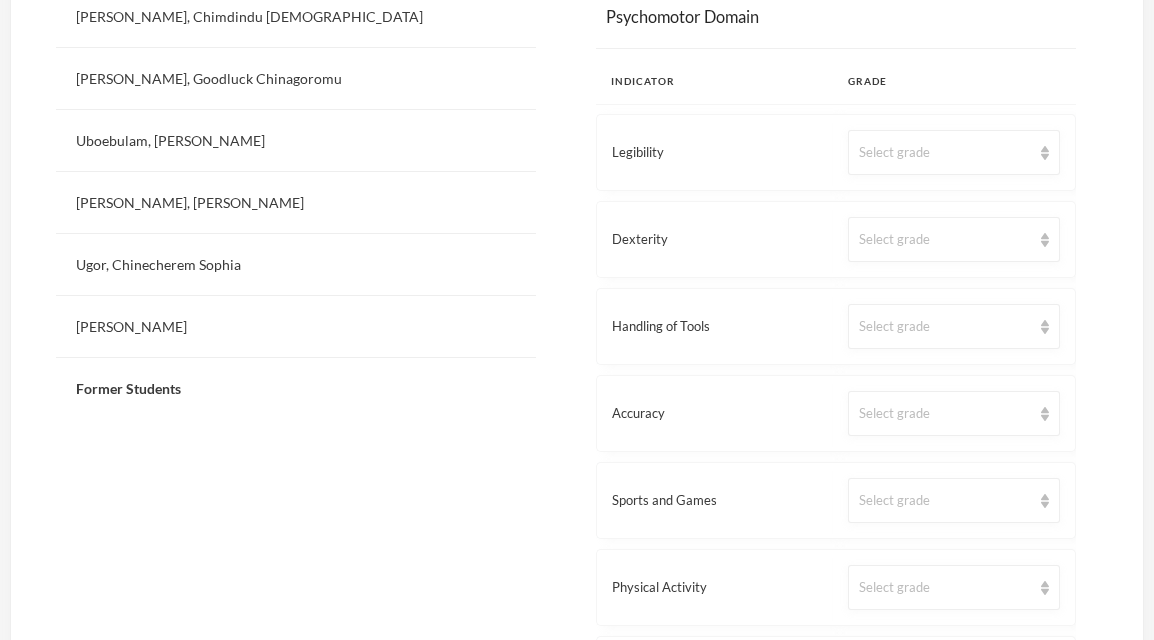 scroll, scrollTop: 1944, scrollLeft: 0, axis: vertical 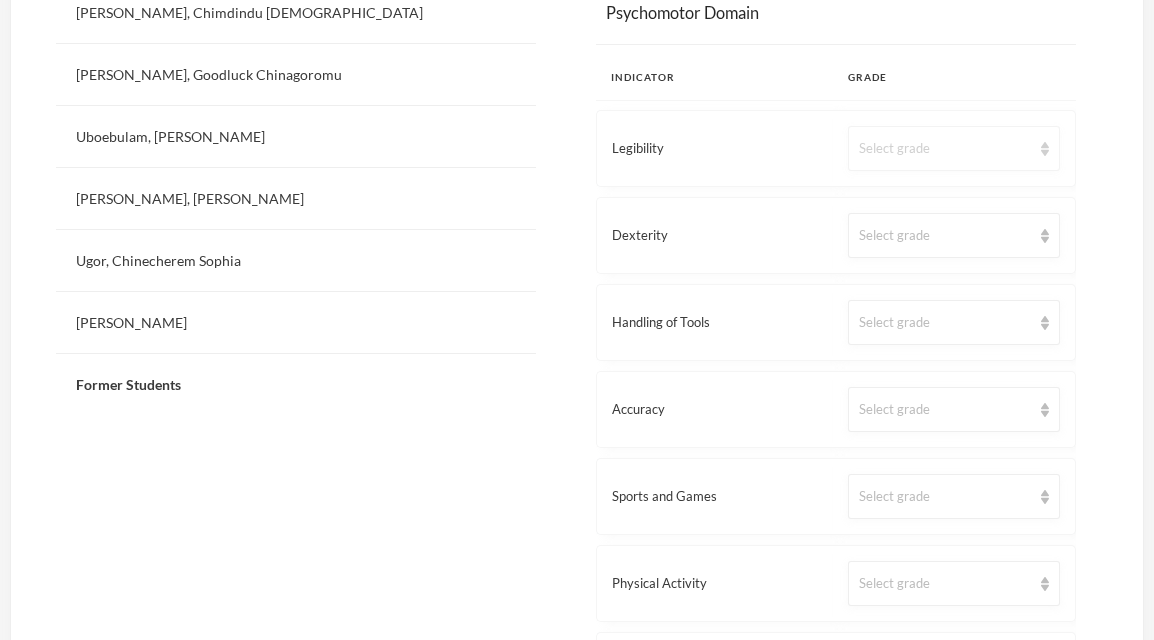click on "Select grade" at bounding box center (945, 149) 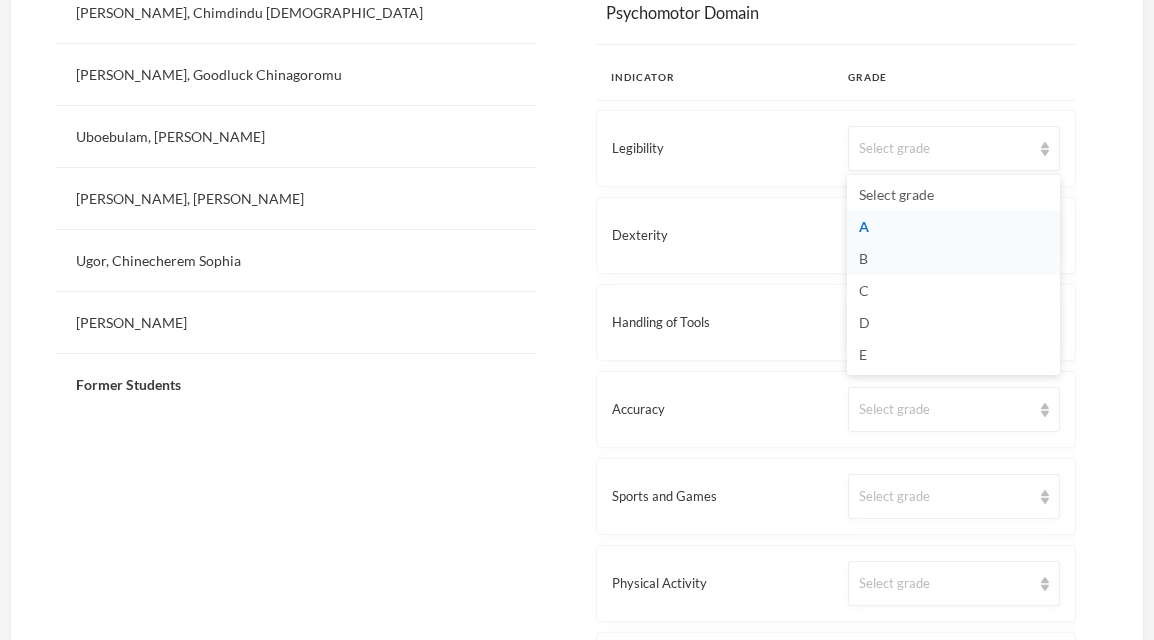 click on "B" at bounding box center [953, 259] 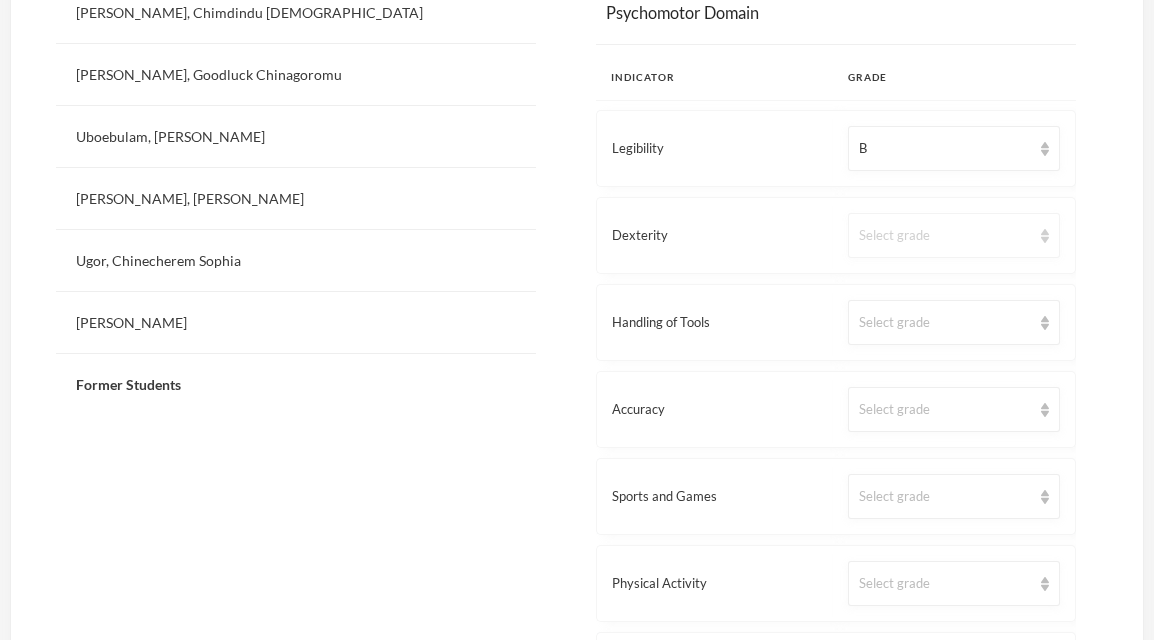 click on "Select grade" at bounding box center (954, 235) 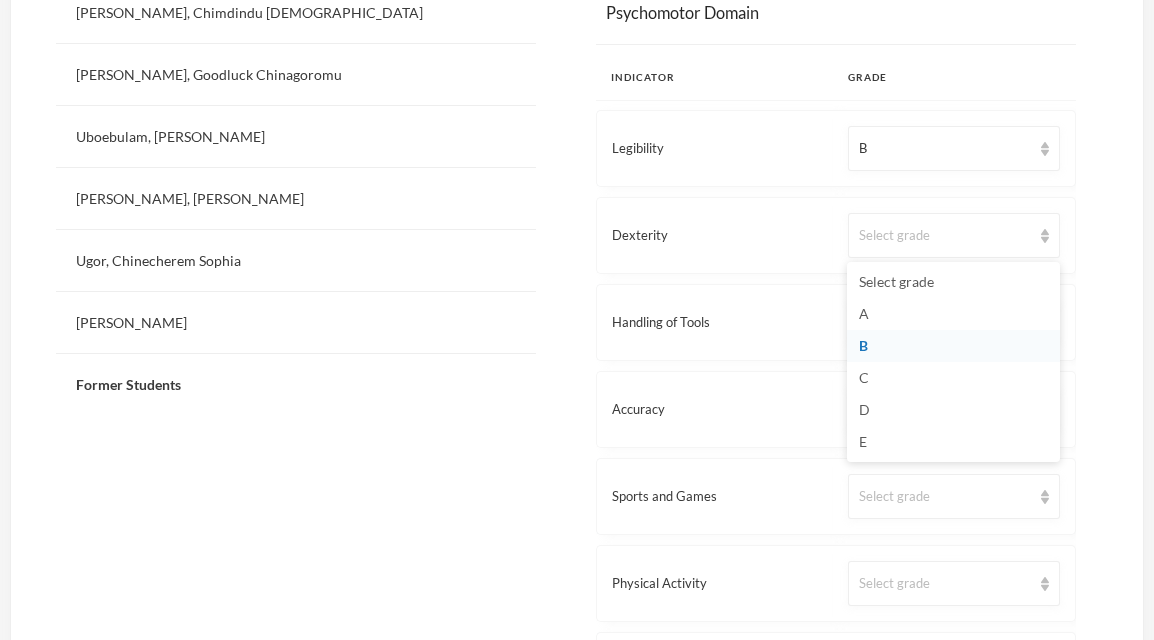 click on "B" at bounding box center (953, 346) 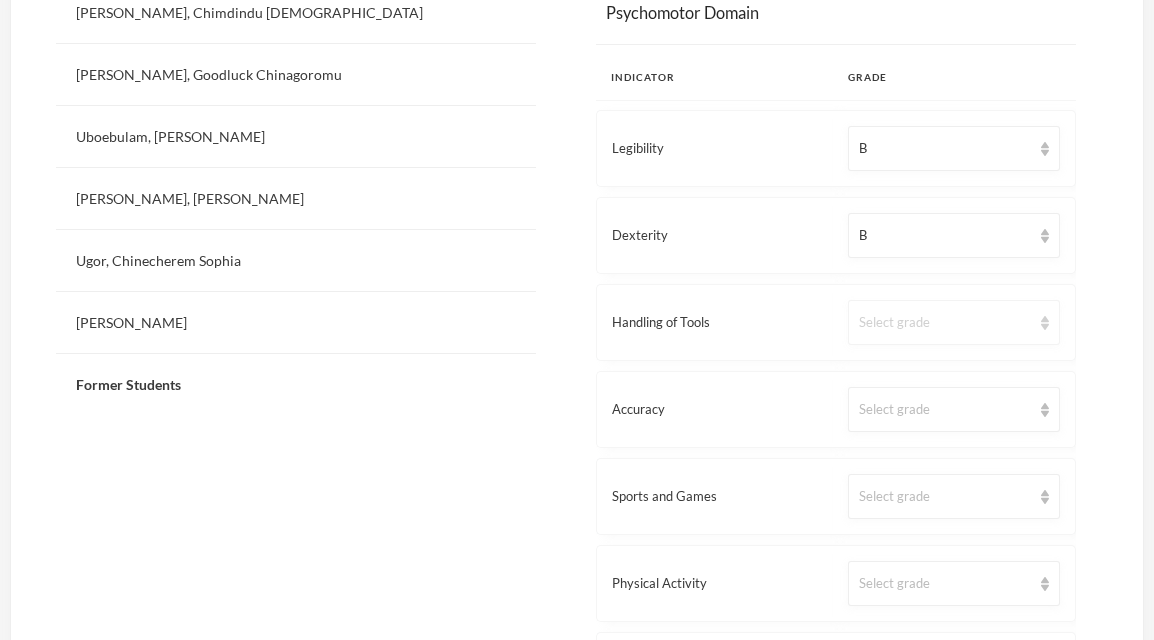 click on "Select grade" at bounding box center (954, 322) 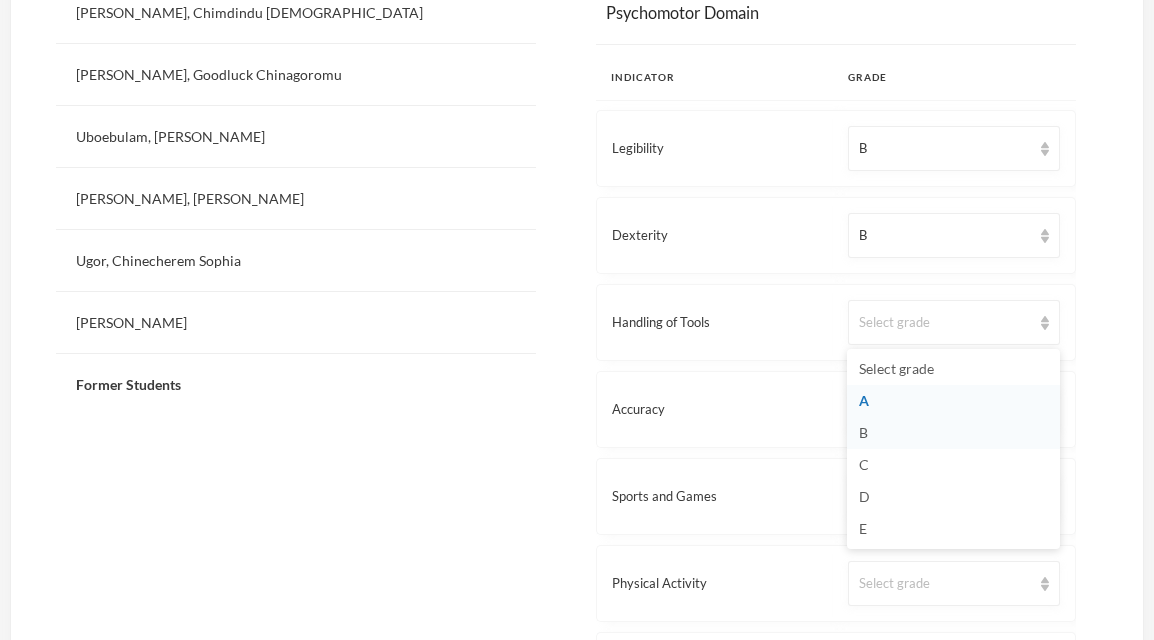 click on "B" at bounding box center (953, 433) 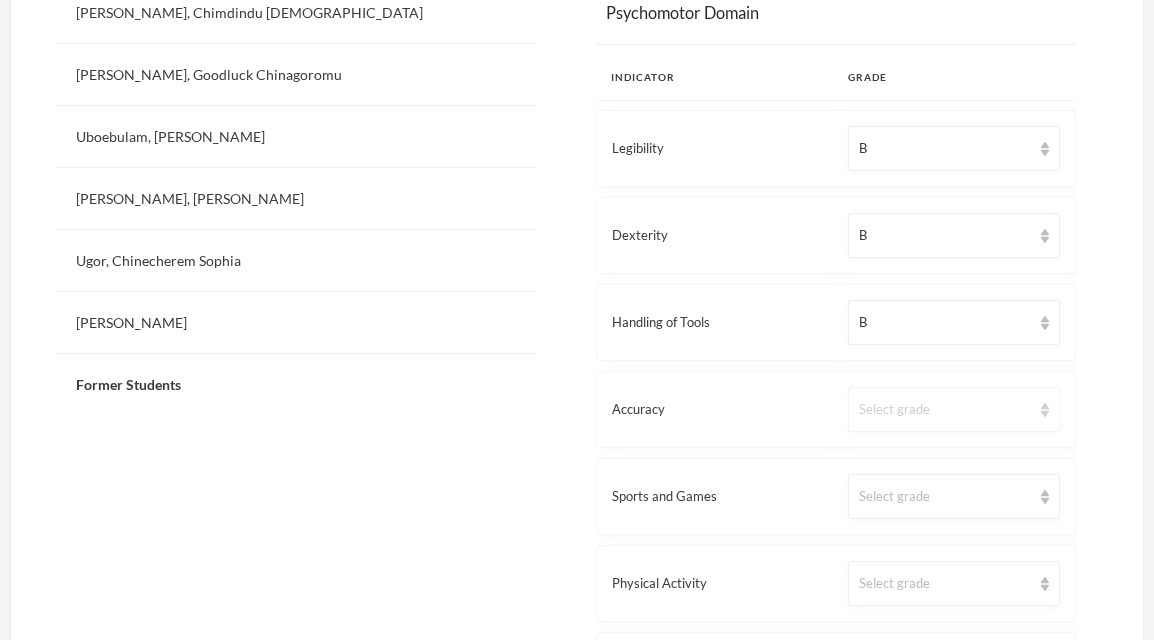 click on "Select grade" at bounding box center (945, 410) 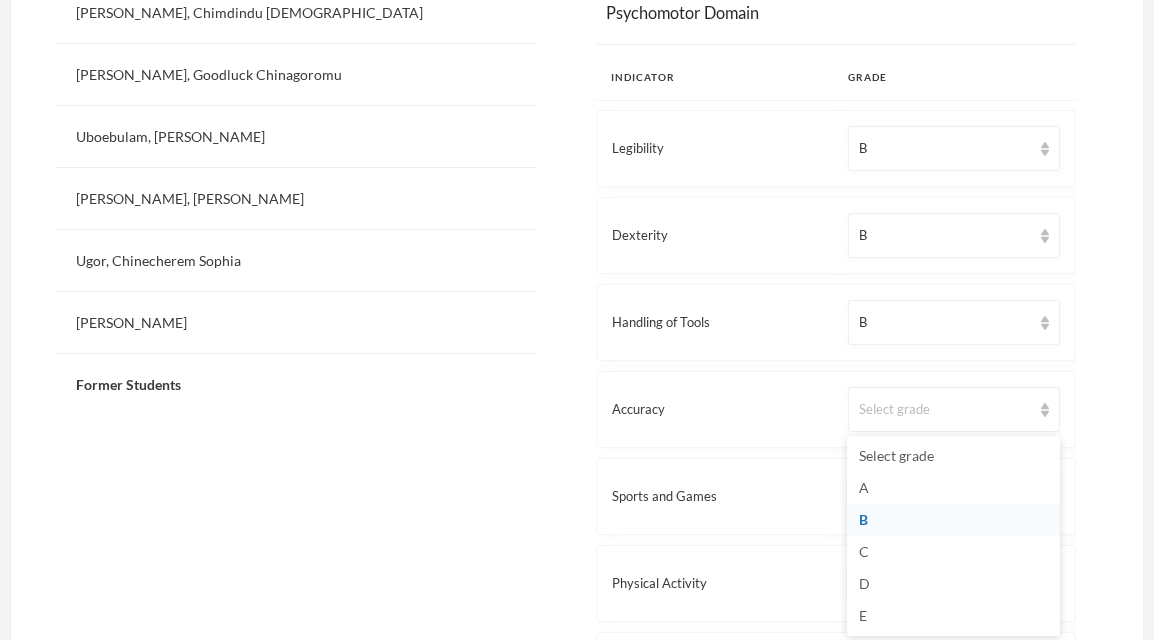 click on "B" at bounding box center [953, 520] 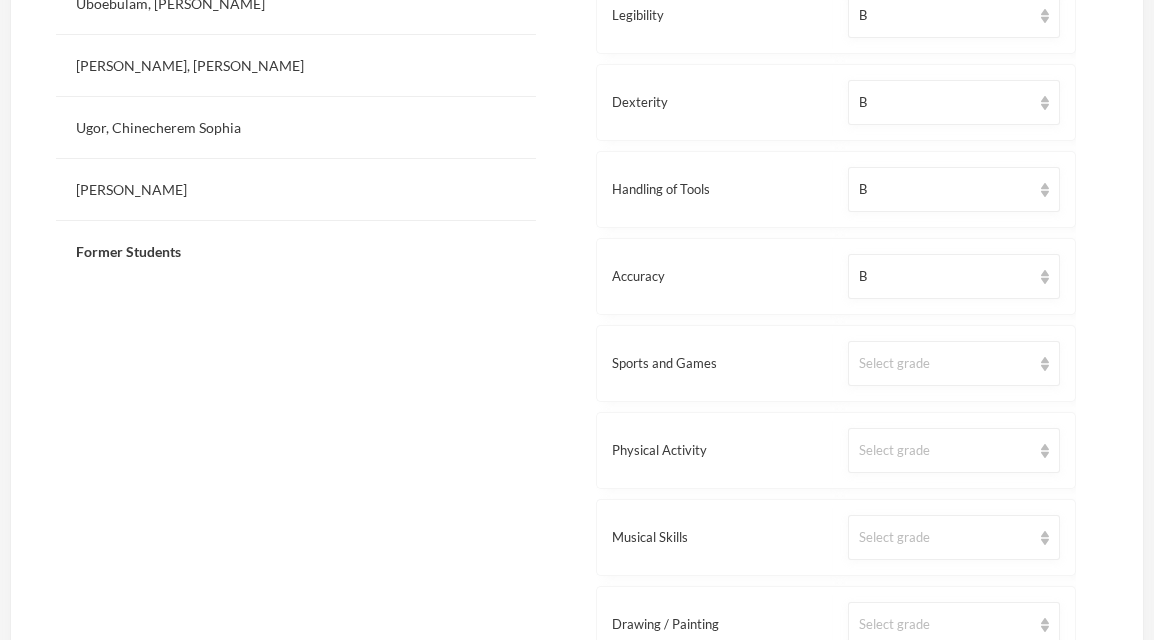scroll, scrollTop: 2106, scrollLeft: 0, axis: vertical 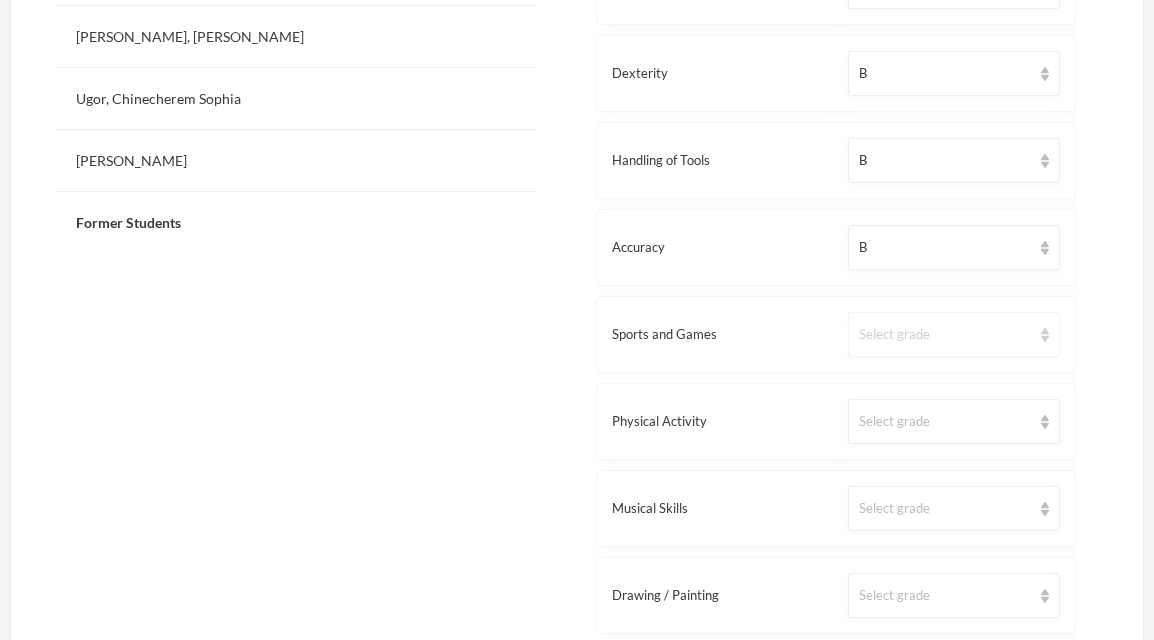 click on "Select grade" at bounding box center (945, 335) 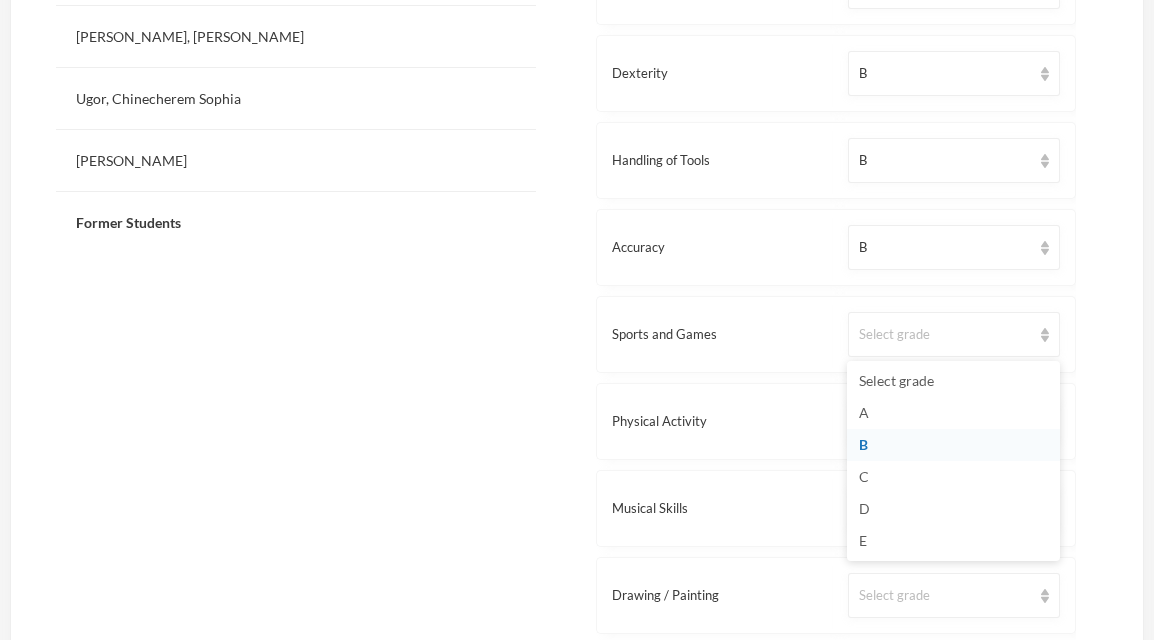 click on "B" at bounding box center [953, 445] 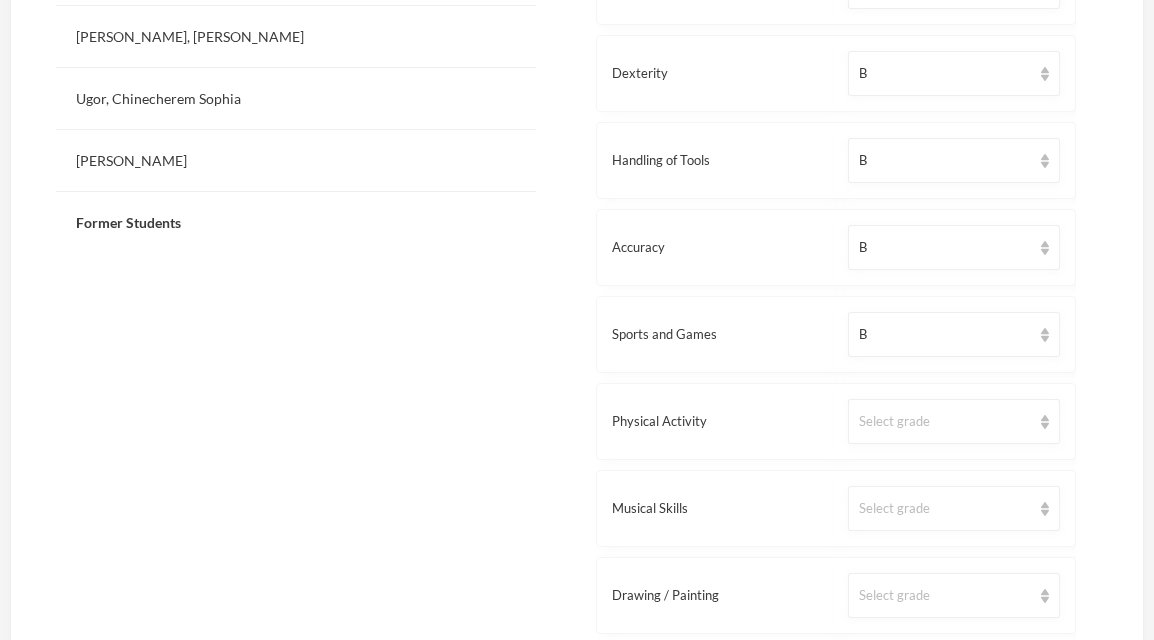scroll, scrollTop: 2231, scrollLeft: 0, axis: vertical 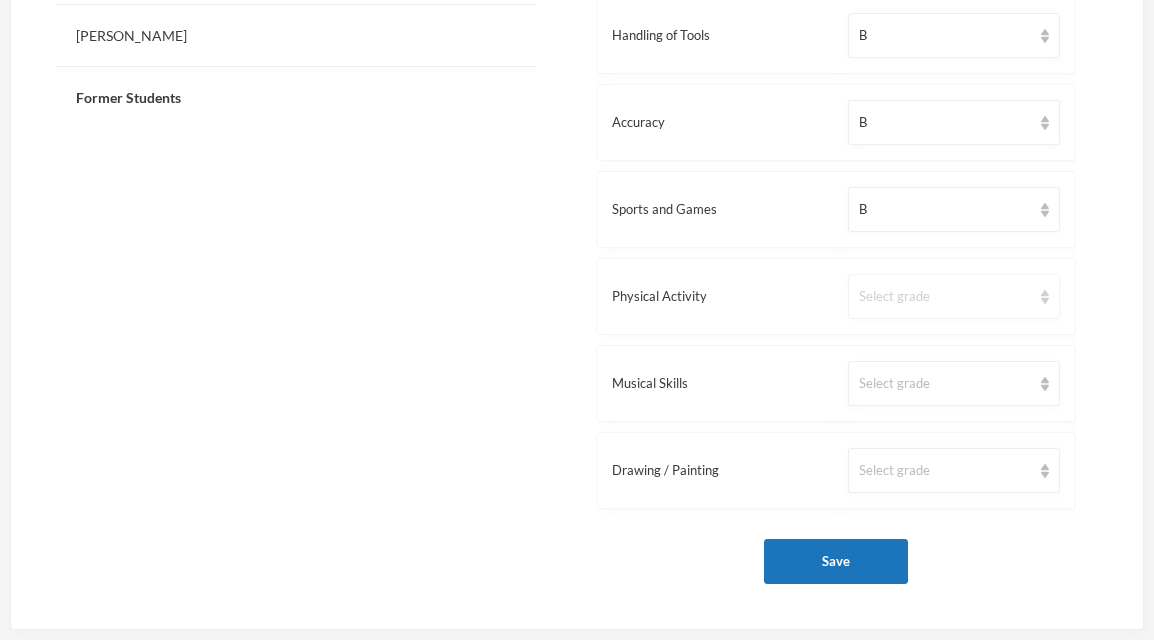 click on "Select grade" at bounding box center (945, 297) 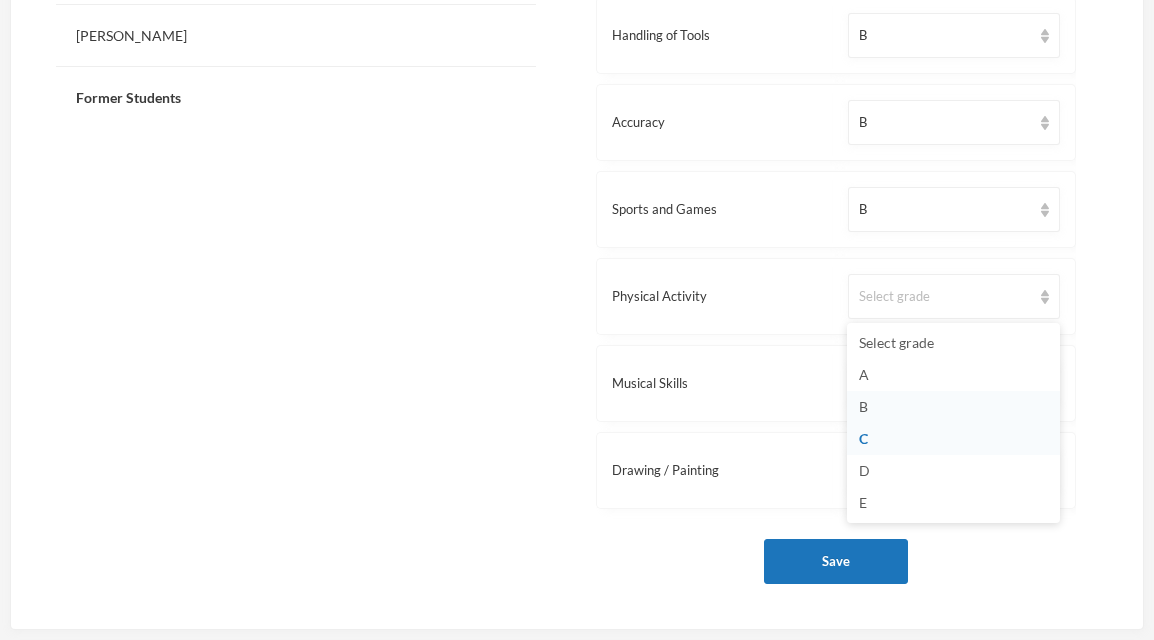 click on "B" at bounding box center [953, 407] 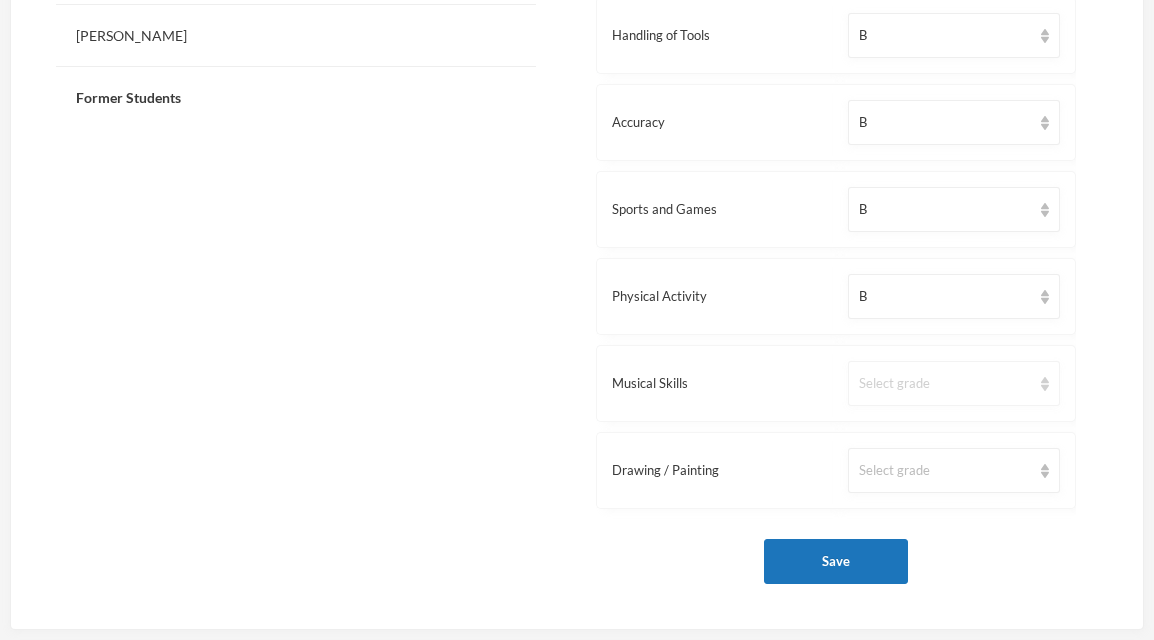 click on "Select grade" at bounding box center (945, 384) 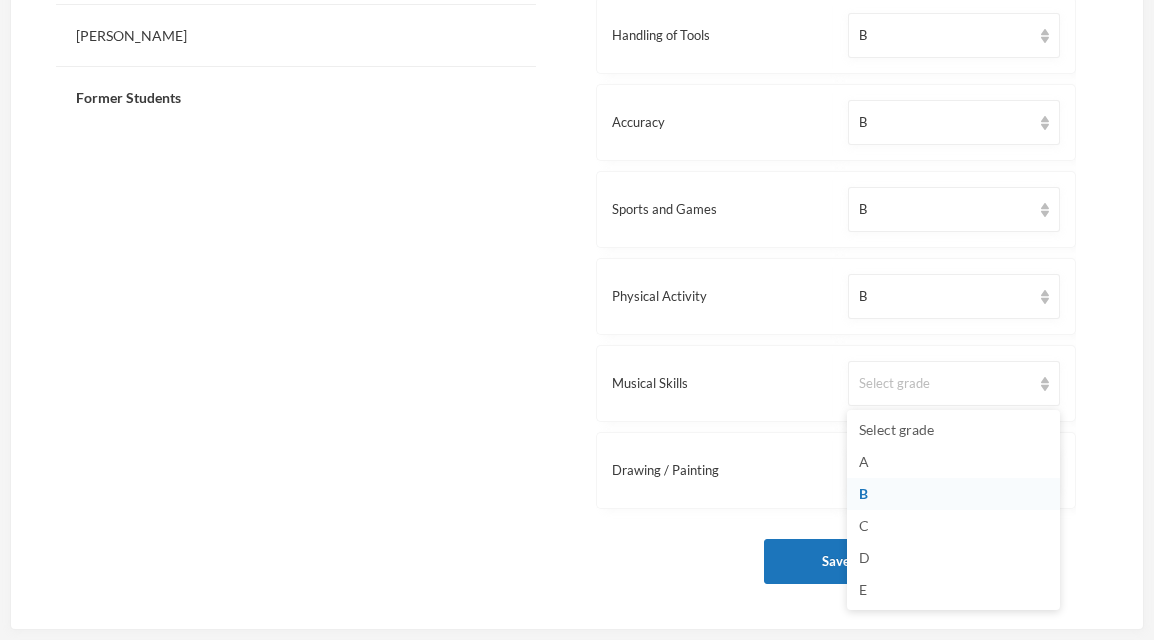 click on "B" at bounding box center [953, 494] 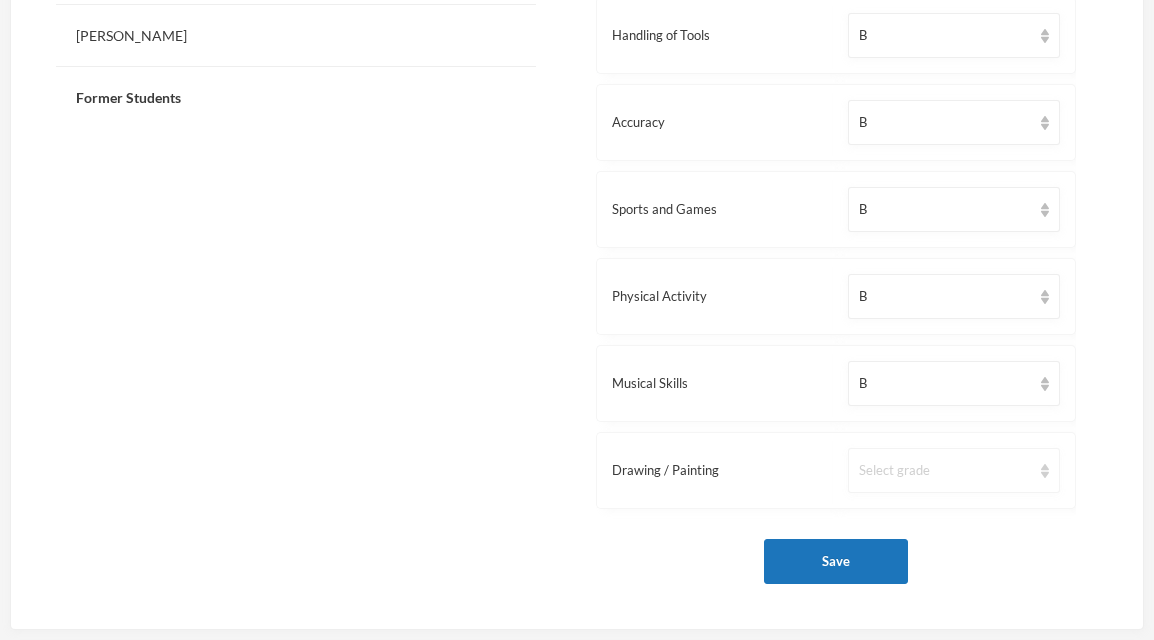 click on "Select grade" at bounding box center (945, 471) 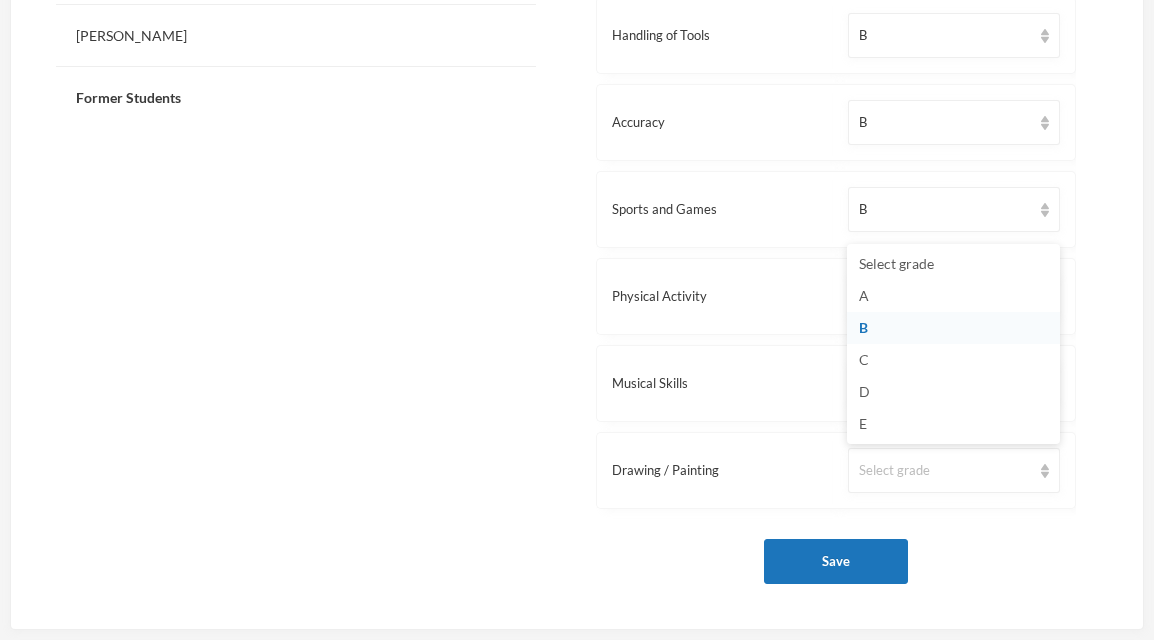 click on "B" at bounding box center (953, 328) 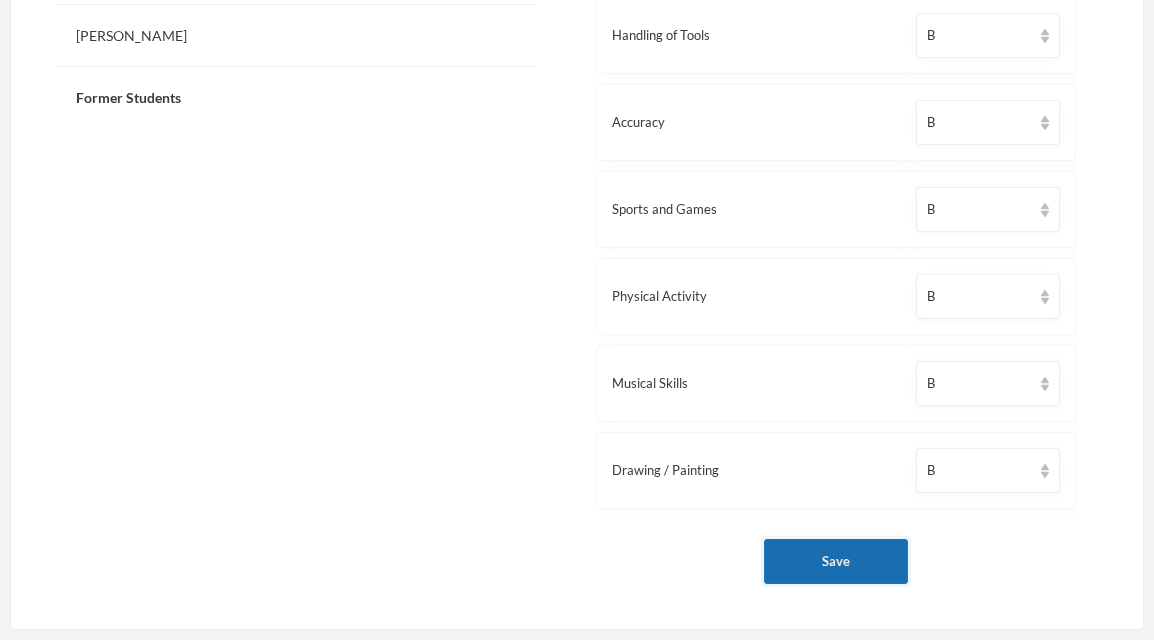 click on "Save" at bounding box center (836, 561) 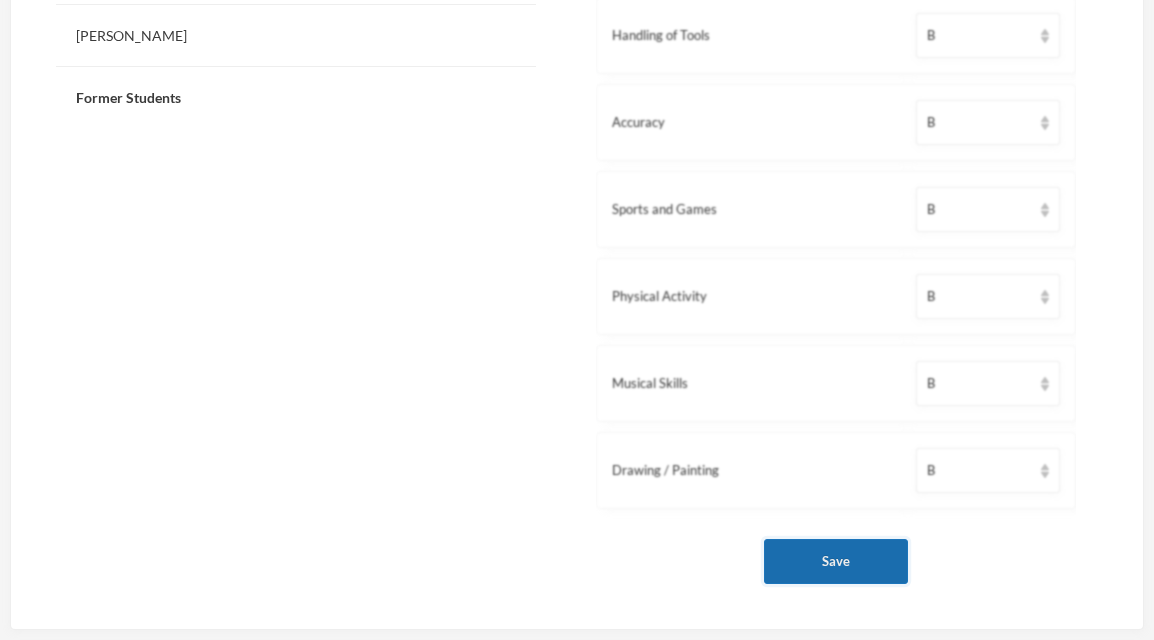 click on "Save" at bounding box center [836, 561] 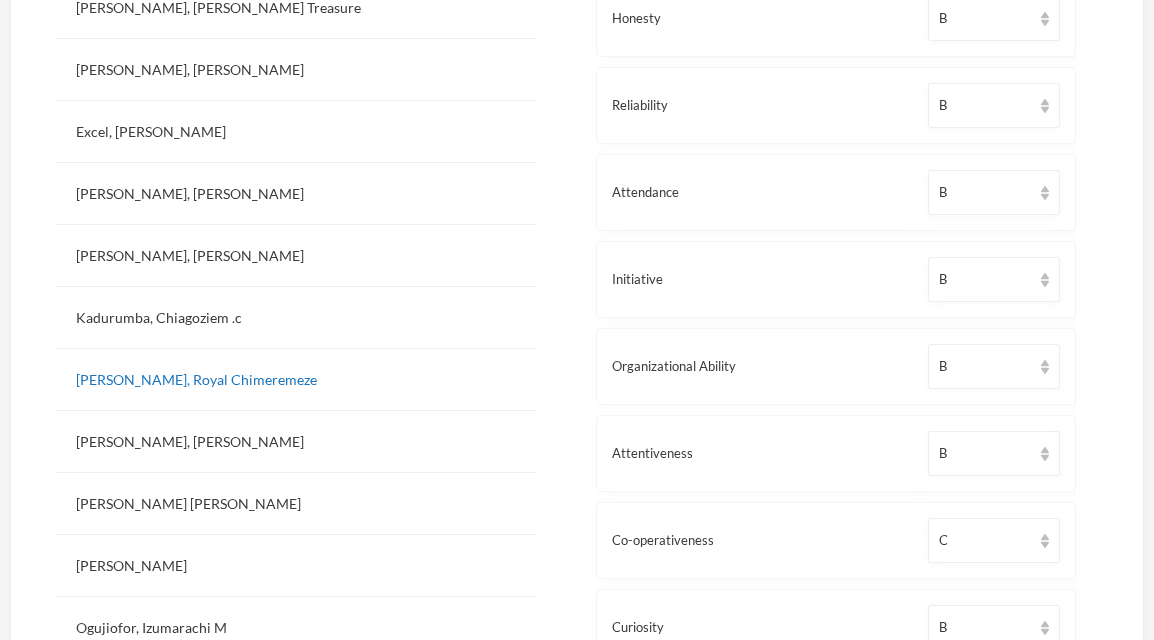 scroll, scrollTop: 1176, scrollLeft: 0, axis: vertical 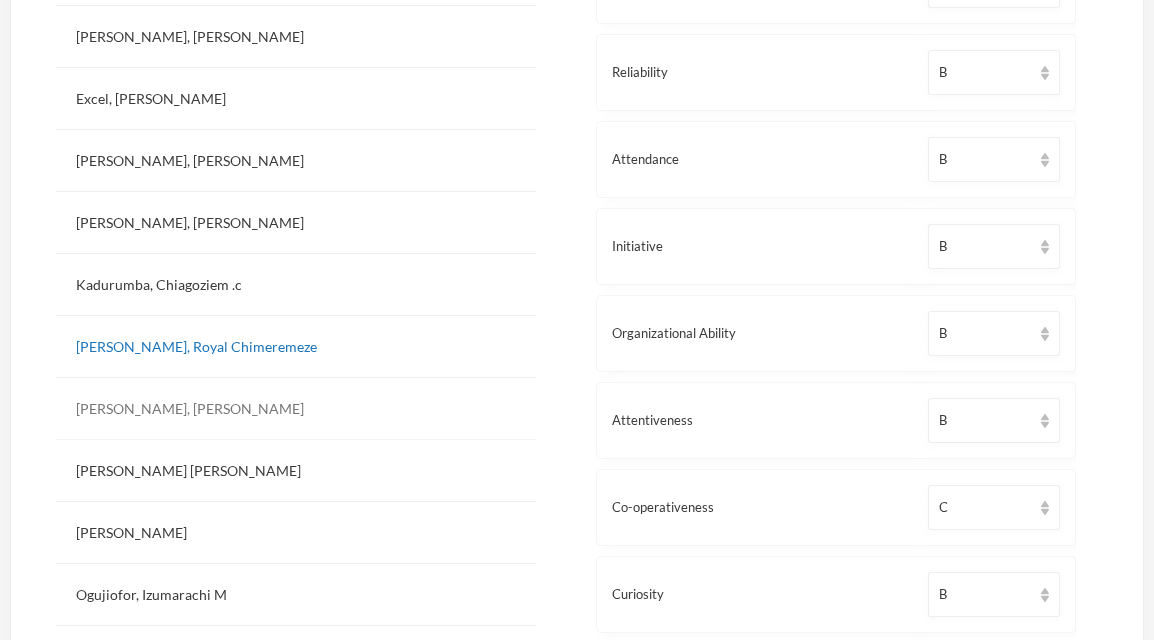 click on "[PERSON_NAME], [PERSON_NAME]" at bounding box center (296, 409) 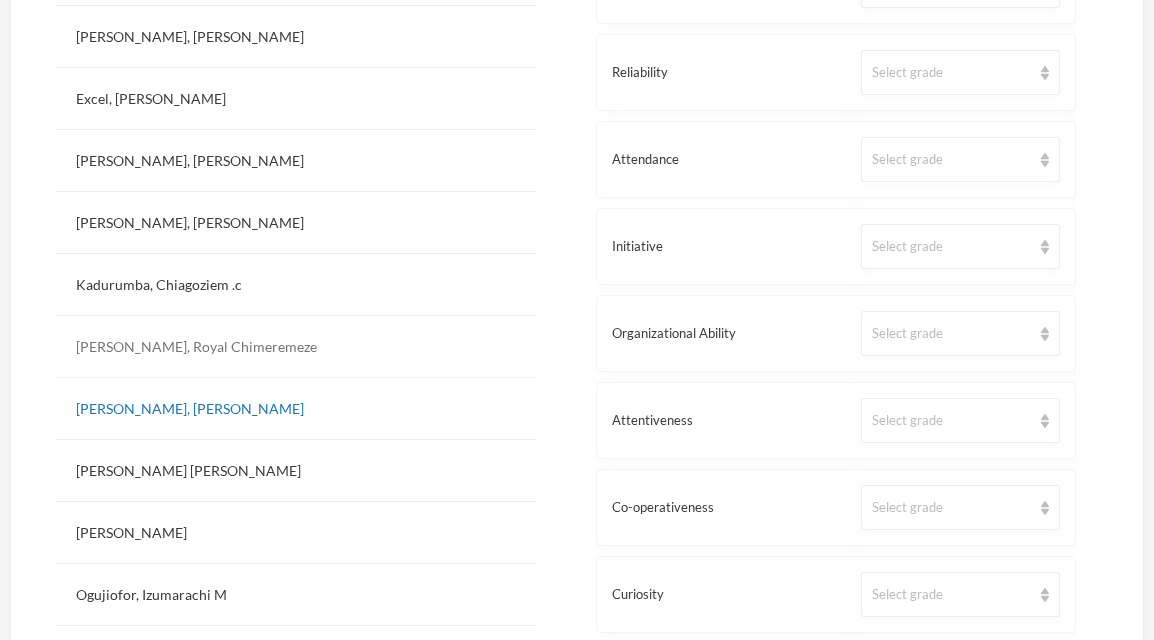 click on "[PERSON_NAME], Royal Chimeremeze" at bounding box center [296, 347] 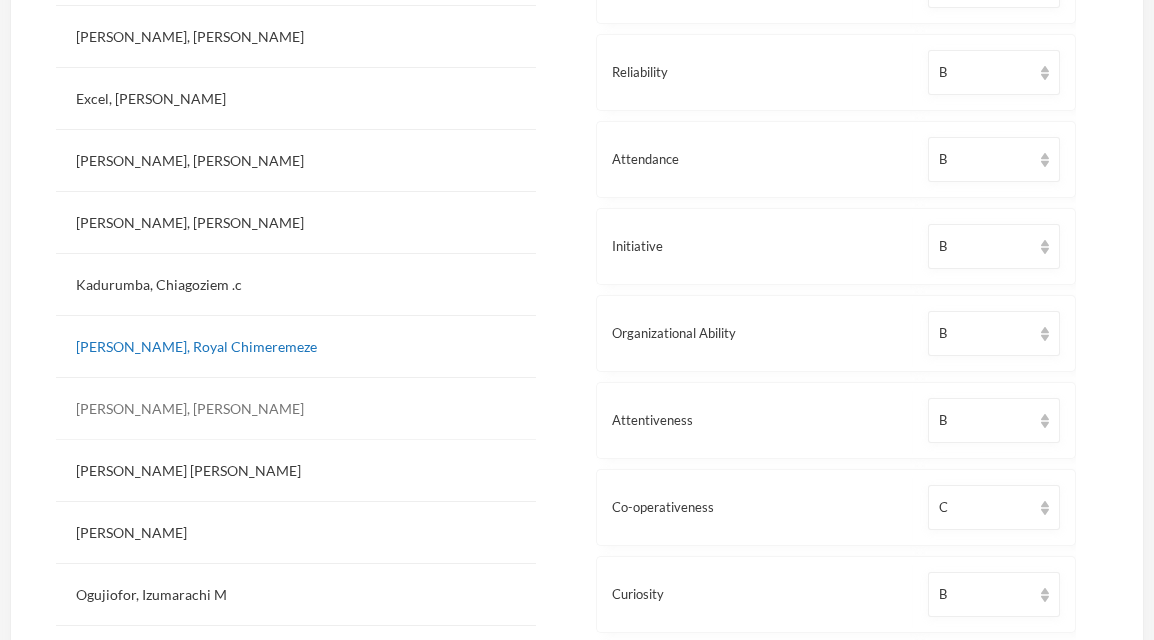click on "[PERSON_NAME], [PERSON_NAME]" at bounding box center (296, 409) 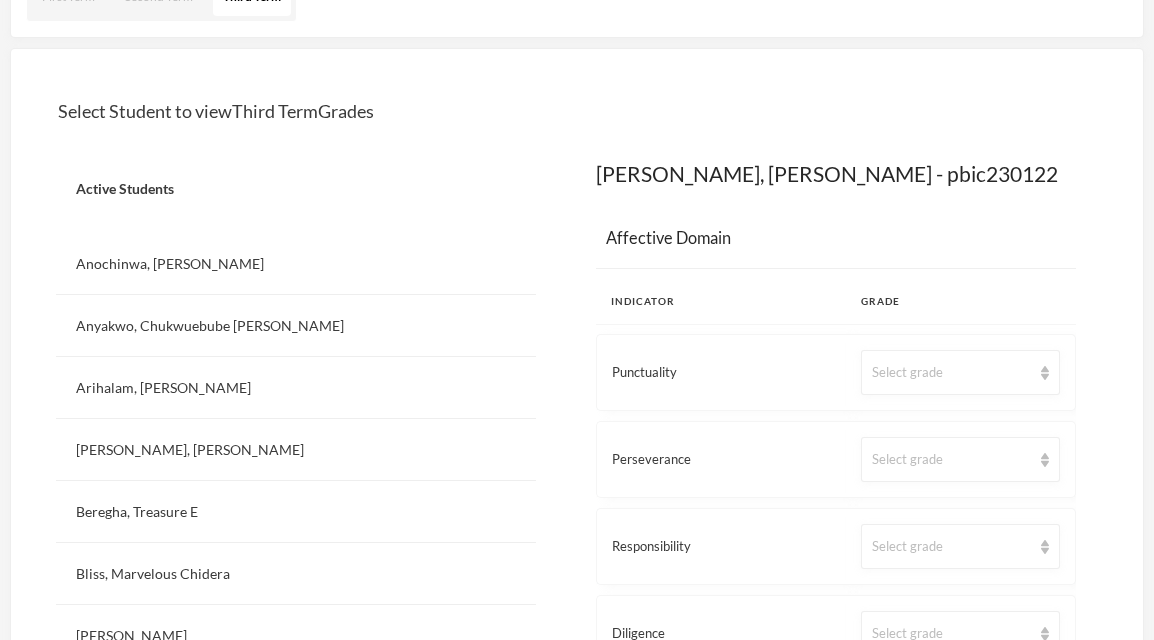 scroll, scrollTop: 259, scrollLeft: 0, axis: vertical 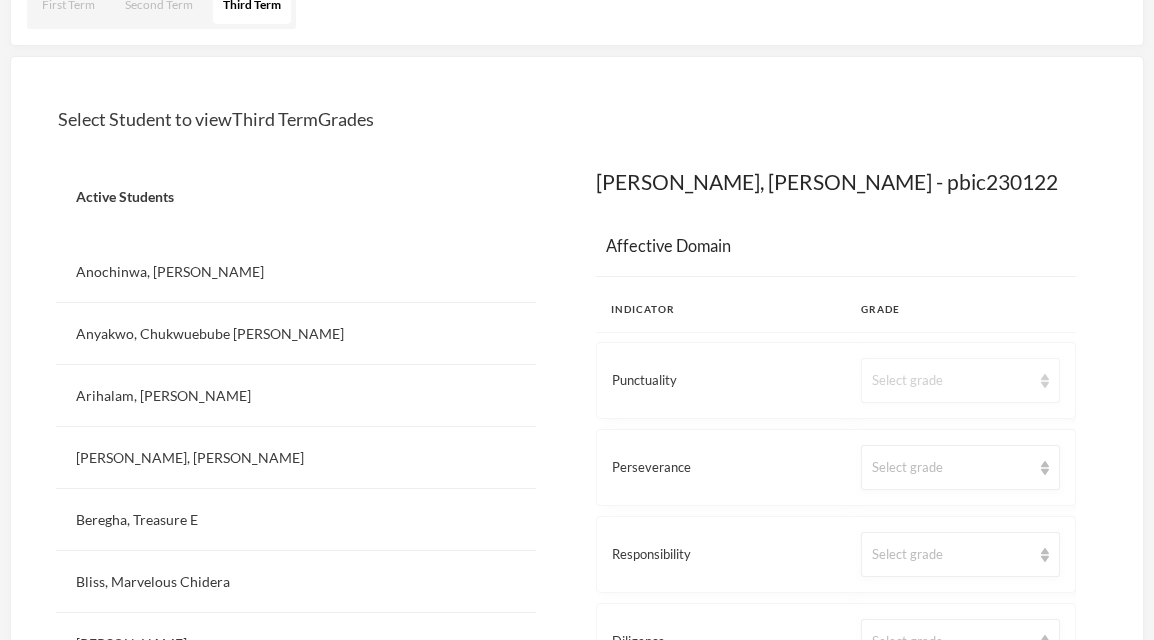 click on "Select grade" at bounding box center (960, 380) 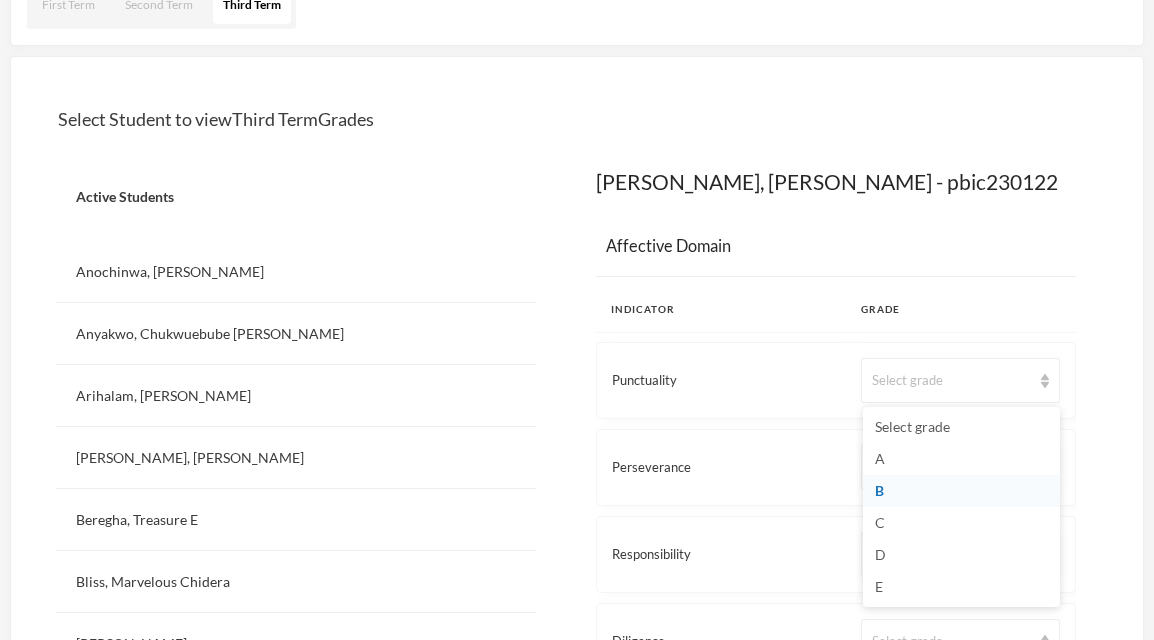click on "B" at bounding box center [961, 491] 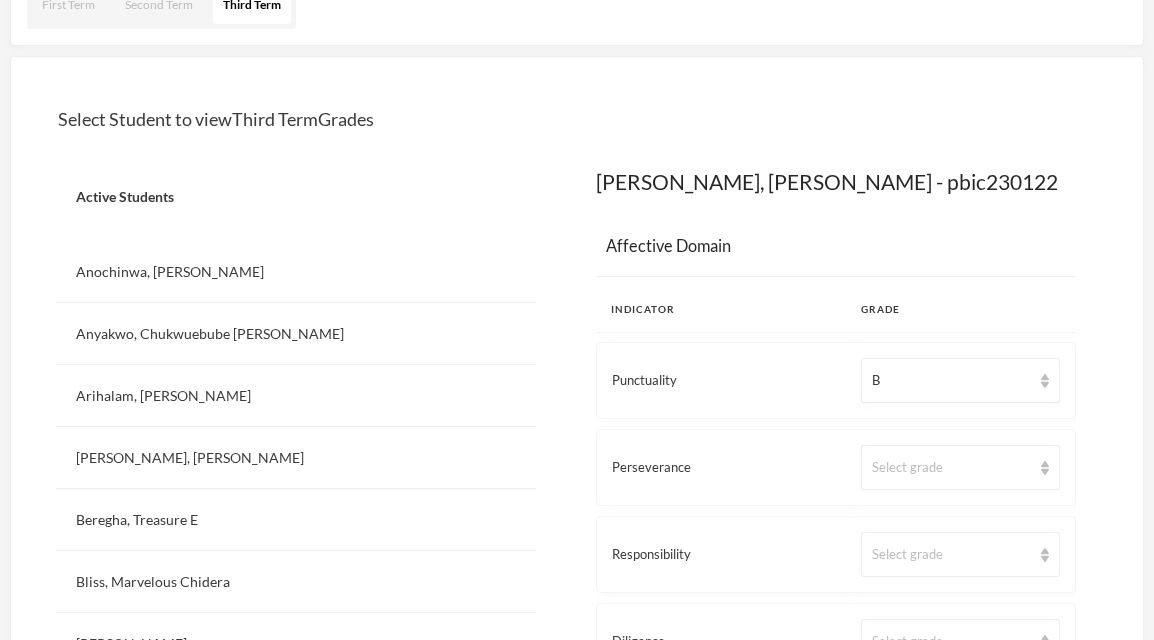 click on "Select grade" at bounding box center (960, 467) 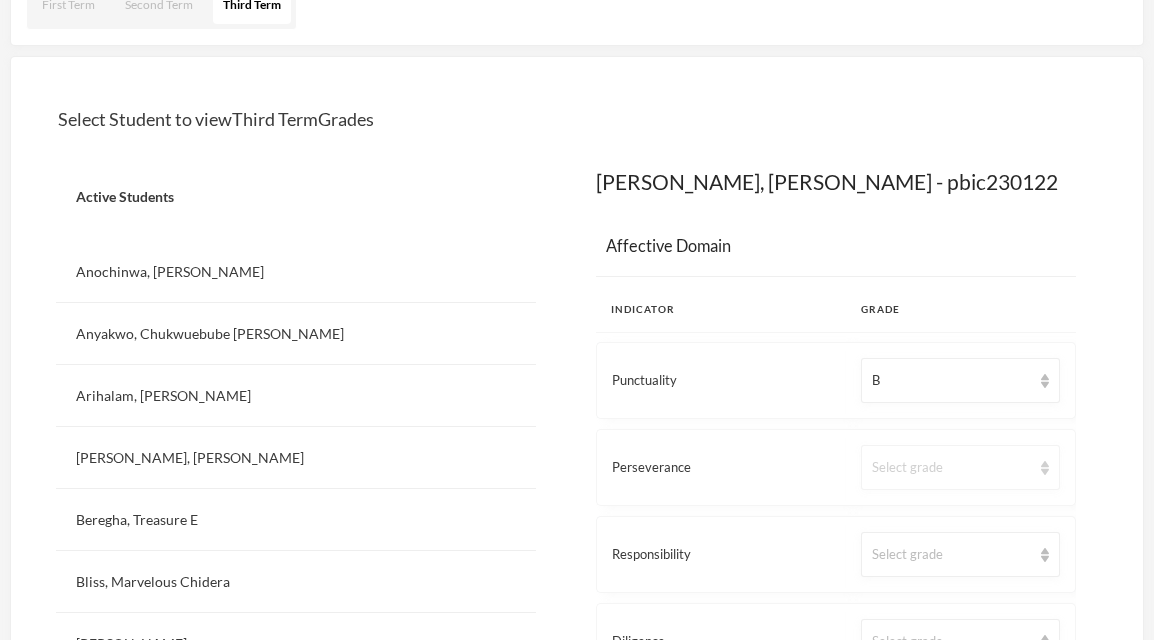 click on "Select grade" at bounding box center [951, 468] 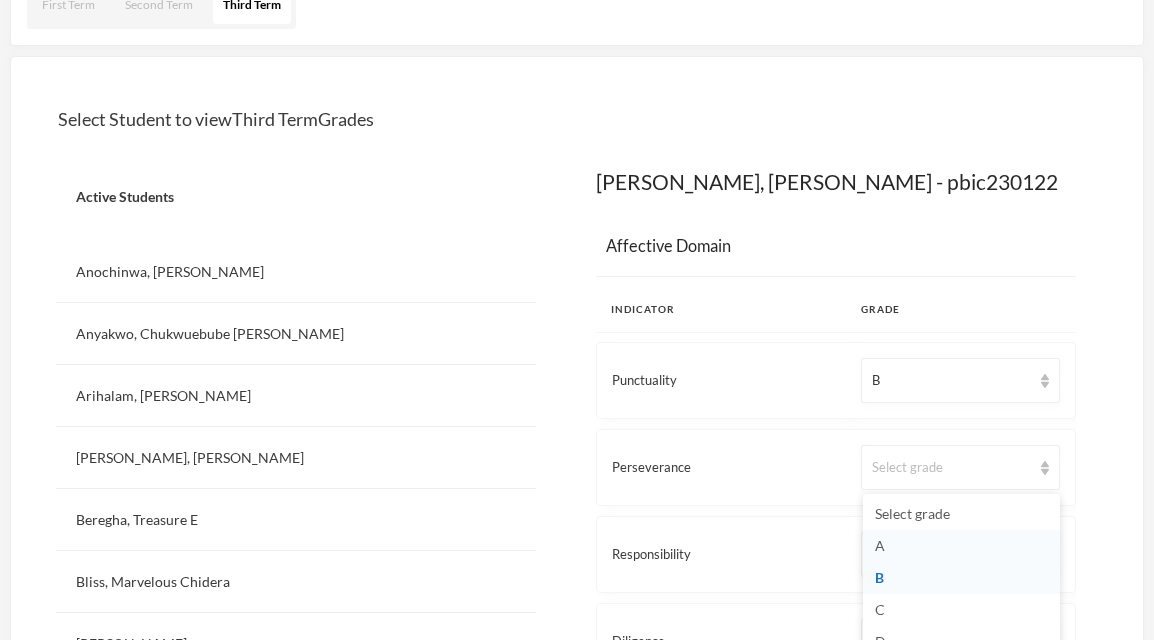 click on "A" at bounding box center (961, 546) 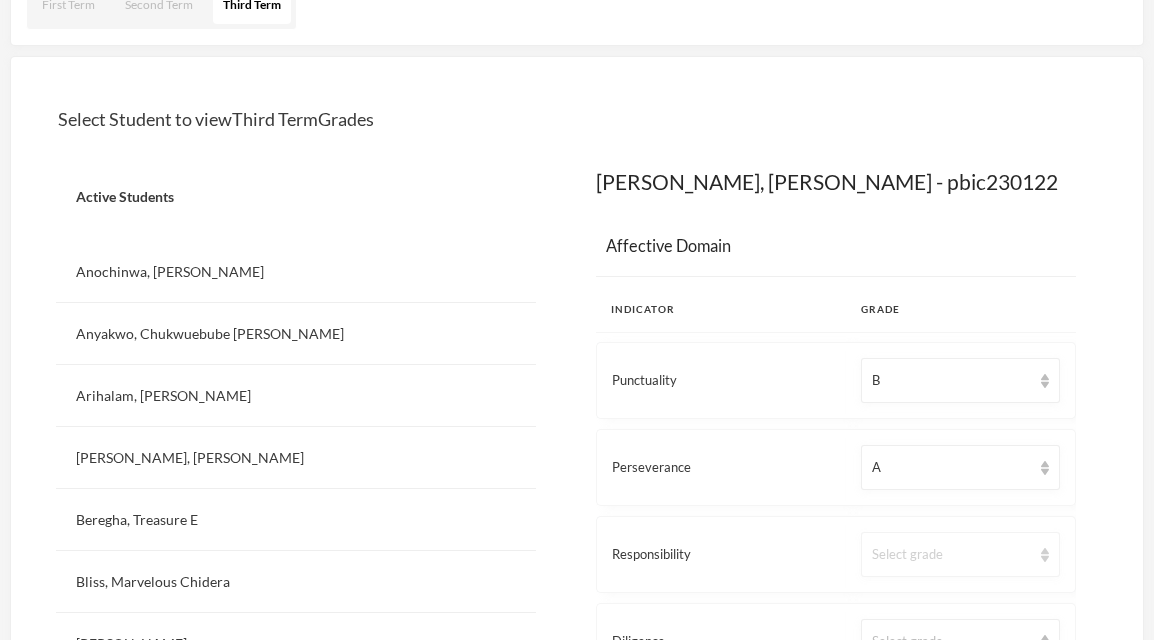click on "Select grade" at bounding box center [960, 554] 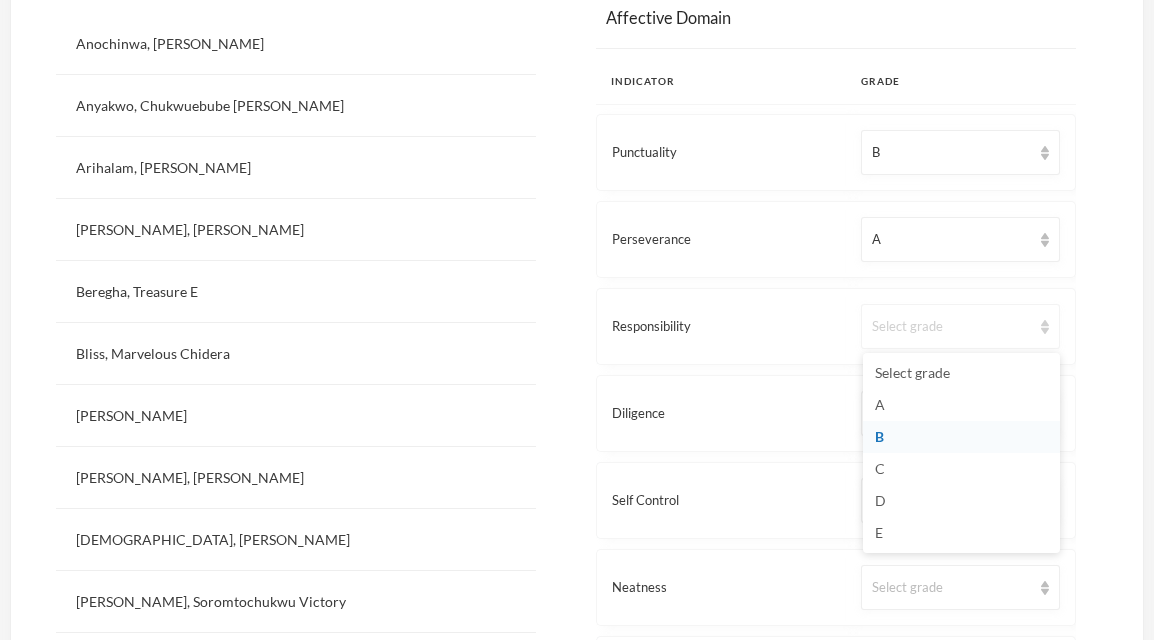 scroll, scrollTop: 489, scrollLeft: 0, axis: vertical 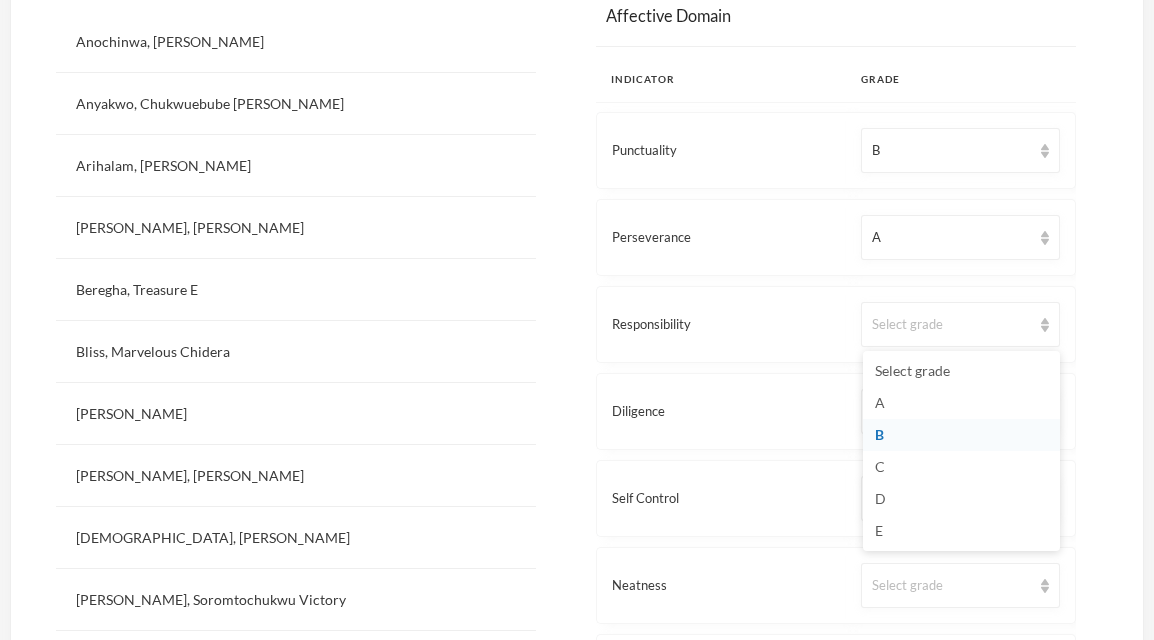 click on "B" at bounding box center [961, 435] 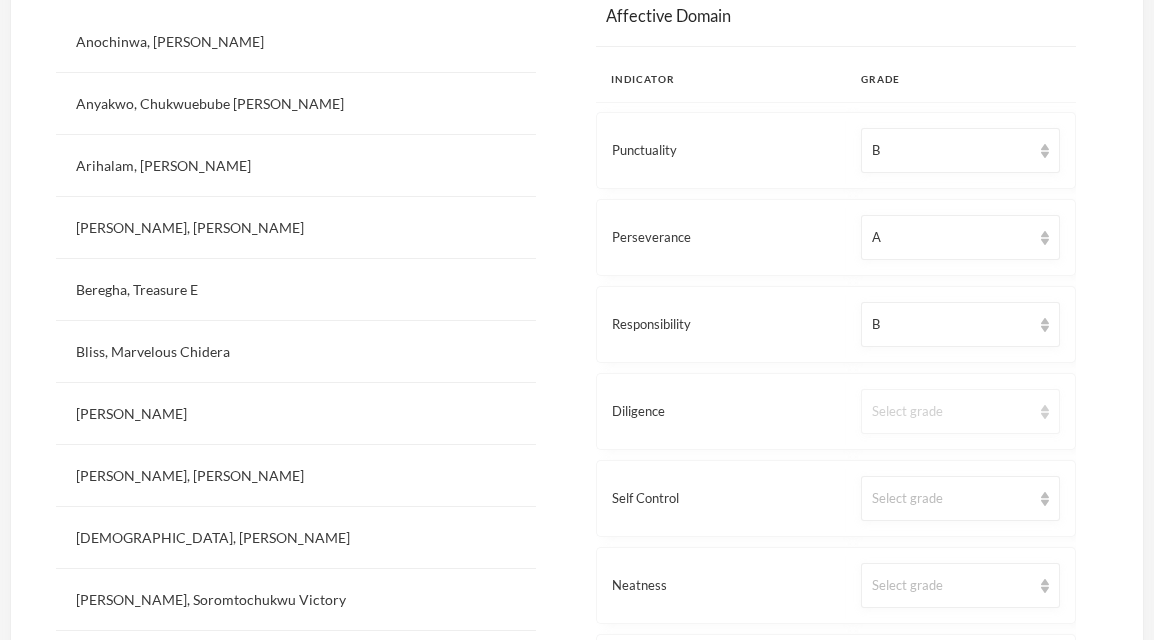 click on "Select grade" at bounding box center [960, 411] 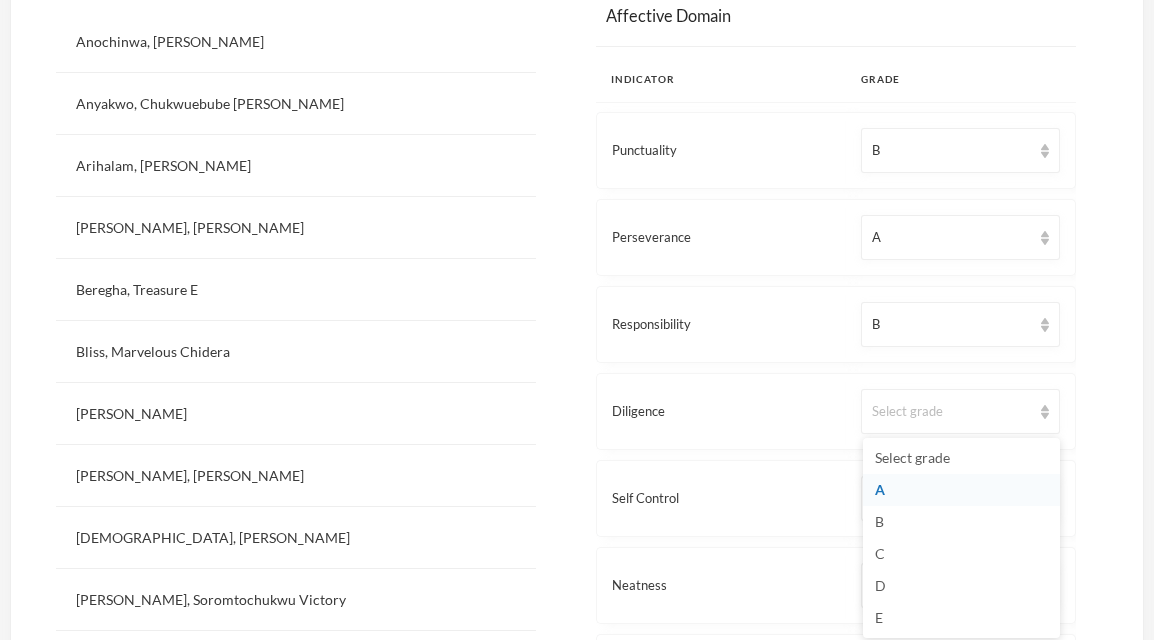 click on "A" at bounding box center (961, 490) 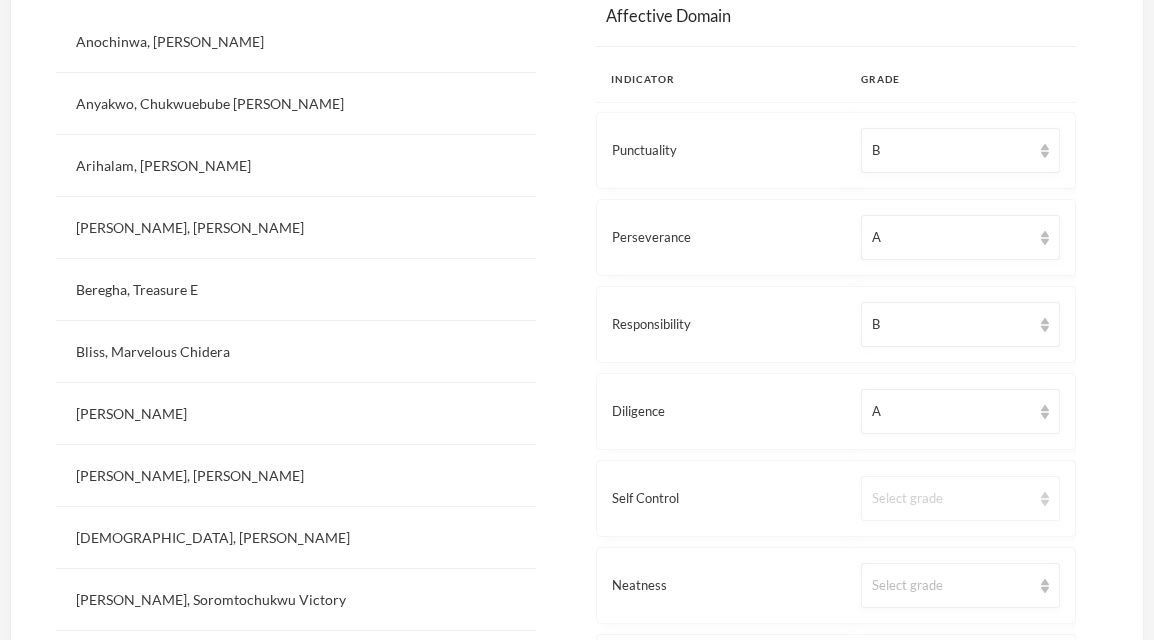 click on "Select grade" at bounding box center (951, 499) 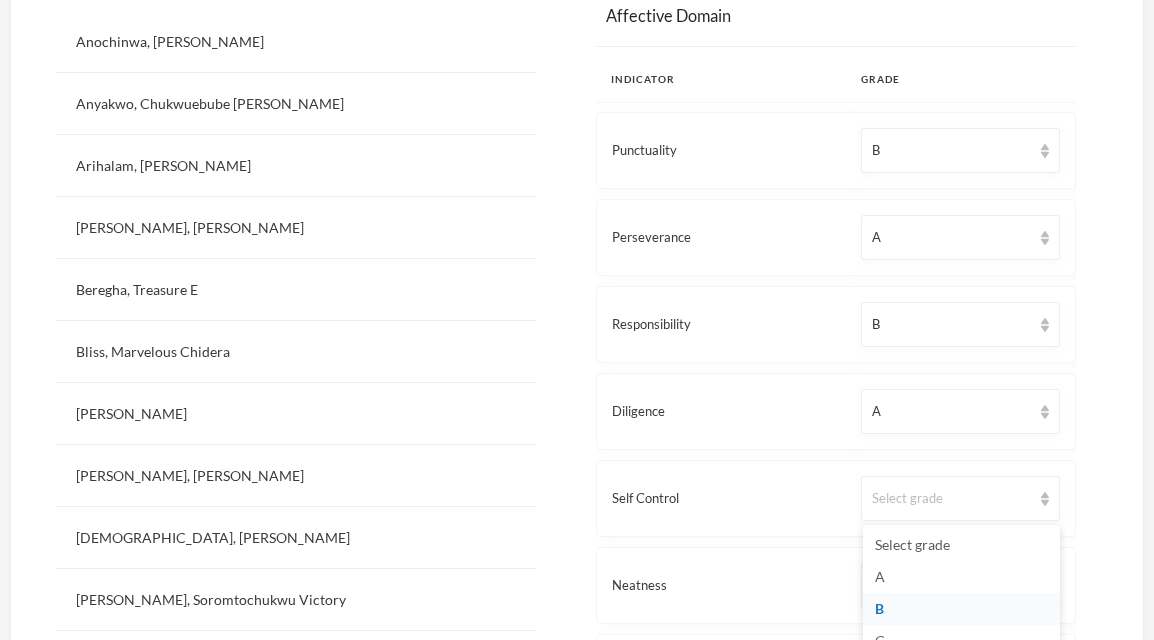 click on "B" at bounding box center [961, 609] 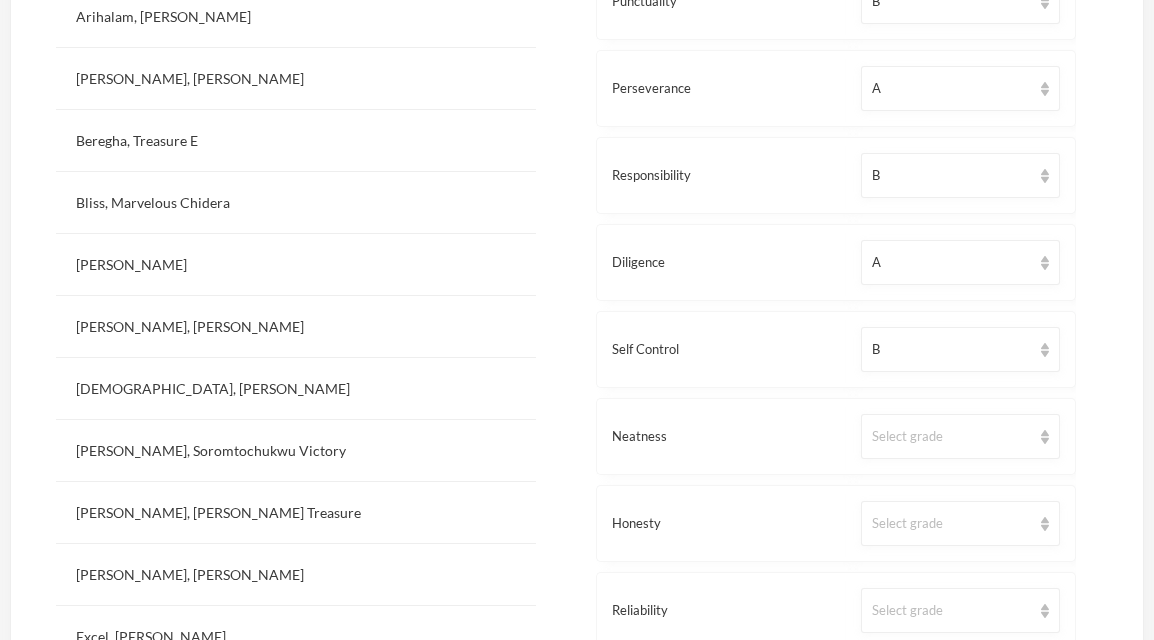 scroll, scrollTop: 646, scrollLeft: 0, axis: vertical 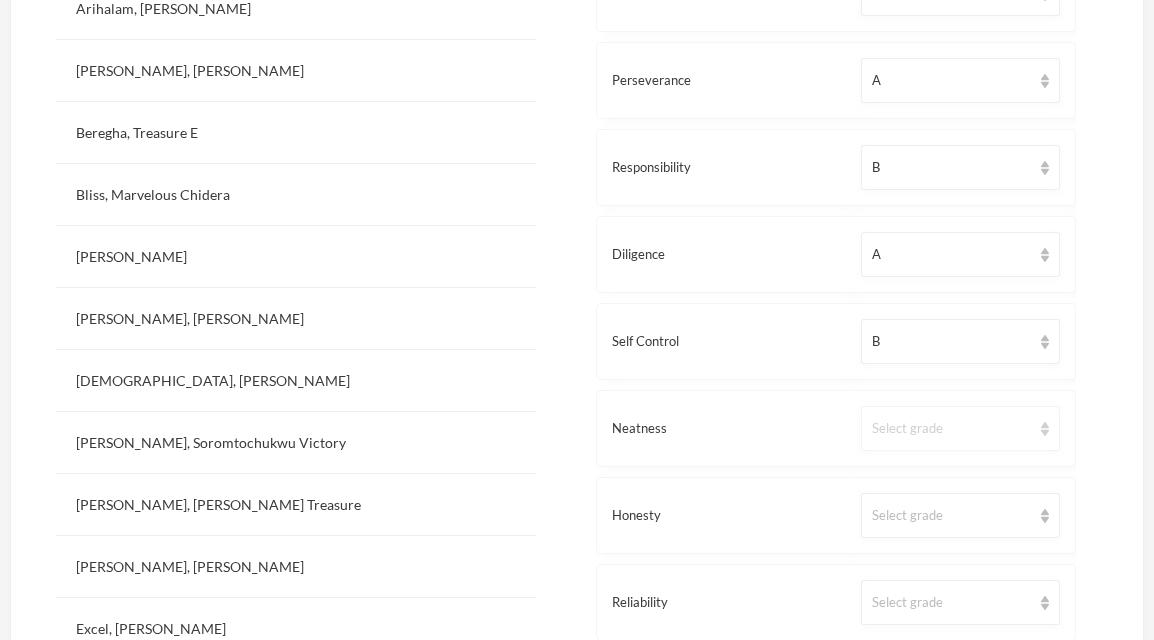 click on "Select grade" at bounding box center (951, 429) 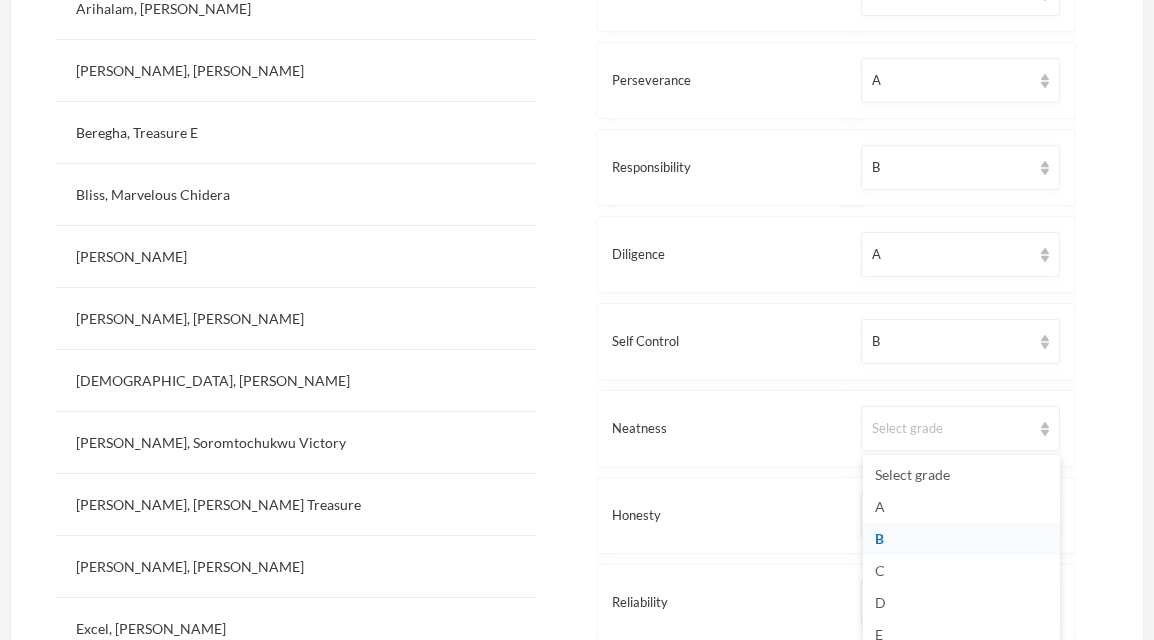 click on "B" at bounding box center [961, 539] 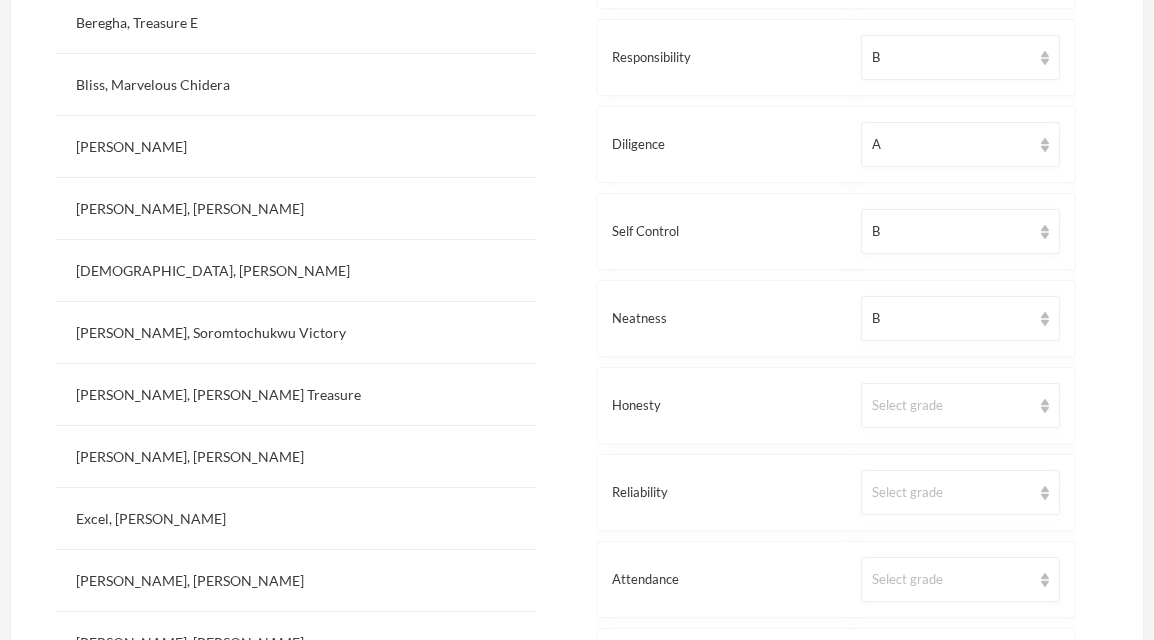 scroll, scrollTop: 775, scrollLeft: 0, axis: vertical 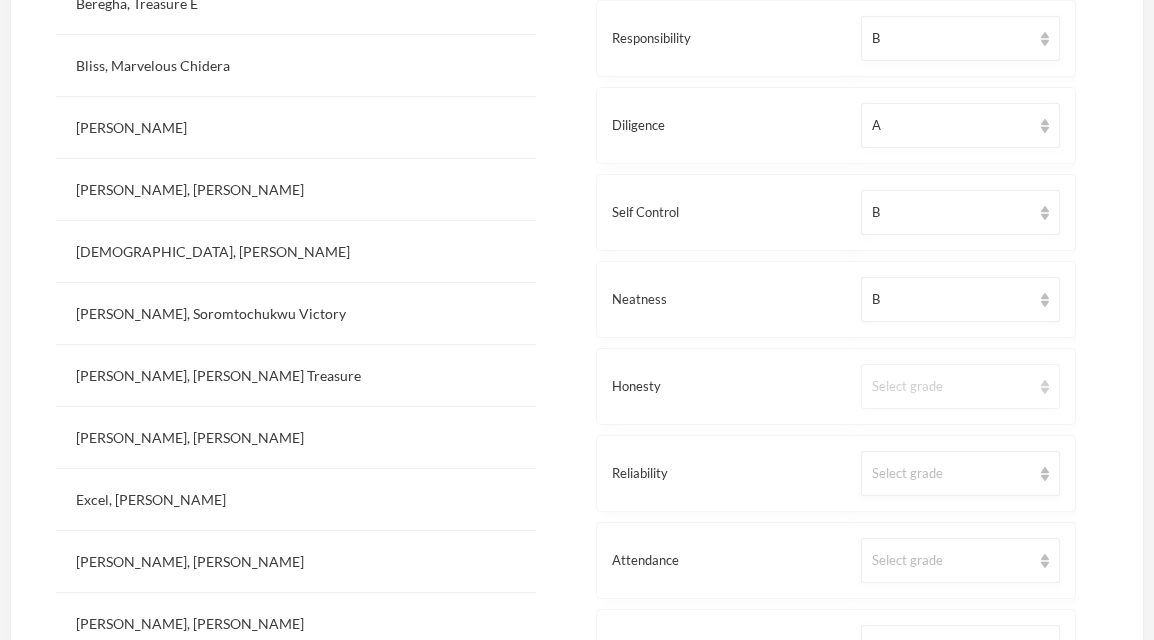 click on "Select grade" at bounding box center (951, 387) 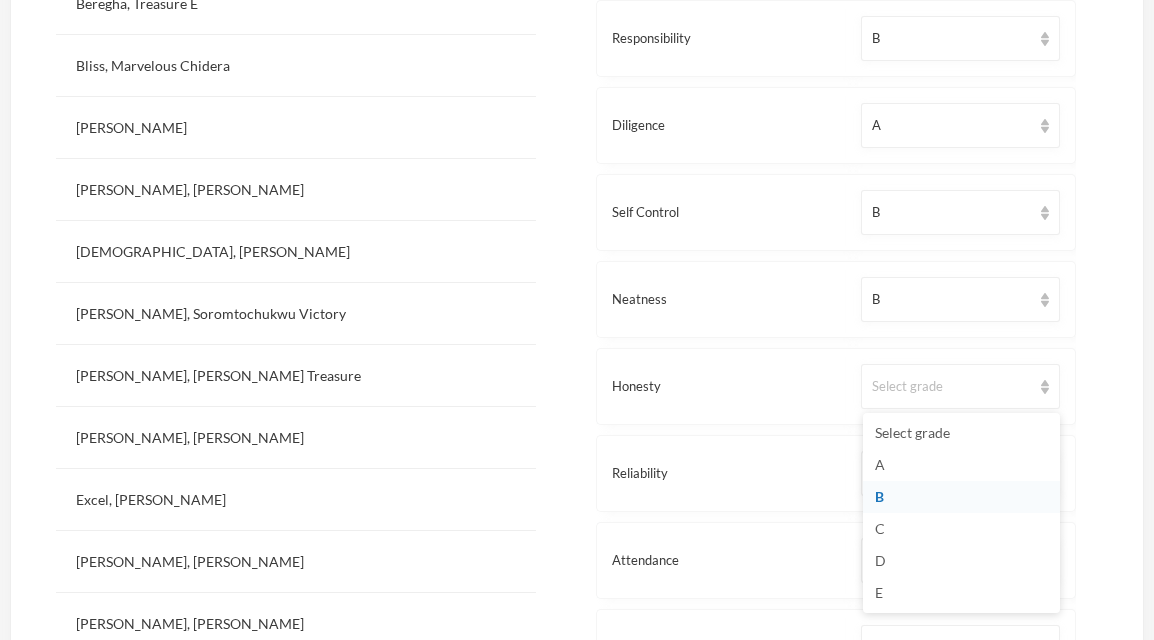 click on "B" at bounding box center (961, 497) 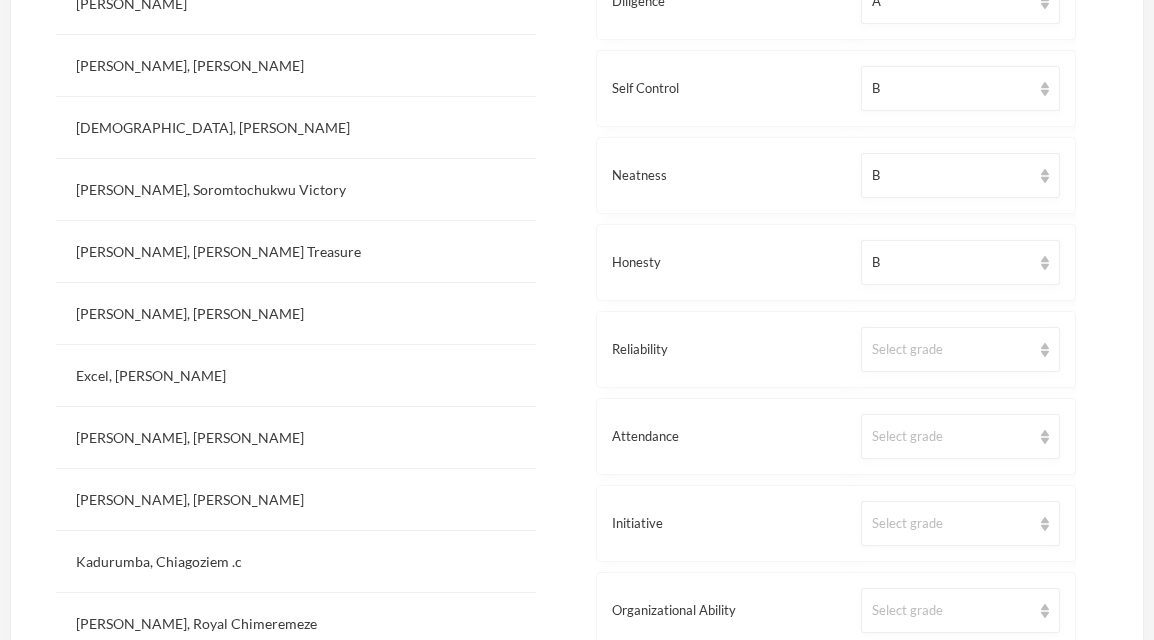 scroll, scrollTop: 912, scrollLeft: 0, axis: vertical 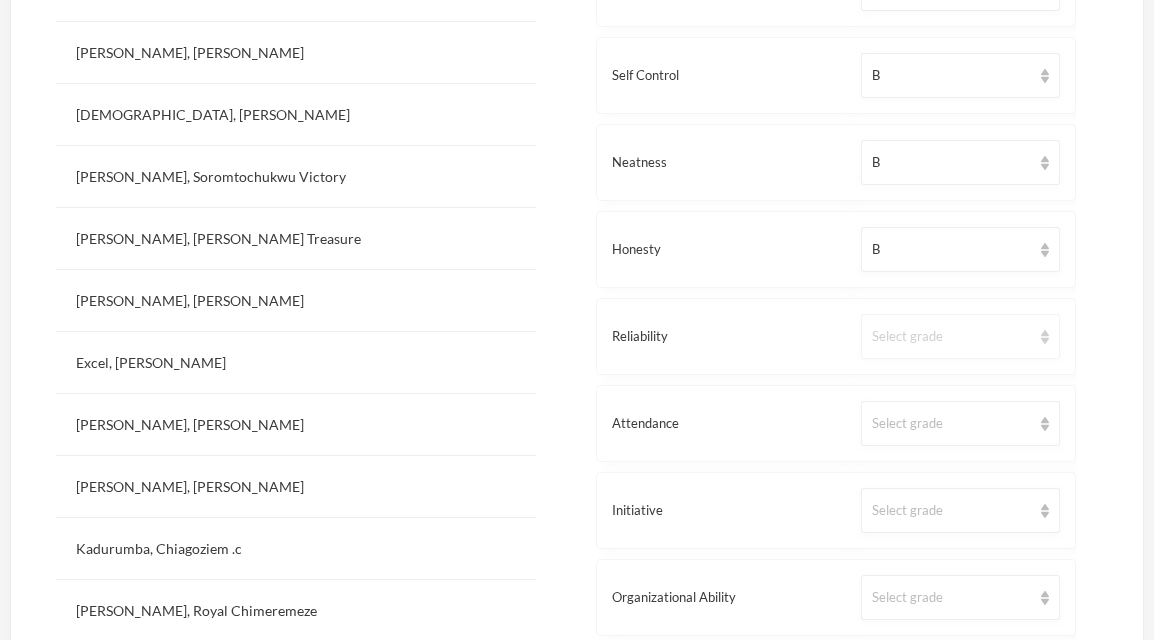 click on "Select grade" at bounding box center (951, 337) 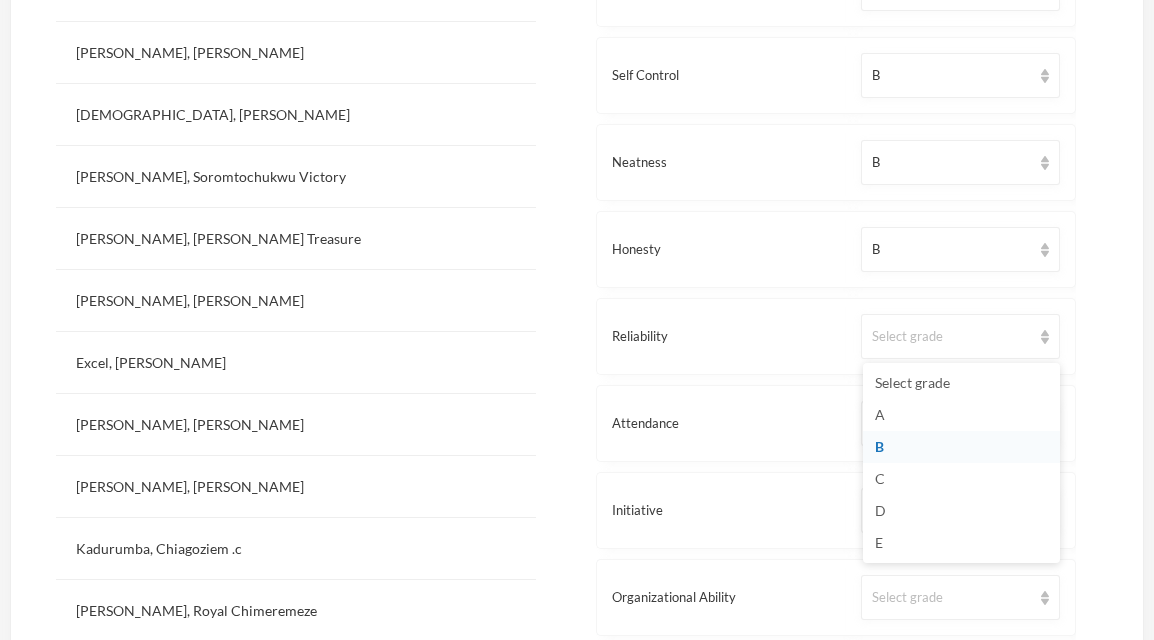click on "B" at bounding box center (961, 447) 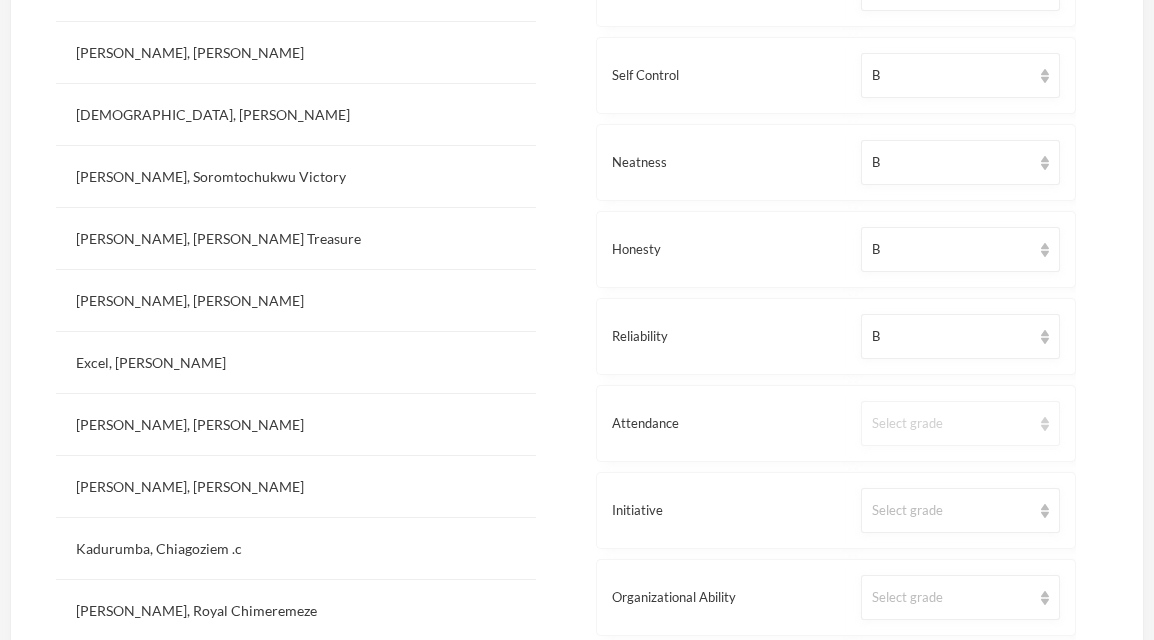 click on "Select grade" at bounding box center (960, 423) 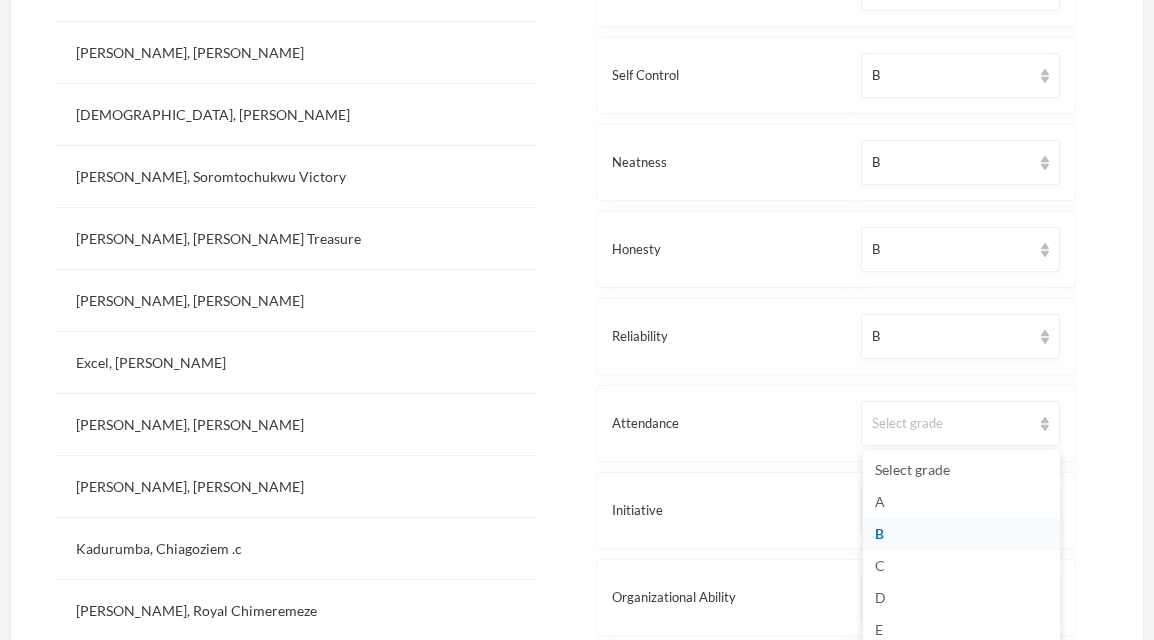 click on "B" at bounding box center (961, 534) 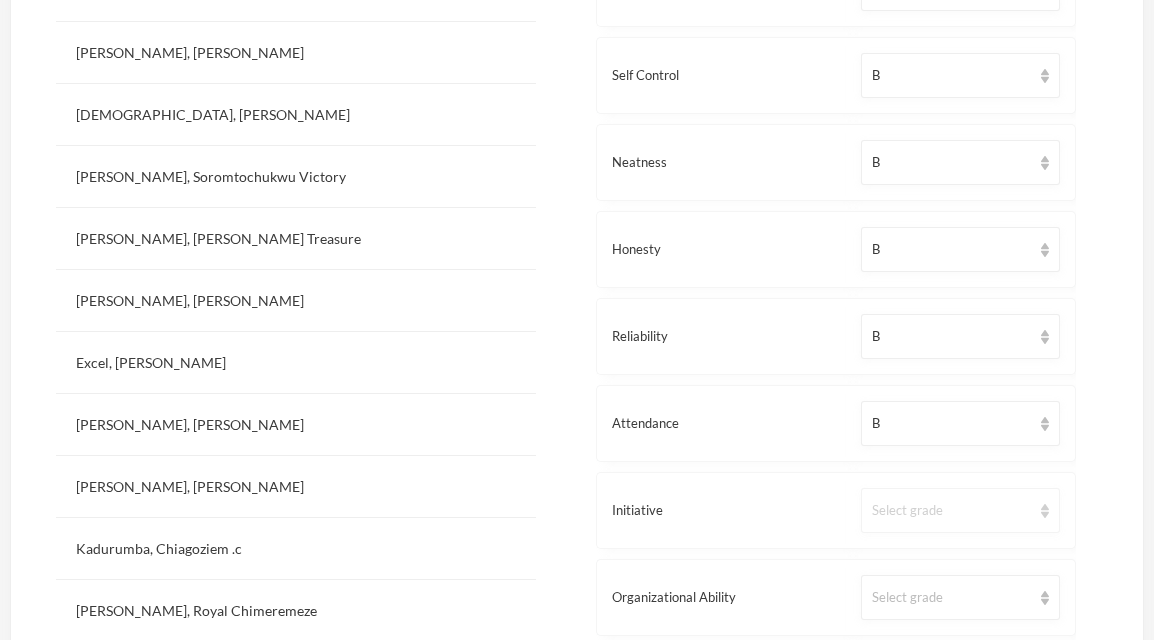 click on "Select grade" at bounding box center (951, 511) 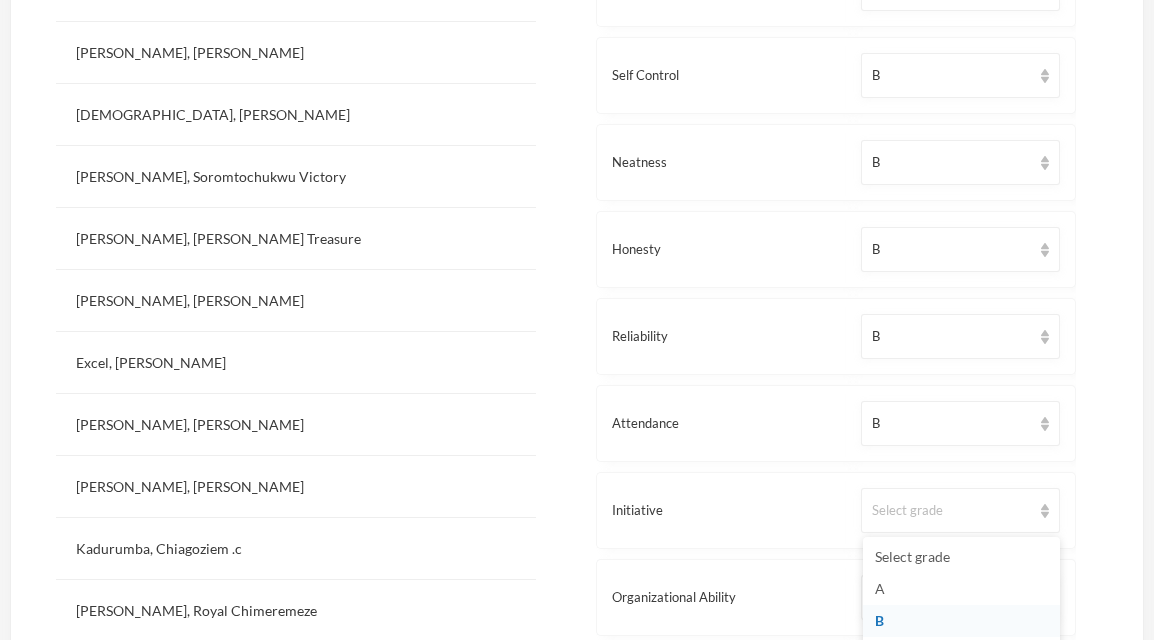 click on "B" at bounding box center [961, 621] 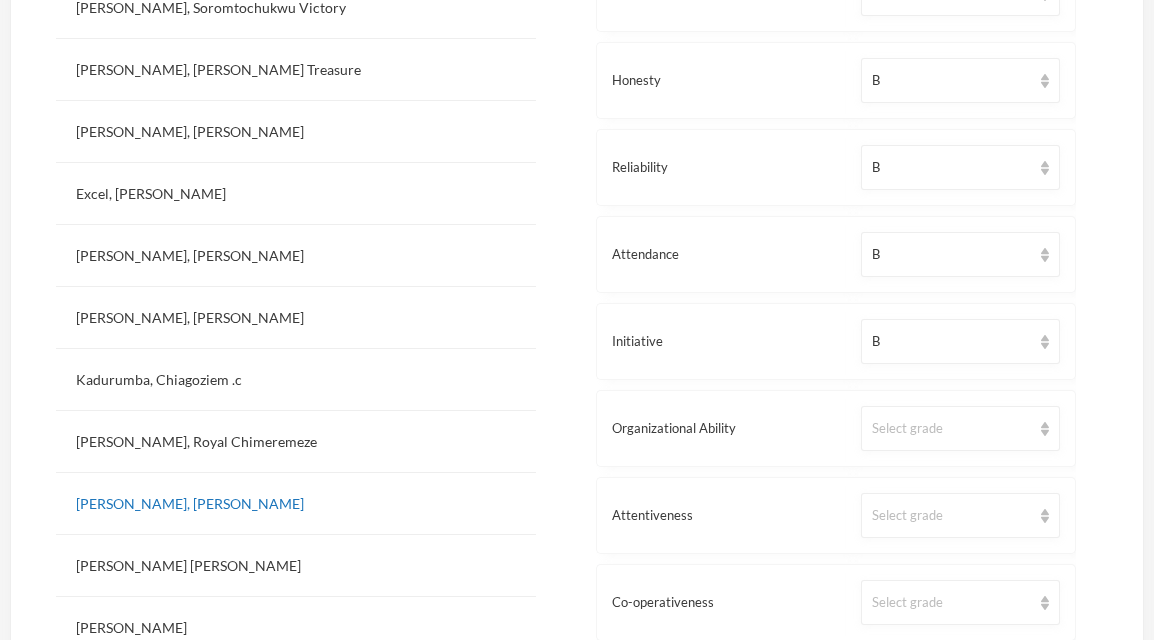 scroll, scrollTop: 1090, scrollLeft: 0, axis: vertical 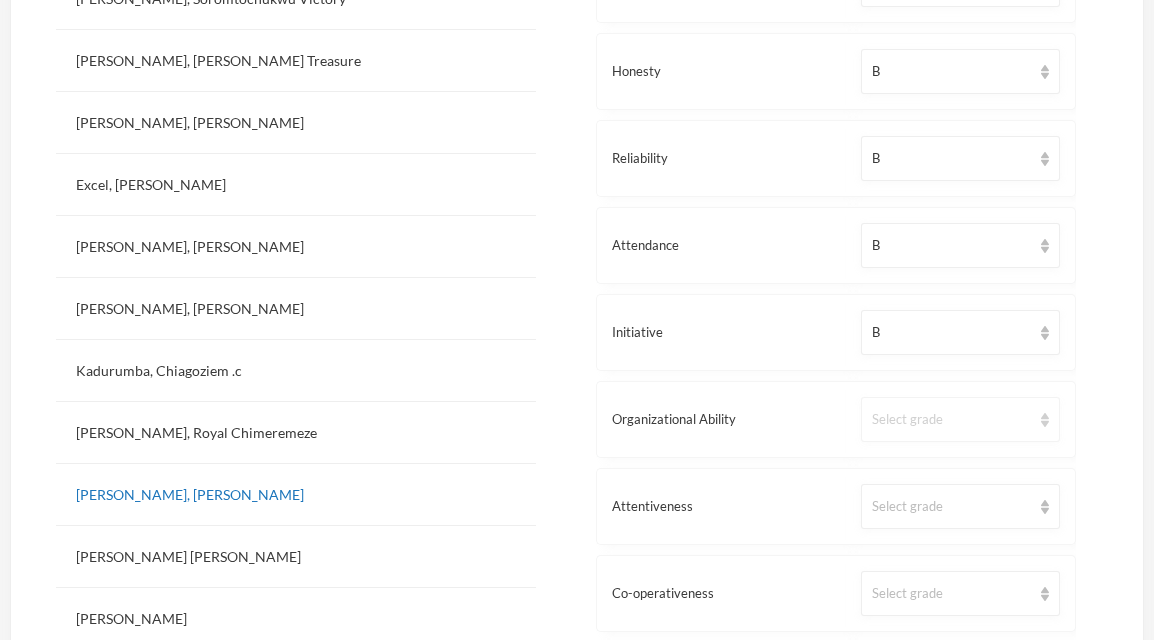 click on "Select grade" at bounding box center [960, 419] 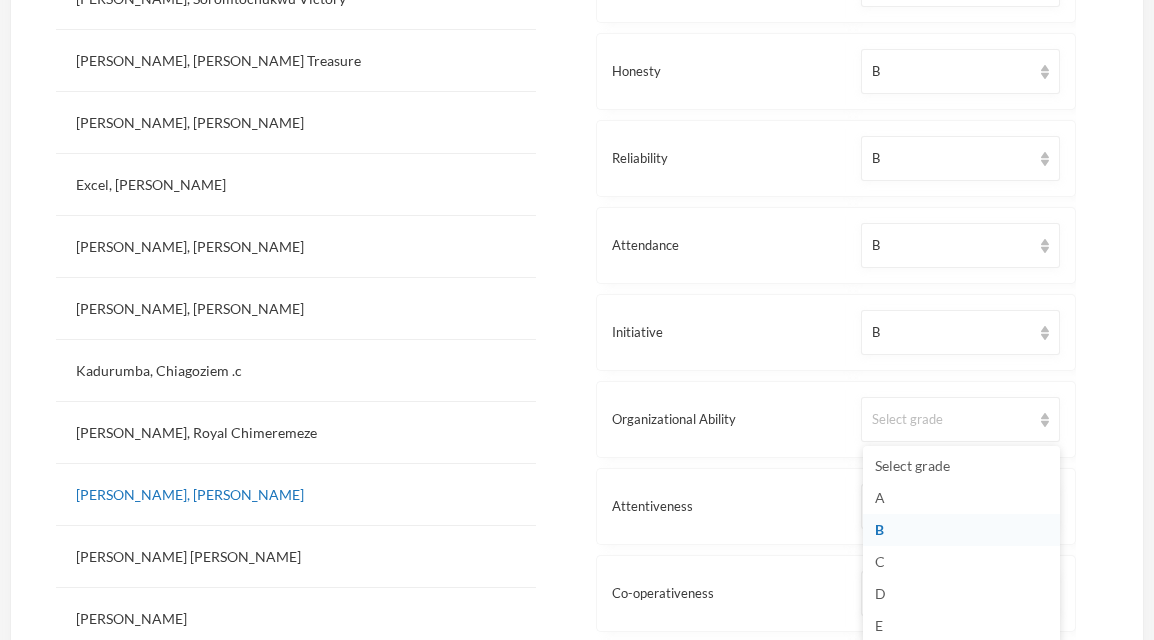 click on "B" at bounding box center (961, 530) 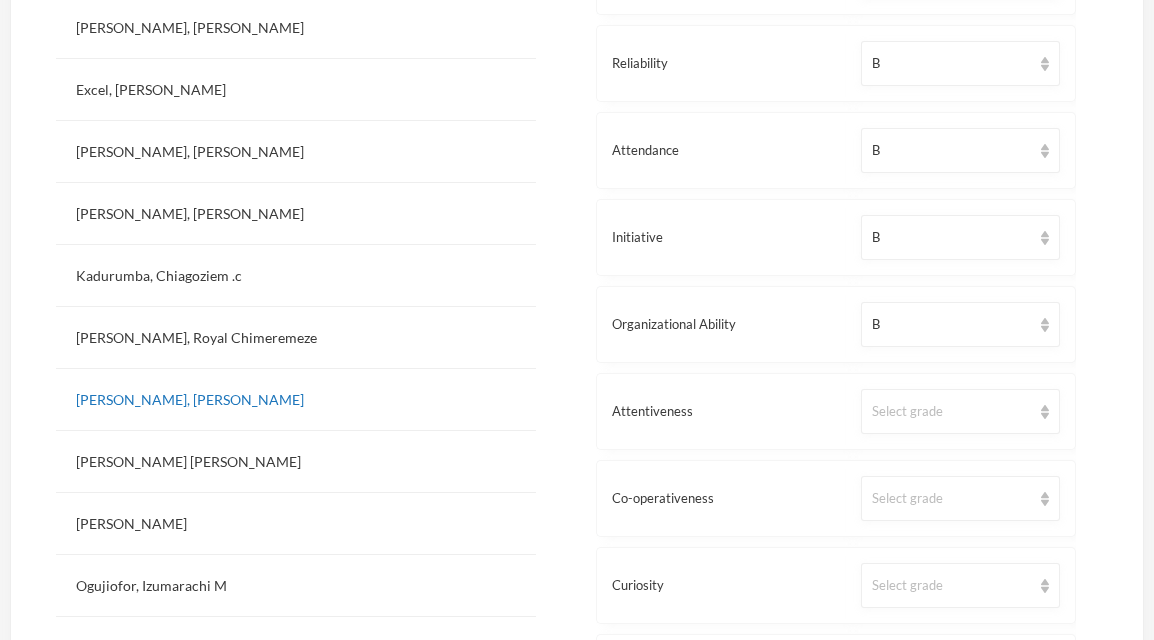 scroll, scrollTop: 1200, scrollLeft: 0, axis: vertical 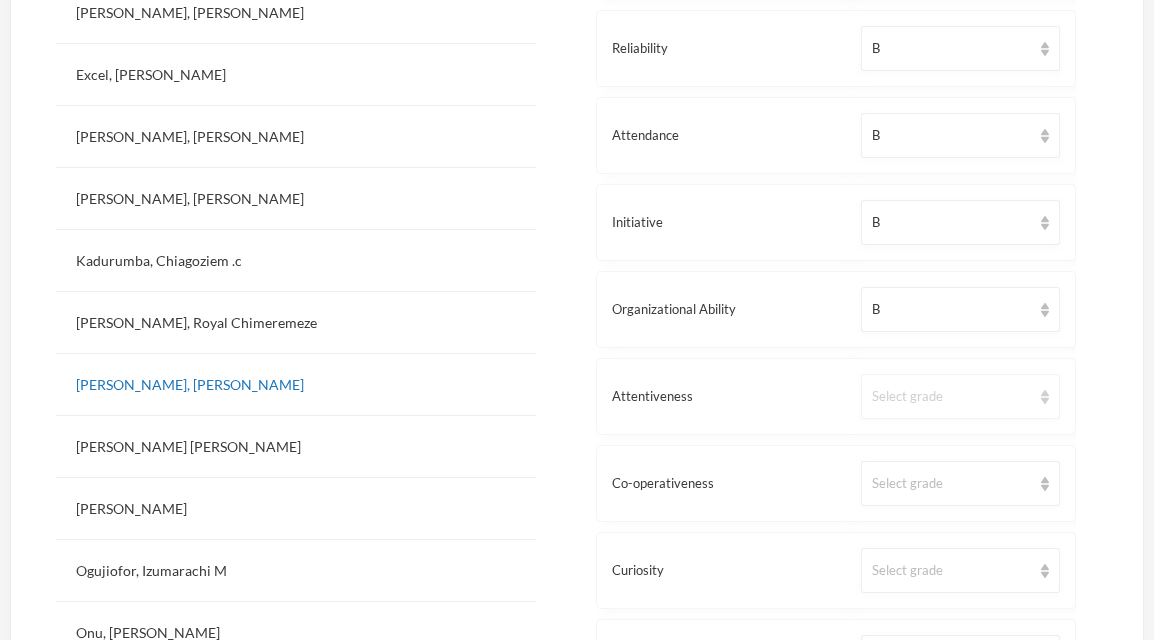 click on "Select grade" at bounding box center (951, 397) 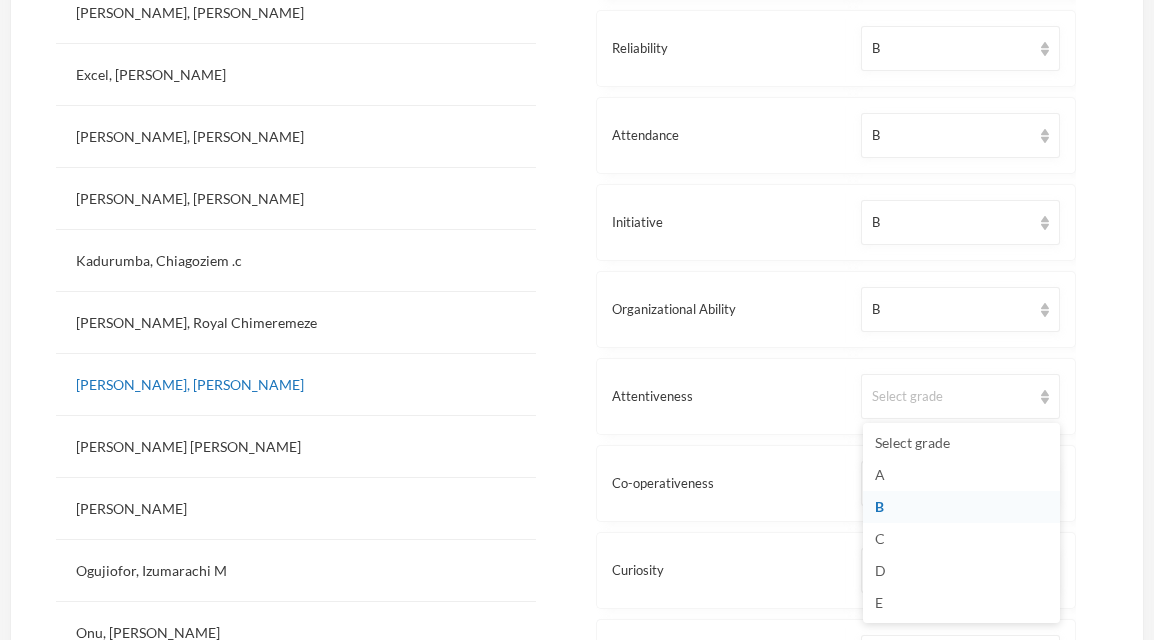 click on "B" at bounding box center [961, 507] 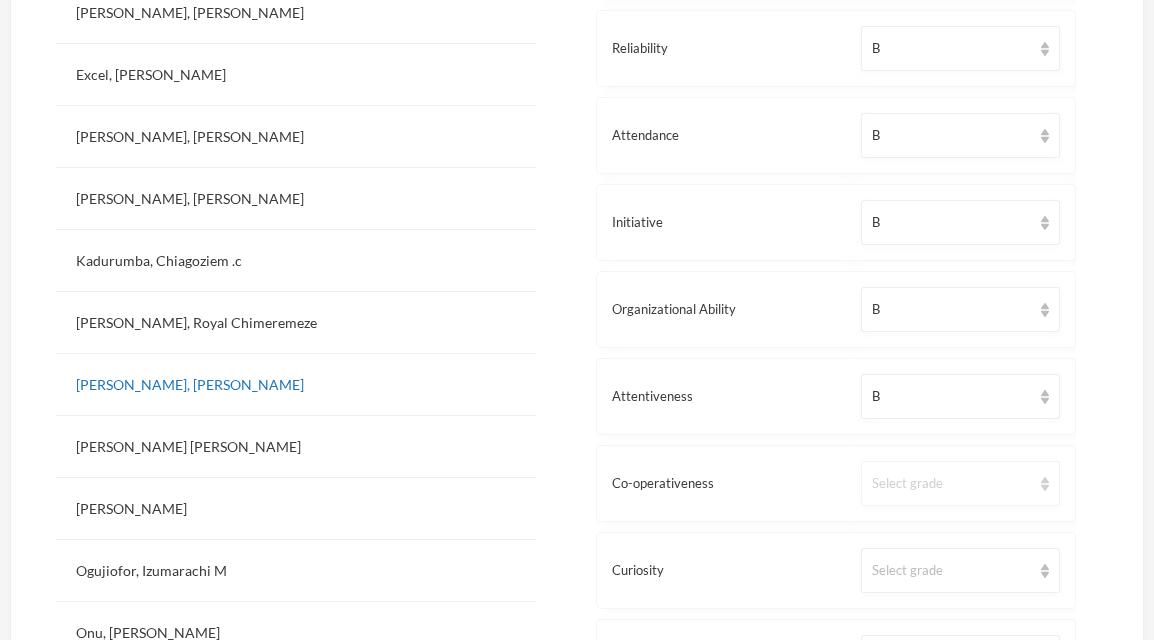click on "Select grade" at bounding box center (951, 484) 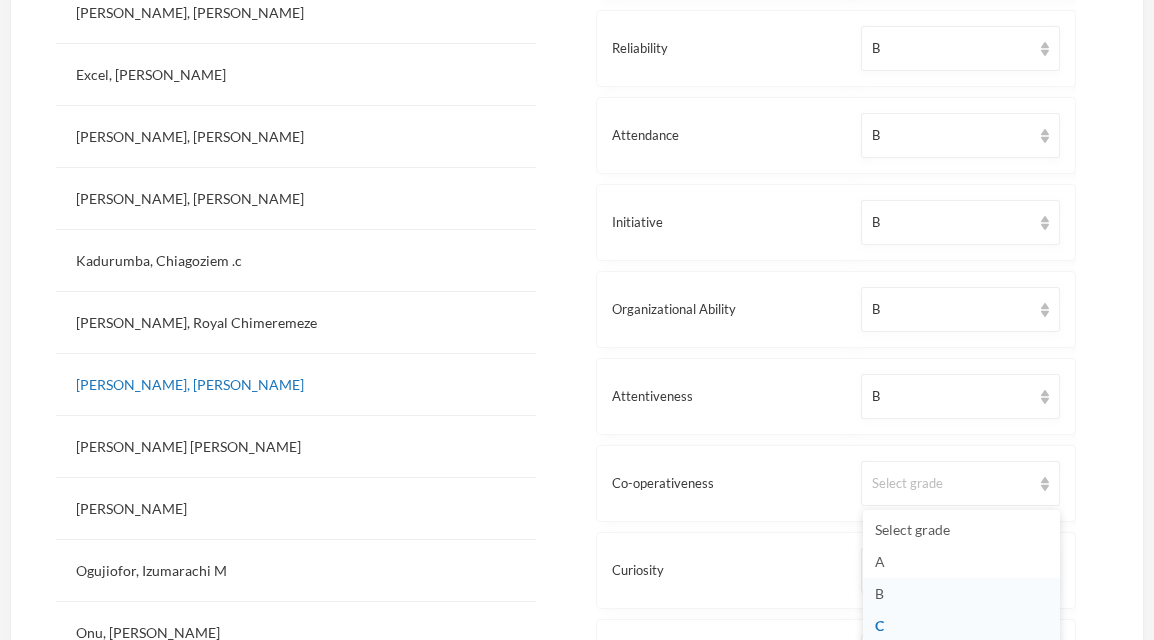 click on "B" at bounding box center (961, 594) 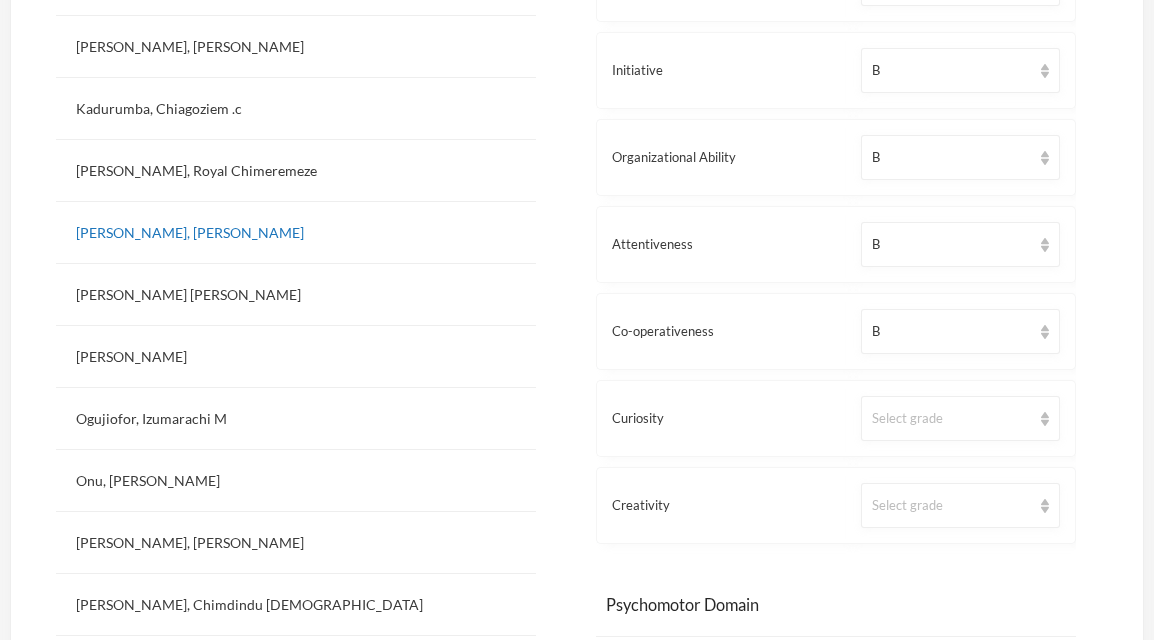 scroll, scrollTop: 1369, scrollLeft: 0, axis: vertical 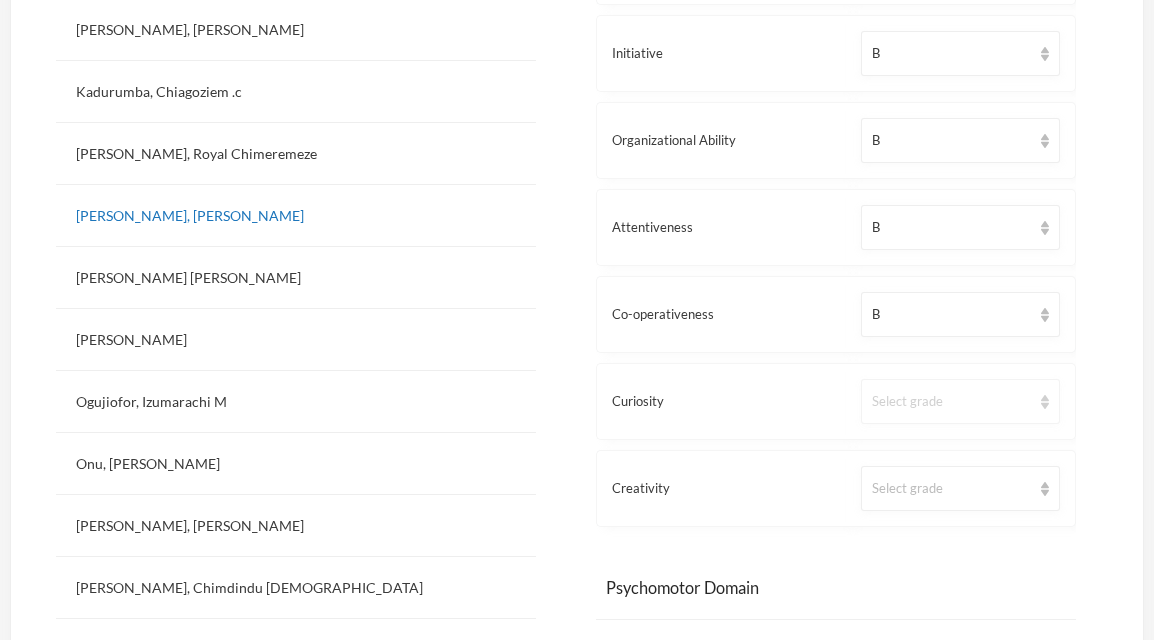 click on "Select grade" at bounding box center [951, 402] 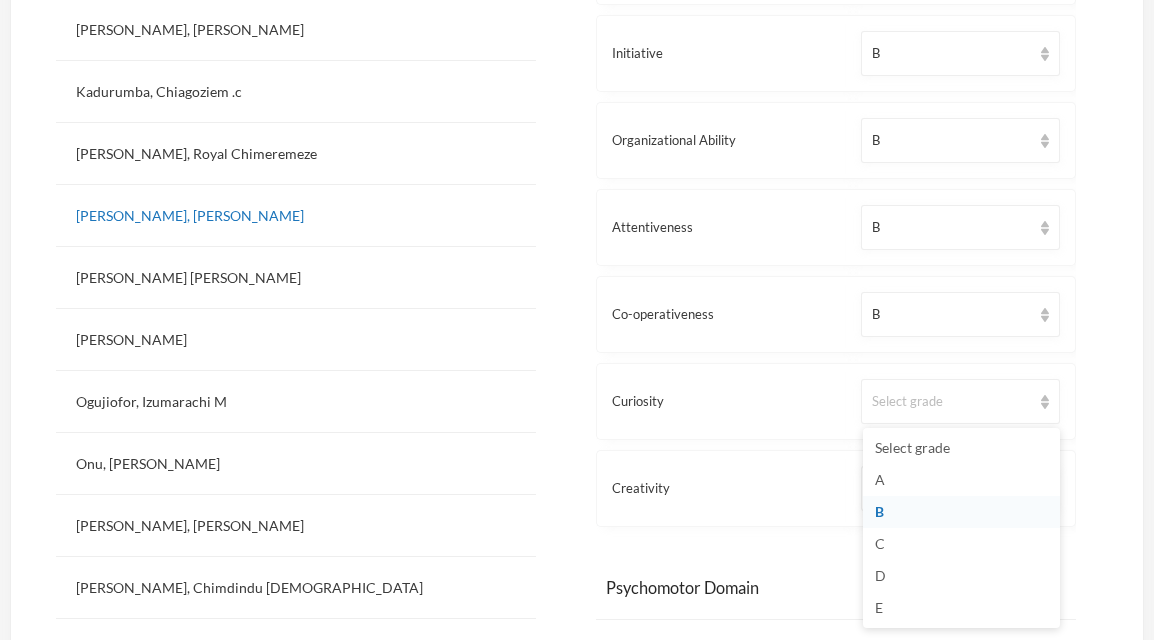 click on "B" at bounding box center (961, 512) 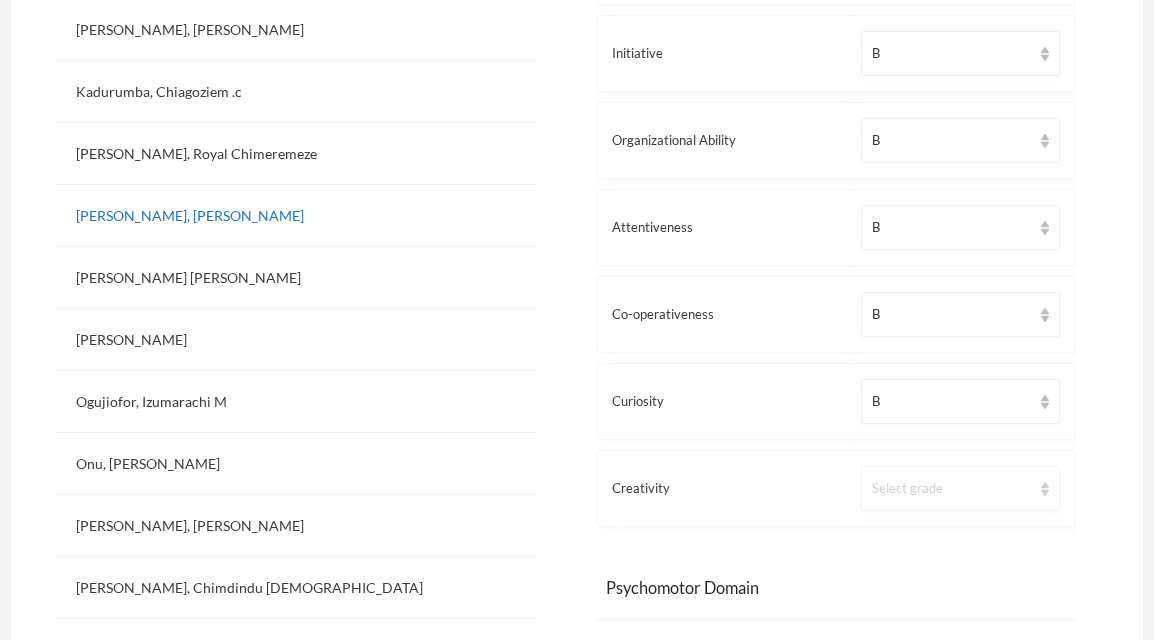 click on "Select grade" at bounding box center (960, 488) 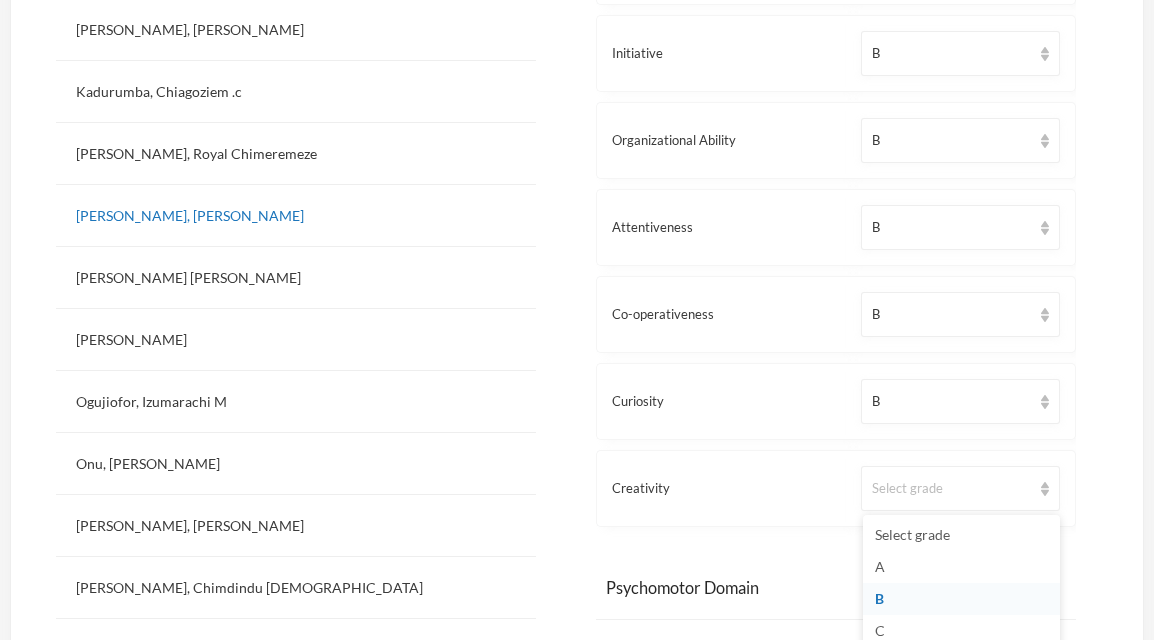 click on "B" at bounding box center (961, 599) 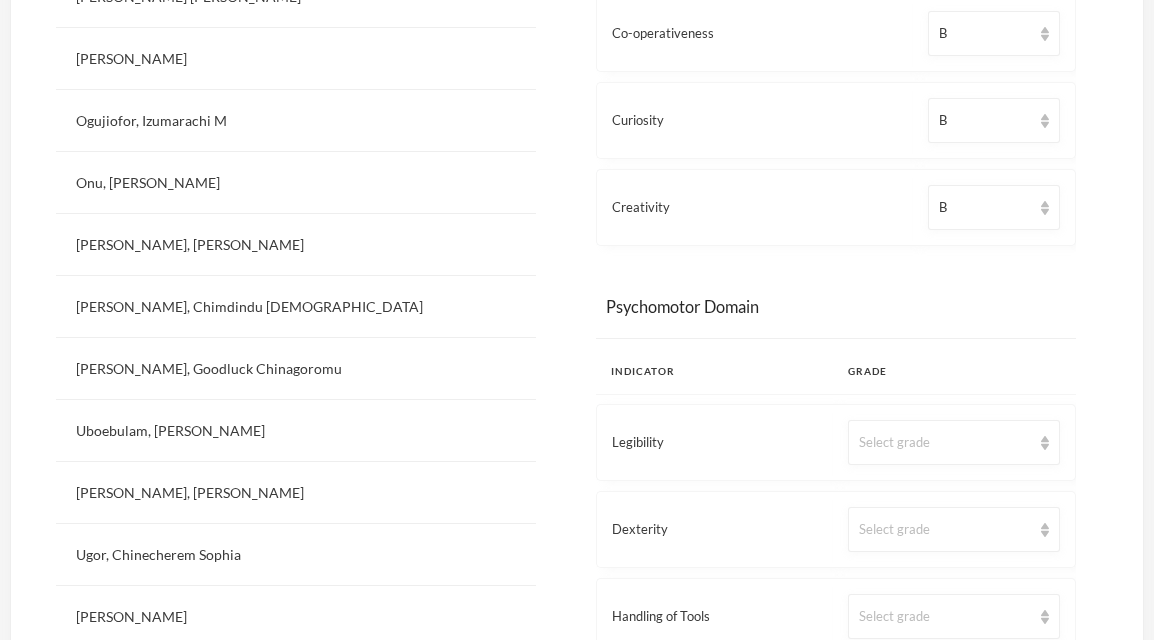 scroll, scrollTop: 1652, scrollLeft: 0, axis: vertical 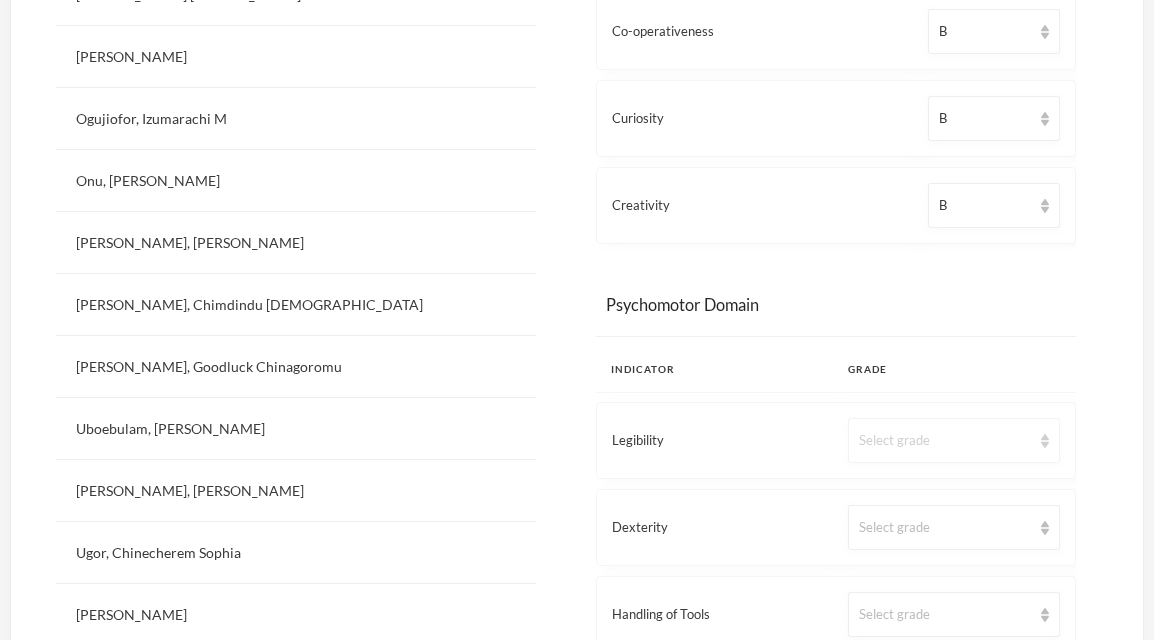 click on "Select grade" at bounding box center (954, 440) 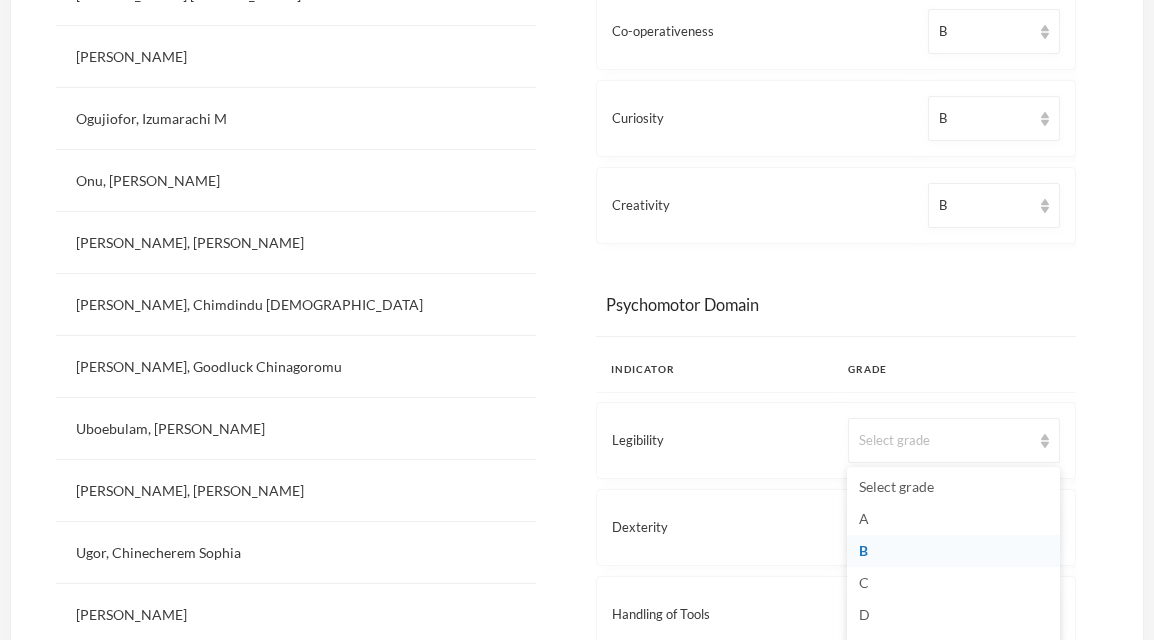 click on "B" at bounding box center [953, 551] 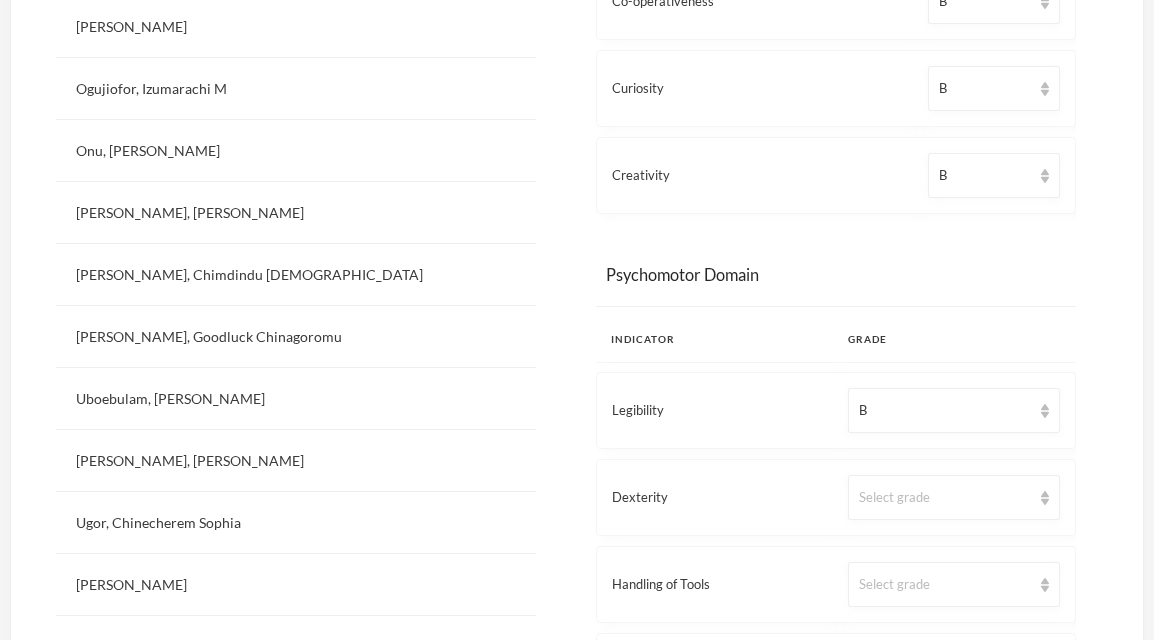 scroll, scrollTop: 1770, scrollLeft: 0, axis: vertical 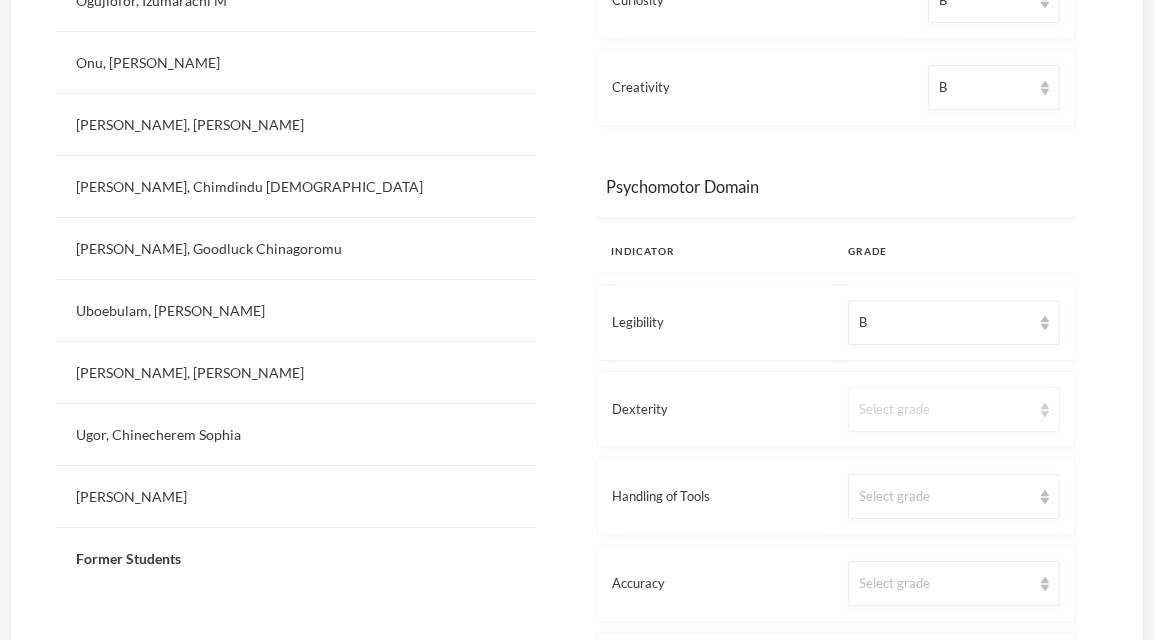 click on "Select grade" at bounding box center [954, 409] 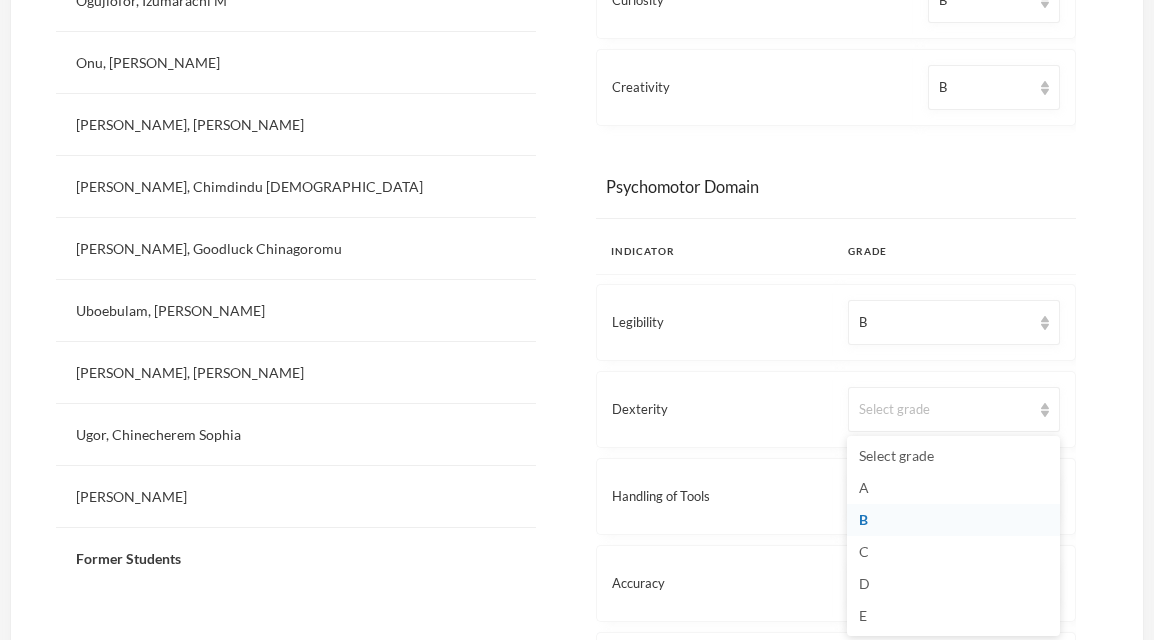 click on "B" at bounding box center [953, 520] 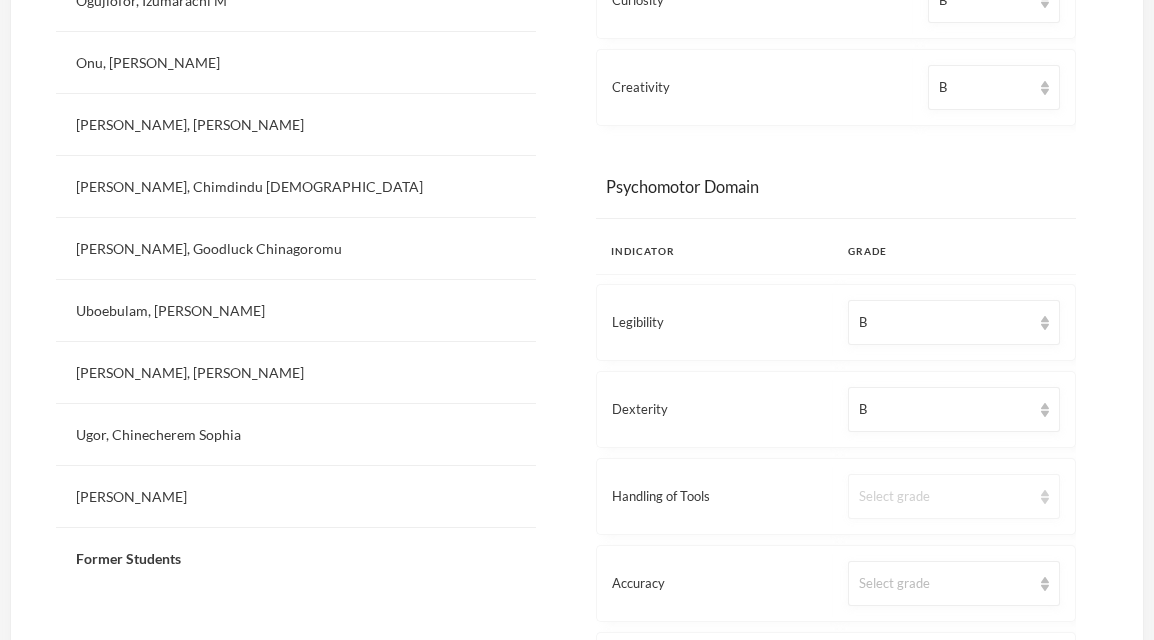 click on "Select grade" at bounding box center [954, 496] 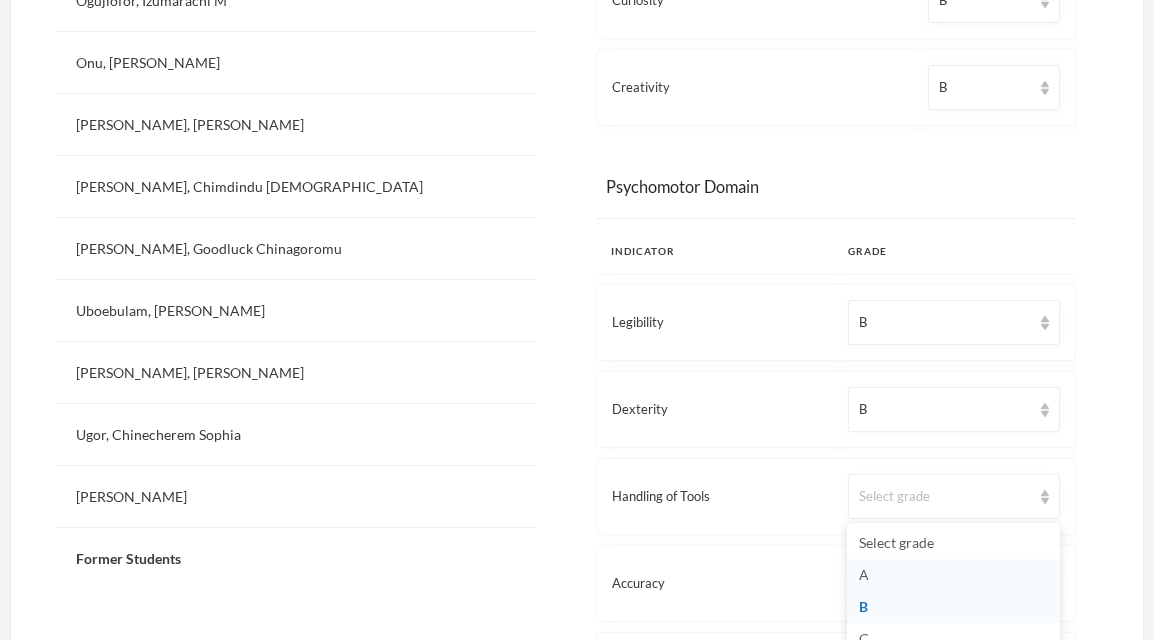 click on "A" at bounding box center [953, 575] 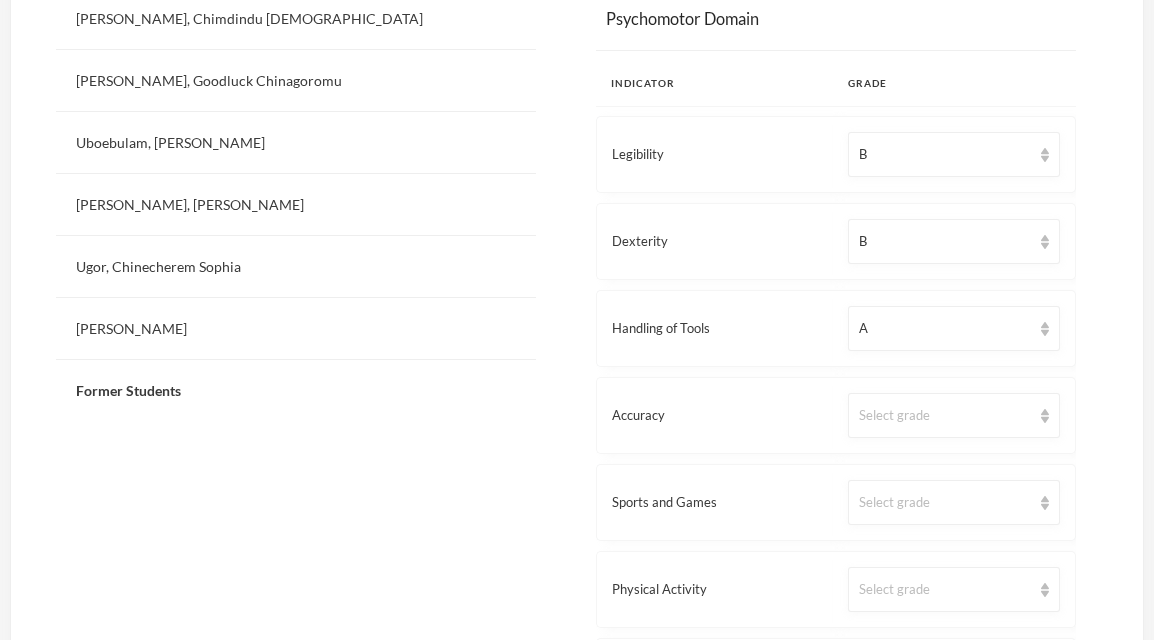 scroll, scrollTop: 1939, scrollLeft: 0, axis: vertical 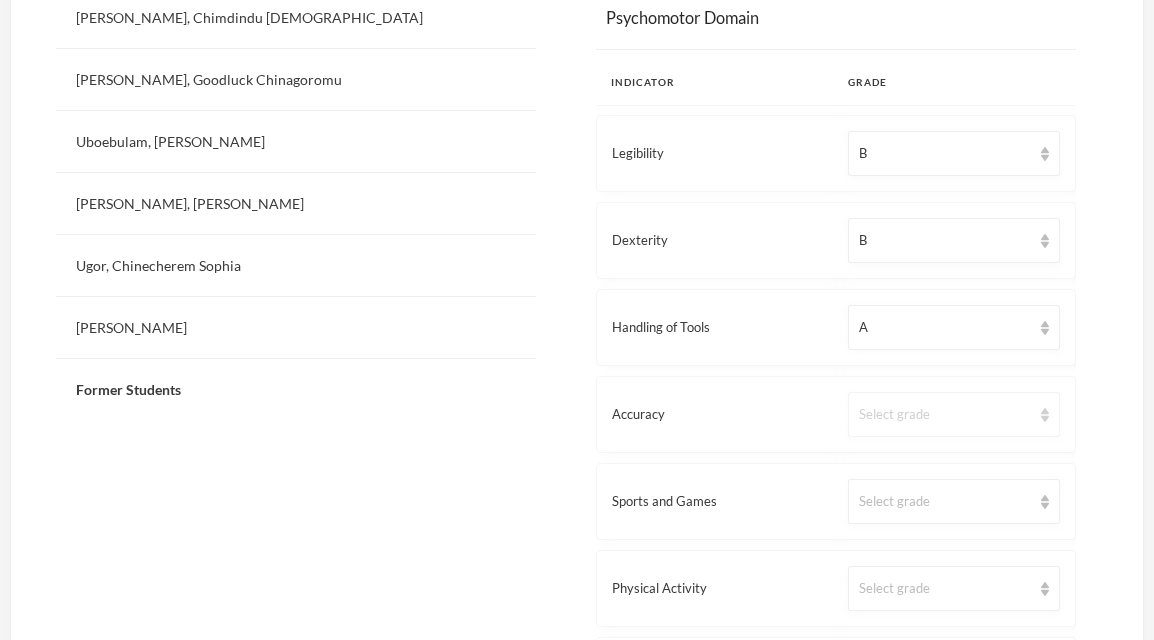 click on "Select grade" at bounding box center [954, 414] 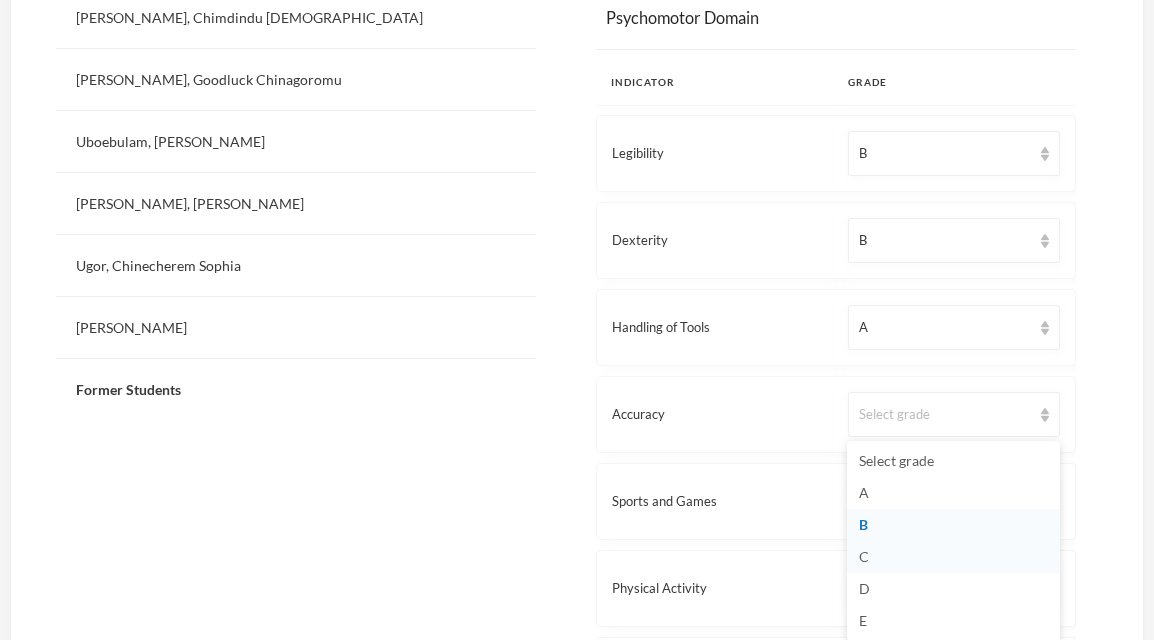click on "C" at bounding box center [953, 557] 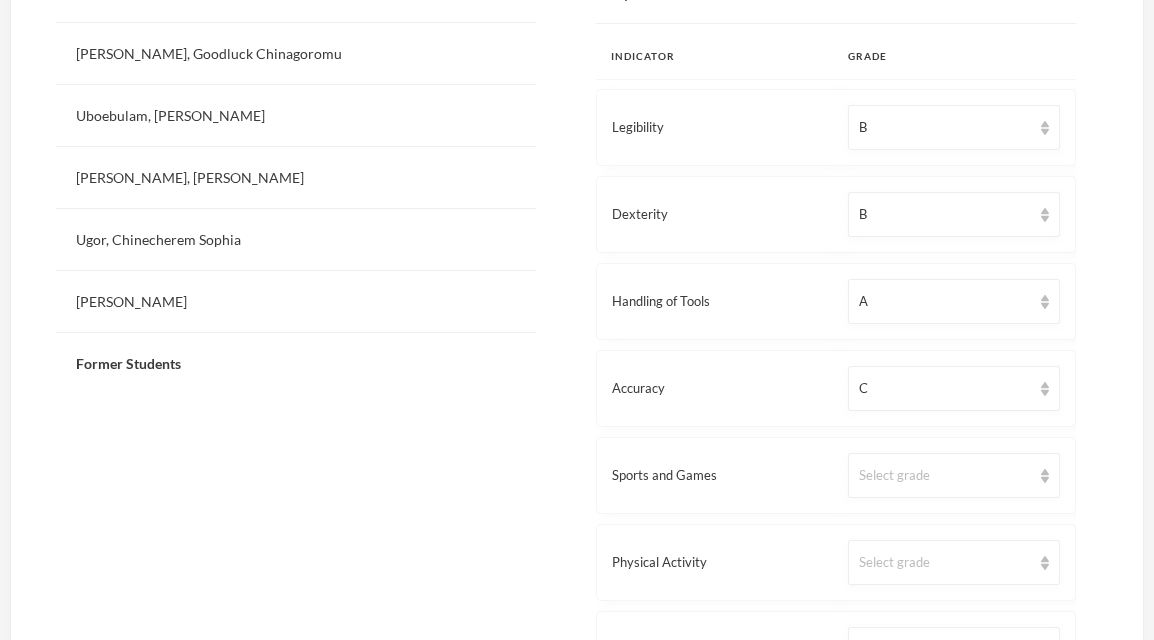 scroll, scrollTop: 2048, scrollLeft: 0, axis: vertical 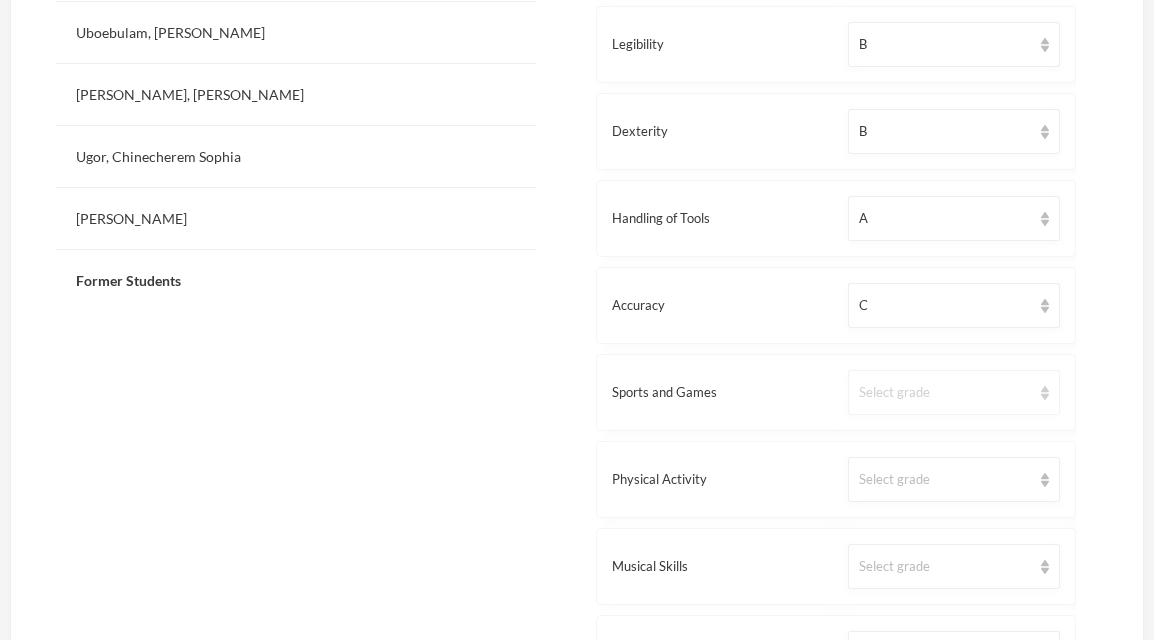 click at bounding box center [1045, 393] 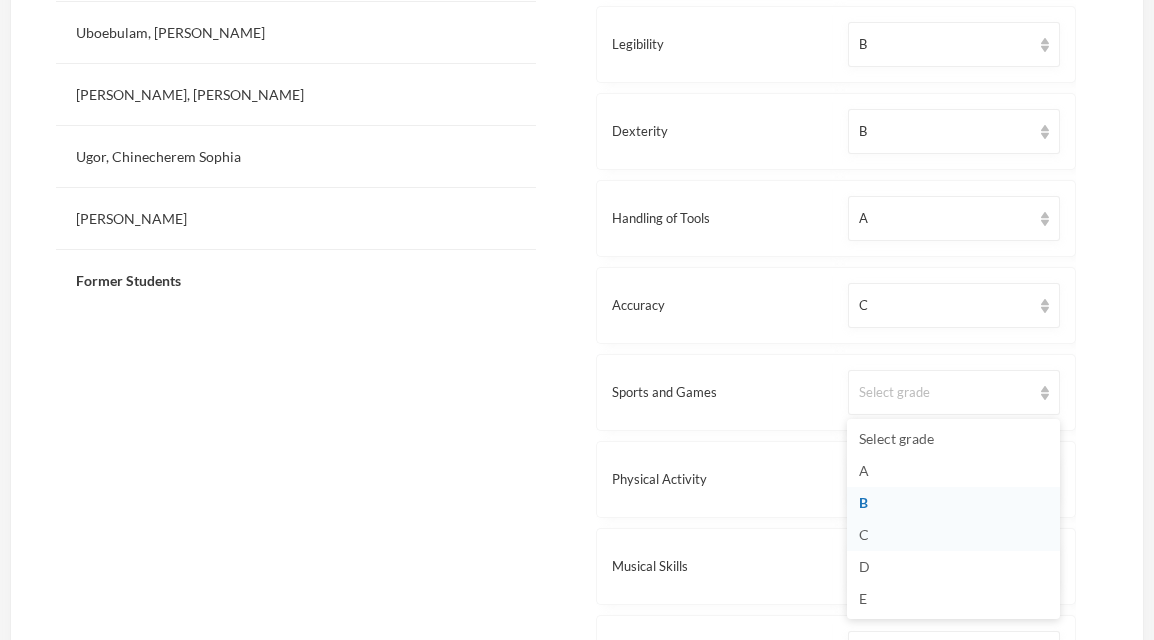 click on "C" at bounding box center (953, 535) 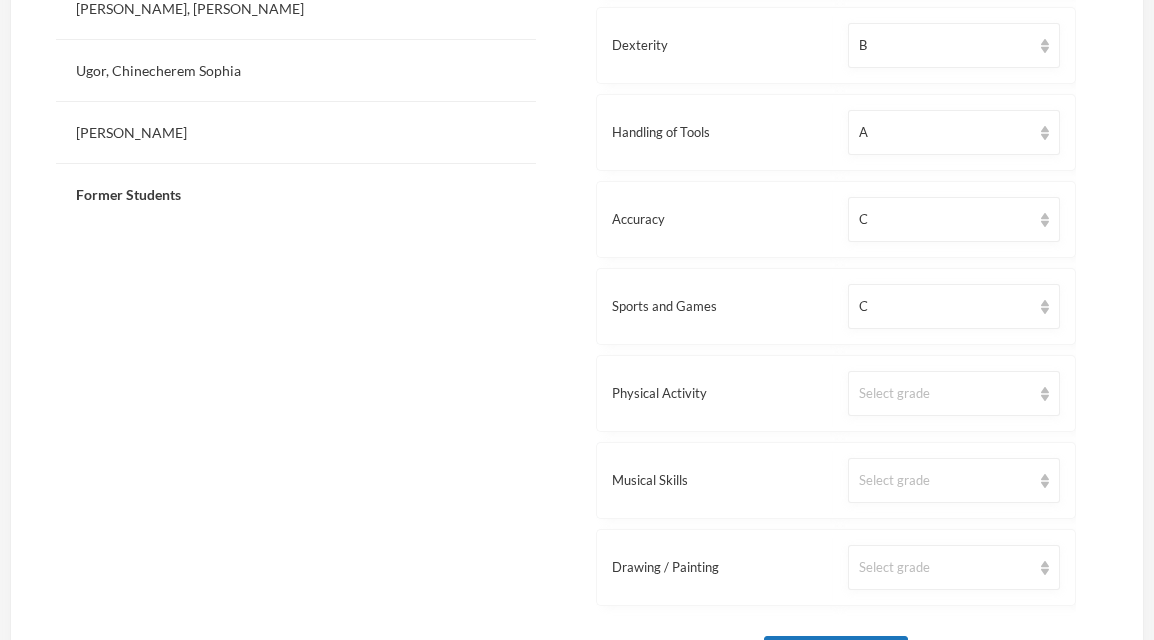 scroll, scrollTop: 2142, scrollLeft: 0, axis: vertical 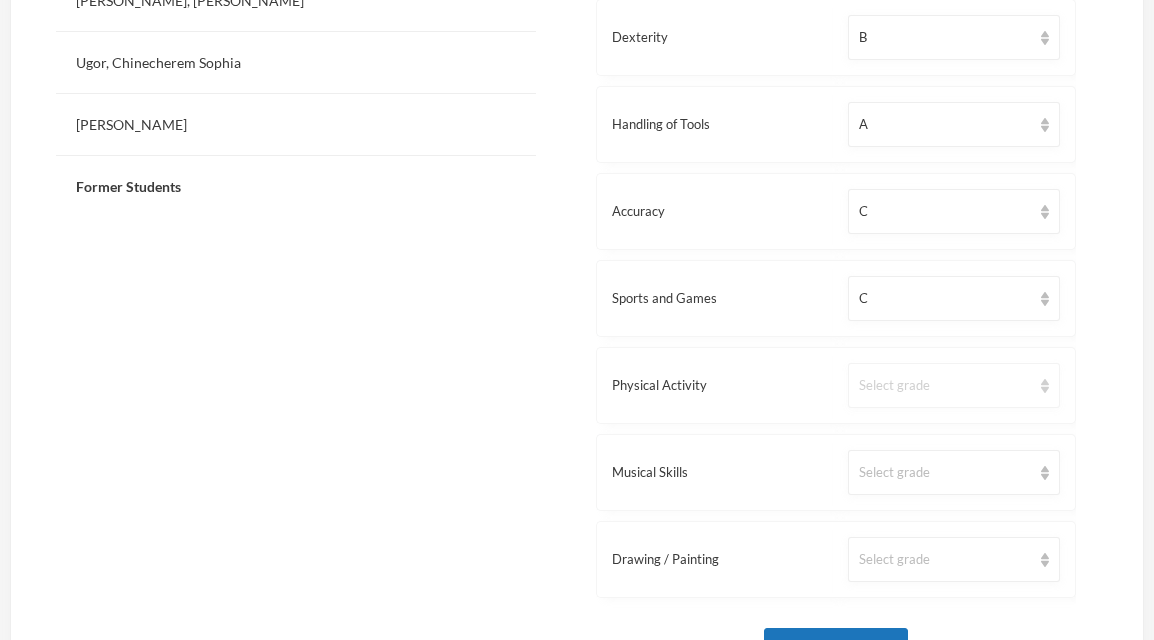 click on "Select grade" at bounding box center [954, 385] 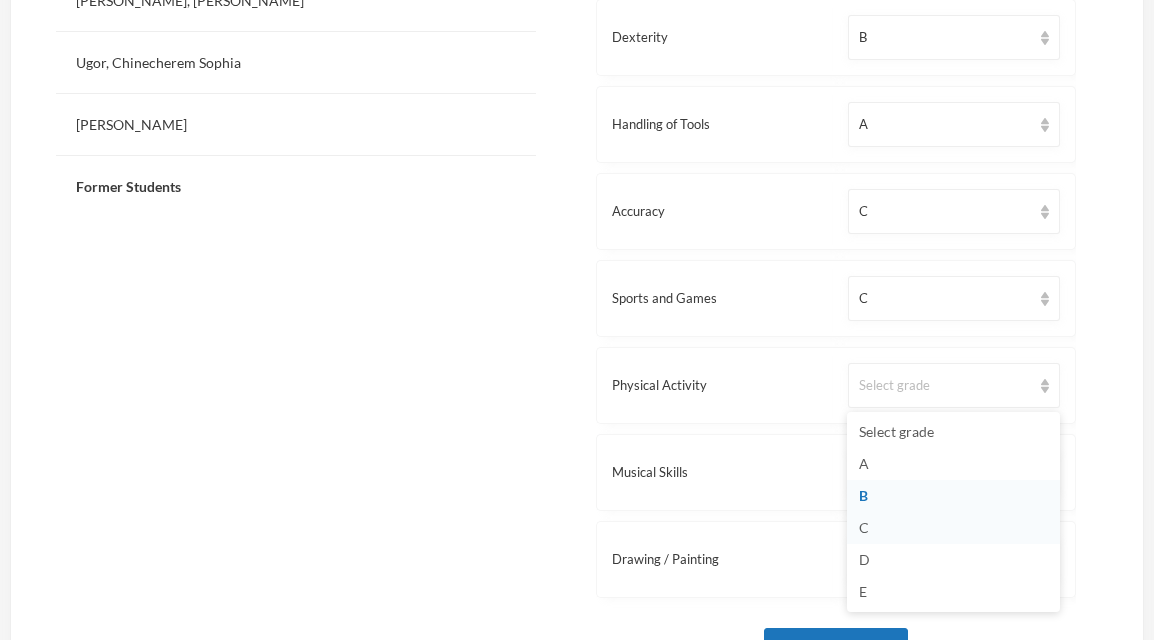 click on "C" at bounding box center (953, 528) 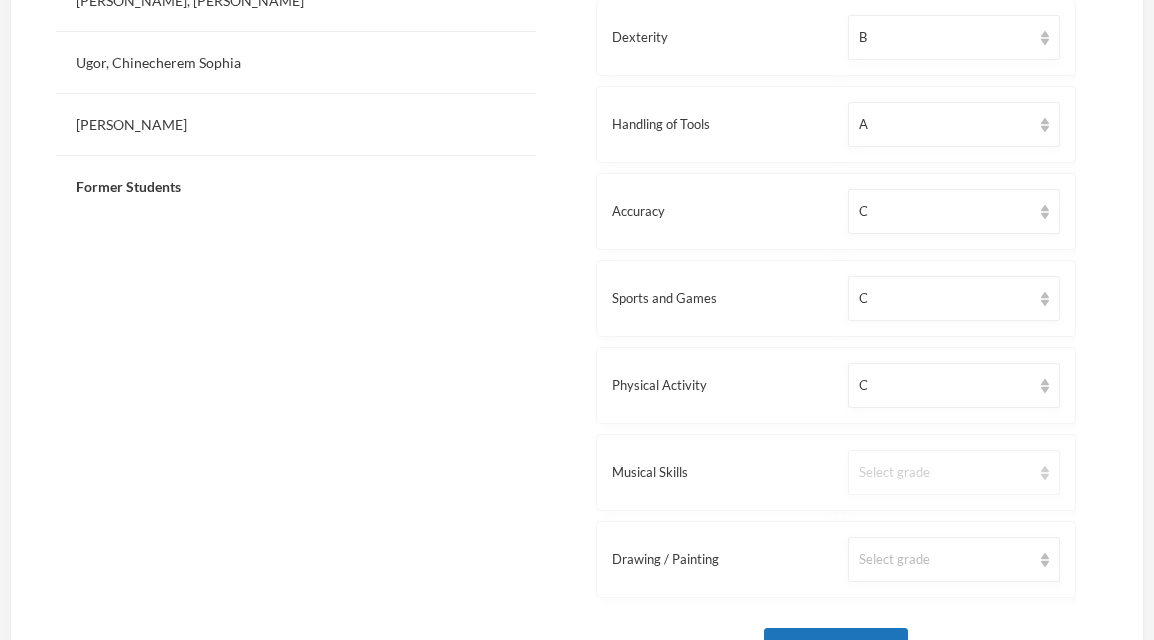 click on "Select grade" at bounding box center (954, 472) 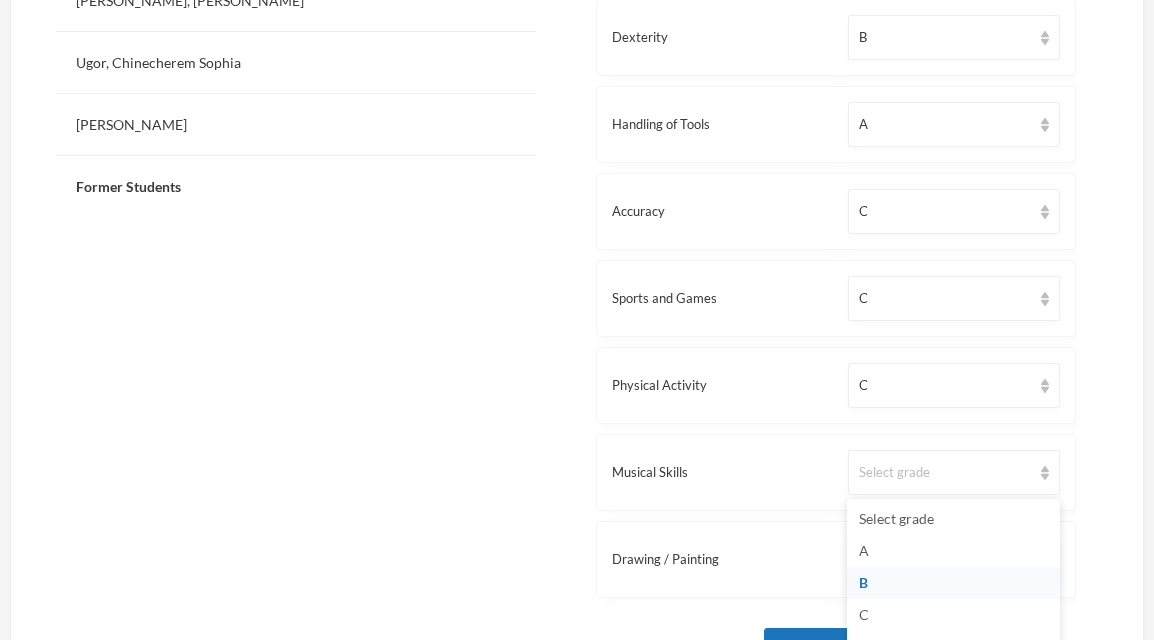 click on "B" at bounding box center [953, 583] 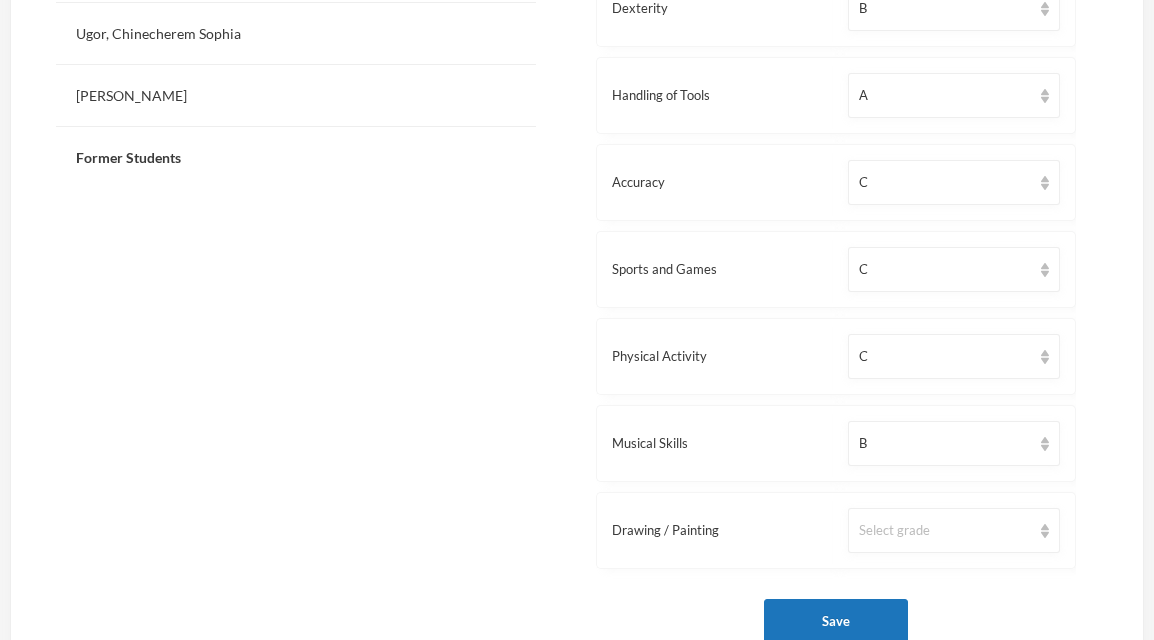 scroll, scrollTop: 2231, scrollLeft: 0, axis: vertical 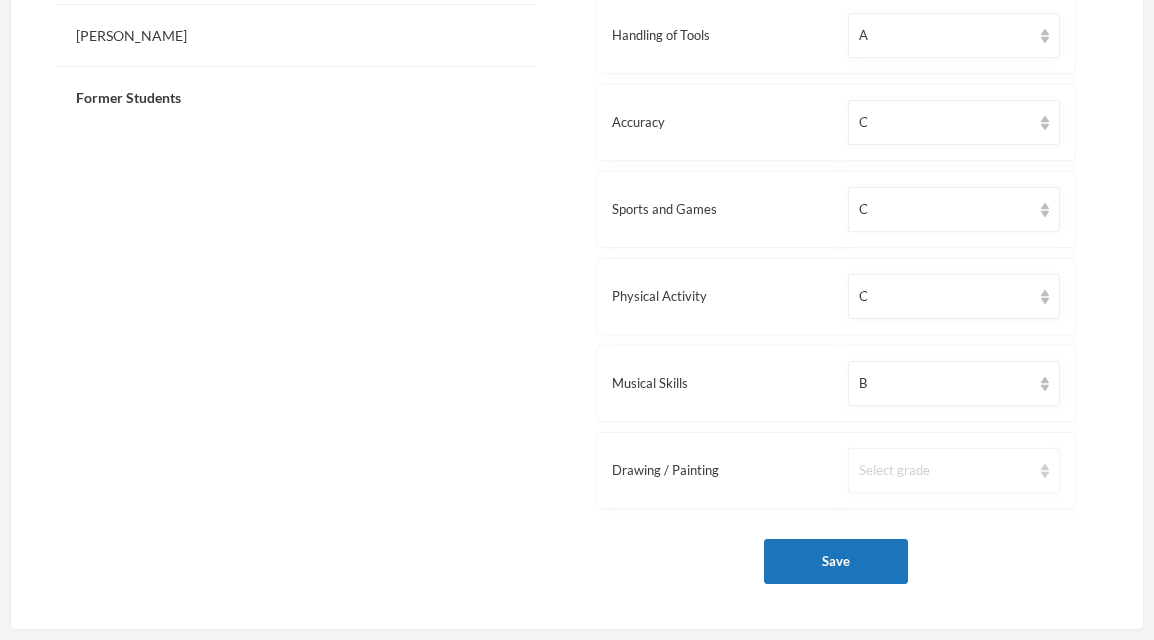 click on "Select grade" at bounding box center (954, 470) 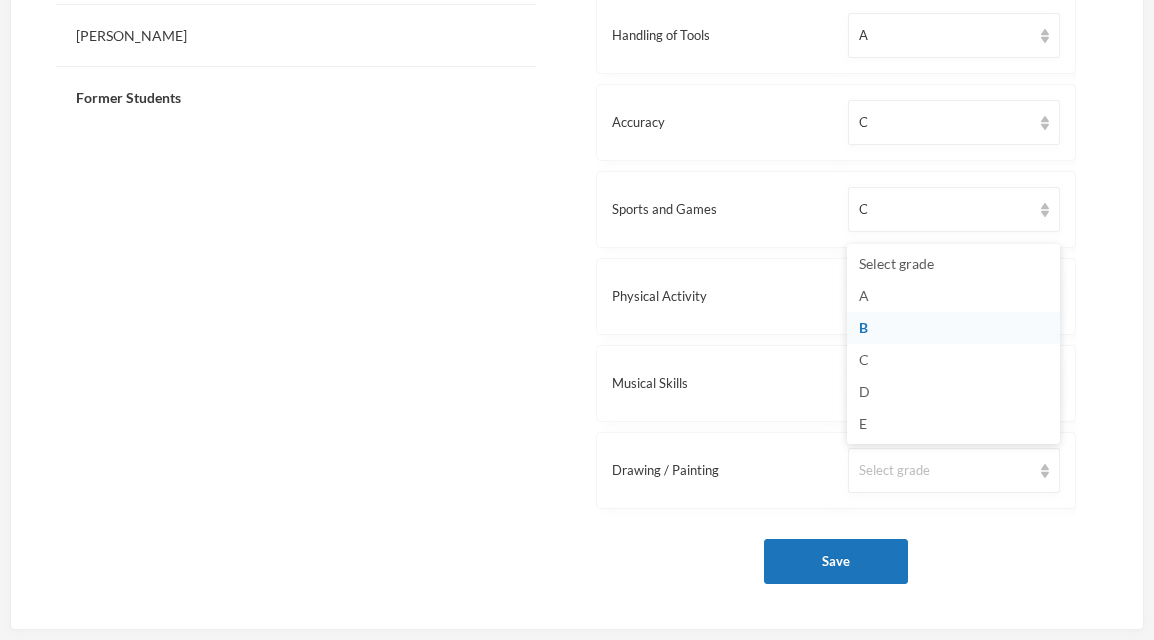 click on "B" at bounding box center [953, 328] 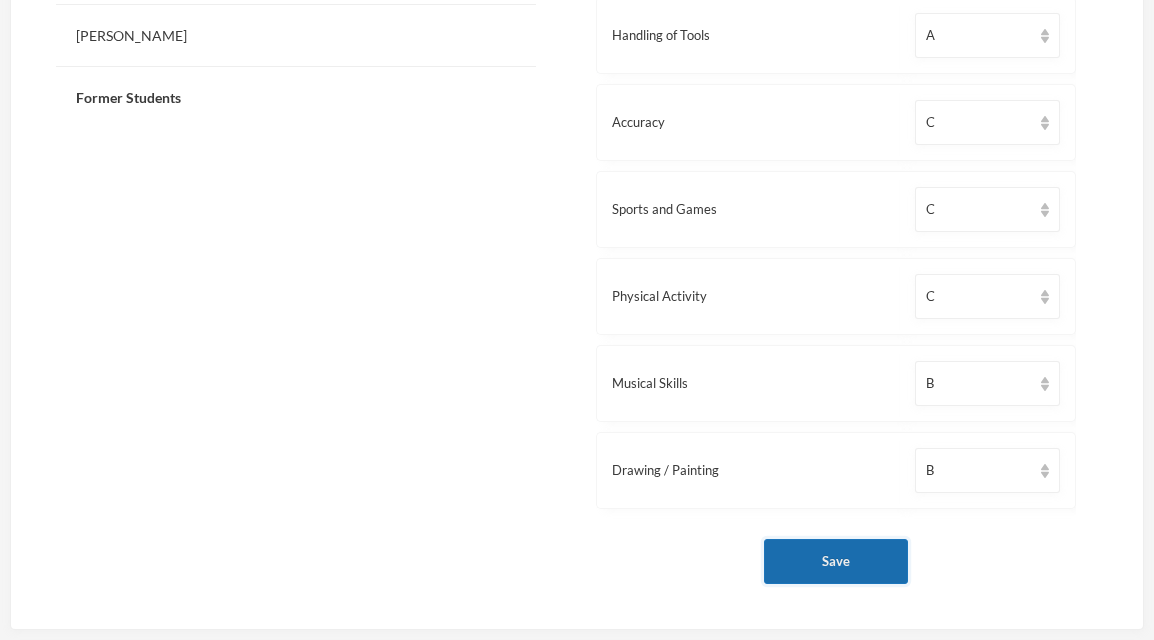 click on "Save" at bounding box center [836, 561] 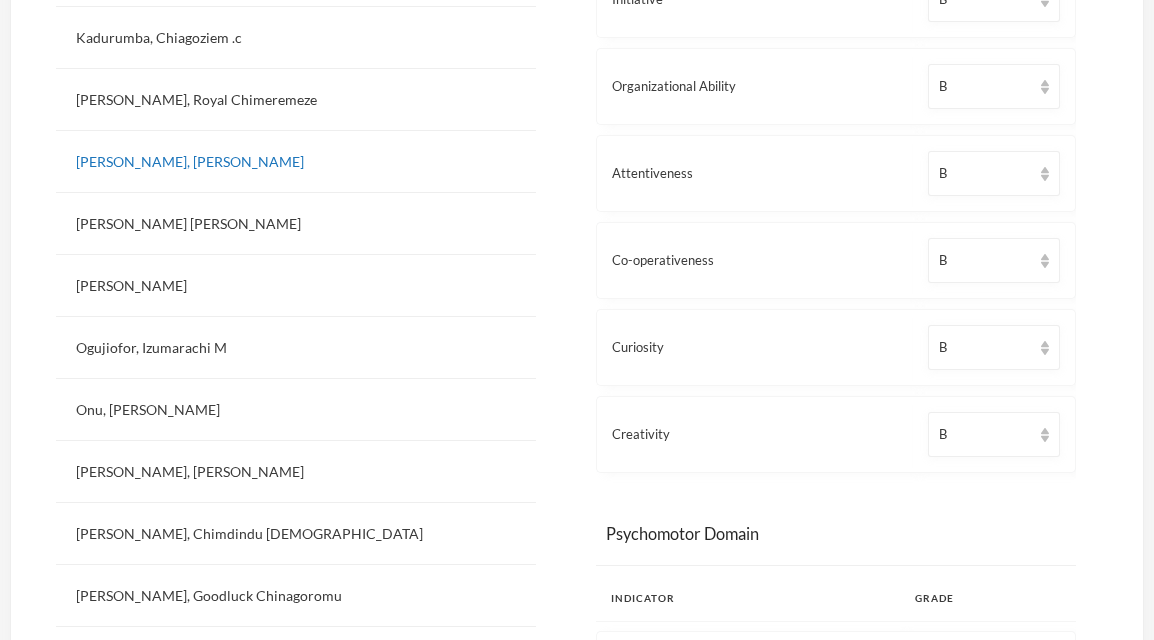 scroll, scrollTop: 1402, scrollLeft: 0, axis: vertical 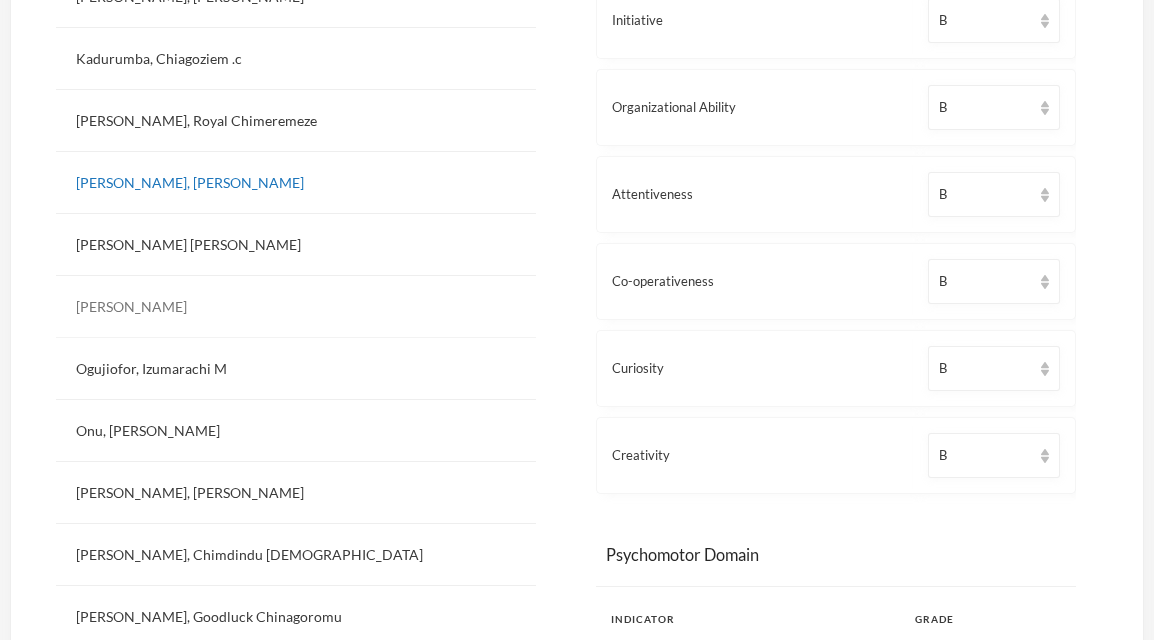 click on "[PERSON_NAME]" at bounding box center [296, 307] 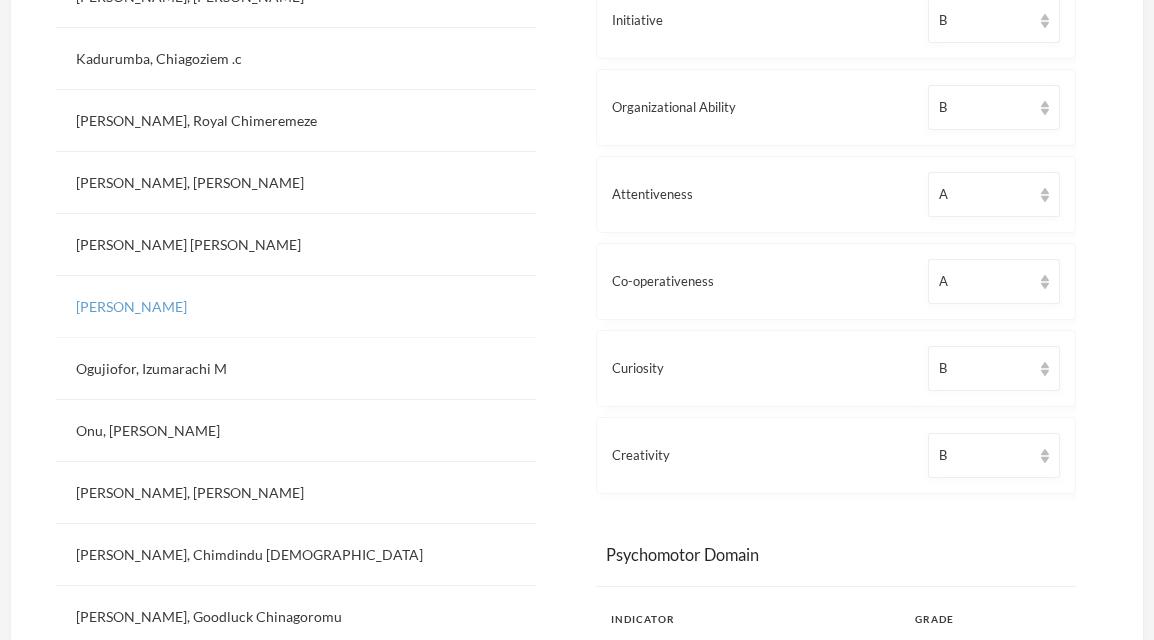 click on "[PERSON_NAME]" at bounding box center [296, 307] 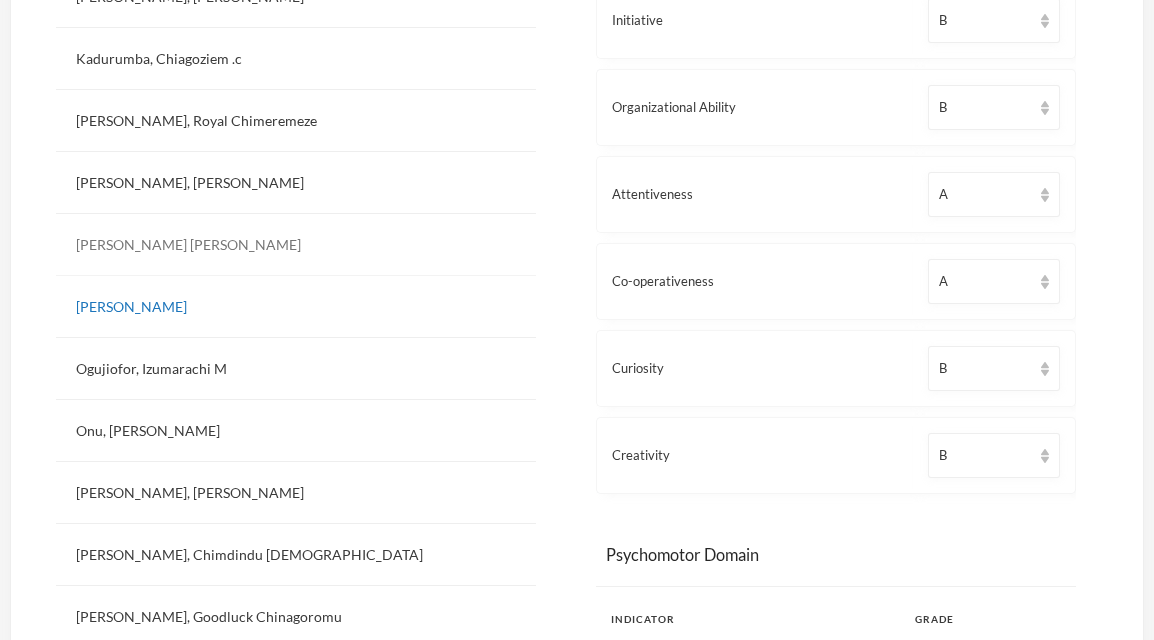click on "[PERSON_NAME] [PERSON_NAME]" at bounding box center (296, 245) 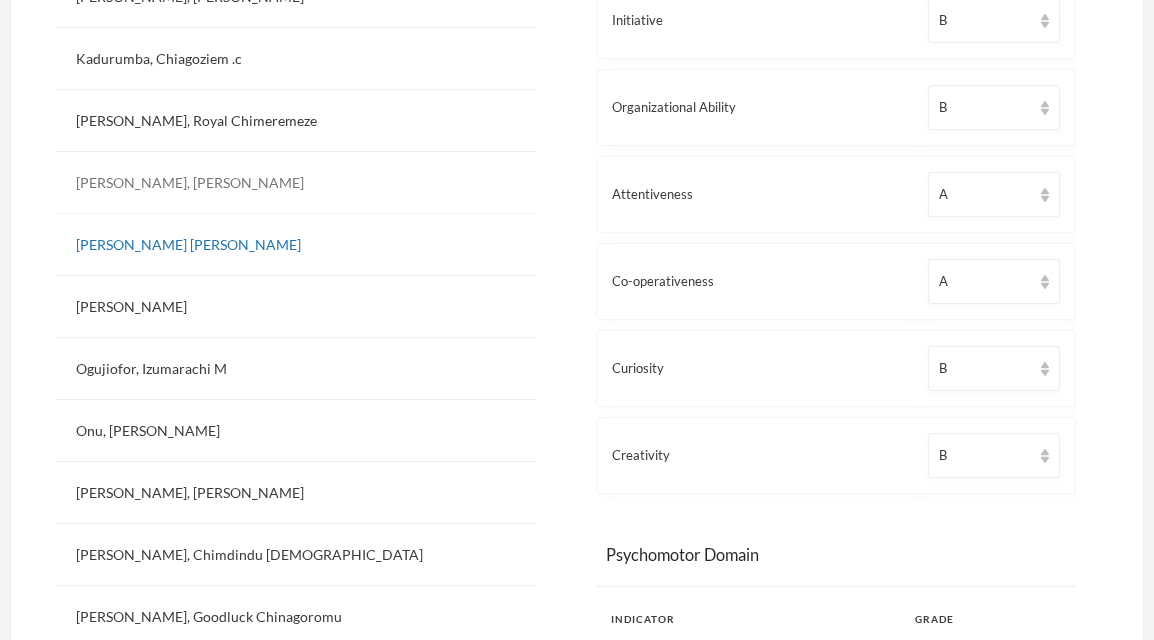 click on "[PERSON_NAME], [PERSON_NAME]" at bounding box center (296, 183) 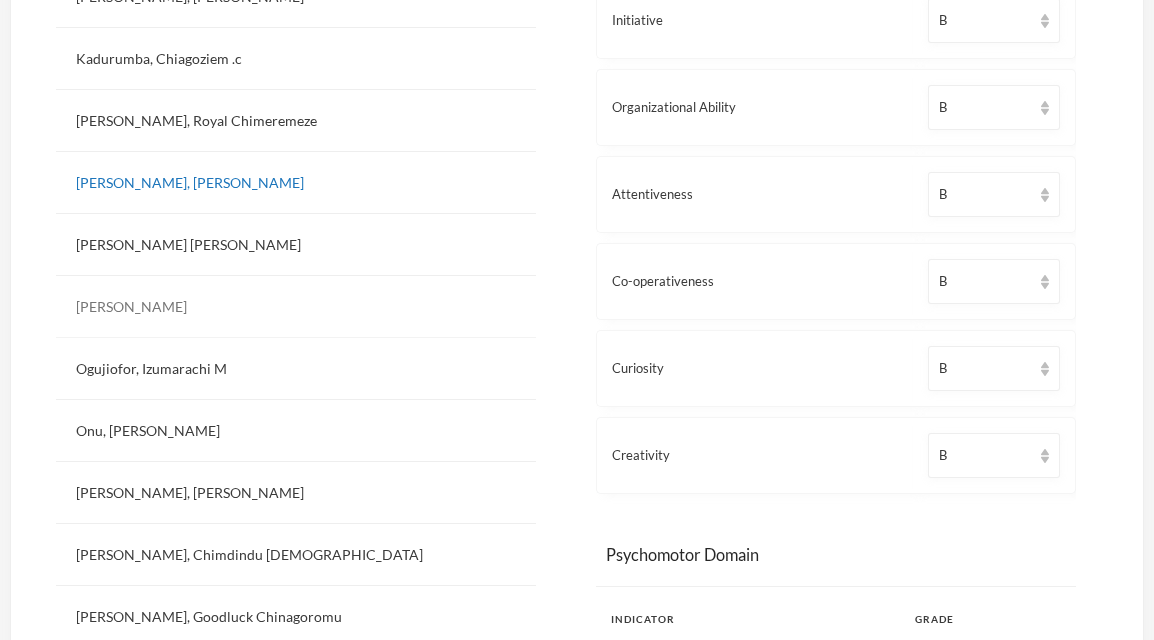 click on "[PERSON_NAME]" at bounding box center [296, 307] 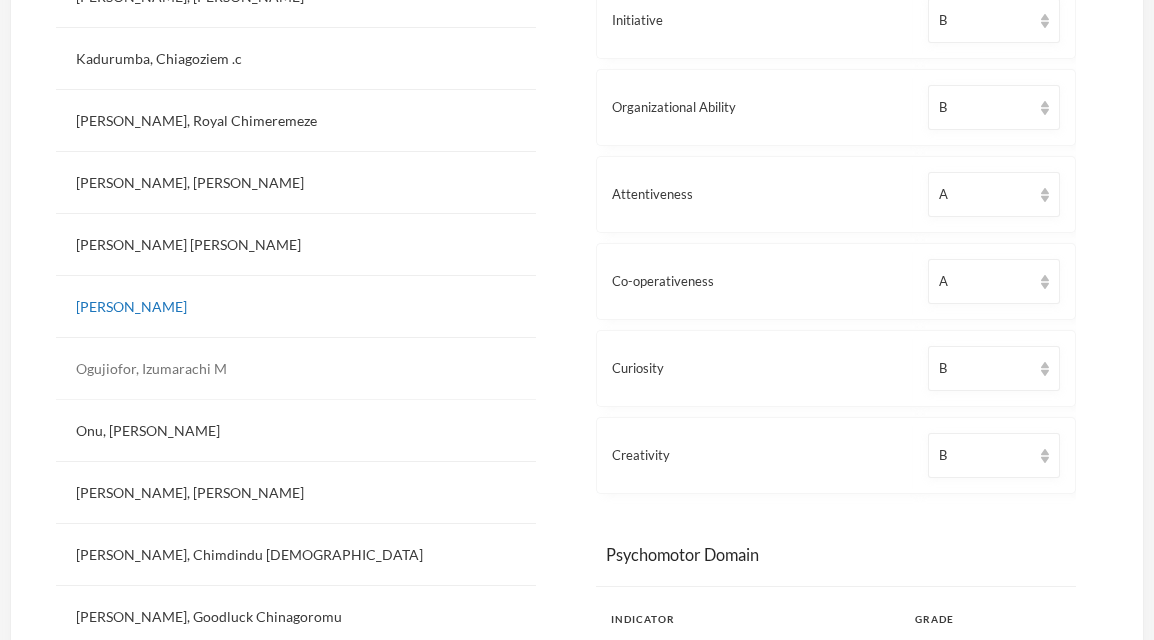 click on "Ogujiofor, Izumarachi M" at bounding box center (296, 369) 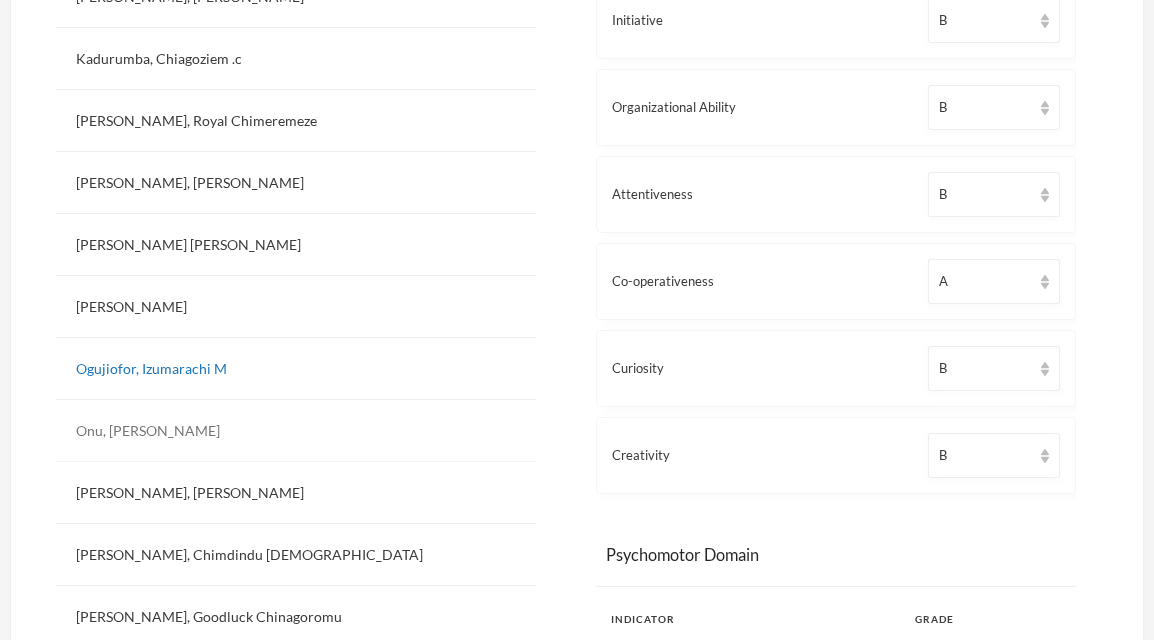 click on "Onu, [PERSON_NAME]" at bounding box center (296, 431) 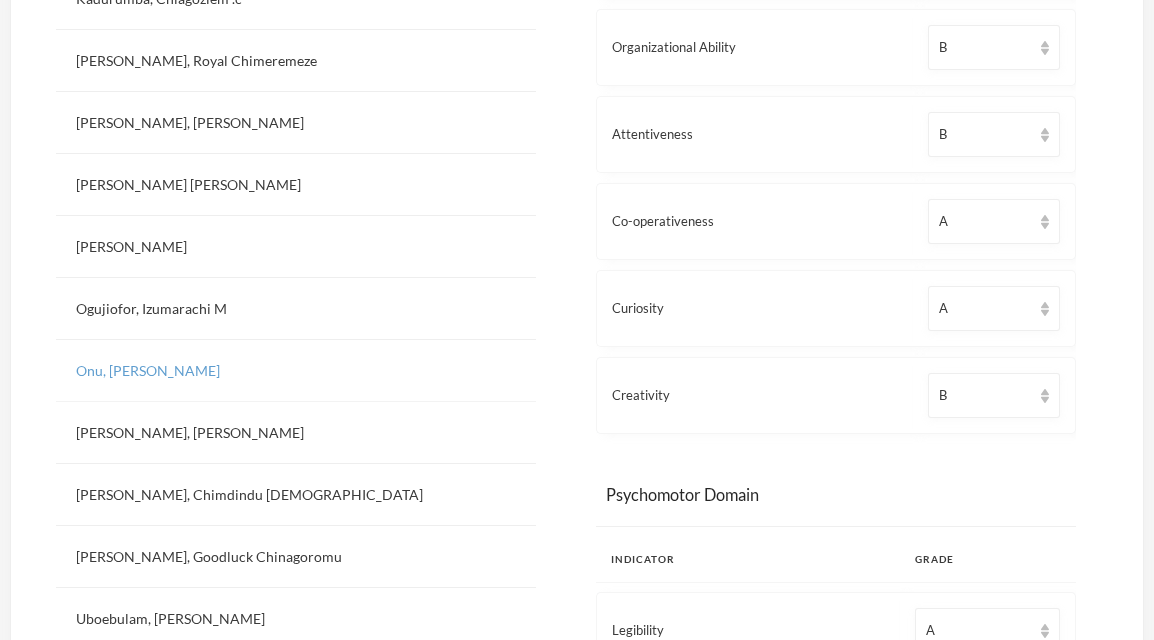 scroll, scrollTop: 1465, scrollLeft: 0, axis: vertical 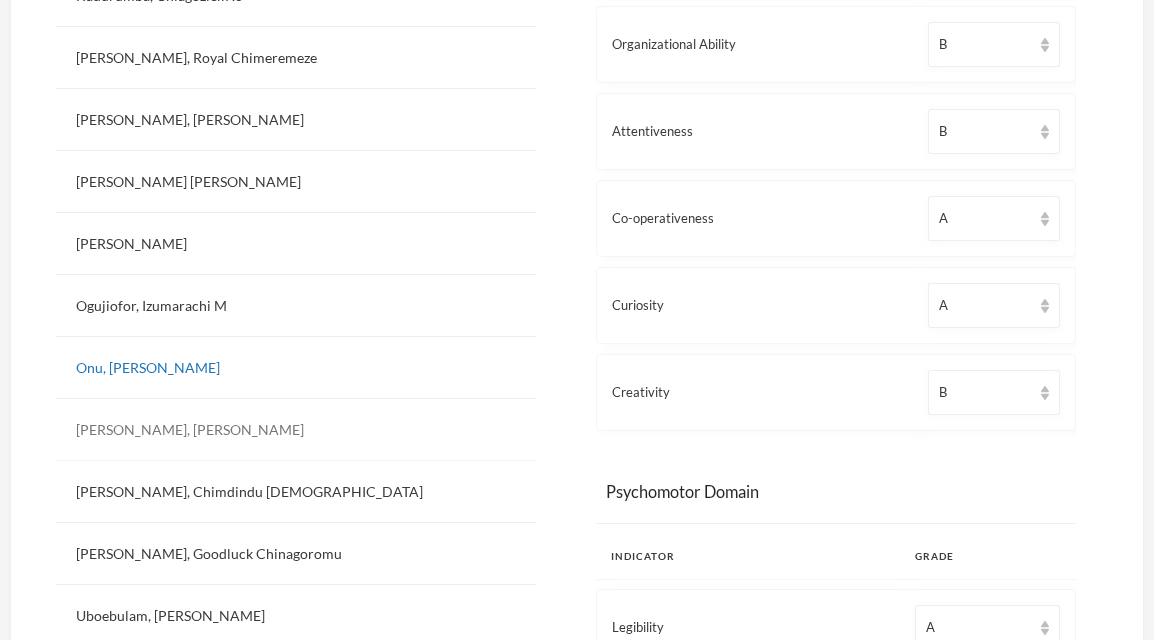 click on "[PERSON_NAME], [PERSON_NAME]" at bounding box center [296, 430] 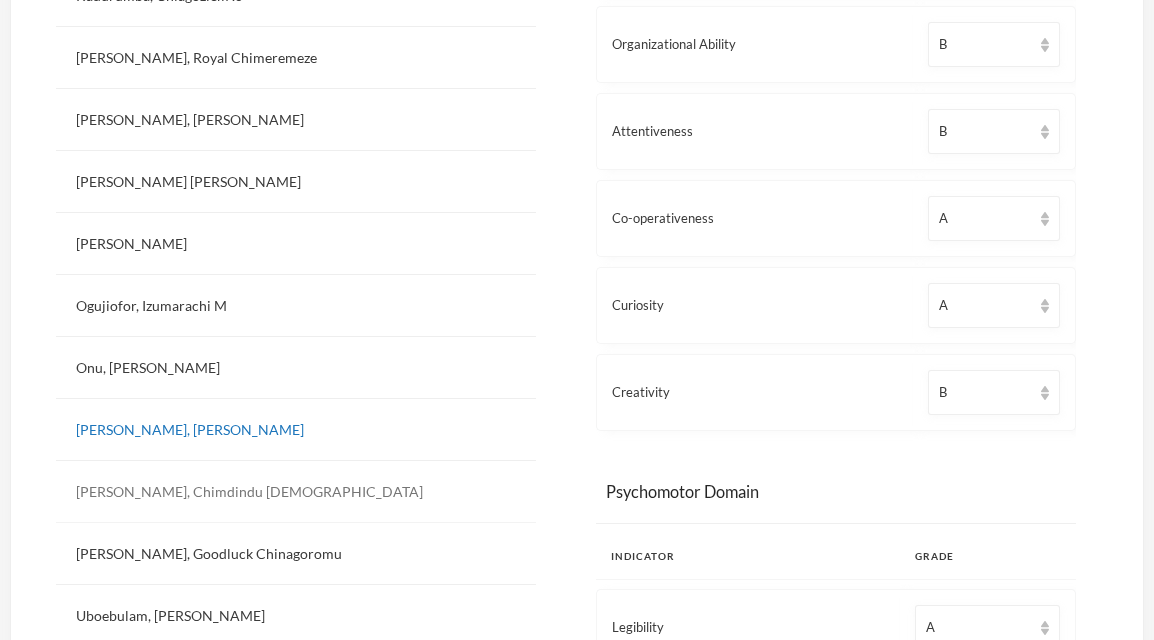 click on "[PERSON_NAME], Chimdindu [DEMOGRAPHIC_DATA]" at bounding box center (296, 492) 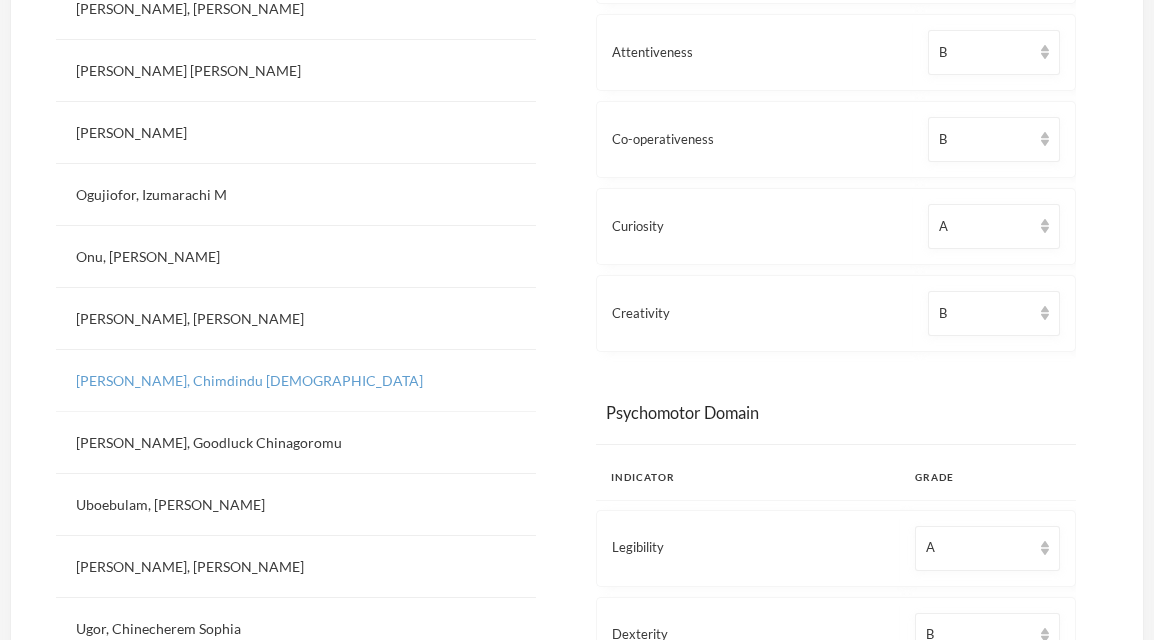 scroll, scrollTop: 1586, scrollLeft: 0, axis: vertical 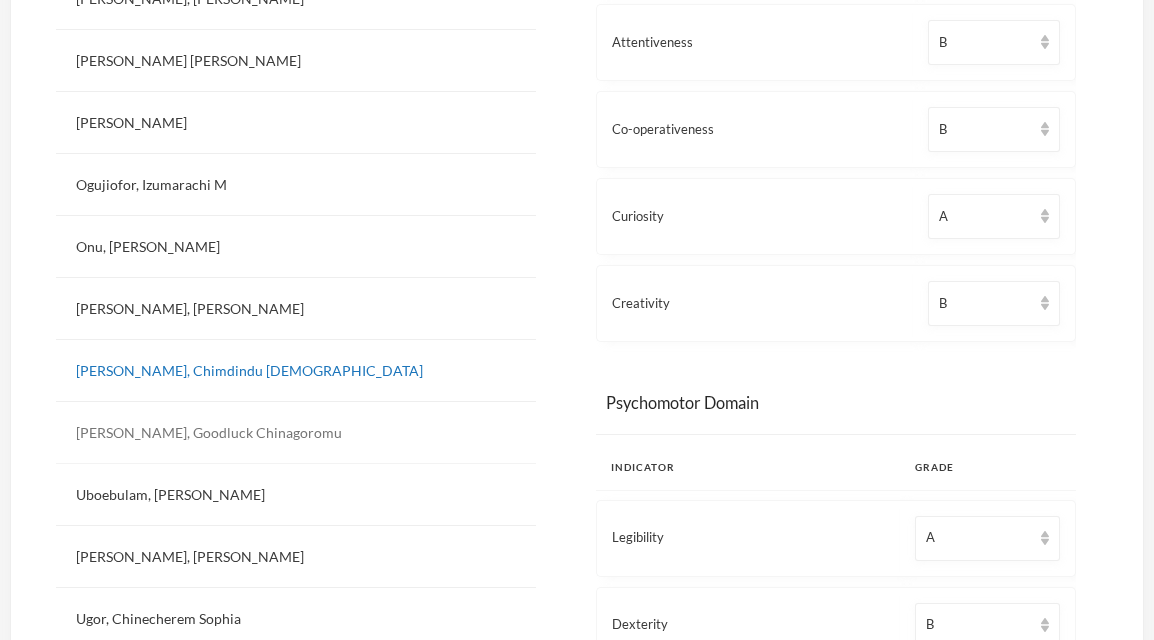 click on "[PERSON_NAME], Goodluck Chinagoromu" at bounding box center (296, 433) 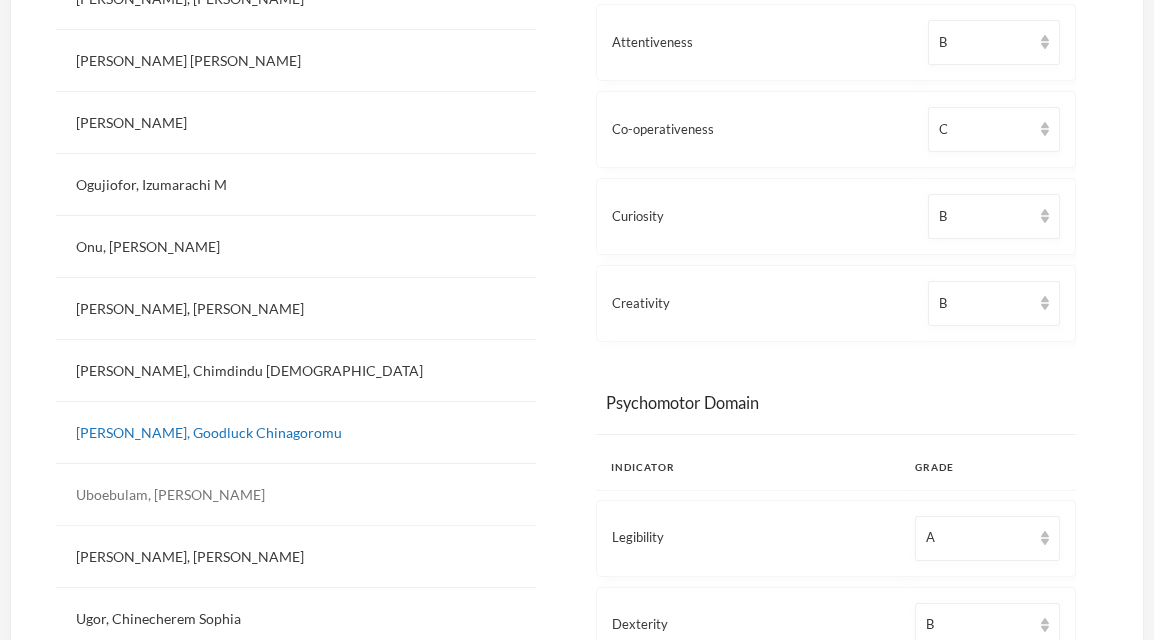 click on "Uboebulam, [PERSON_NAME]" at bounding box center (296, 495) 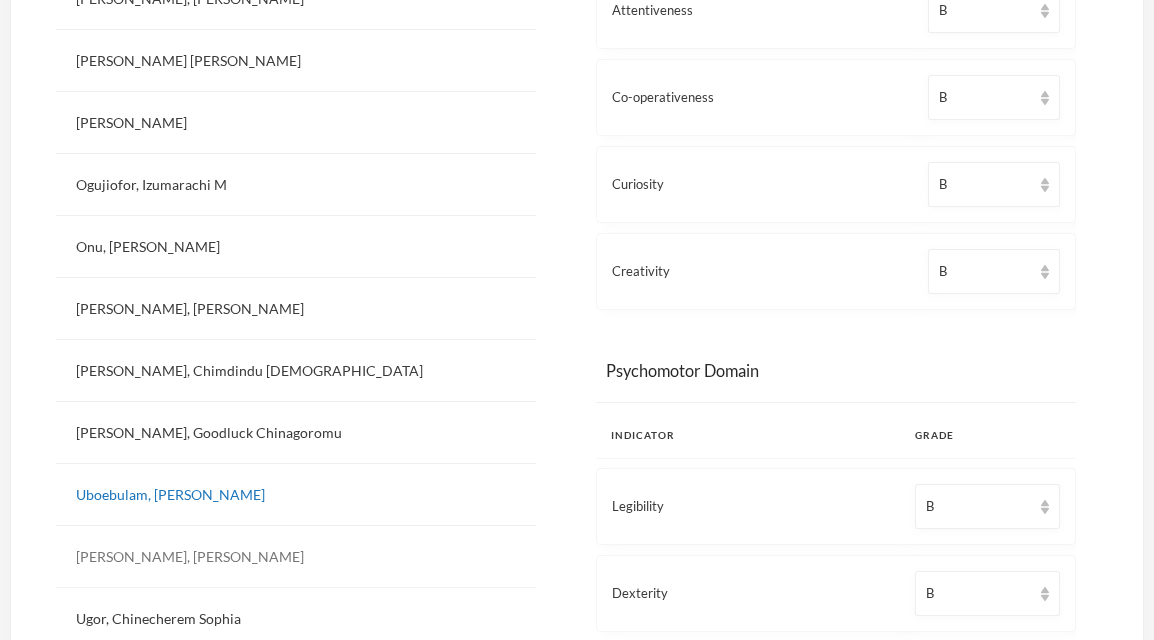 click on "[PERSON_NAME], [PERSON_NAME]" at bounding box center (296, 557) 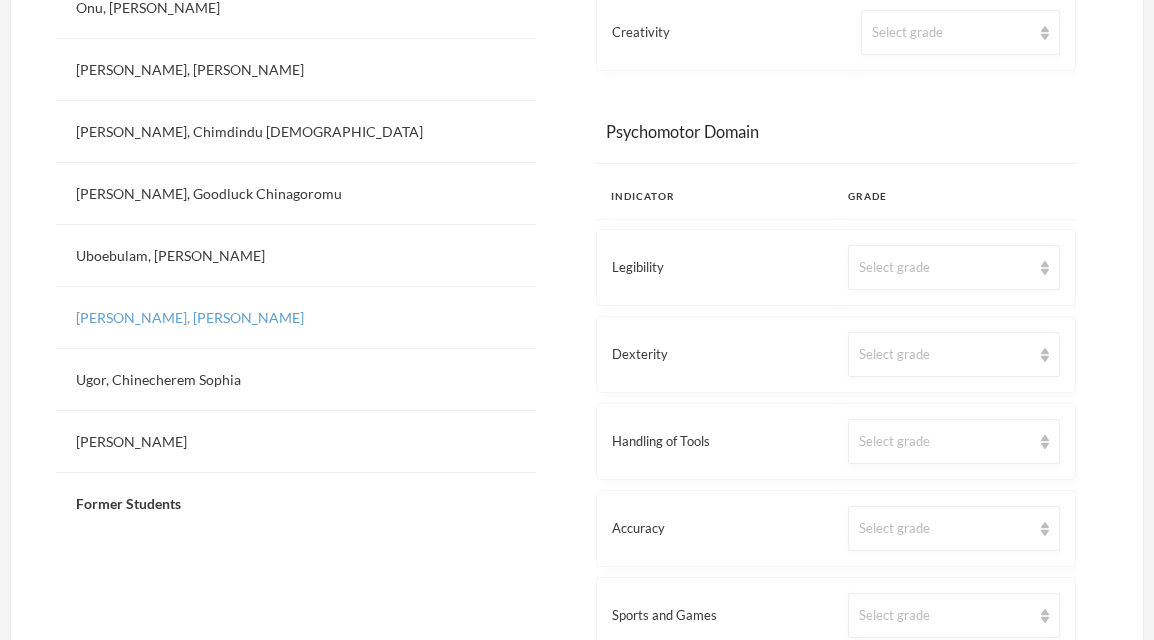 scroll, scrollTop: 1826, scrollLeft: 0, axis: vertical 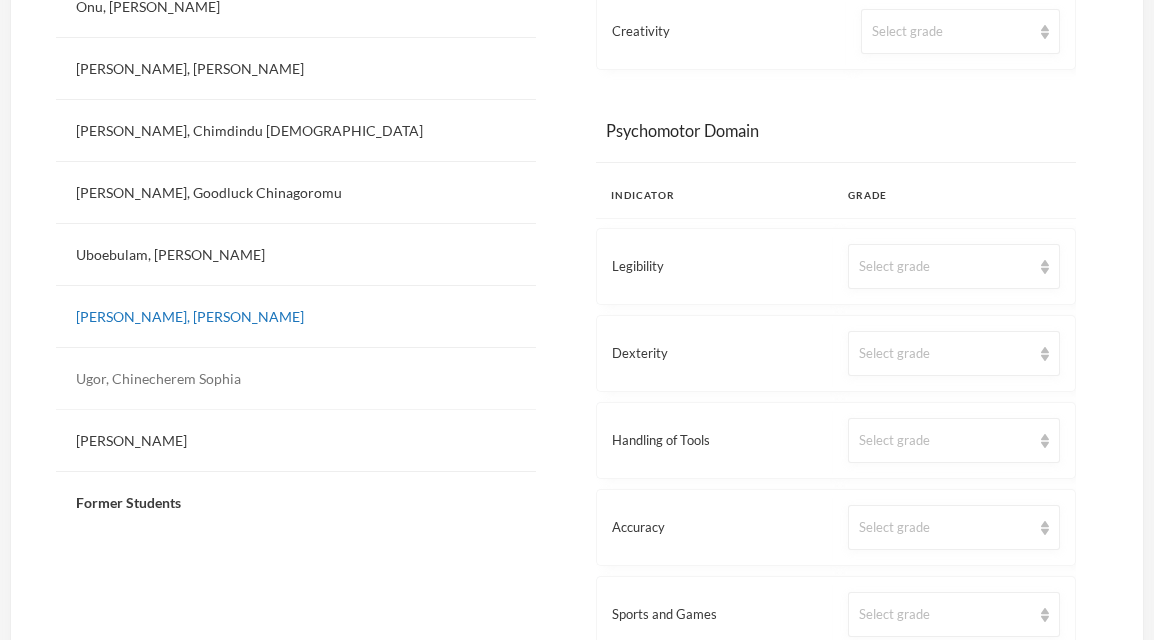 click on "Ugor, Chinecherem Sophia" at bounding box center (296, 379) 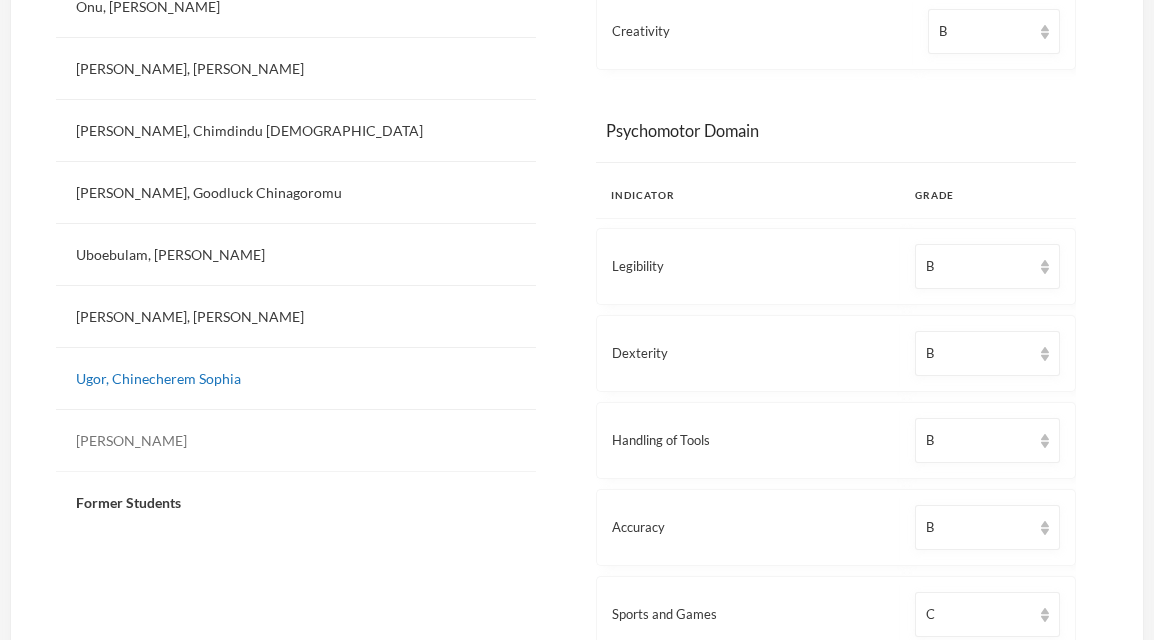 click on "[PERSON_NAME]" at bounding box center [296, 441] 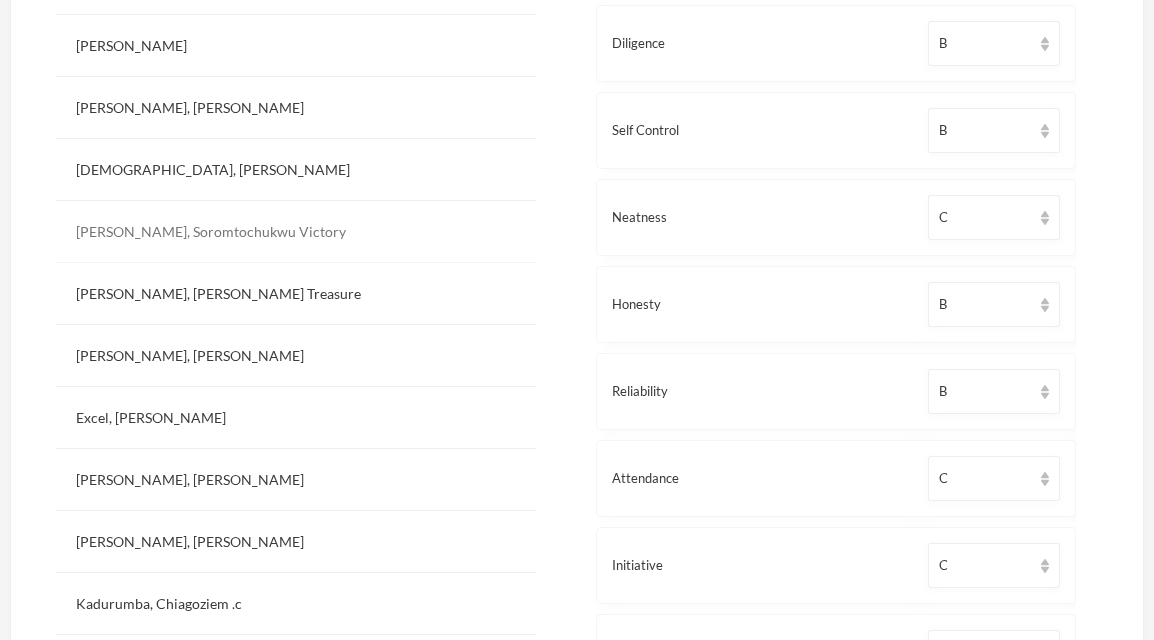 click on "[PERSON_NAME], Soromtochukwu Victory" at bounding box center (296, 232) 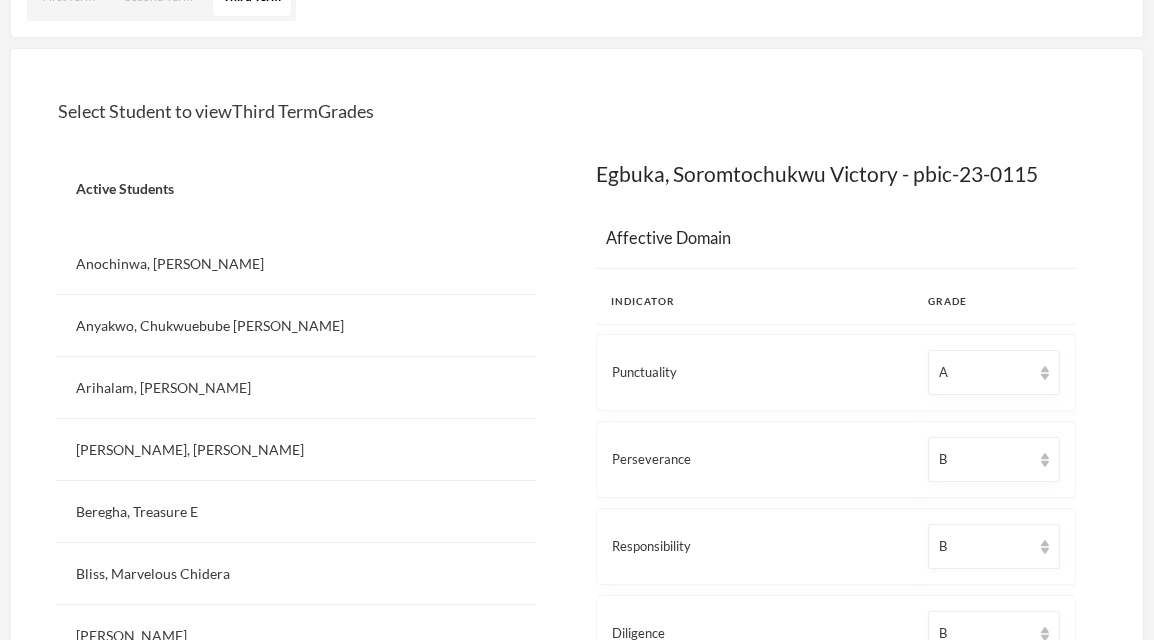 scroll, scrollTop: 256, scrollLeft: 0, axis: vertical 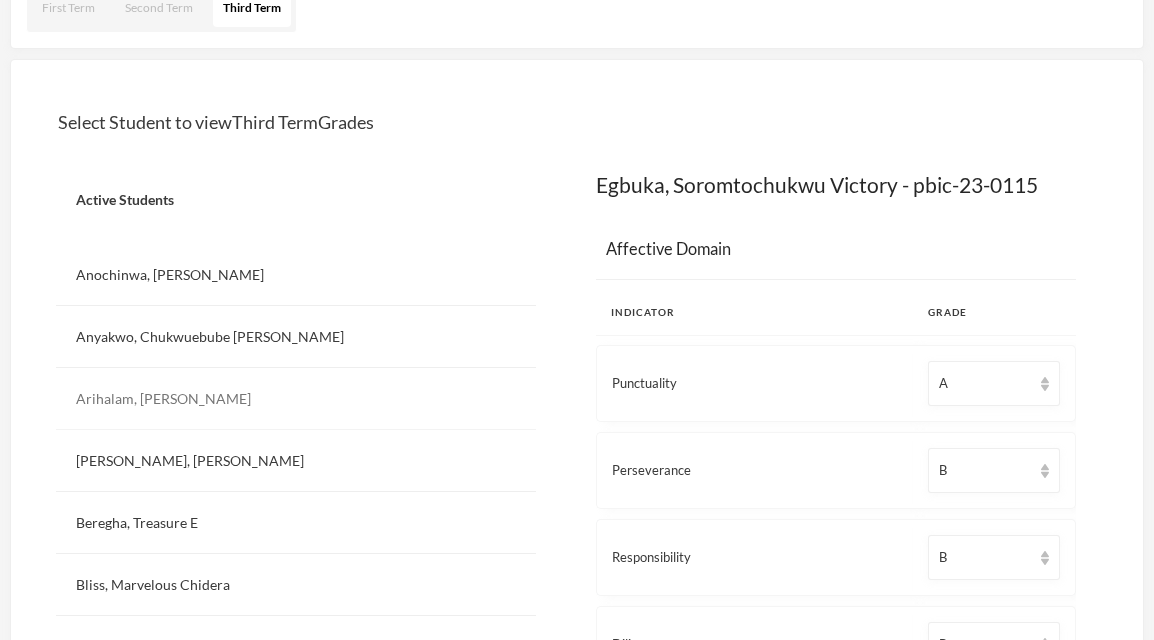 click on "Arihalam, [PERSON_NAME]" at bounding box center [296, 399] 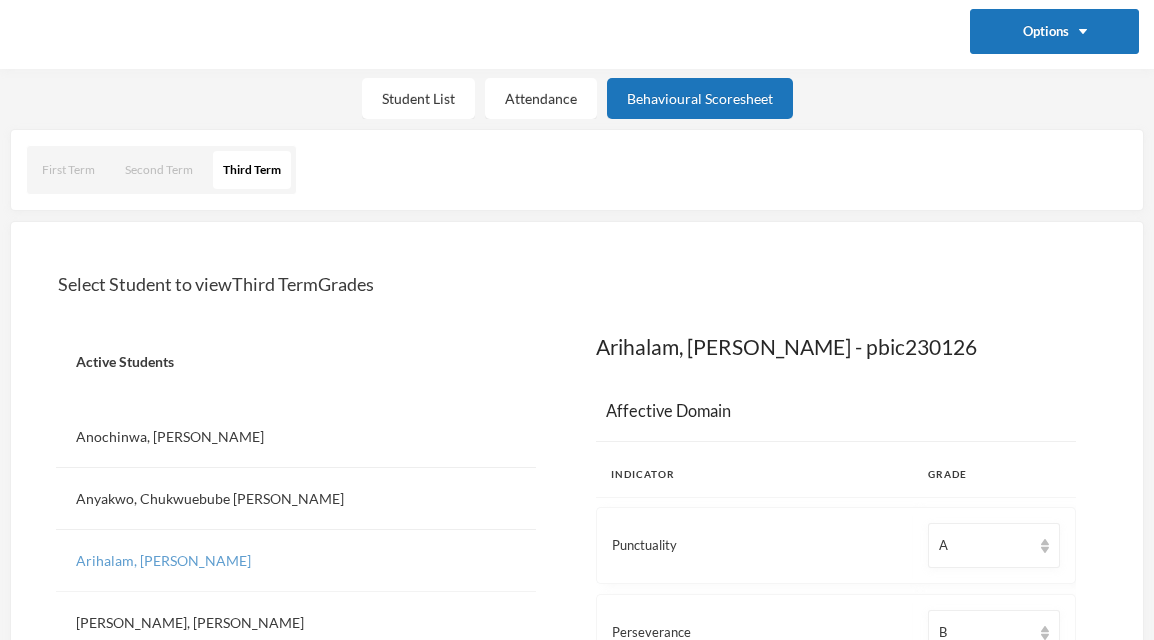 scroll, scrollTop: 0, scrollLeft: 0, axis: both 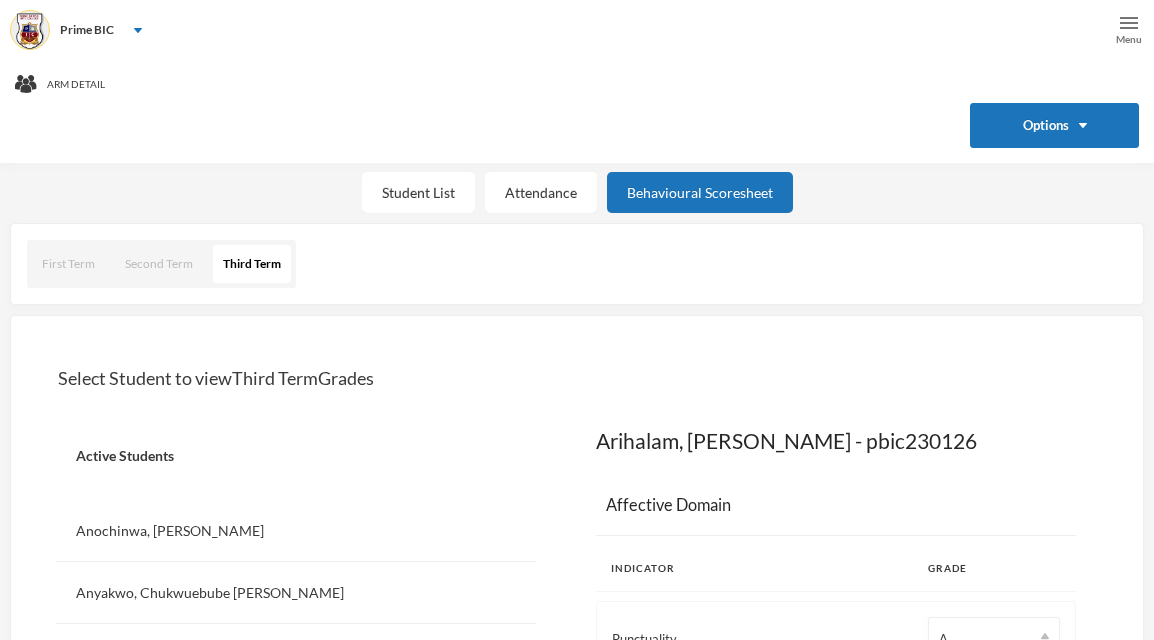 click on "Menu" at bounding box center [1129, 39] 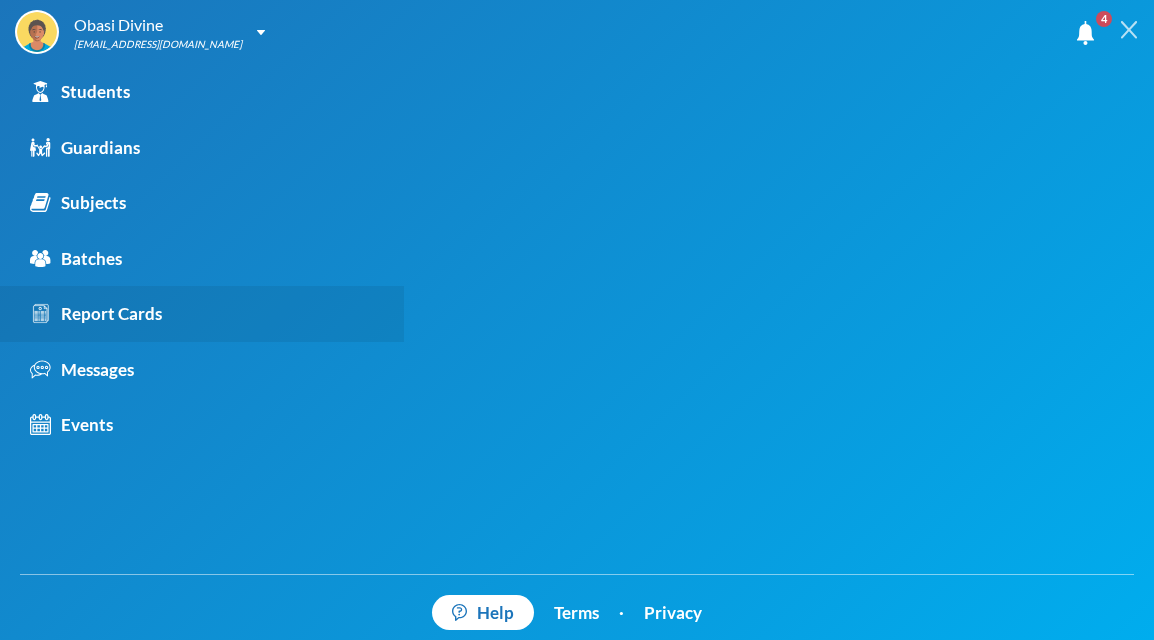 click on "Report Cards" at bounding box center (96, 314) 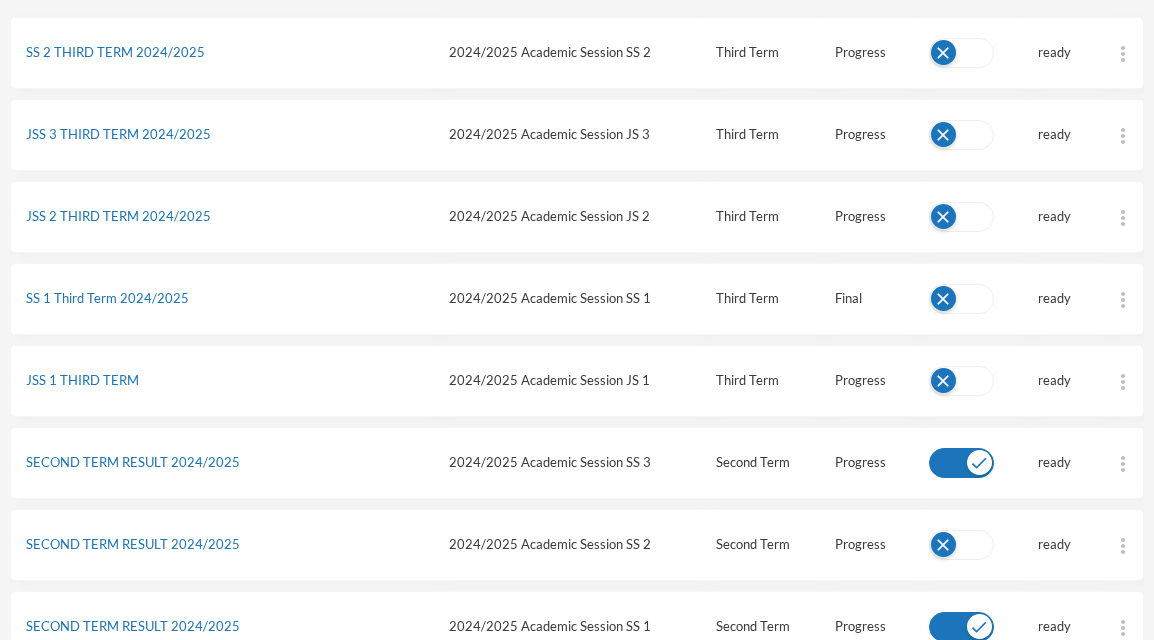 scroll, scrollTop: 299, scrollLeft: 0, axis: vertical 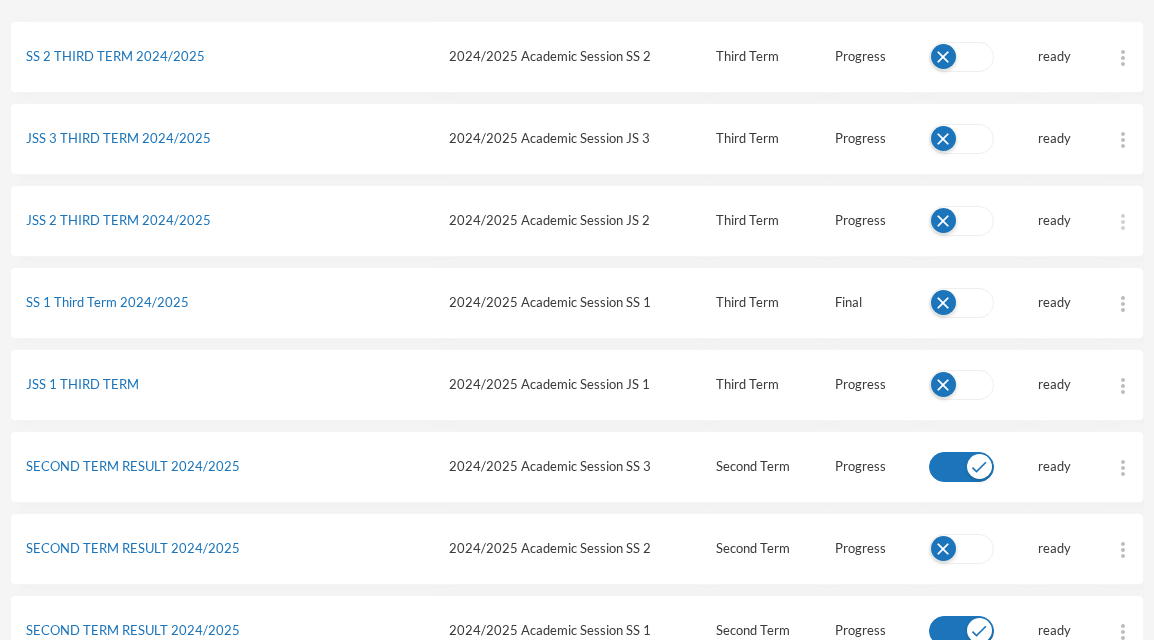 click at bounding box center (1123, 222) 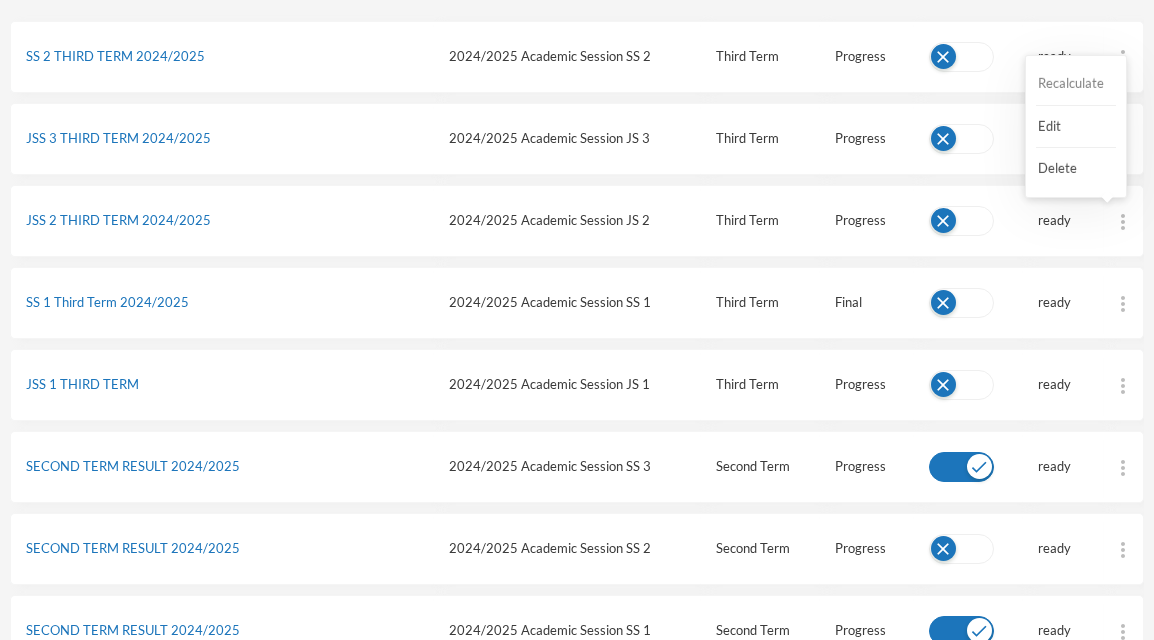 click on "Recalculate" at bounding box center (1076, 84) 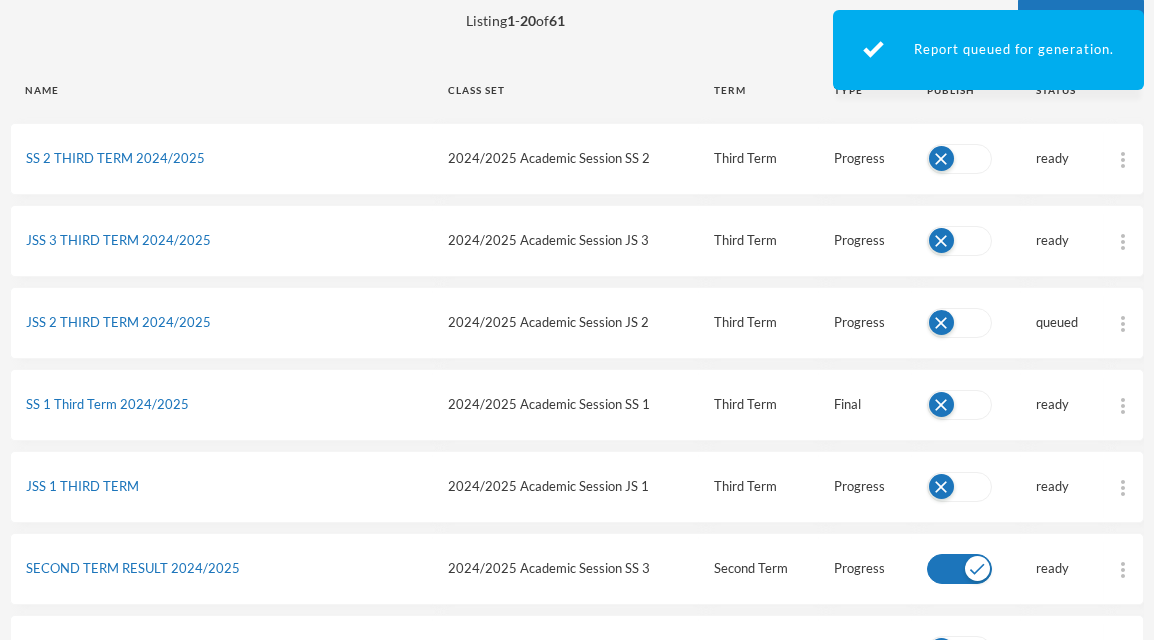 scroll, scrollTop: 198, scrollLeft: 0, axis: vertical 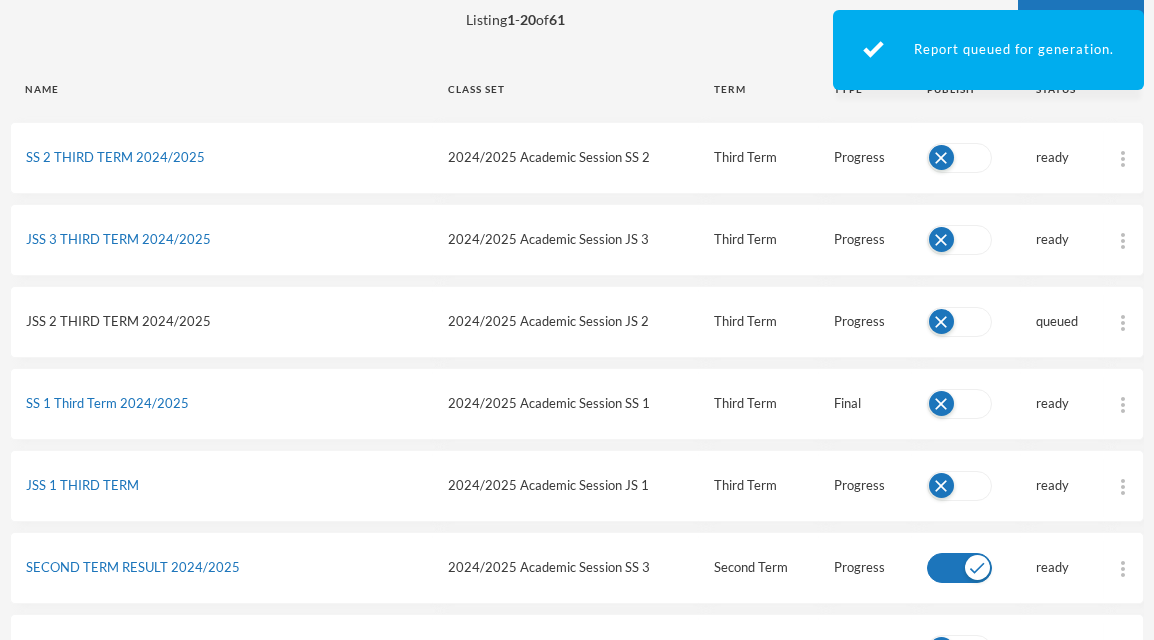 click on "JSS 2 THIRD TERM 2024/2025" at bounding box center [118, 321] 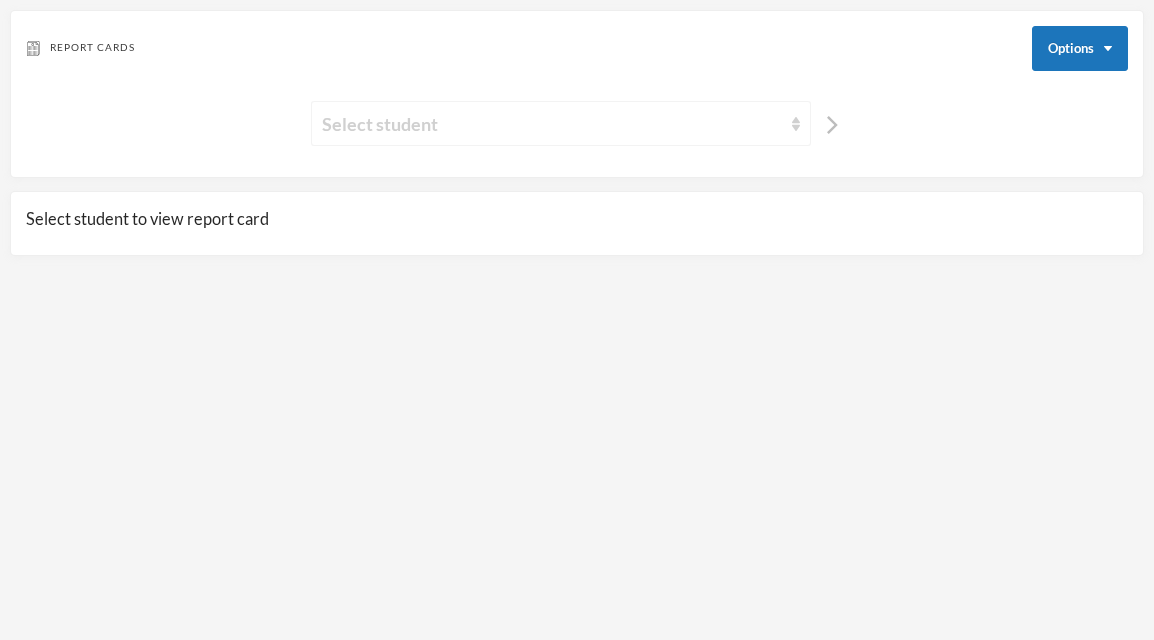 click on "Select student" at bounding box center (561, 123) 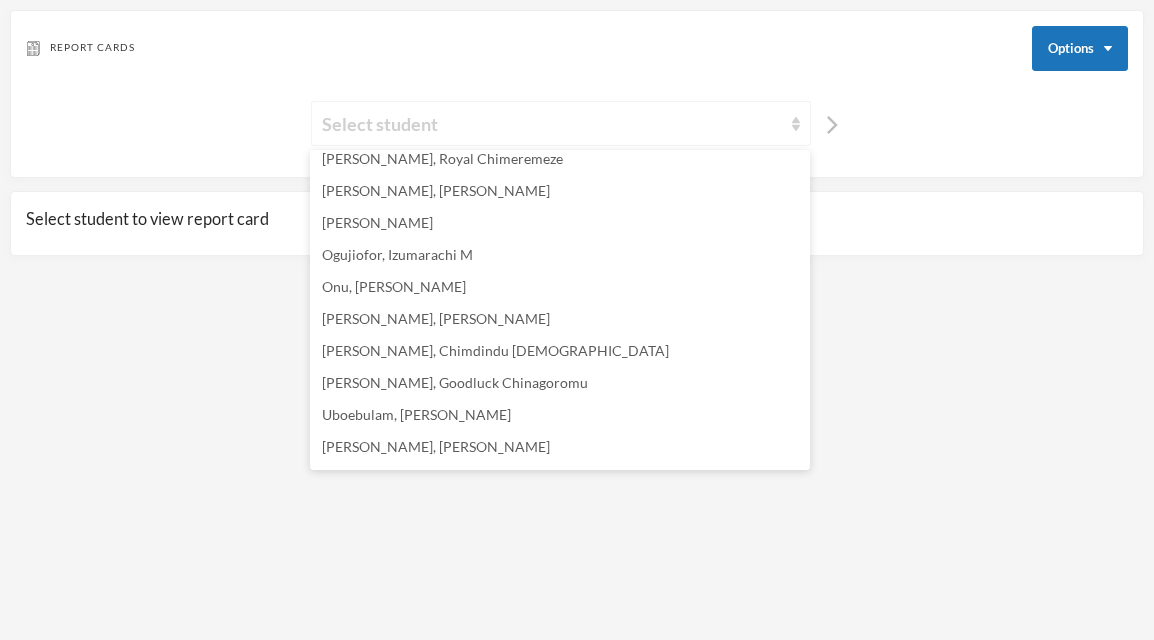 scroll, scrollTop: 520, scrollLeft: 0, axis: vertical 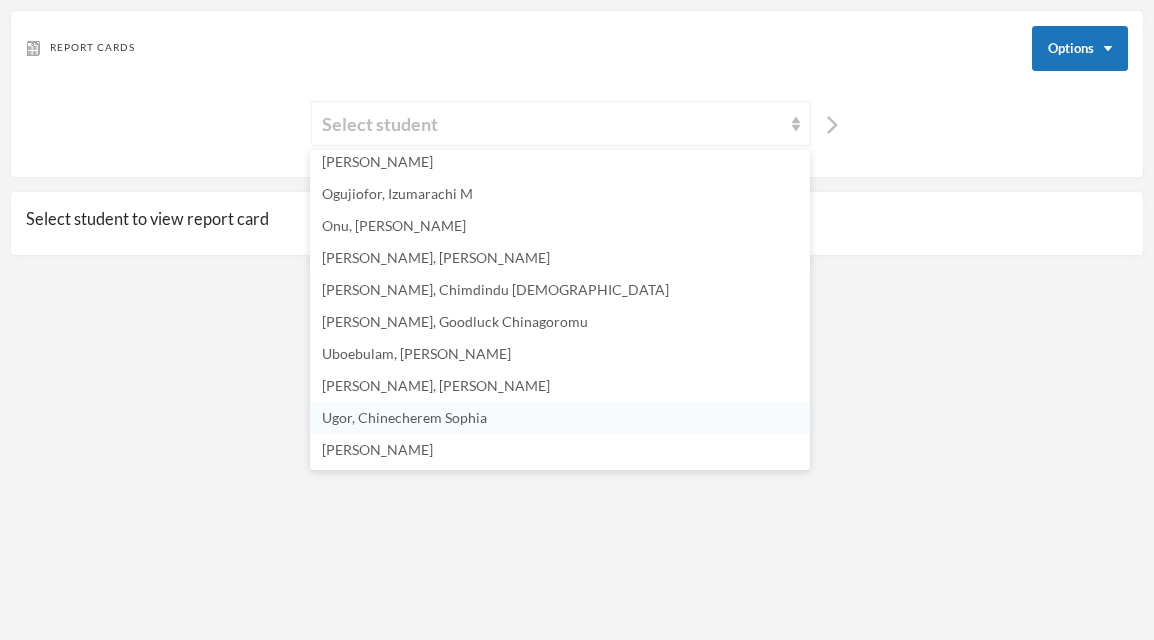 click on "Ugor, Chinecherem Sophia" at bounding box center (560, 418) 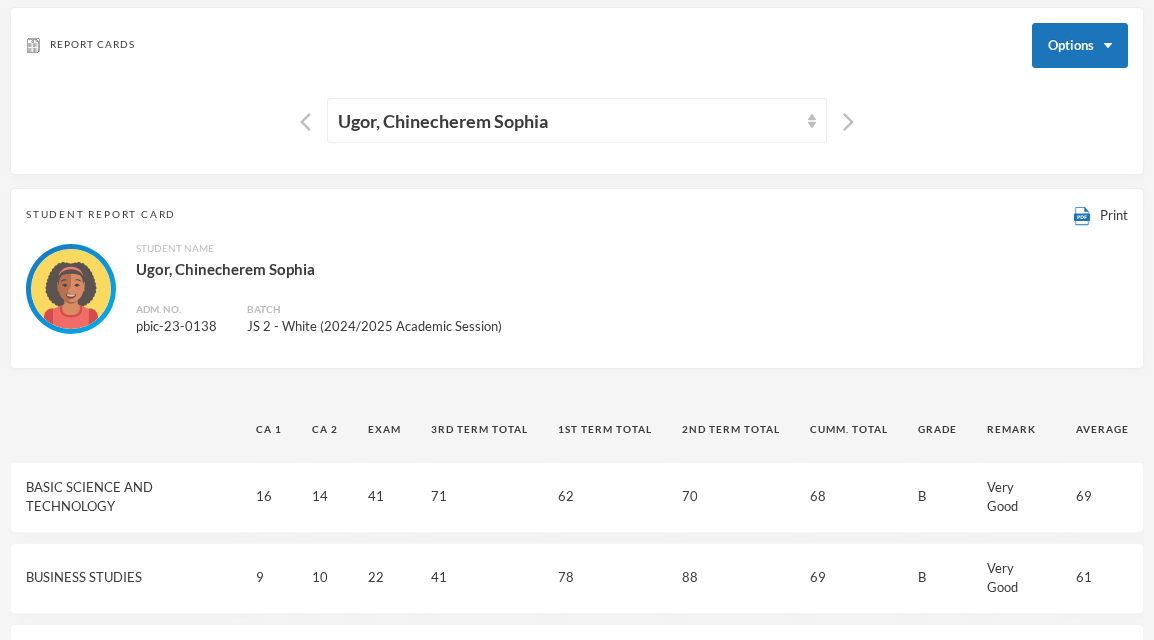 scroll, scrollTop: 0, scrollLeft: 0, axis: both 